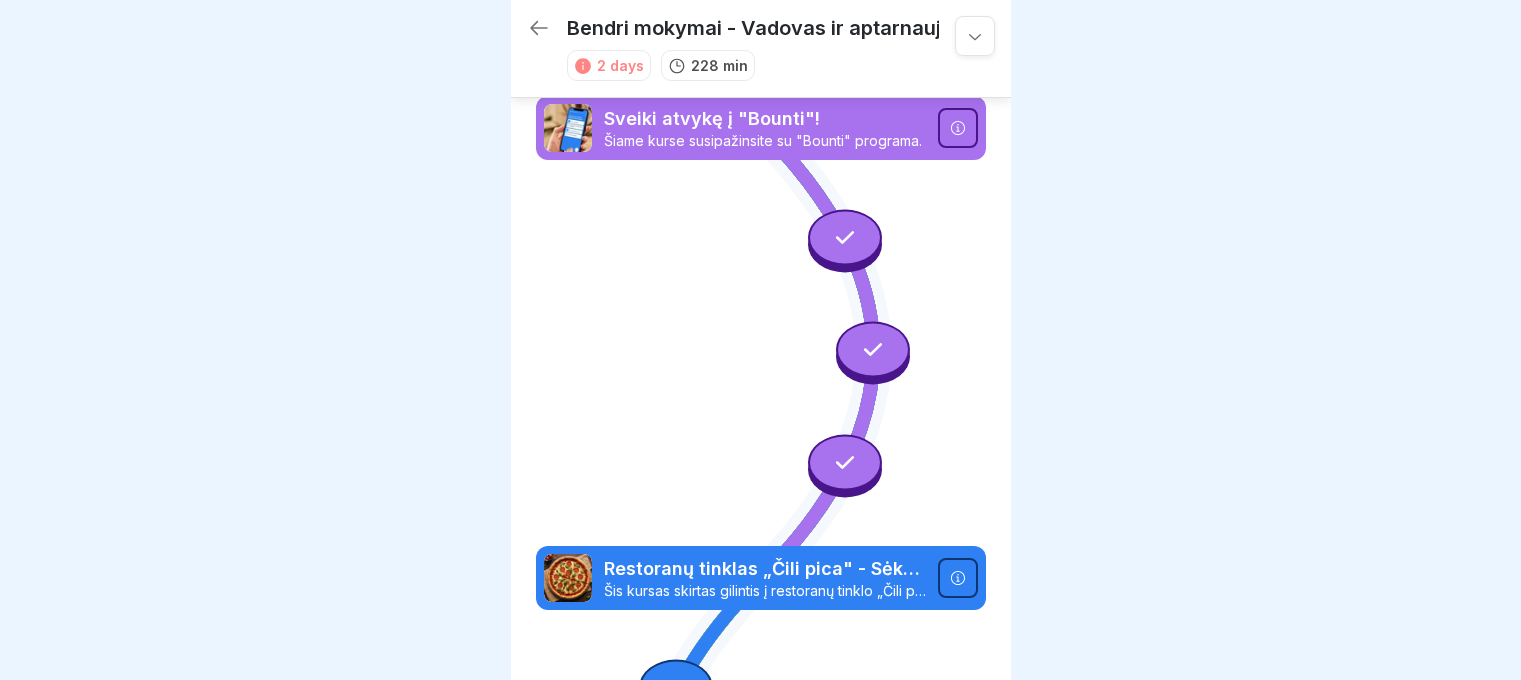 scroll, scrollTop: 8, scrollLeft: 0, axis: vertical 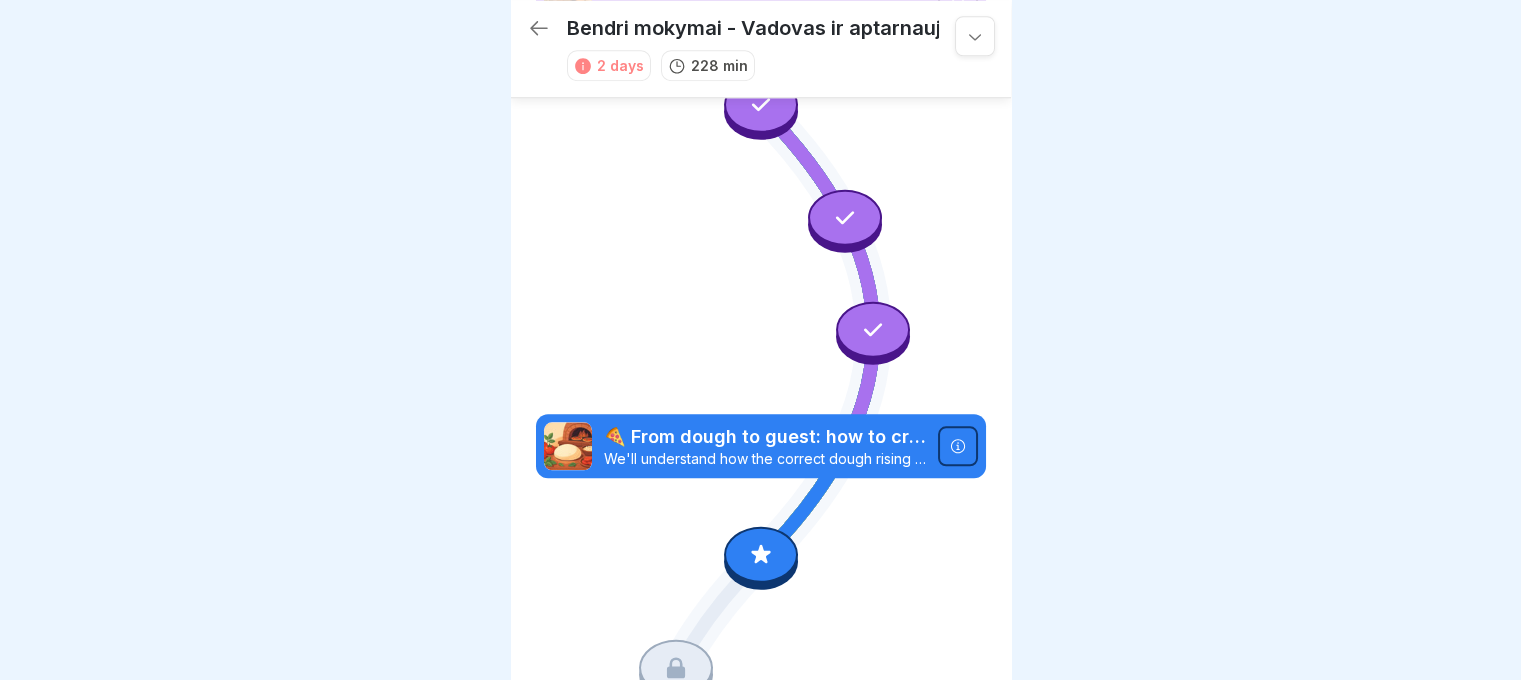 click at bounding box center (975, 36) 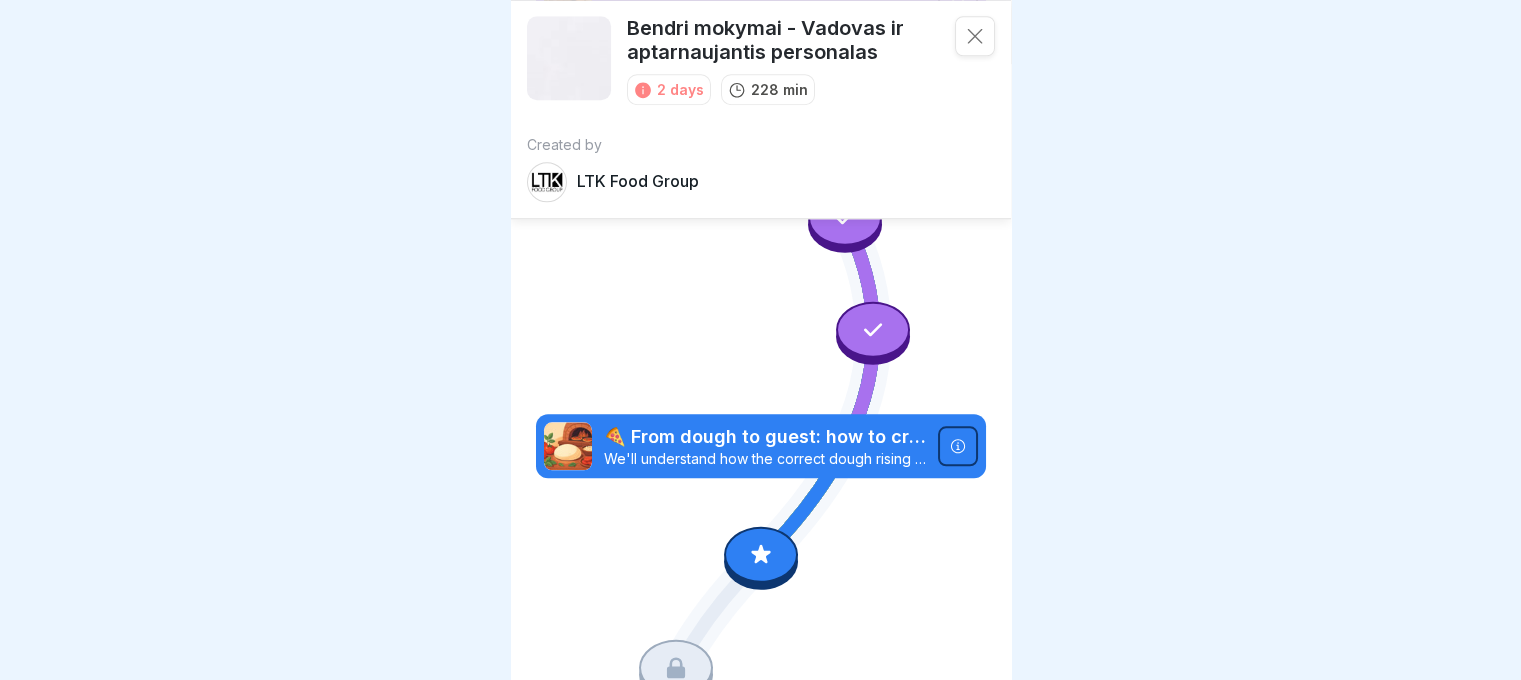 click at bounding box center (760, 340) 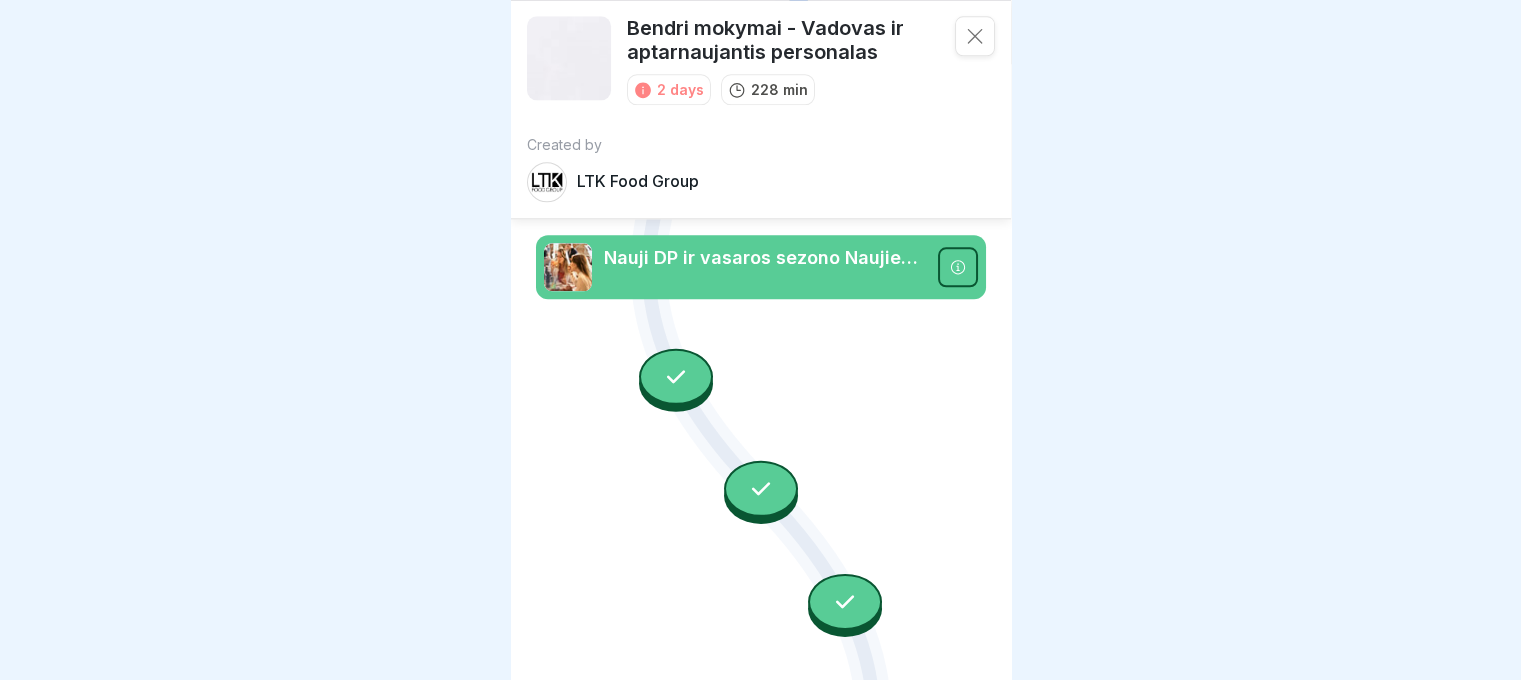 scroll, scrollTop: 2348, scrollLeft: 0, axis: vertical 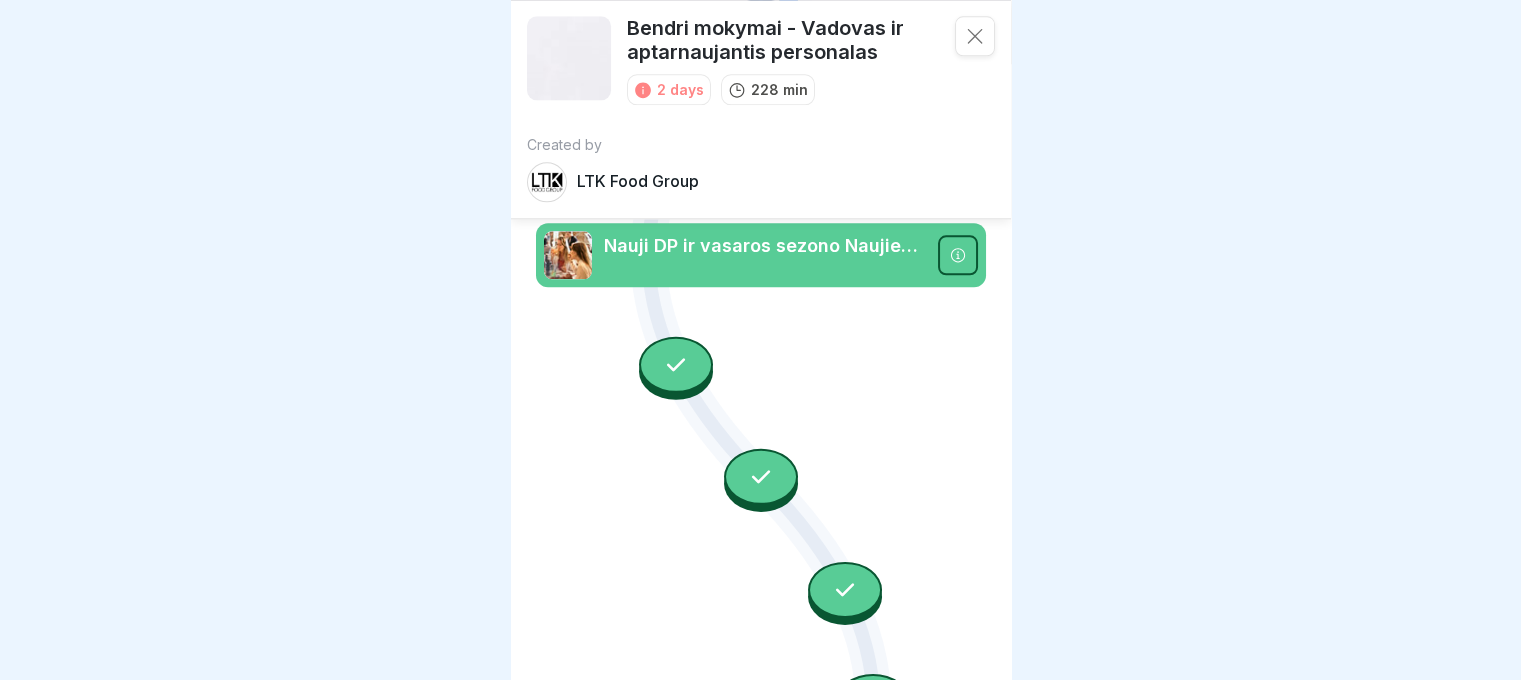 click at bounding box center (975, 36) 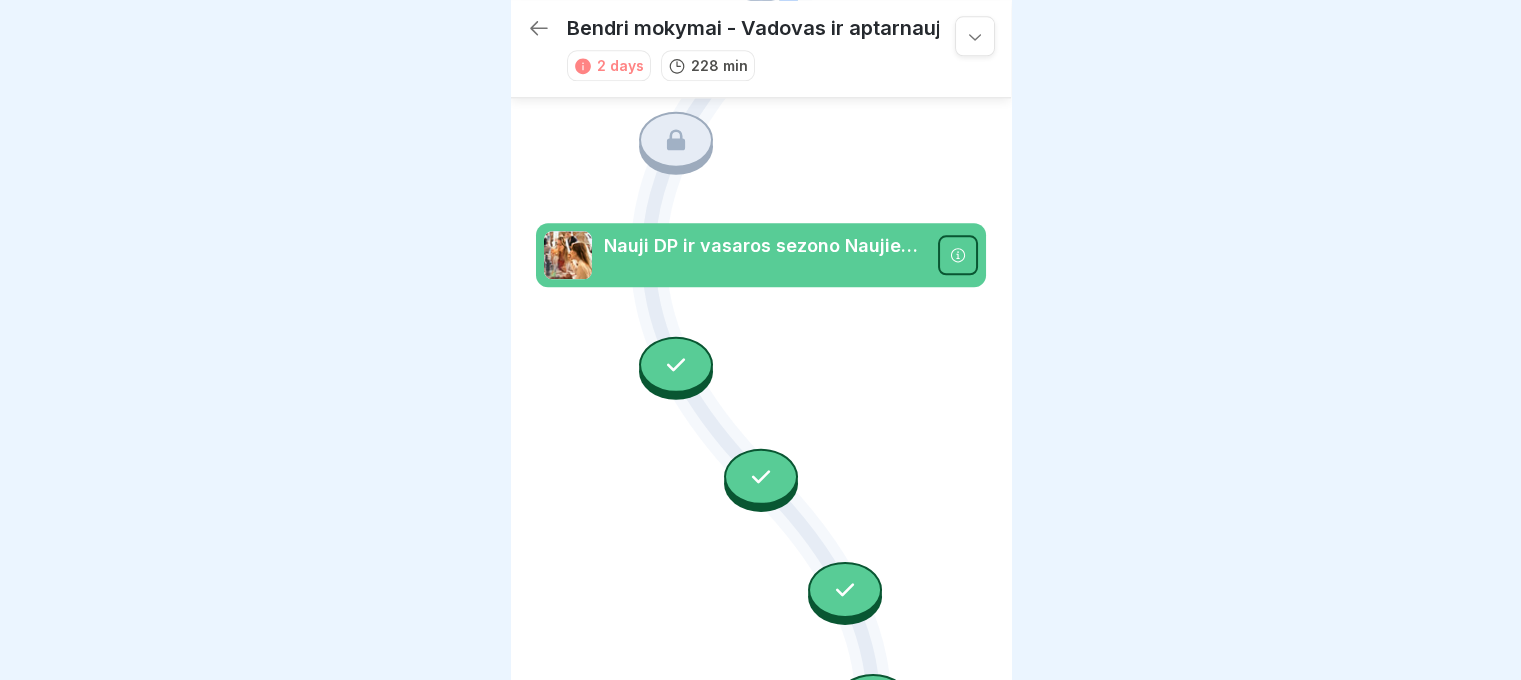 click at bounding box center (958, 255) 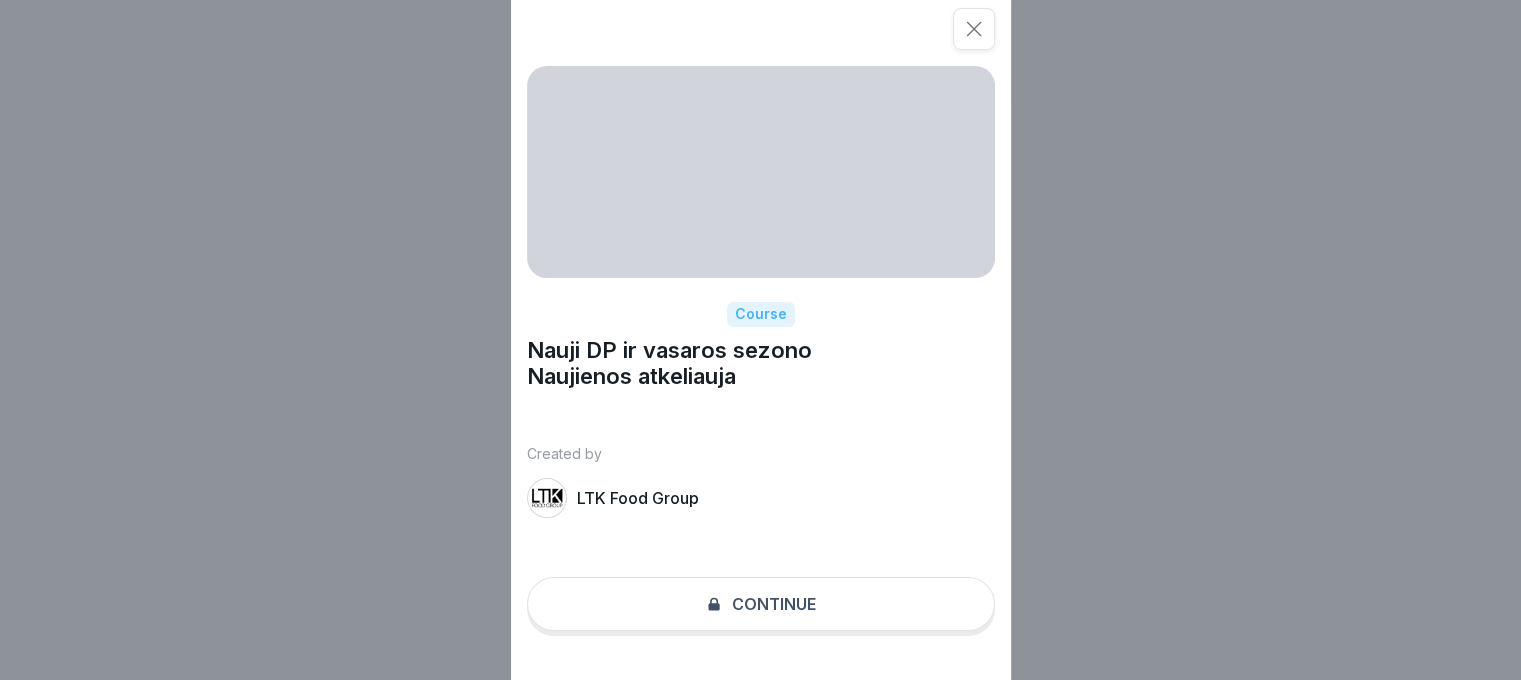 scroll, scrollTop: 15, scrollLeft: 0, axis: vertical 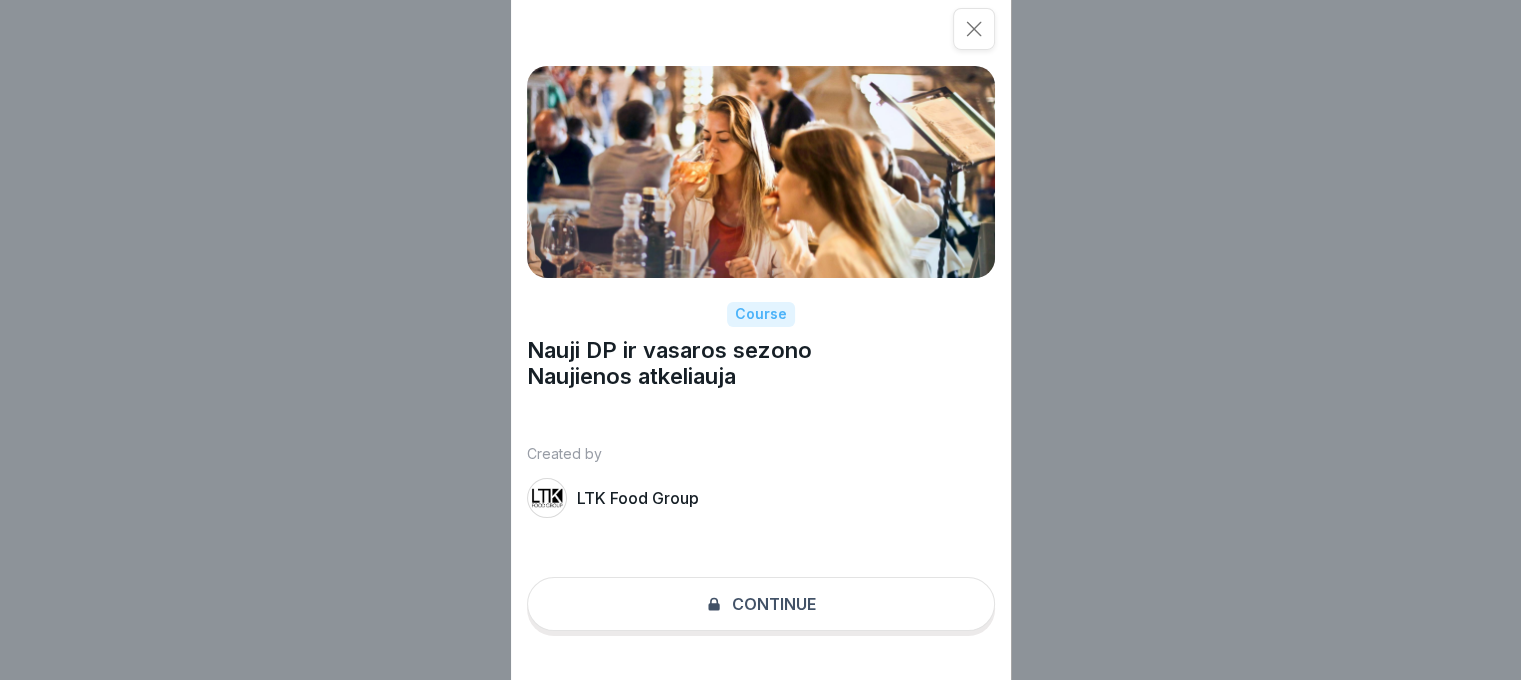 click on "Course Nauji DP  ir vasaros sezono Naujienos atkeliauja Created by LTK Food Group Continue" at bounding box center (761, 340) 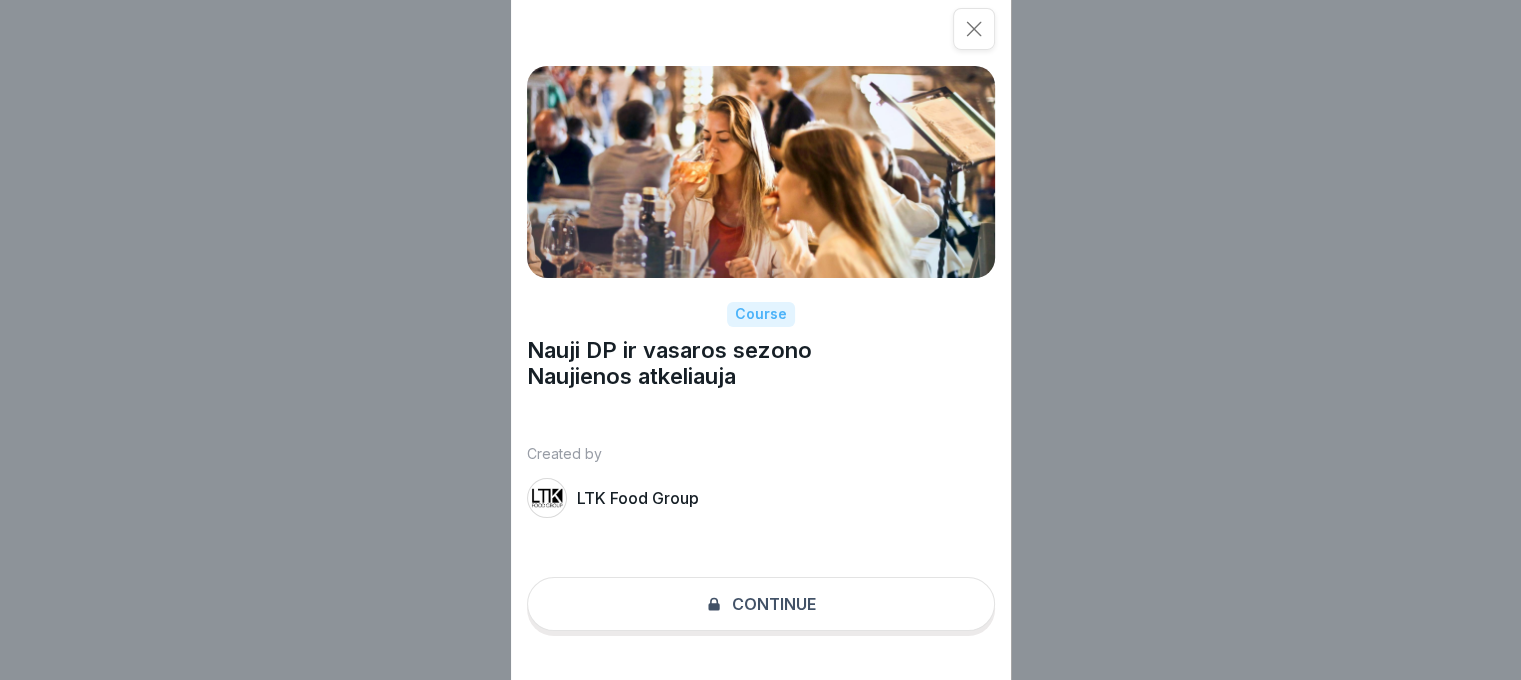 click 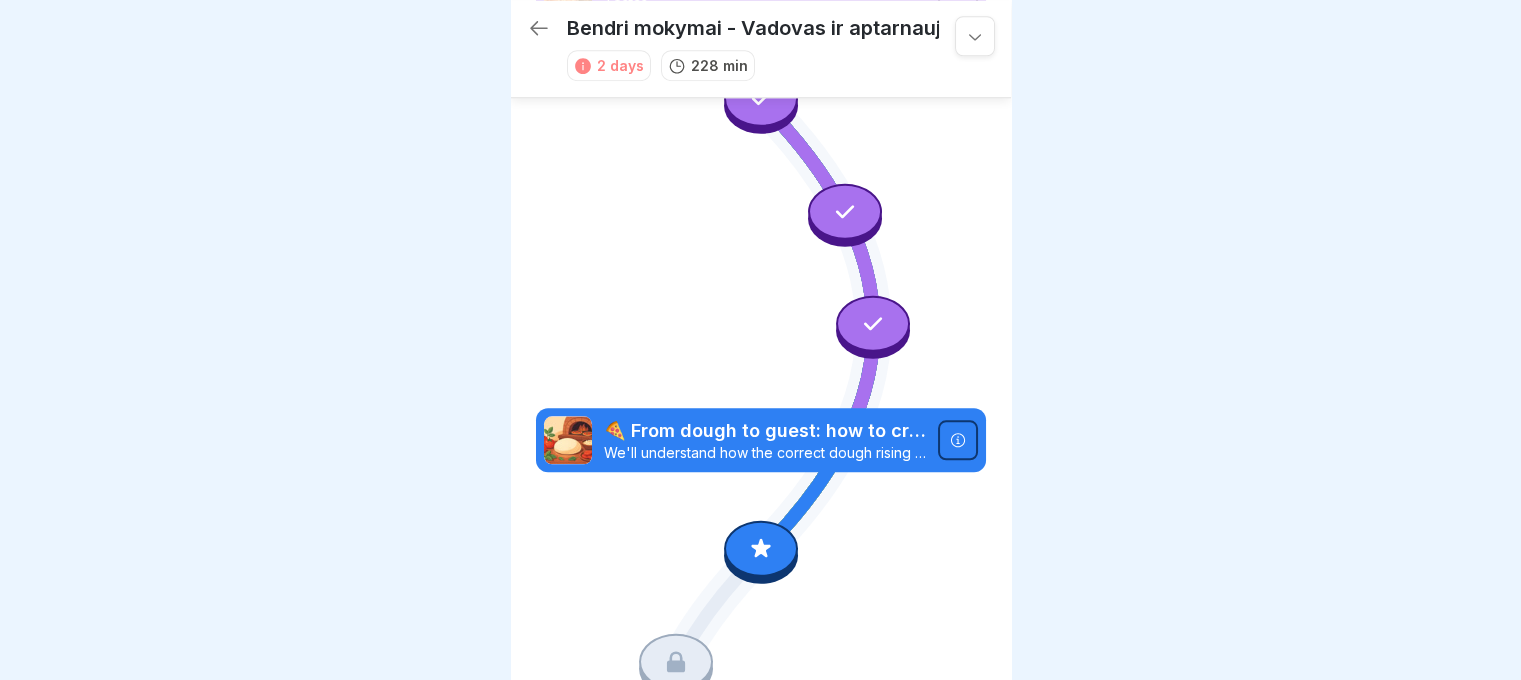 scroll, scrollTop: 1862, scrollLeft: 0, axis: vertical 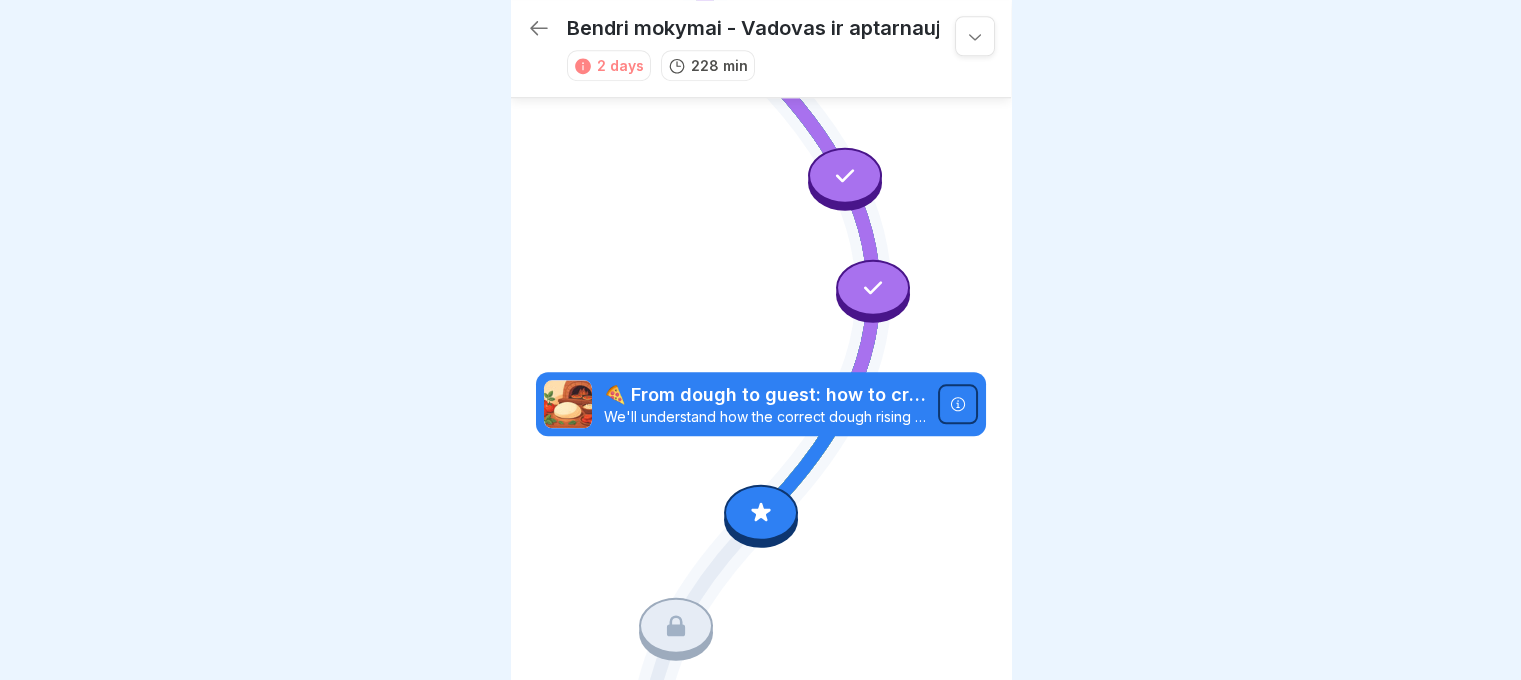 click at bounding box center (958, 404) 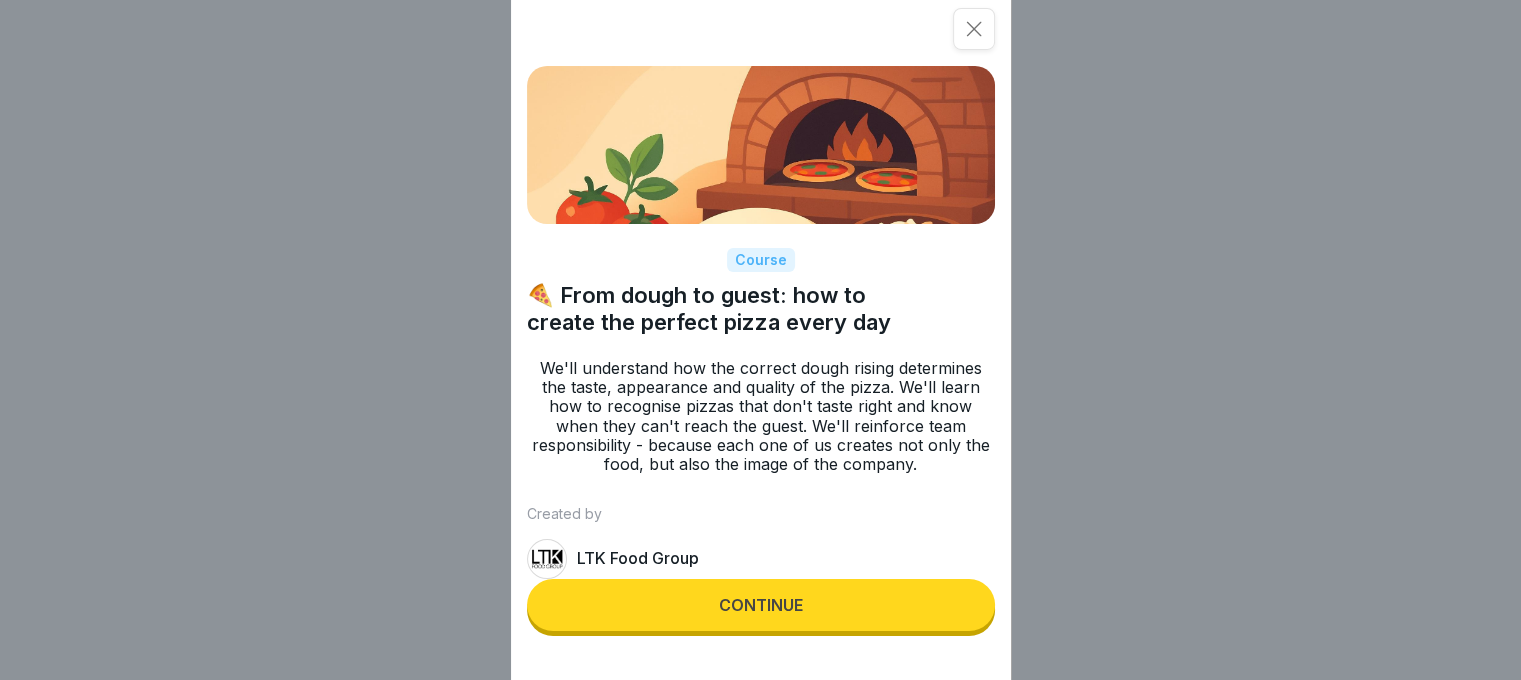 click on "Continue" at bounding box center (761, 605) 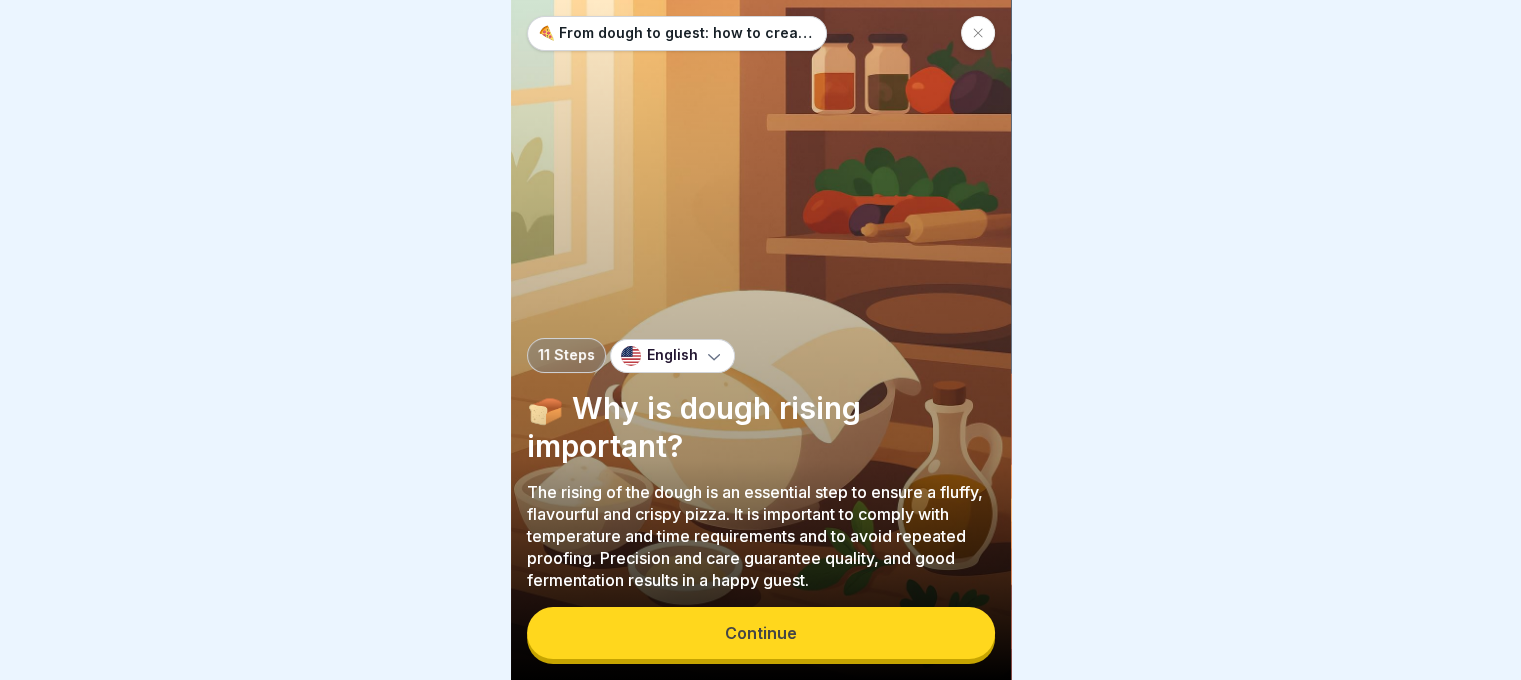 scroll, scrollTop: 0, scrollLeft: 0, axis: both 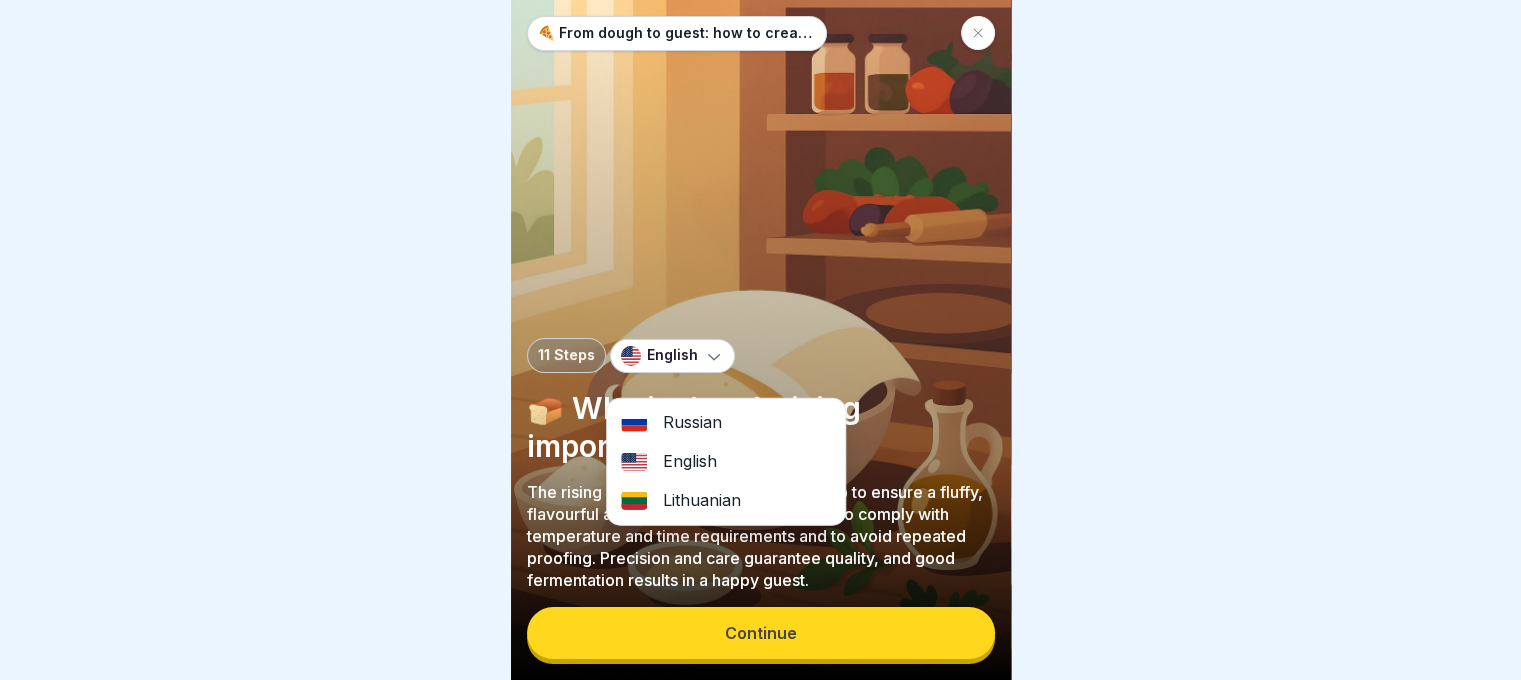 click on "Lithuanian" at bounding box center (726, 500) 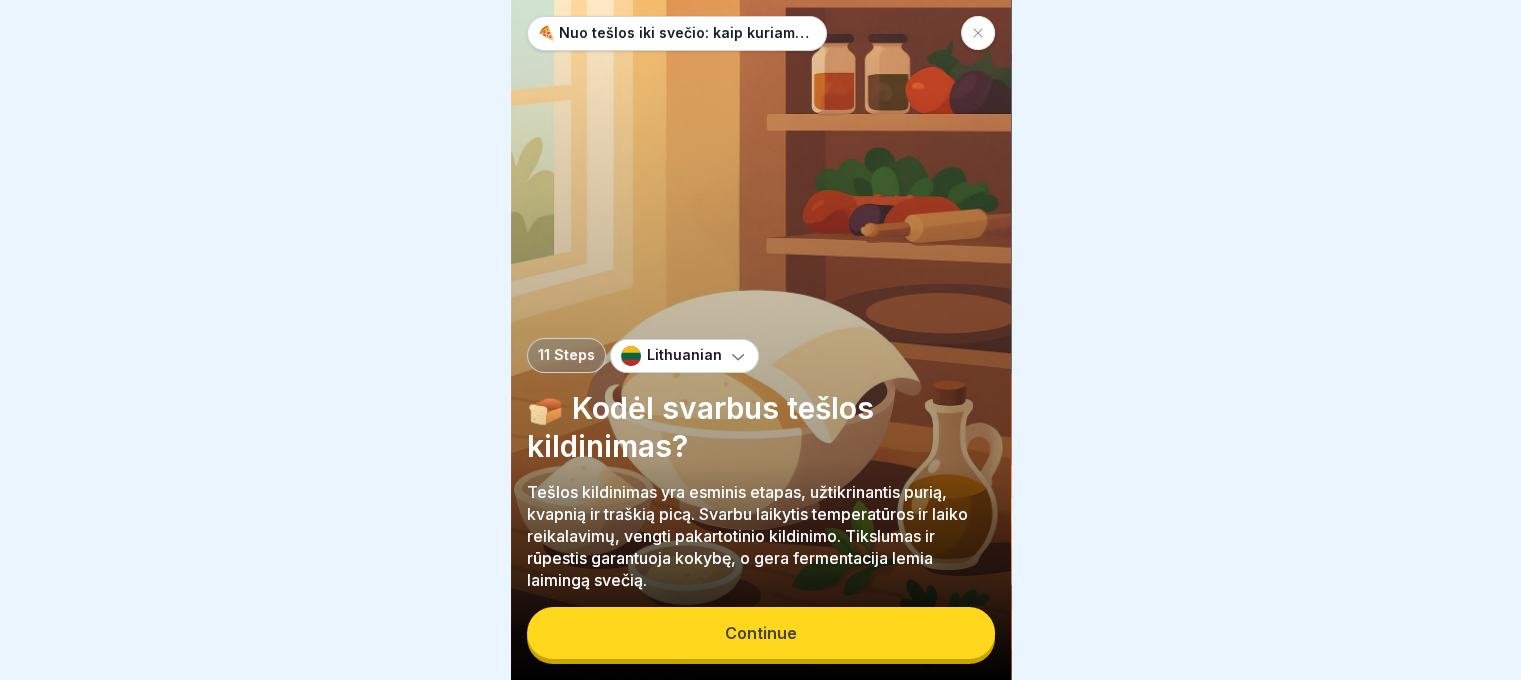 click on "Continue" at bounding box center [761, 633] 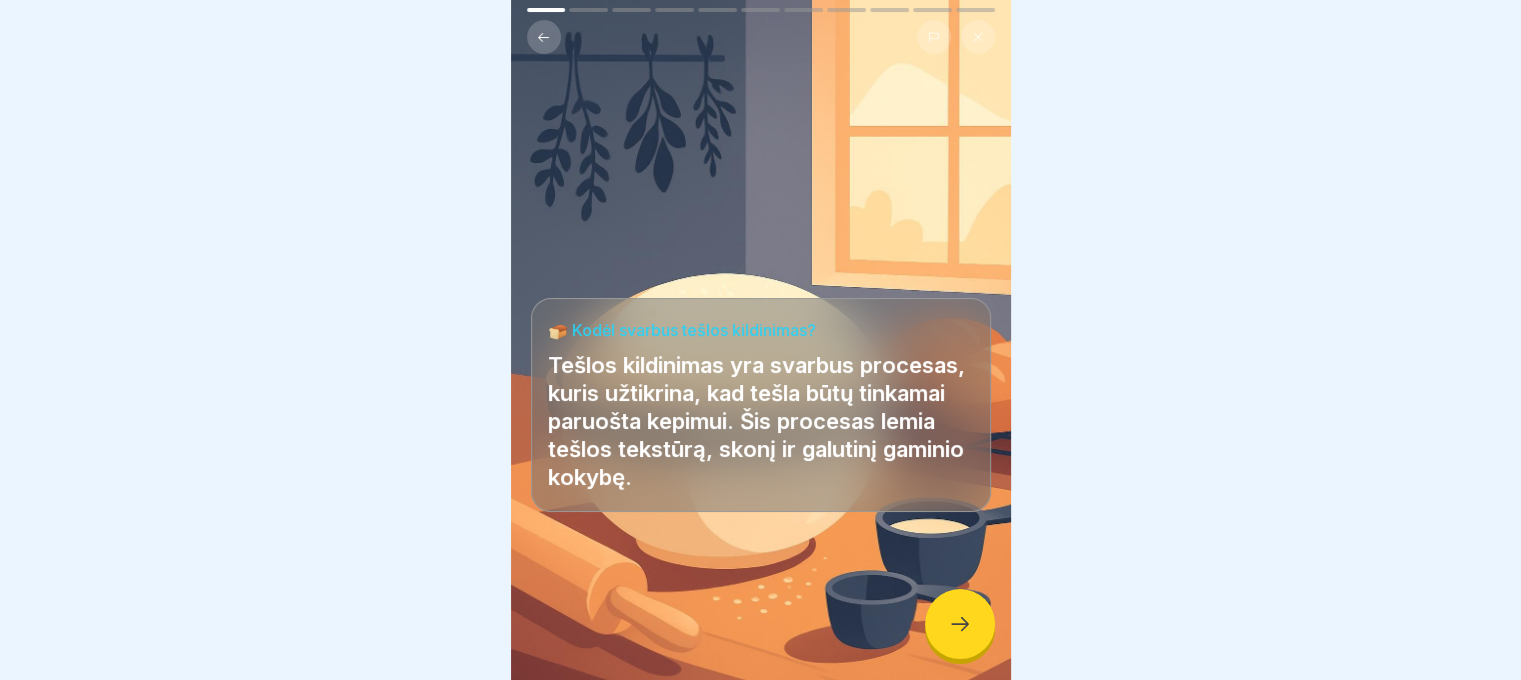 click 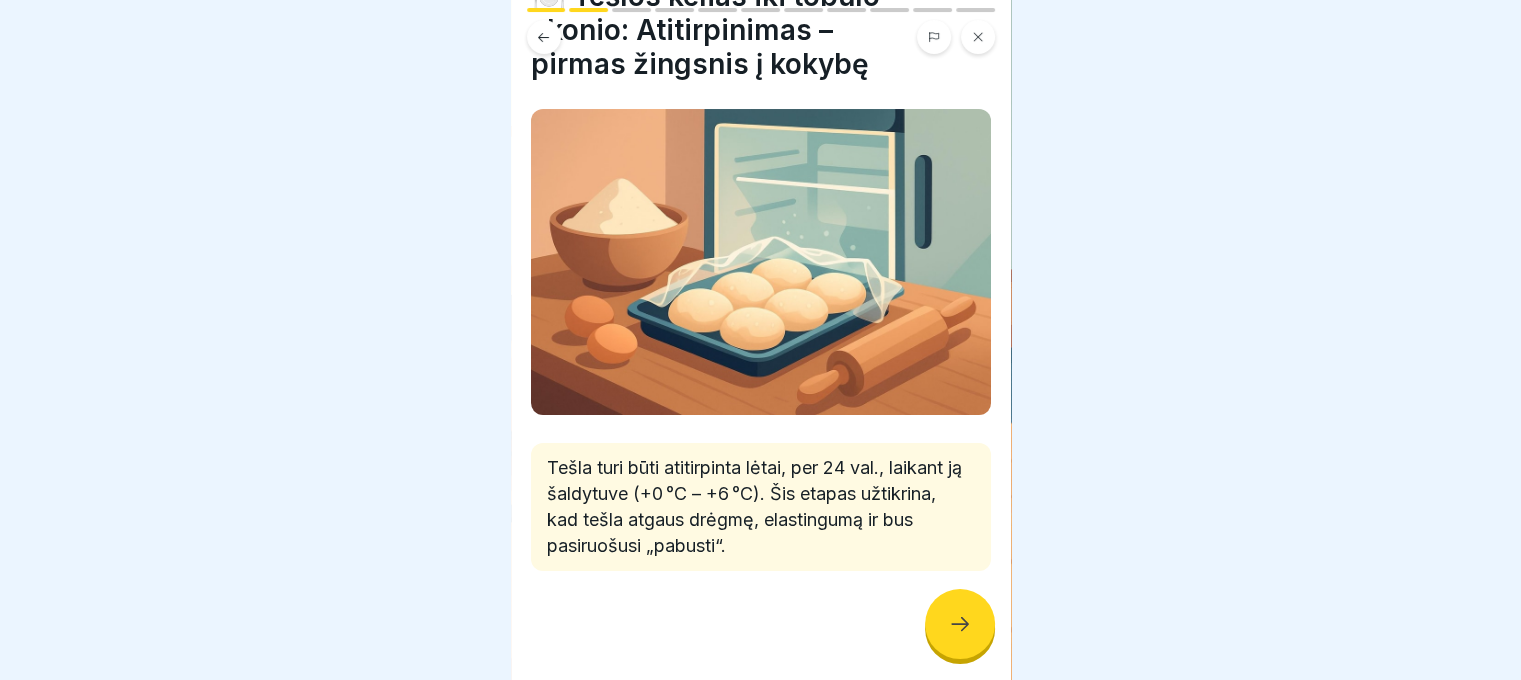 scroll, scrollTop: 100, scrollLeft: 0, axis: vertical 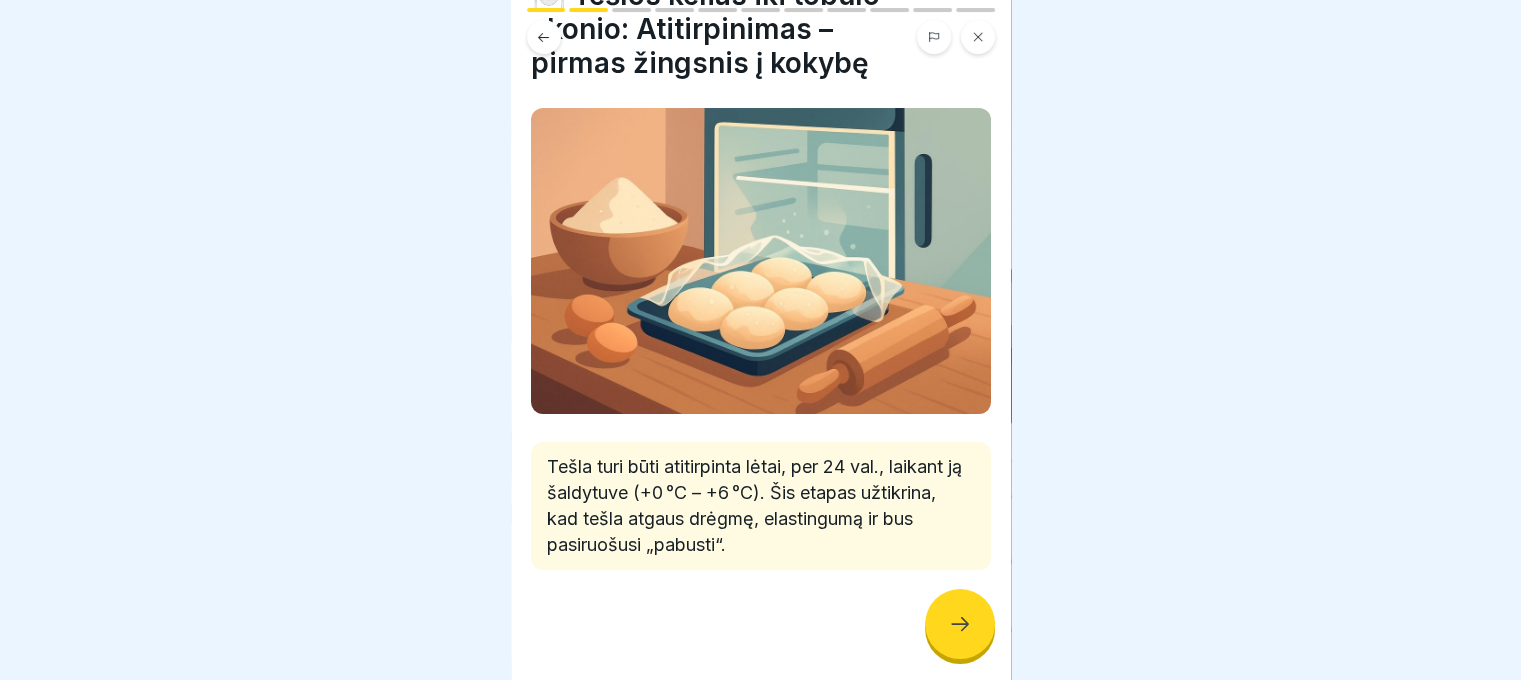 click 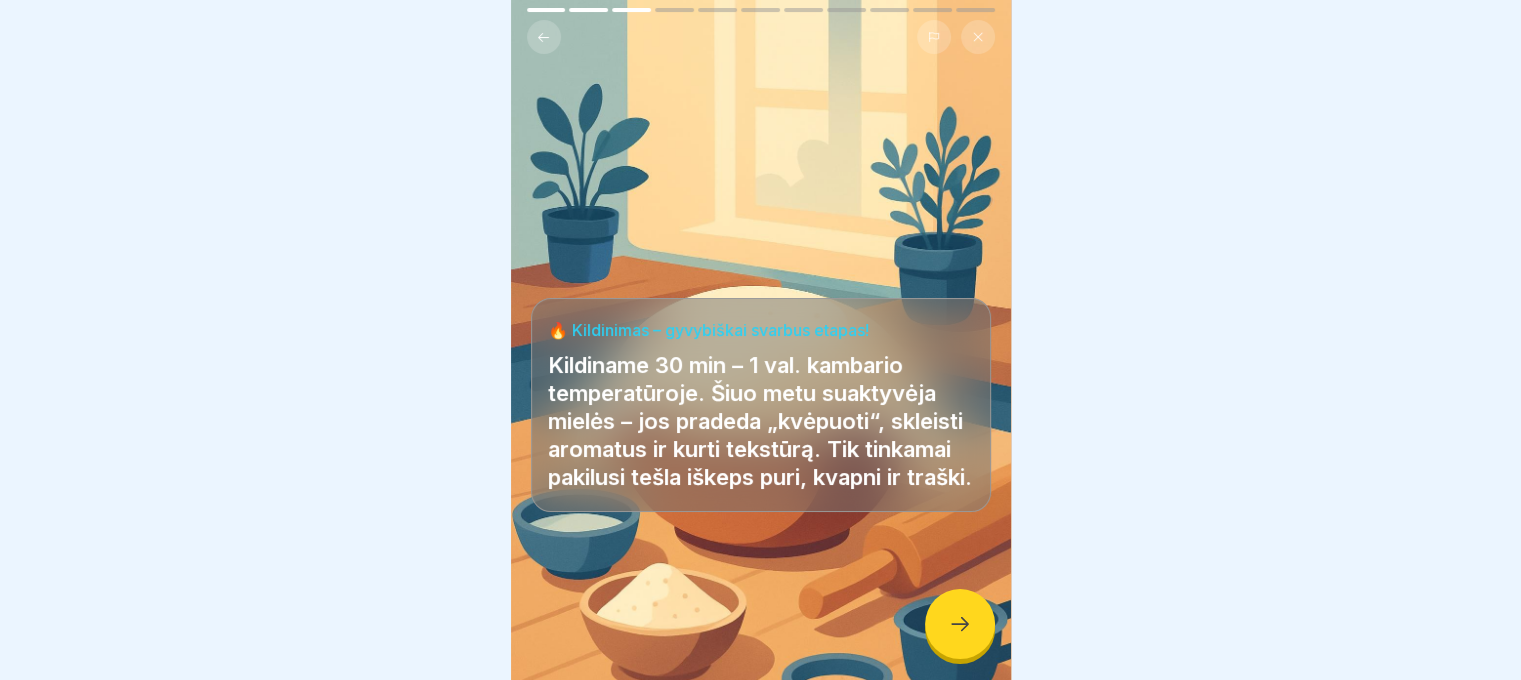 scroll, scrollTop: 15, scrollLeft: 0, axis: vertical 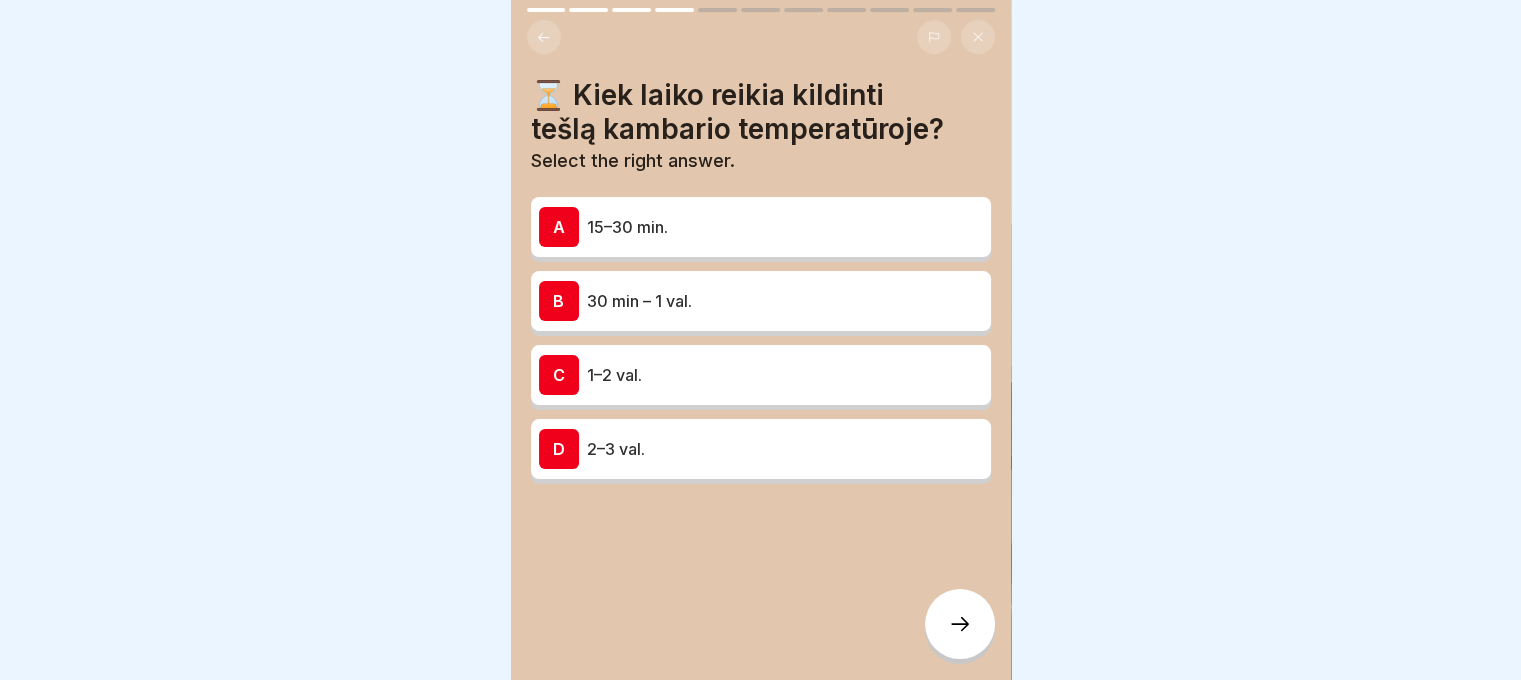 click at bounding box center (544, 37) 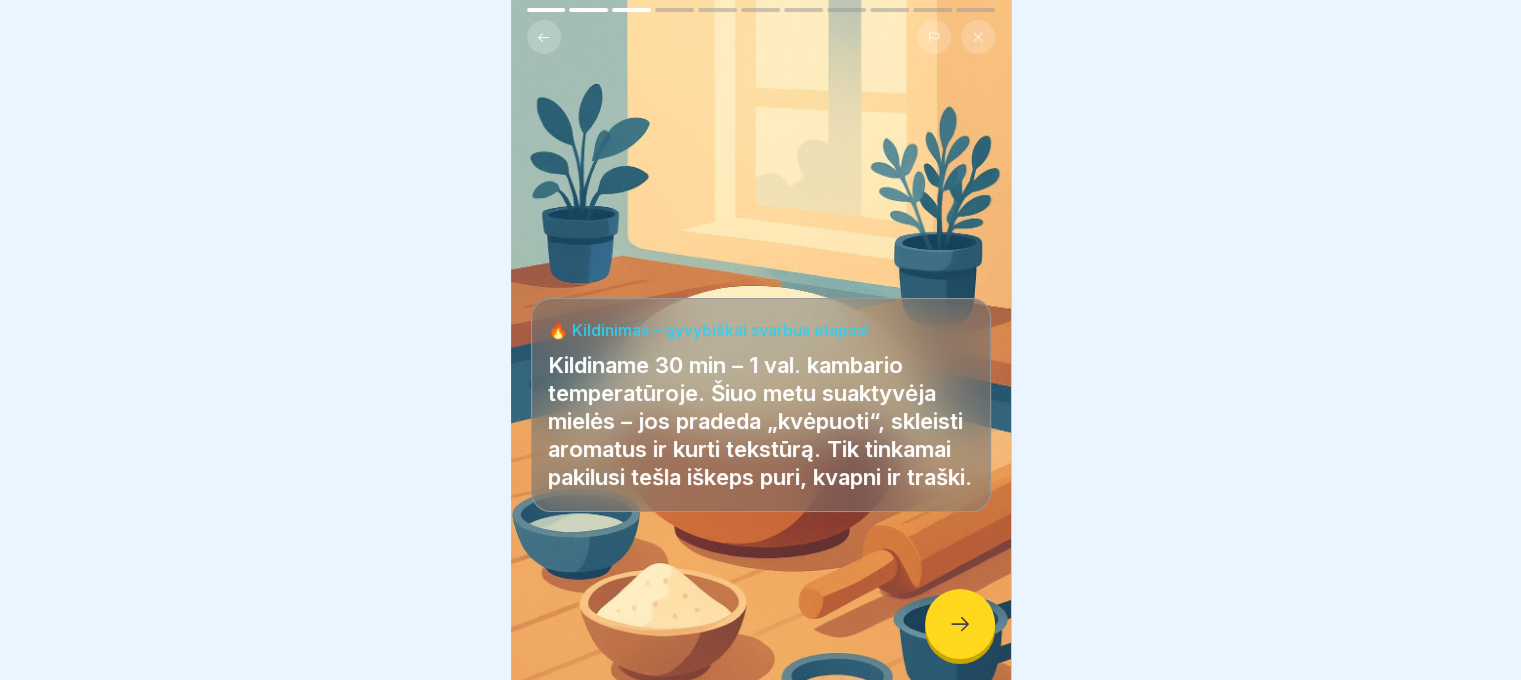 click at bounding box center [960, 624] 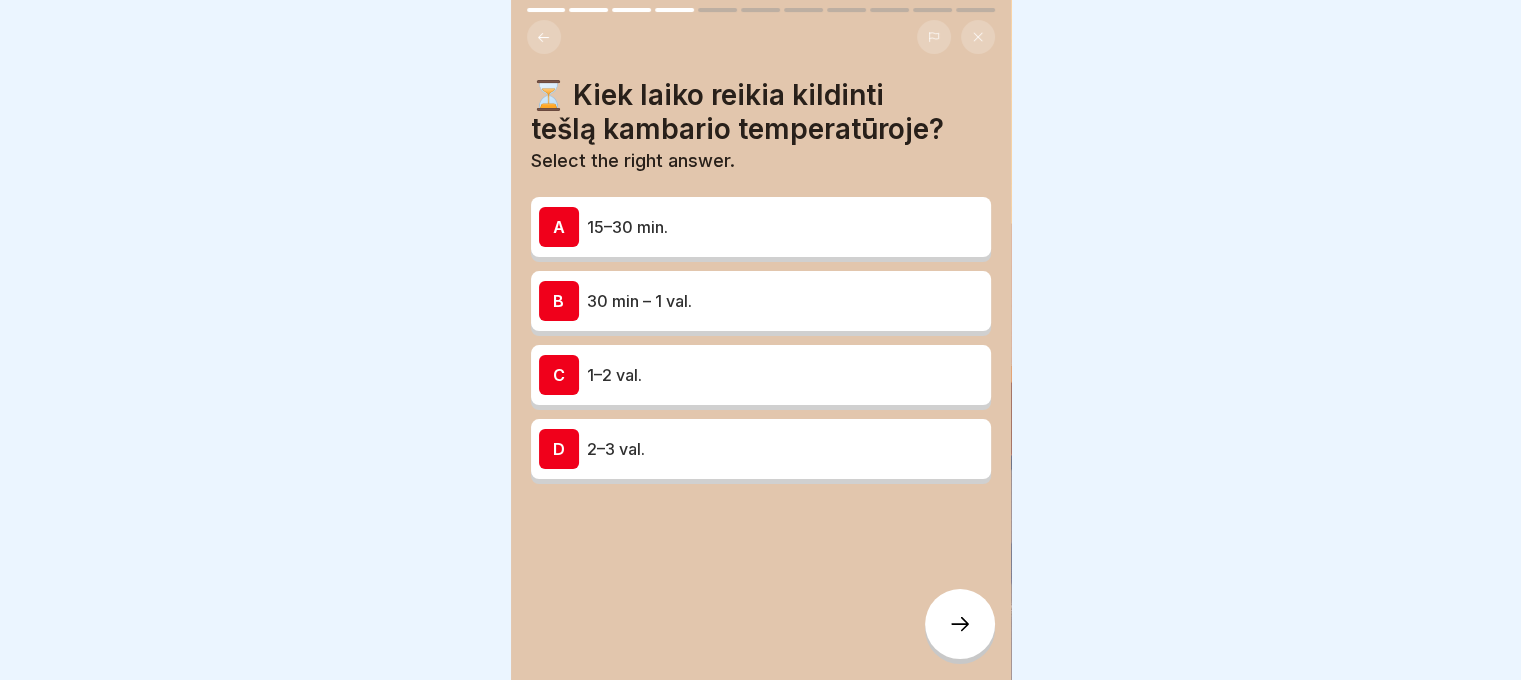 click on "30 min – 1 val." at bounding box center [785, 301] 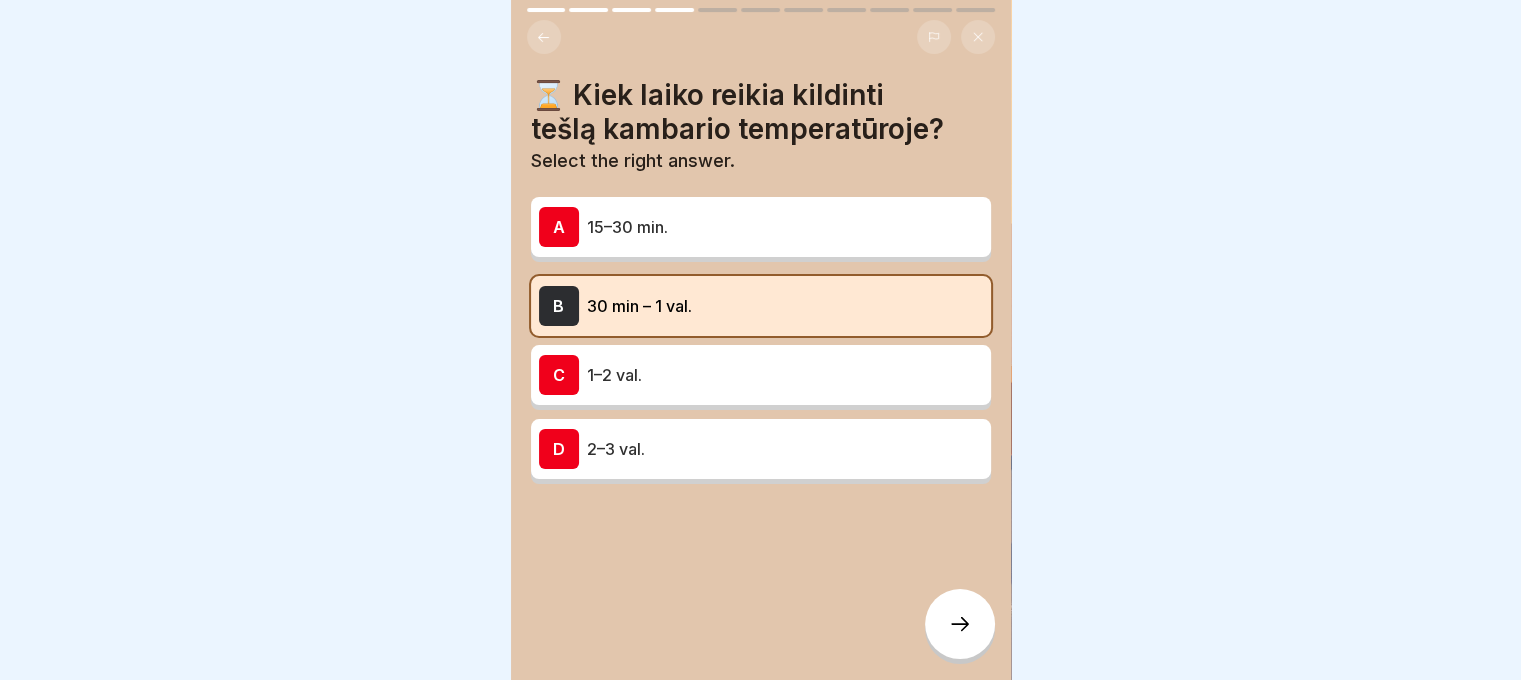 click 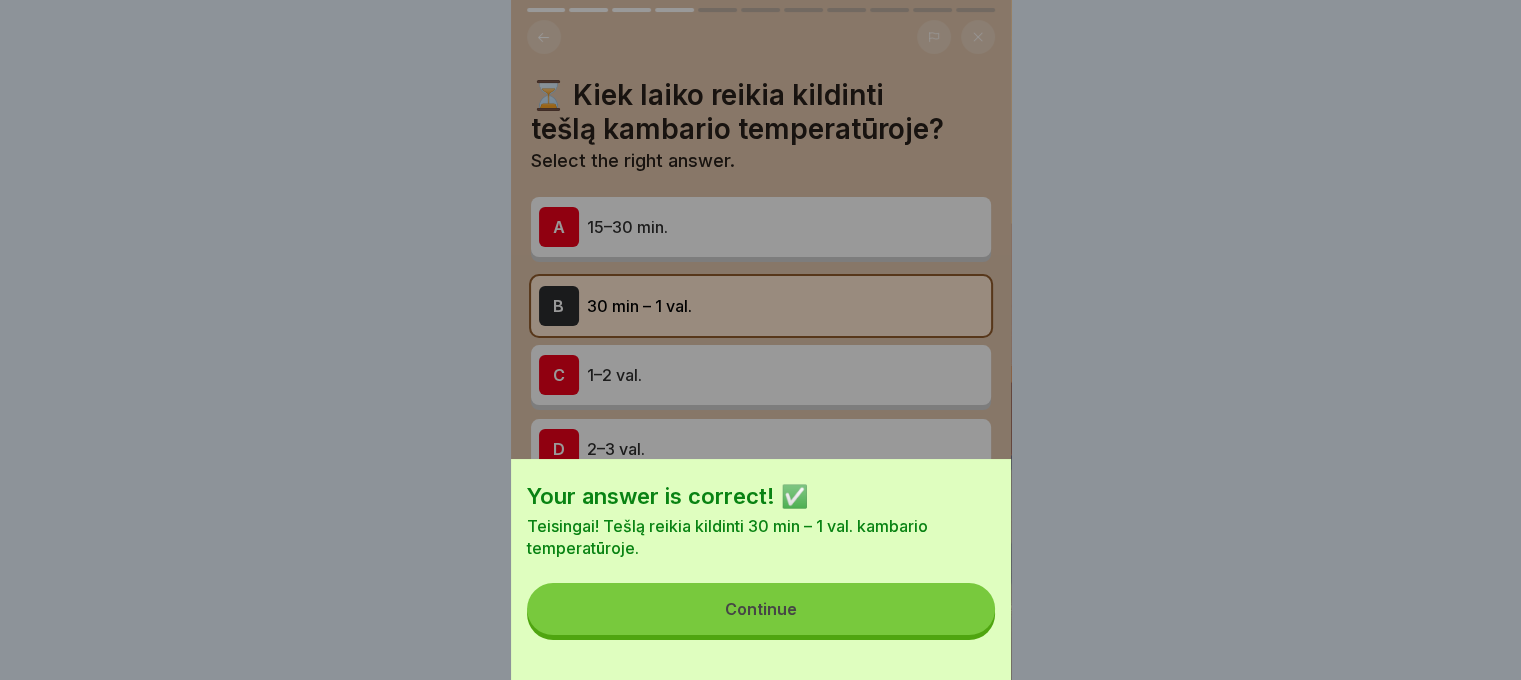 click on "Continue" at bounding box center (761, 609) 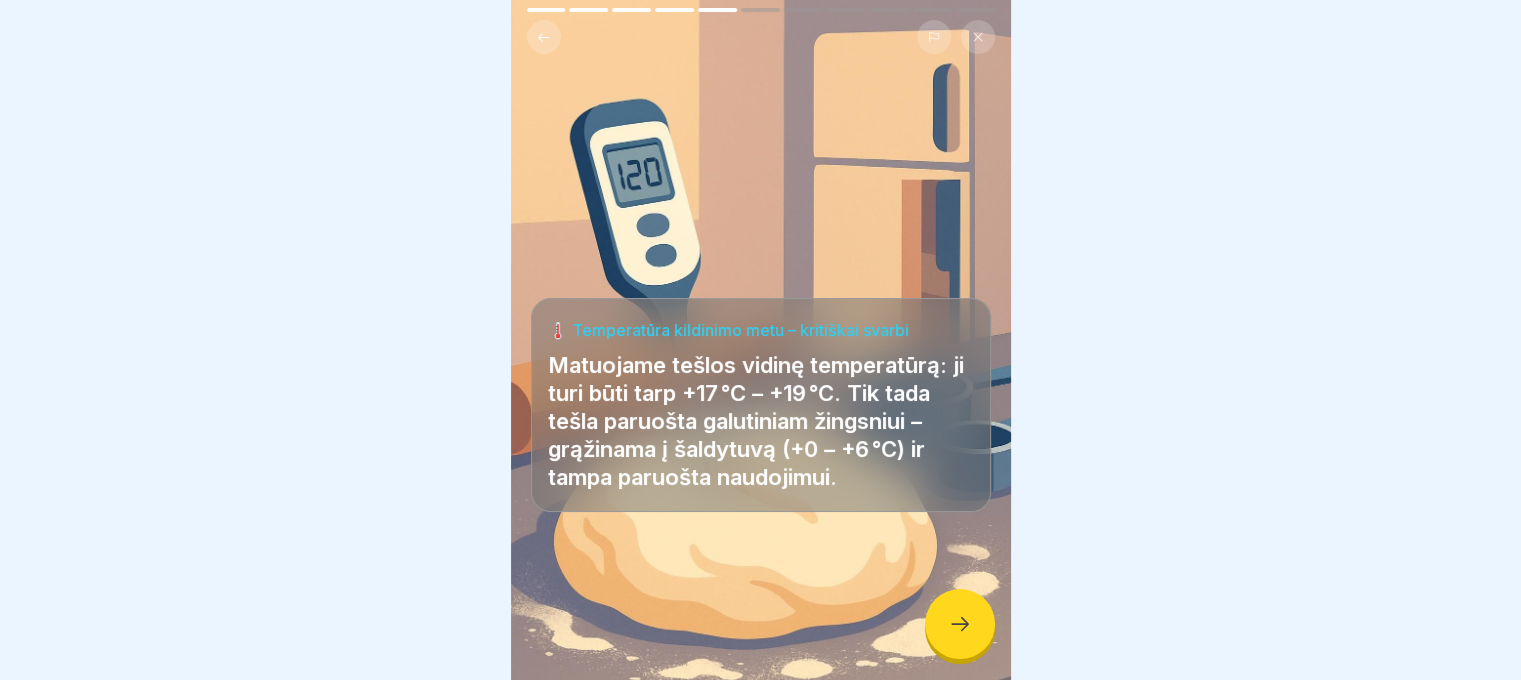 scroll, scrollTop: 15, scrollLeft: 0, axis: vertical 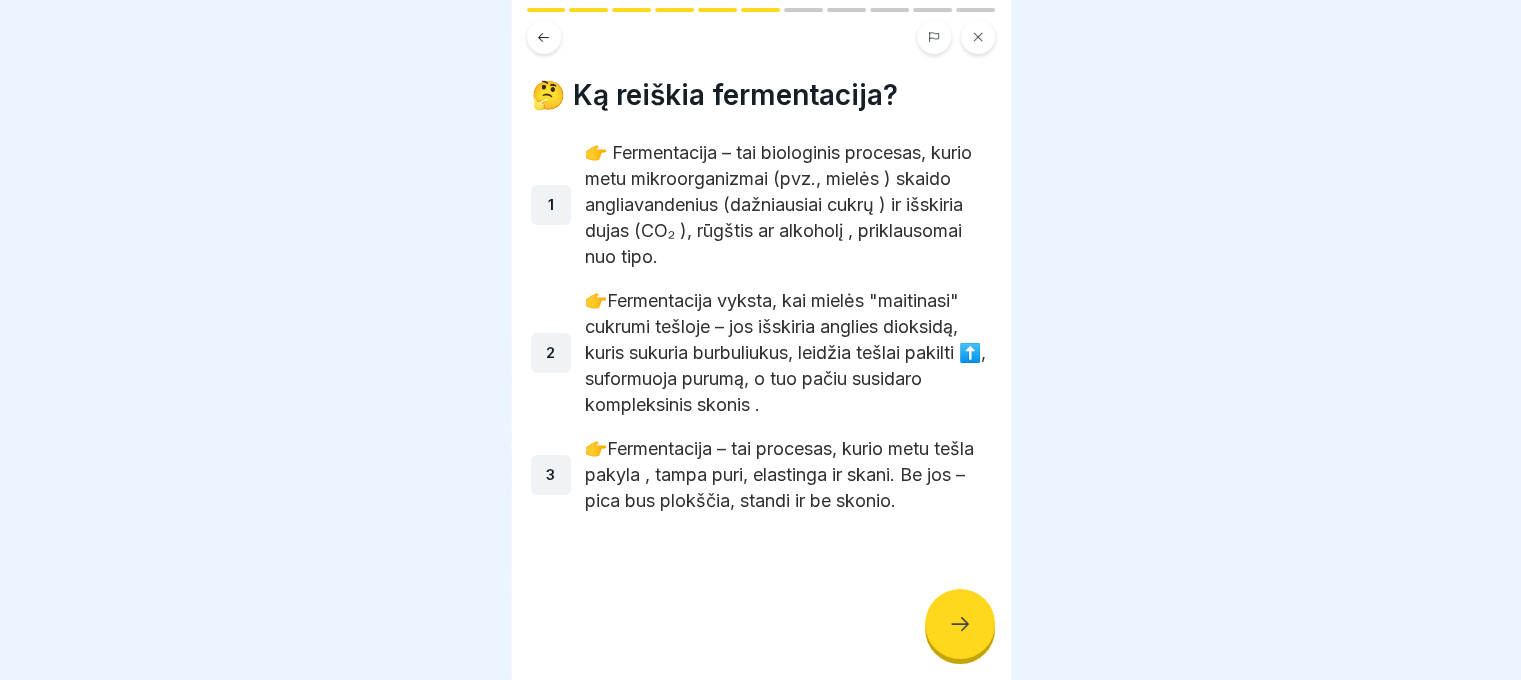 click at bounding box center [960, 624] 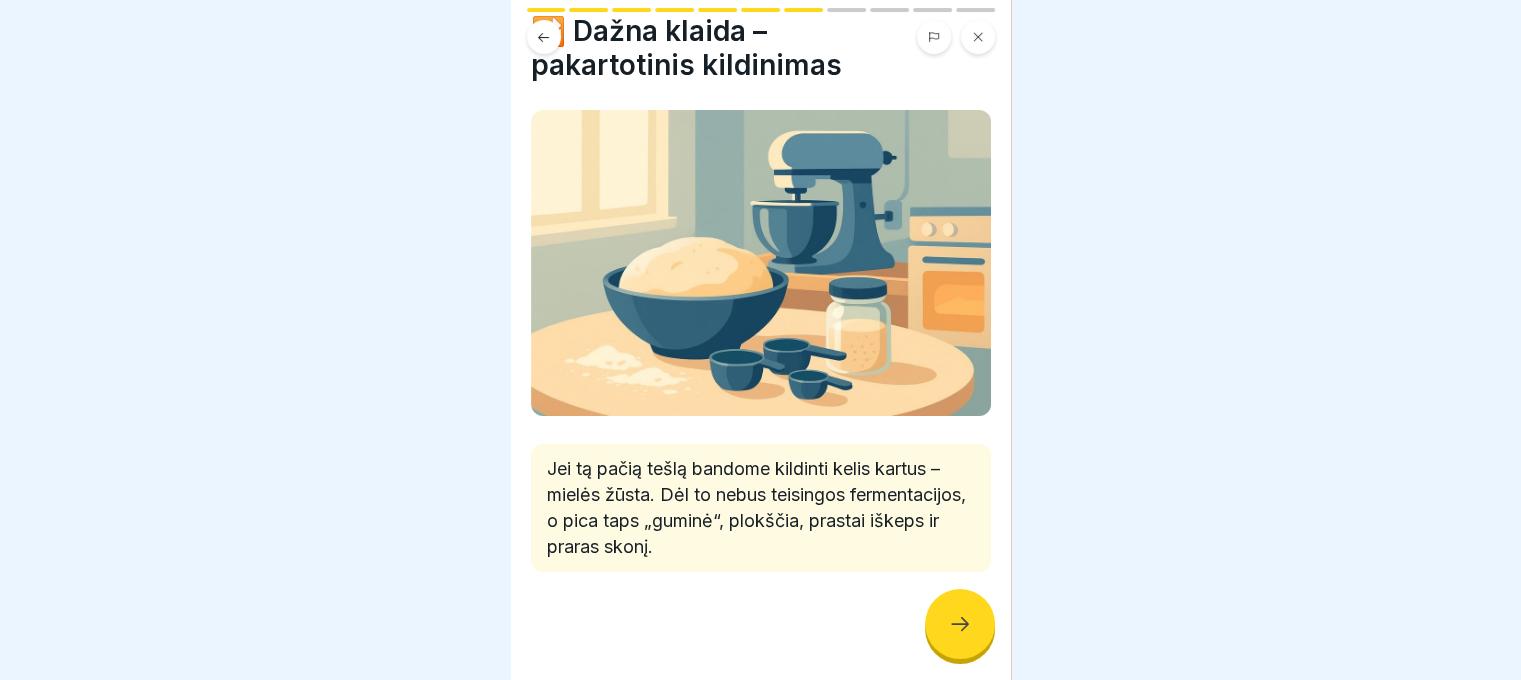 scroll, scrollTop: 66, scrollLeft: 0, axis: vertical 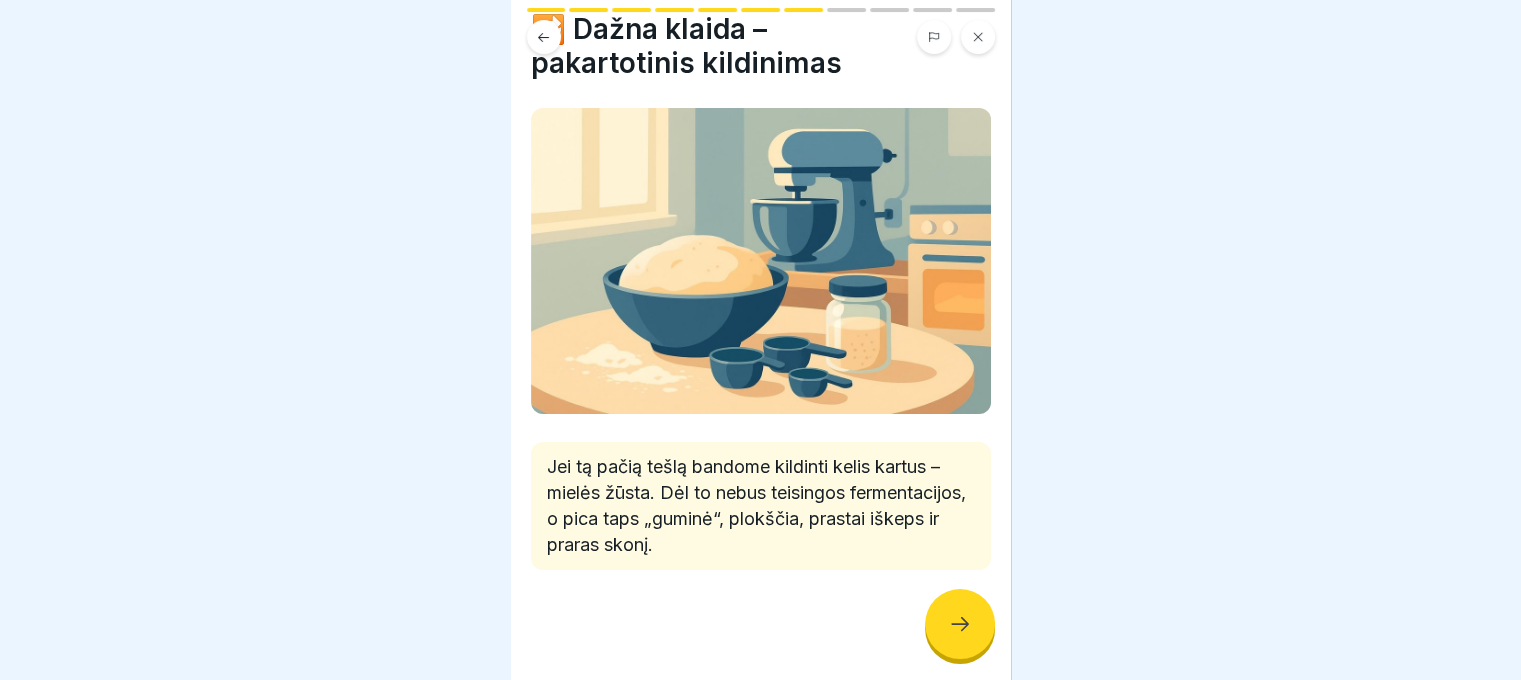 click at bounding box center (960, 624) 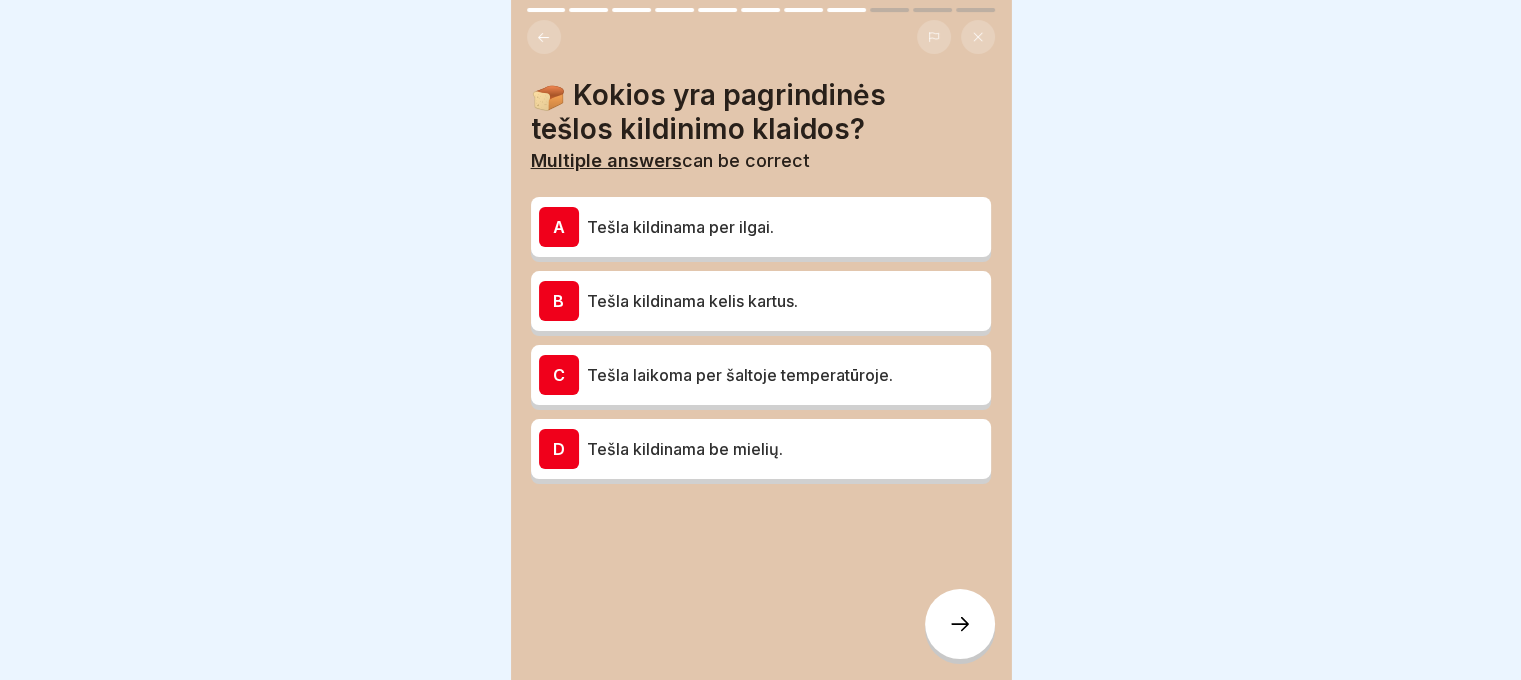 click on "Tešla kildinama per ilgai." at bounding box center (785, 227) 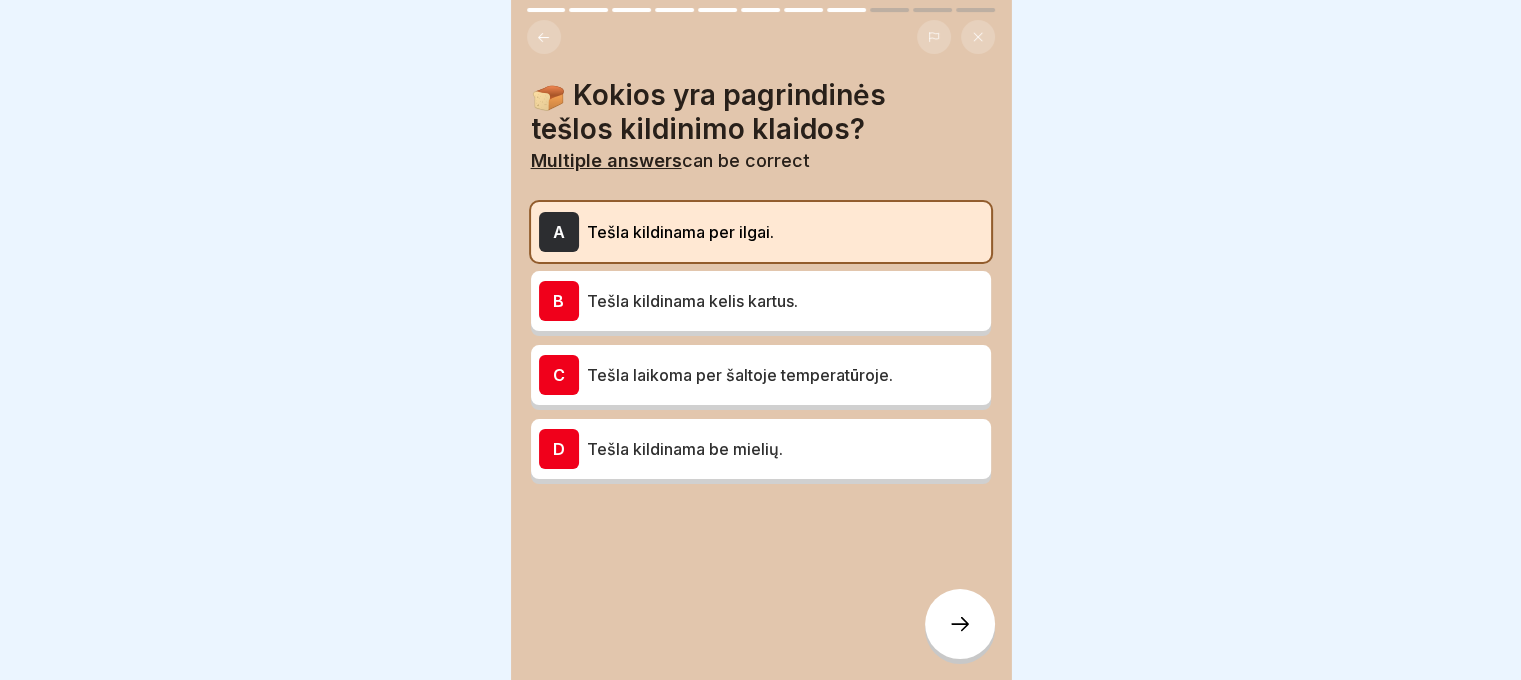 click on "Tešla laikoma per šaltoje temperatūroje." at bounding box center (785, 375) 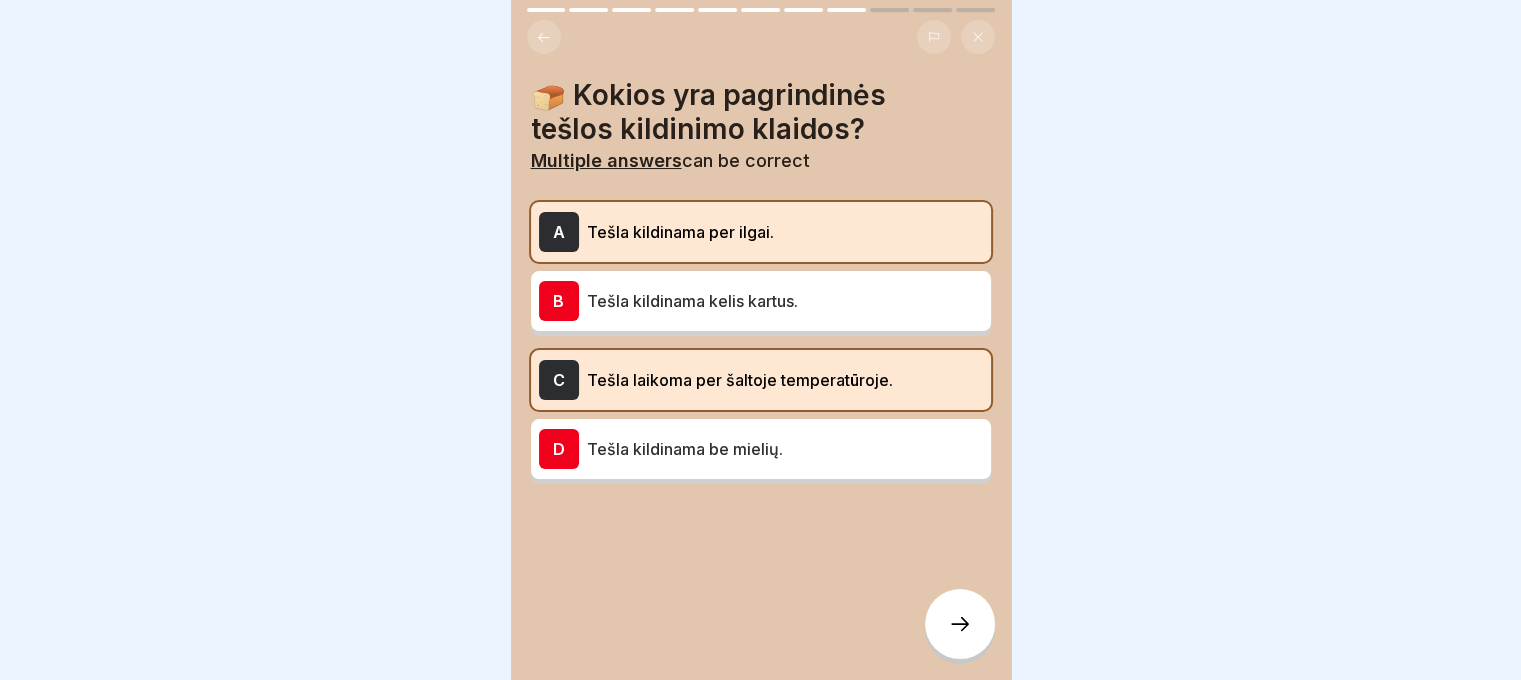 click on "Tešla kildinama be mielių." at bounding box center (785, 449) 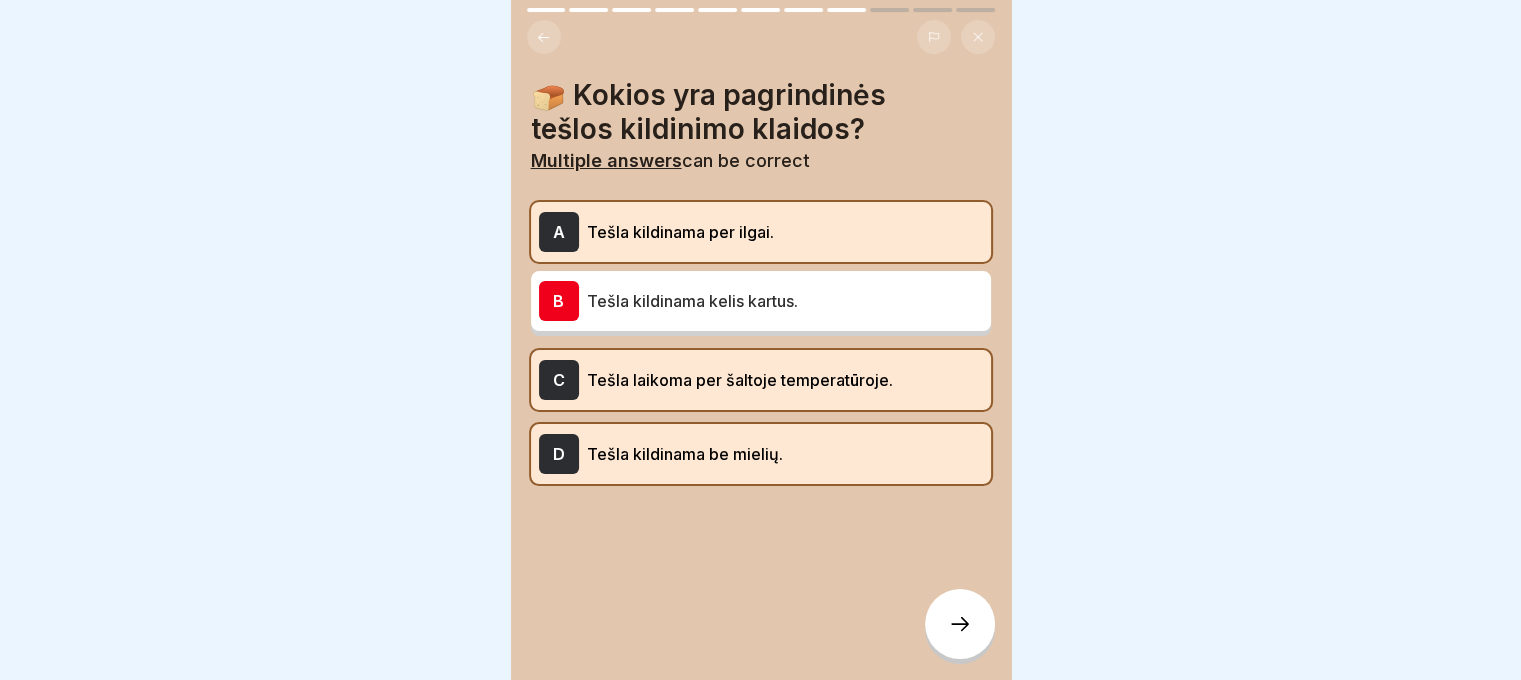 click at bounding box center (960, 624) 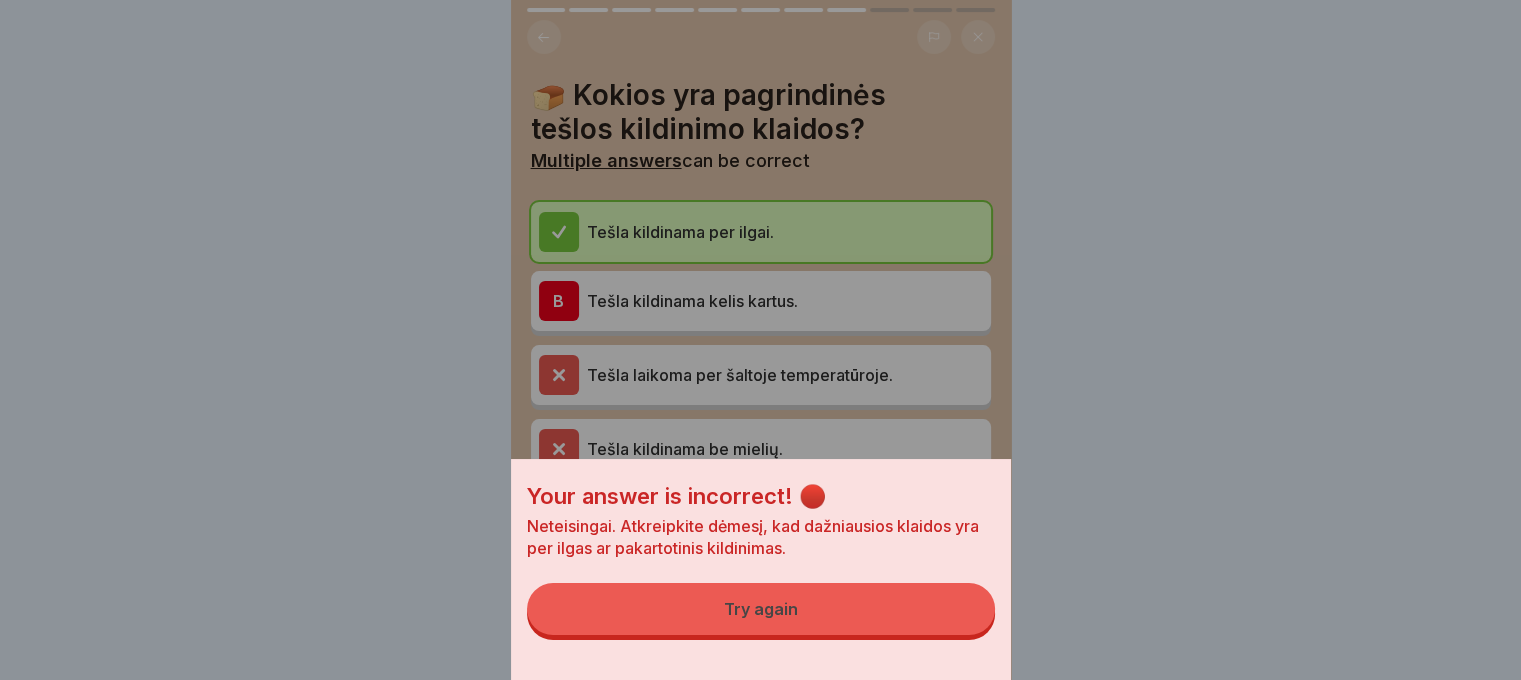 click on "Try again" at bounding box center [761, 609] 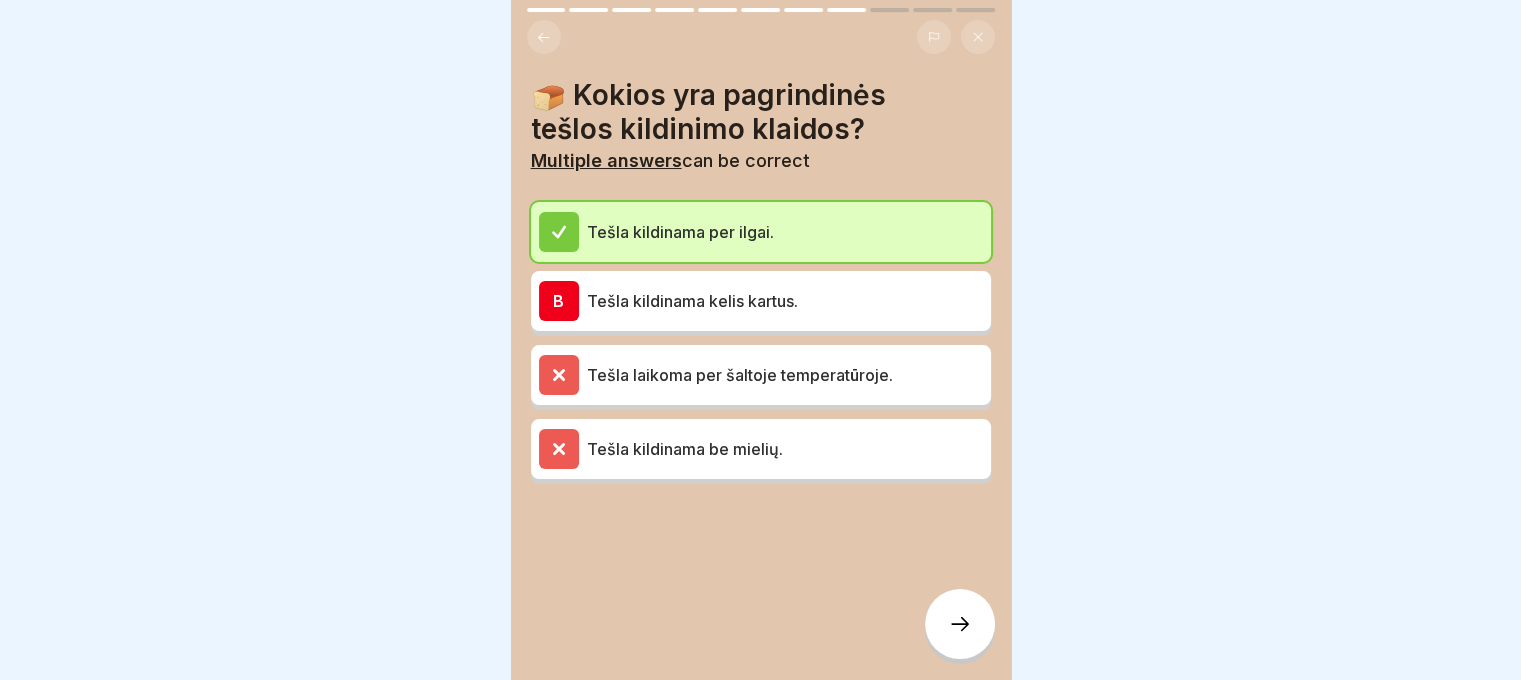 click at bounding box center (960, 624) 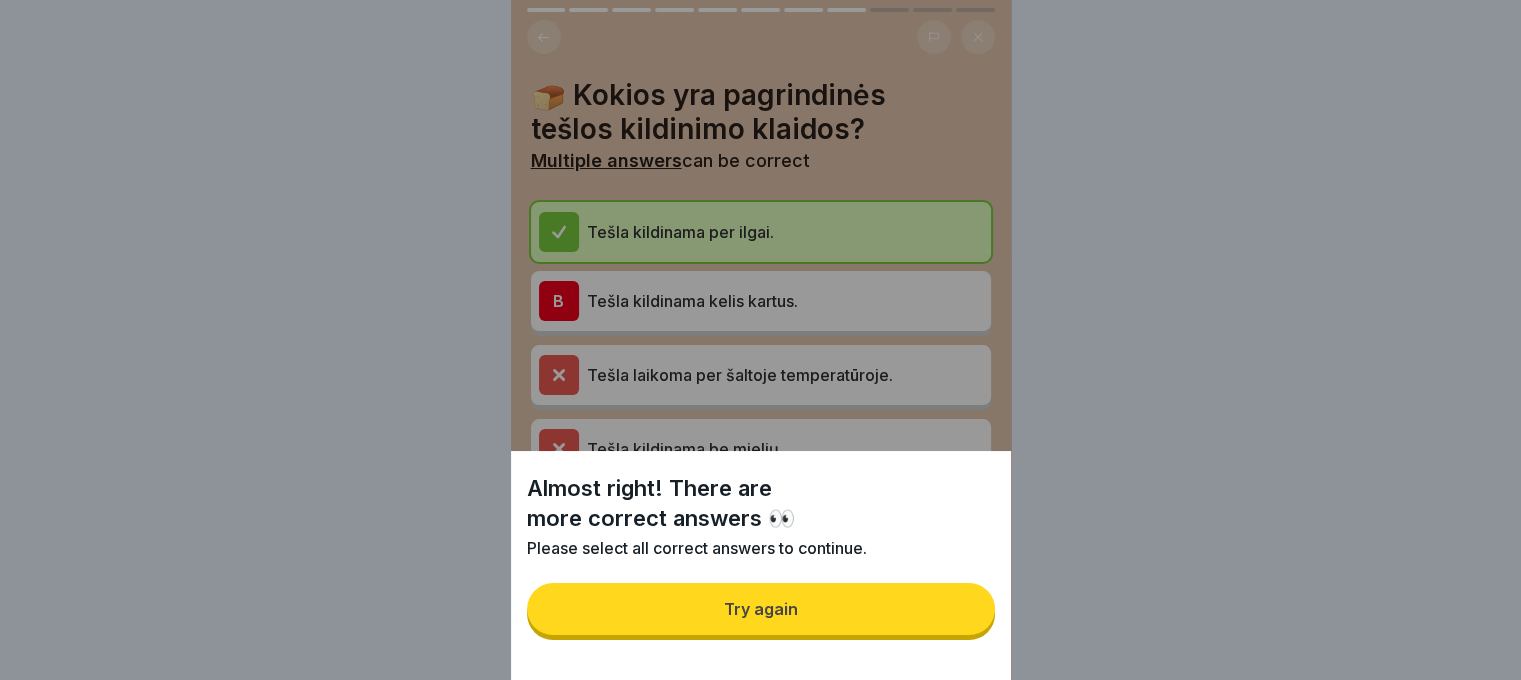 click on "Try again" at bounding box center [761, 609] 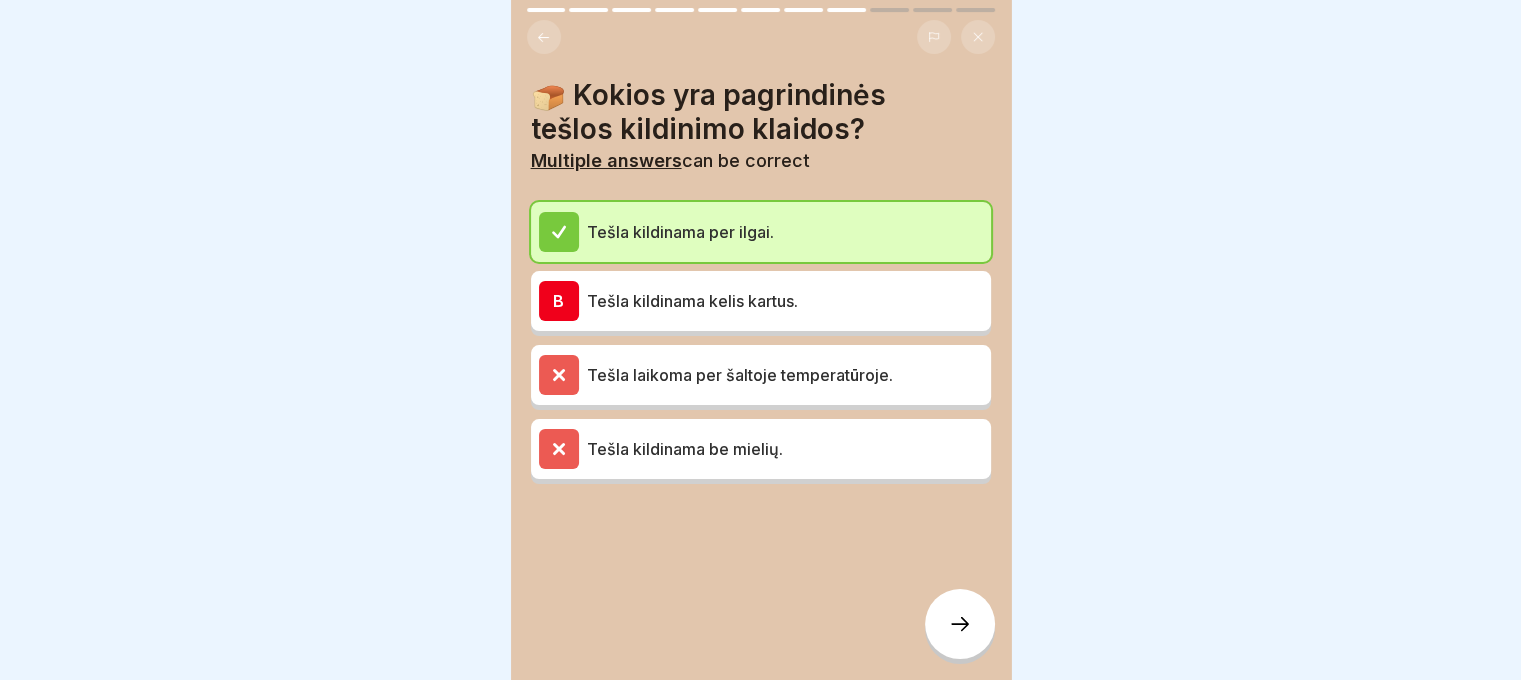 click on "Tešla kildinama per ilgai." at bounding box center [785, 232] 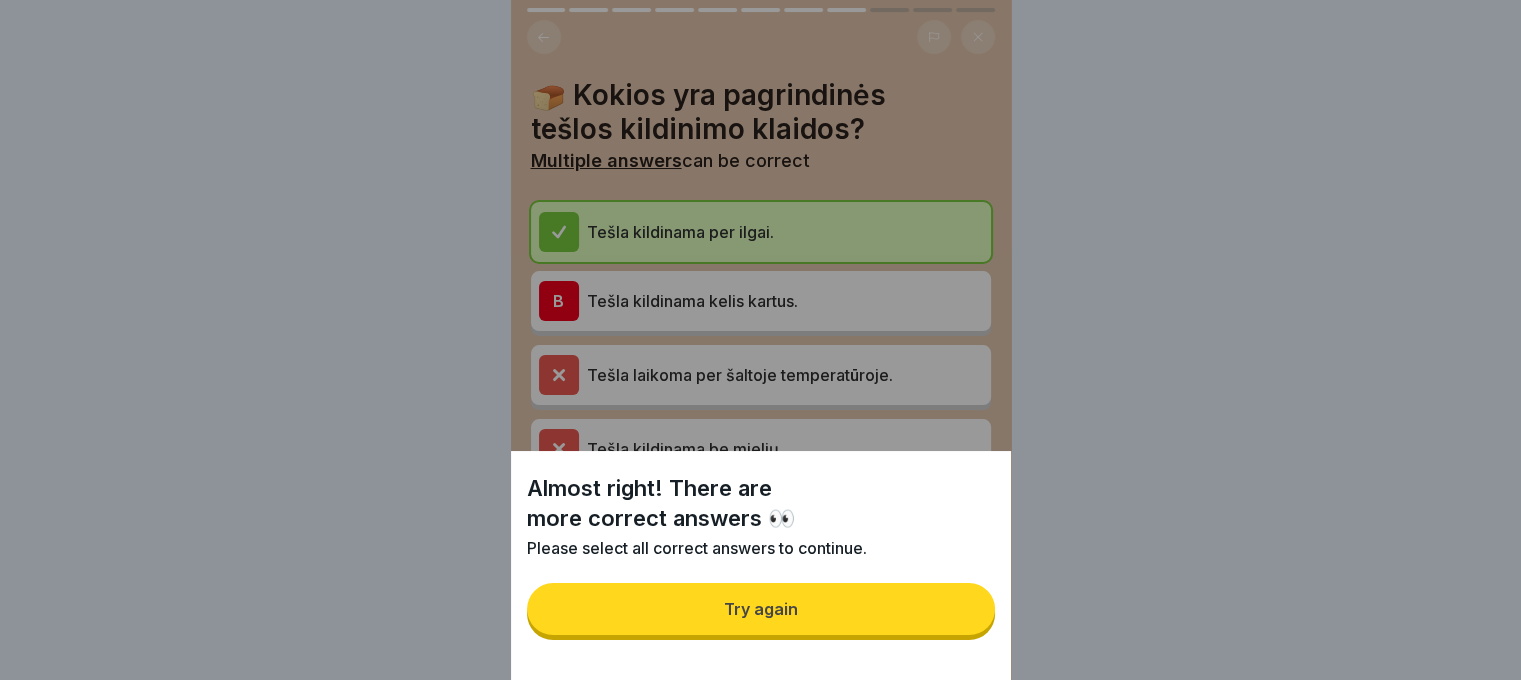 click on "Try again" at bounding box center (761, 609) 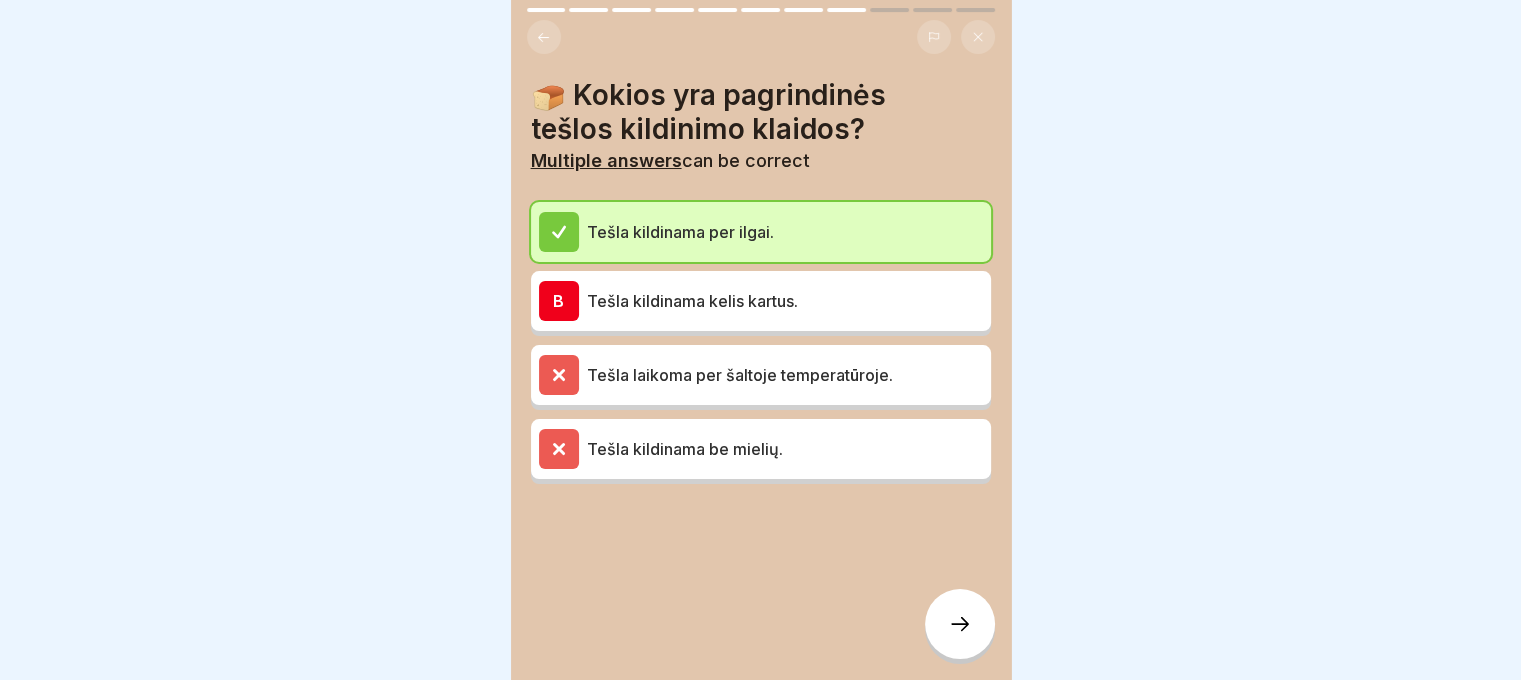 click on "B Tešla kildinama kelis kartus." at bounding box center [761, 301] 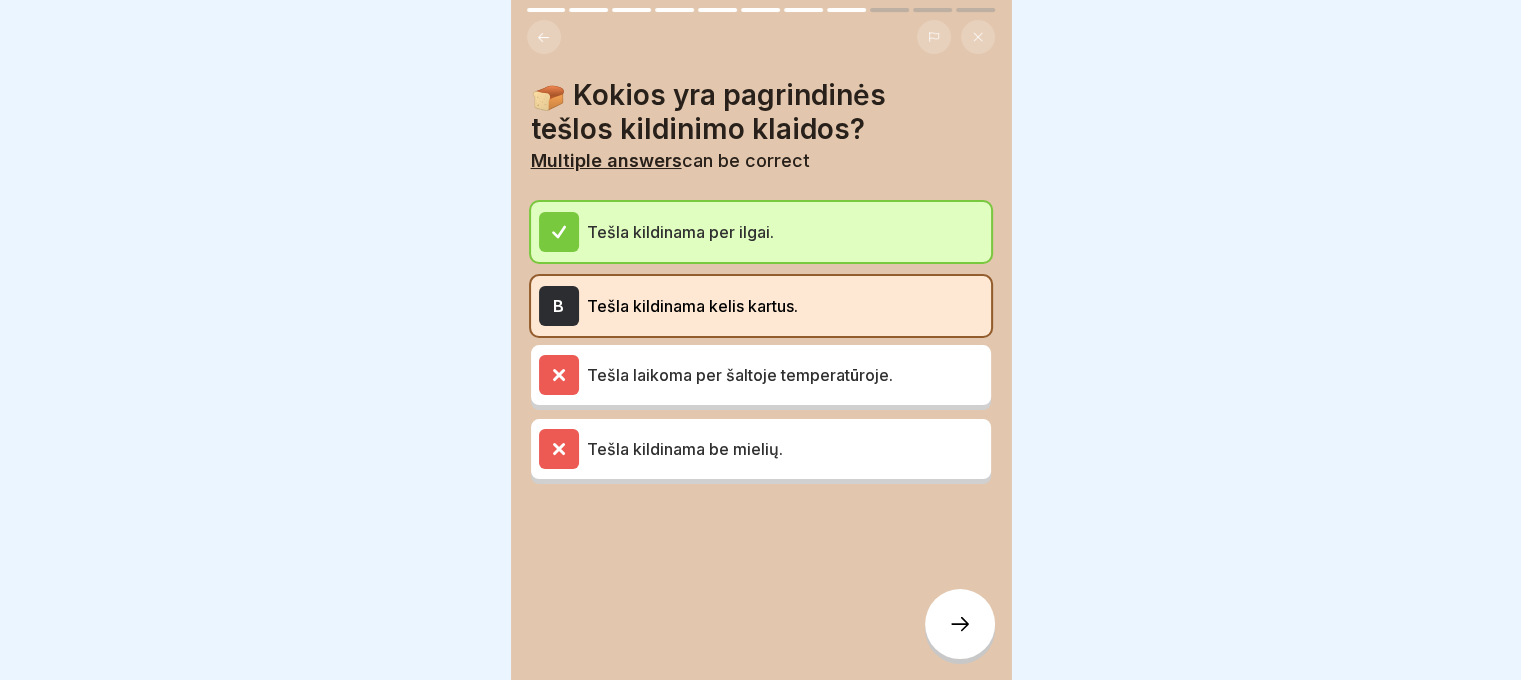 click at bounding box center [960, 624] 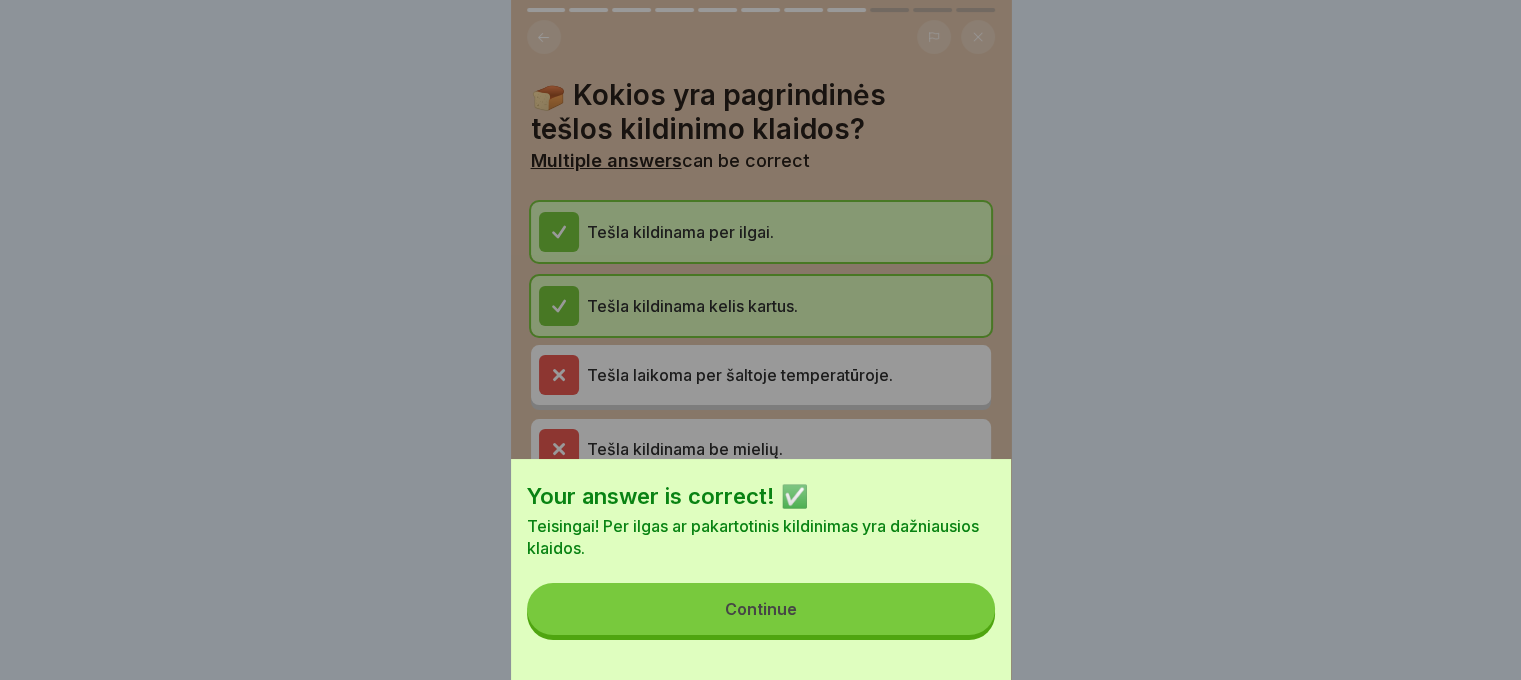click on "Continue" at bounding box center (761, 609) 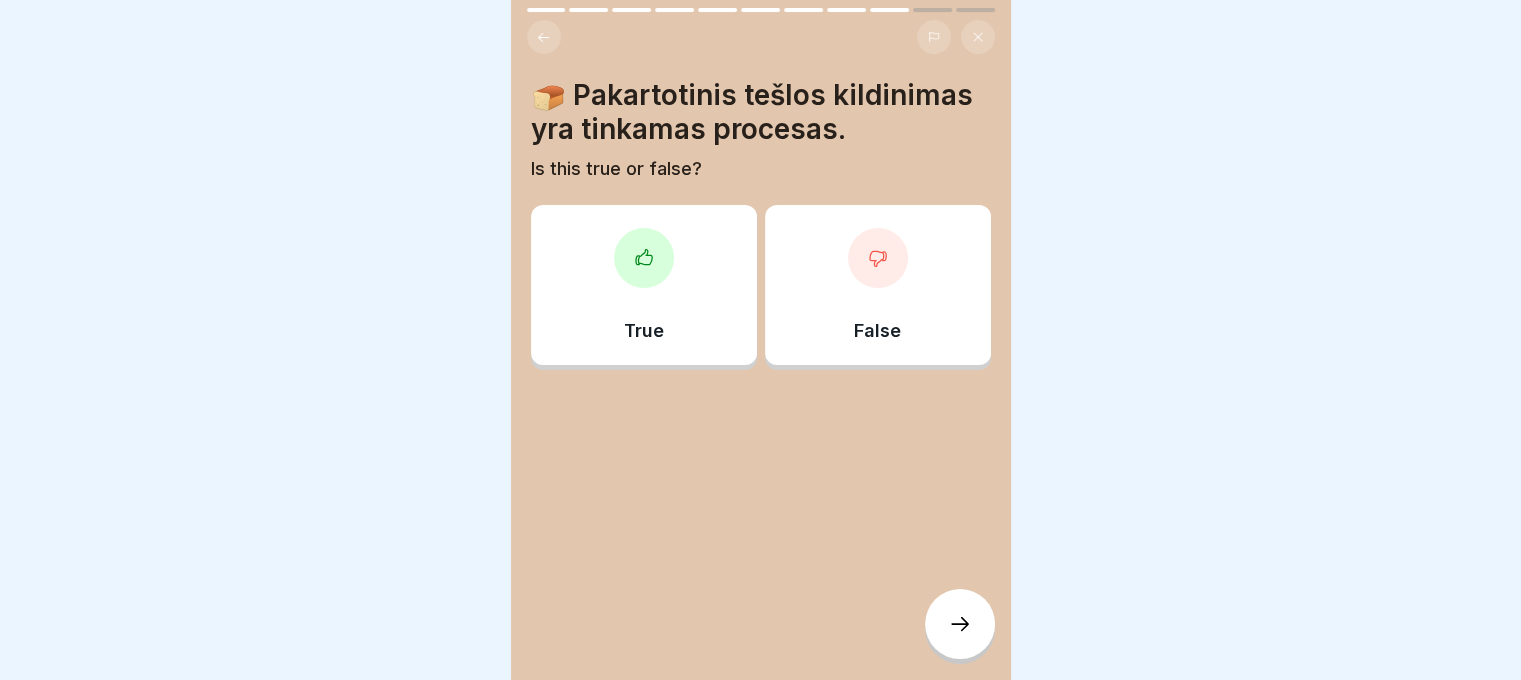 scroll, scrollTop: 0, scrollLeft: 0, axis: both 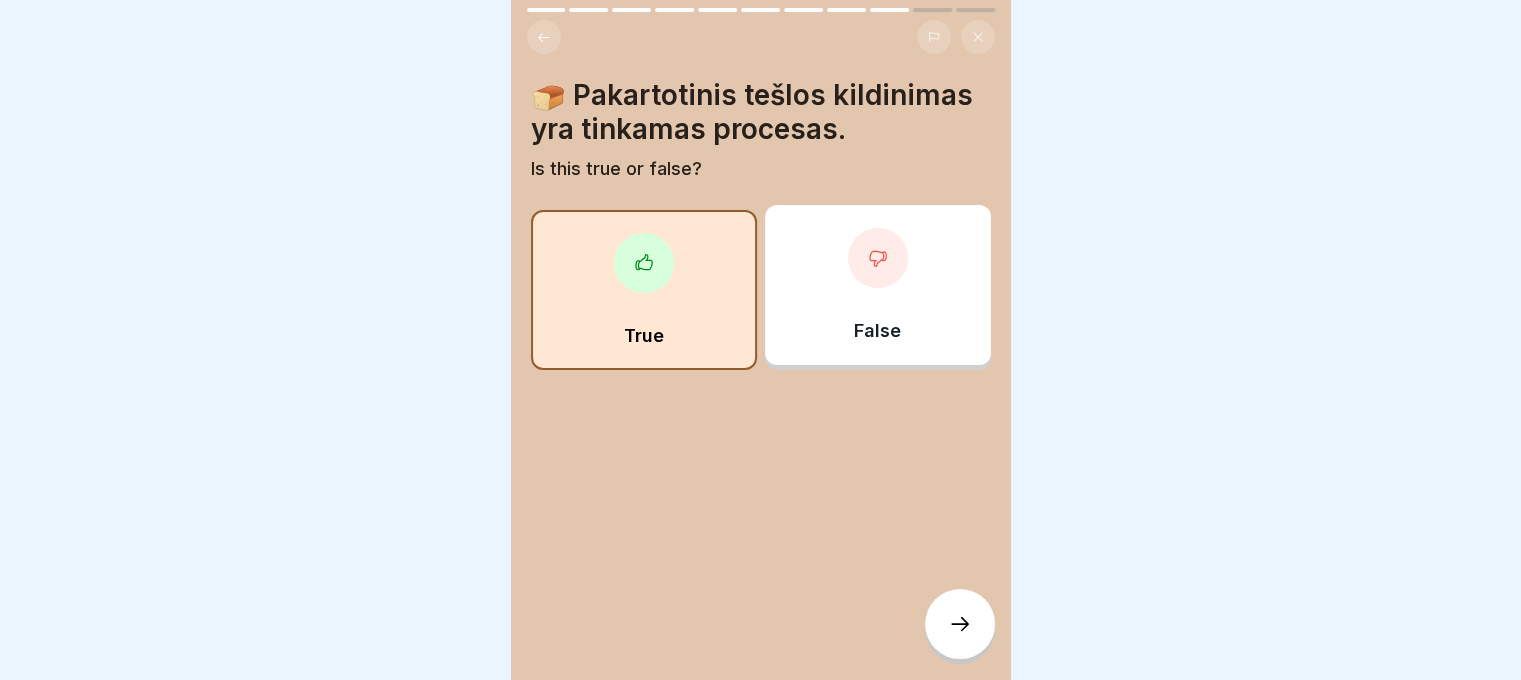 click at bounding box center (960, 624) 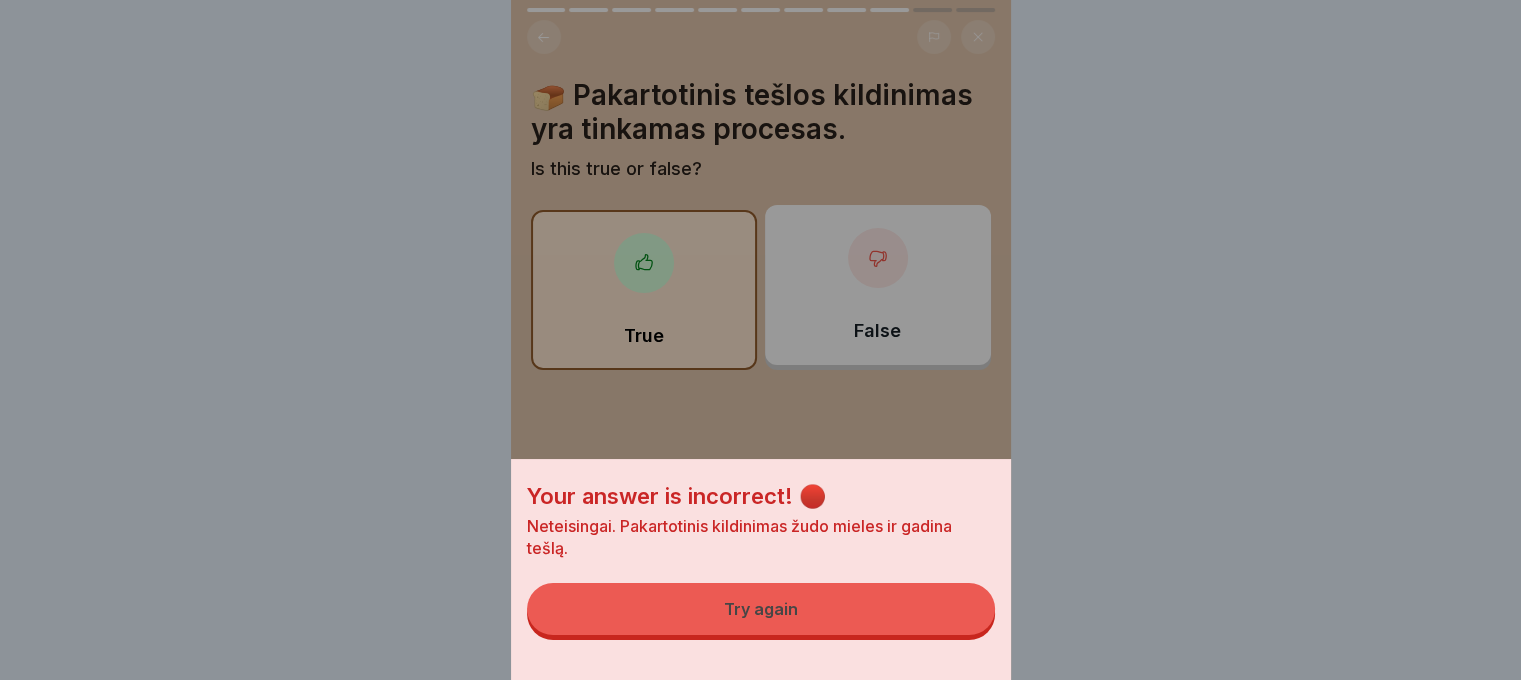 click on "Try again" at bounding box center (761, 609) 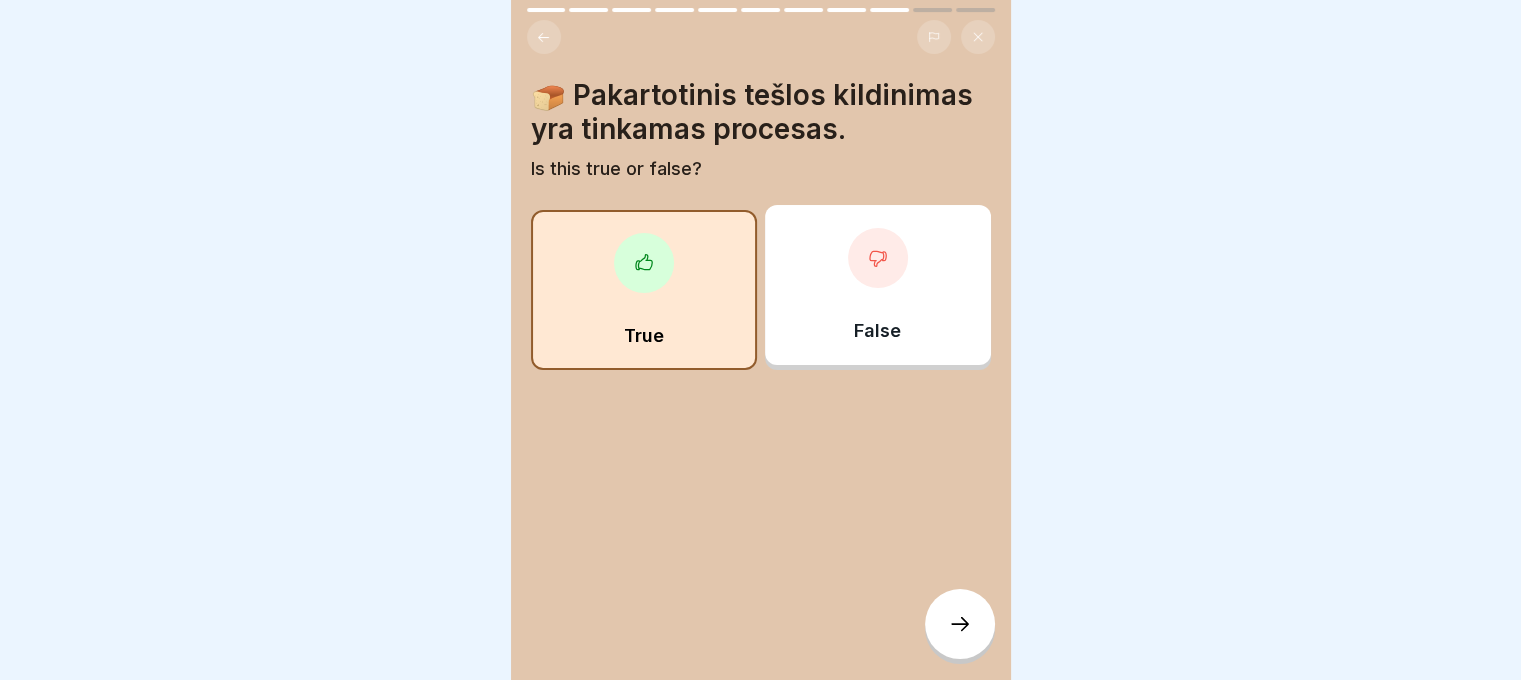 click at bounding box center (878, 258) 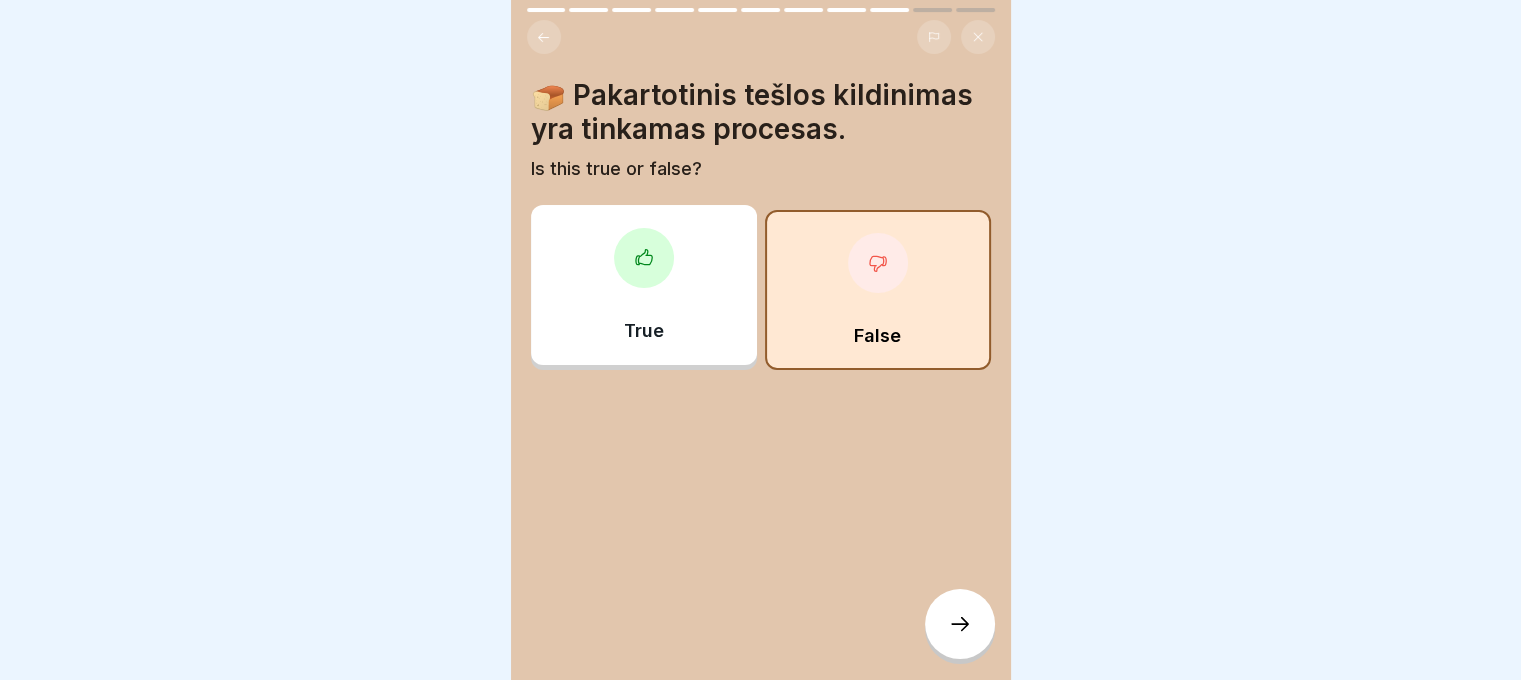 click 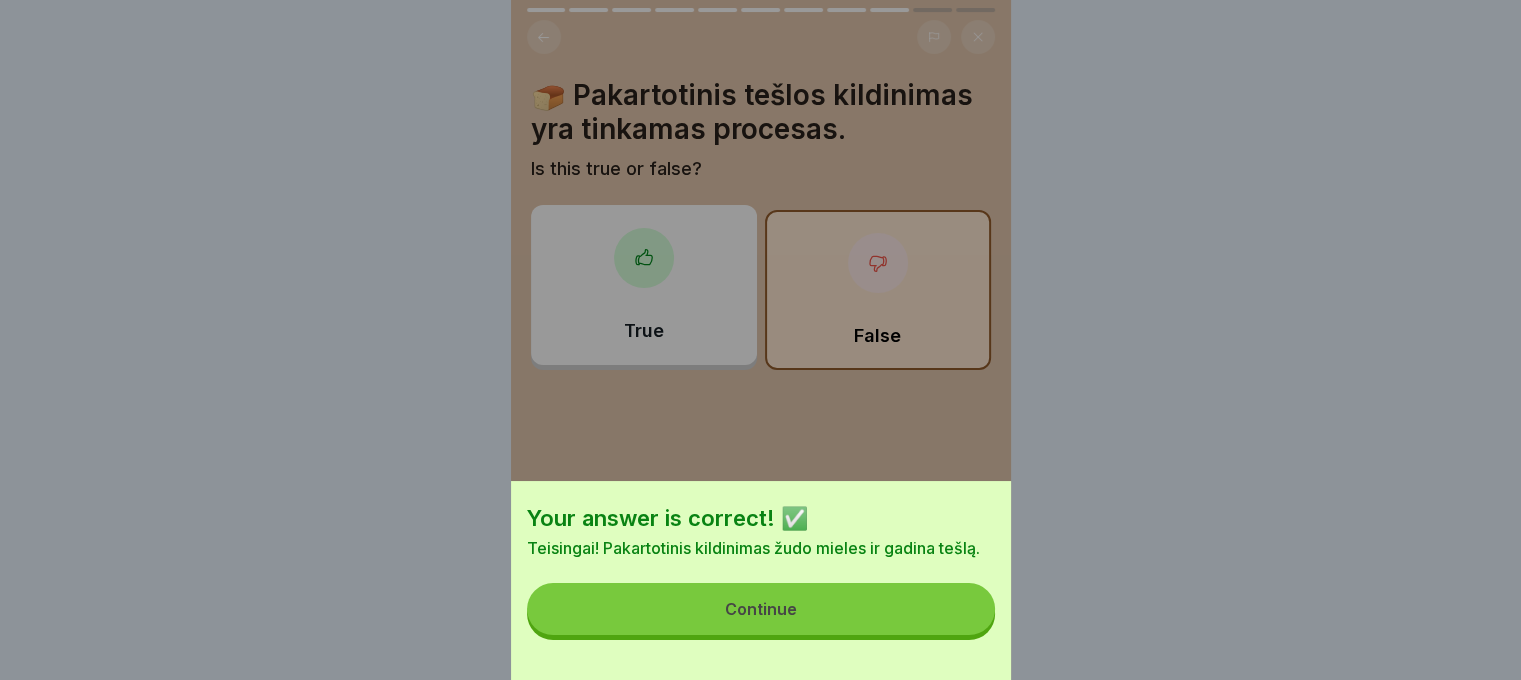 click on "Continue" at bounding box center (761, 609) 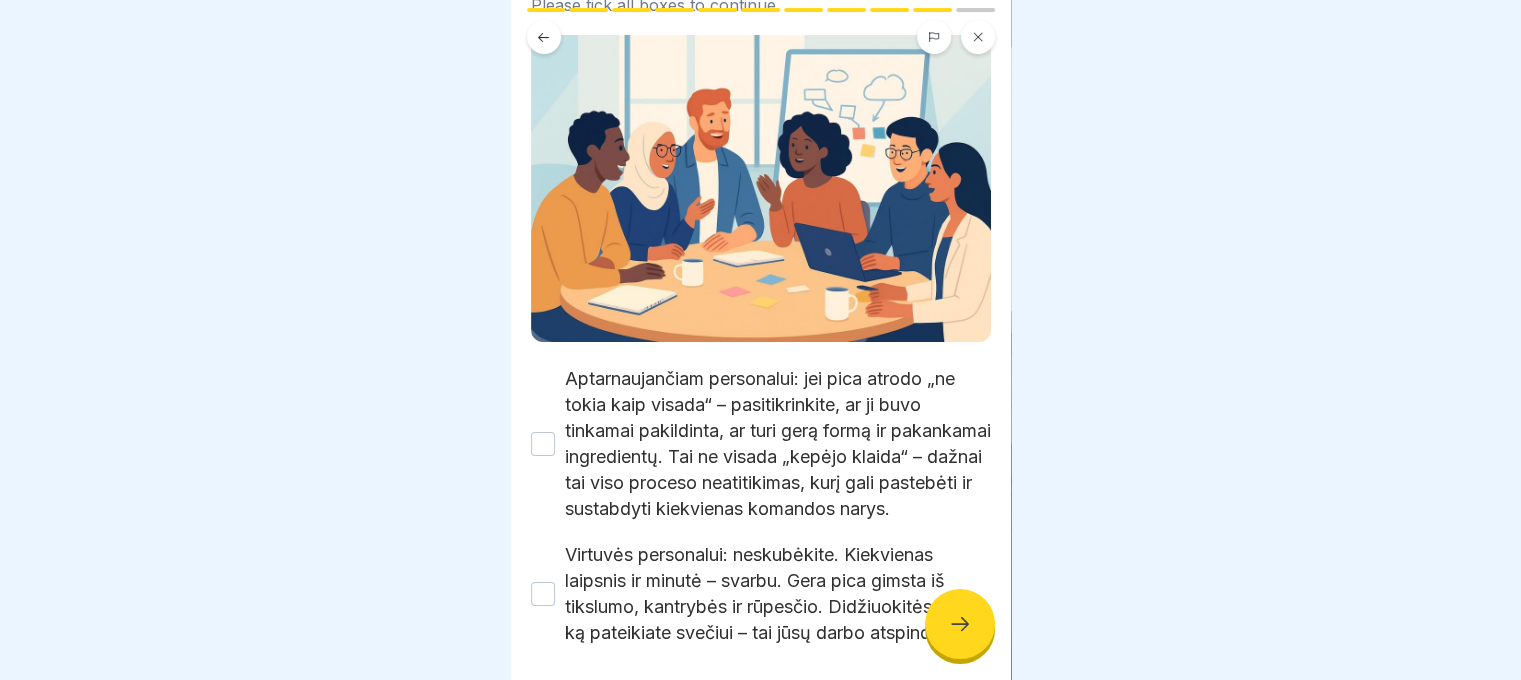 scroll, scrollTop: 207, scrollLeft: 0, axis: vertical 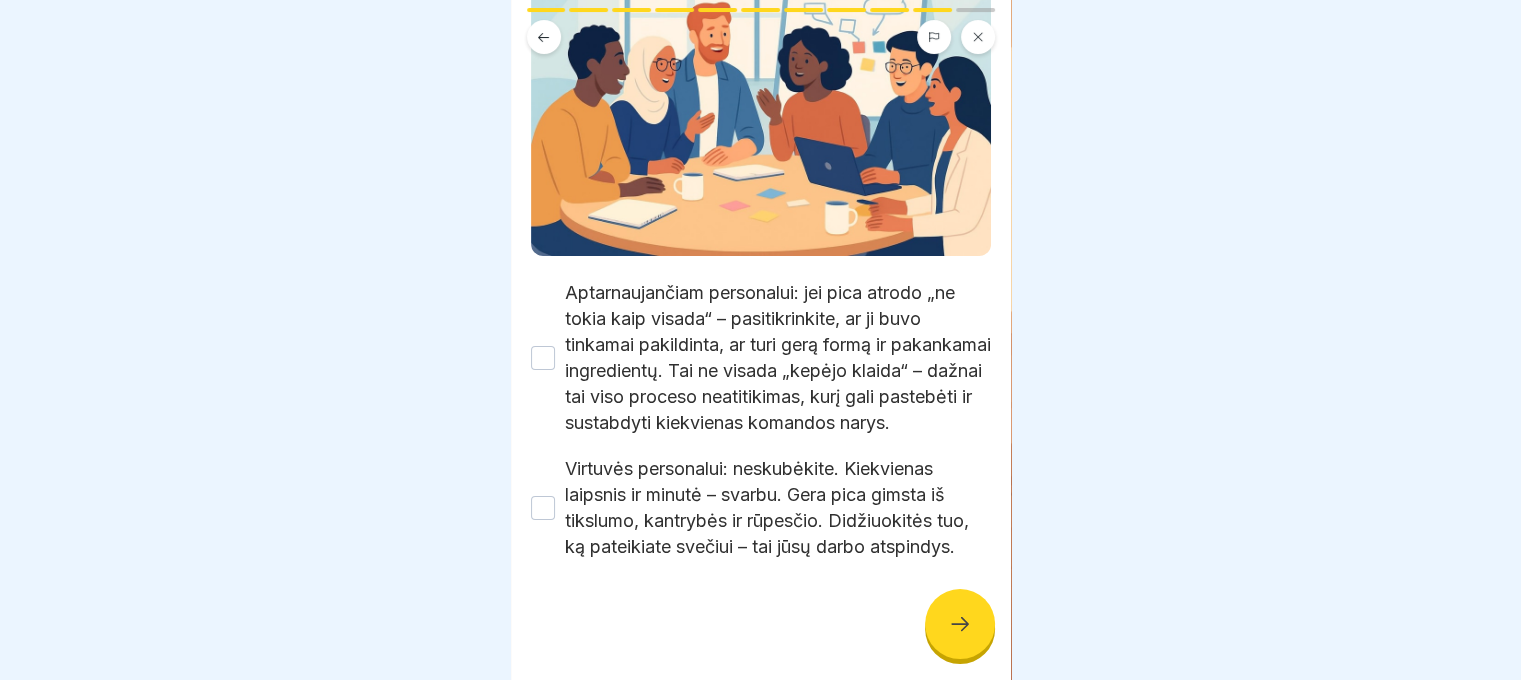 click on "Aptarnaujančiam personalui: jei pica atrodo „ne tokia kaip visada“ – pasitikrinkite, ar ji buvo tinkamai pakildinta, ar turi gerą formą ir pakankamai ingredientų. Tai ne visada „kepėjo klaida“ – dažnai tai viso proceso neatitikimas, kurį gali pastebėti ir sustabdyti kiekvienas komandos narys." at bounding box center (543, 358) 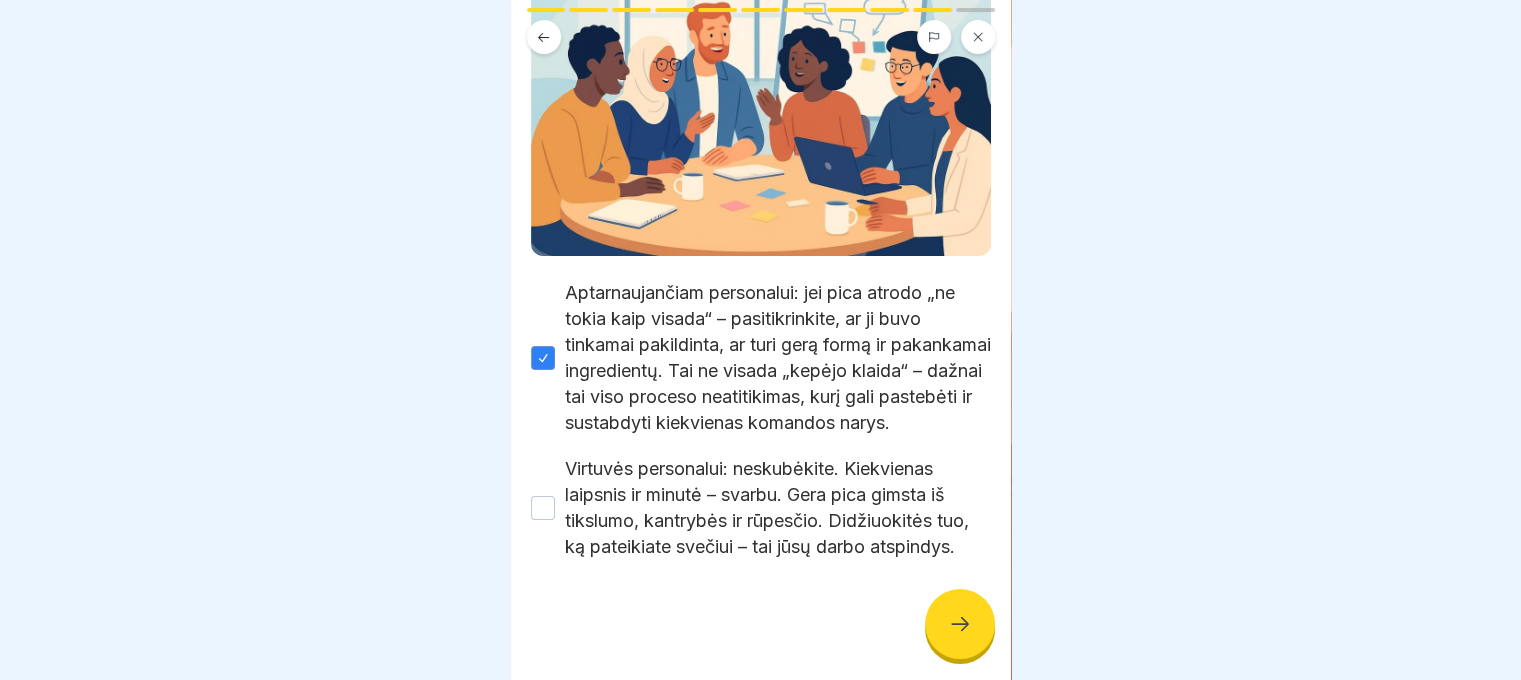 click on "Virtuvės personalui: neskubėkite. Kiekvienas laipsnis ir minutė – svarbu. Gera pica gimsta iš tikslumo, kantrybės ir rūpesčio. Didžiuokitės tuo, ką pateikiate svečiui – tai jūsų darbo atspindys." at bounding box center [543, 508] 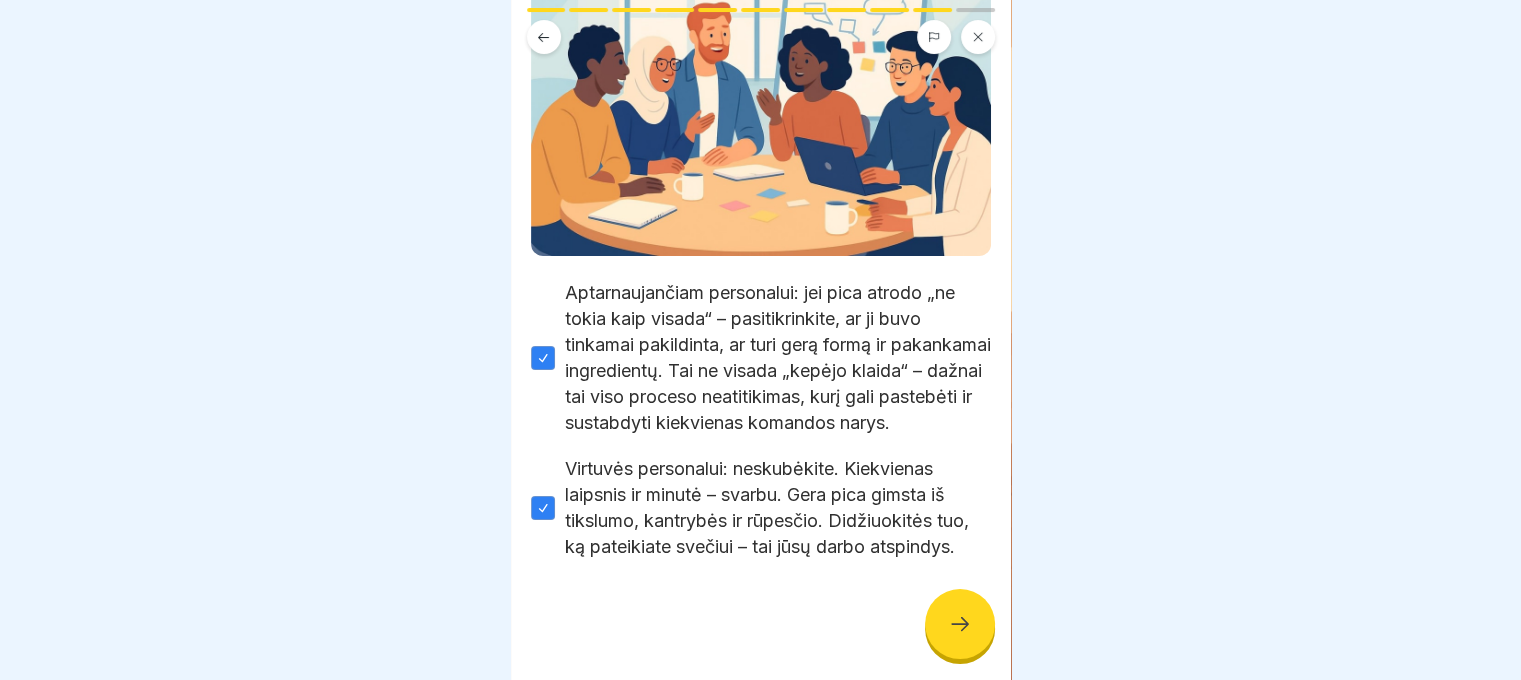 click at bounding box center [960, 624] 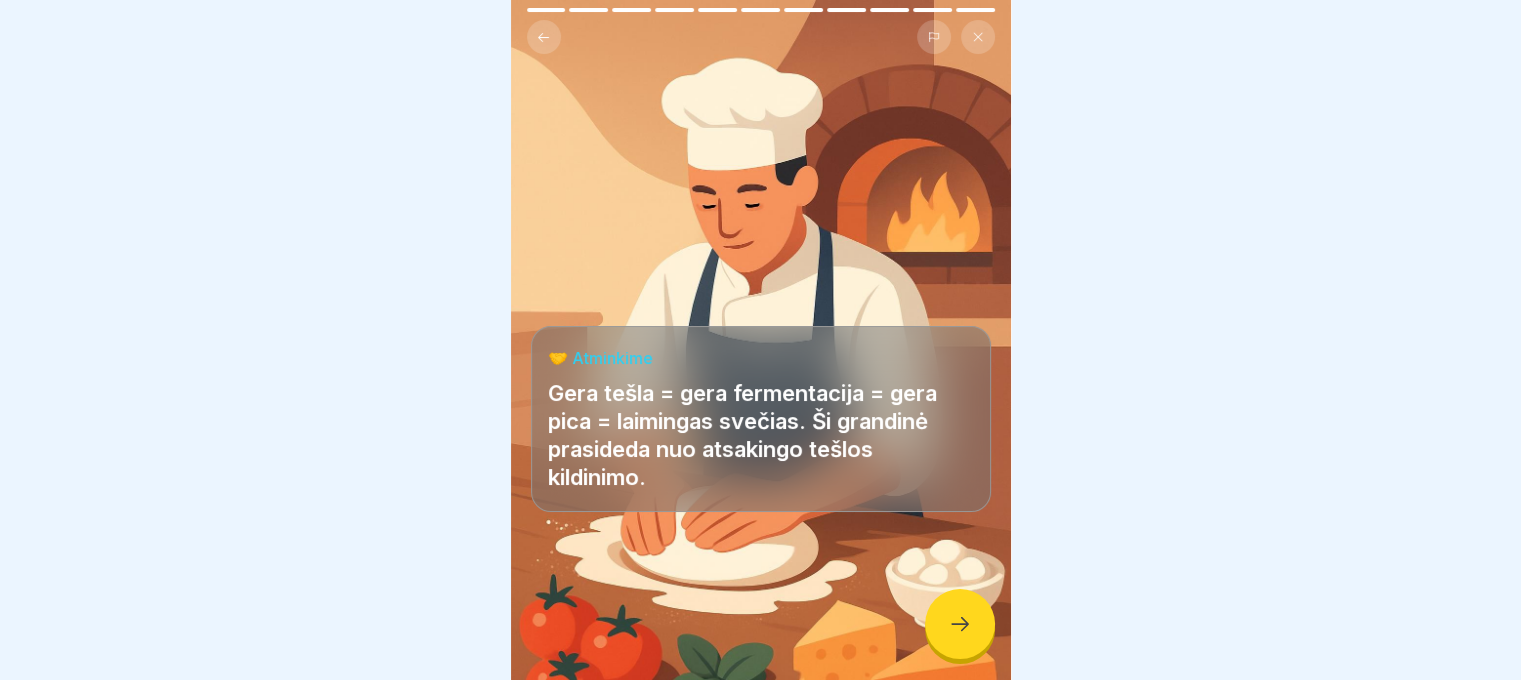 scroll, scrollTop: 15, scrollLeft: 0, axis: vertical 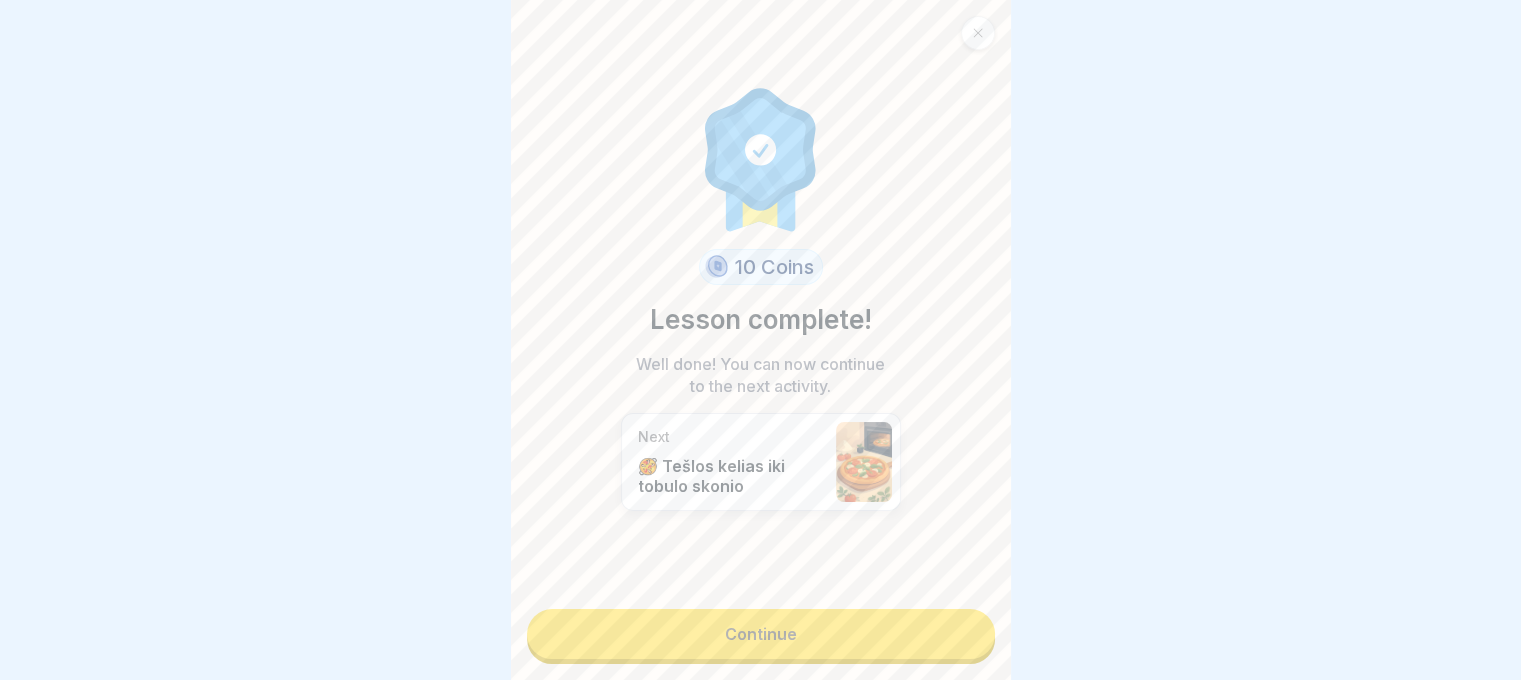 click on "Continue" at bounding box center (761, 634) 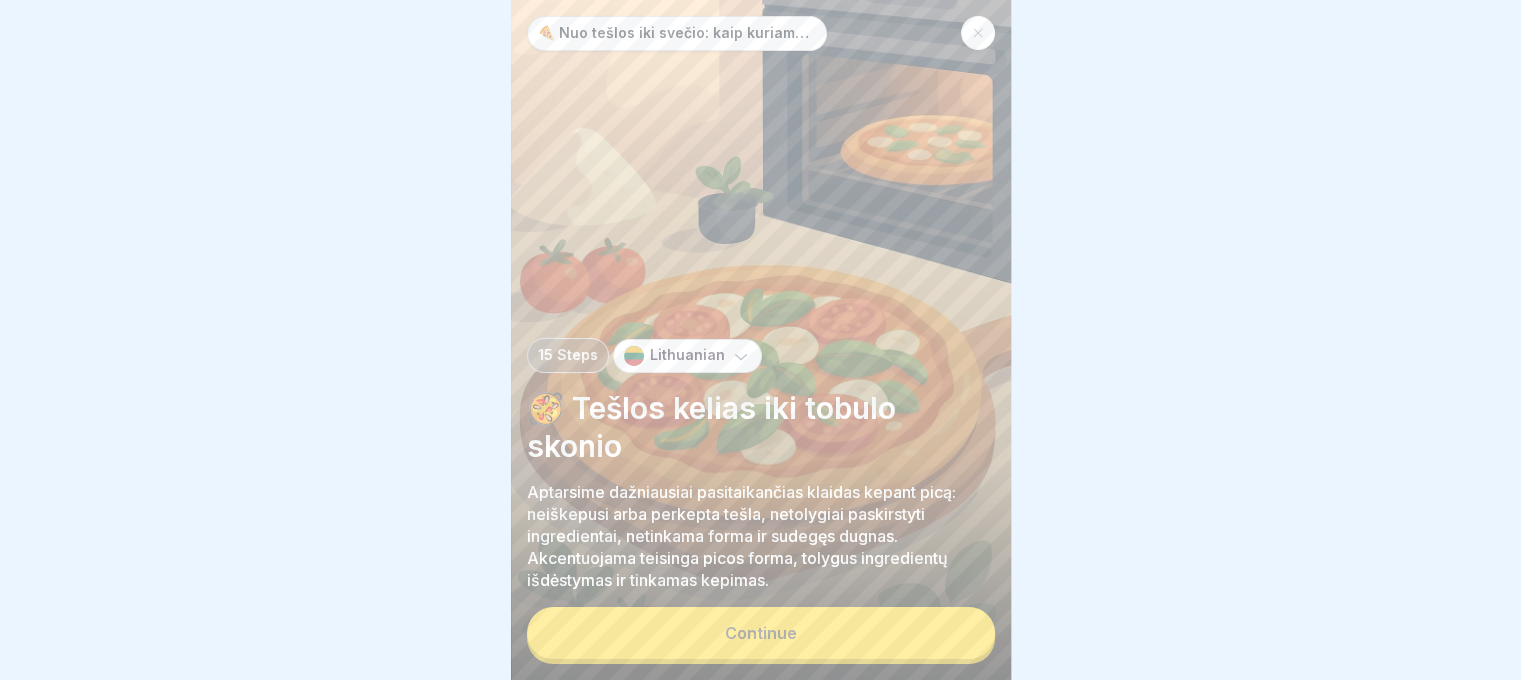 click on "Continue" at bounding box center [761, 633] 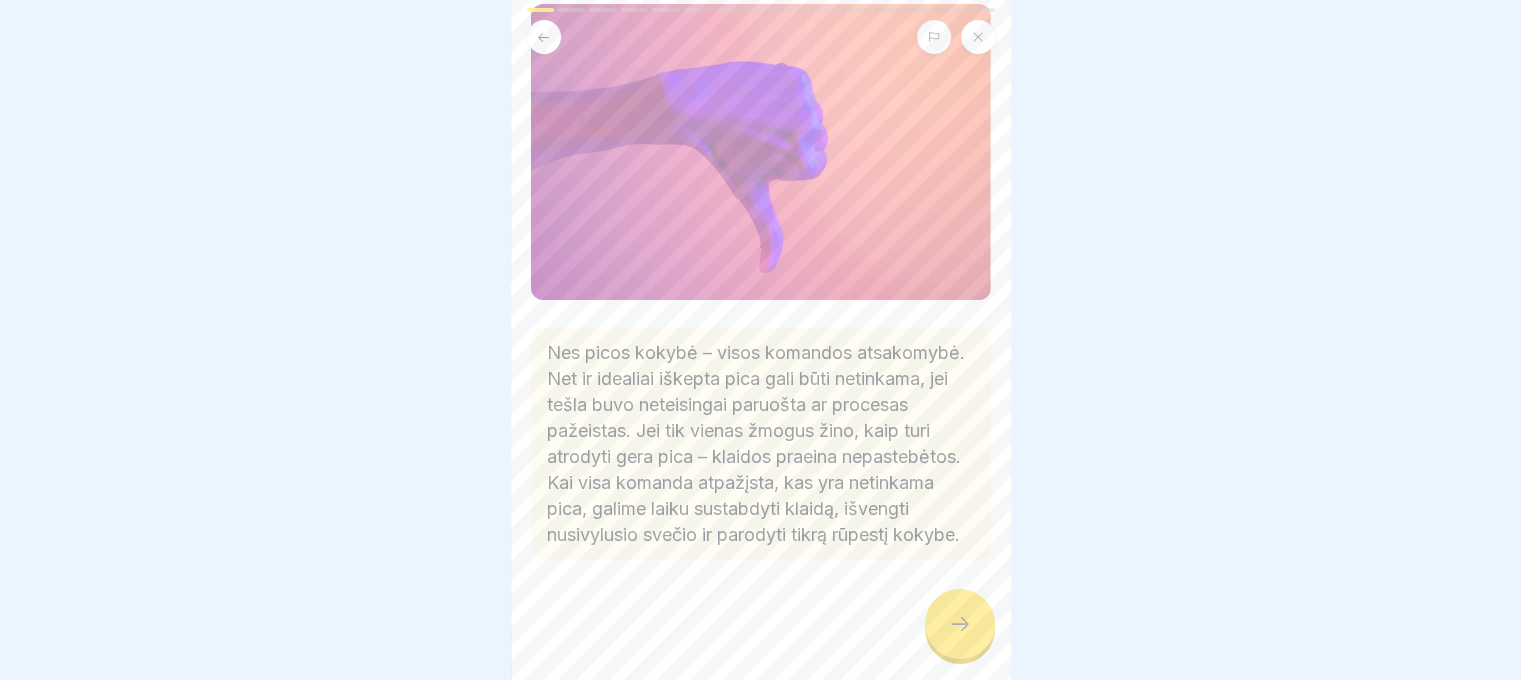 scroll, scrollTop: 212, scrollLeft: 0, axis: vertical 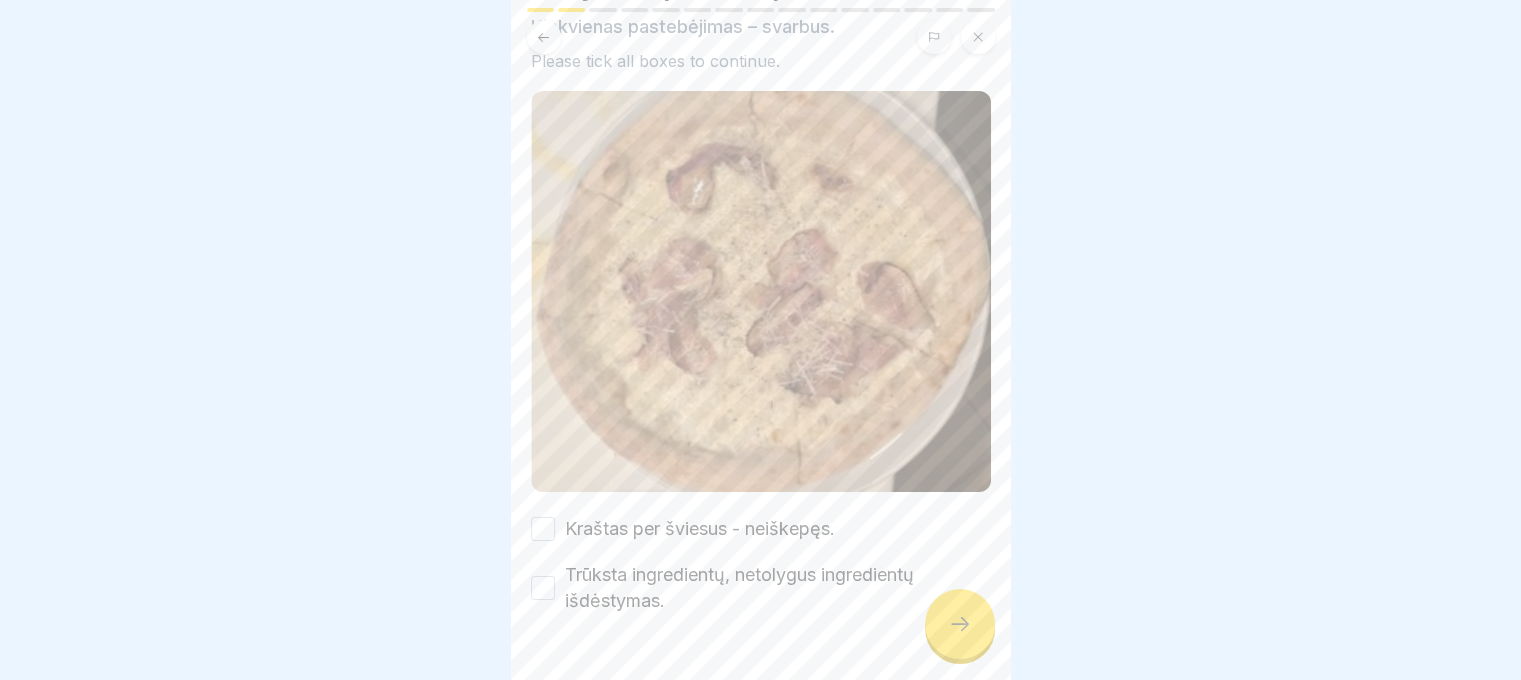 click on "Kraštas per šviesus - neiškepęs." at bounding box center (700, 529) 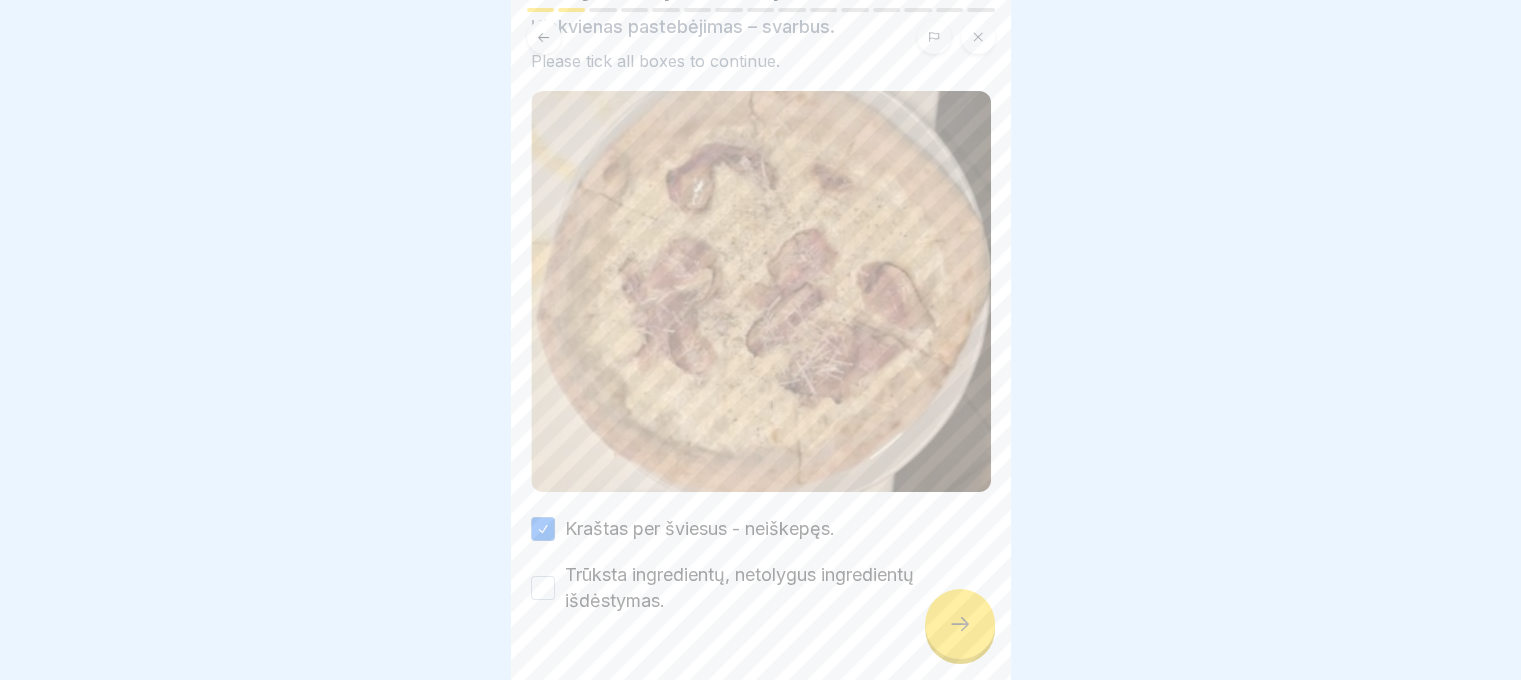 click on "Trūksta ingredientų, netolygus ingredientų išdėstymas." at bounding box center [778, 588] 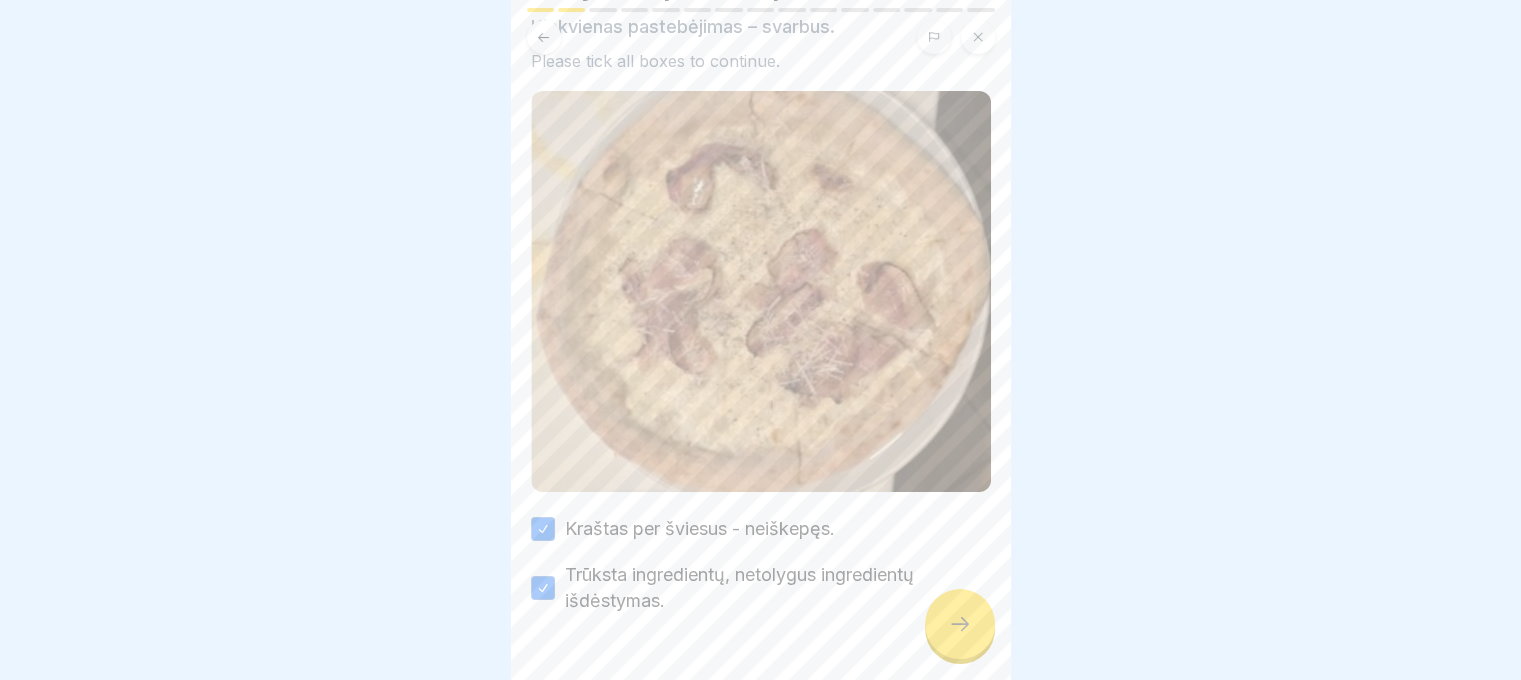 click at bounding box center (960, 624) 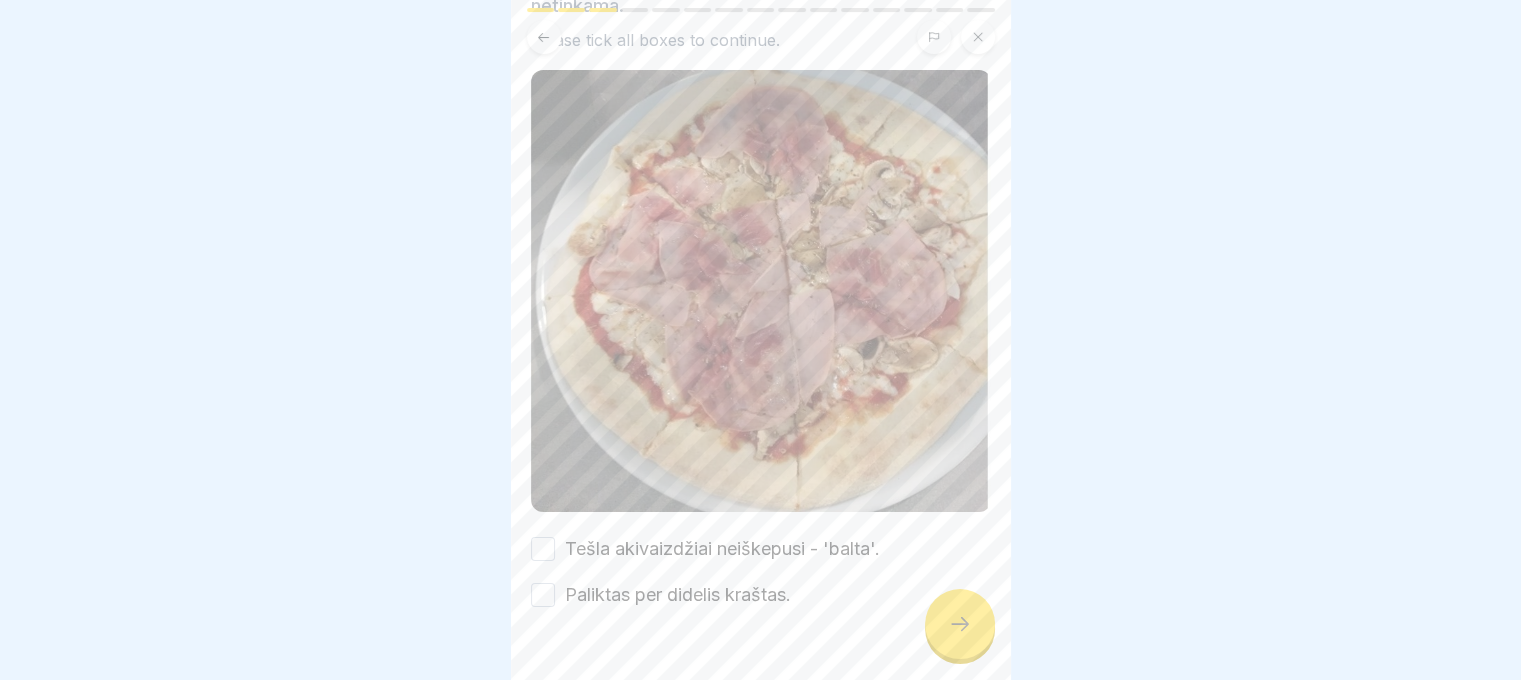 scroll, scrollTop: 192, scrollLeft: 0, axis: vertical 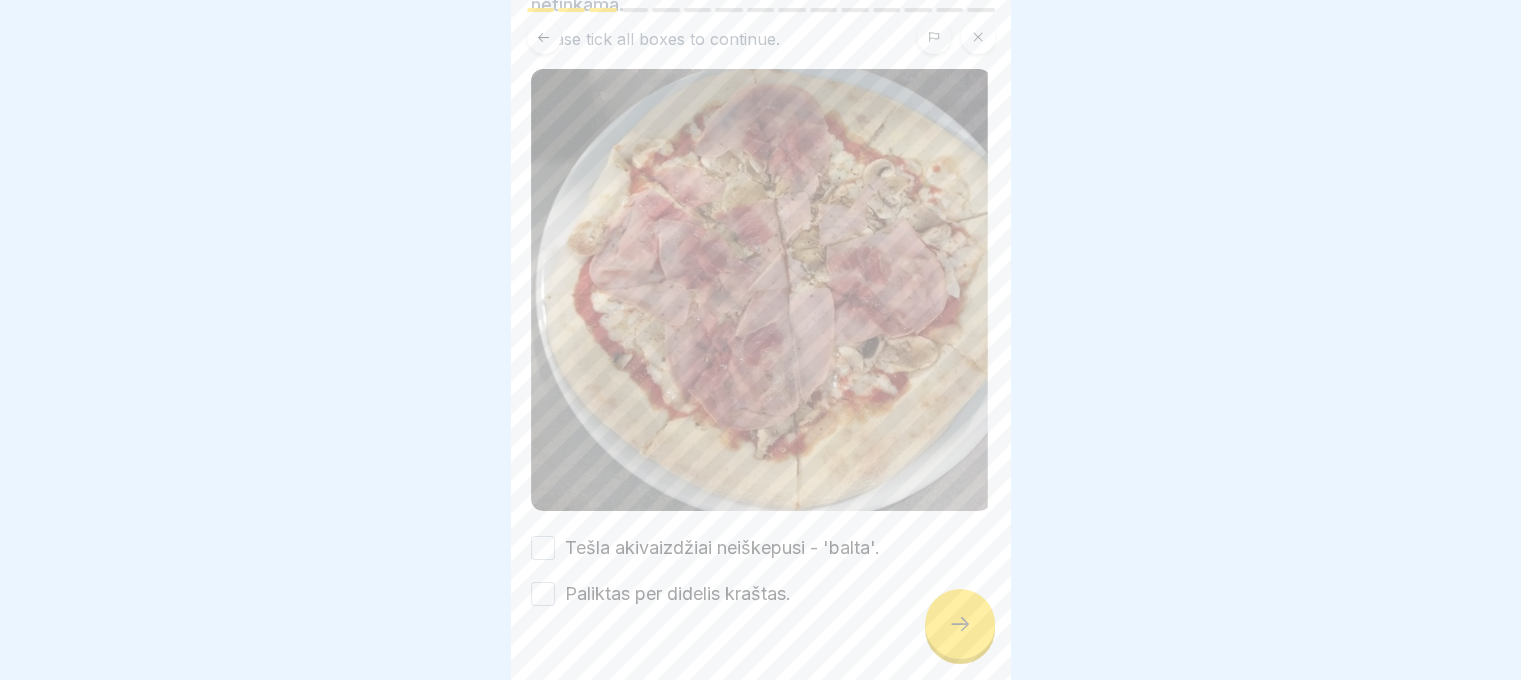click on "Tešla akivaizdžiai neiškepusi - 'balta'." at bounding box center (722, 548) 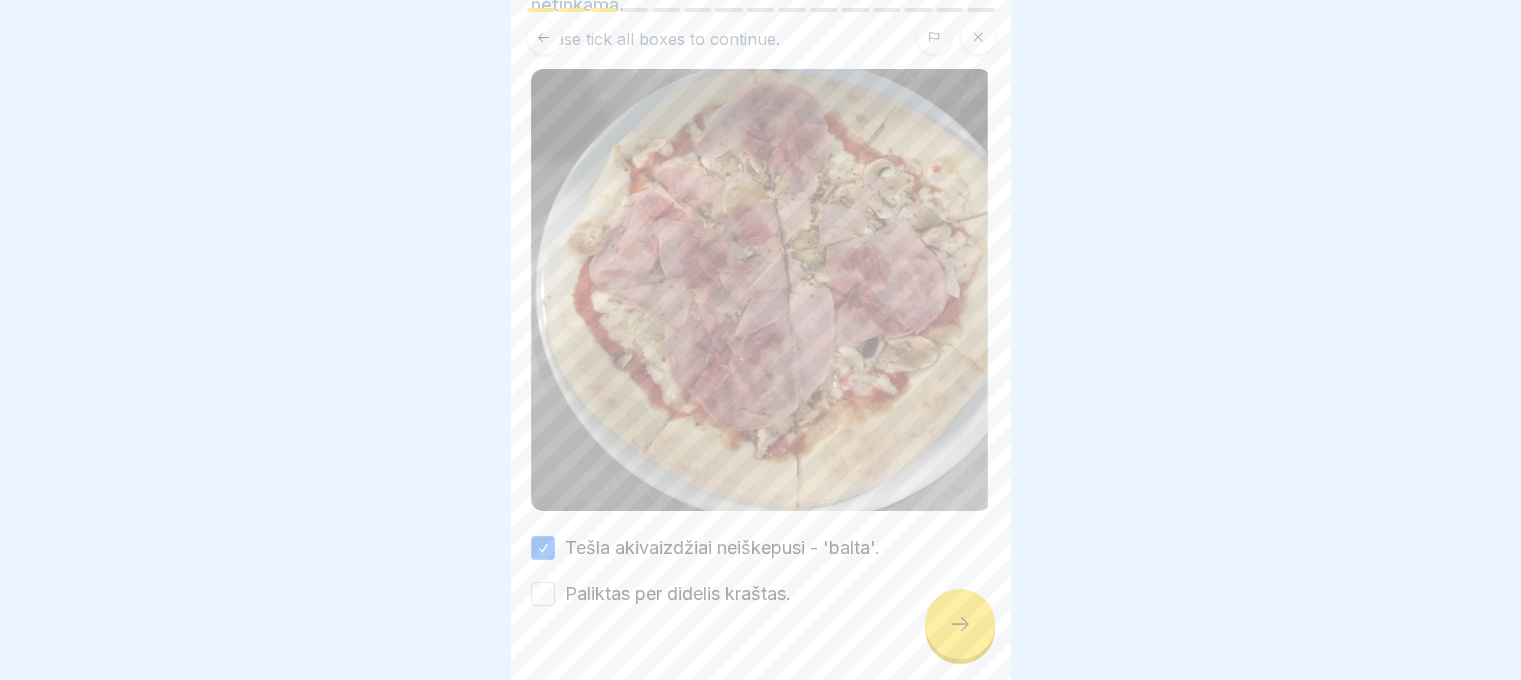 click on "Paliktas per didelis kraštas." at bounding box center (678, 594) 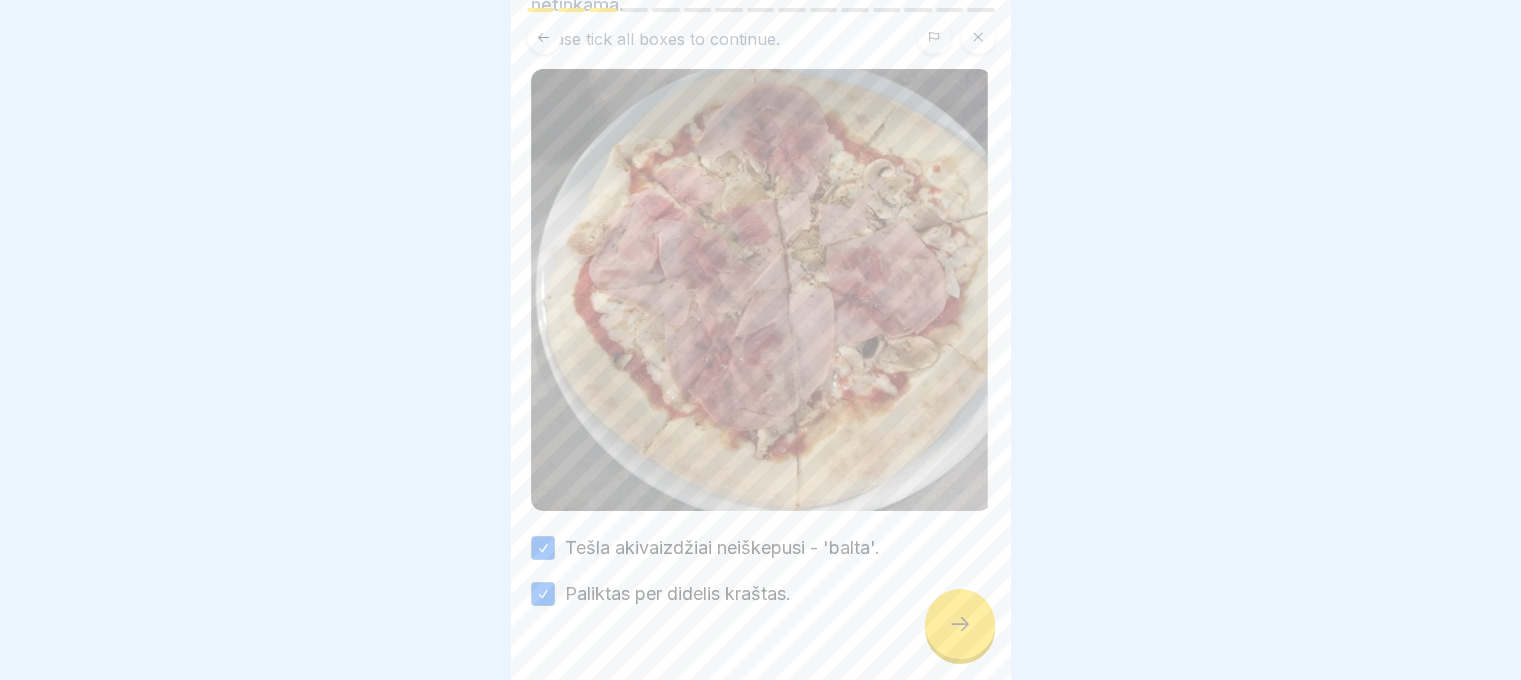 click at bounding box center (960, 624) 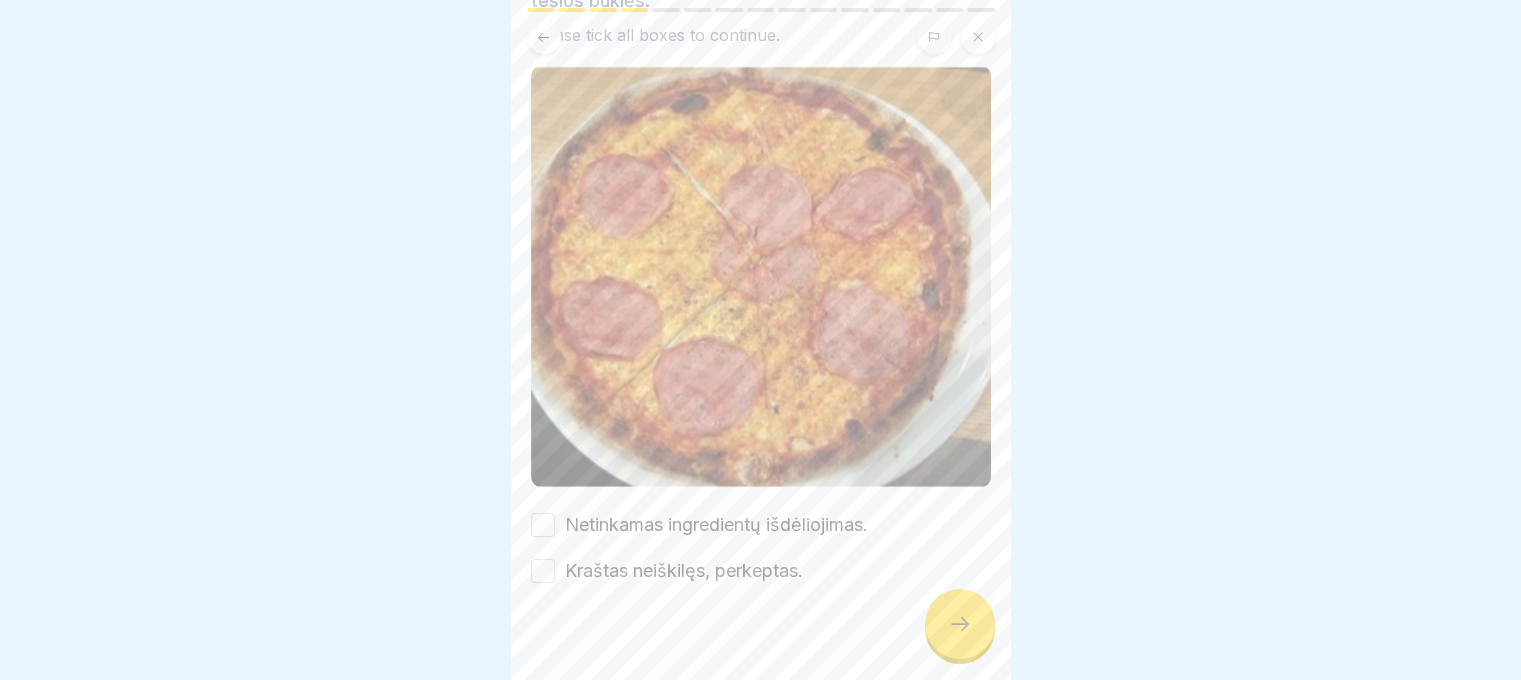 scroll, scrollTop: 205, scrollLeft: 0, axis: vertical 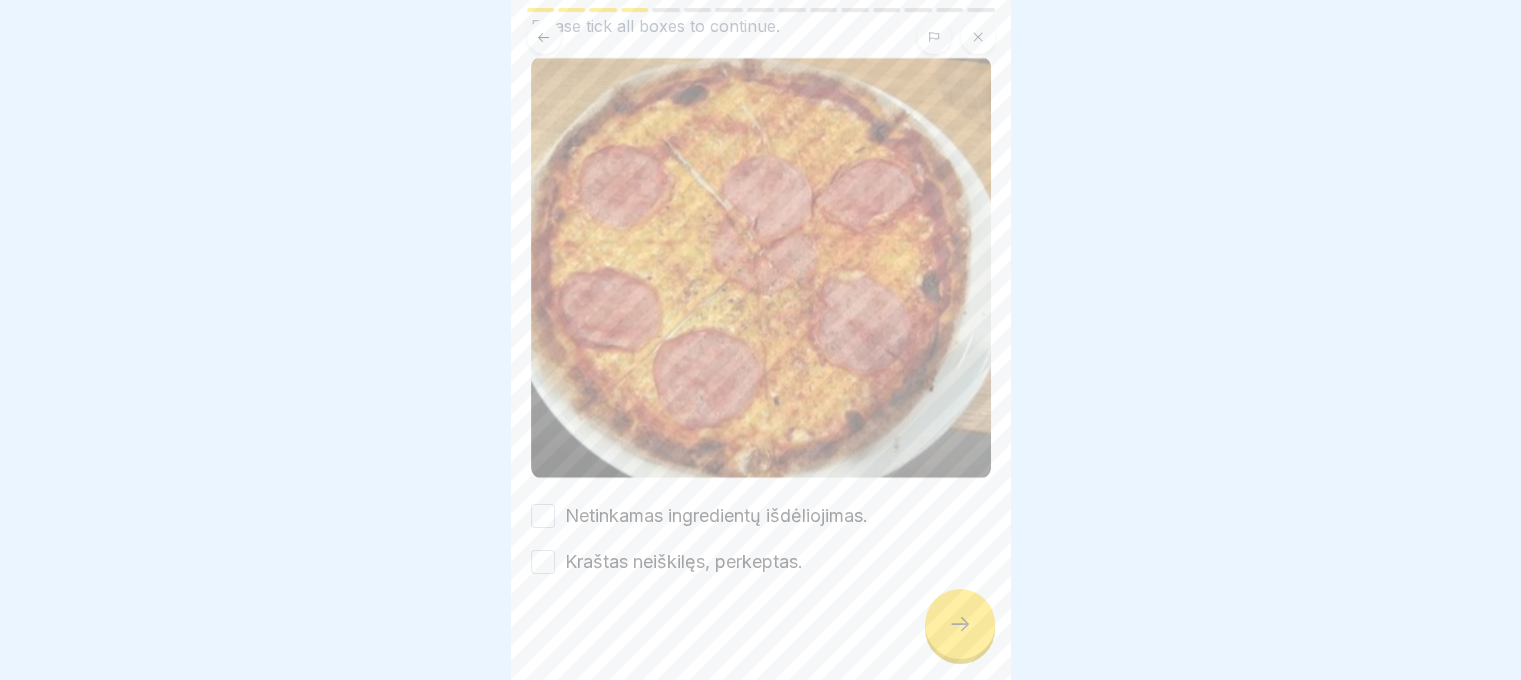click on "Netinkamas ingredientų išdėliojimas." at bounding box center [716, 516] 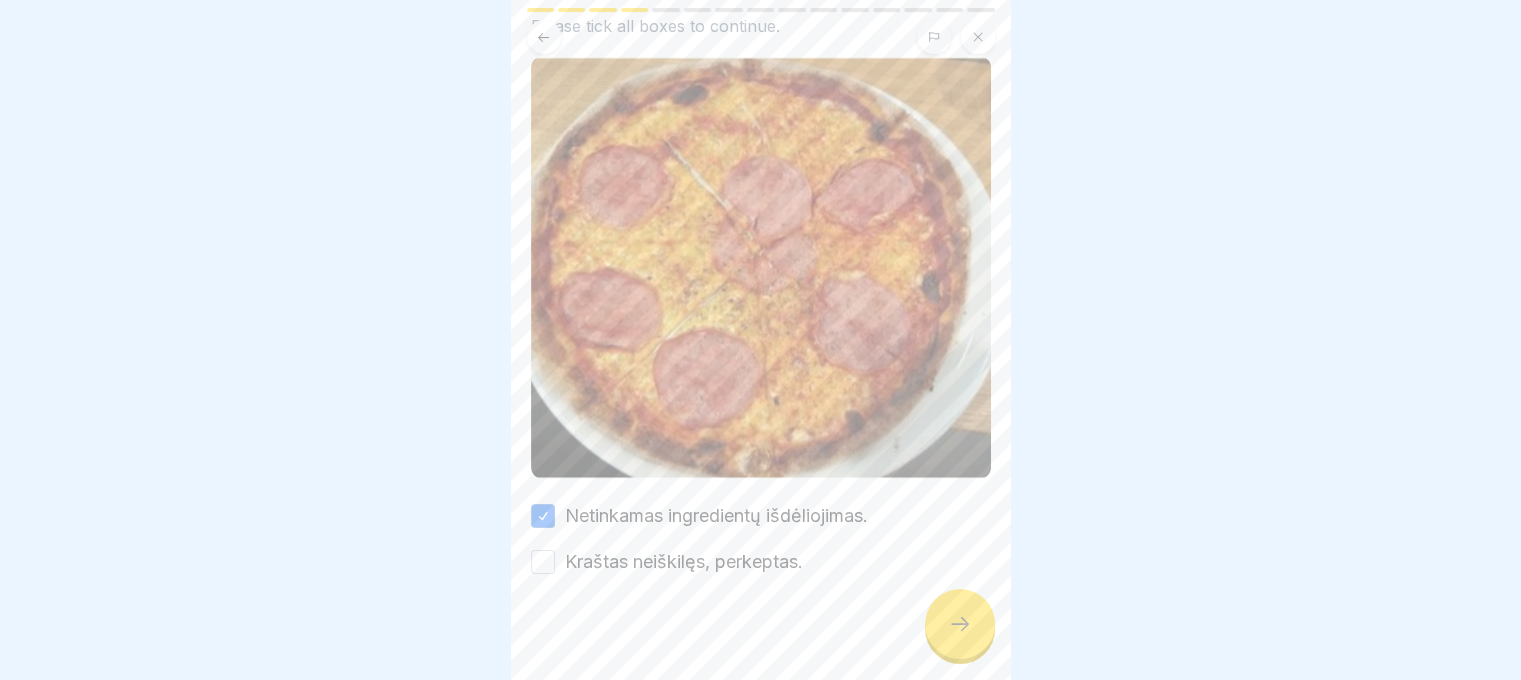 click on "Kraštas neiškilęs, perkeptas." at bounding box center [684, 562] 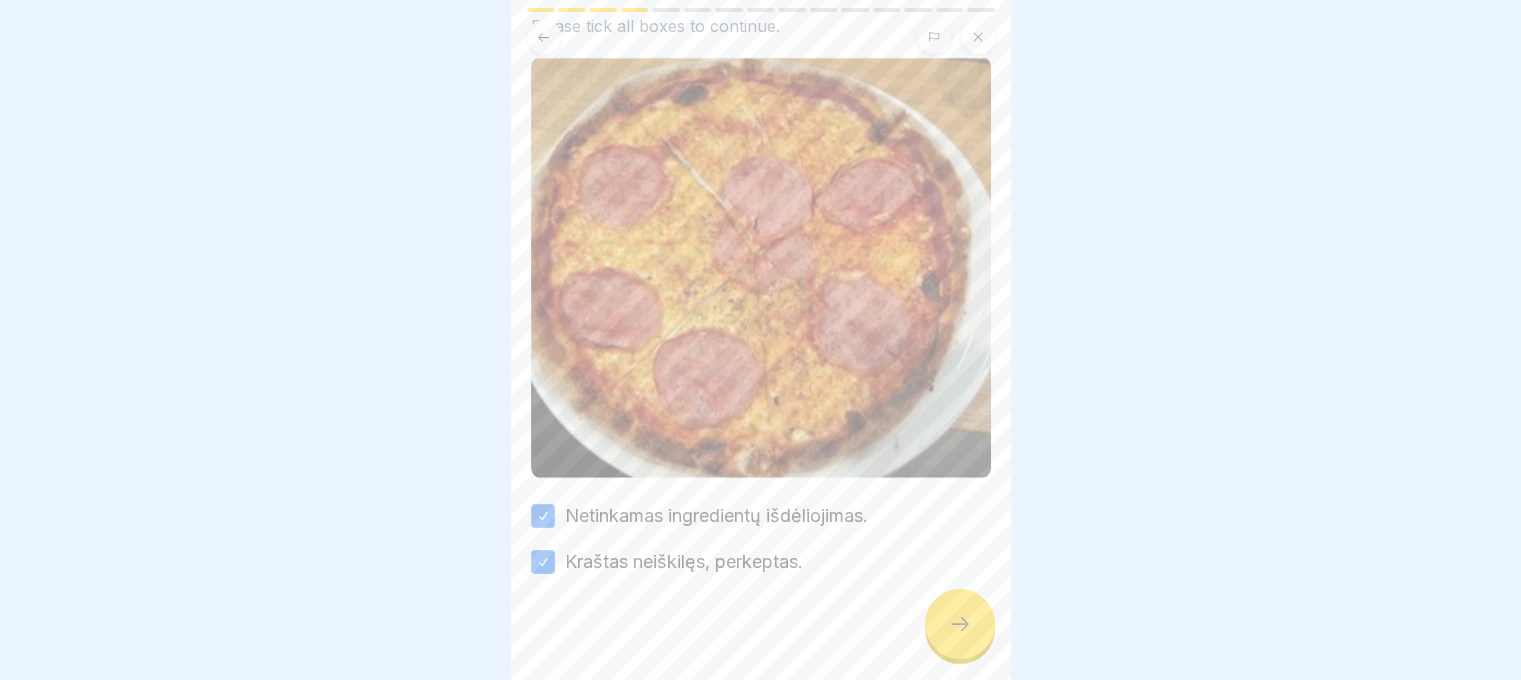 click 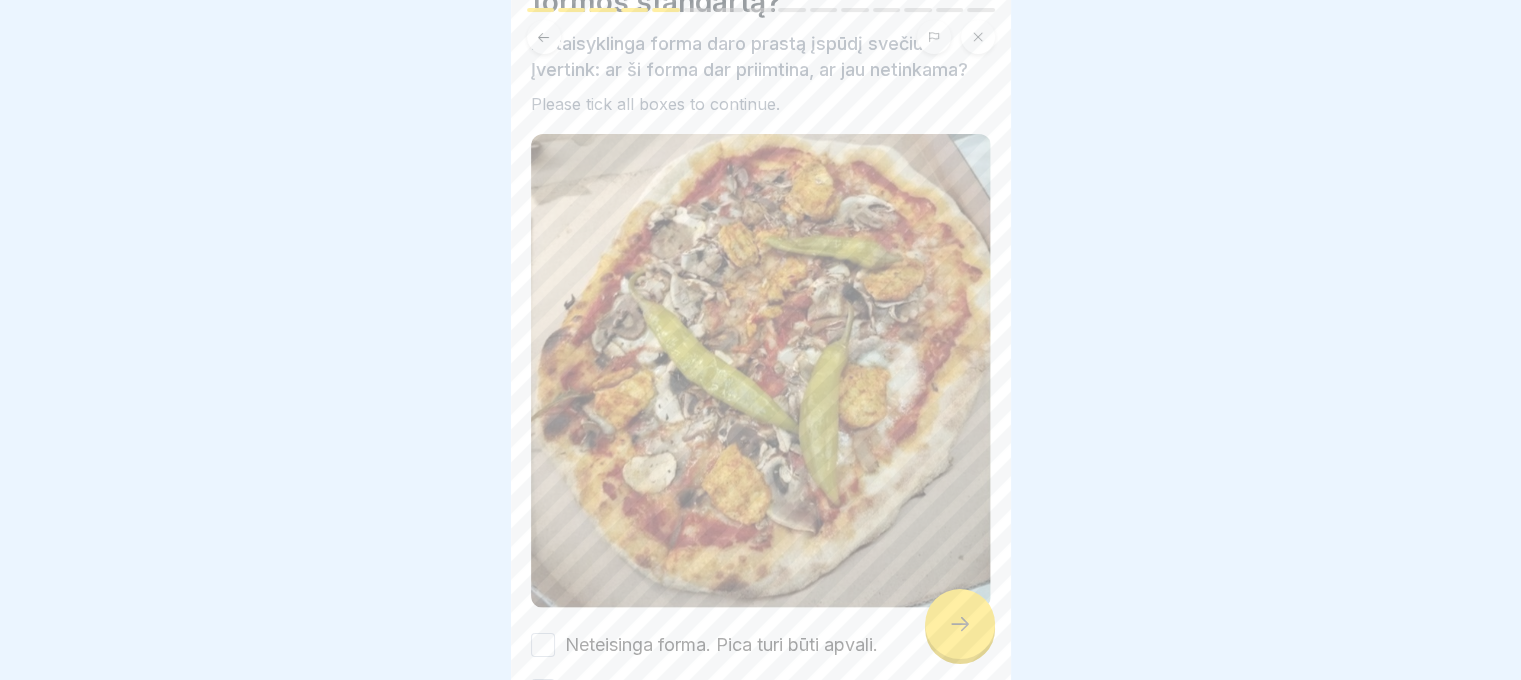 scroll, scrollTop: 255, scrollLeft: 0, axis: vertical 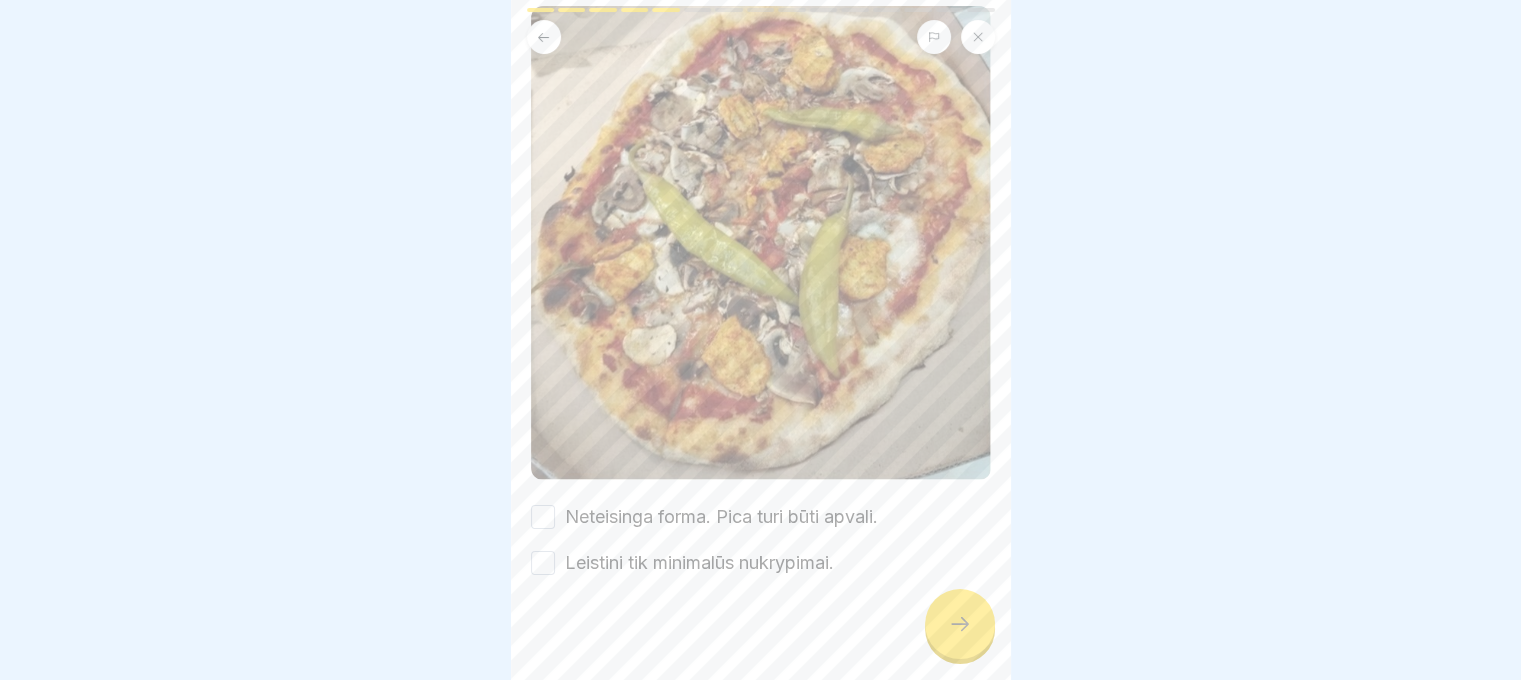 click on "Neteisinga forma. Pica turi būti apvali." at bounding box center [721, 517] 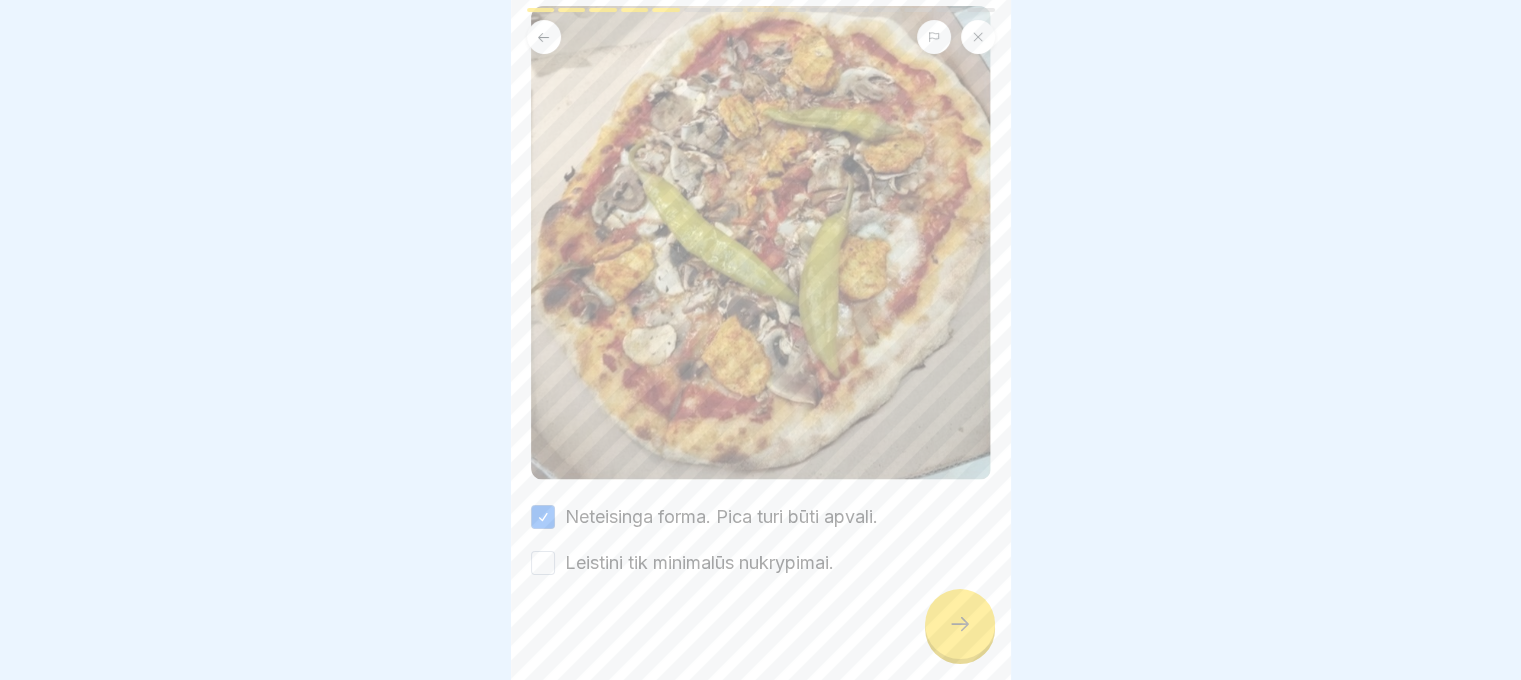click on "Leistini tik minimalūs nukrypimai." at bounding box center (699, 563) 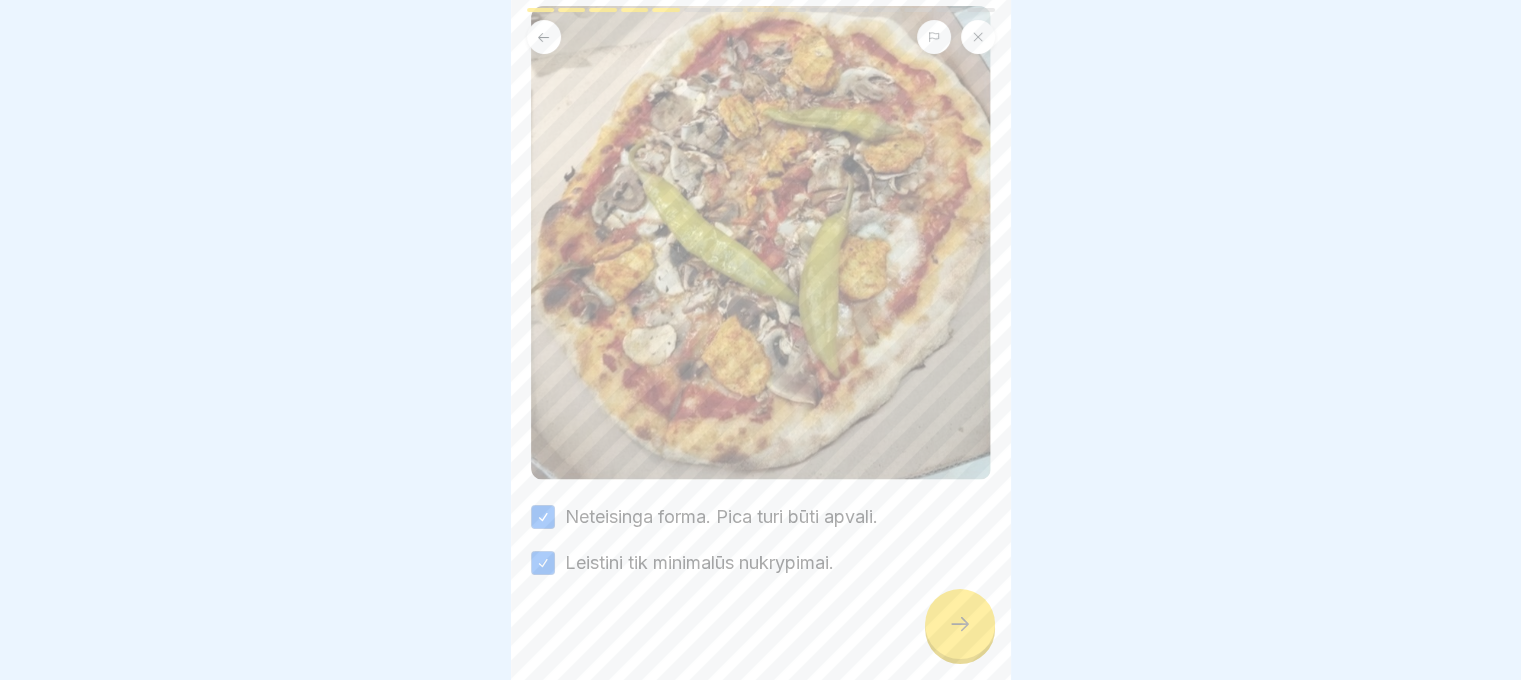 click at bounding box center (960, 624) 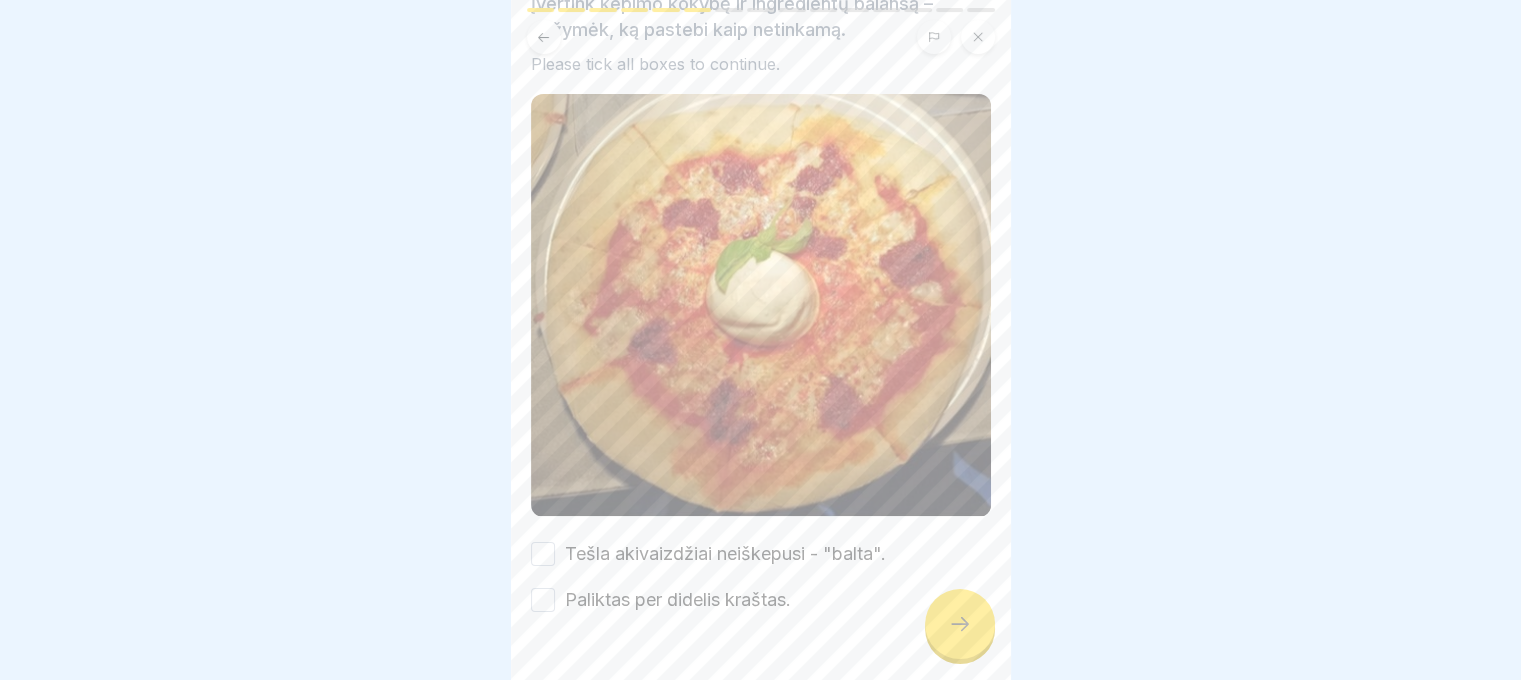 scroll, scrollTop: 205, scrollLeft: 0, axis: vertical 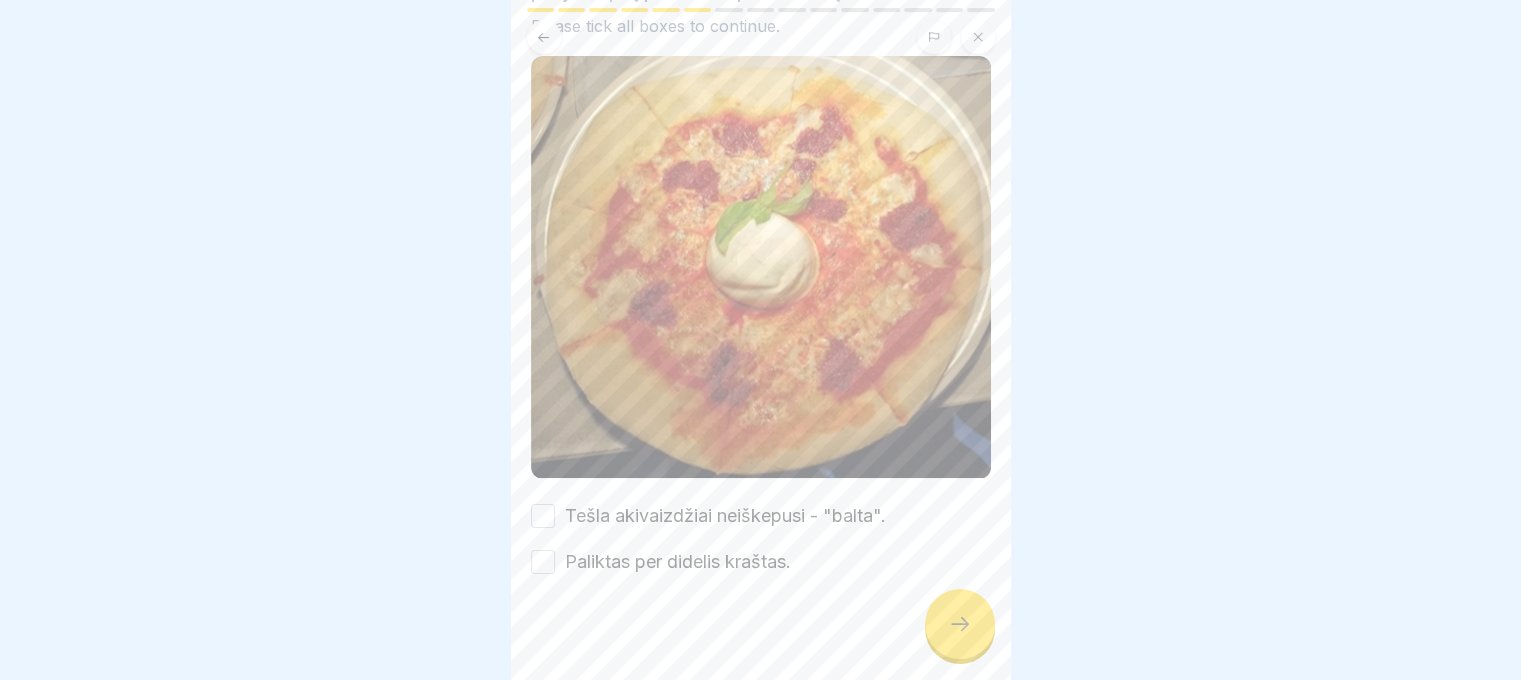 click on "Tešla akivaizdžiai neiškepusi - "balta".  Paliktas per didelis kraštas." at bounding box center (761, 539) 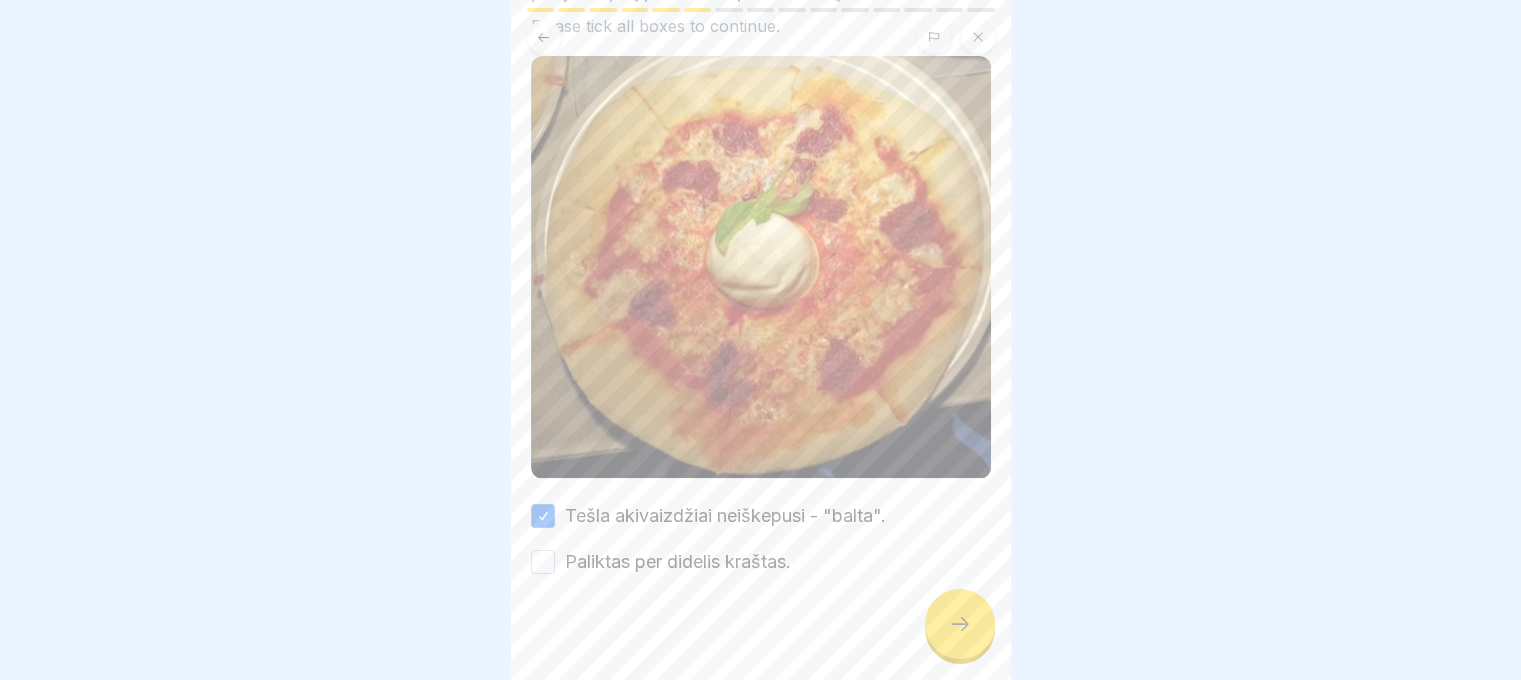 click on "Paliktas per didelis kraštas." at bounding box center (678, 562) 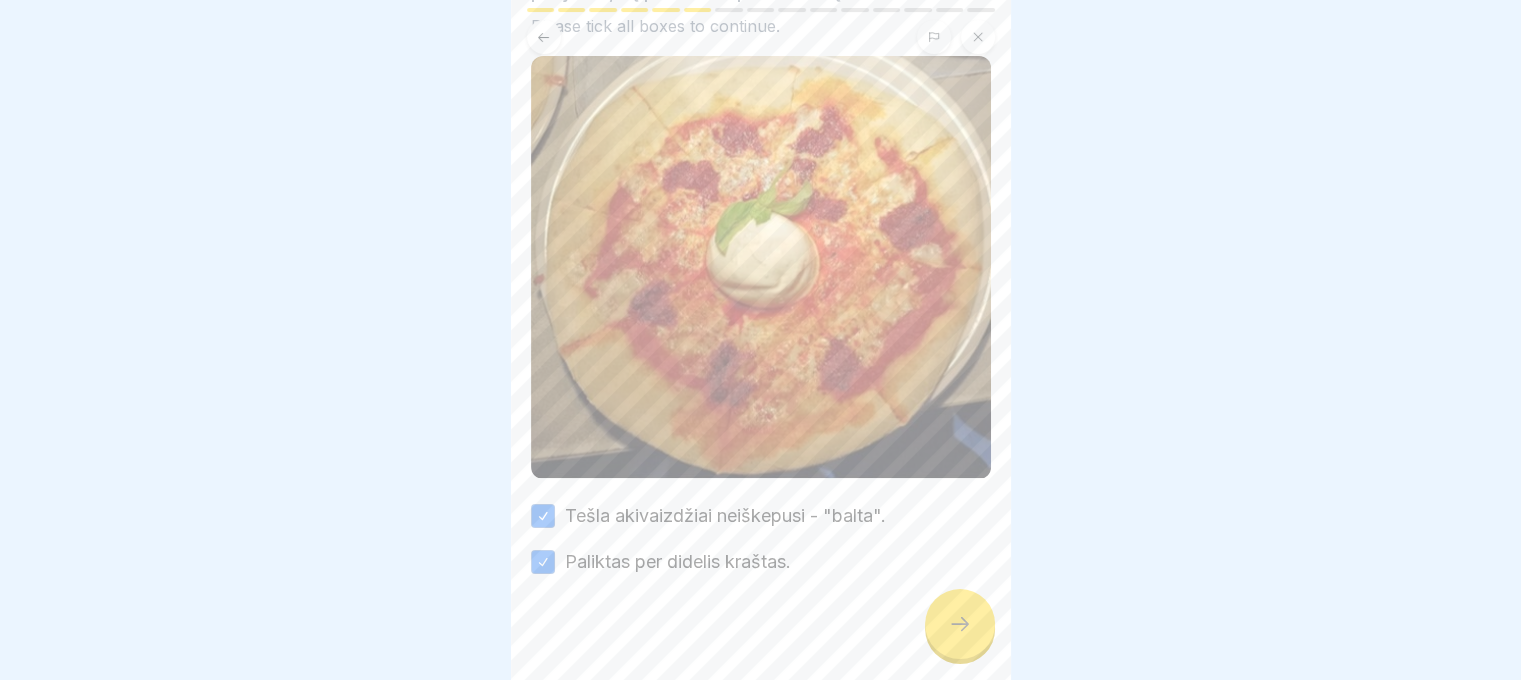 click at bounding box center [960, 624] 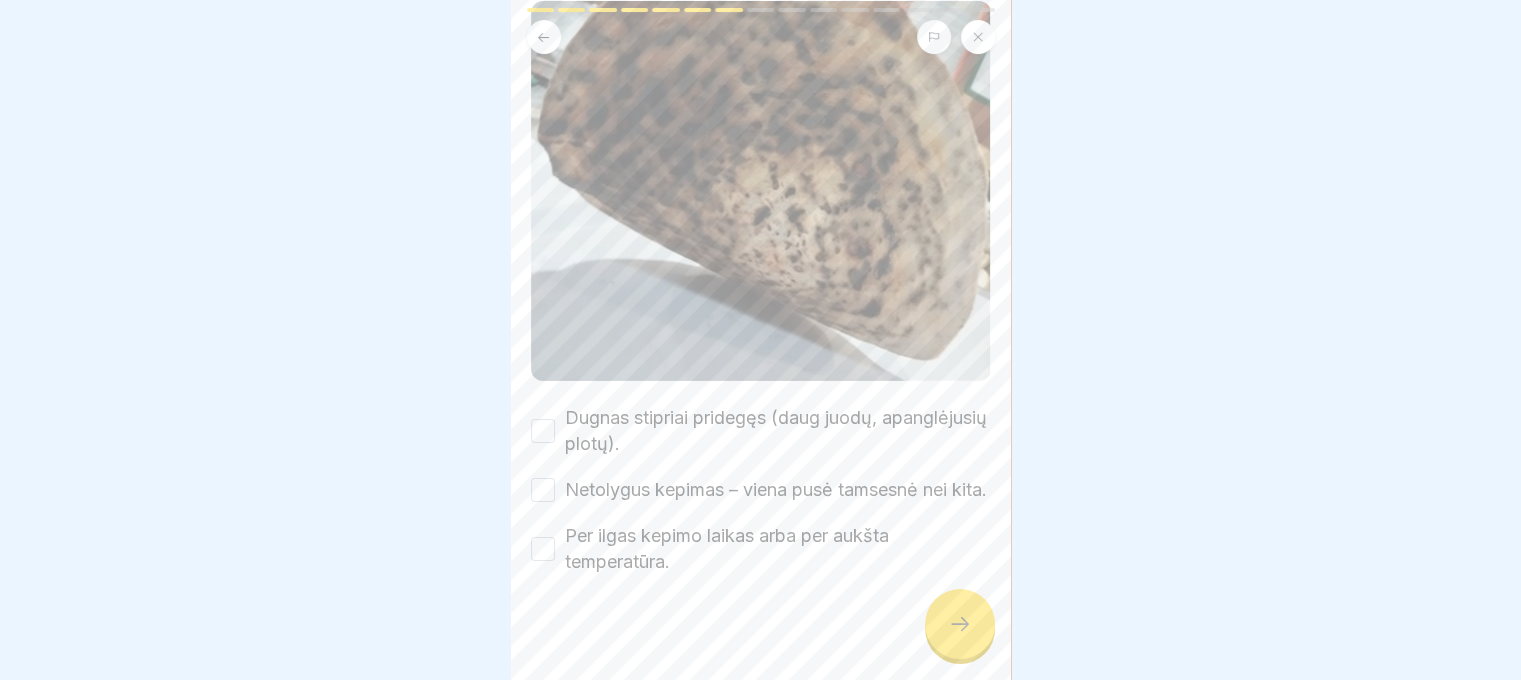 scroll, scrollTop: 262, scrollLeft: 0, axis: vertical 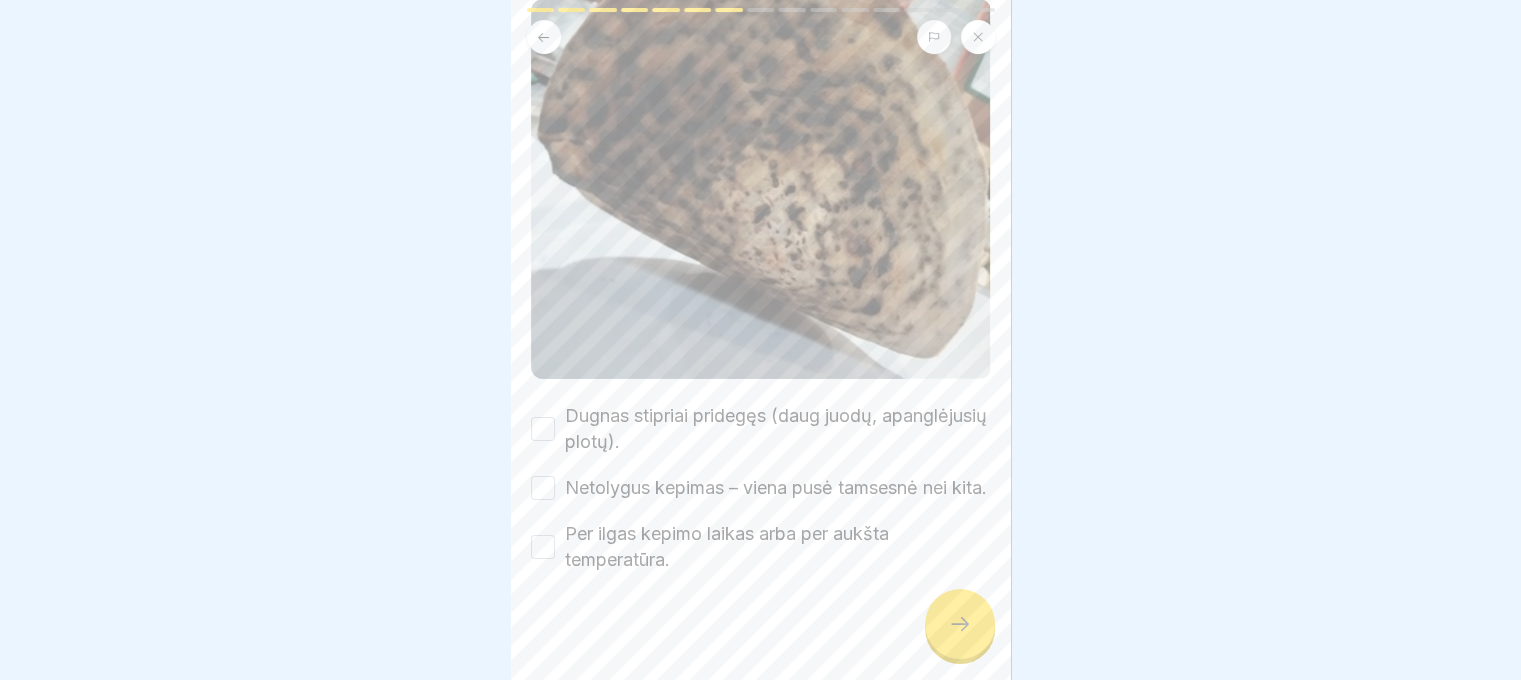 click on "Dugnas stipriai pridegęs (daug juodų, apanglėjusių plotų)." at bounding box center (778, 429) 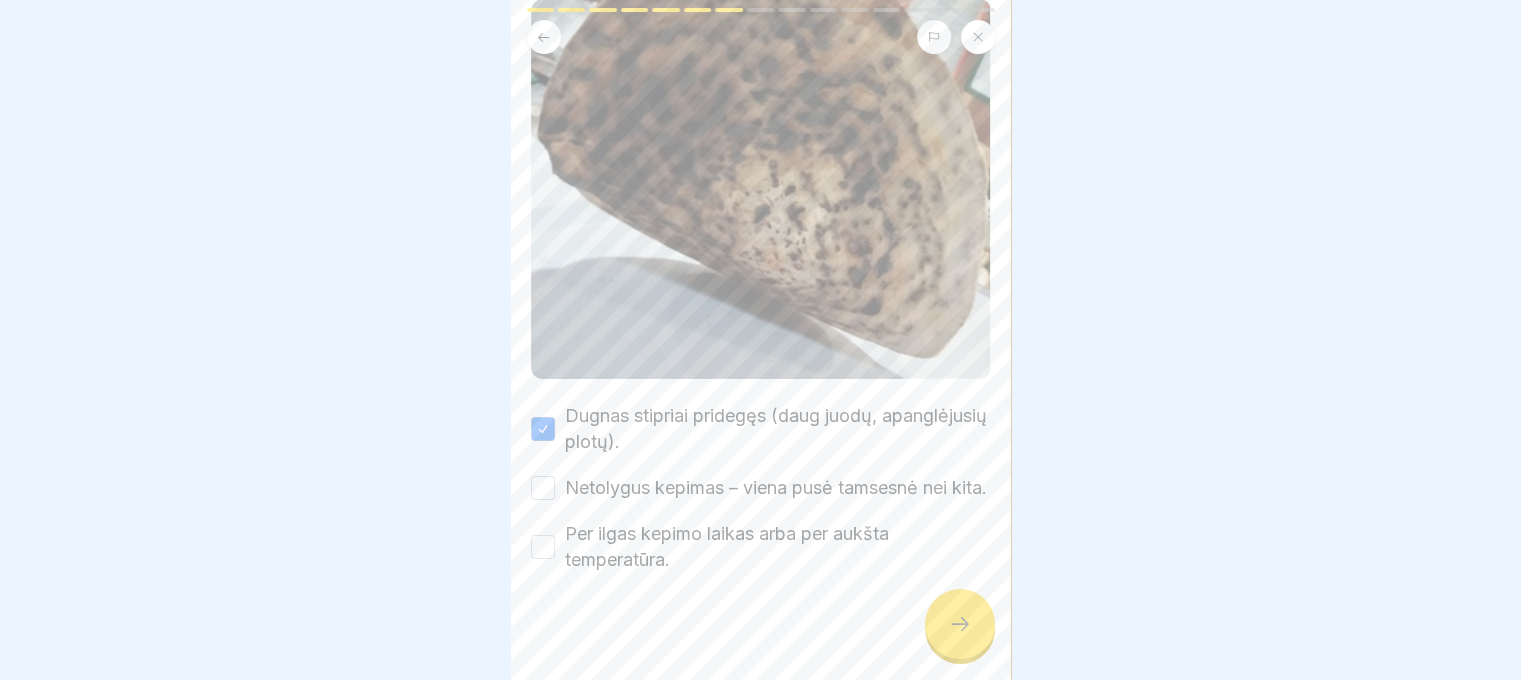 scroll, scrollTop: 288, scrollLeft: 0, axis: vertical 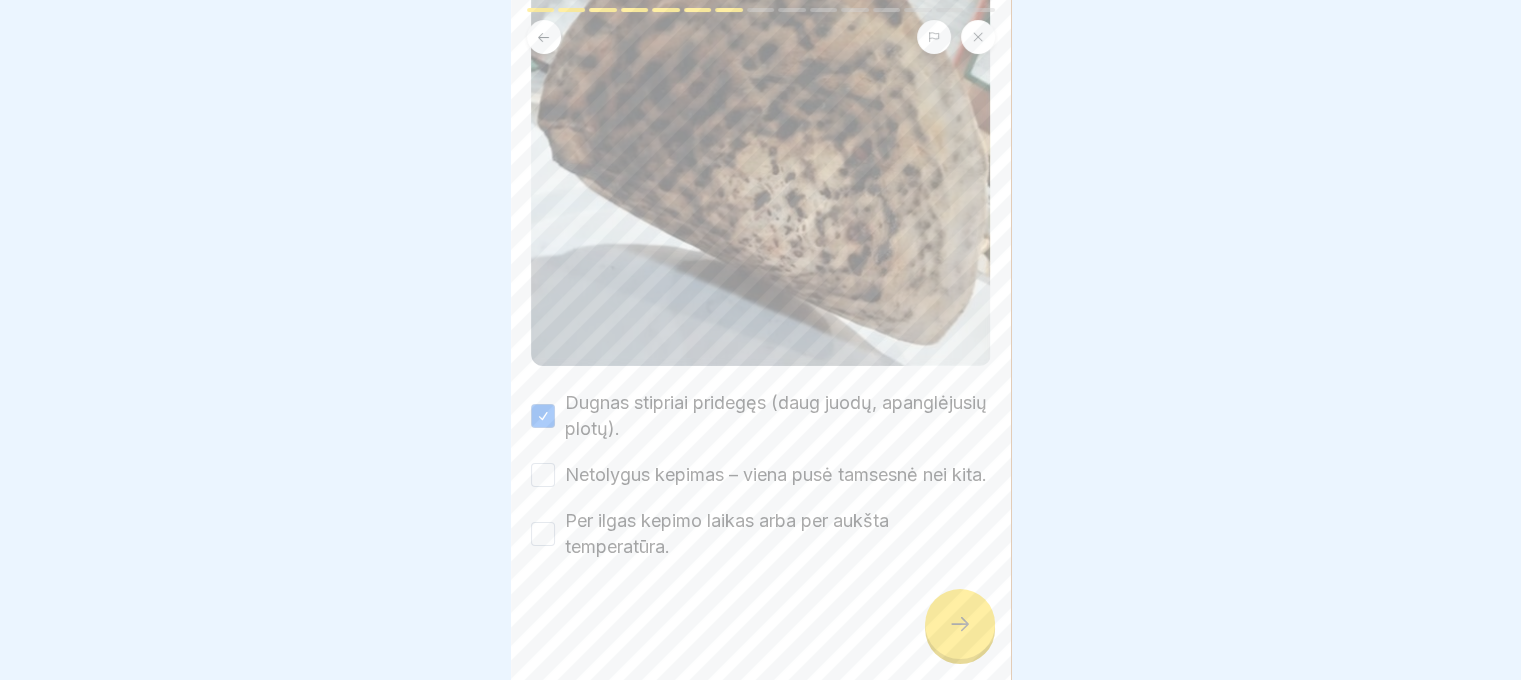 click on "Netolygus kepimas – viena pusė tamsesnė nei kita." at bounding box center [776, 475] 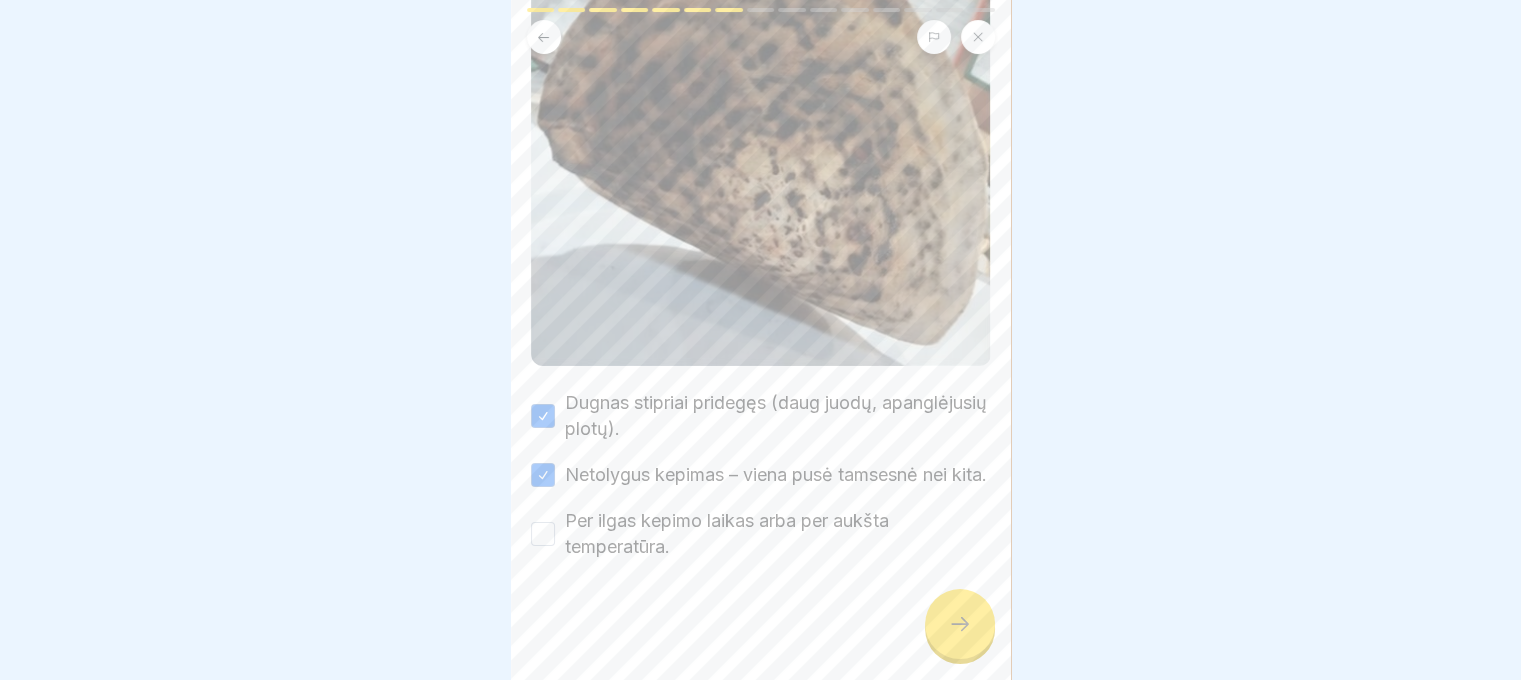 click at bounding box center [761, 620] 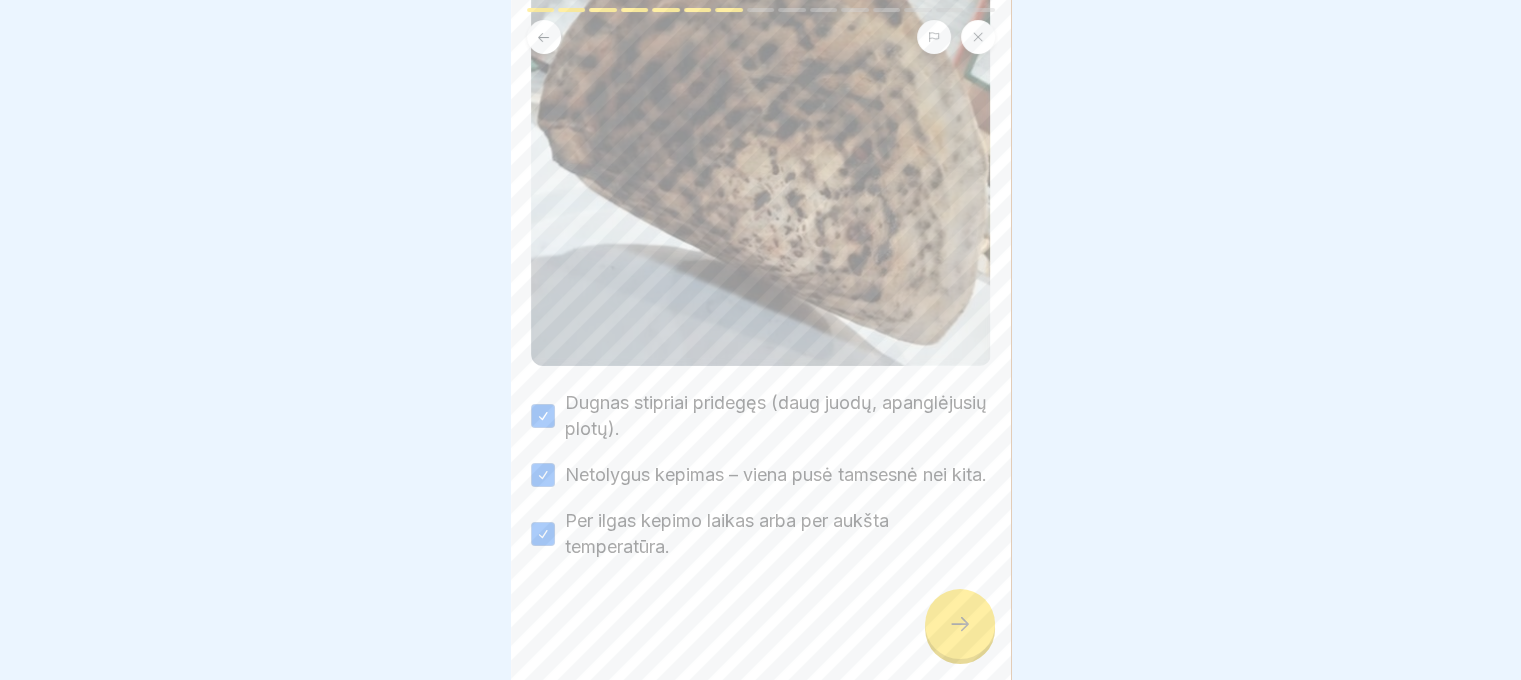 click at bounding box center (960, 624) 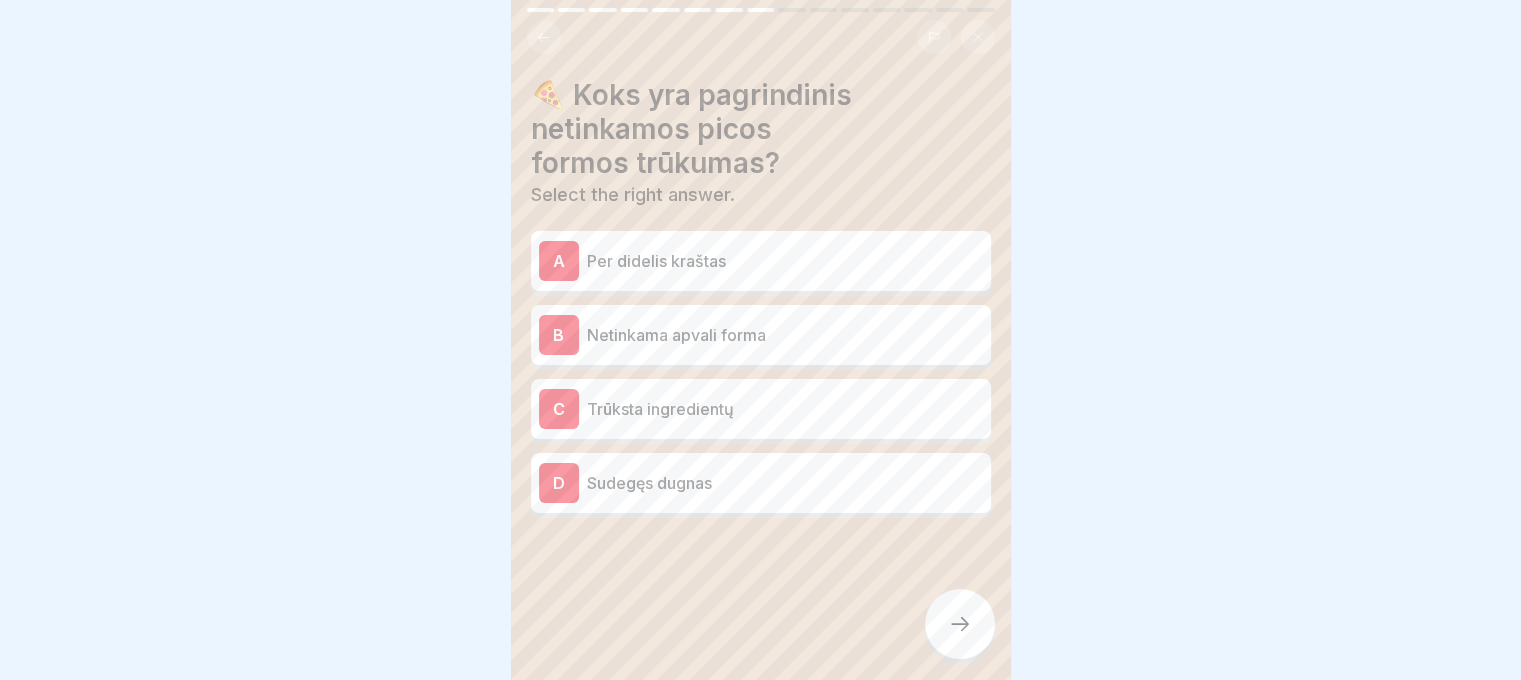 click on "Per didelis kraštas" at bounding box center [785, 261] 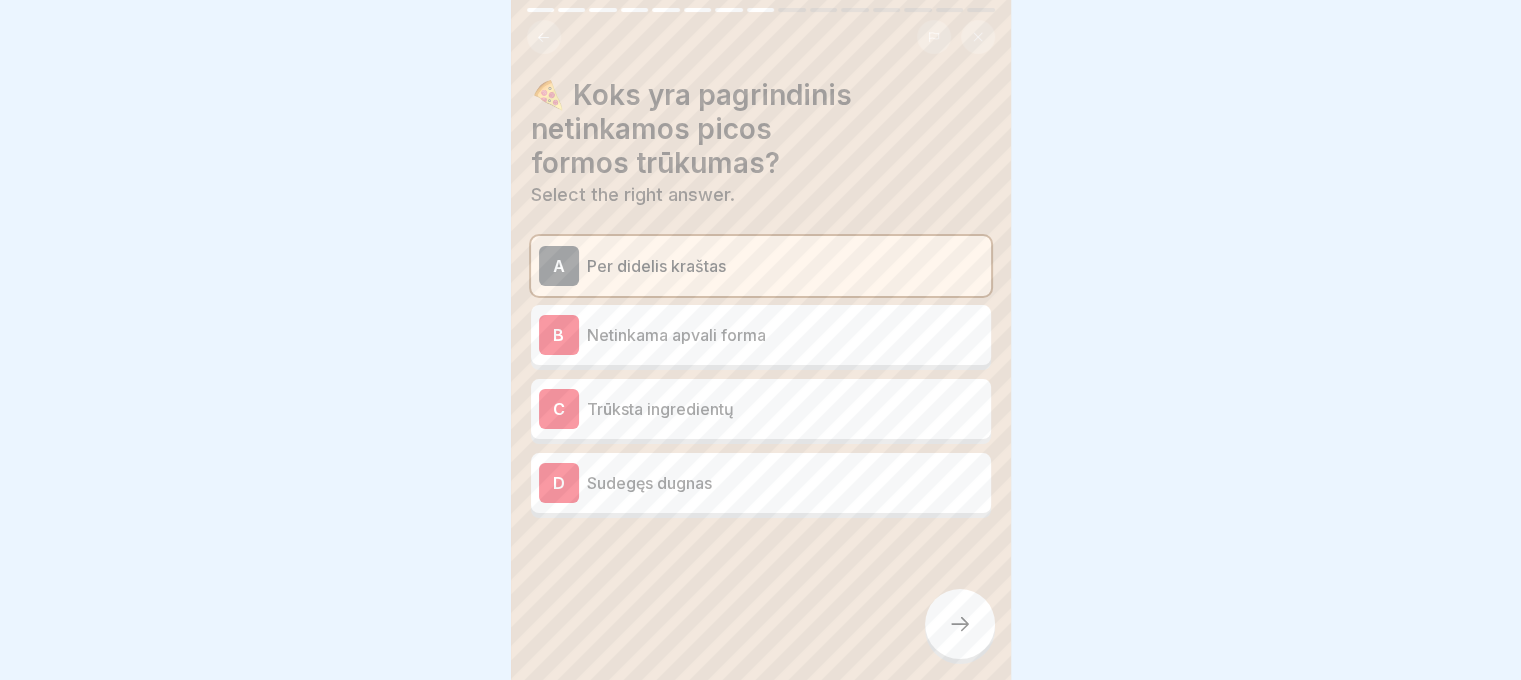 click on "D [LAST]" at bounding box center (761, 483) 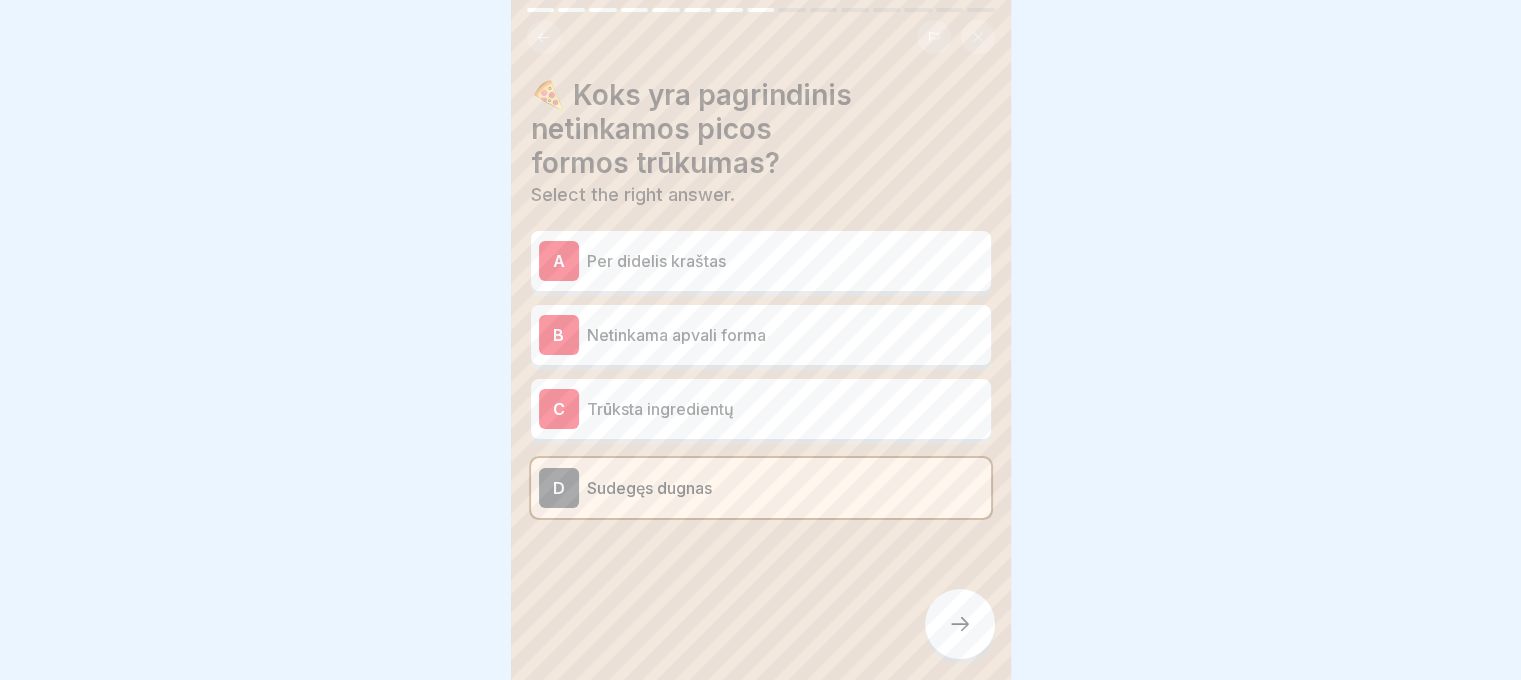 click on "A Per didelis kraštas" at bounding box center [761, 261] 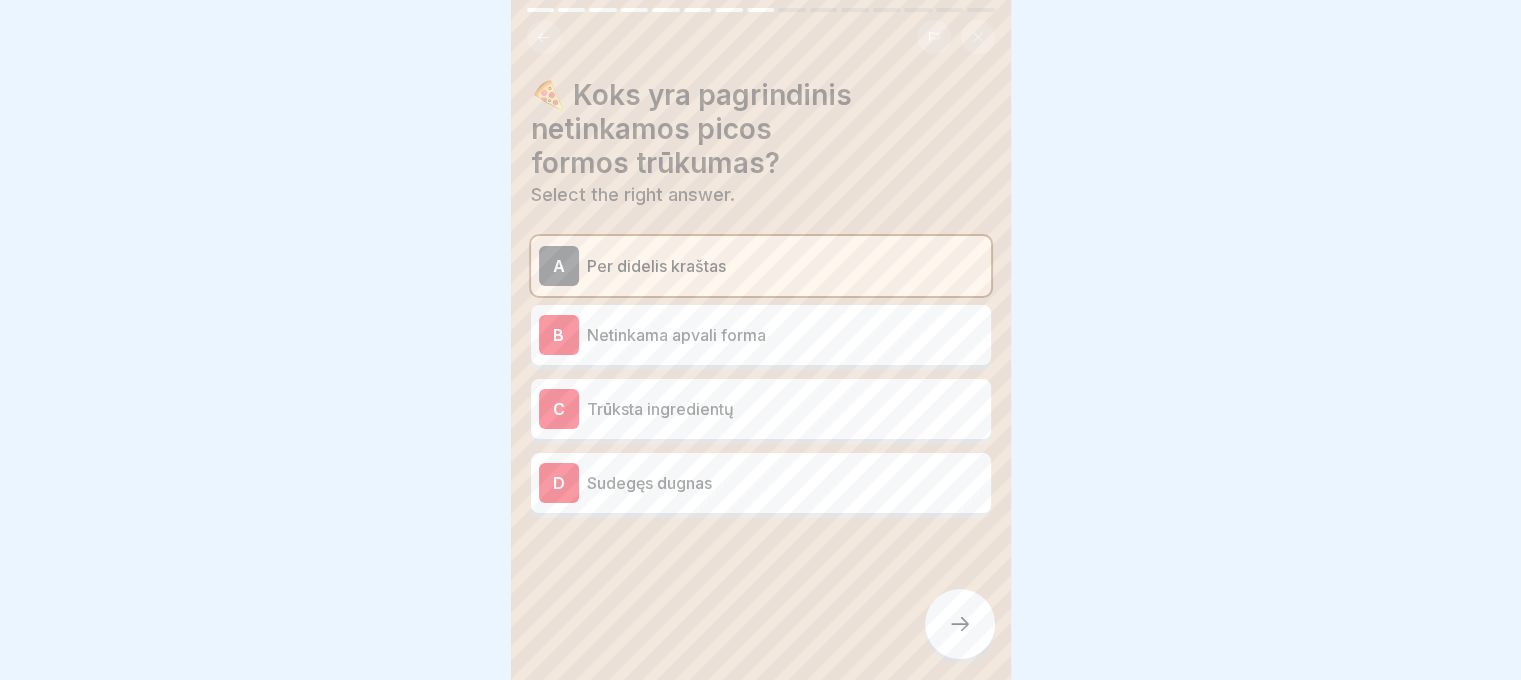 click at bounding box center (960, 624) 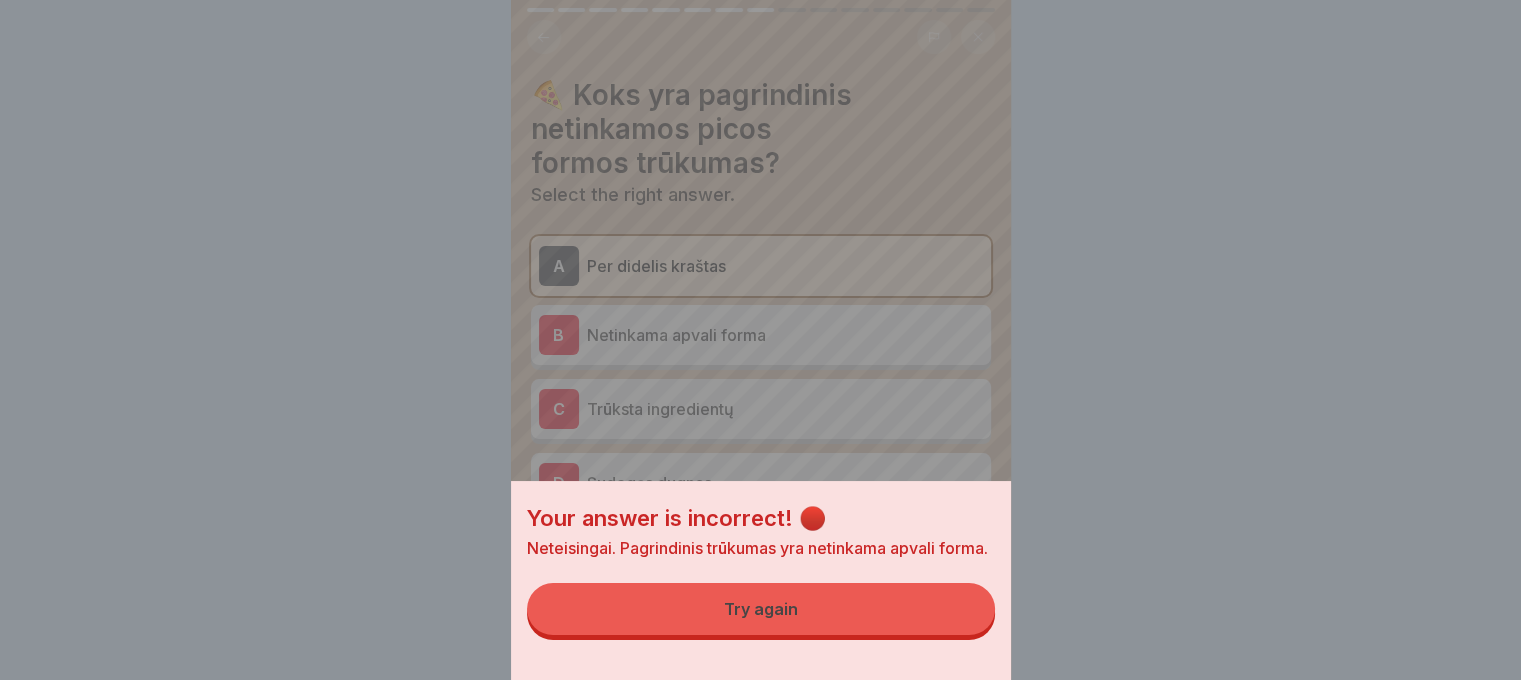 click on "Try again" at bounding box center [761, 609] 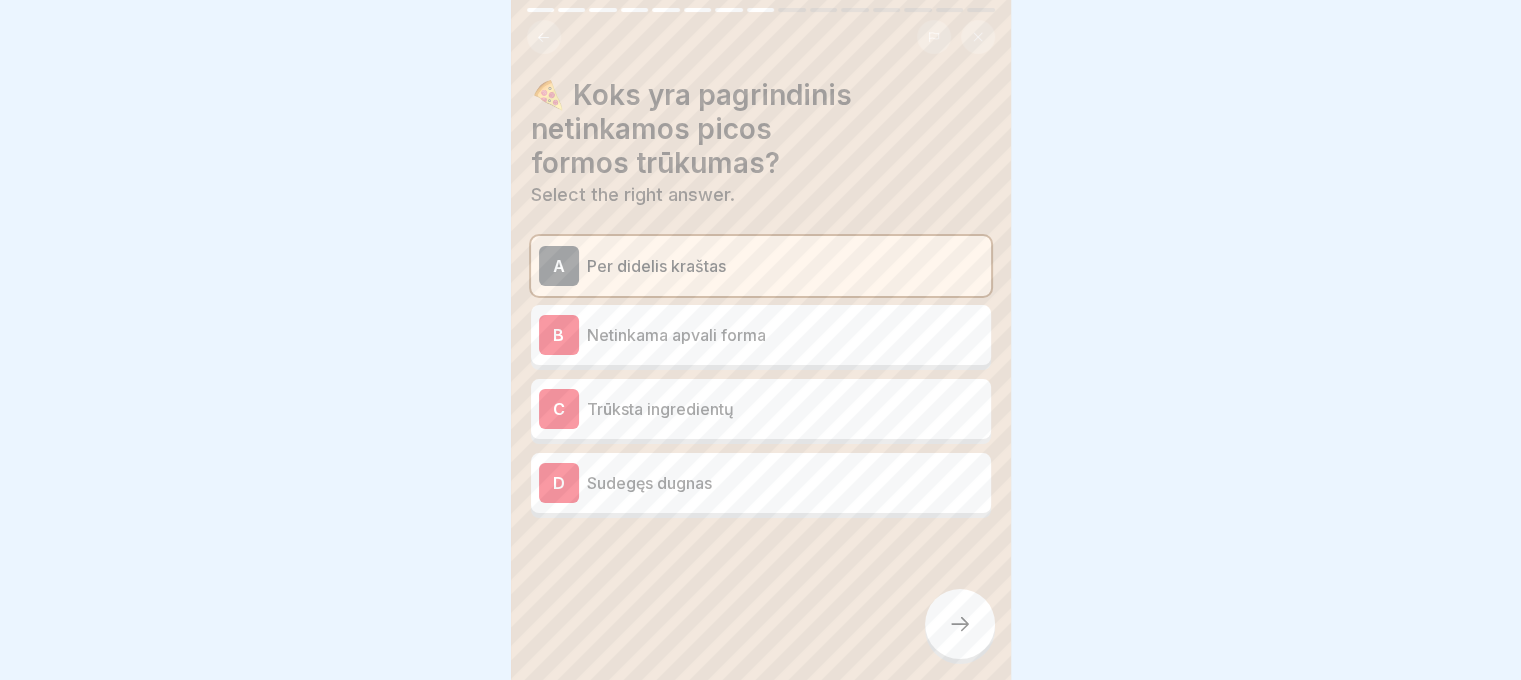 click on "Netinkama apvali forma" at bounding box center [785, 335] 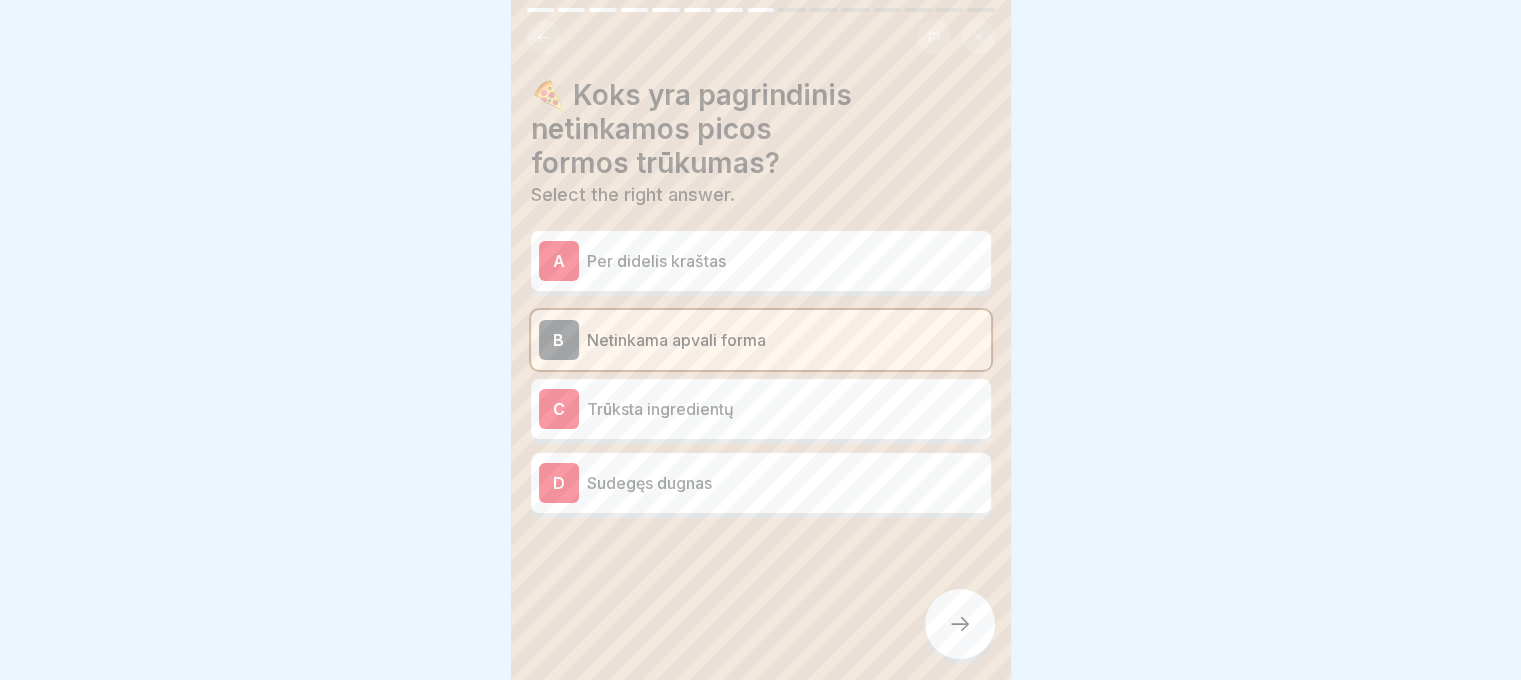 click at bounding box center [960, 624] 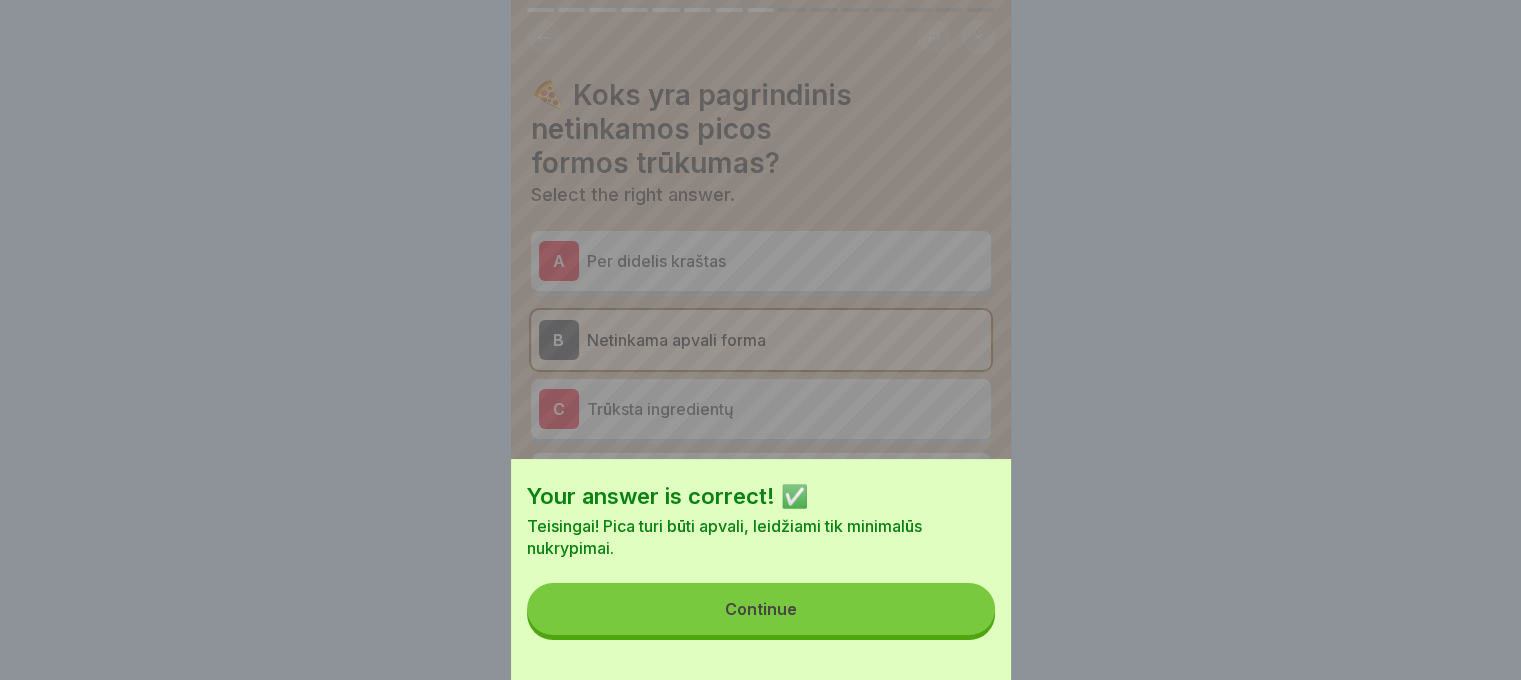 click on "Continue" at bounding box center [761, 609] 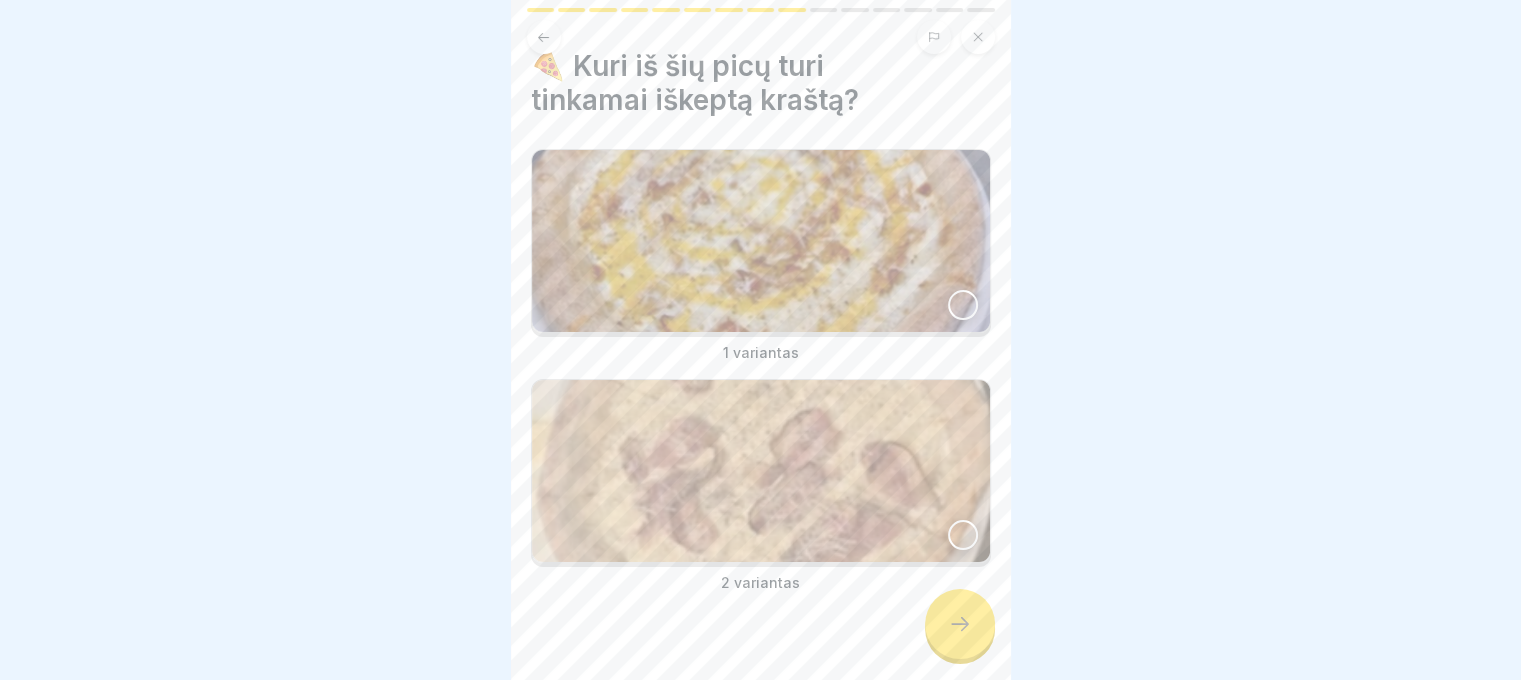 scroll, scrollTop: 23, scrollLeft: 0, axis: vertical 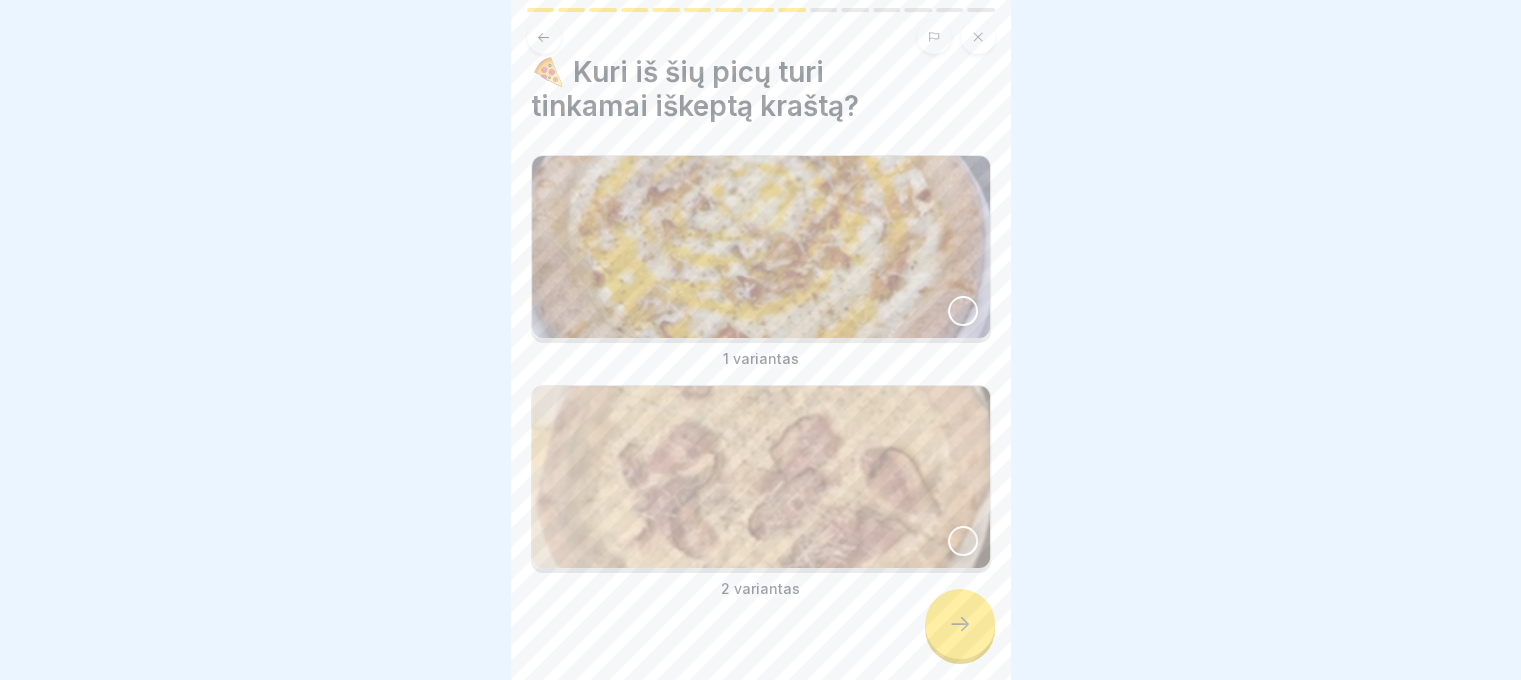 click at bounding box center [761, 247] 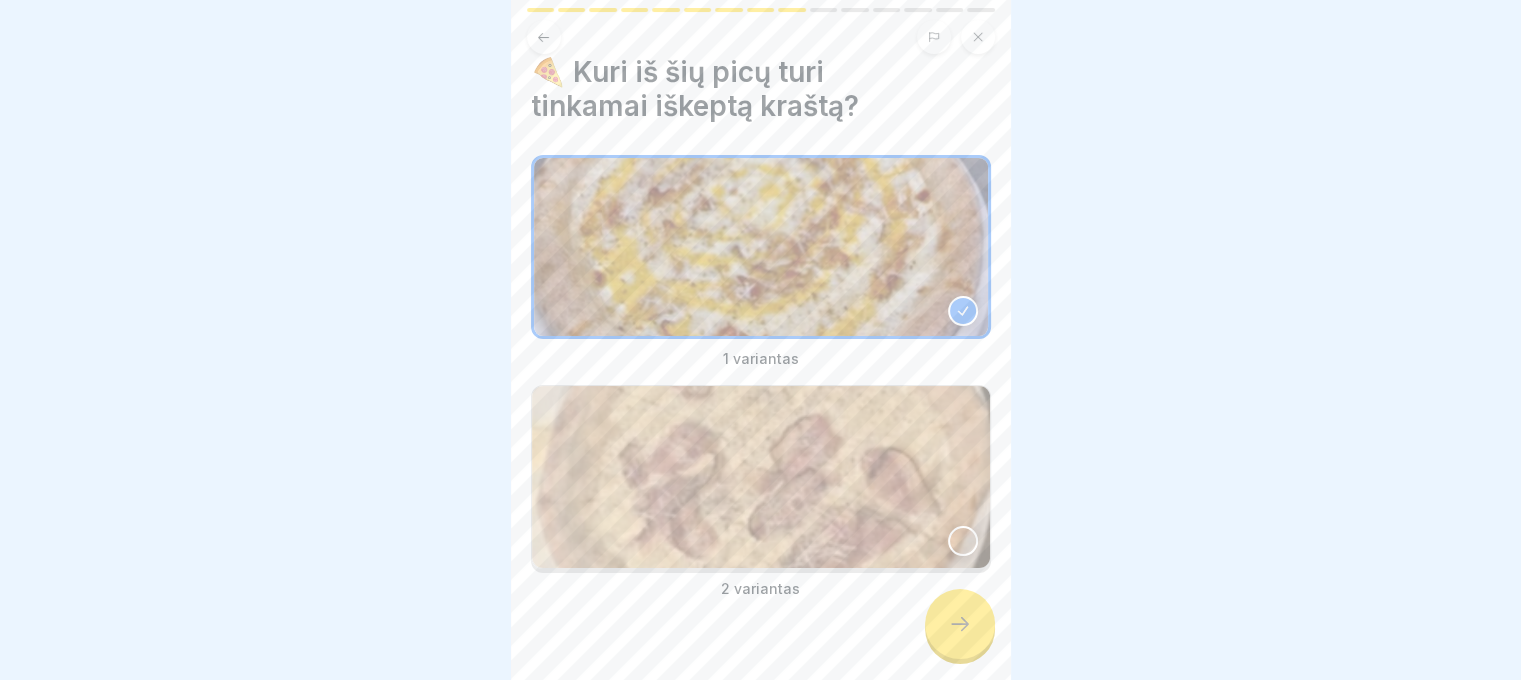 click at bounding box center [960, 624] 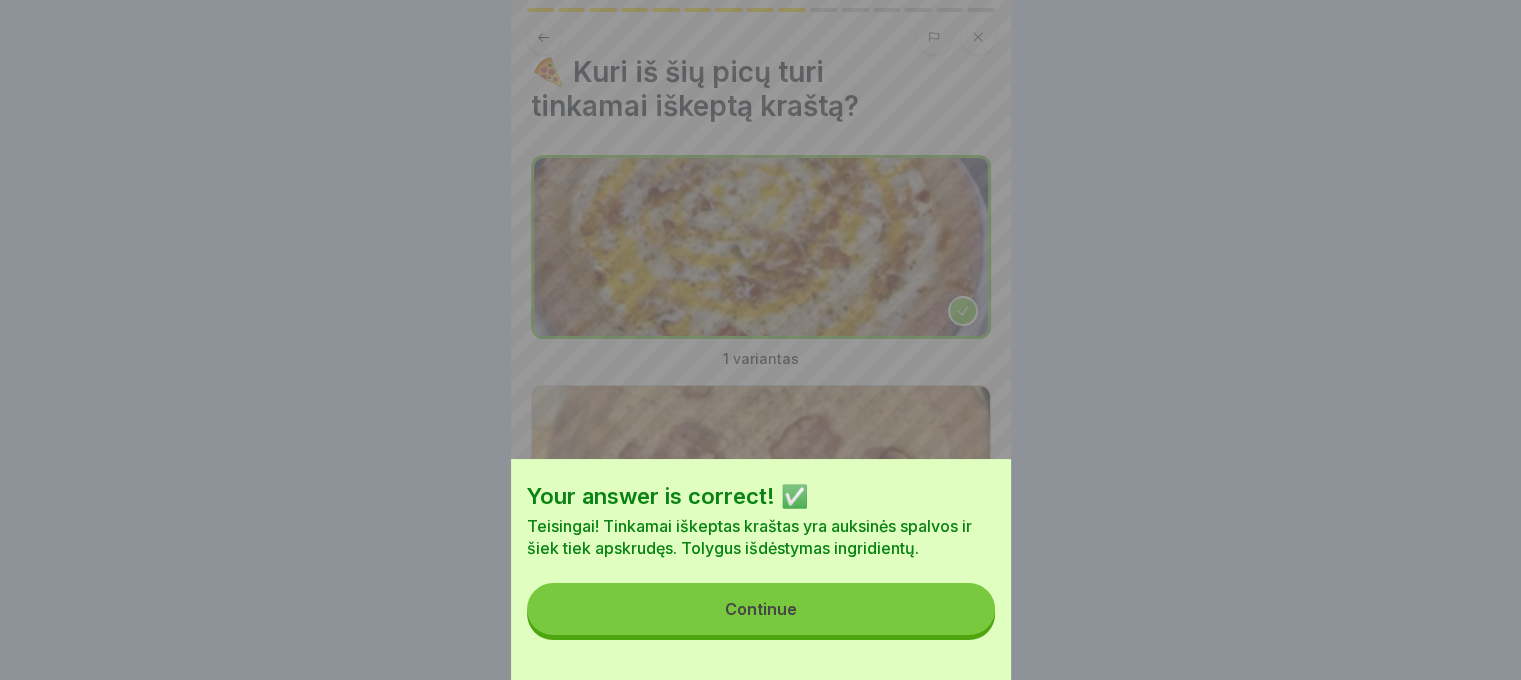 click on "Continue" at bounding box center (761, 609) 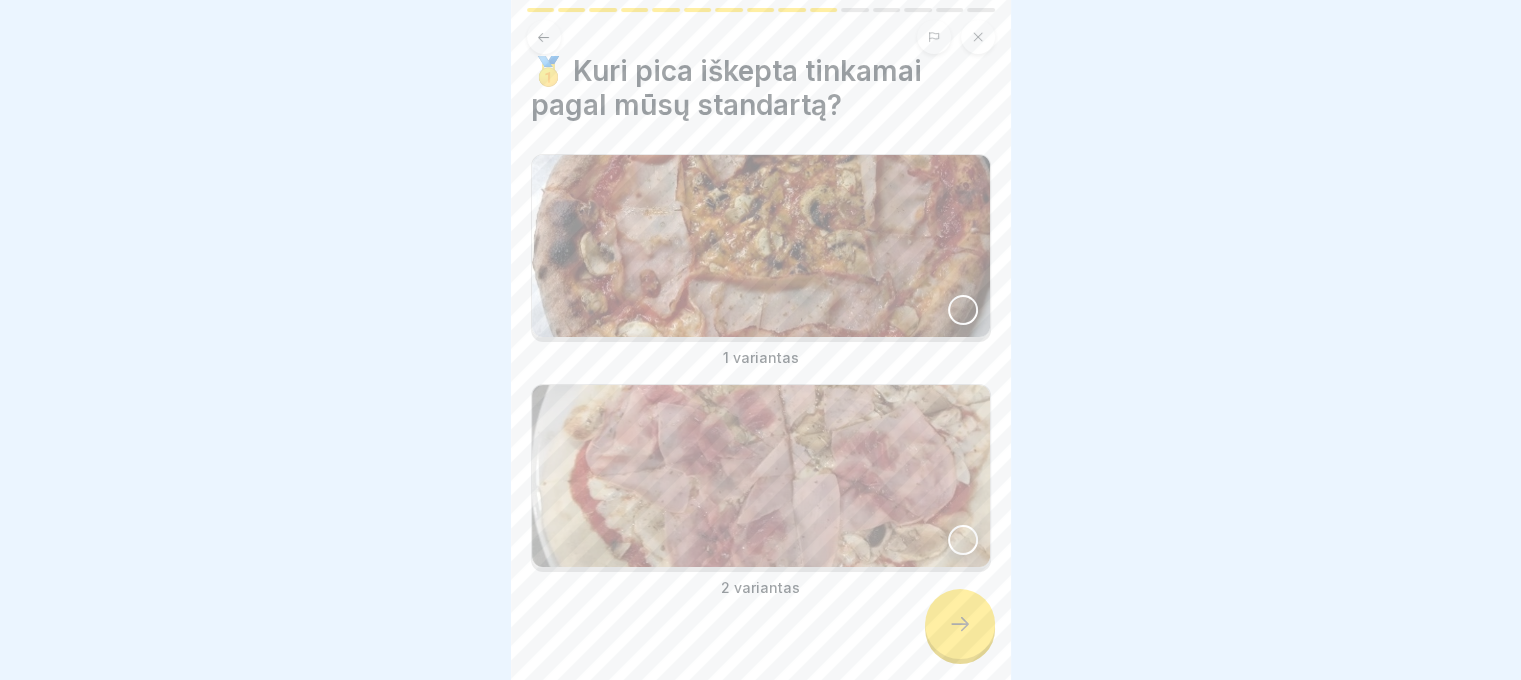 scroll, scrollTop: 24, scrollLeft: 0, axis: vertical 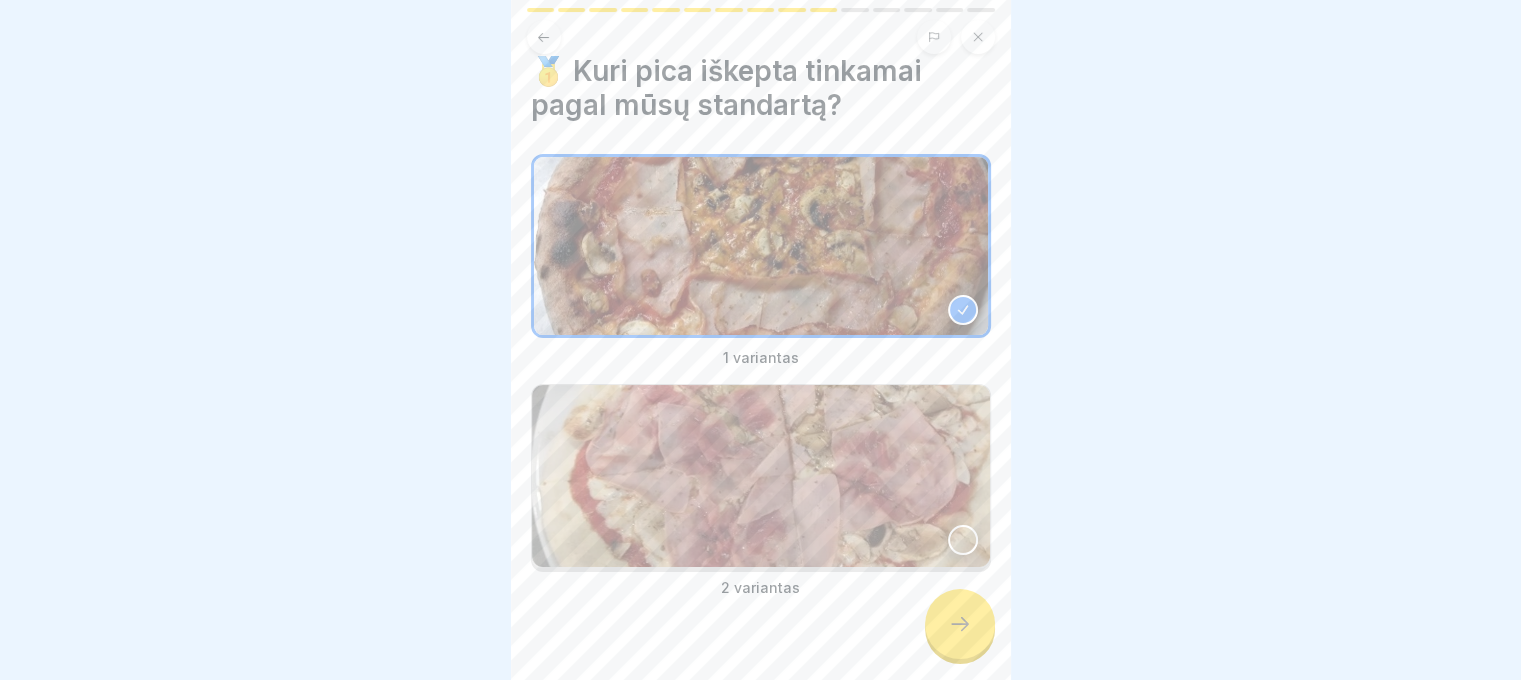 click at bounding box center [960, 624] 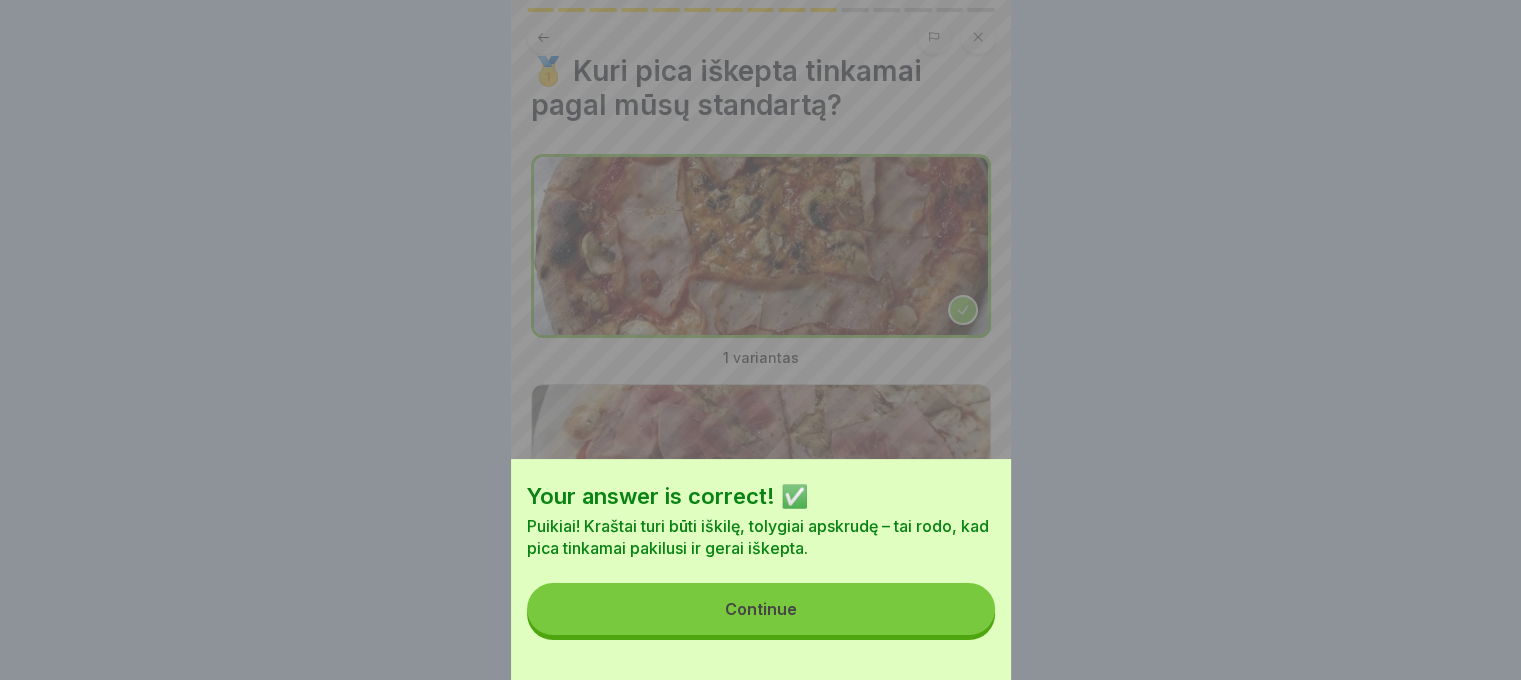 click on "Continue" at bounding box center [761, 609] 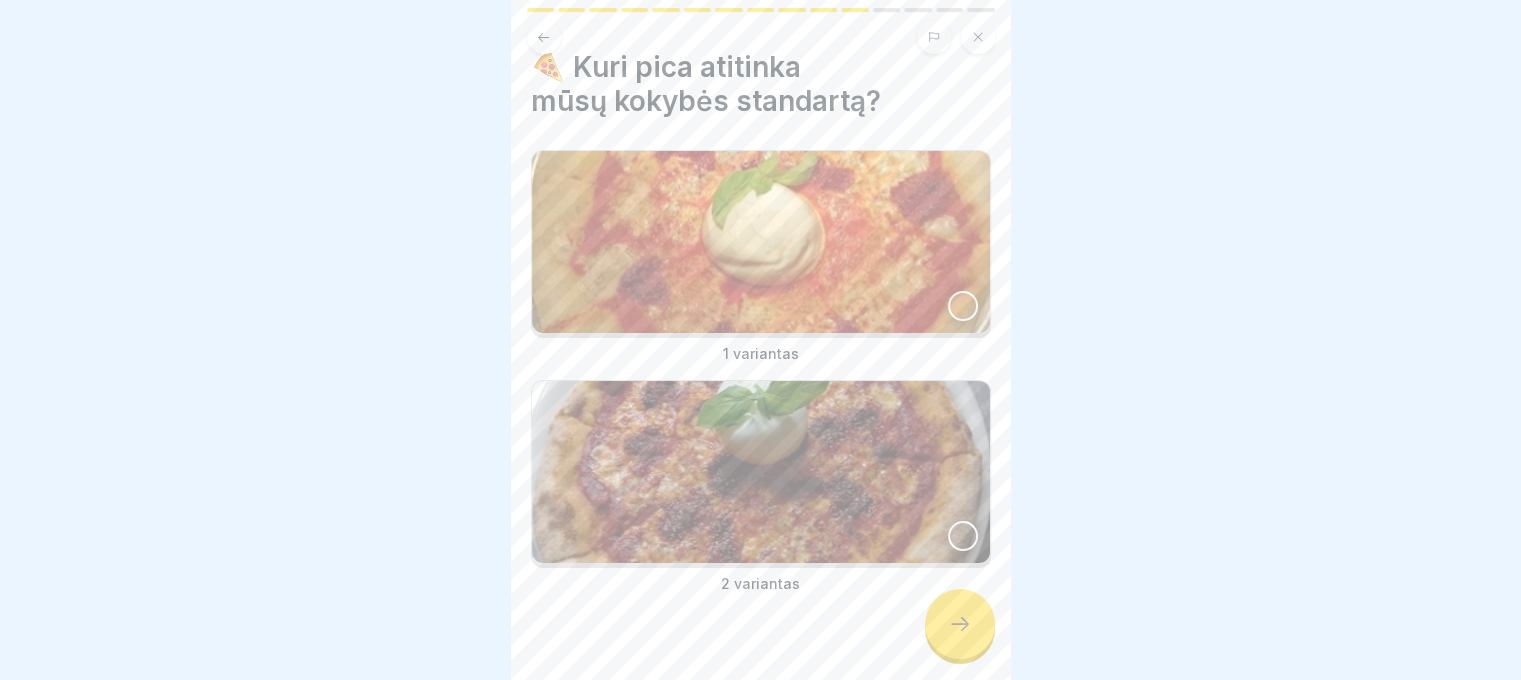 scroll, scrollTop: 28, scrollLeft: 0, axis: vertical 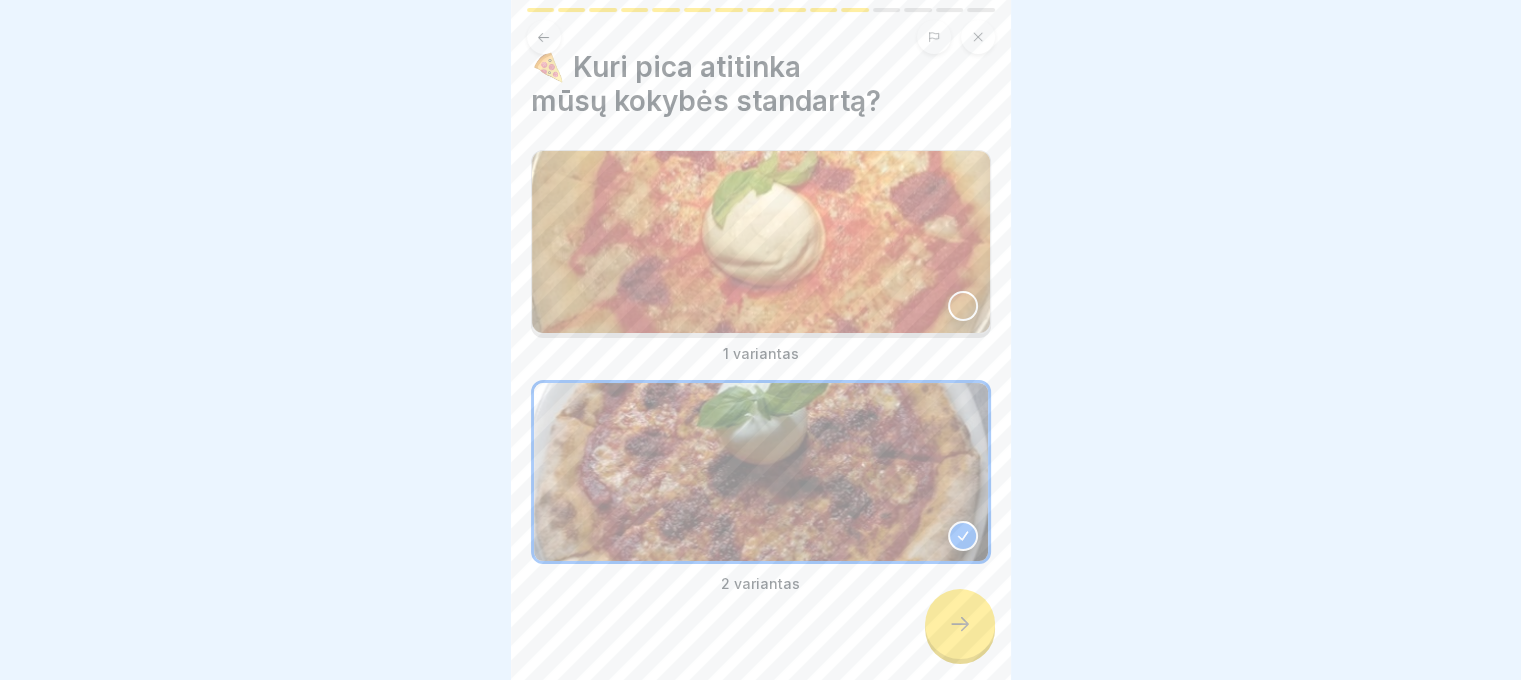 click at bounding box center [960, 624] 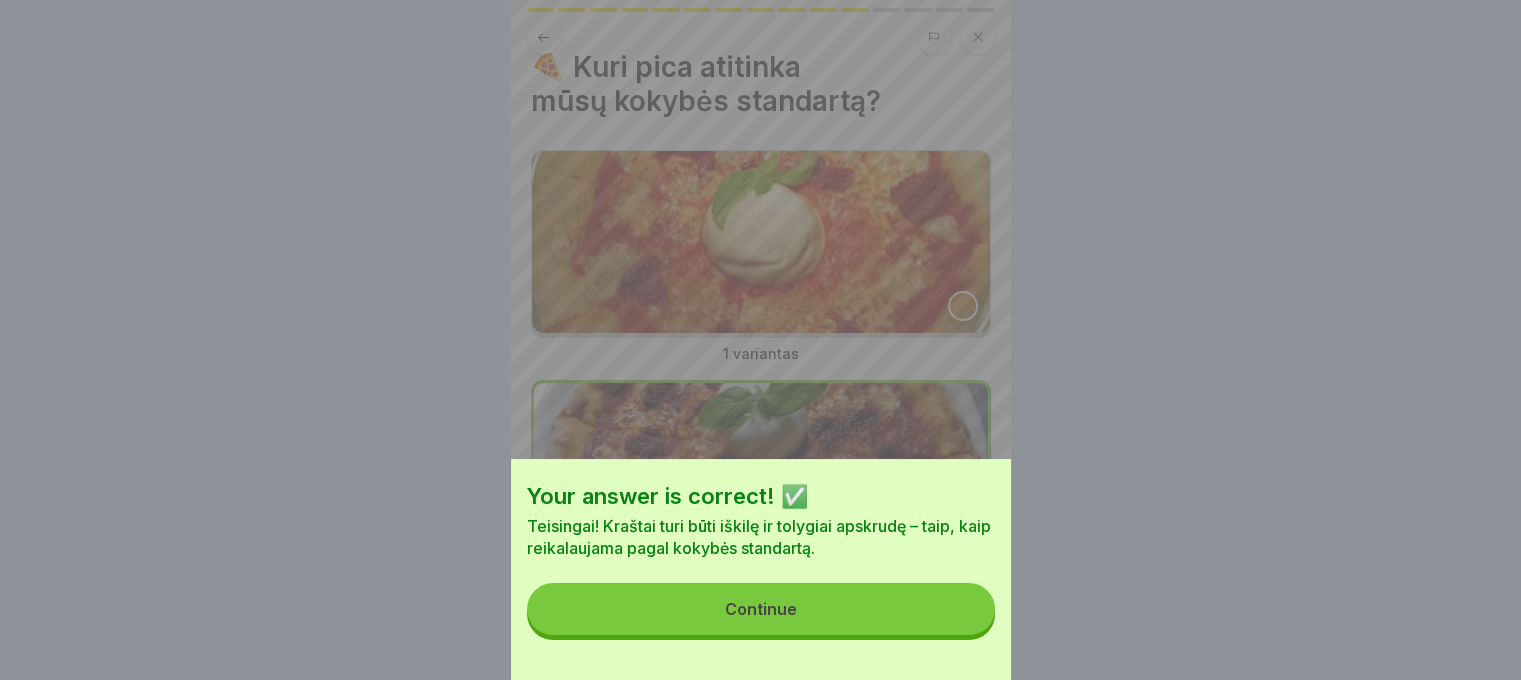 click on "Continue" at bounding box center (761, 609) 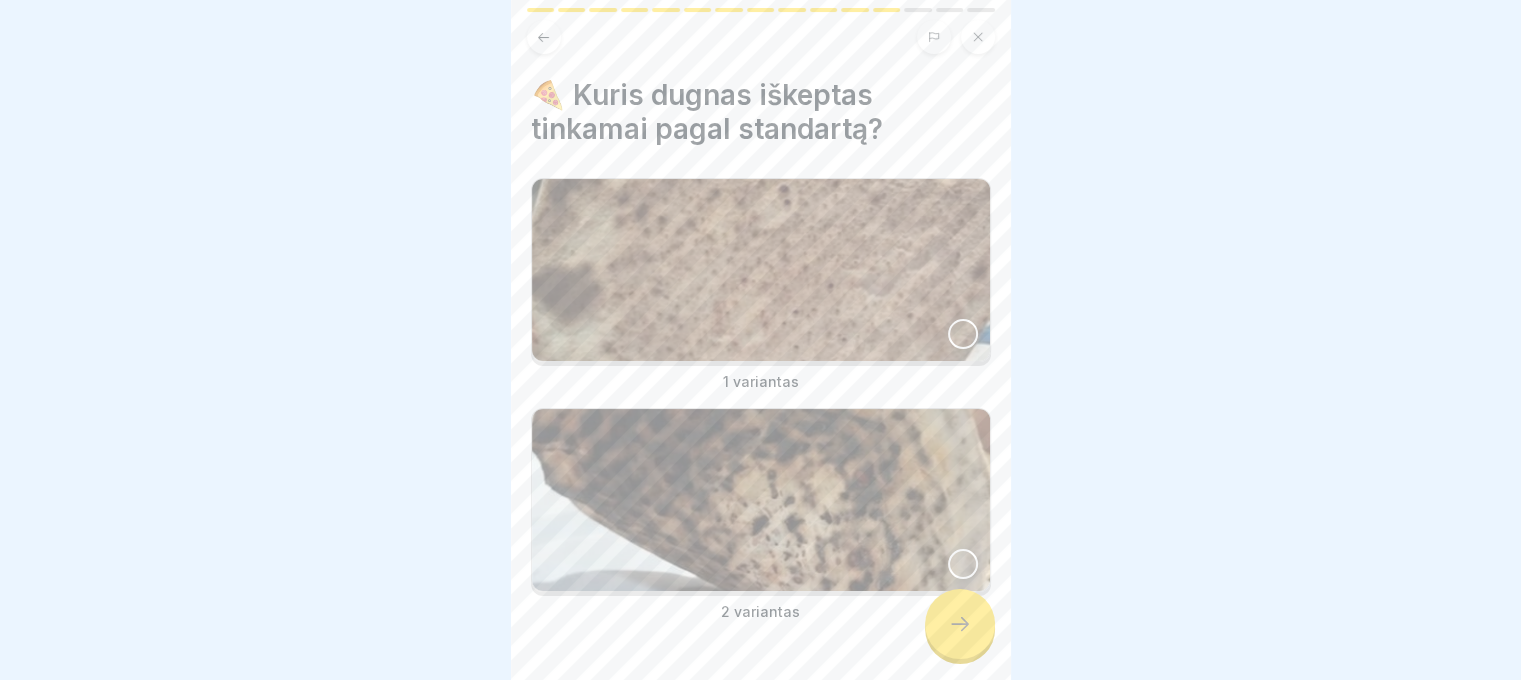 click at bounding box center (761, 270) 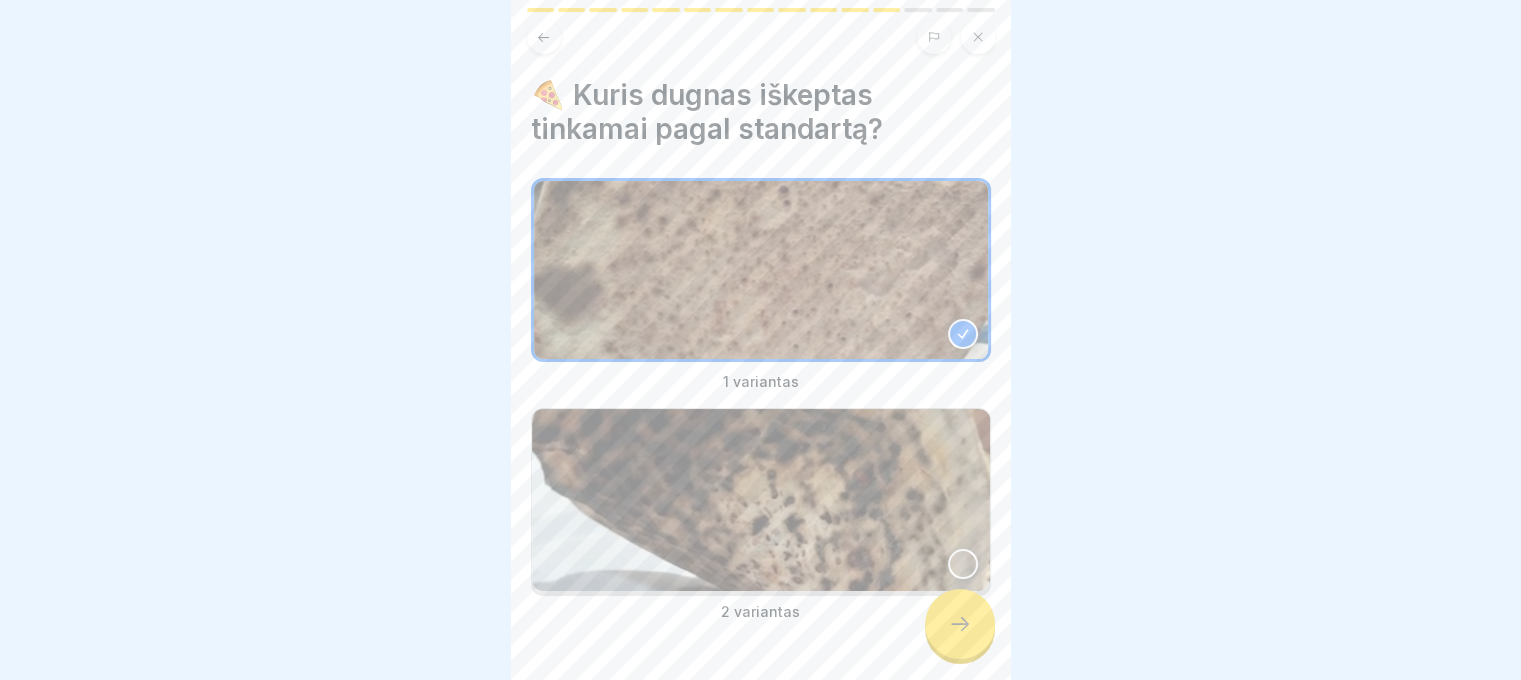 click at bounding box center [960, 624] 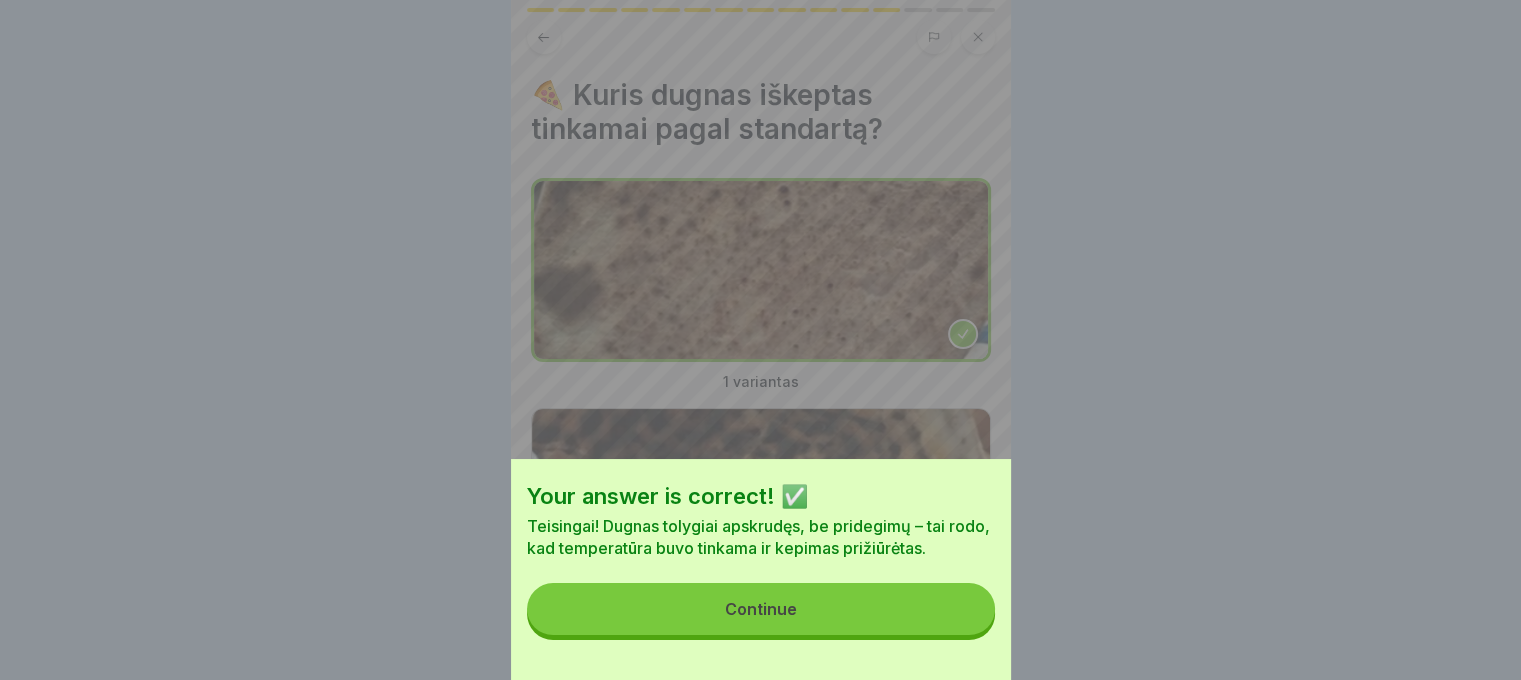 click on "Continue" at bounding box center [761, 609] 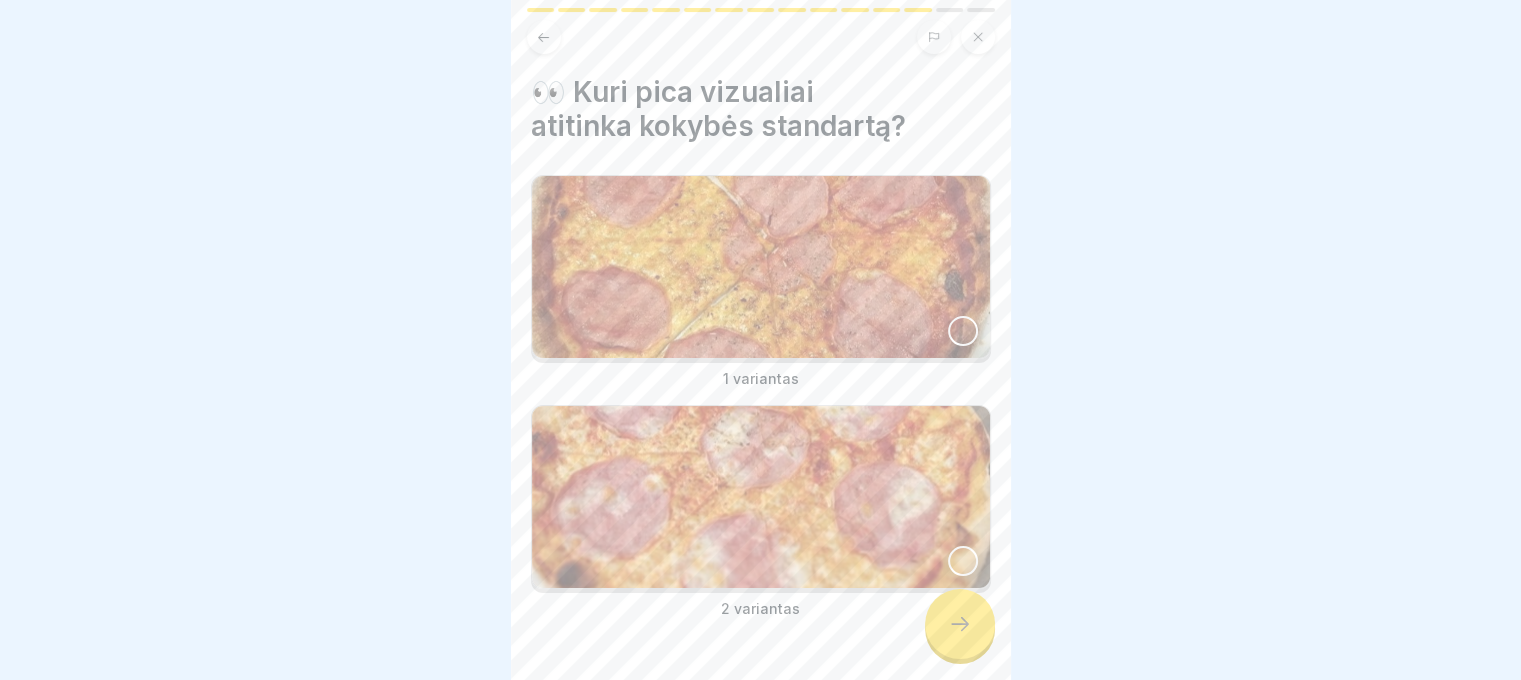 scroll, scrollTop: 0, scrollLeft: 0, axis: both 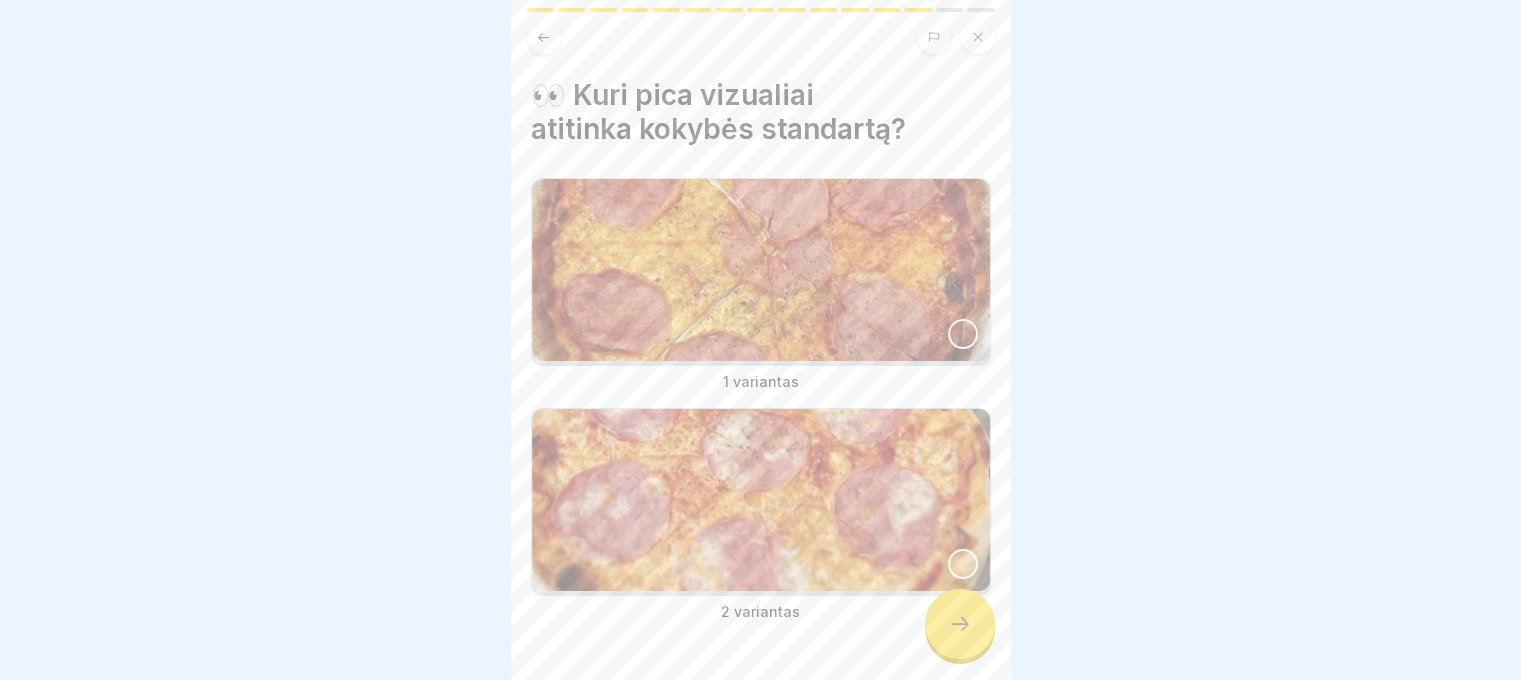 click at bounding box center [761, 500] 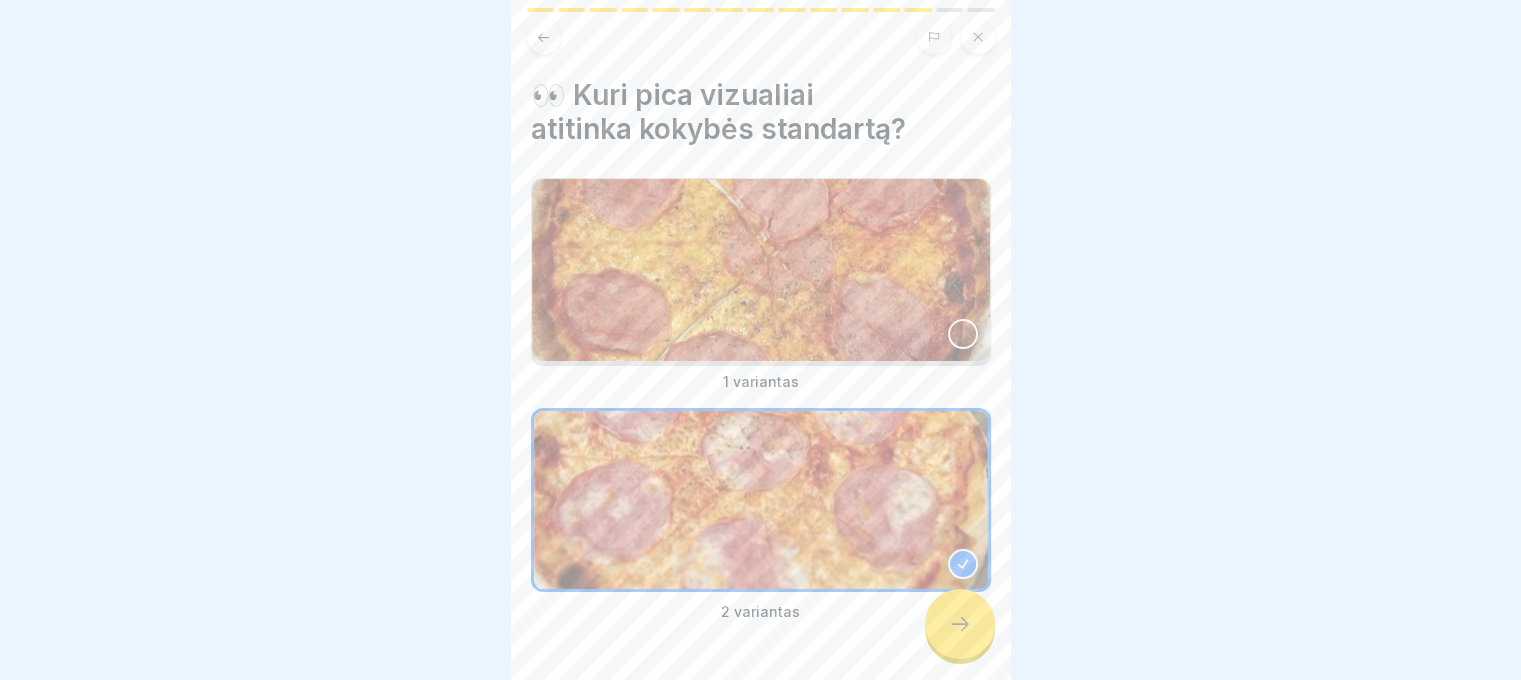 click at bounding box center [960, 624] 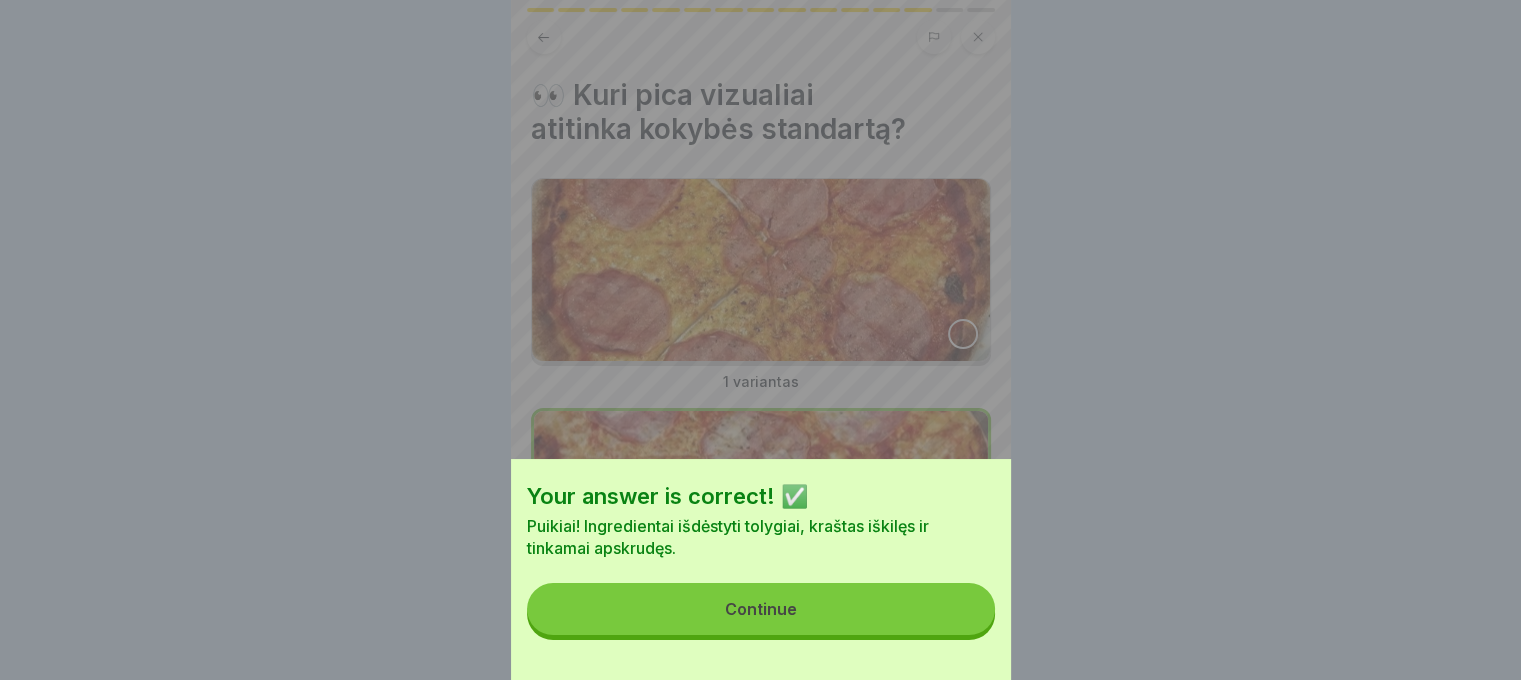 click on "Continue" at bounding box center (761, 609) 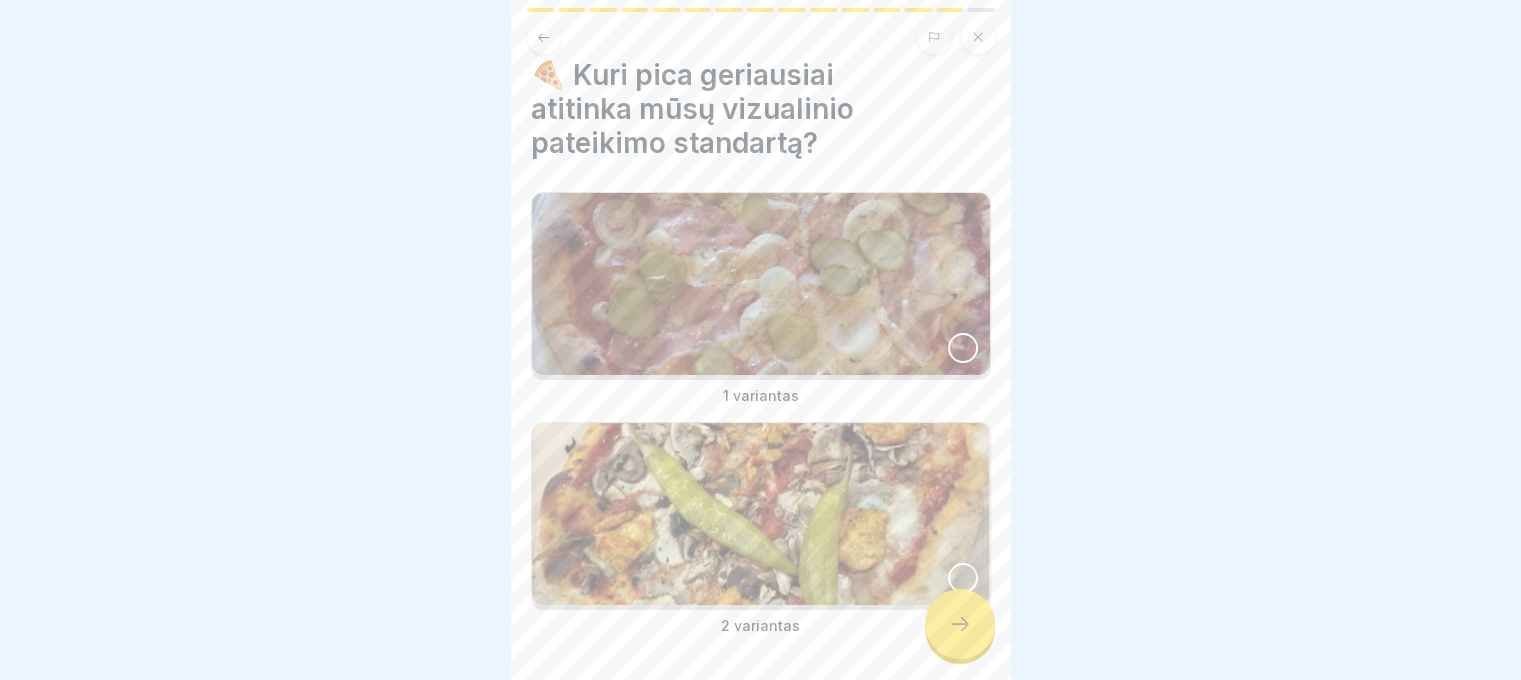 scroll, scrollTop: 14, scrollLeft: 0, axis: vertical 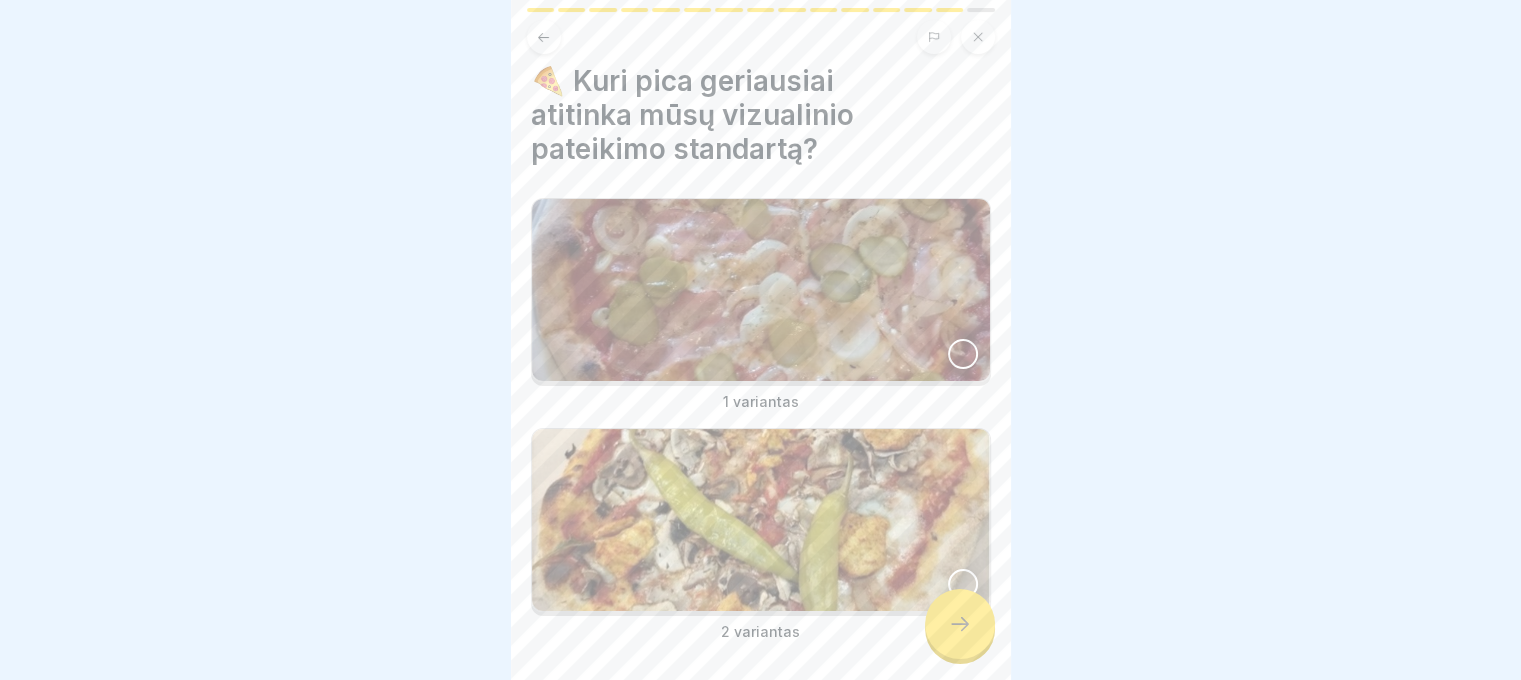click at bounding box center (761, 290) 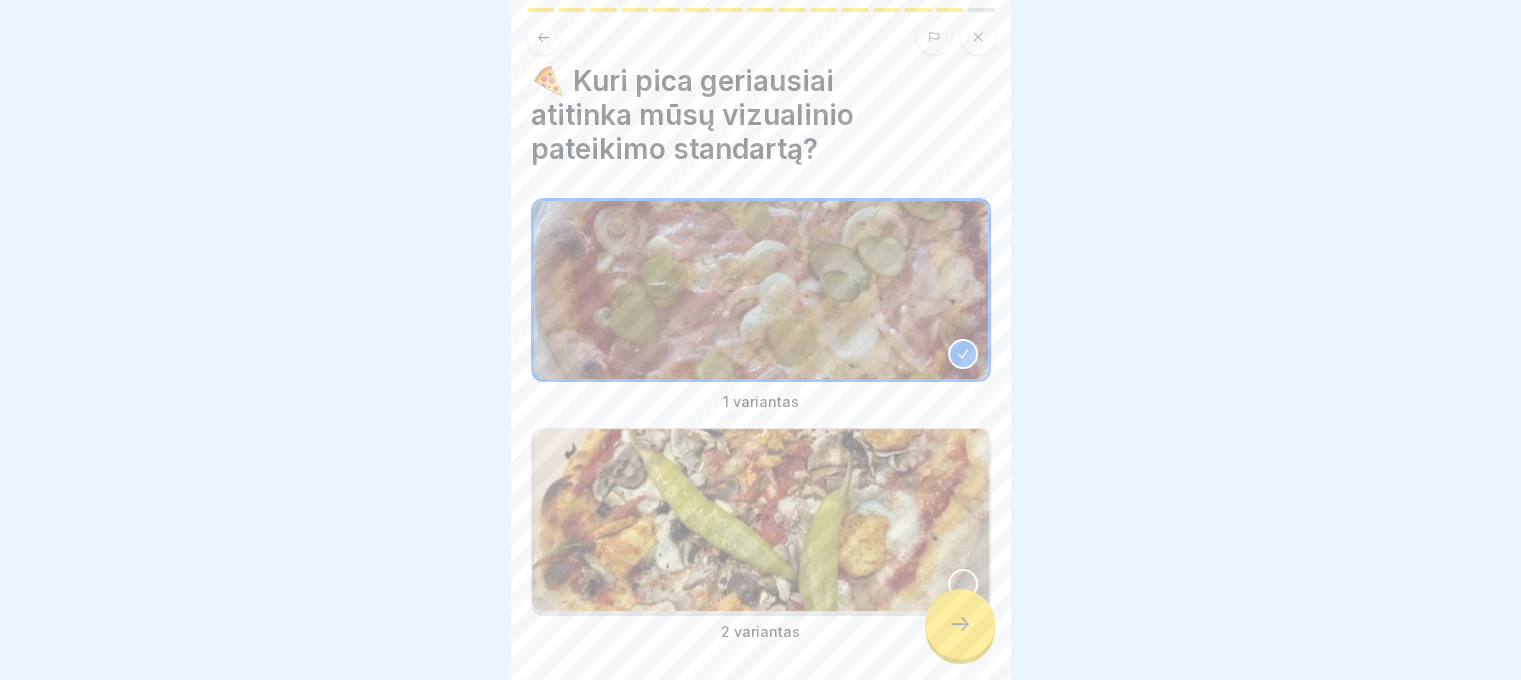 click at bounding box center [960, 624] 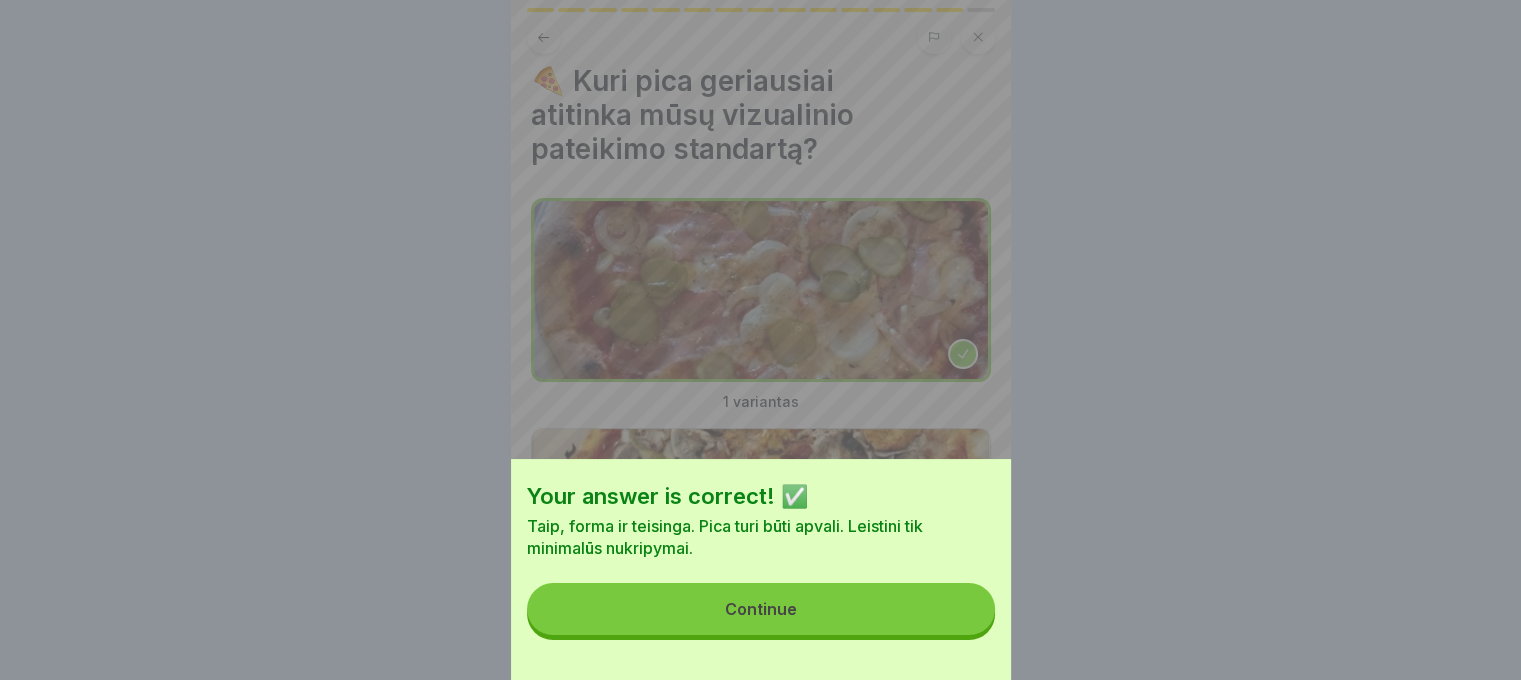 click on "Continue" at bounding box center (761, 609) 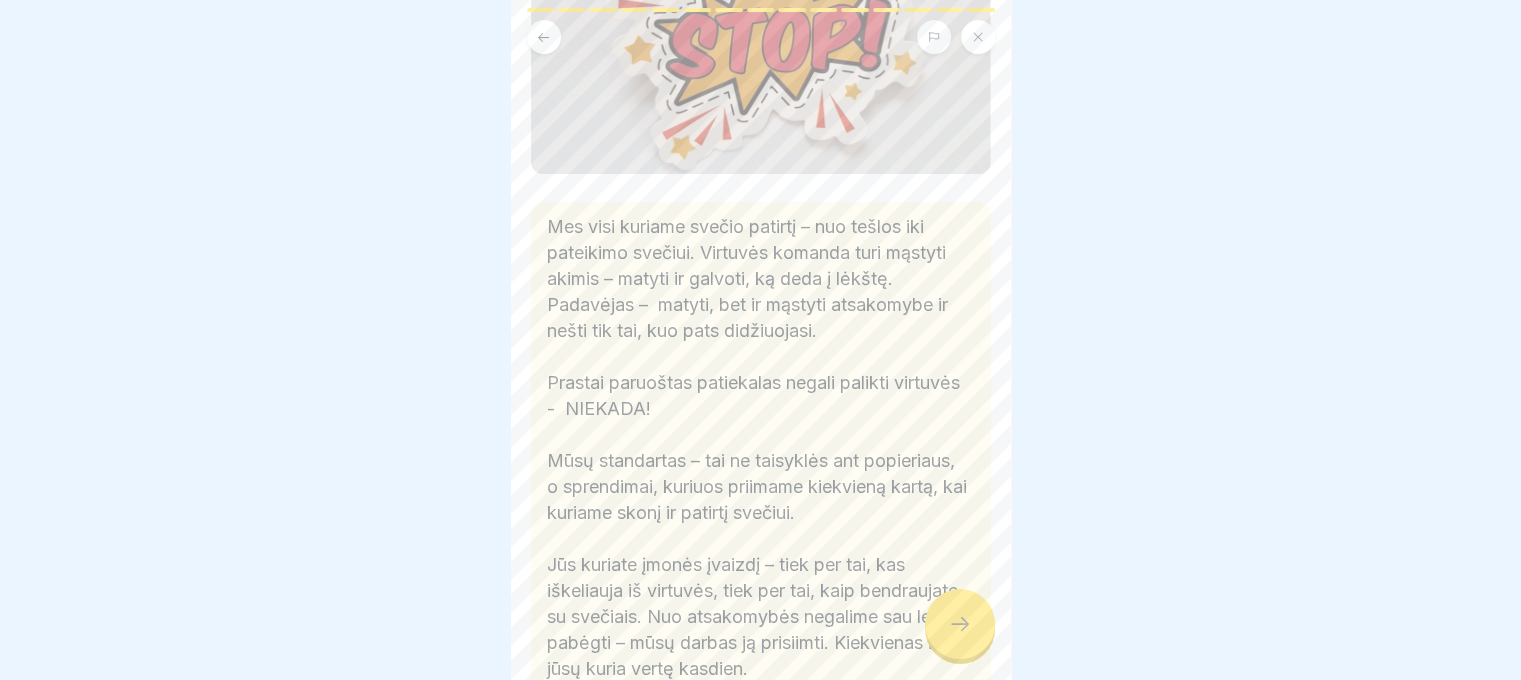 scroll, scrollTop: 464, scrollLeft: 0, axis: vertical 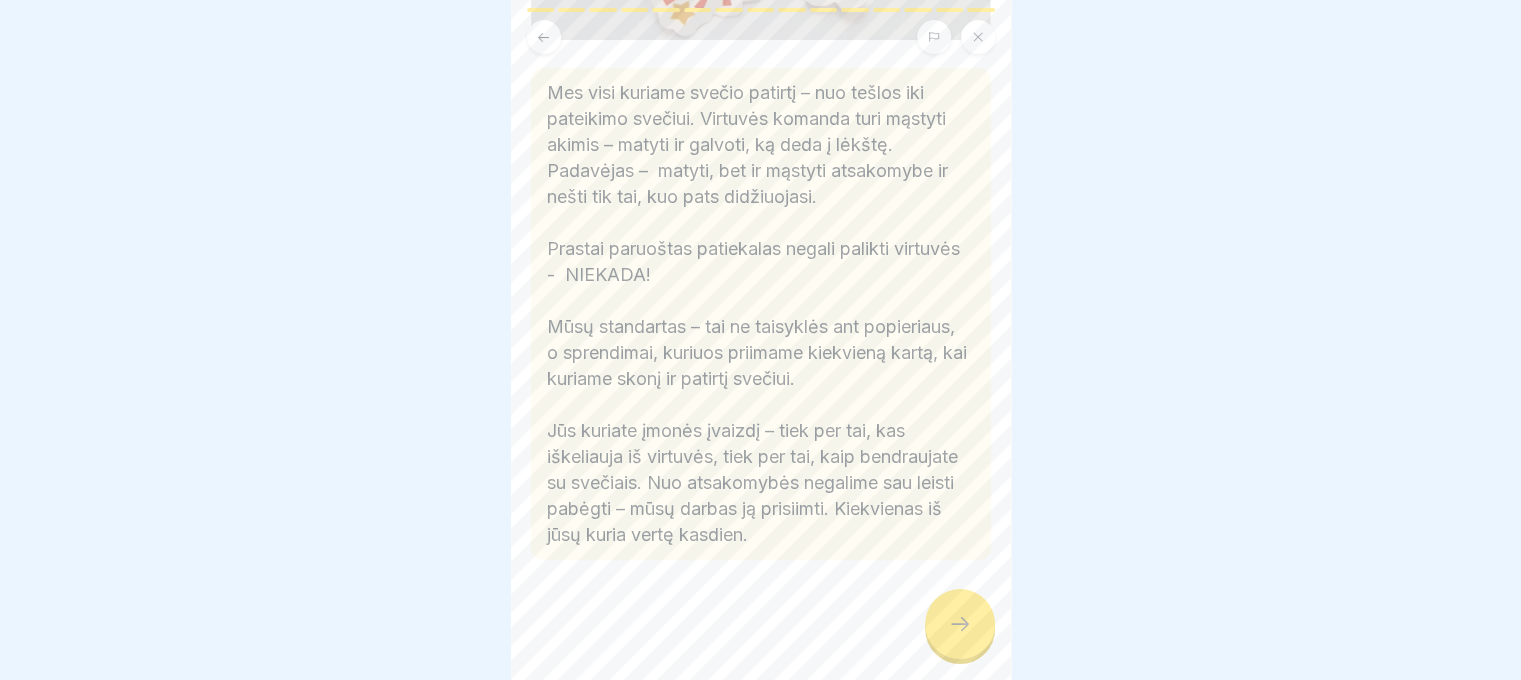 click 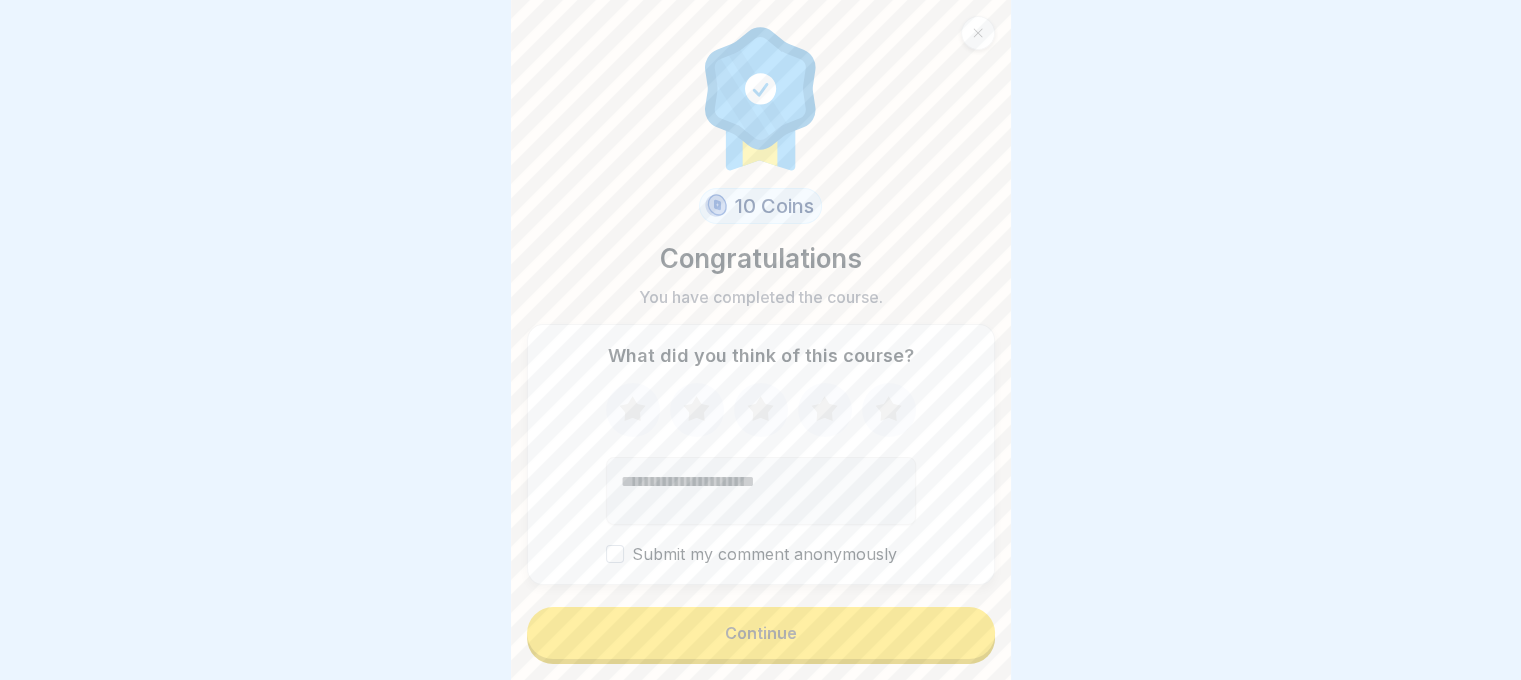 click on "Continue" at bounding box center (761, 633) 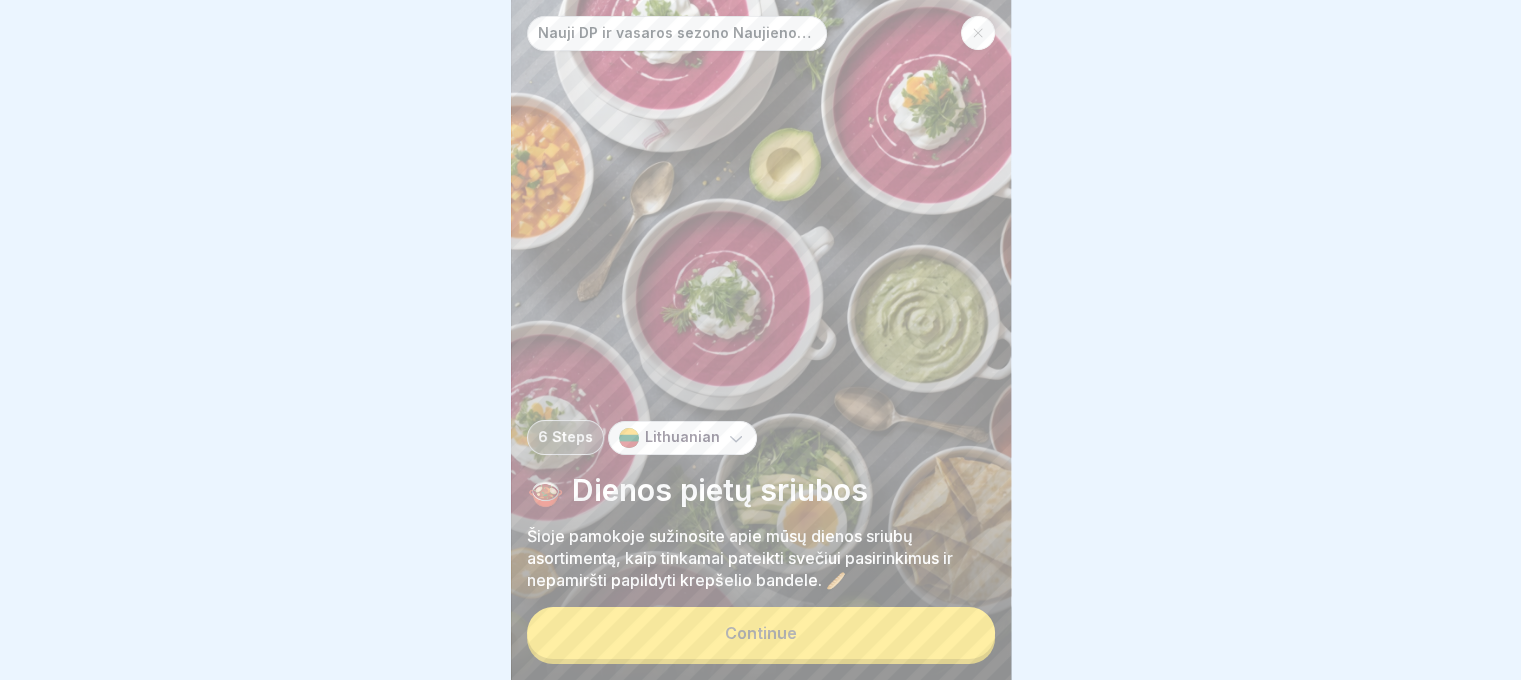 click on "Continue" at bounding box center (761, 633) 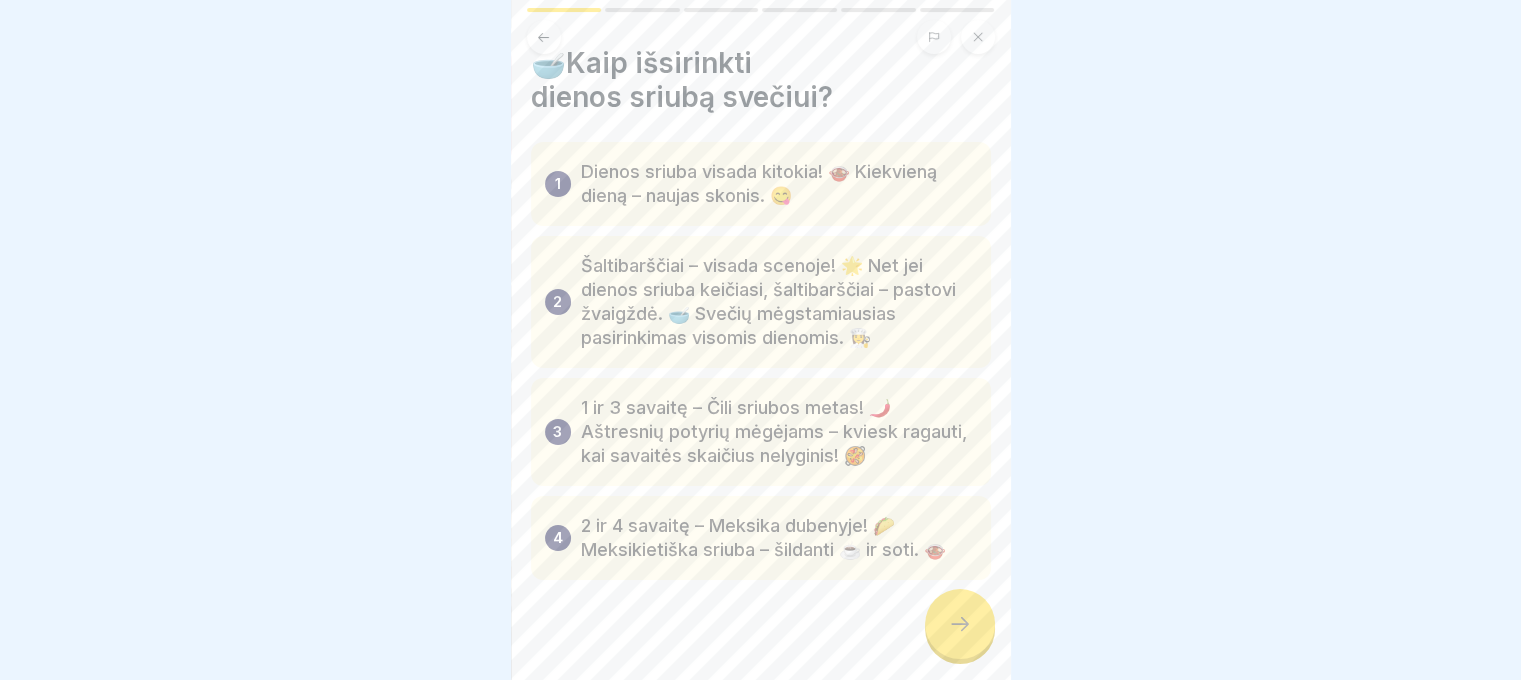 scroll, scrollTop: 52, scrollLeft: 0, axis: vertical 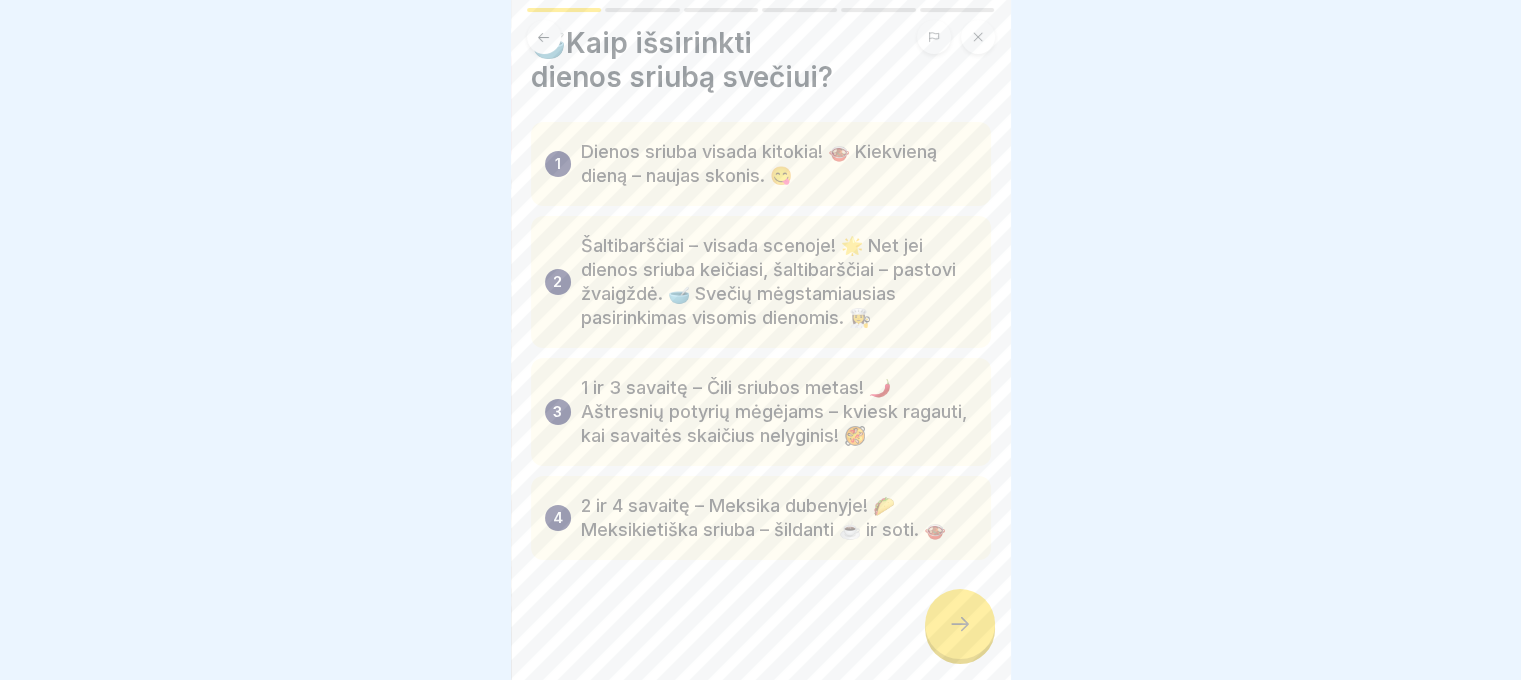 click at bounding box center [960, 624] 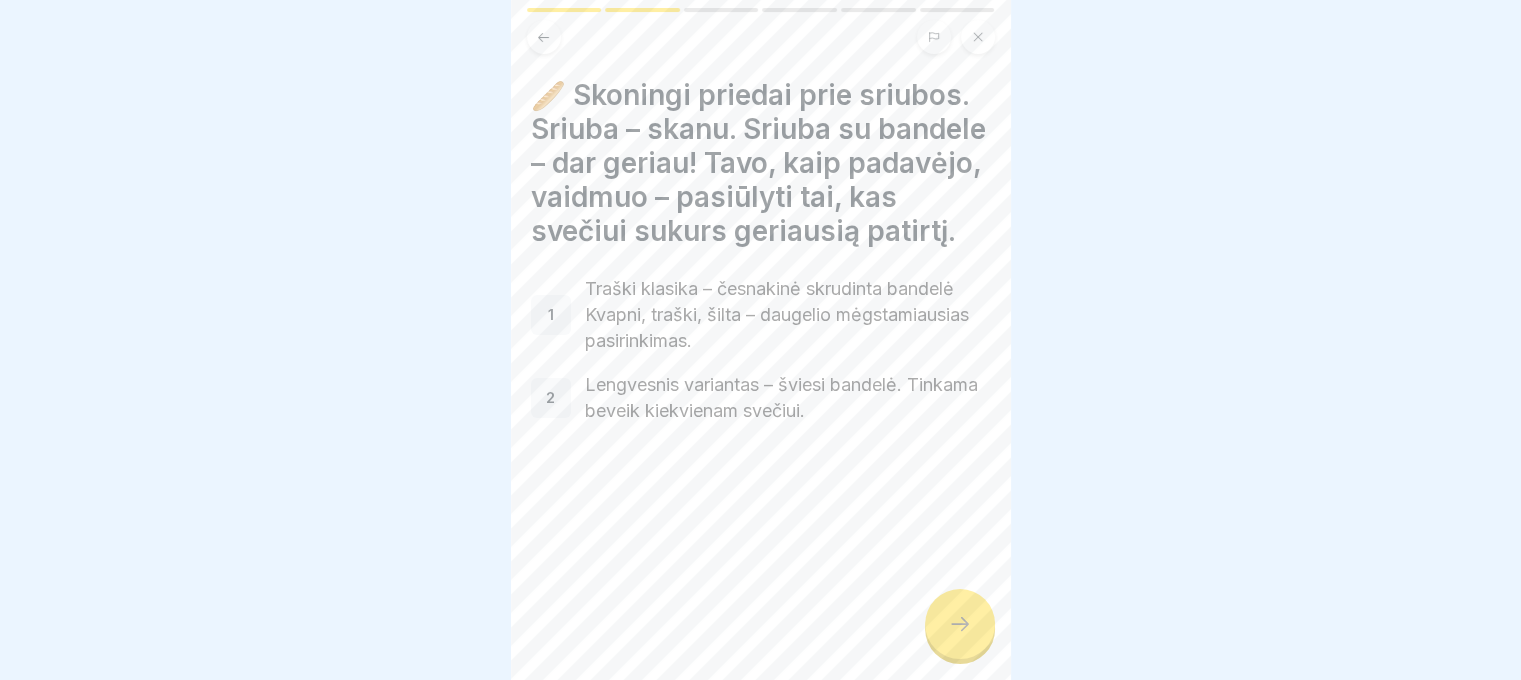 scroll, scrollTop: 0, scrollLeft: 0, axis: both 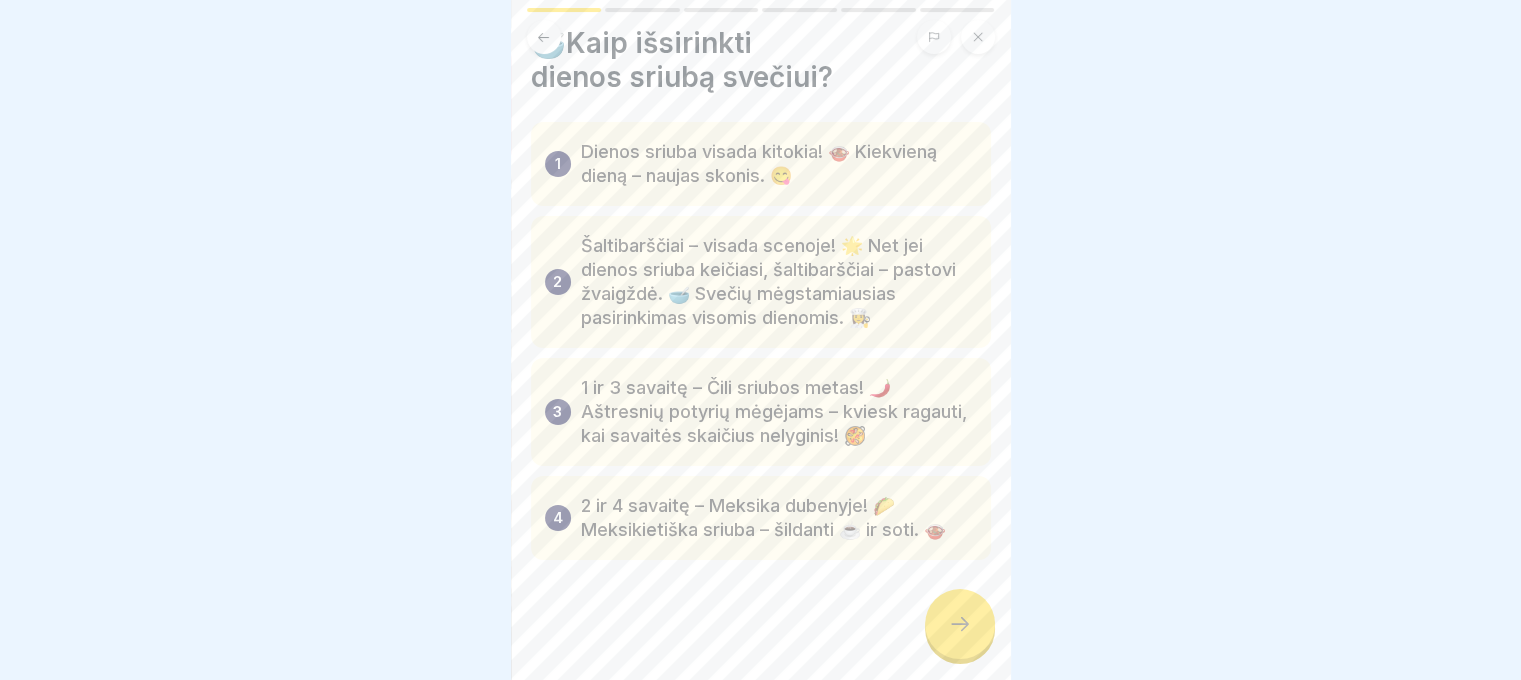 click 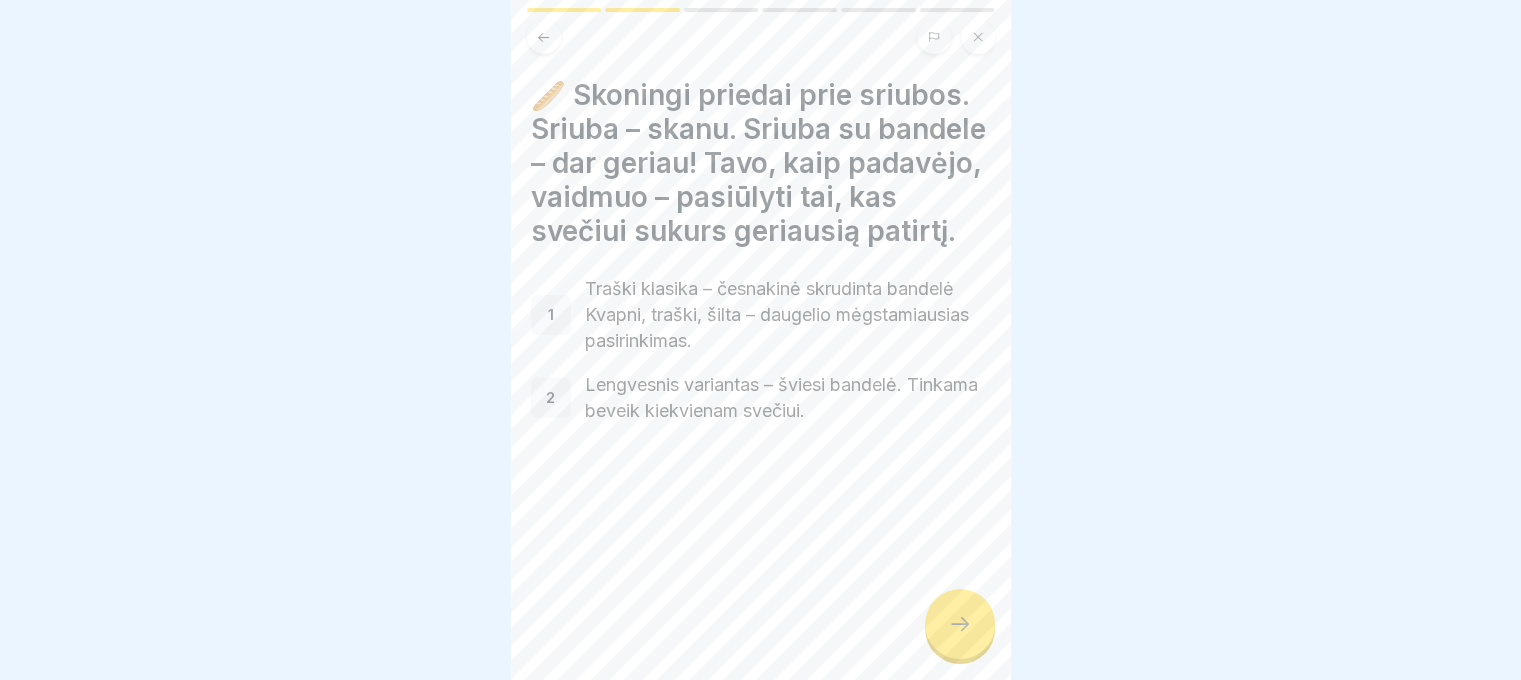 click at bounding box center (960, 624) 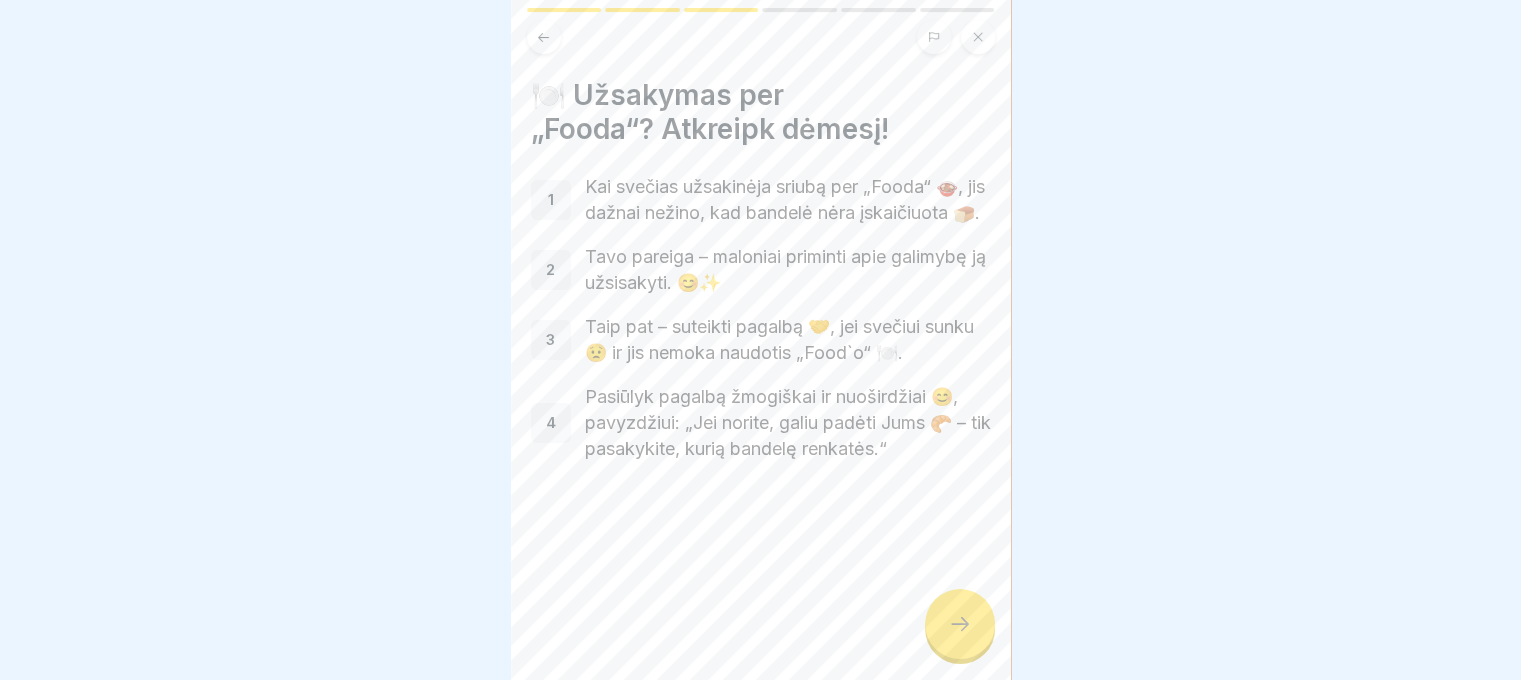 click 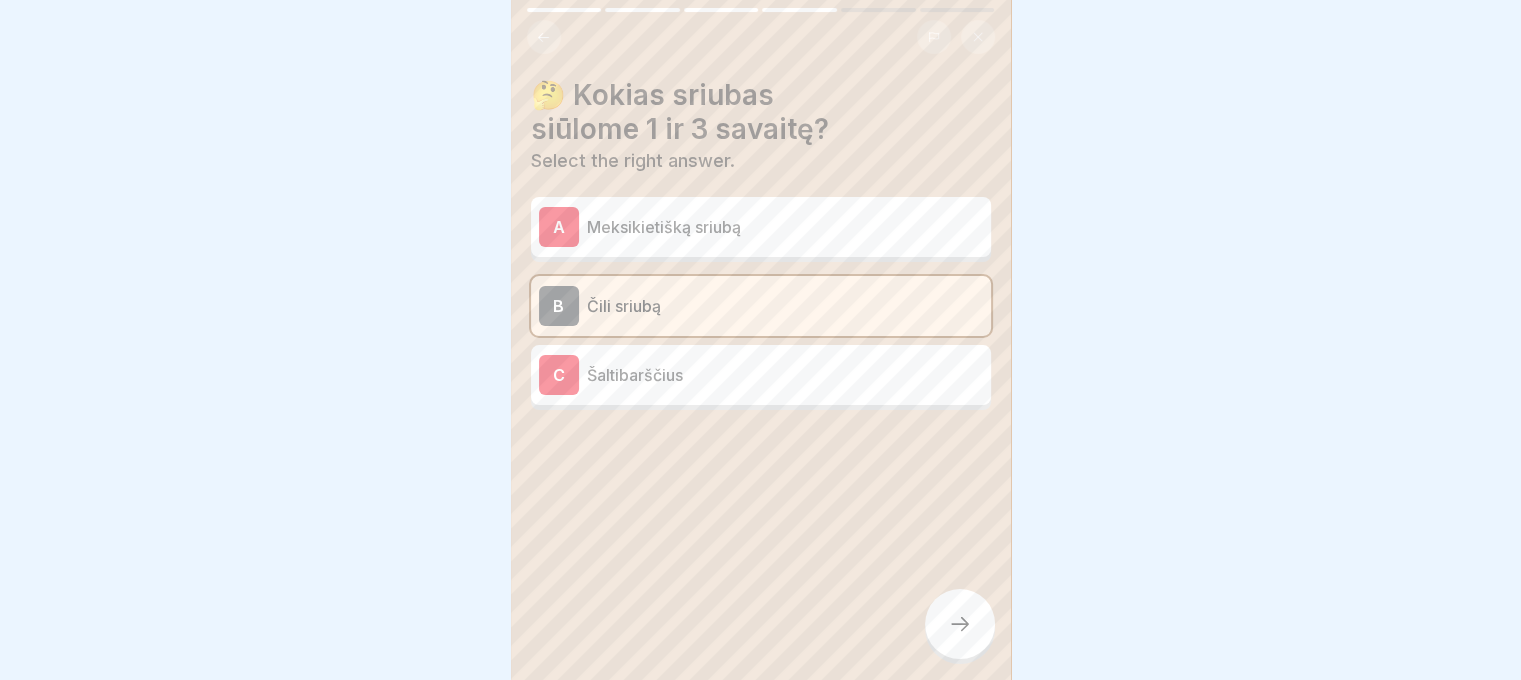 scroll, scrollTop: 15, scrollLeft: 0, axis: vertical 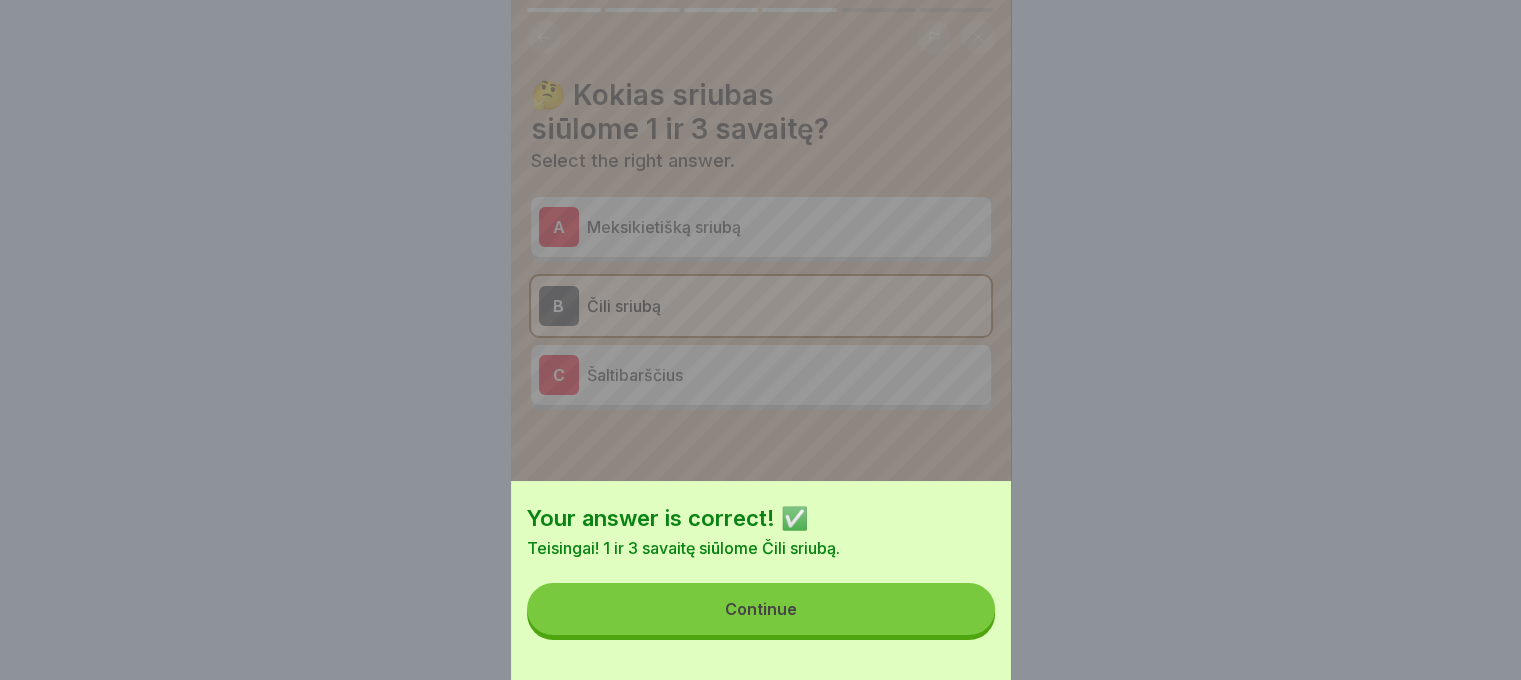 click on "Continue" at bounding box center [761, 609] 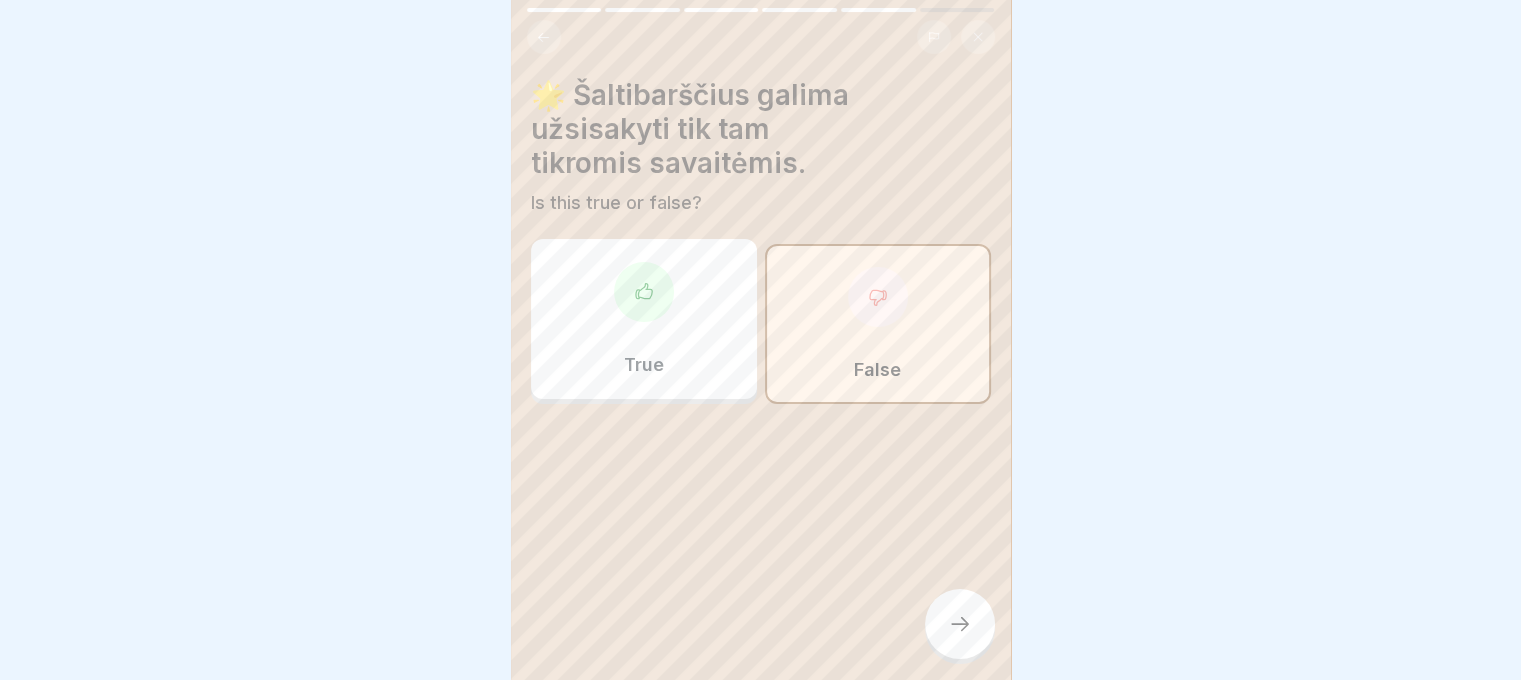 click at bounding box center (960, 624) 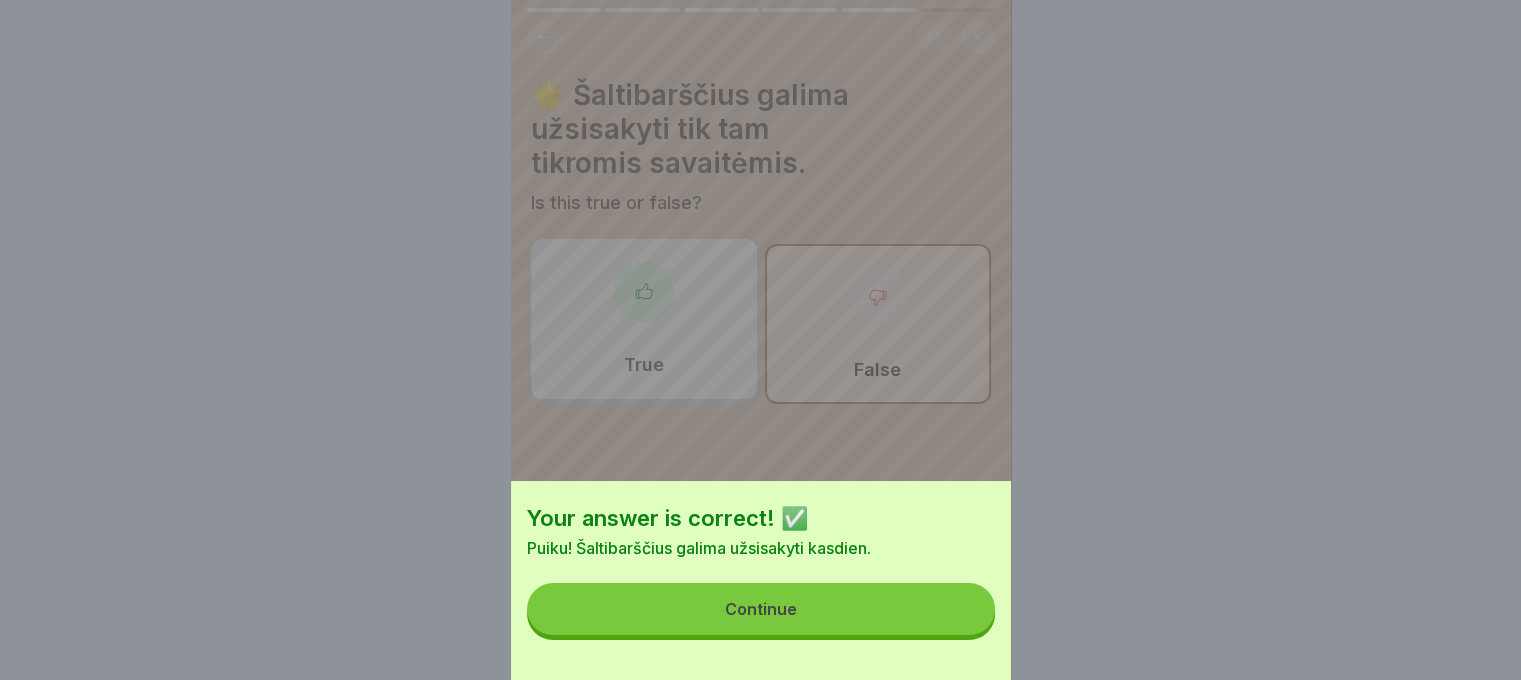 click on "Continue" at bounding box center [761, 609] 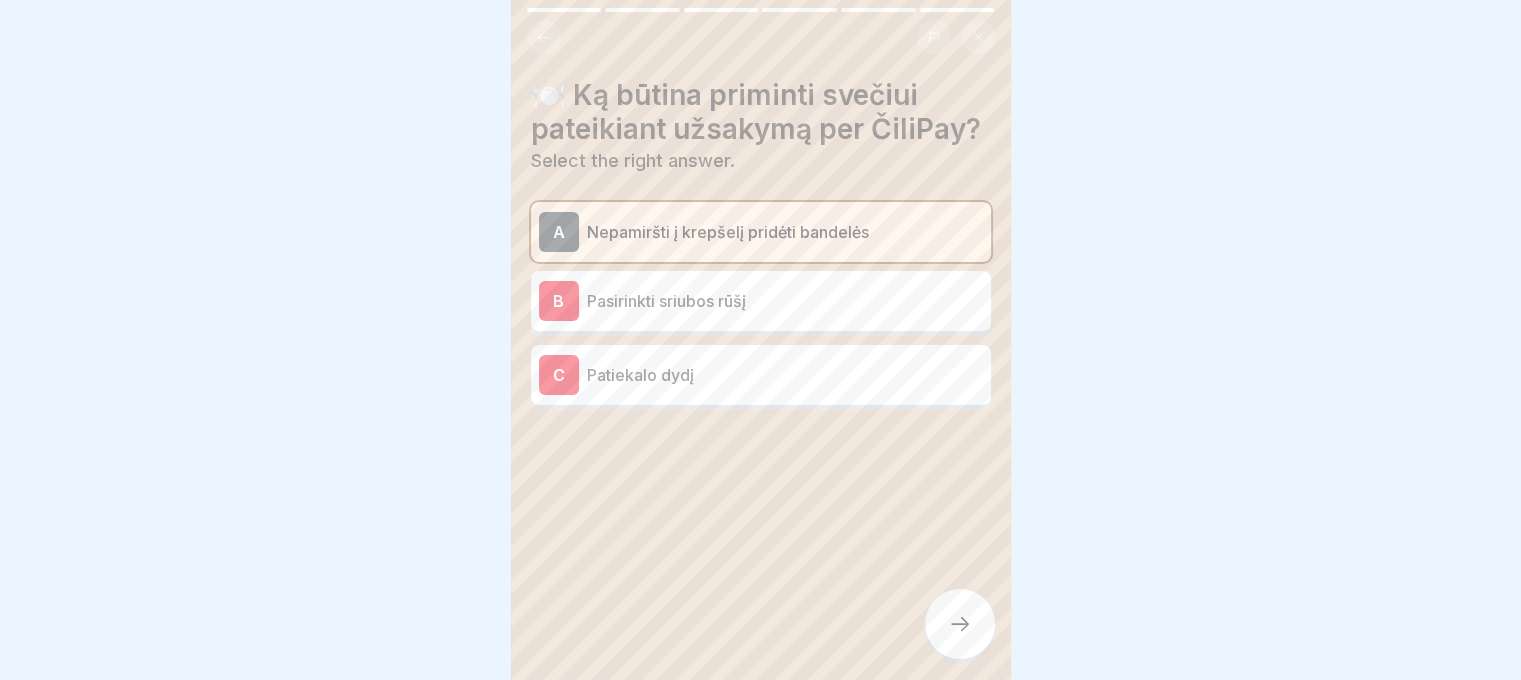 click 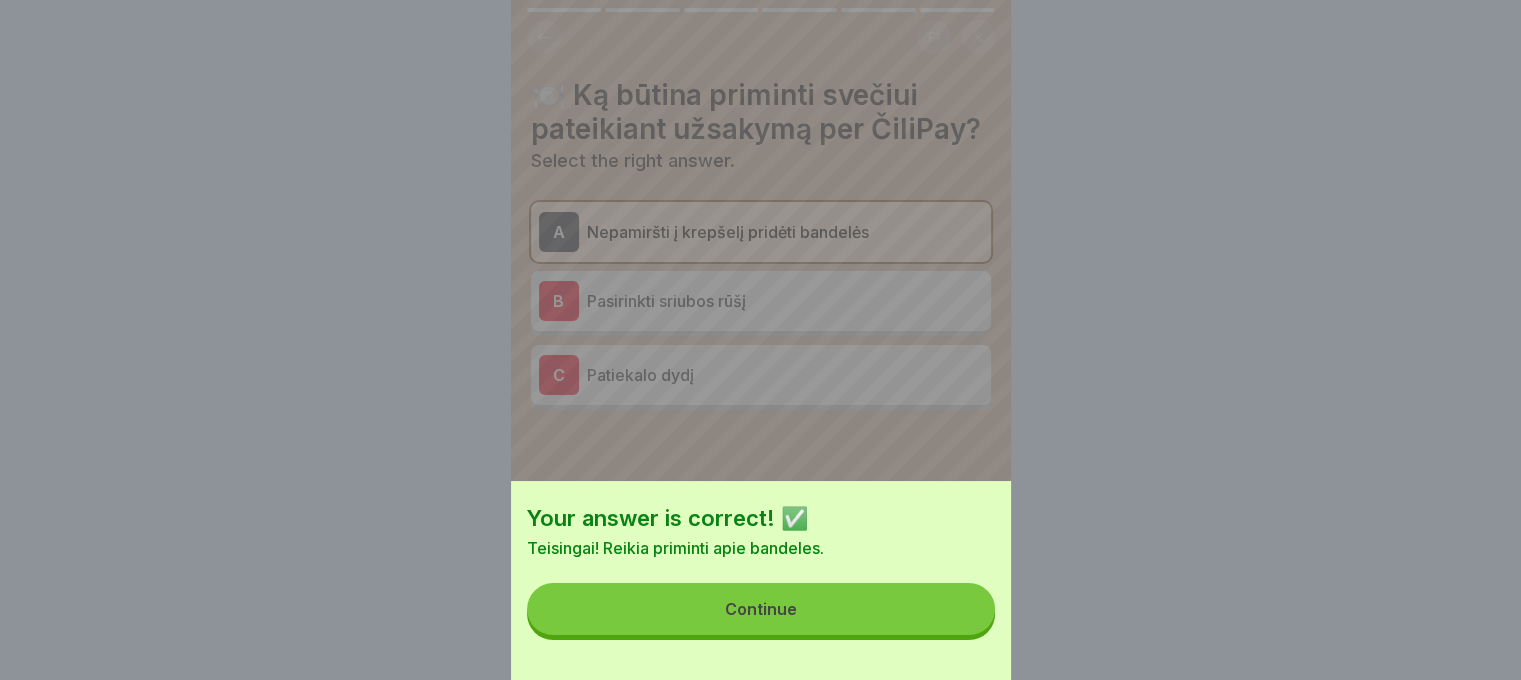click on "Continue" at bounding box center [761, 609] 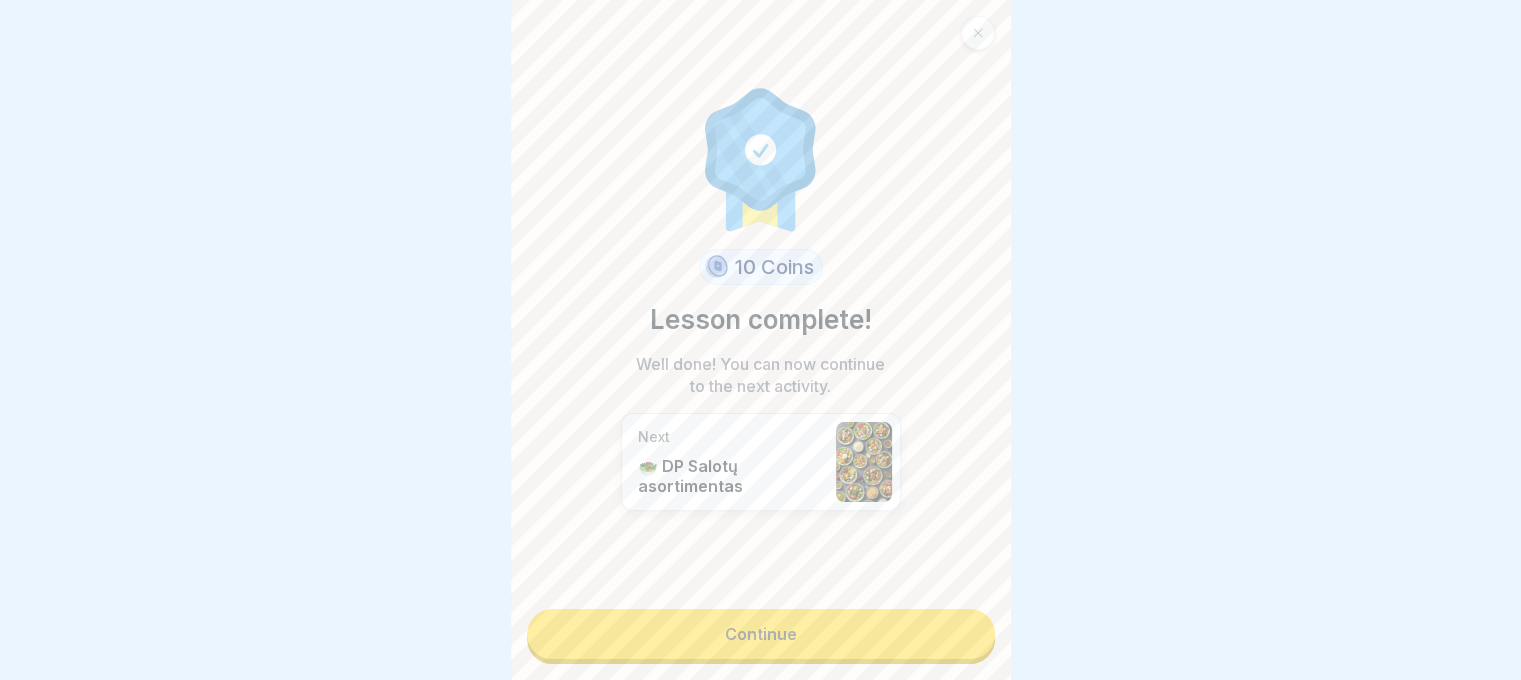 click on "Continue" at bounding box center [761, 634] 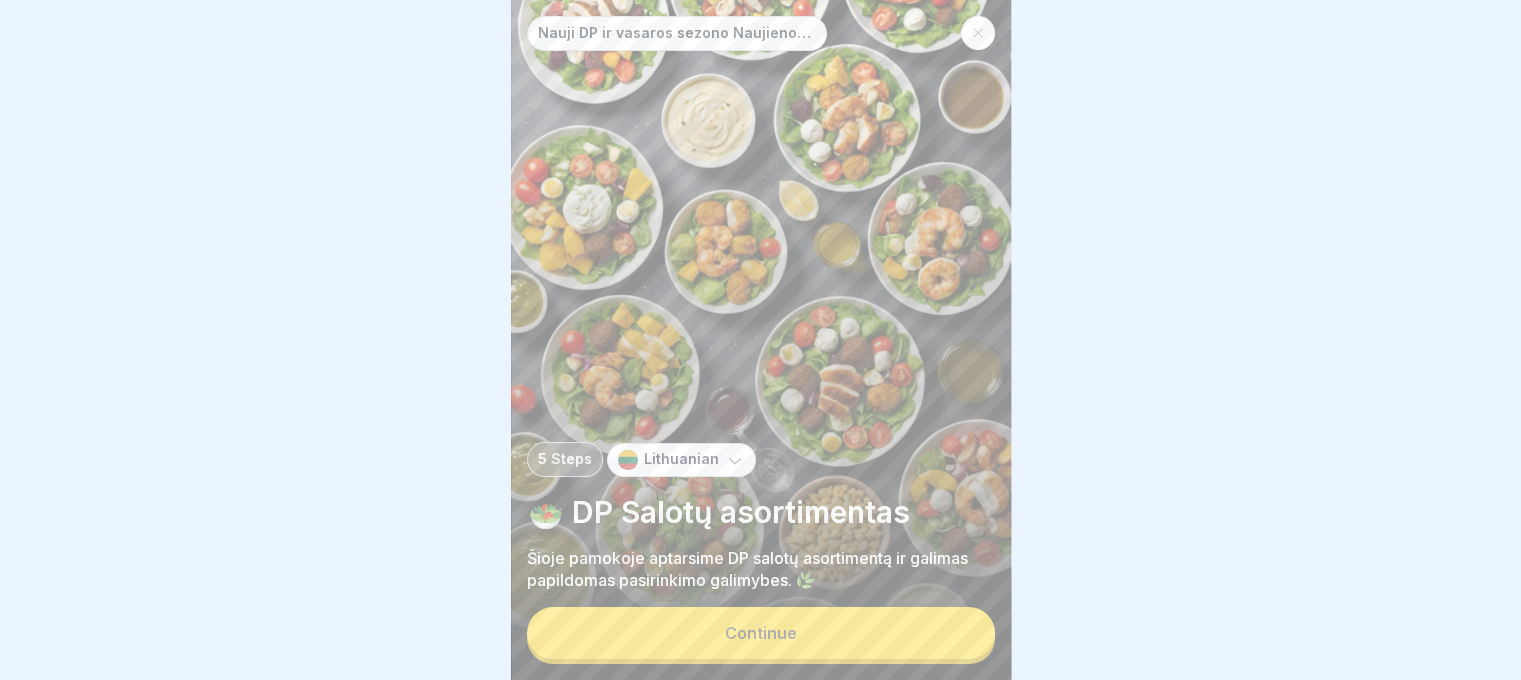 scroll, scrollTop: 0, scrollLeft: 0, axis: both 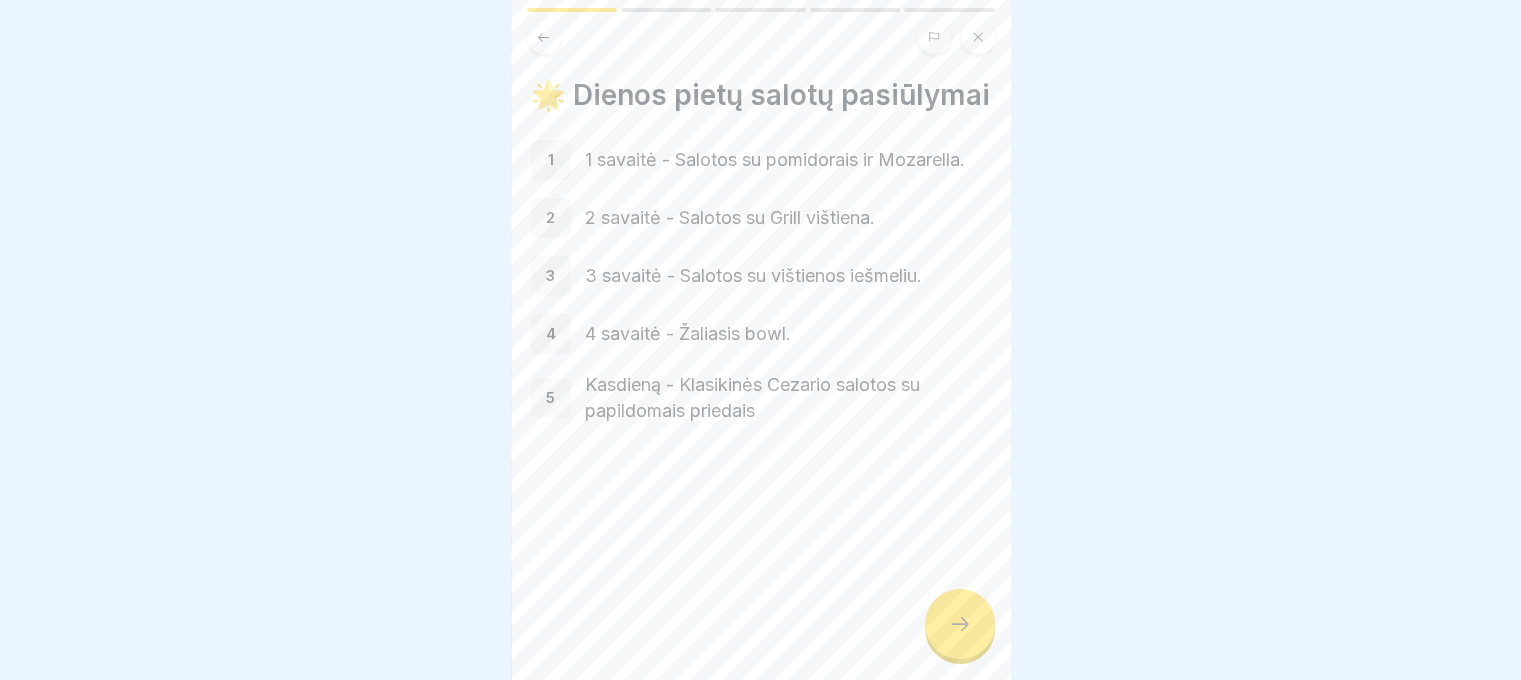 click at bounding box center (960, 624) 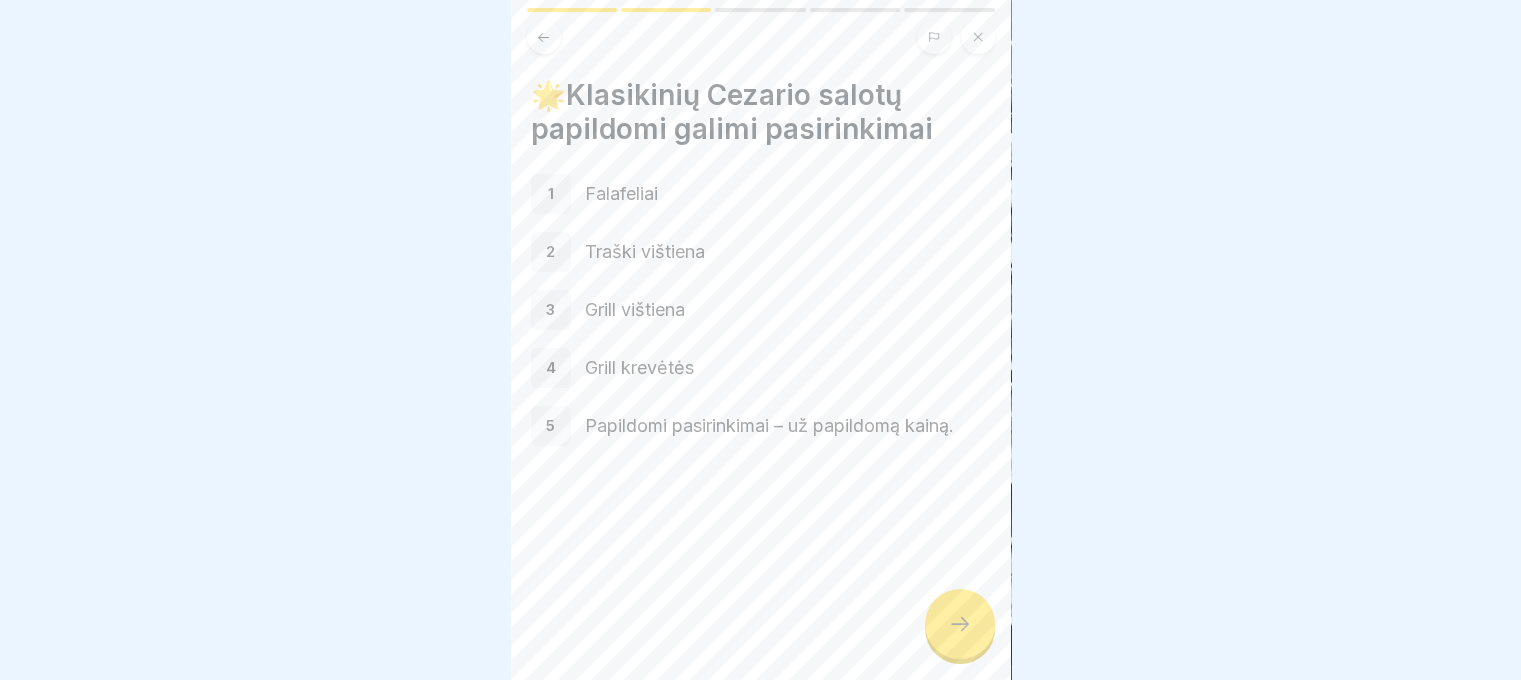 click at bounding box center (960, 624) 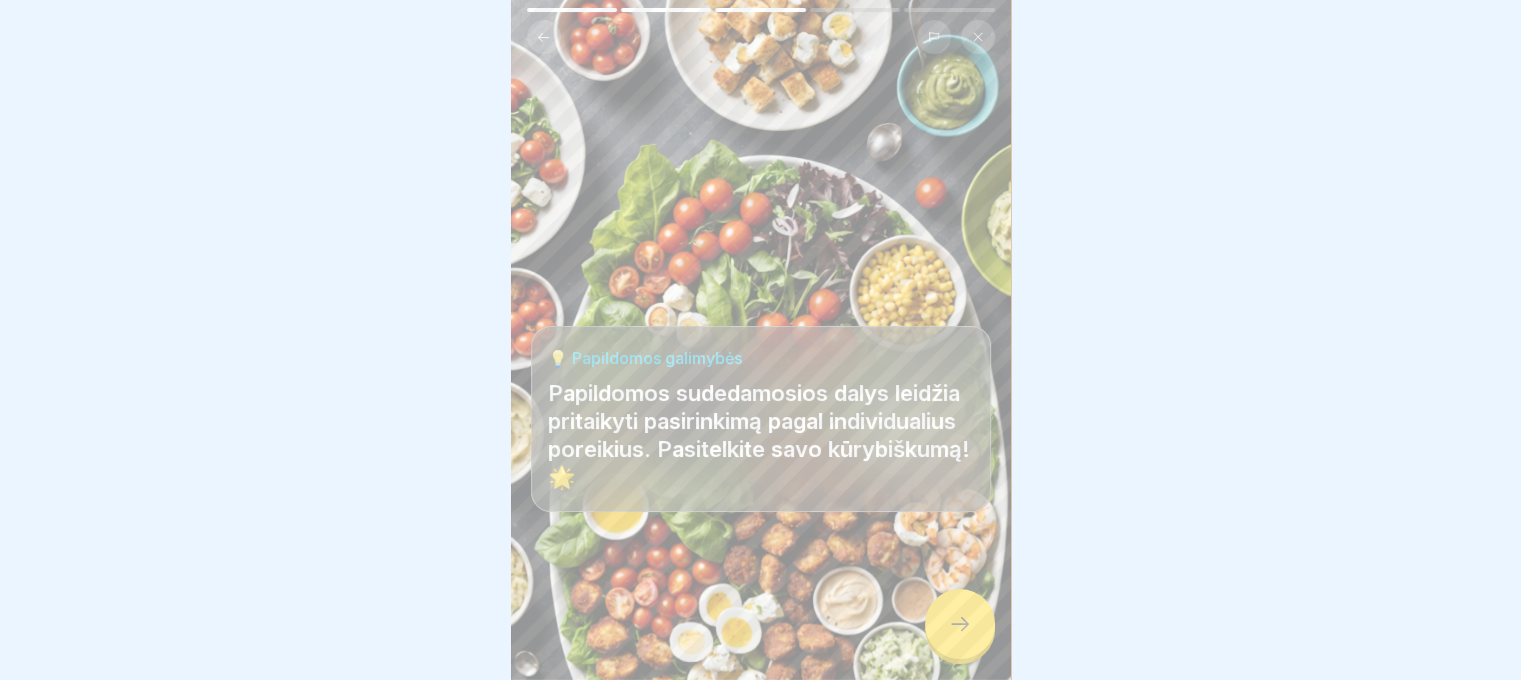 click at bounding box center [960, 624] 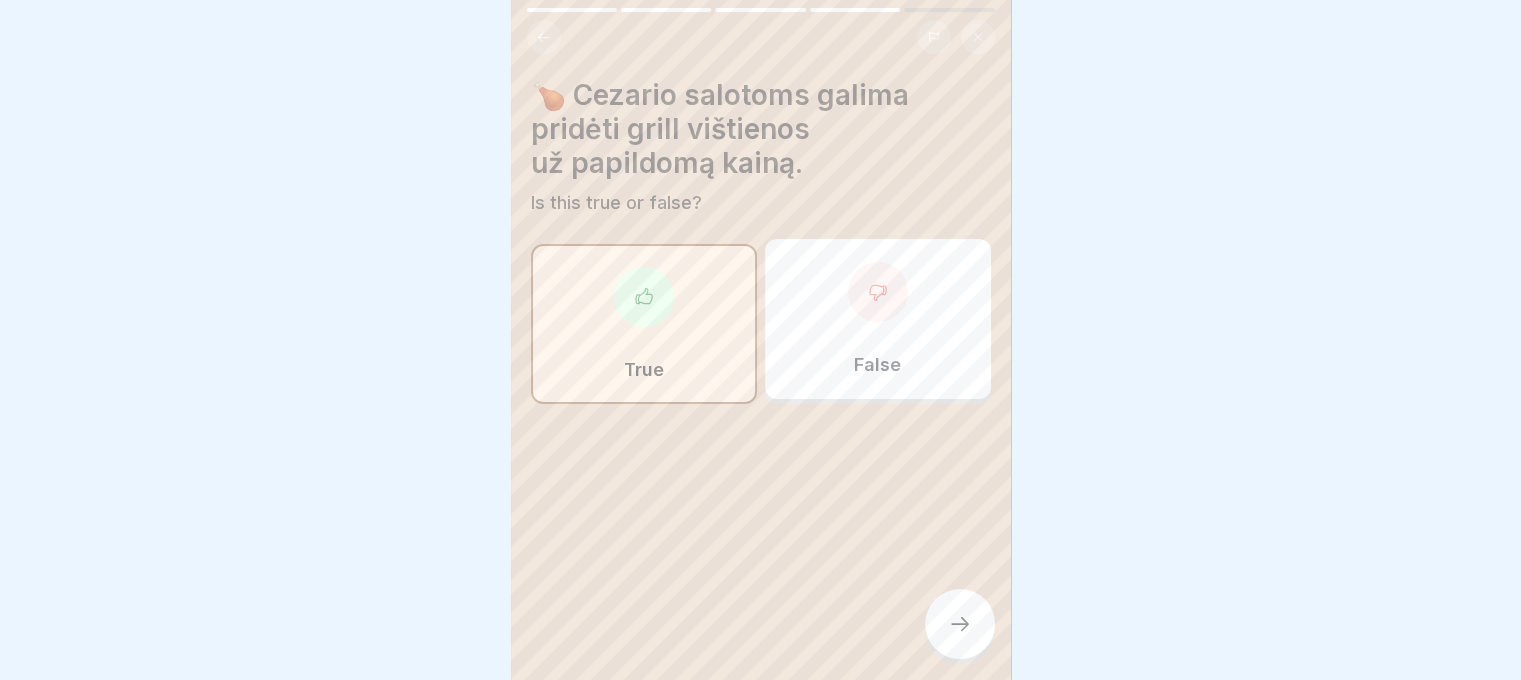 click at bounding box center [960, 624] 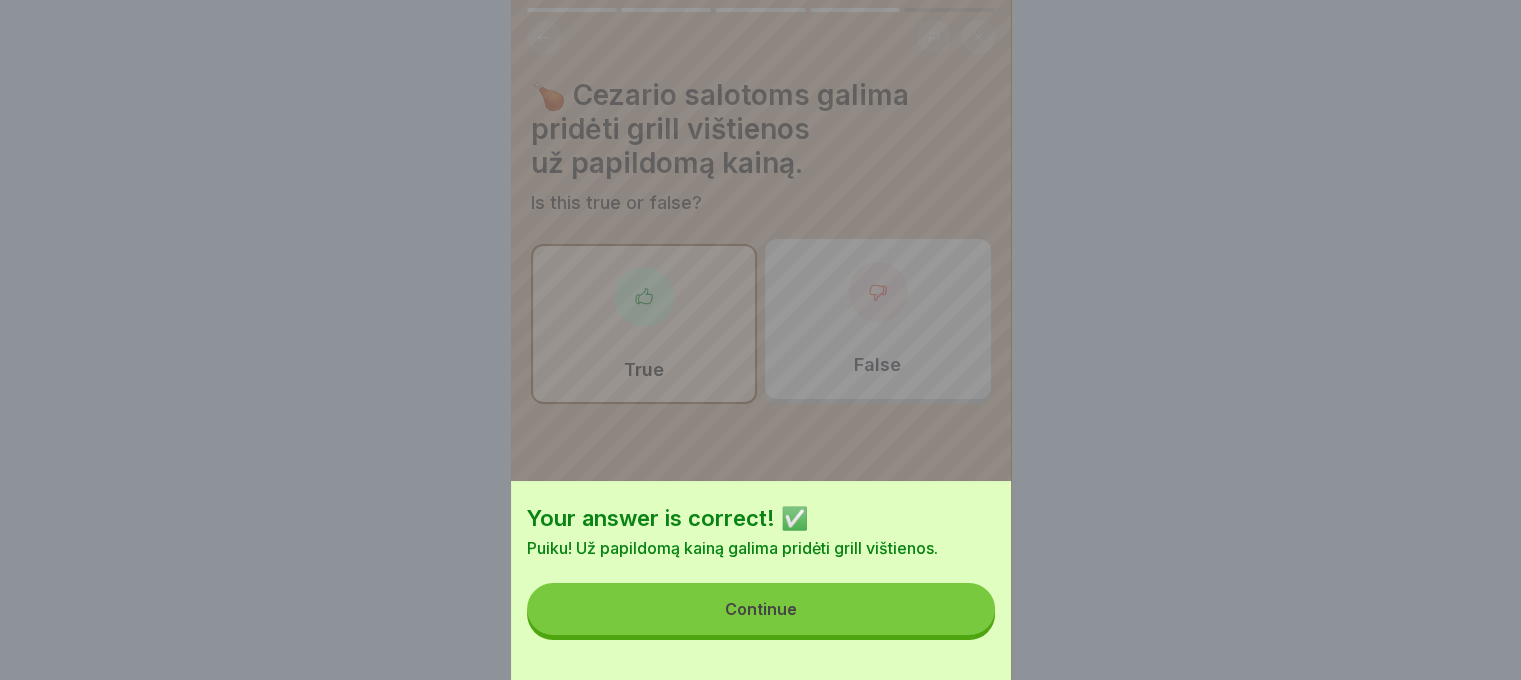 click on "Continue" at bounding box center [761, 609] 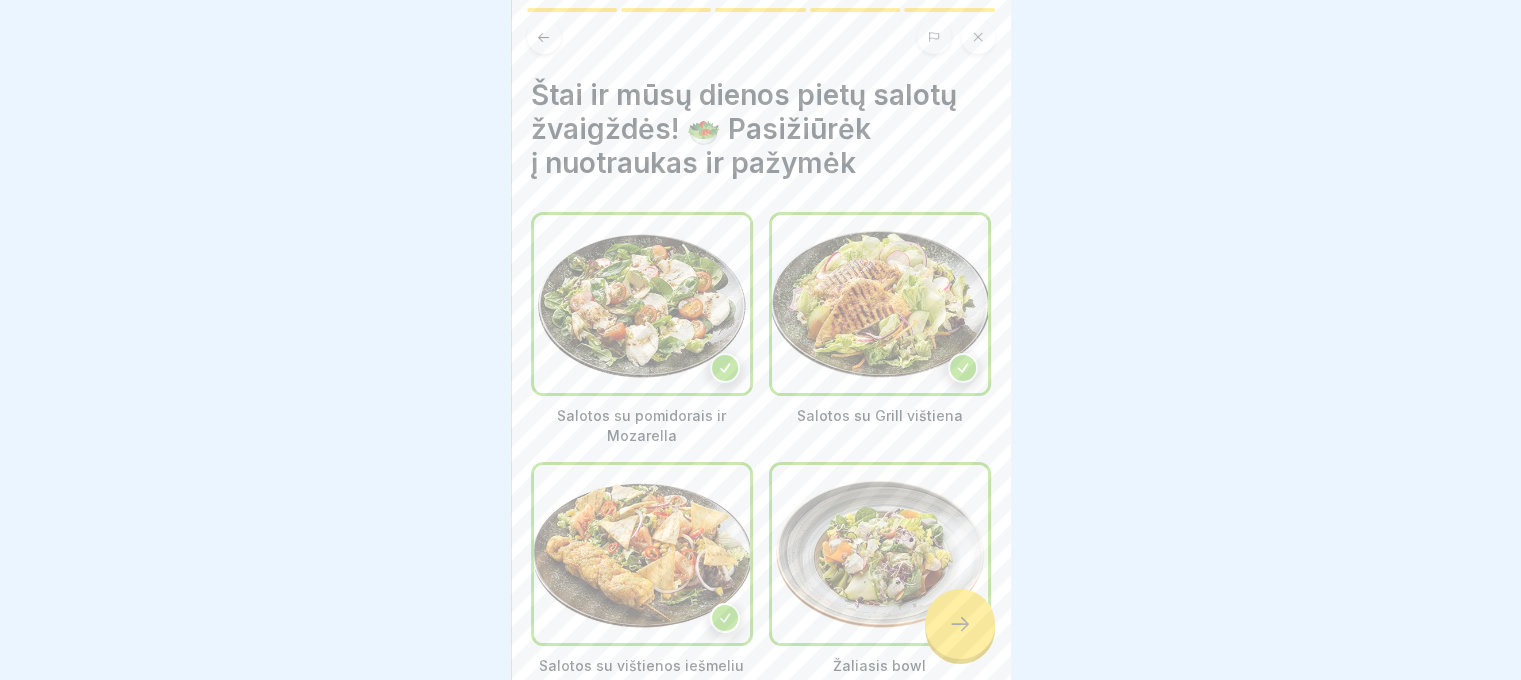click at bounding box center [960, 624] 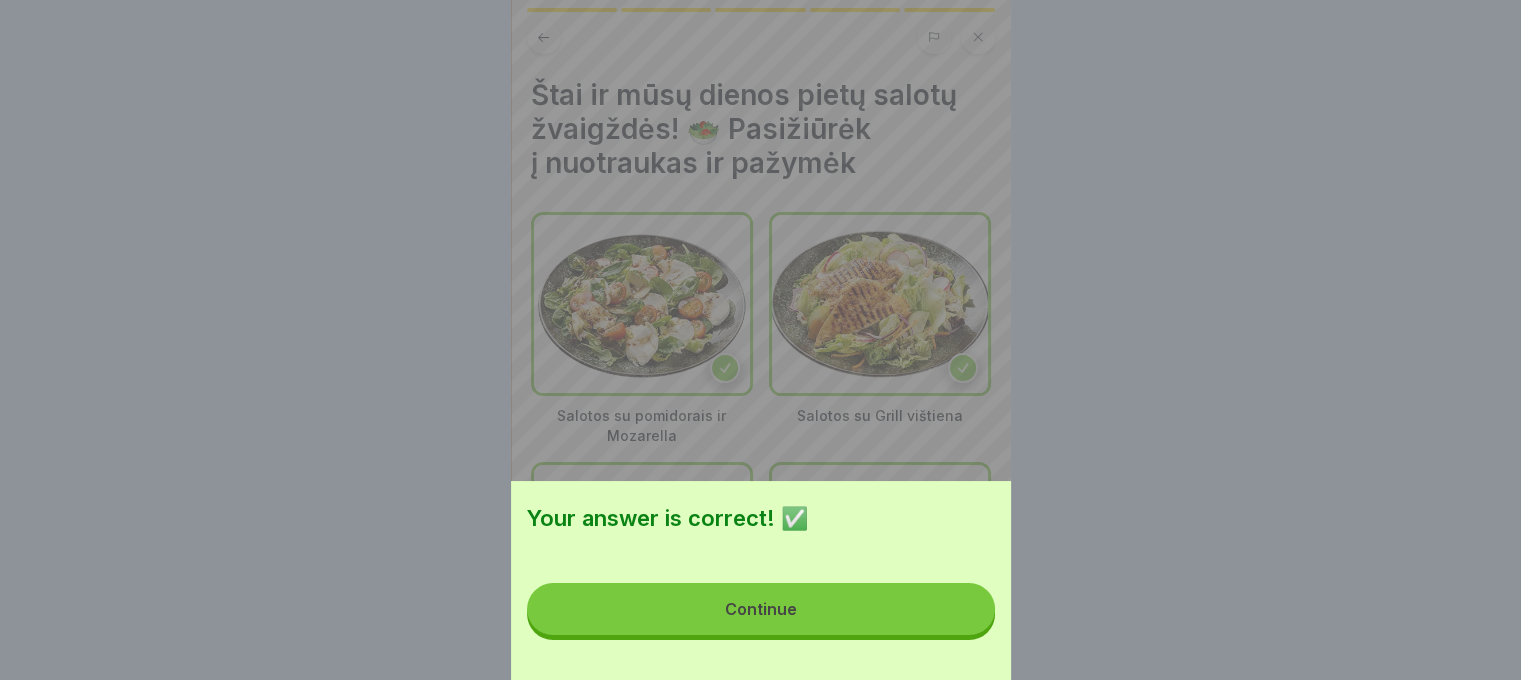click on "Continue" at bounding box center [761, 609] 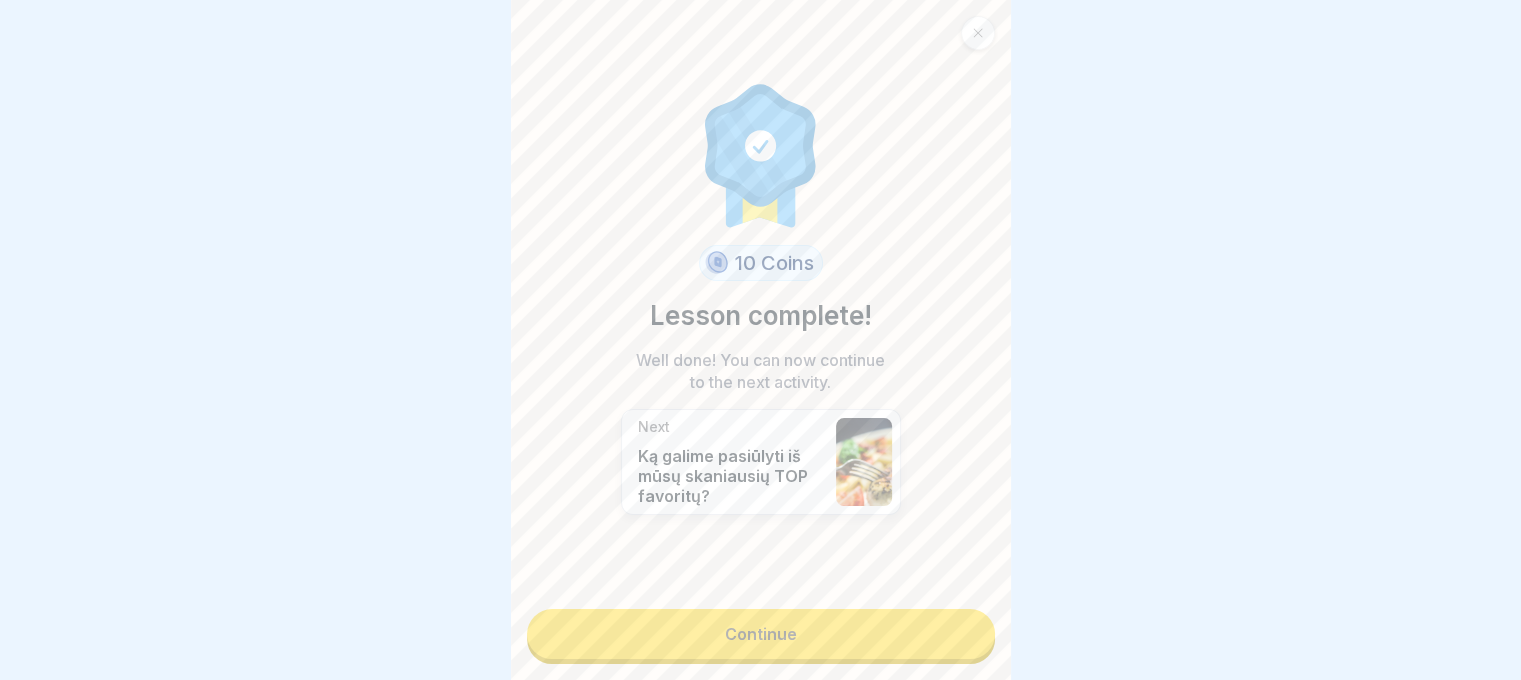 click on "Continue" at bounding box center [761, 634] 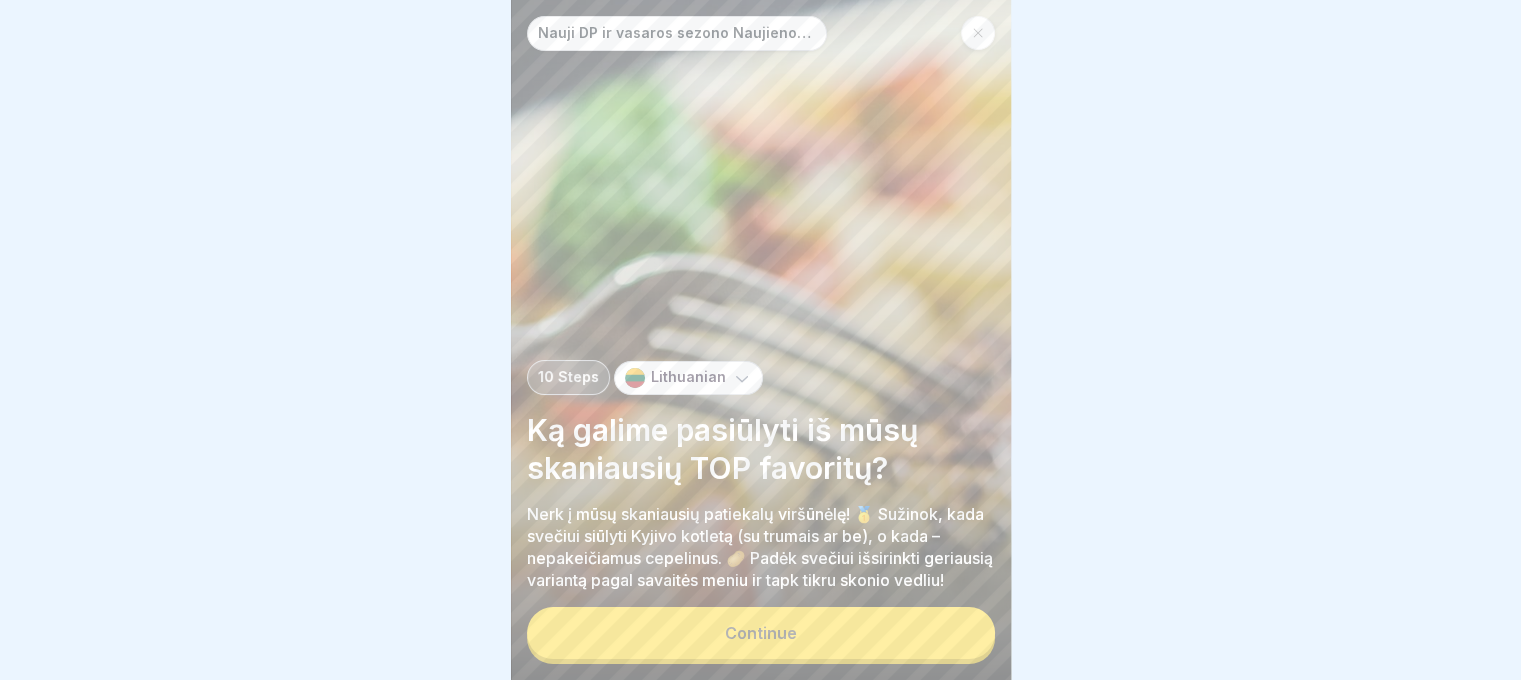click on "Continue" at bounding box center (761, 633) 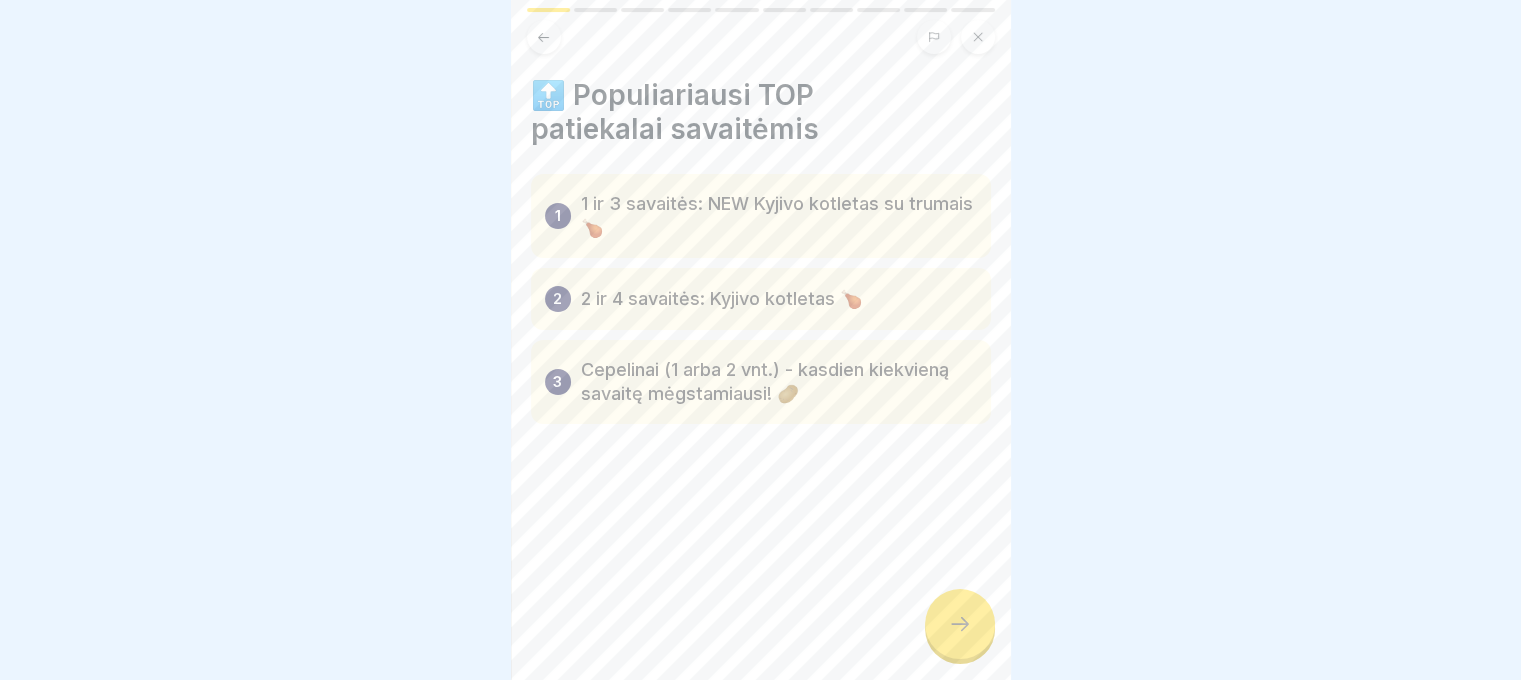 click at bounding box center [960, 624] 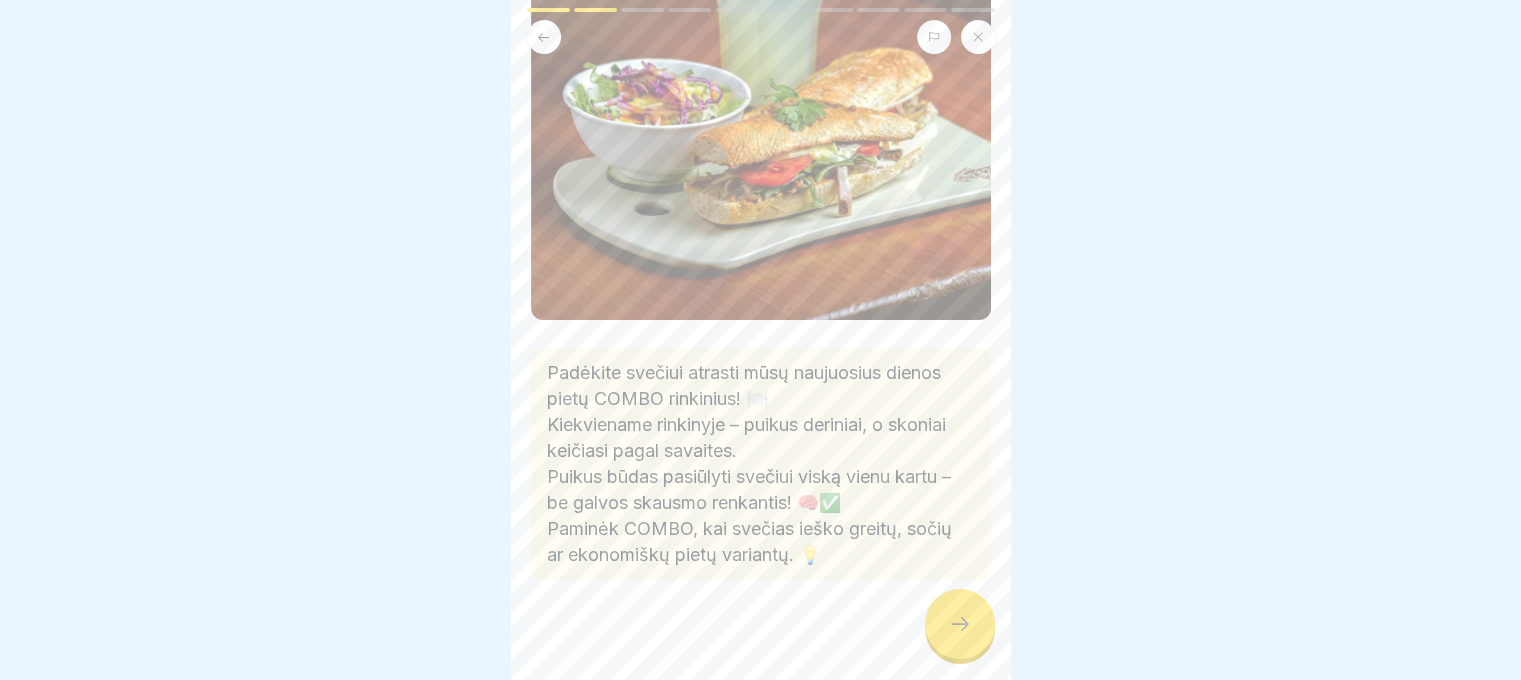scroll, scrollTop: 464, scrollLeft: 0, axis: vertical 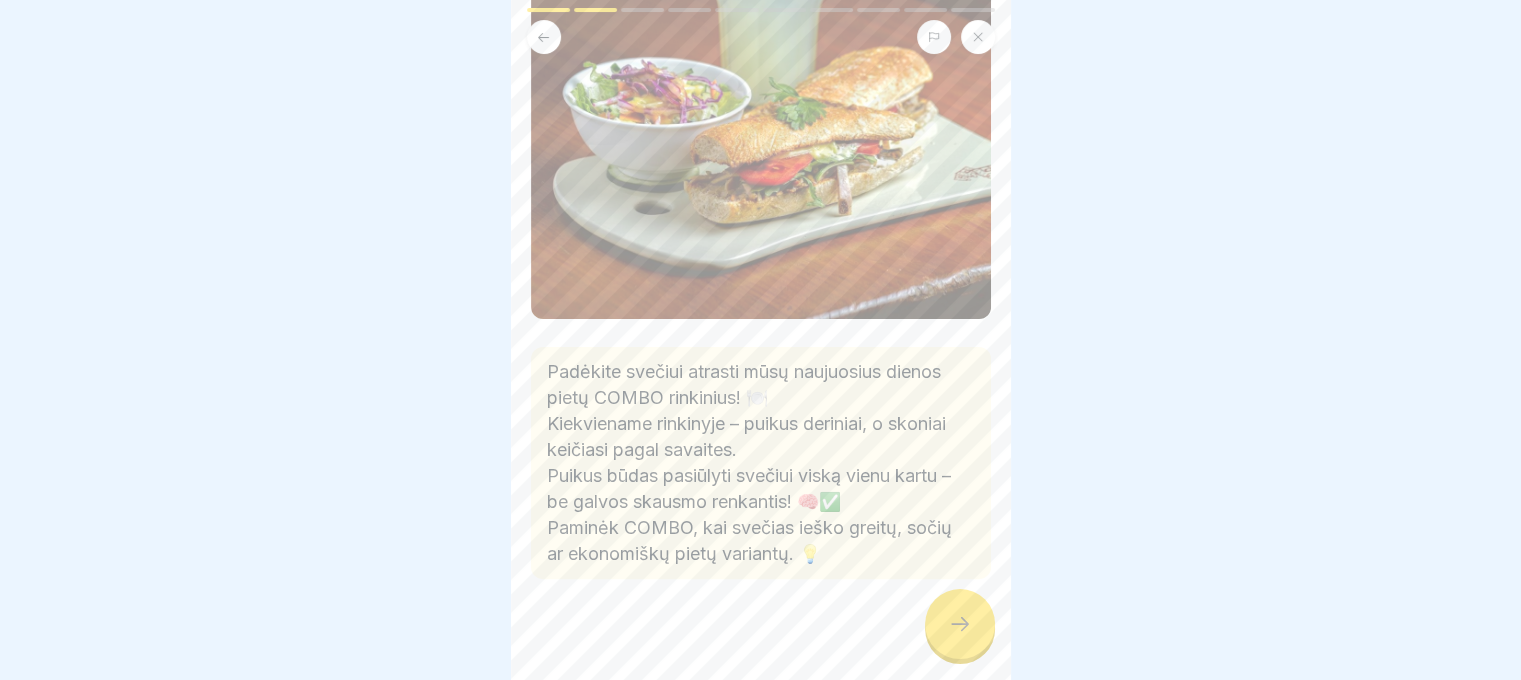 click at bounding box center (960, 624) 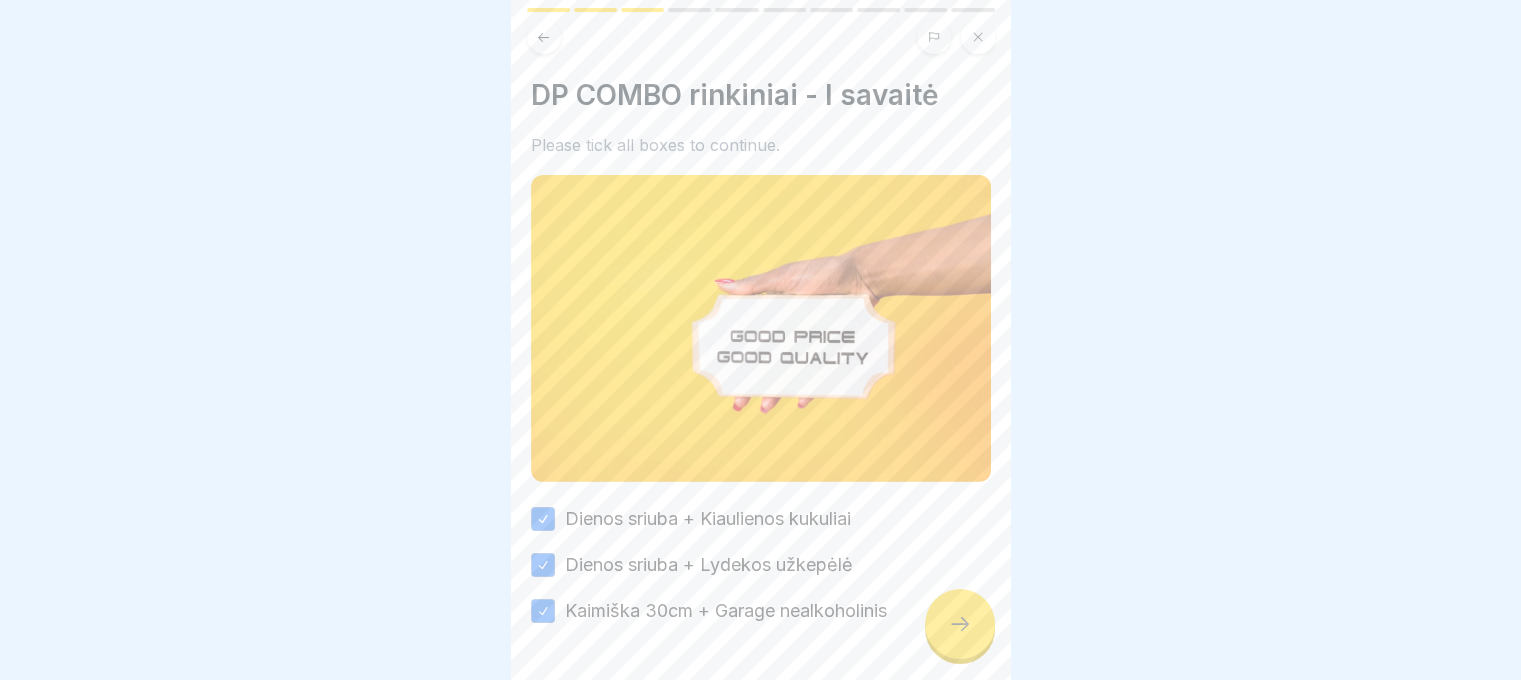 scroll, scrollTop: 53, scrollLeft: 0, axis: vertical 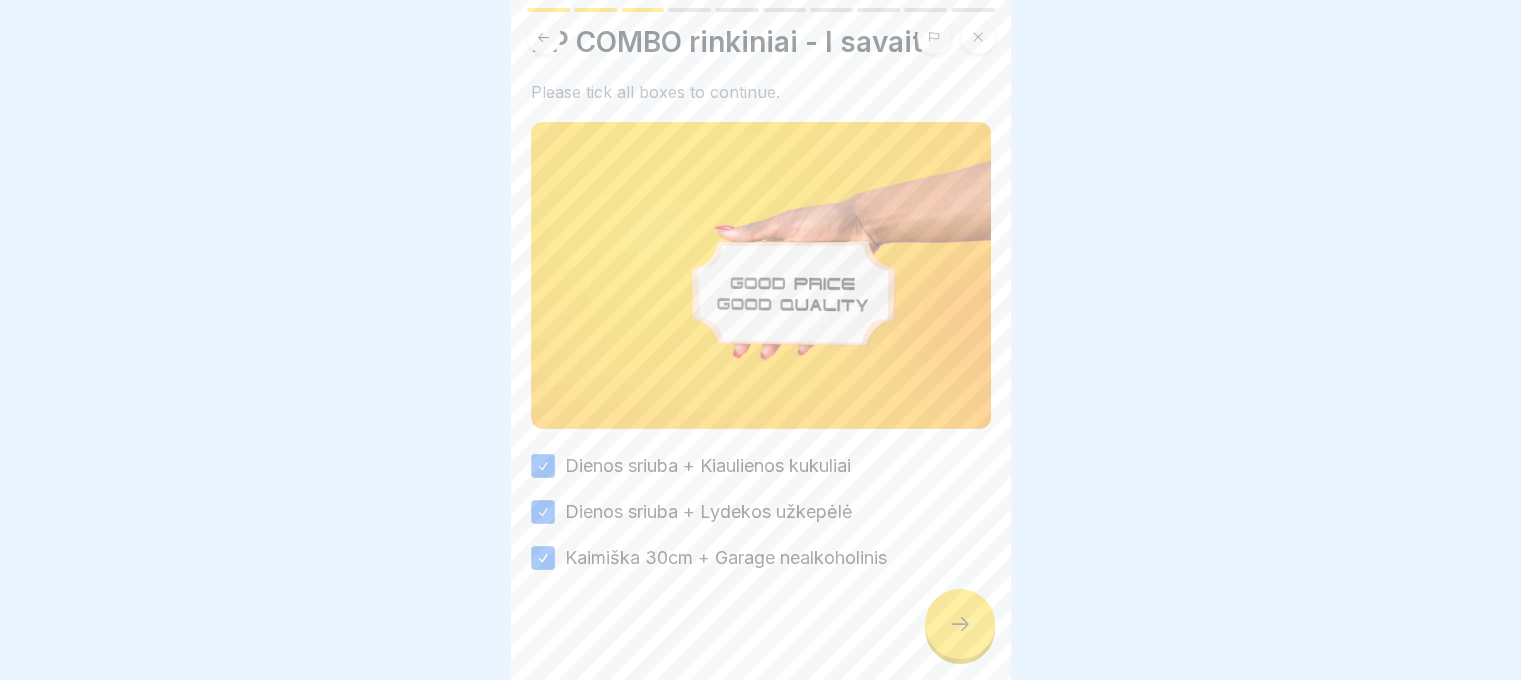 click at bounding box center [960, 624] 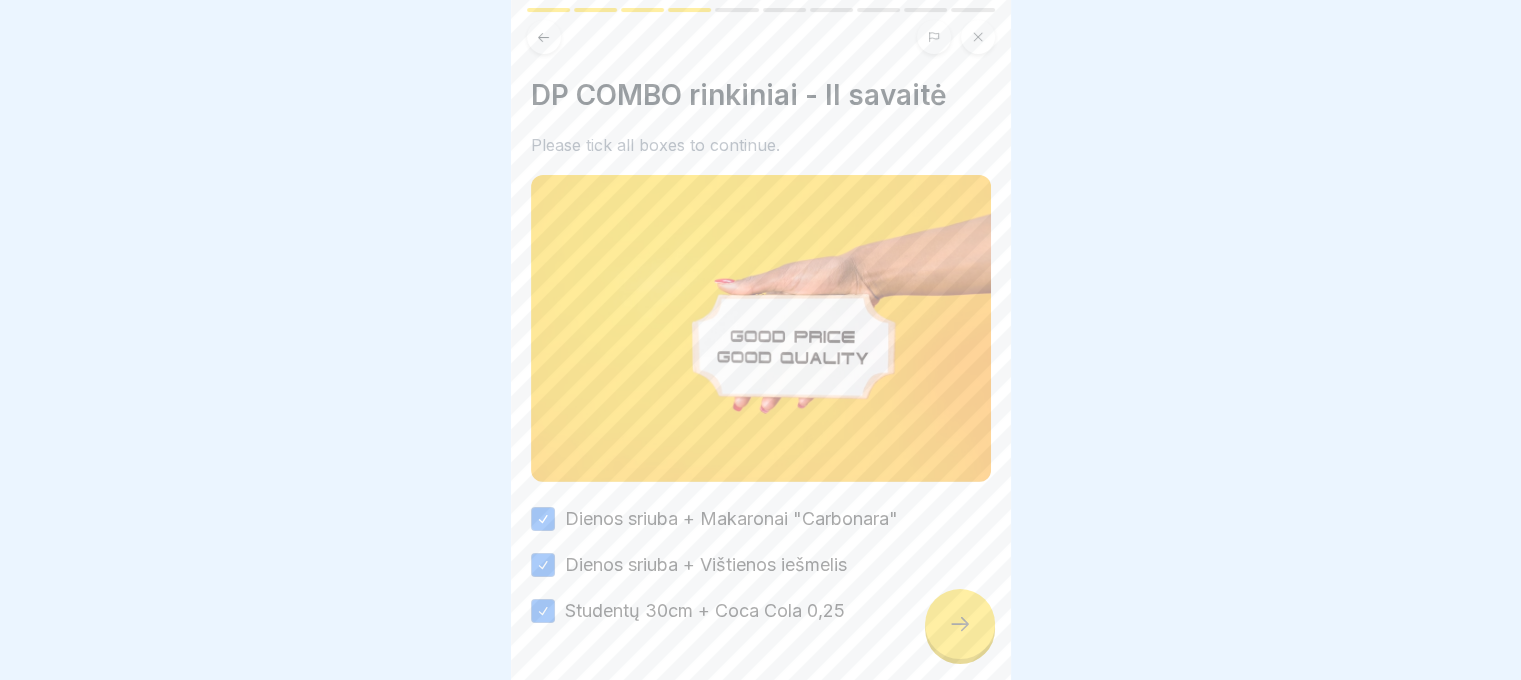 scroll, scrollTop: 53, scrollLeft: 0, axis: vertical 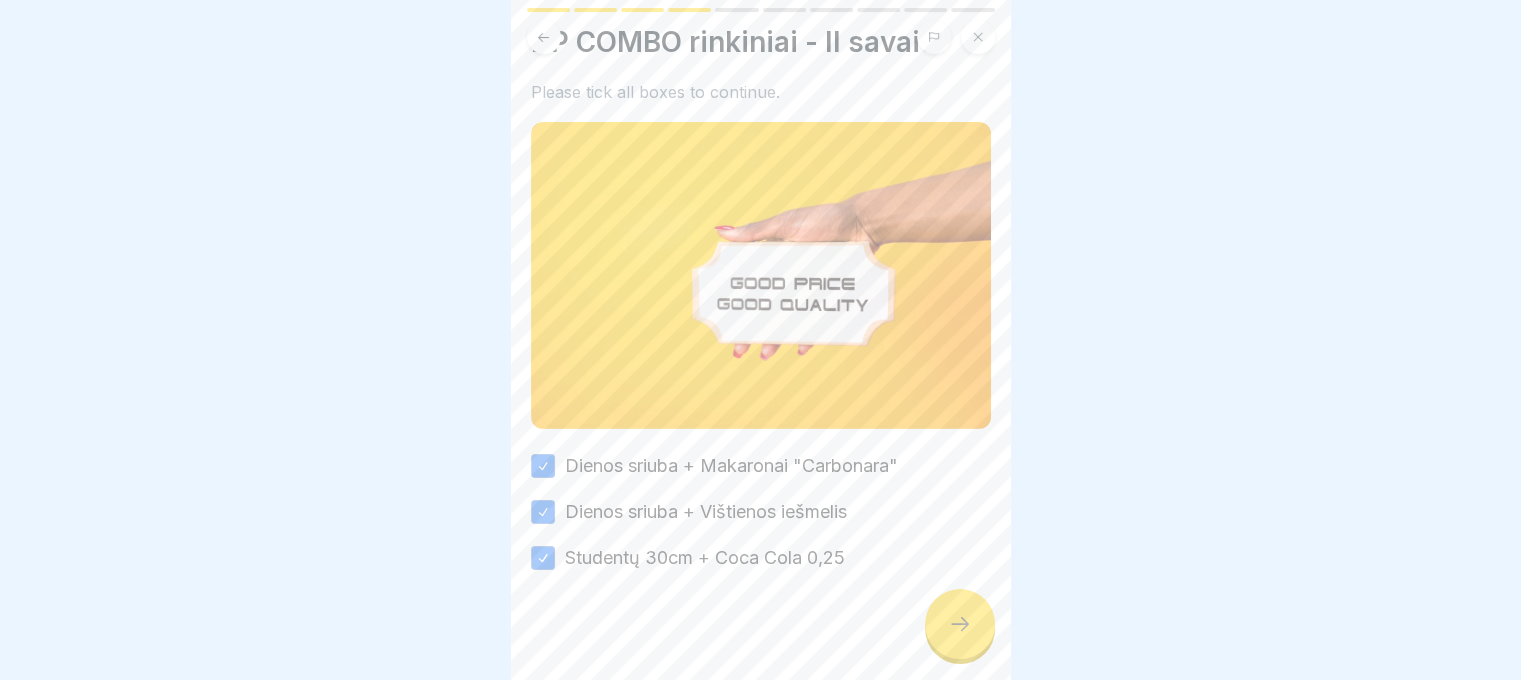 click at bounding box center [960, 624] 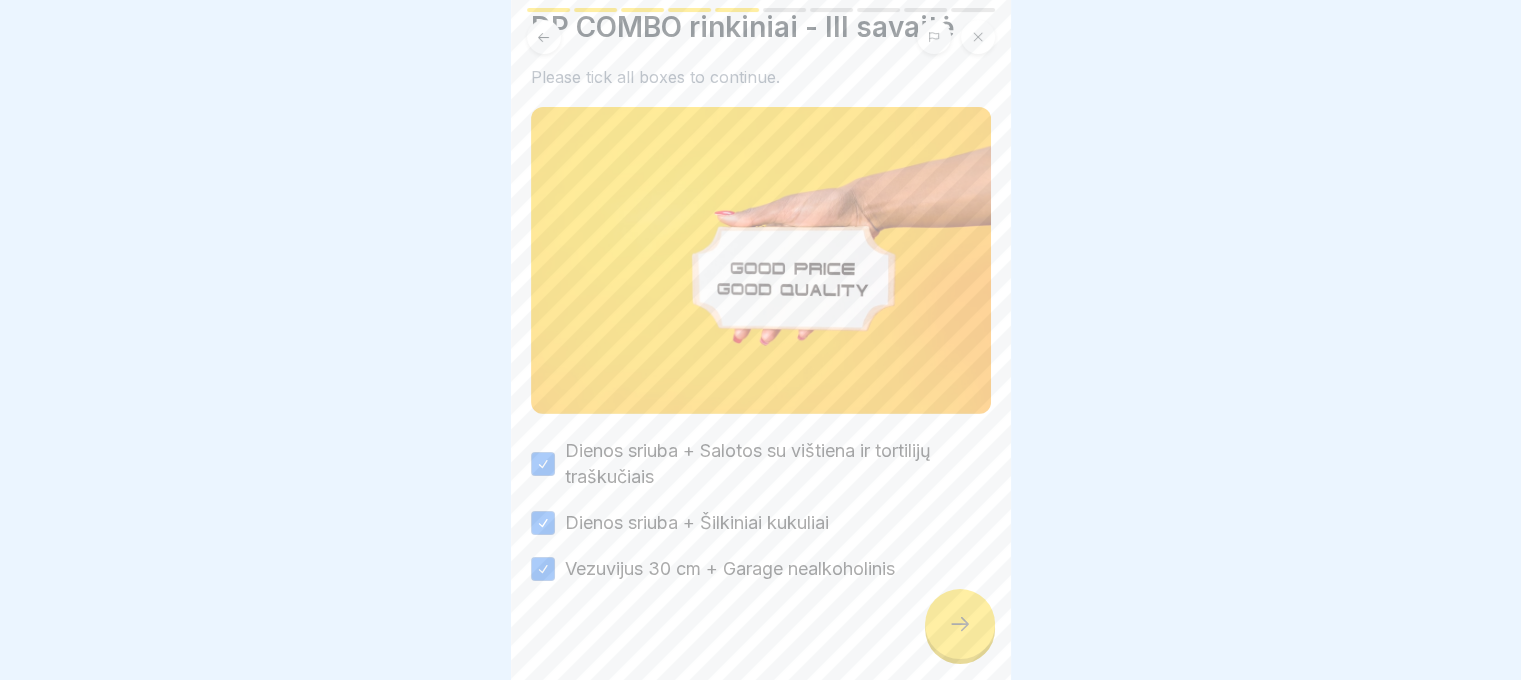 scroll, scrollTop: 79, scrollLeft: 0, axis: vertical 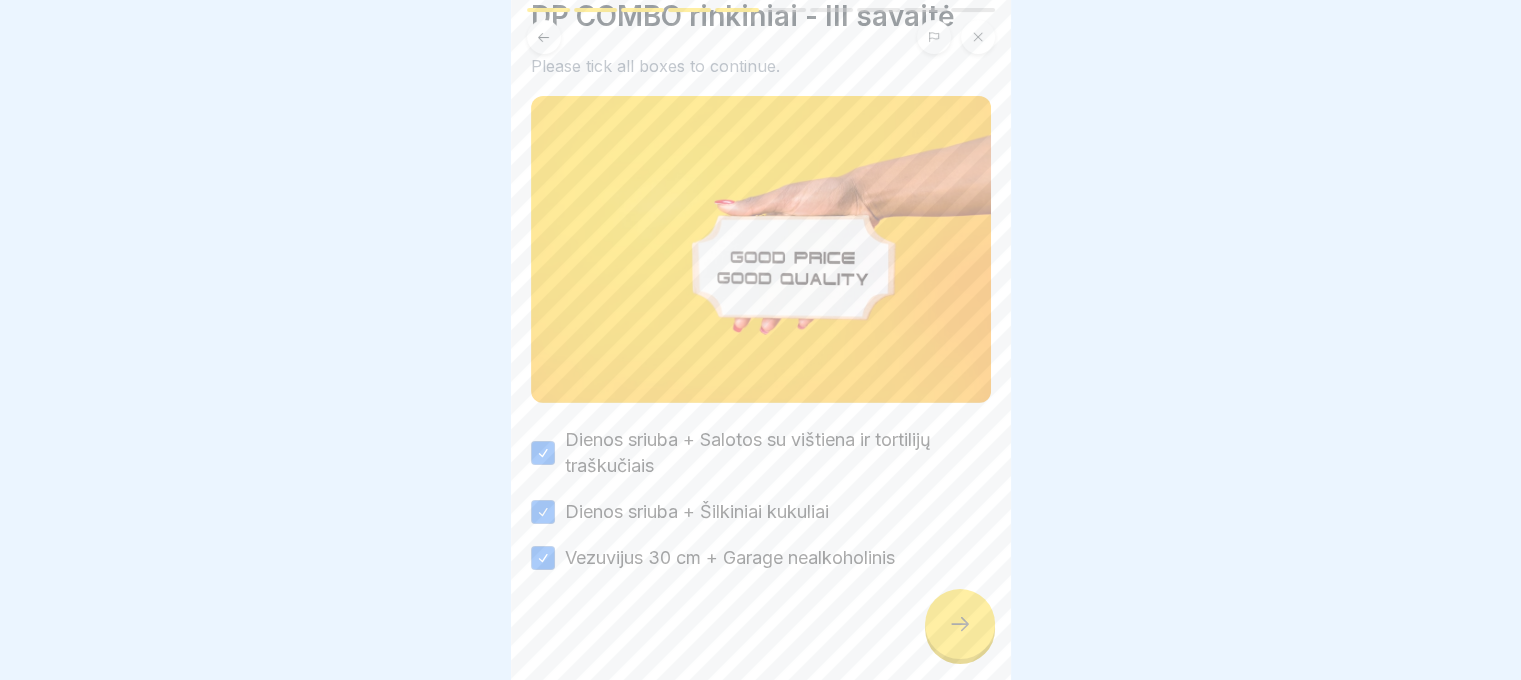 click 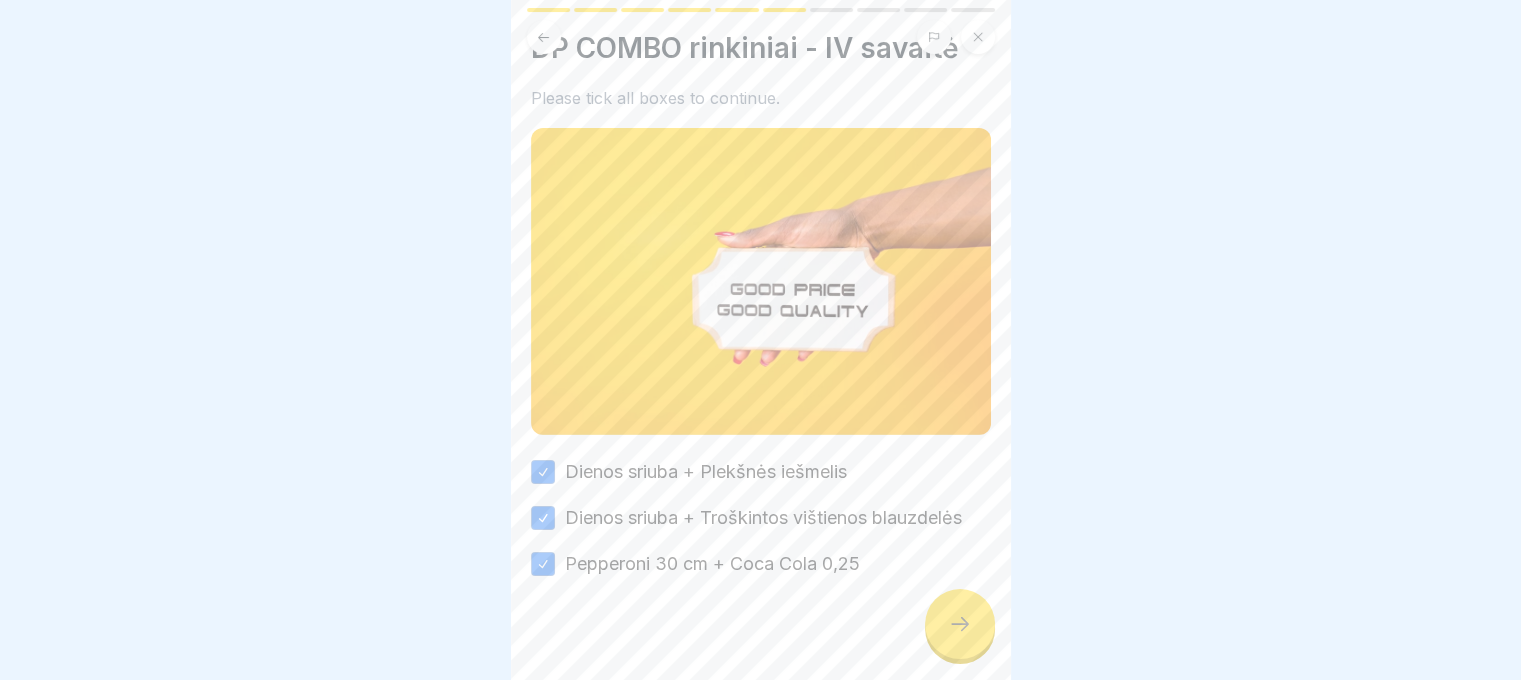 scroll, scrollTop: 53, scrollLeft: 0, axis: vertical 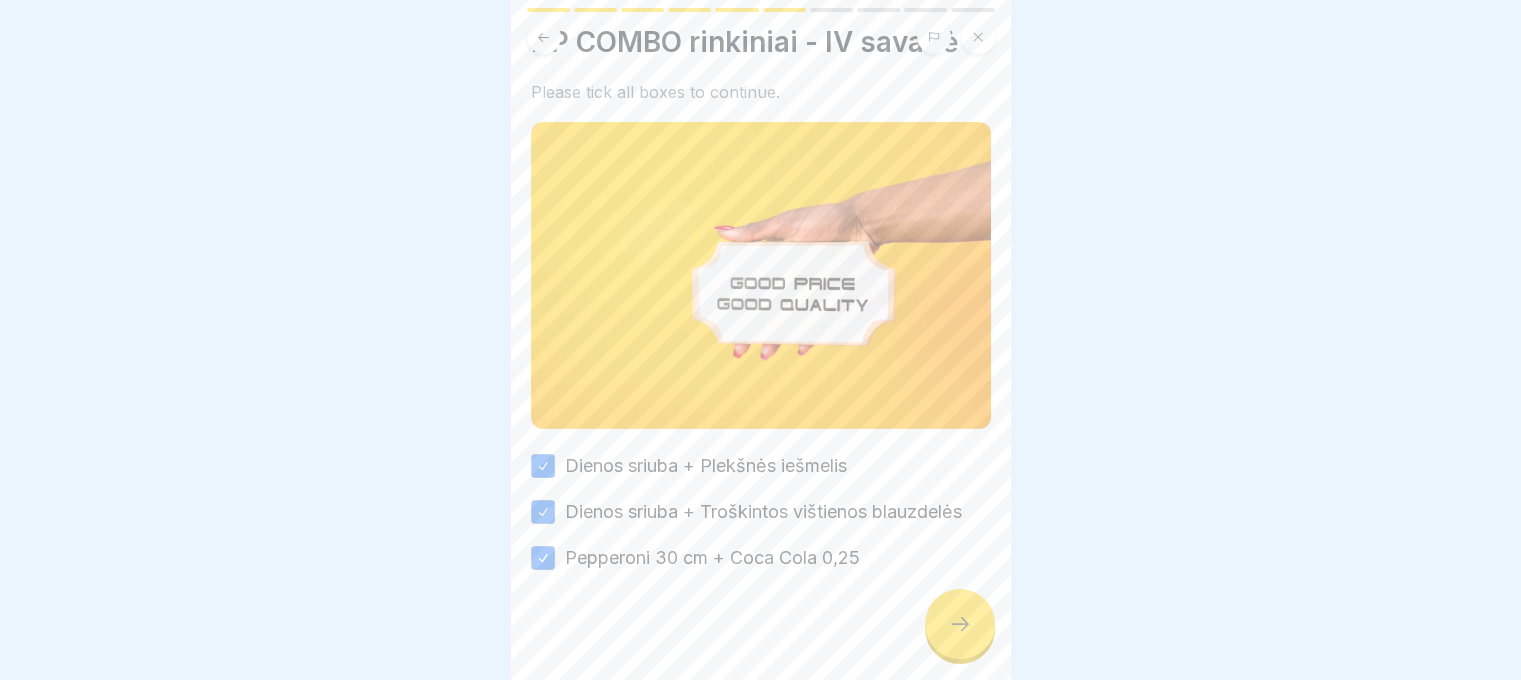 click at bounding box center [960, 624] 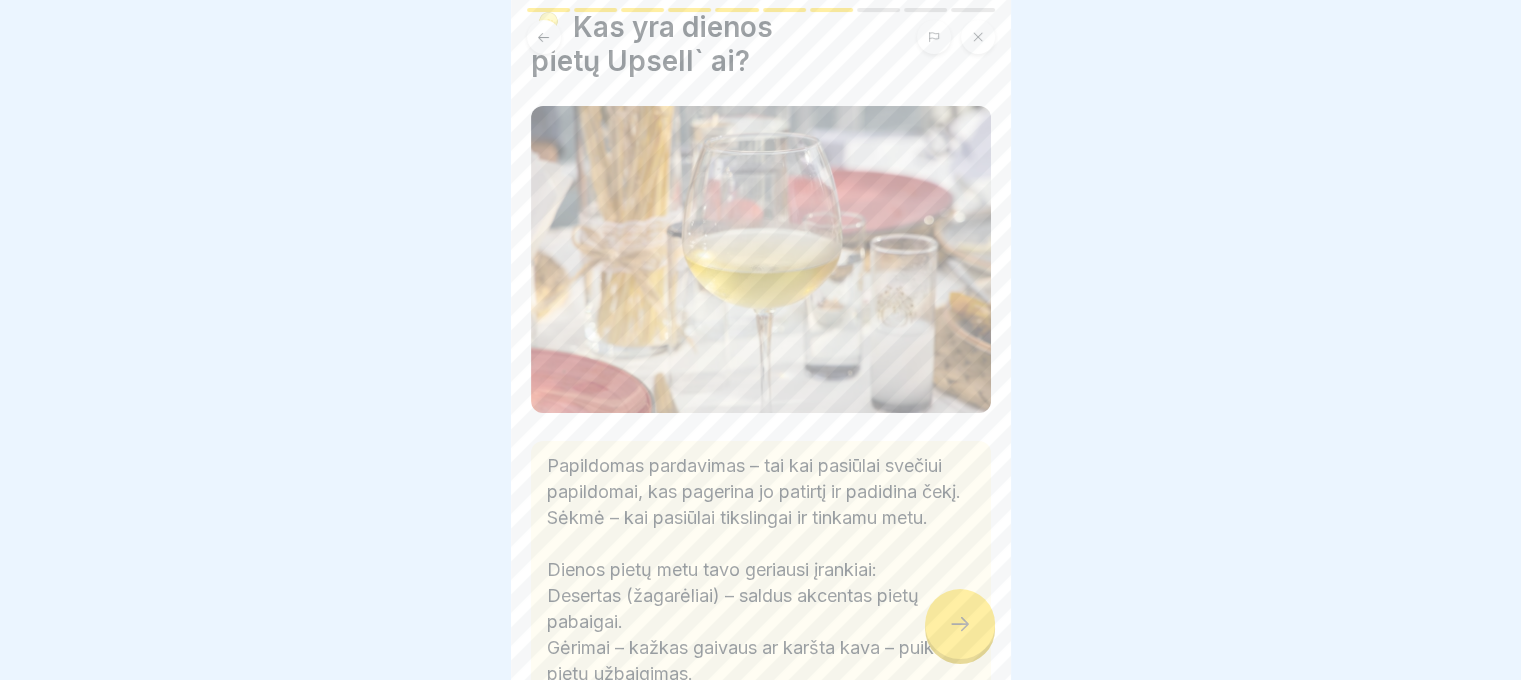 scroll, scrollTop: 0, scrollLeft: 0, axis: both 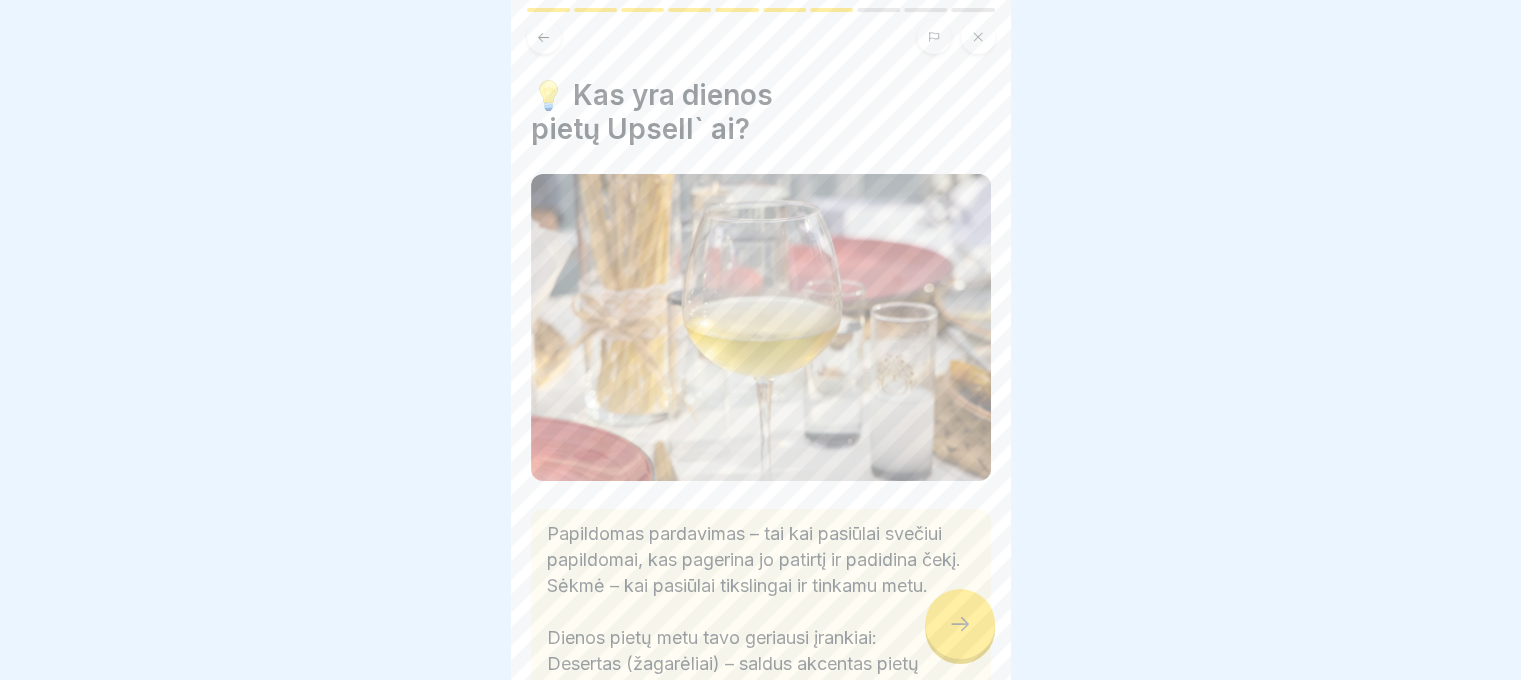 click 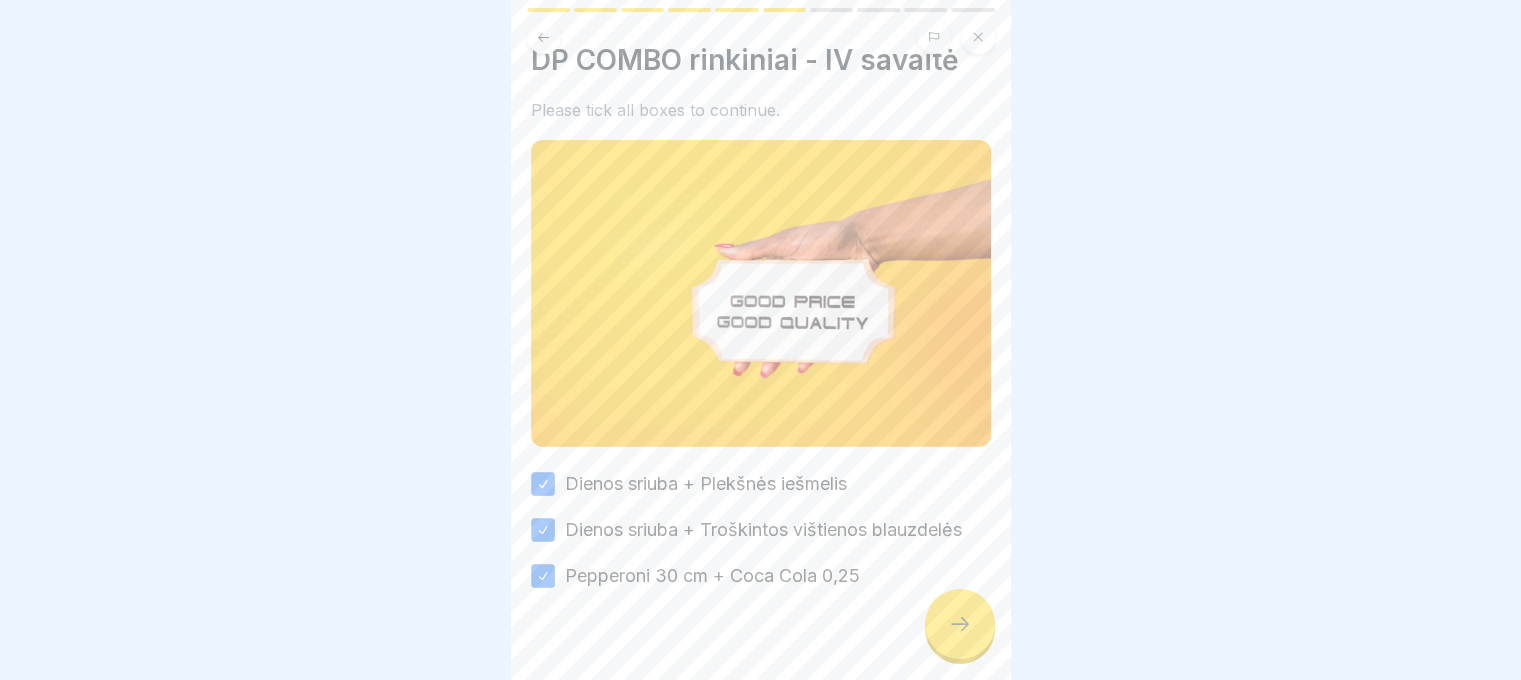 scroll, scrollTop: 53, scrollLeft: 0, axis: vertical 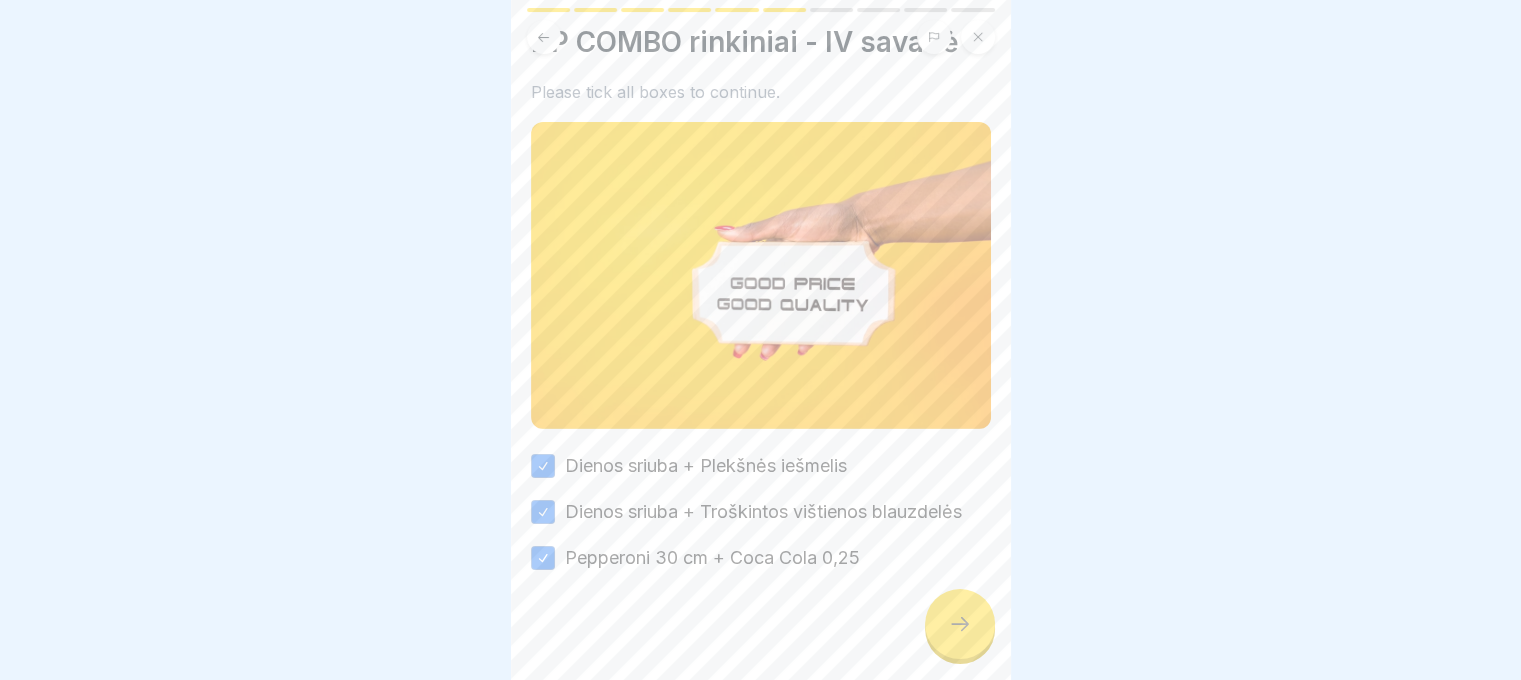 click 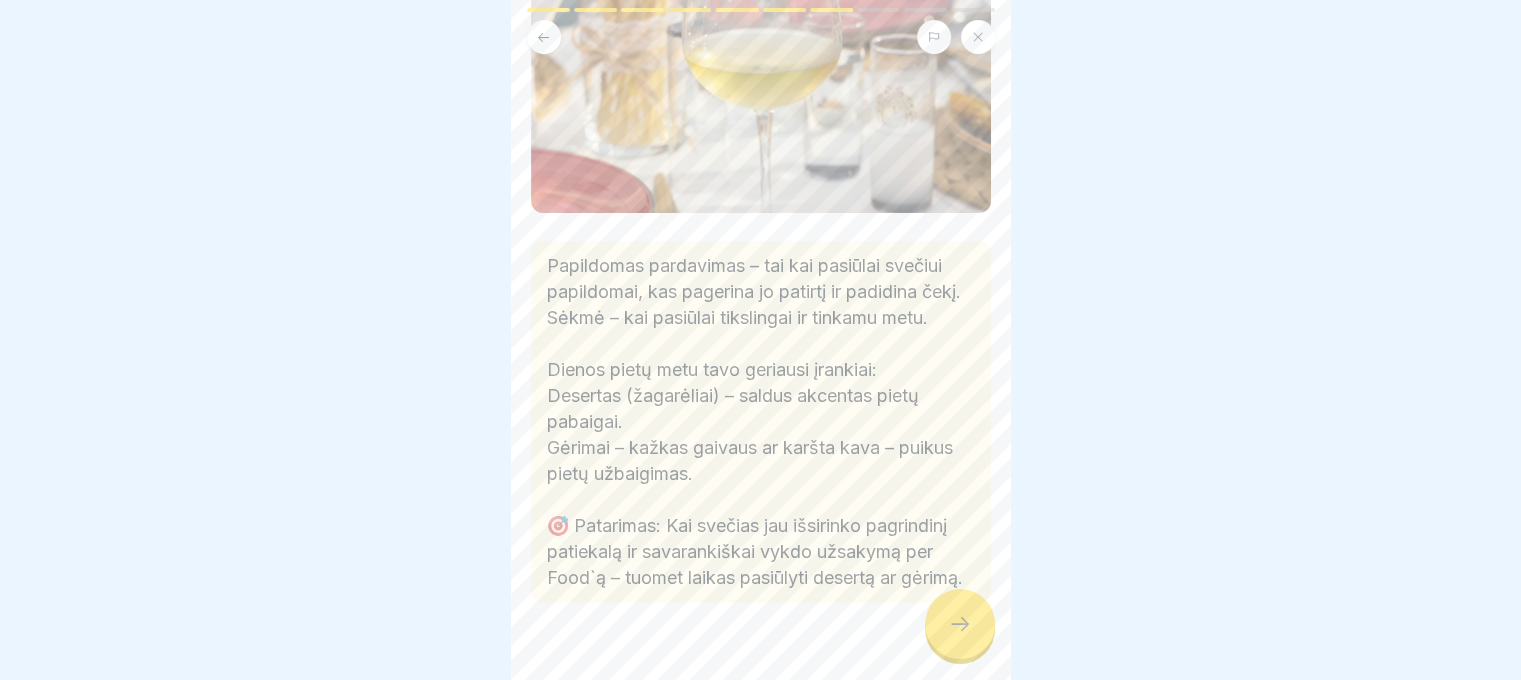 scroll, scrollTop: 378, scrollLeft: 0, axis: vertical 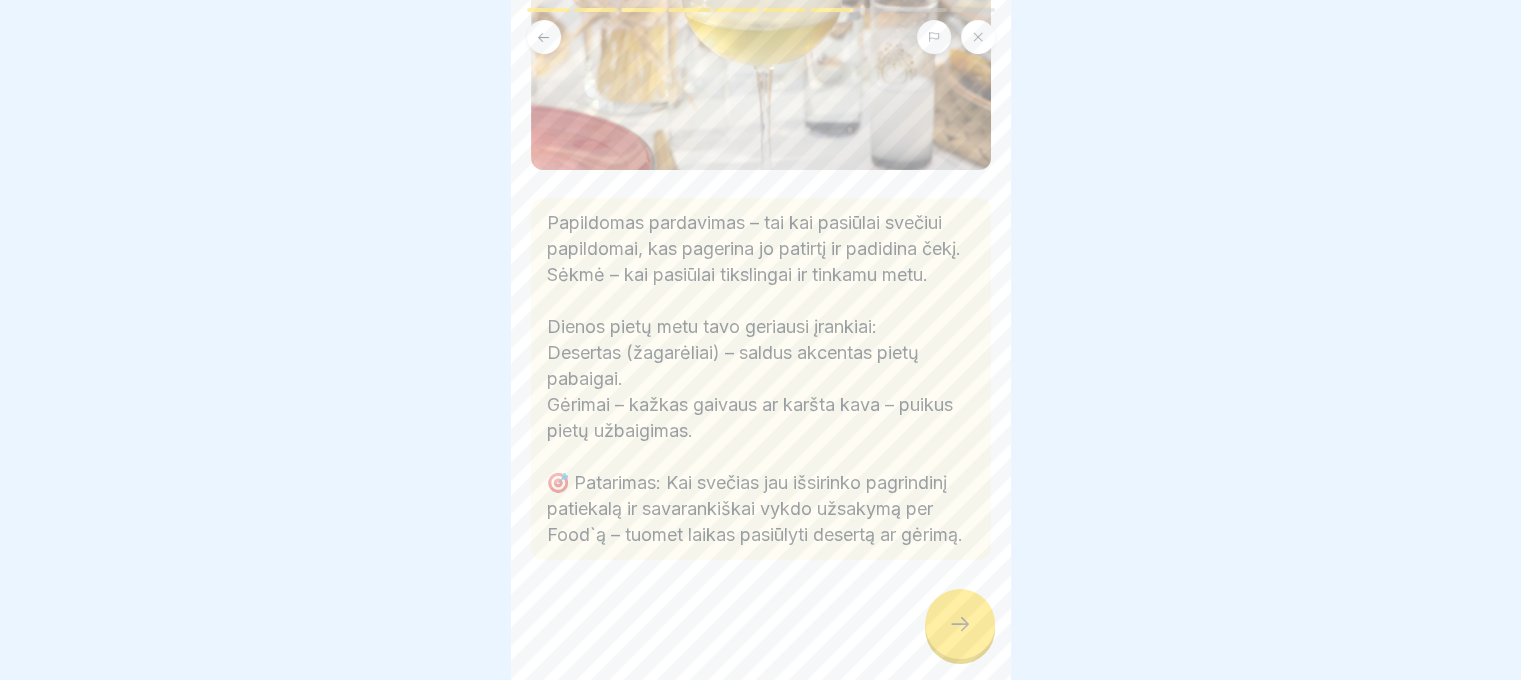 click at bounding box center [960, 624] 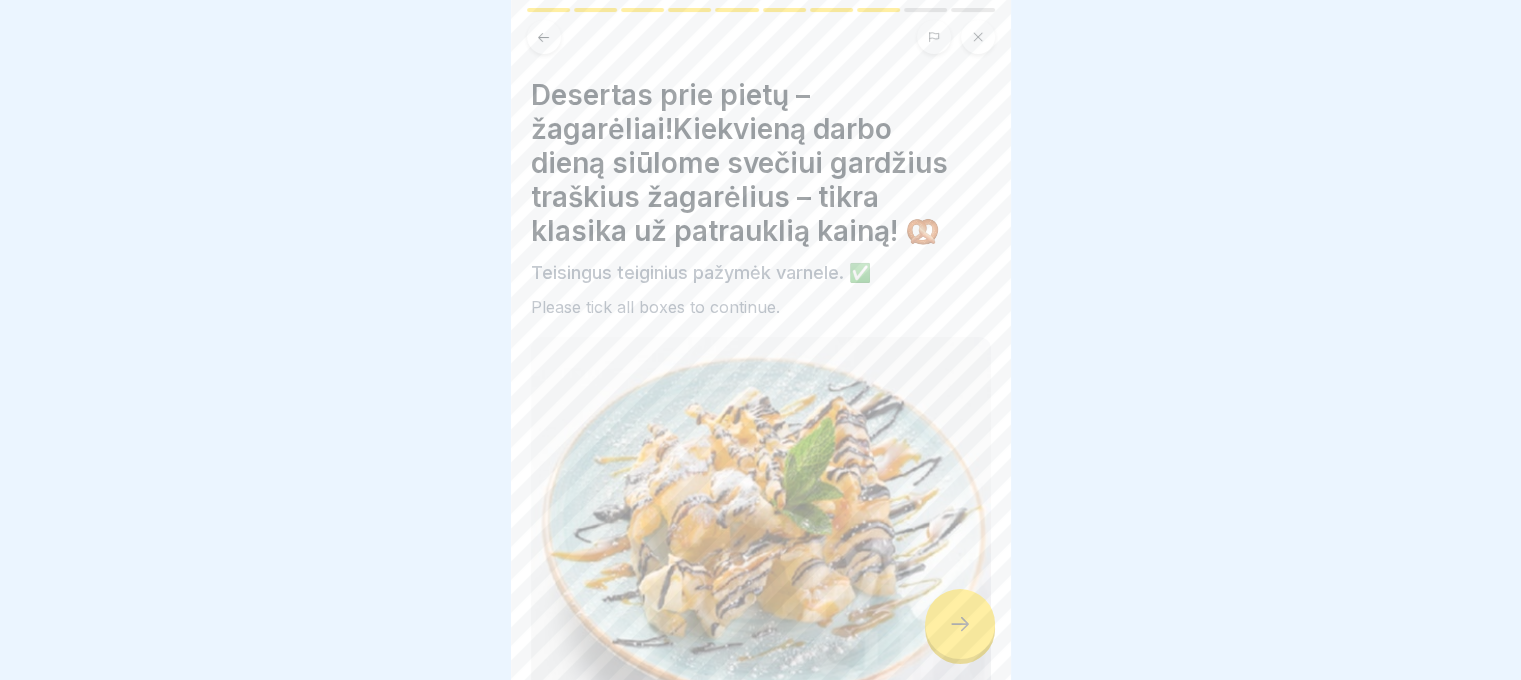 click at bounding box center [960, 624] 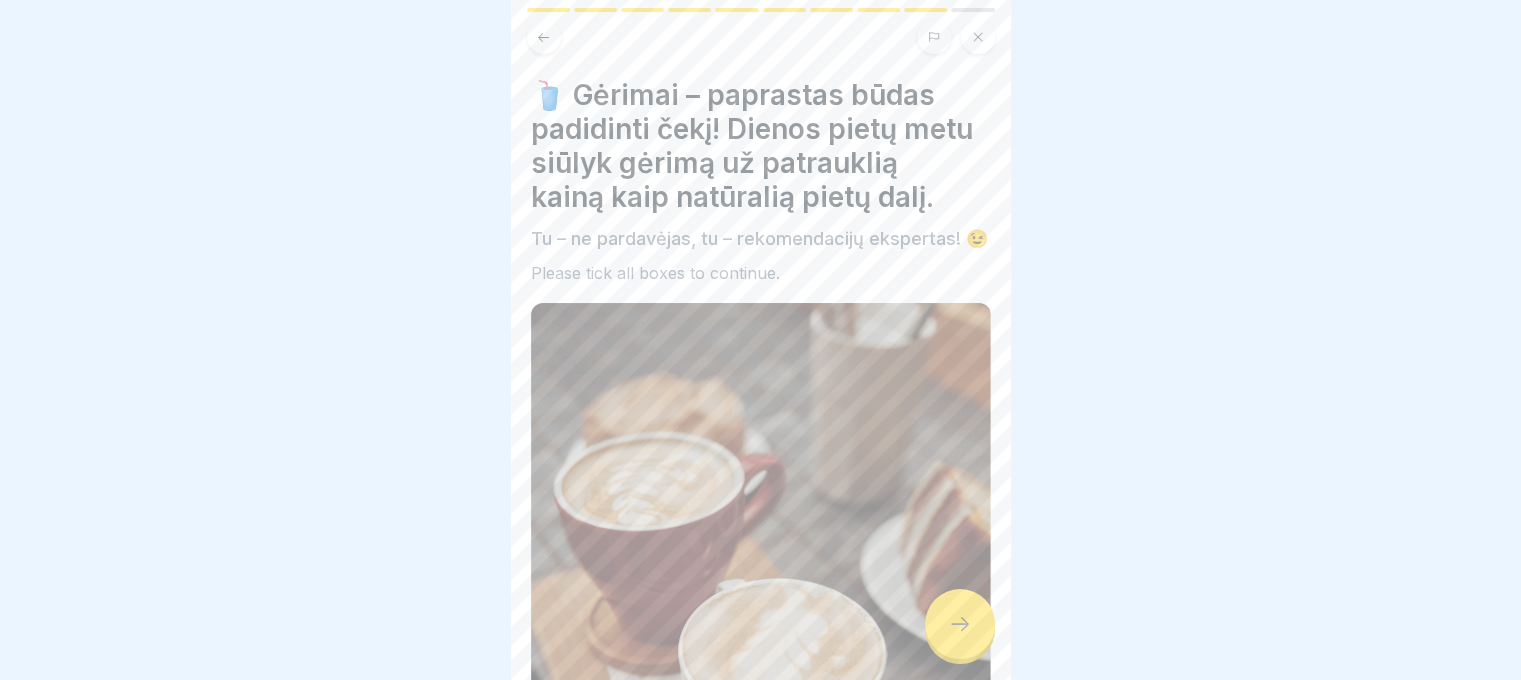 click at bounding box center [960, 624] 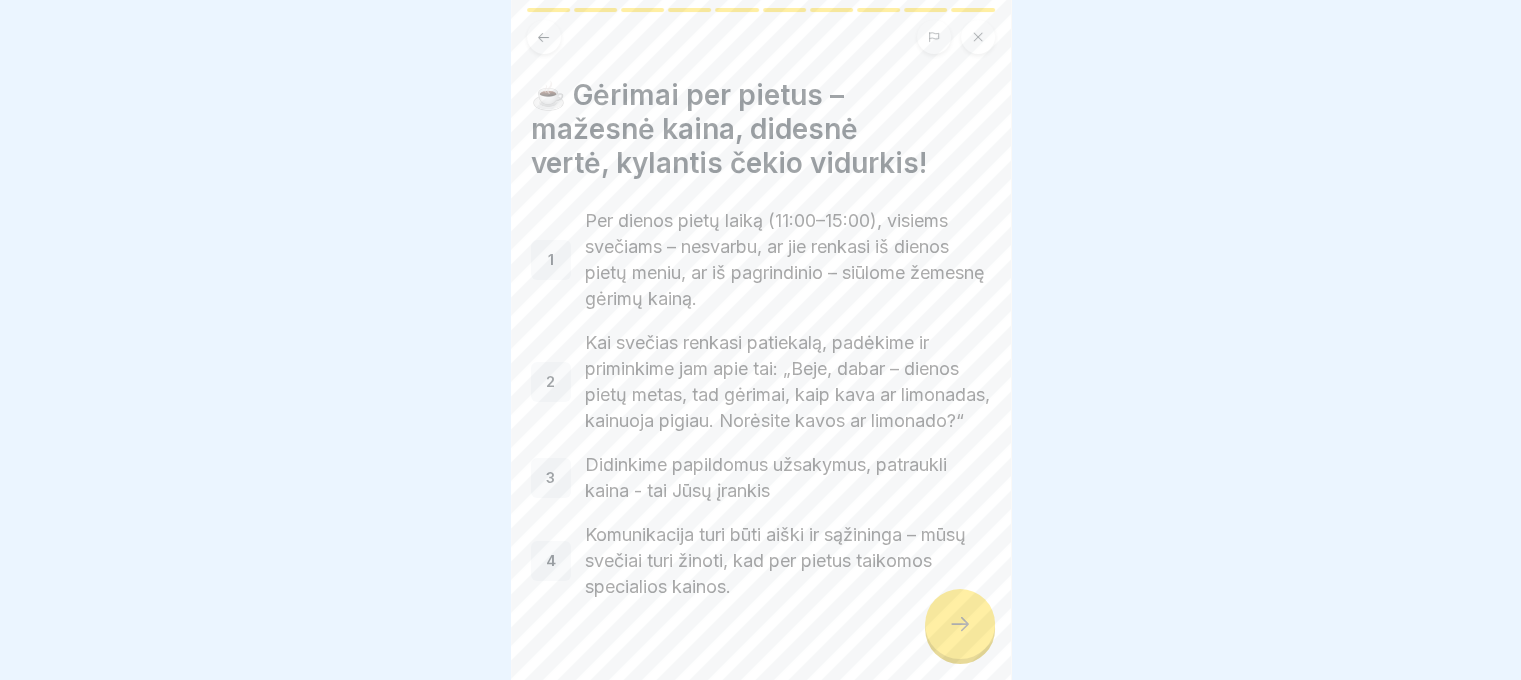 click at bounding box center [960, 624] 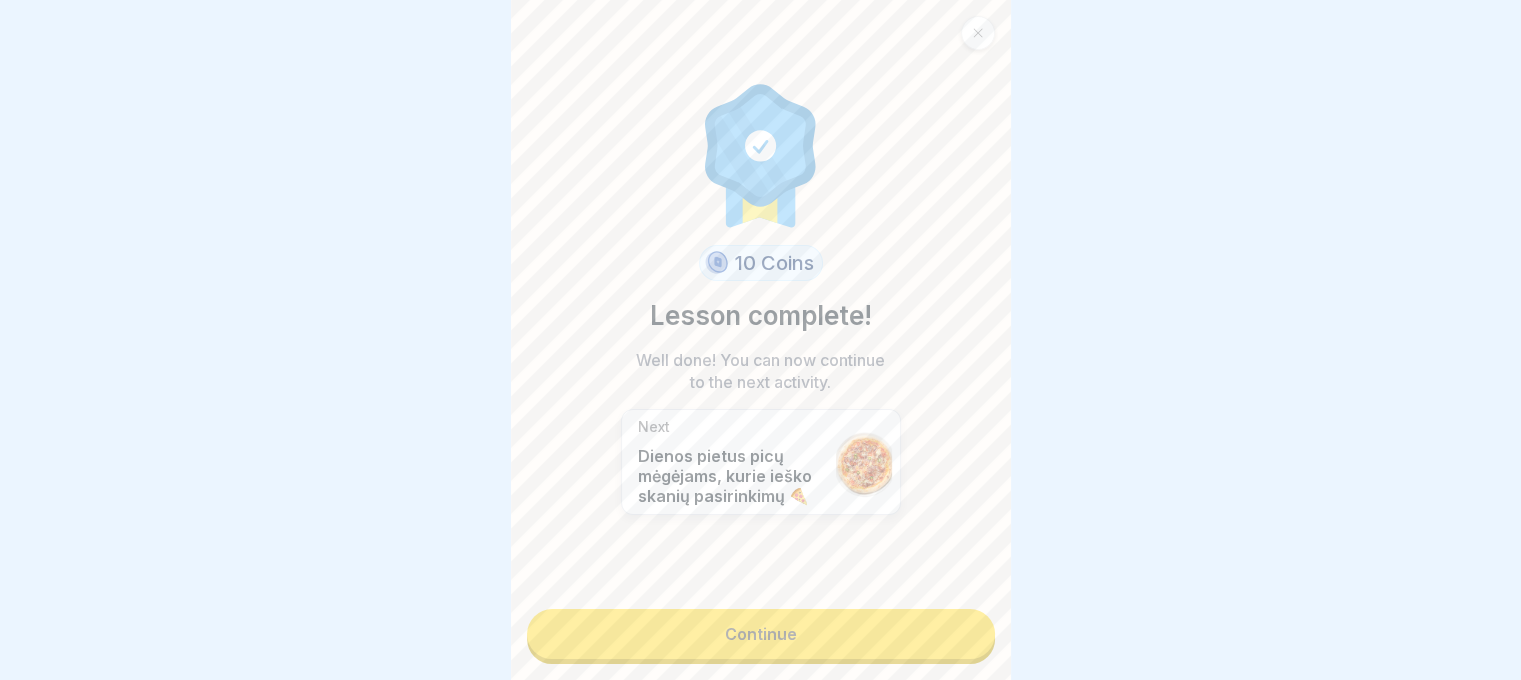 click on "Continue" at bounding box center (761, 634) 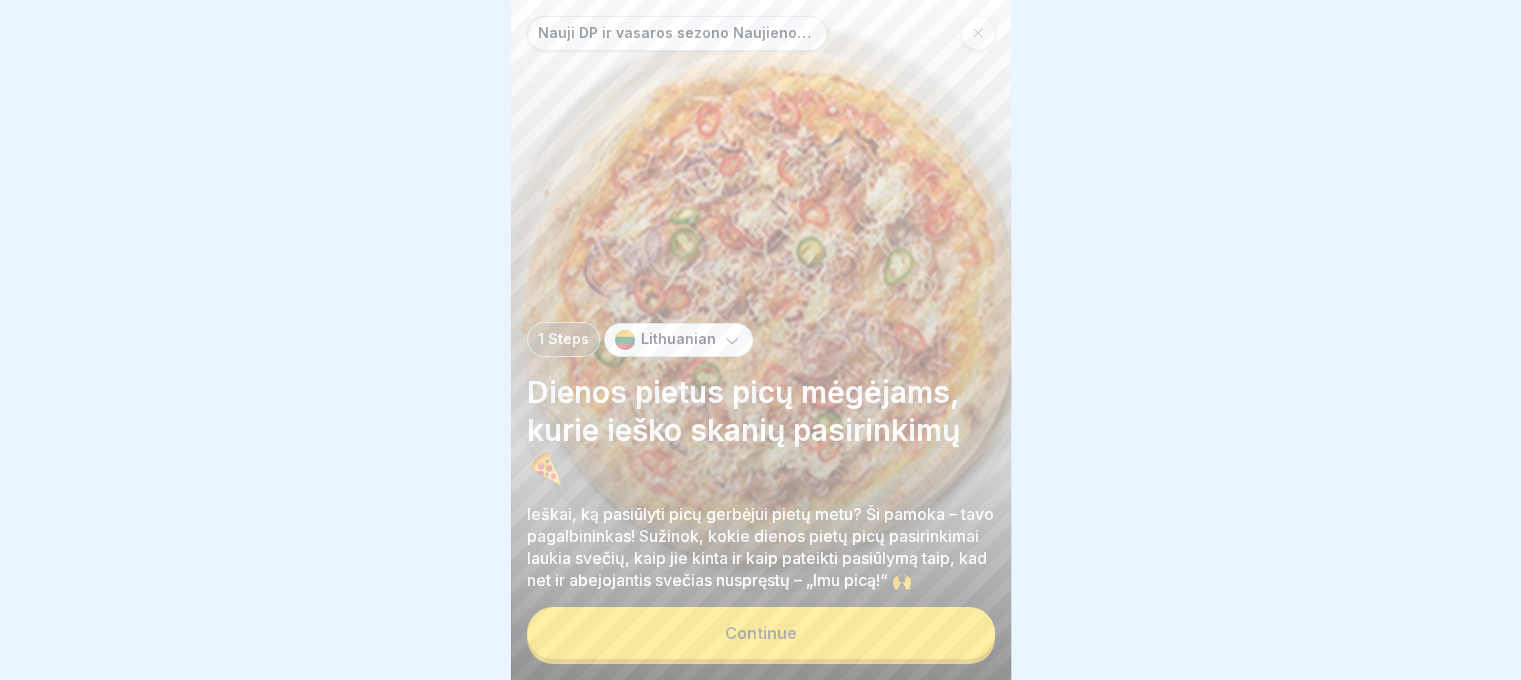 click on "Continue" at bounding box center (761, 633) 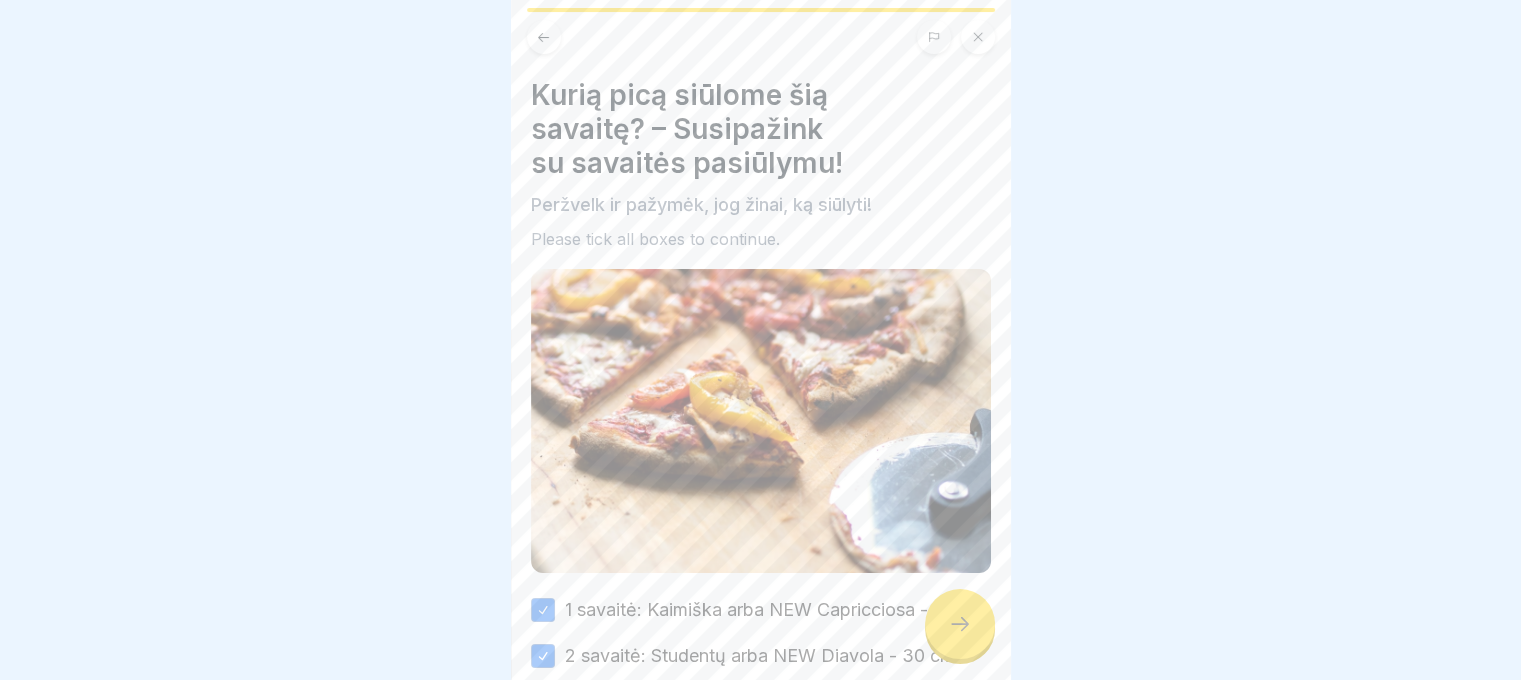 scroll, scrollTop: 216, scrollLeft: 0, axis: vertical 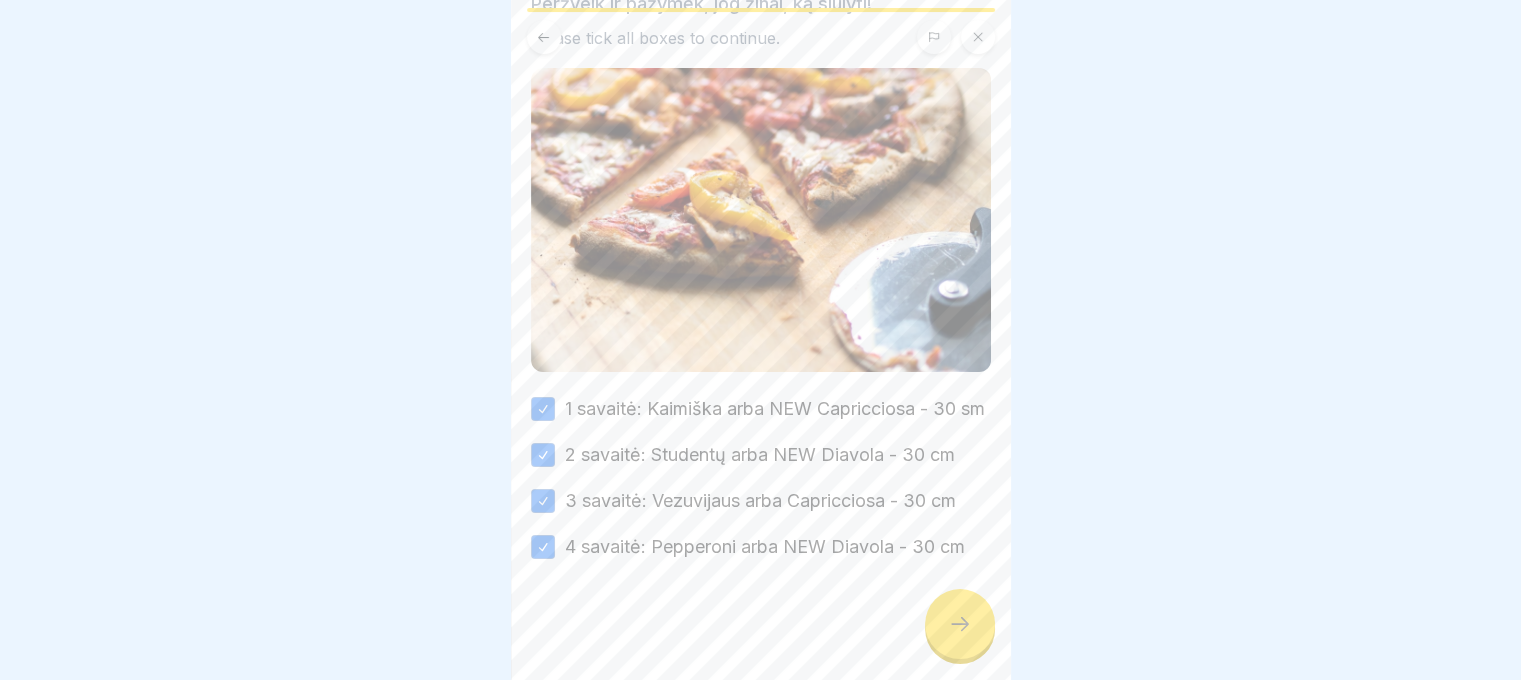 click 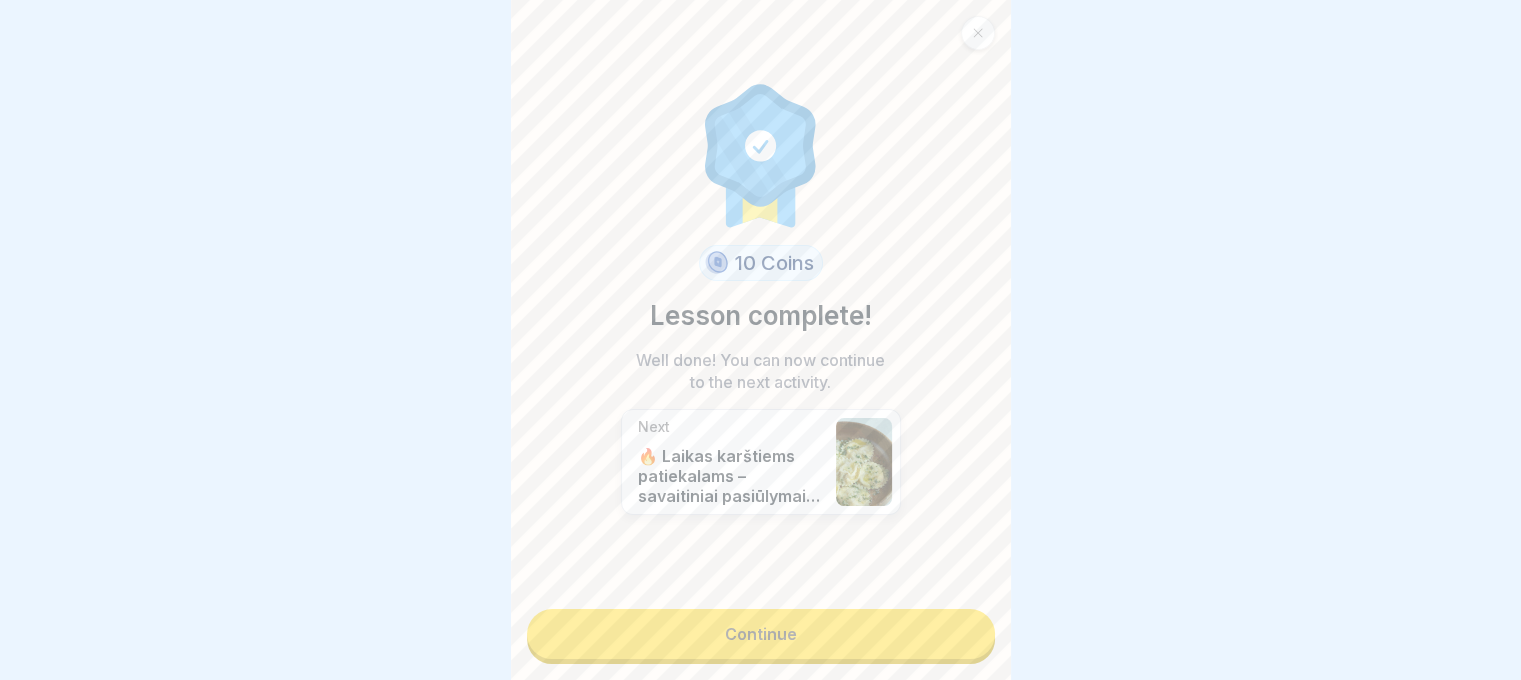 click on "Continue" at bounding box center [761, 634] 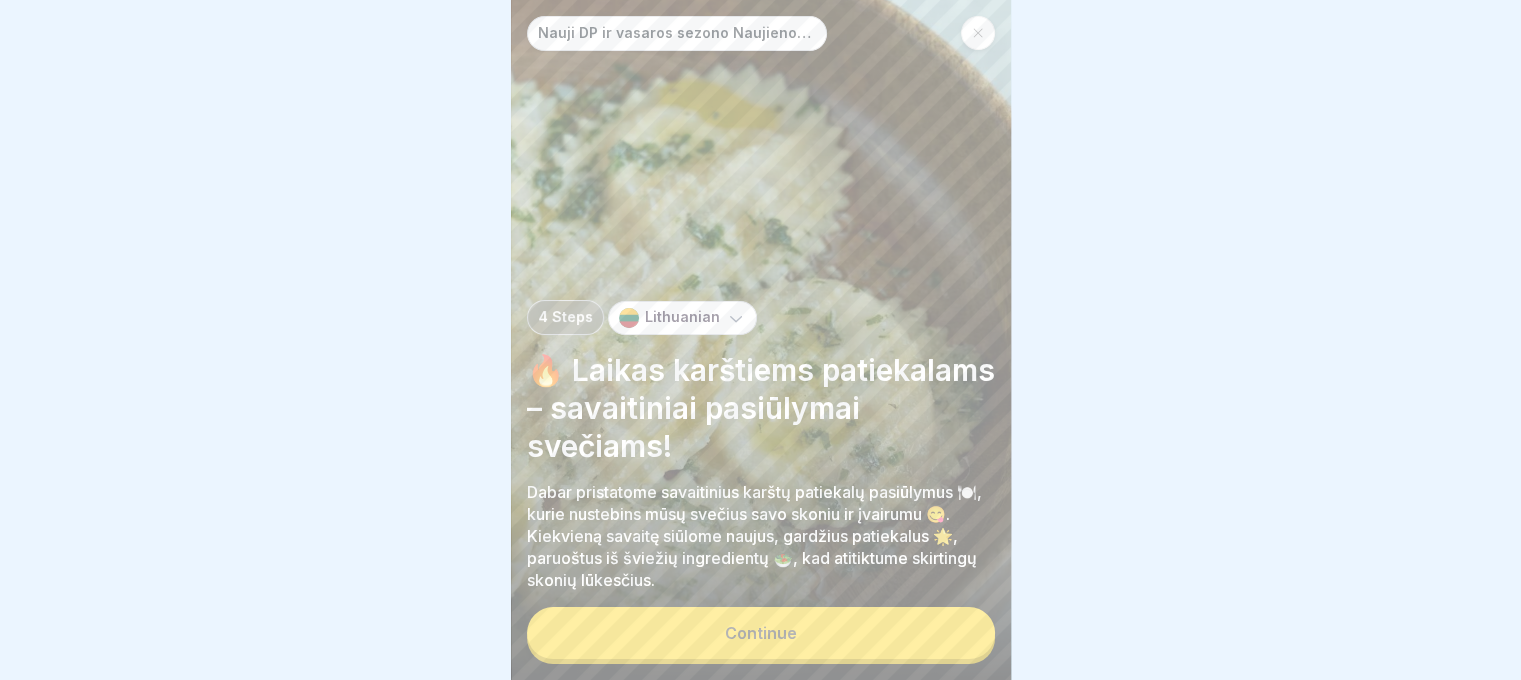 click on "Continue" at bounding box center (761, 633) 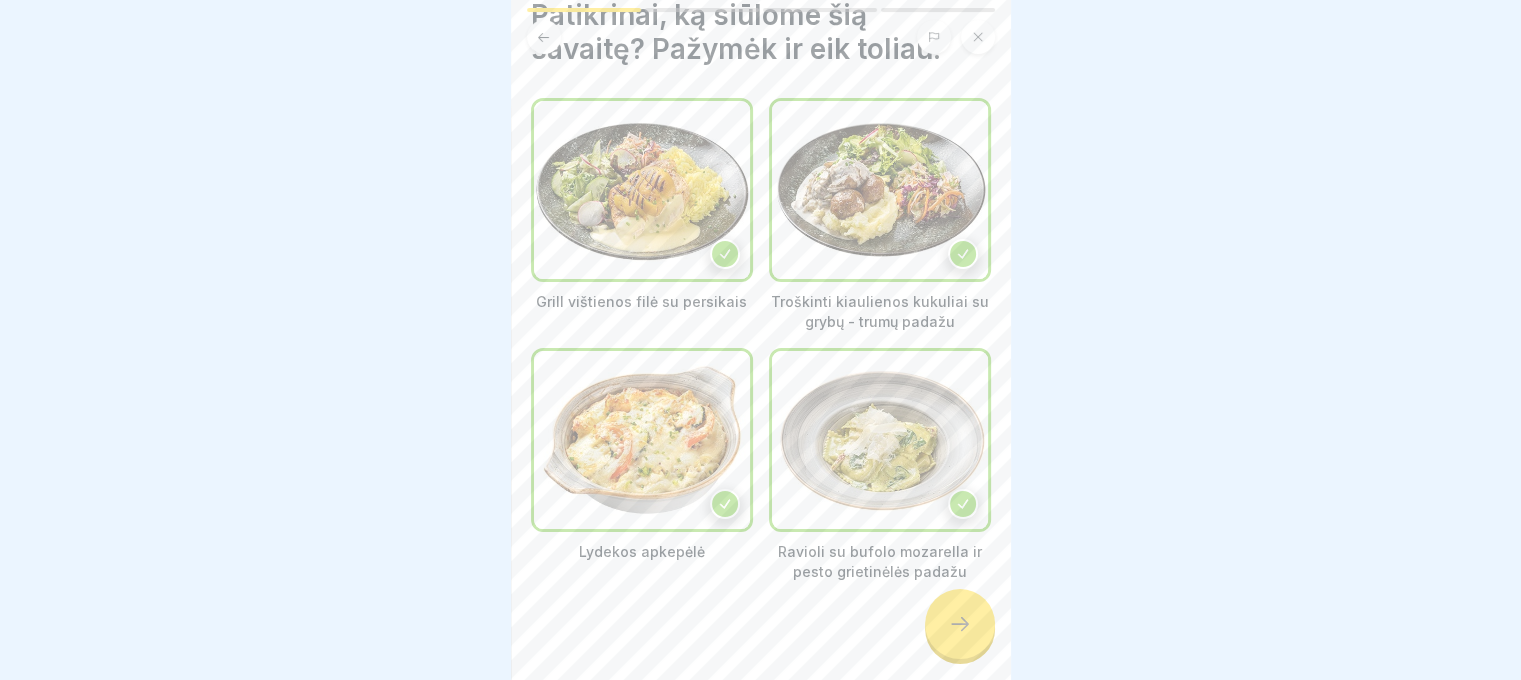 scroll, scrollTop: 148, scrollLeft: 0, axis: vertical 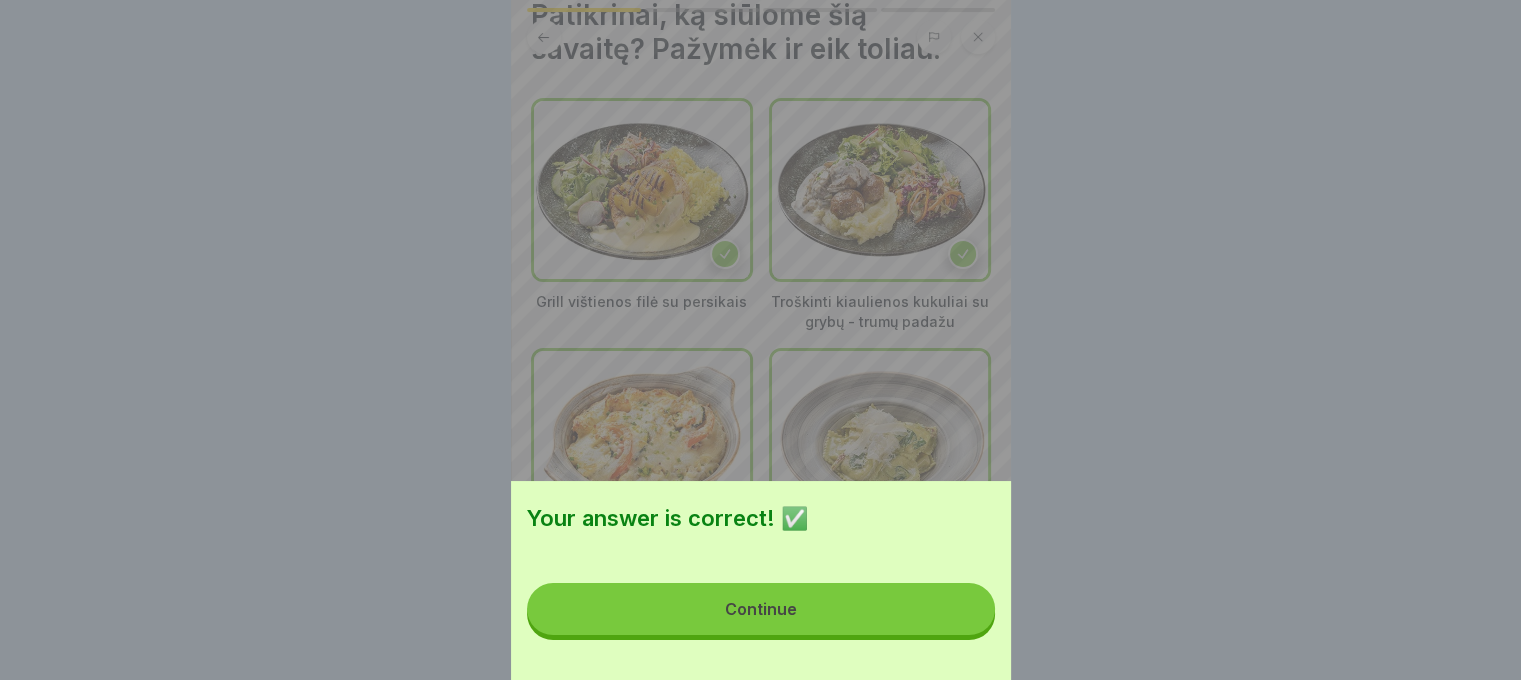 click on "Continue" at bounding box center (761, 609) 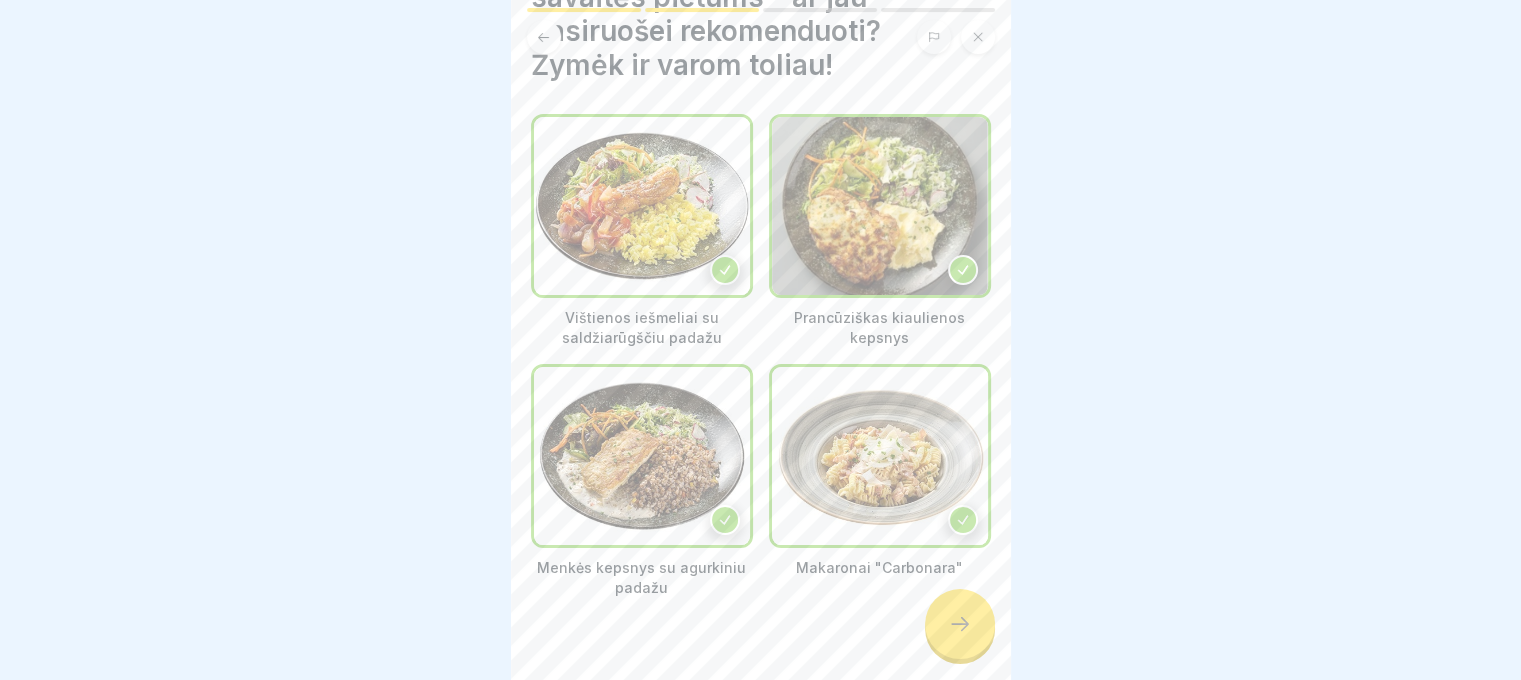 click at bounding box center [880, 456] 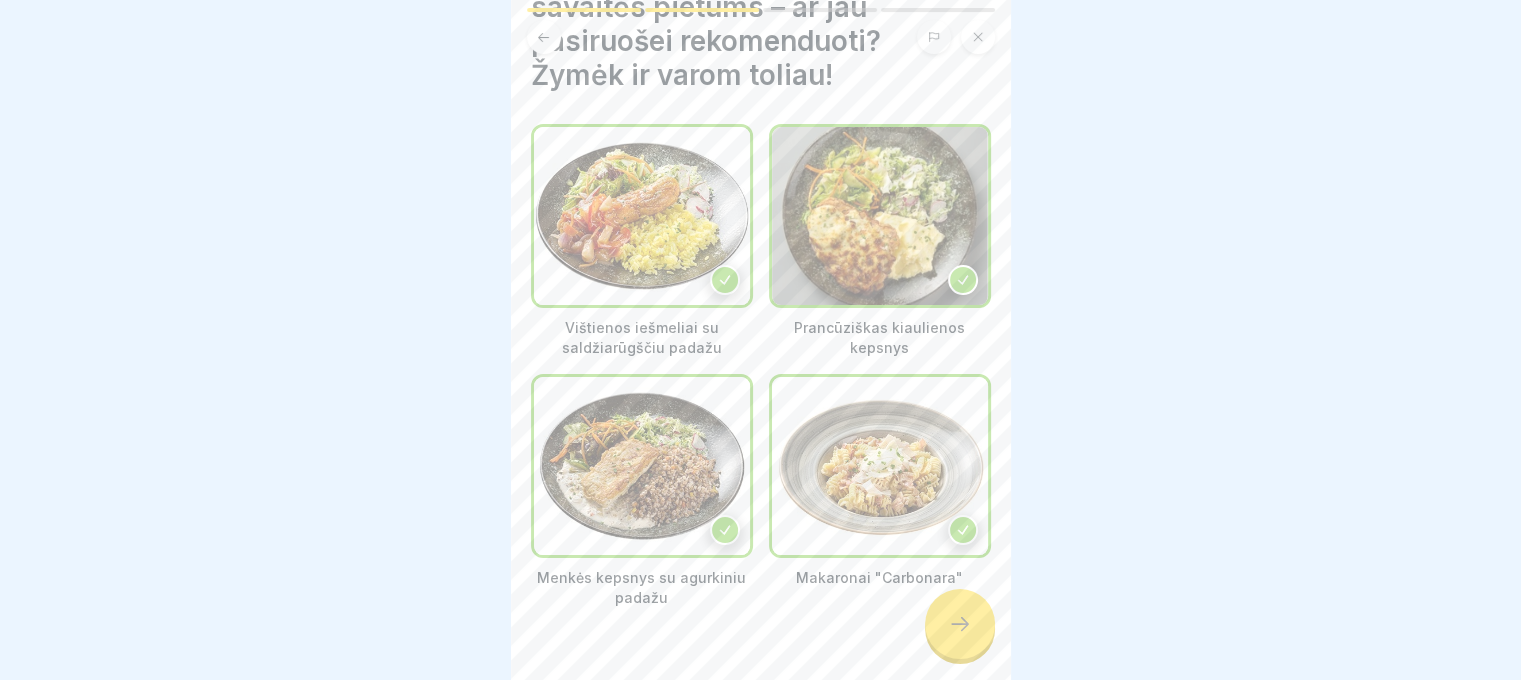 scroll, scrollTop: 170, scrollLeft: 0, axis: vertical 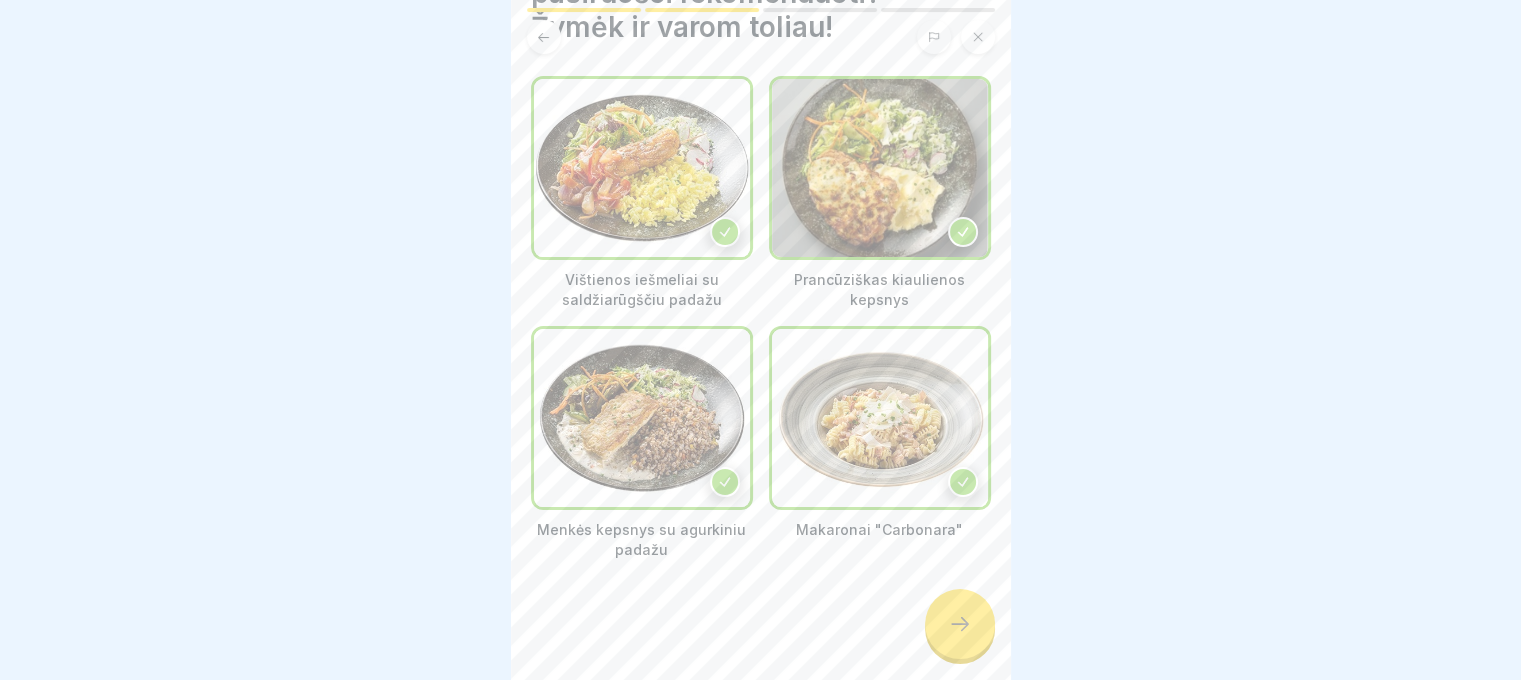 click at bounding box center [960, 624] 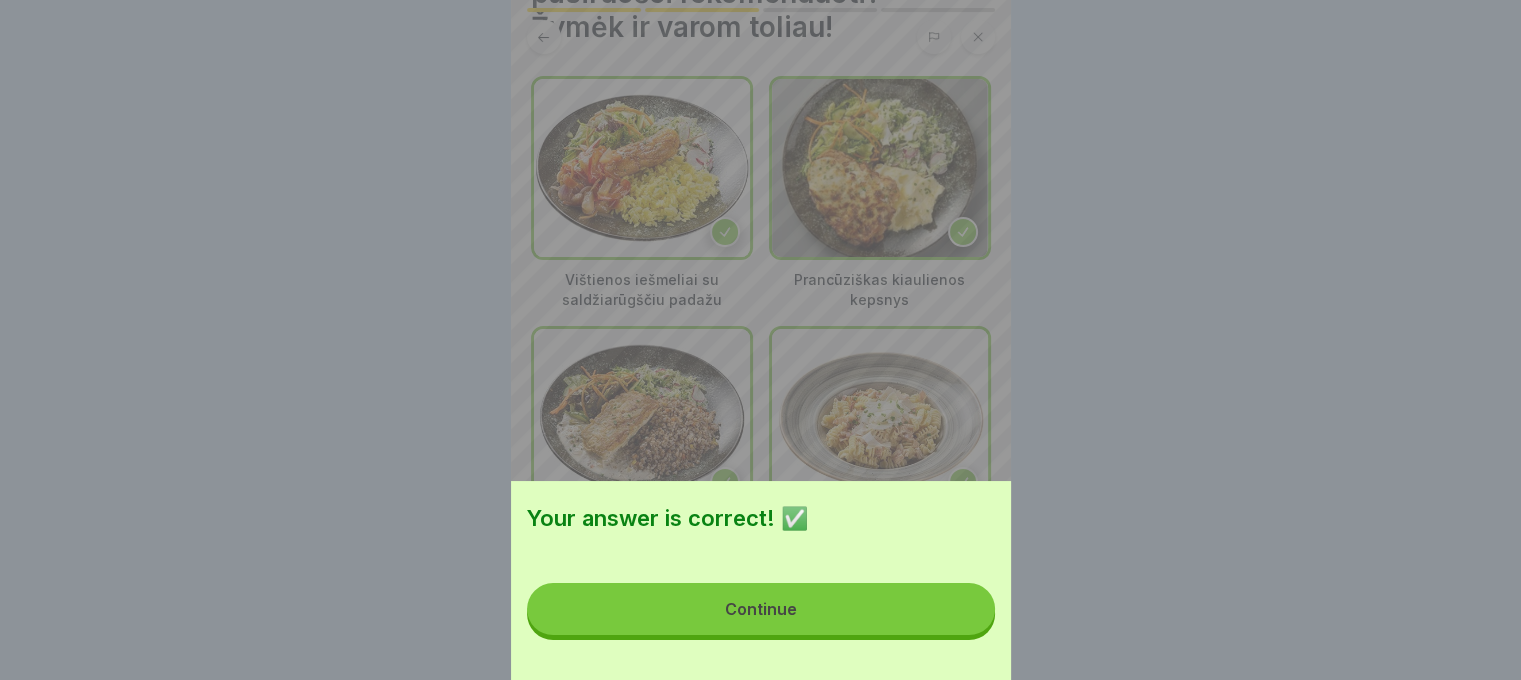 click on "Continue" at bounding box center (761, 609) 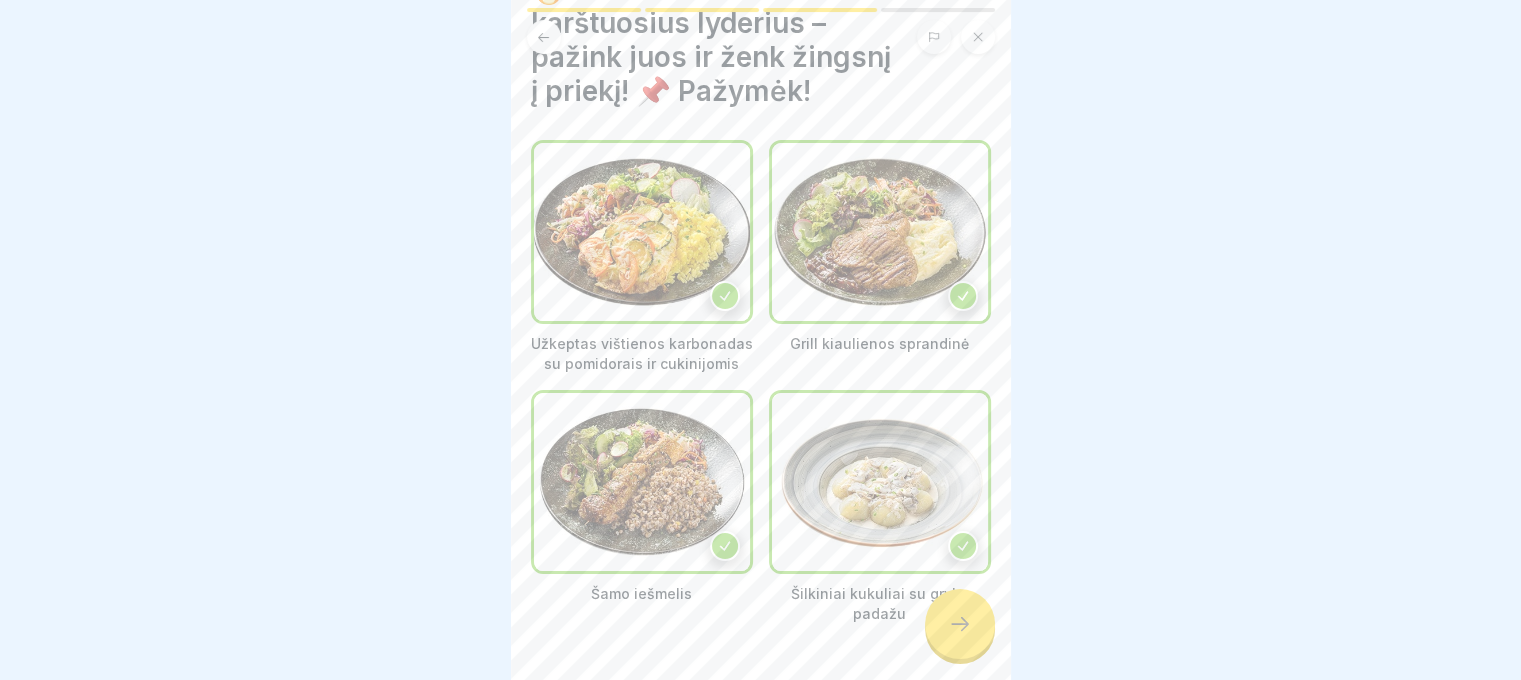 scroll, scrollTop: 170, scrollLeft: 0, axis: vertical 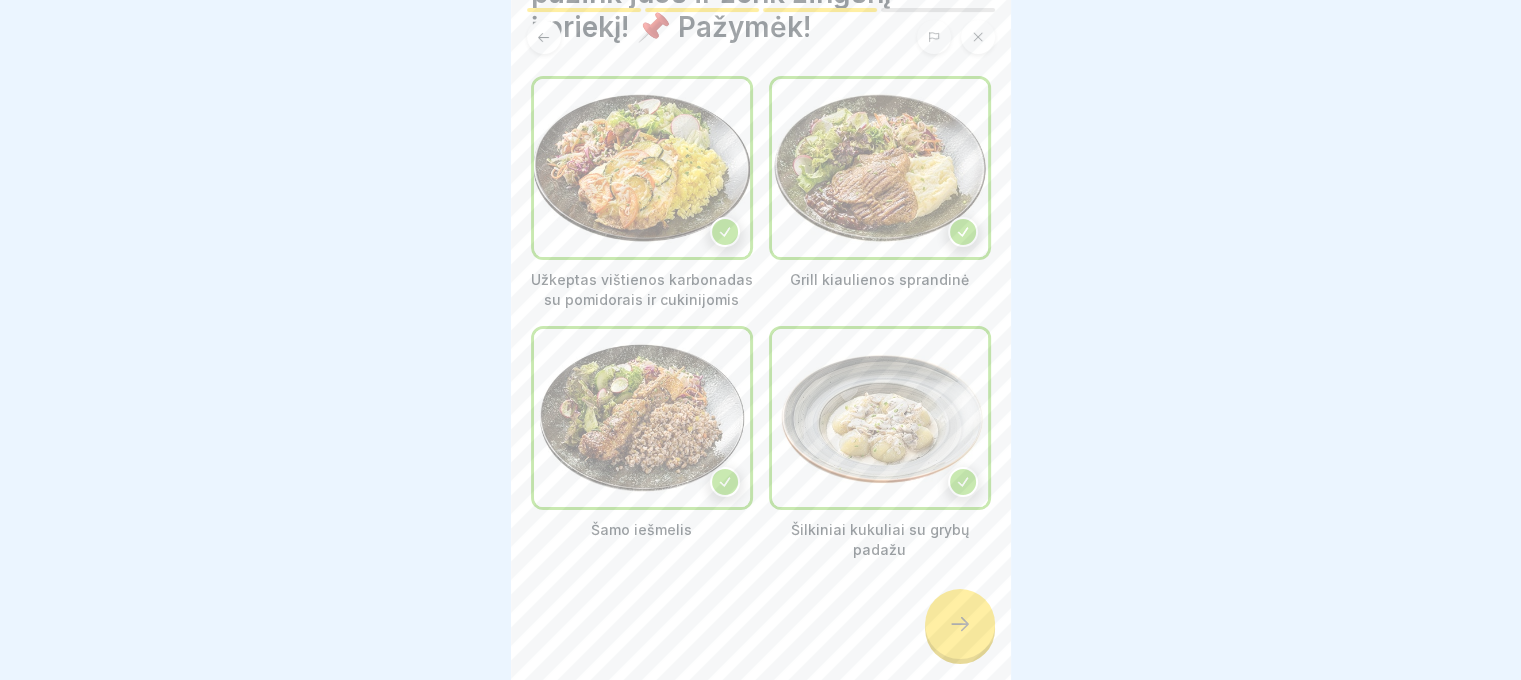 click at bounding box center (960, 624) 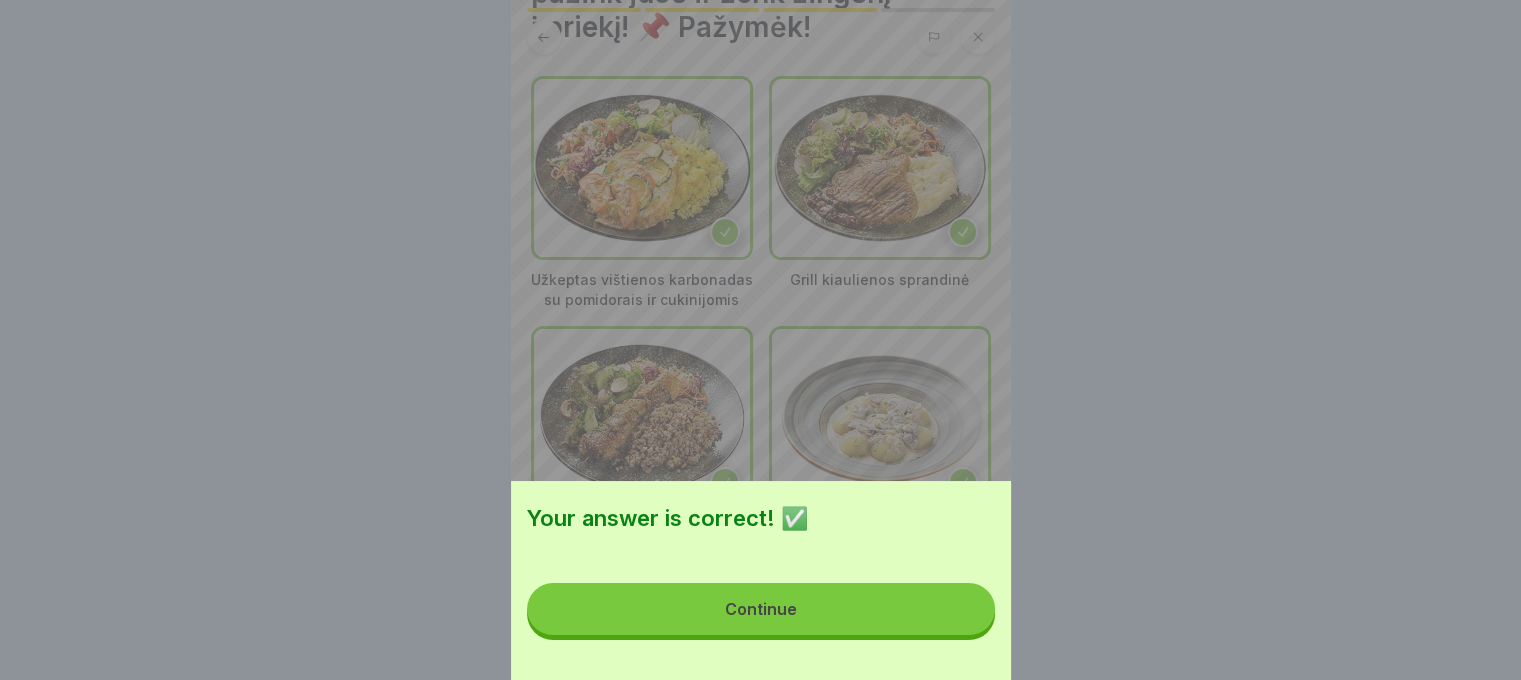 click on "Continue" at bounding box center (761, 609) 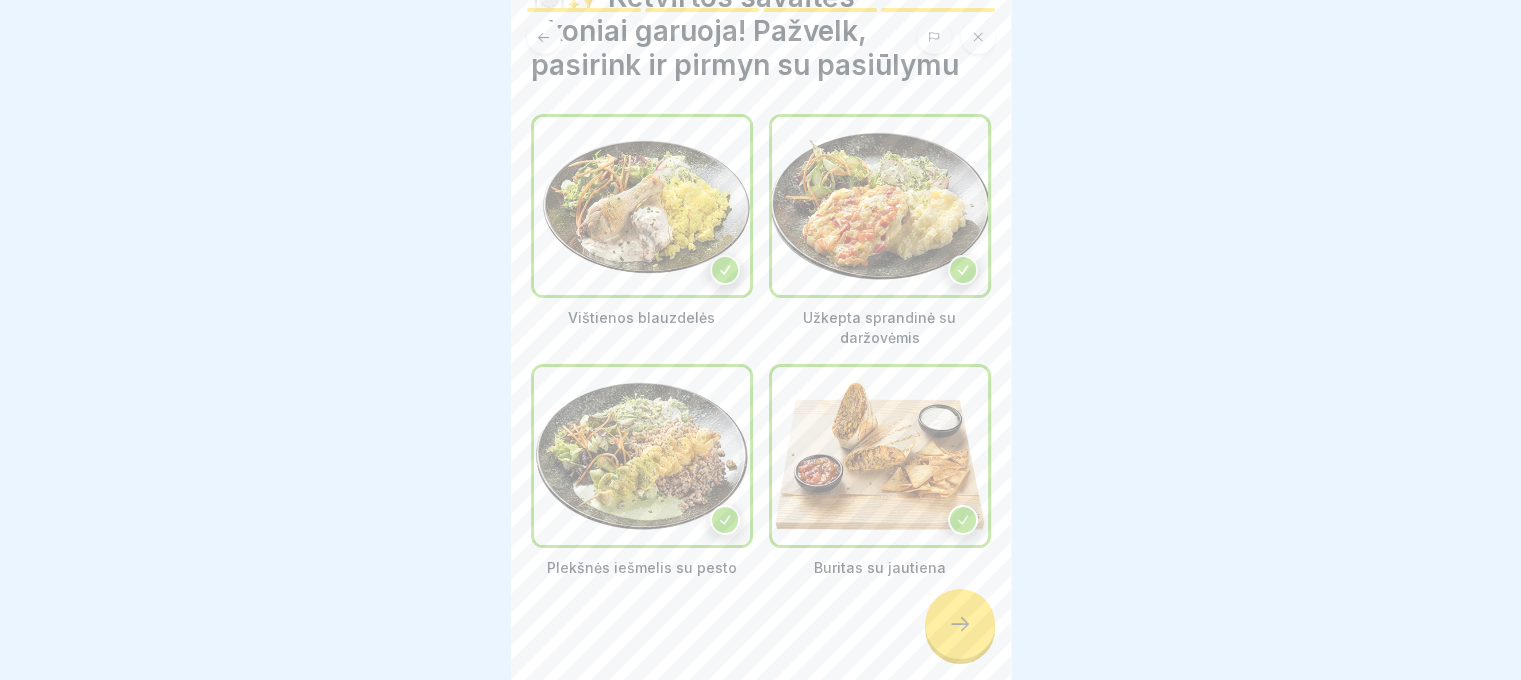 scroll, scrollTop: 116, scrollLeft: 0, axis: vertical 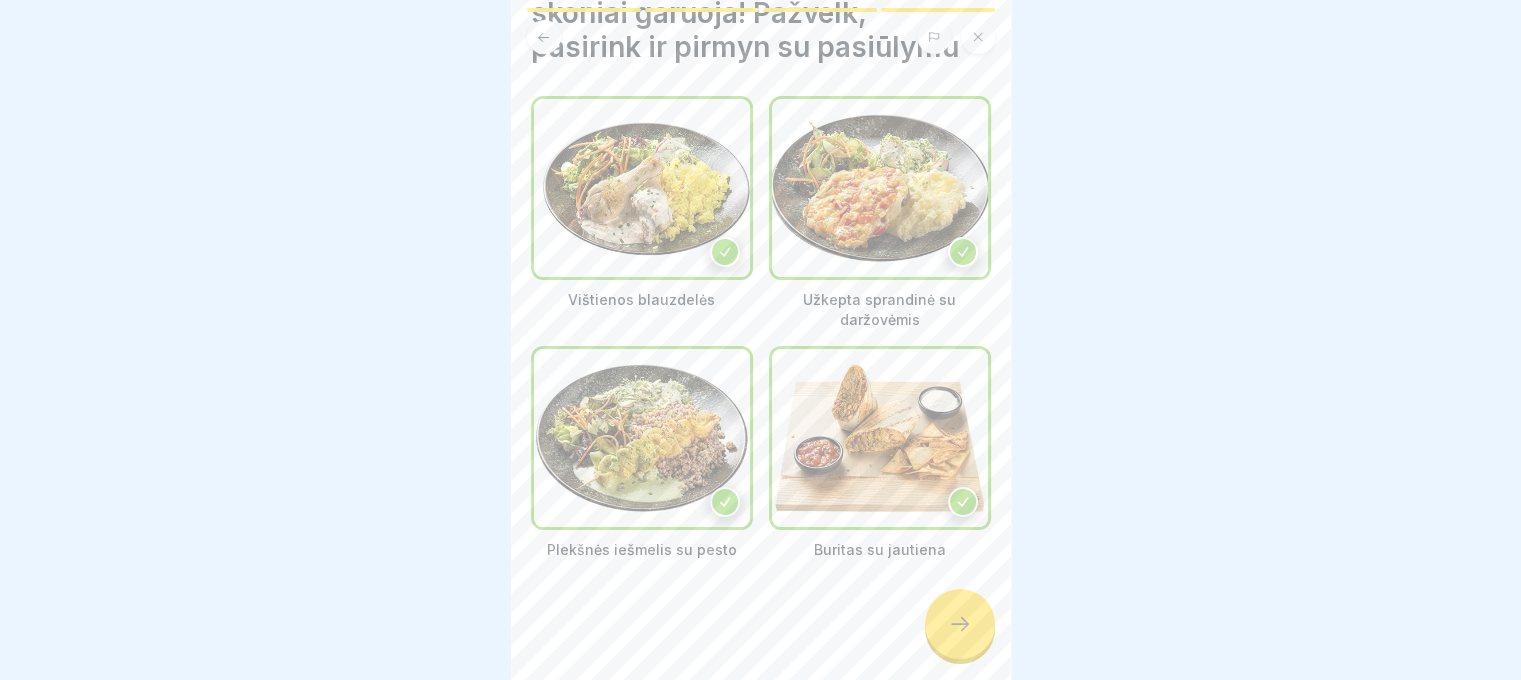 click at bounding box center (960, 624) 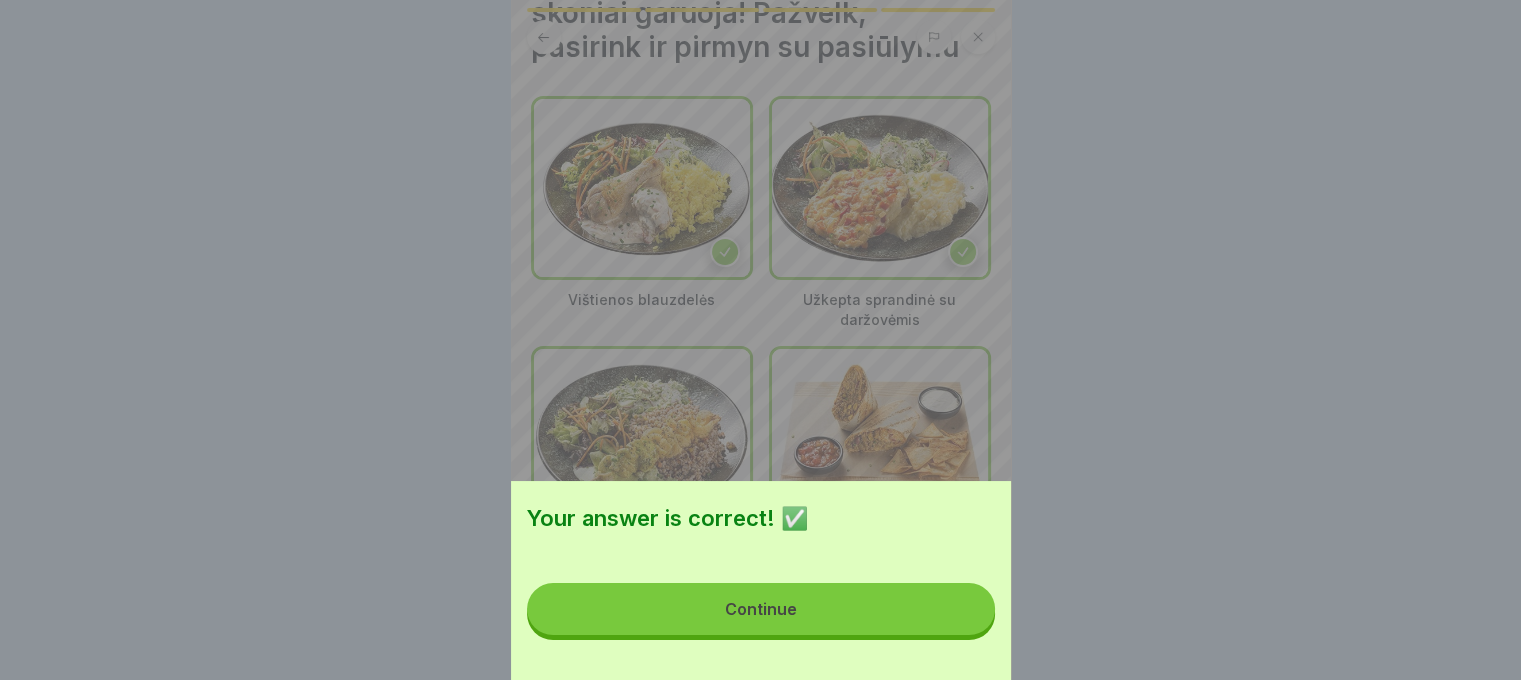 click on "Continue" at bounding box center (761, 609) 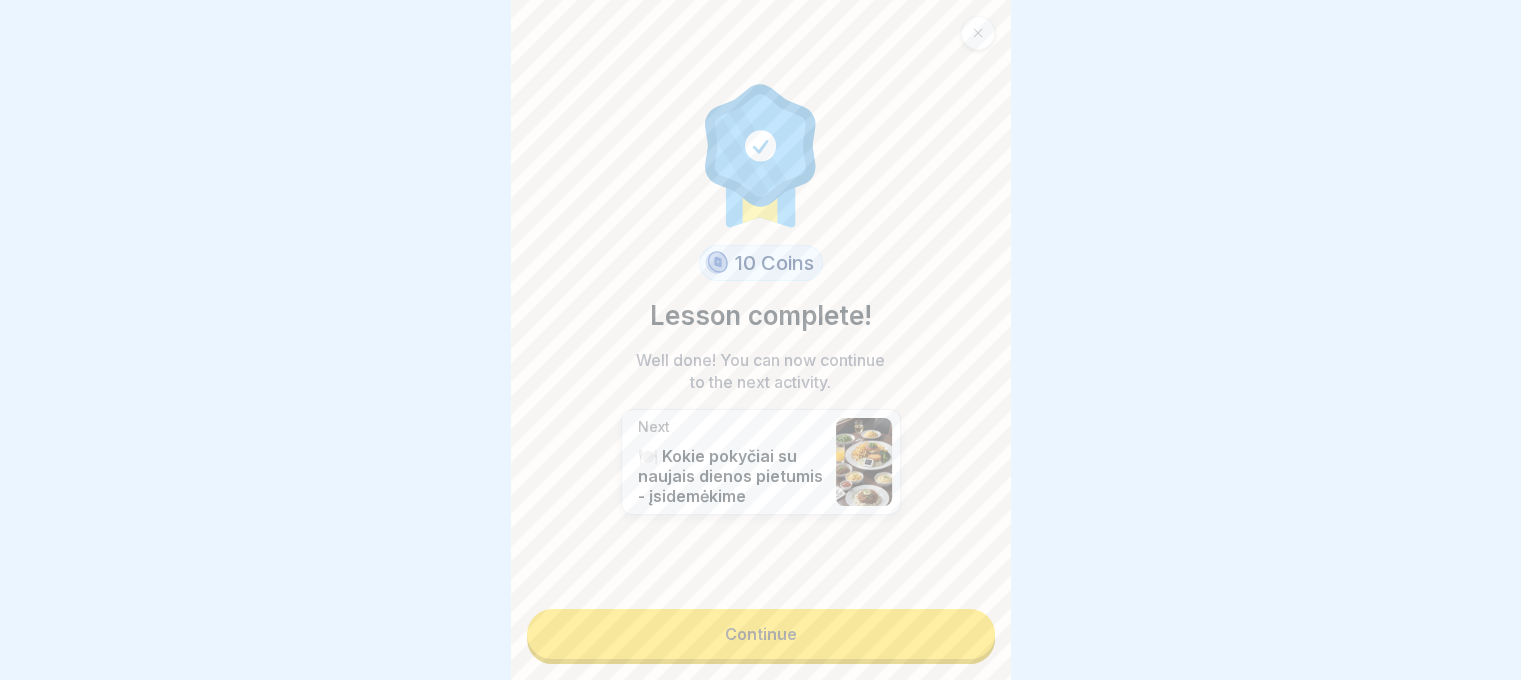click on "Continue" at bounding box center [761, 634] 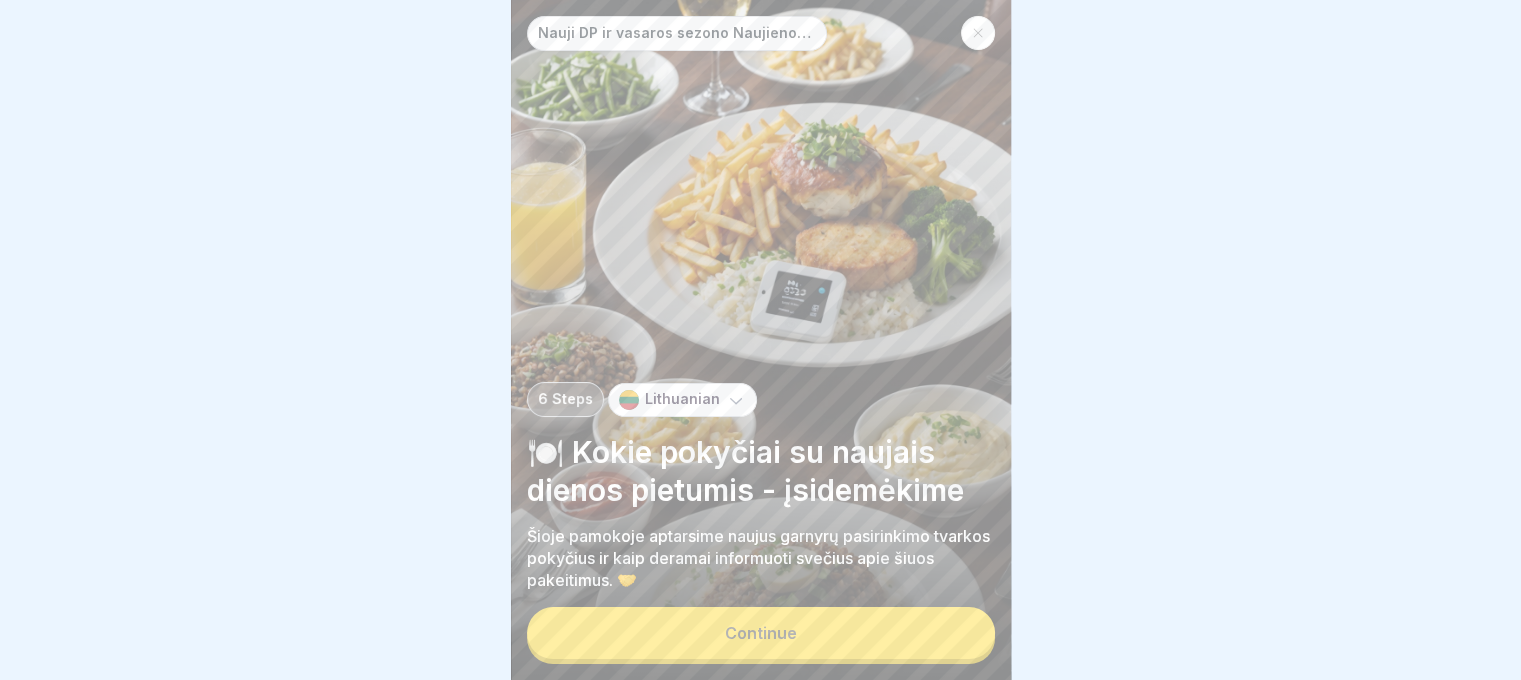 click on "Continue" at bounding box center (761, 633) 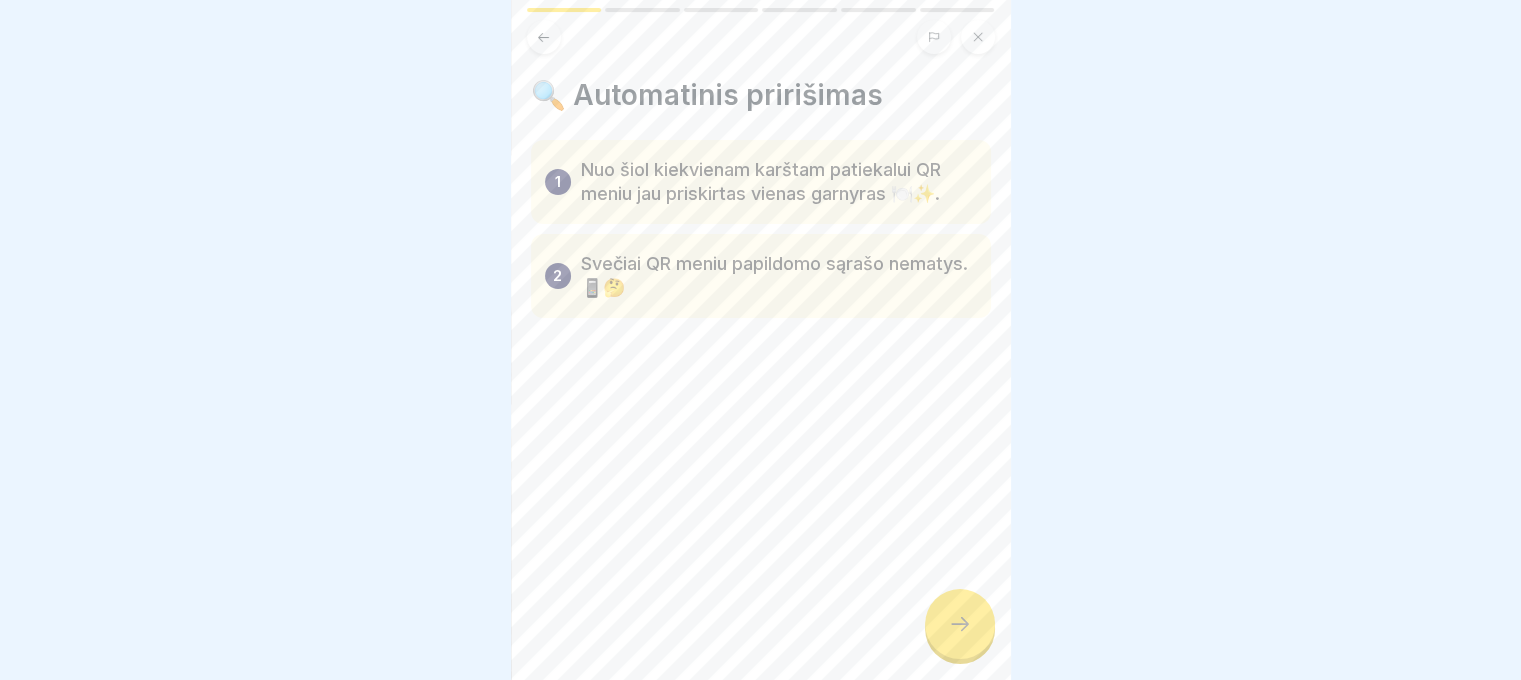 click at bounding box center [960, 624] 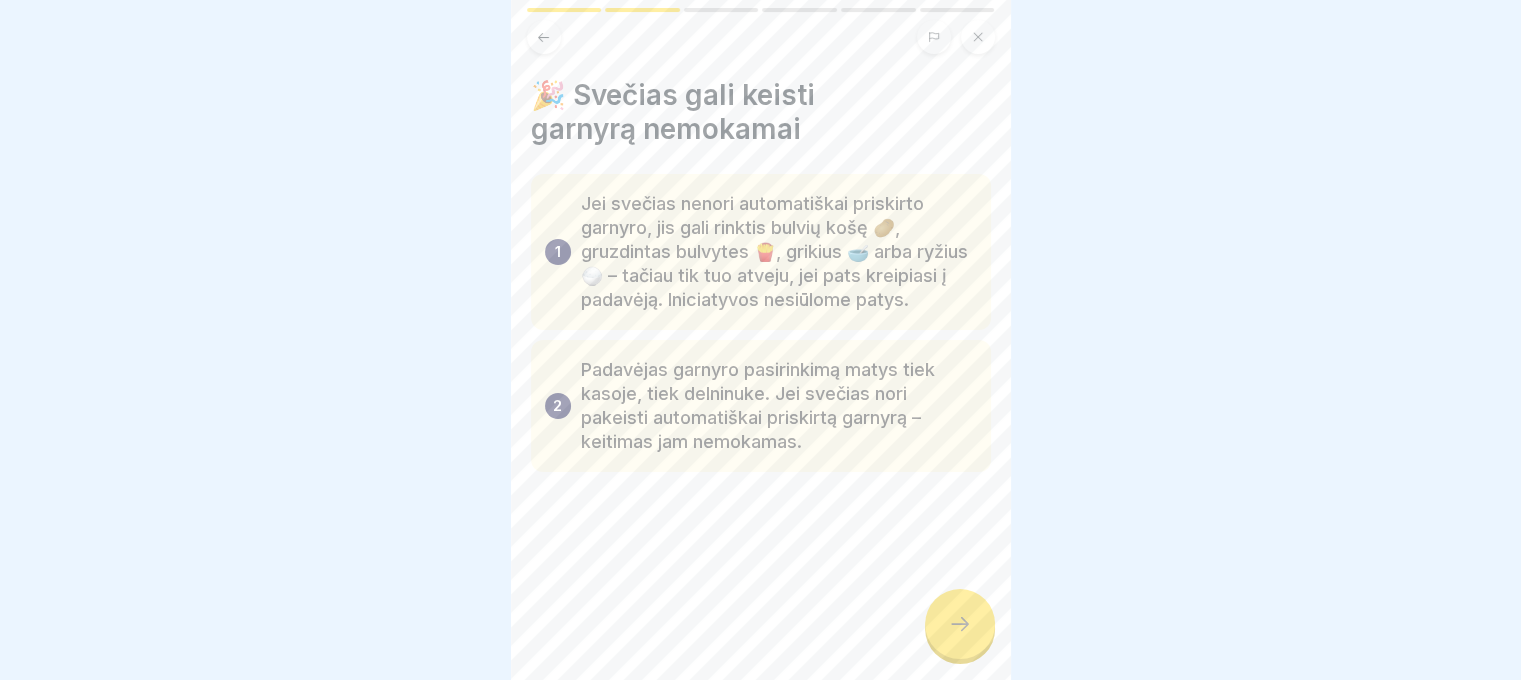 click 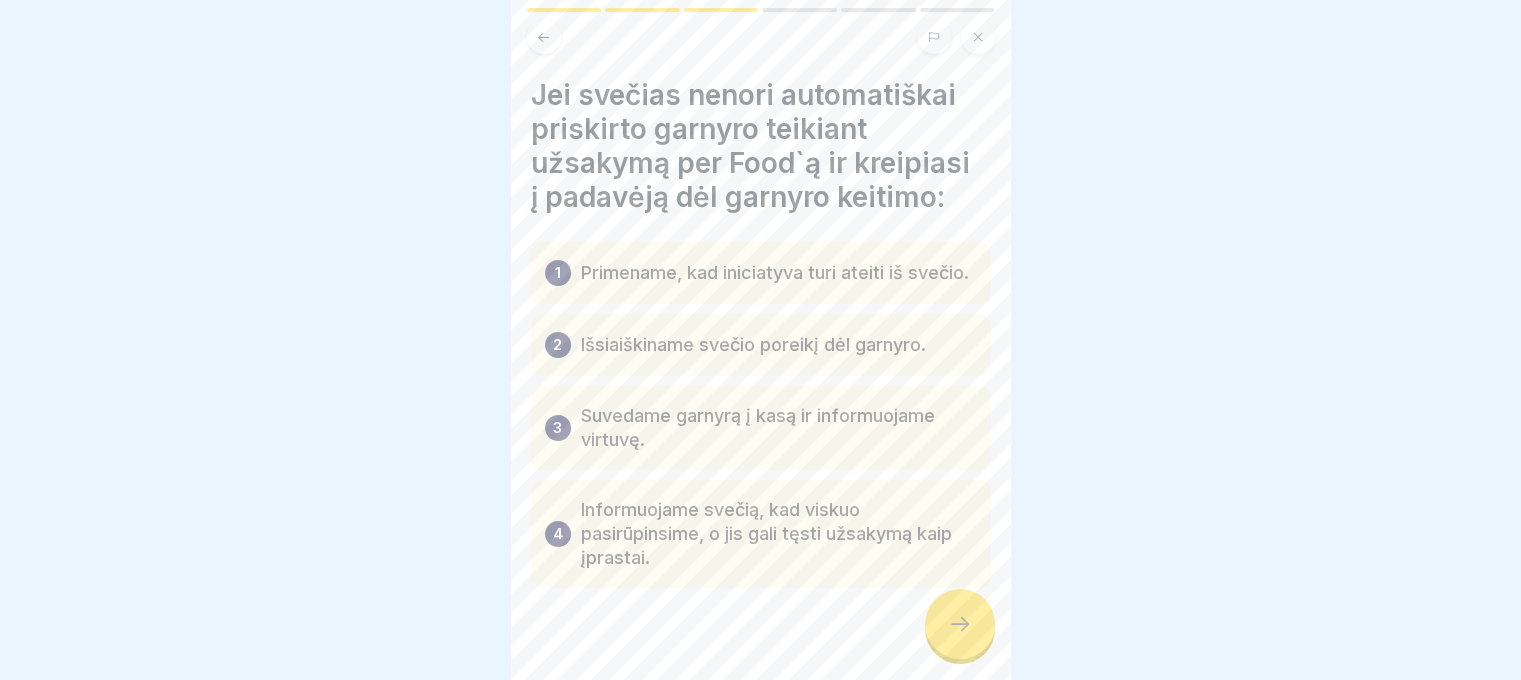 click 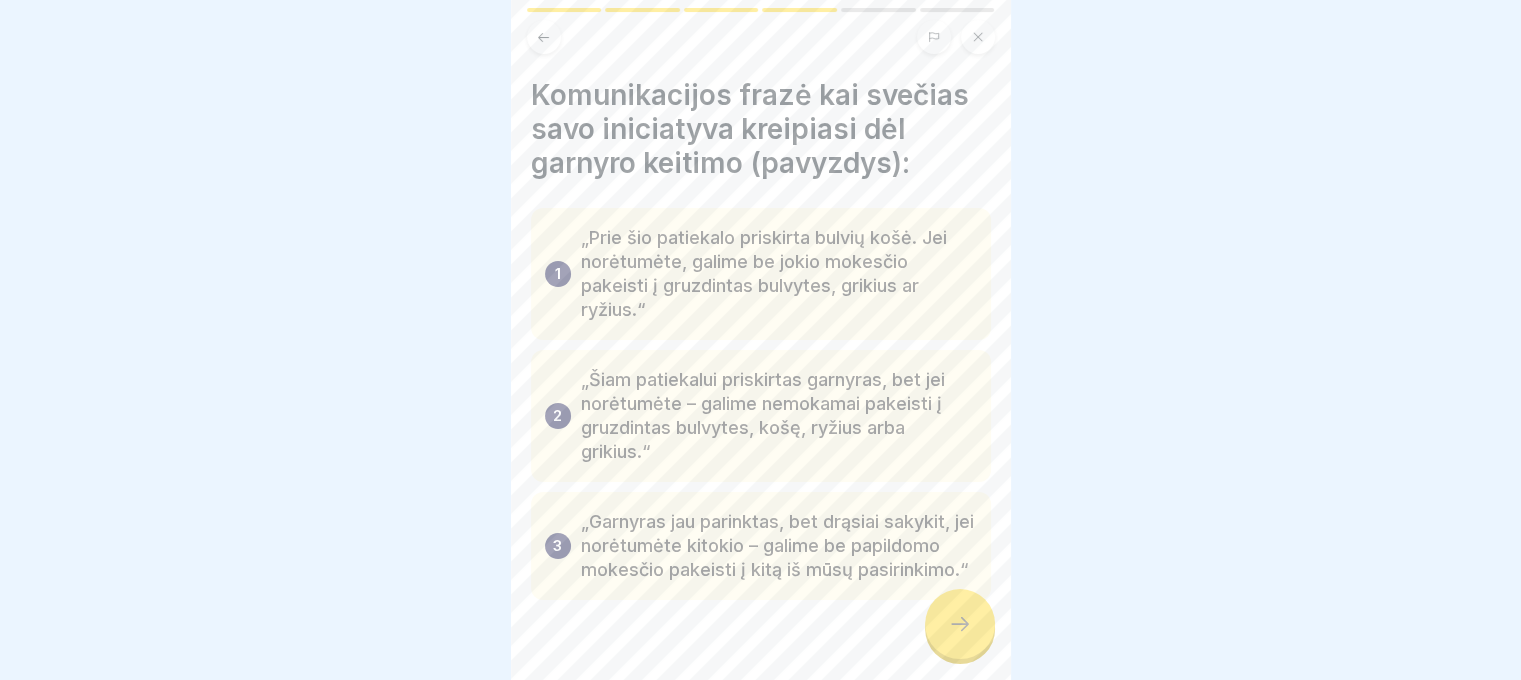 click 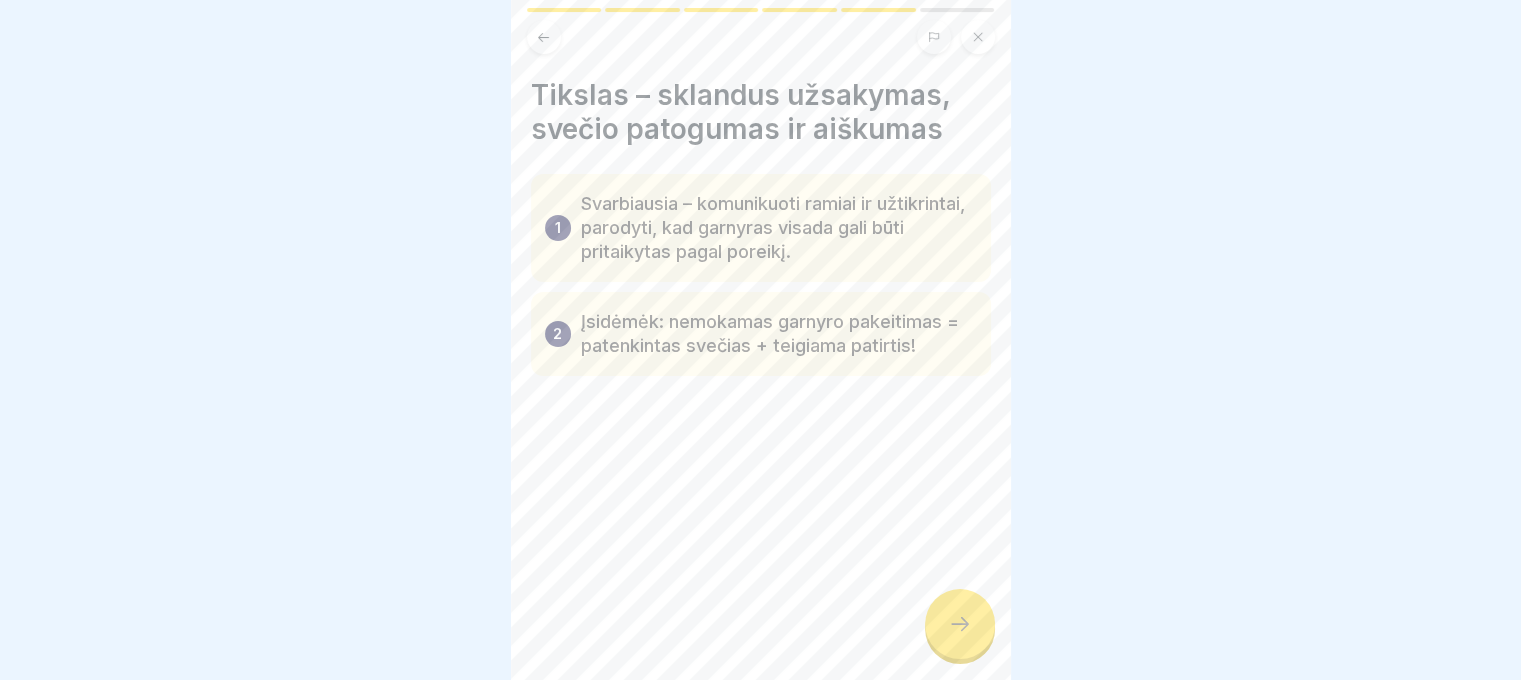 click 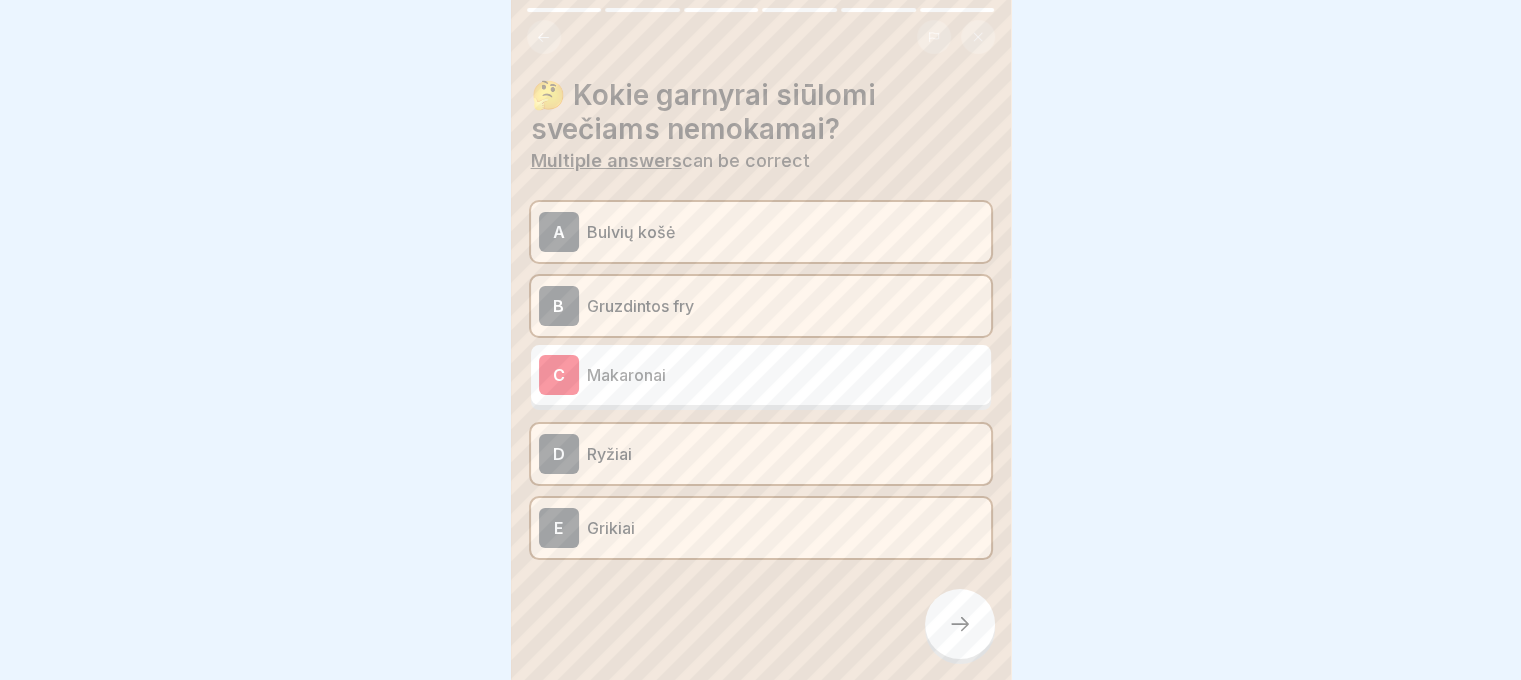 click 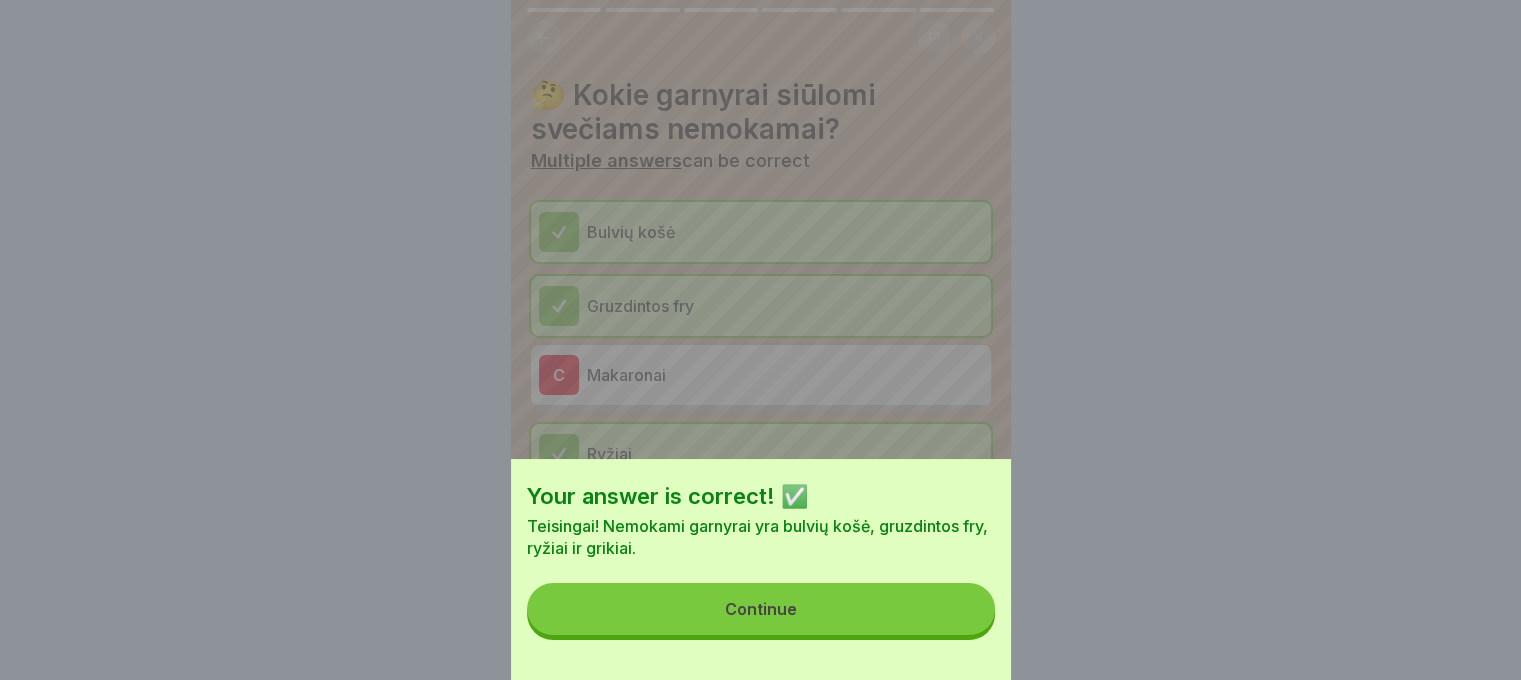 click on "Continue" at bounding box center (761, 609) 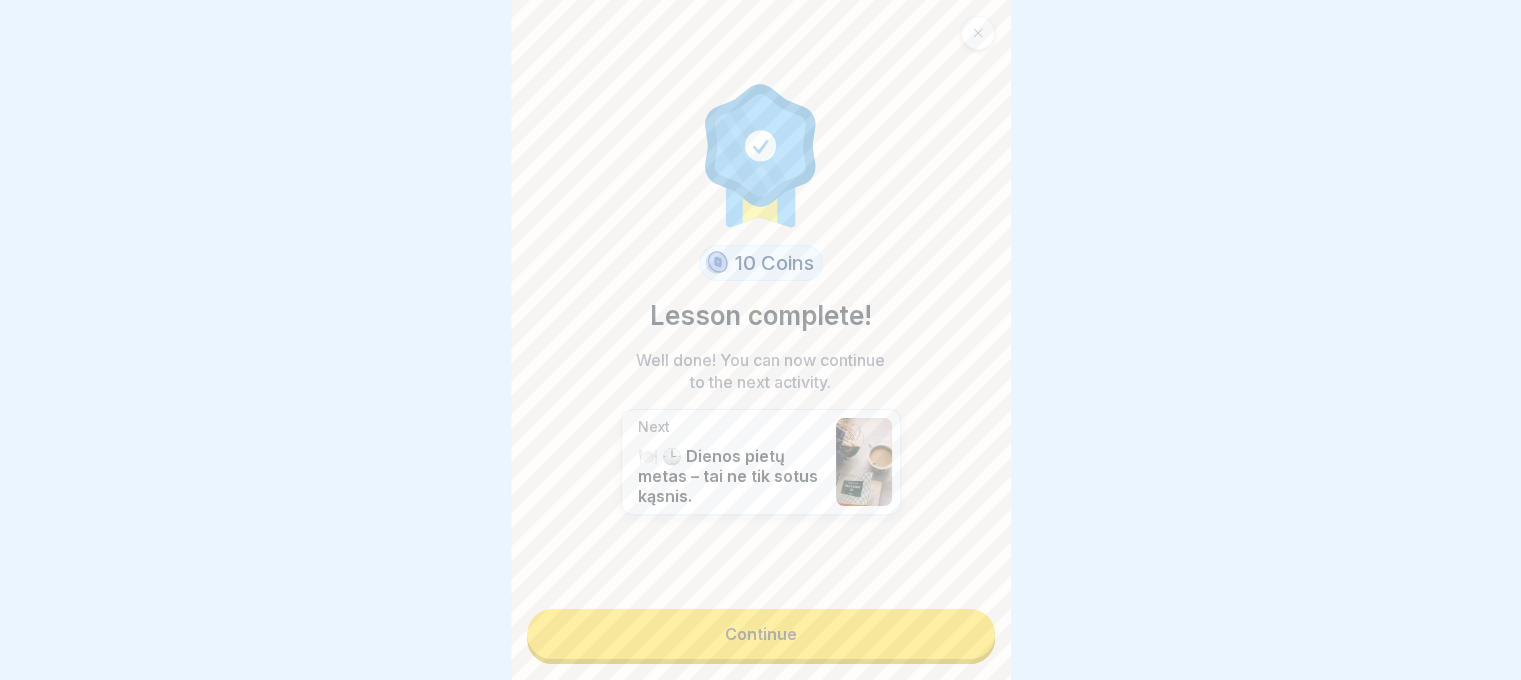 click on "Continue" at bounding box center [761, 634] 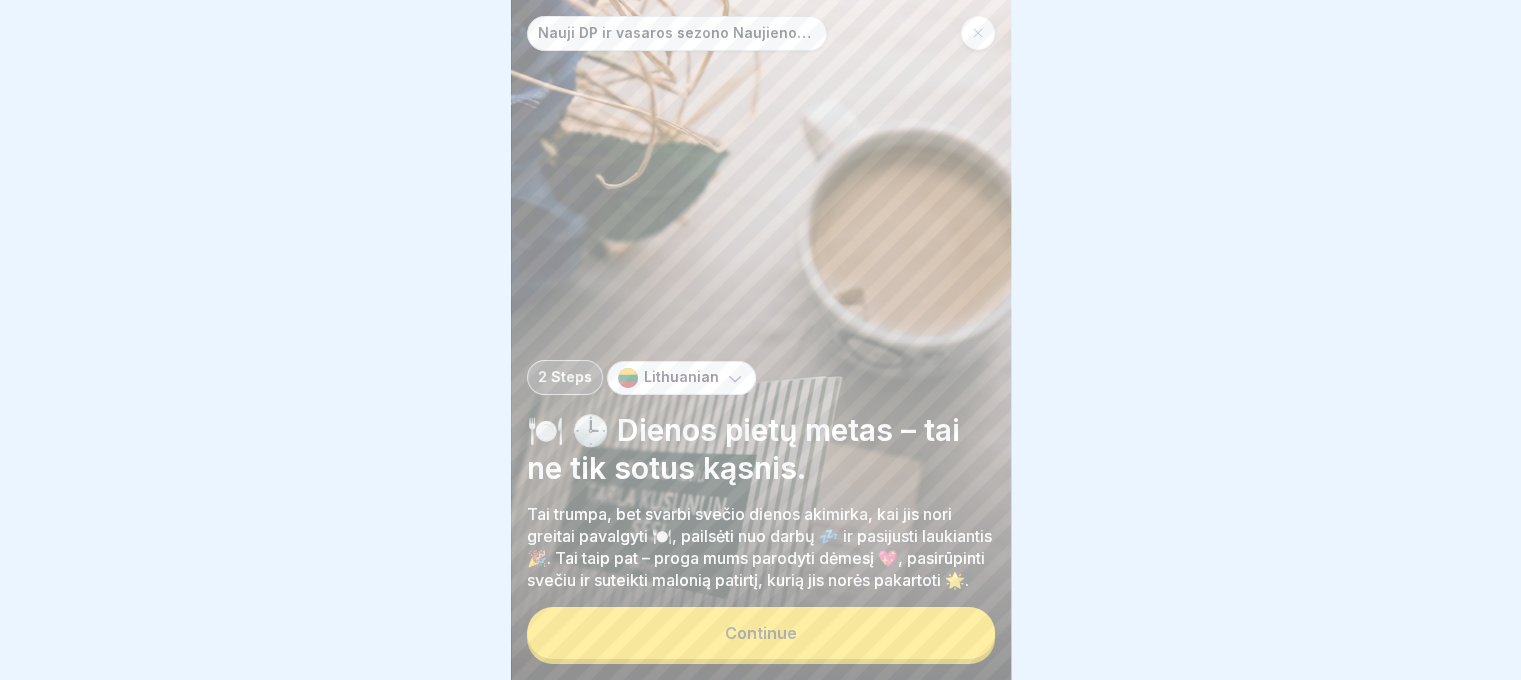 click on "Continue" at bounding box center [761, 633] 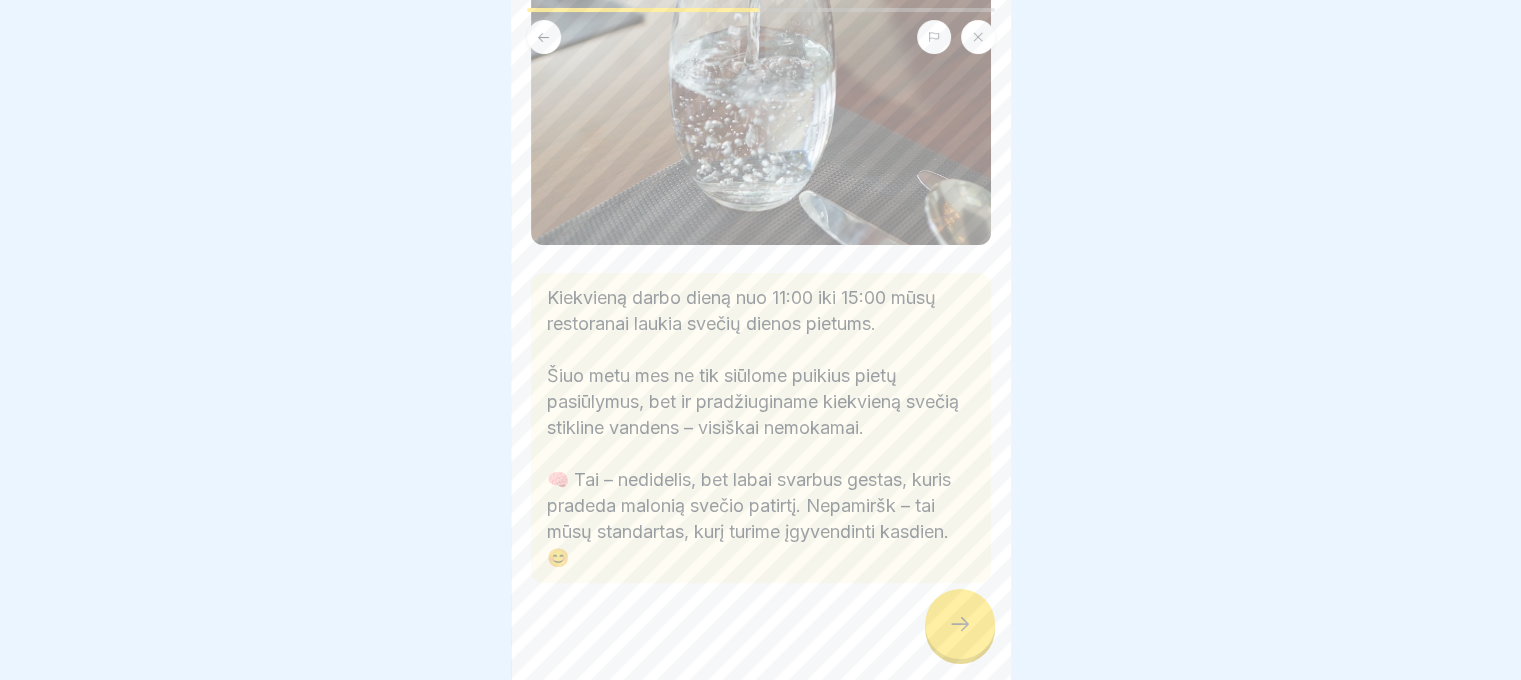 scroll, scrollTop: 620, scrollLeft: 0, axis: vertical 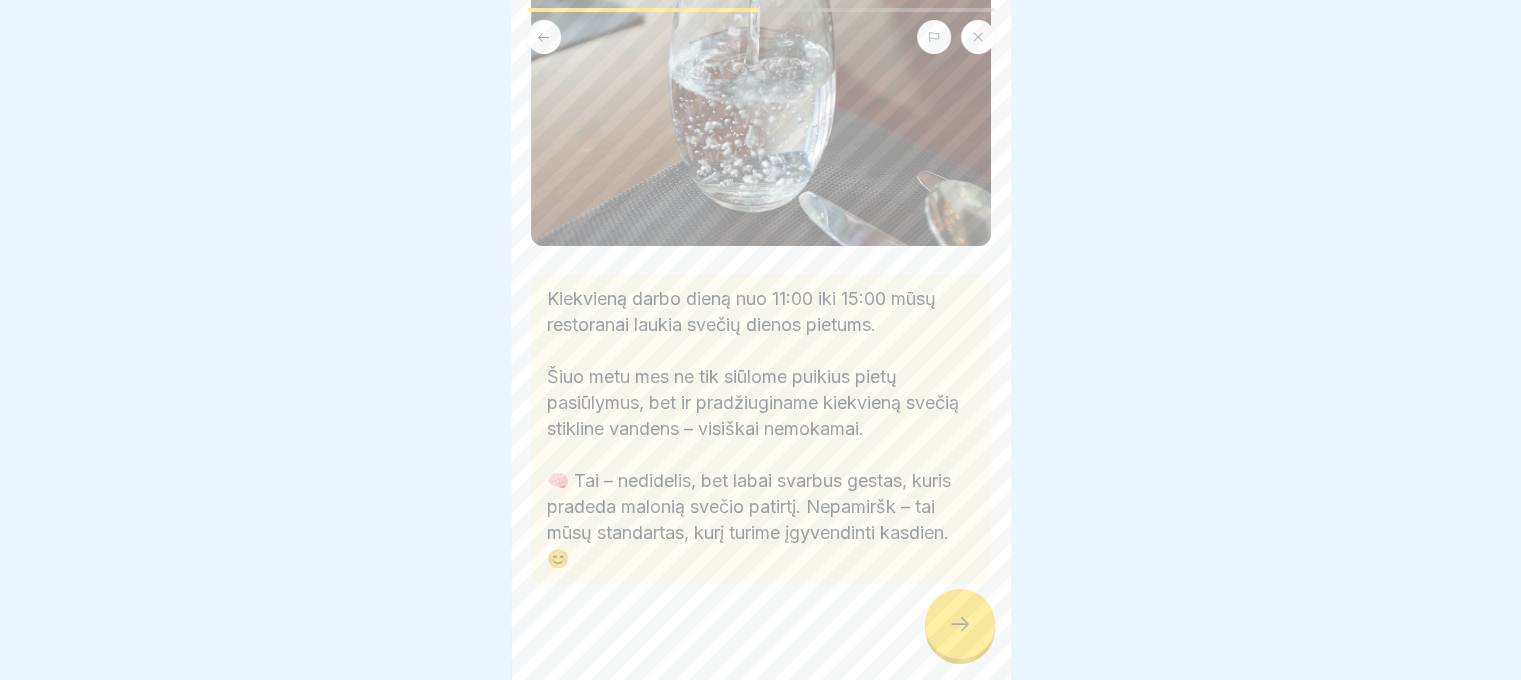 click at bounding box center (960, 624) 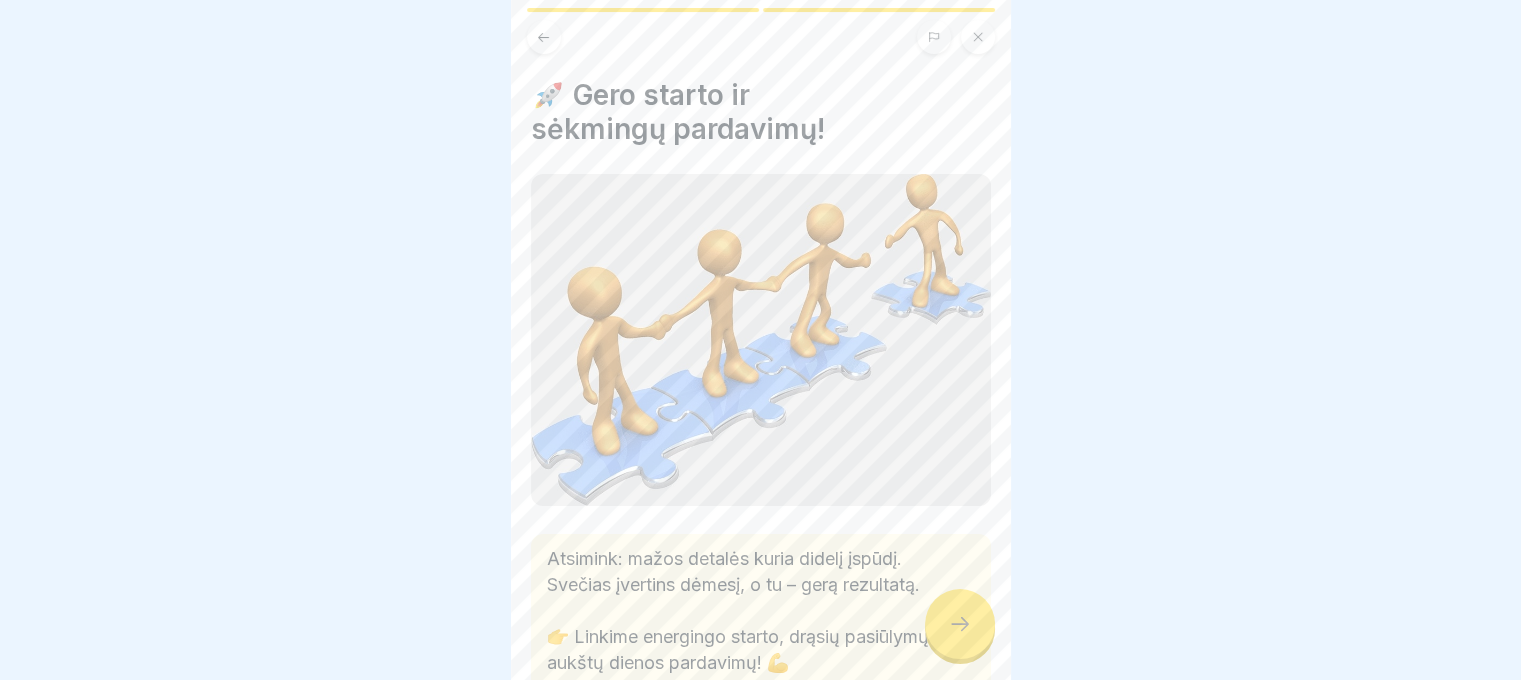 scroll, scrollTop: 168, scrollLeft: 0, axis: vertical 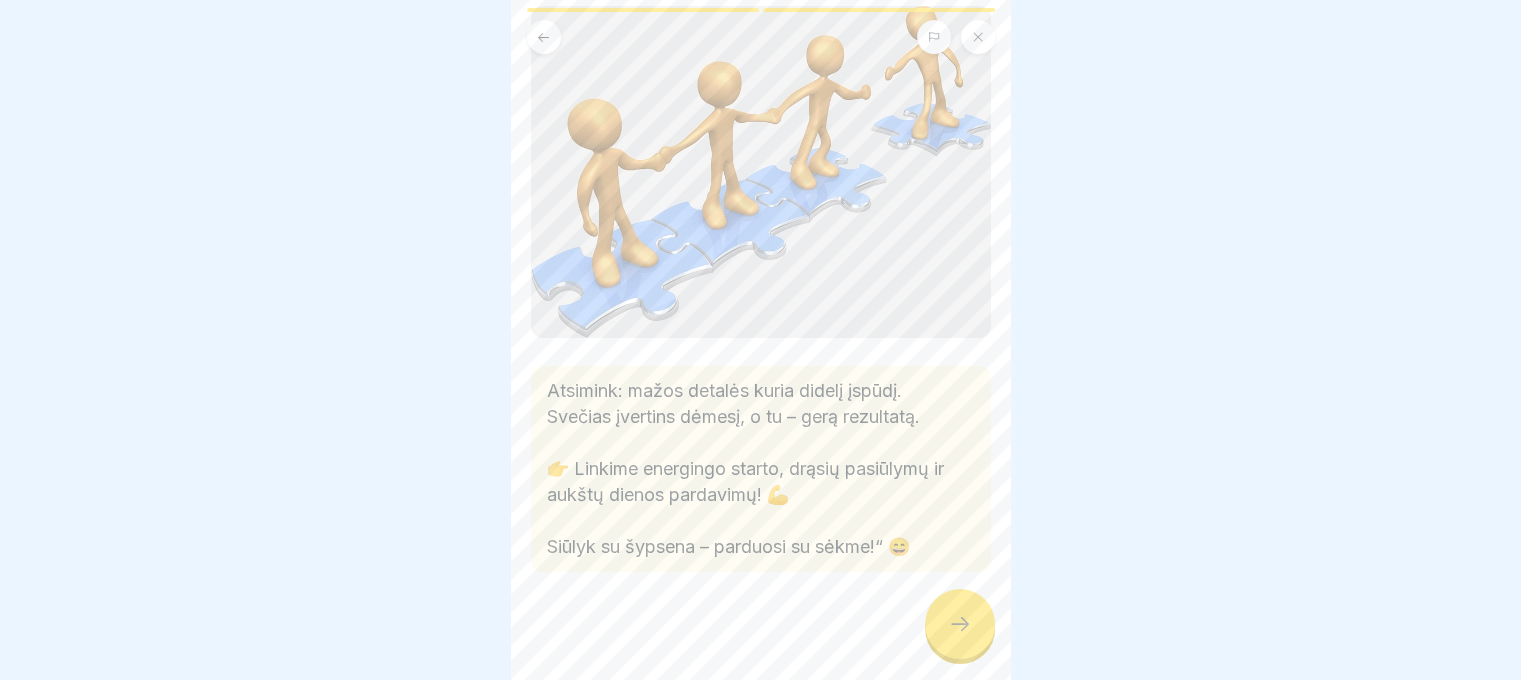 click at bounding box center [960, 624] 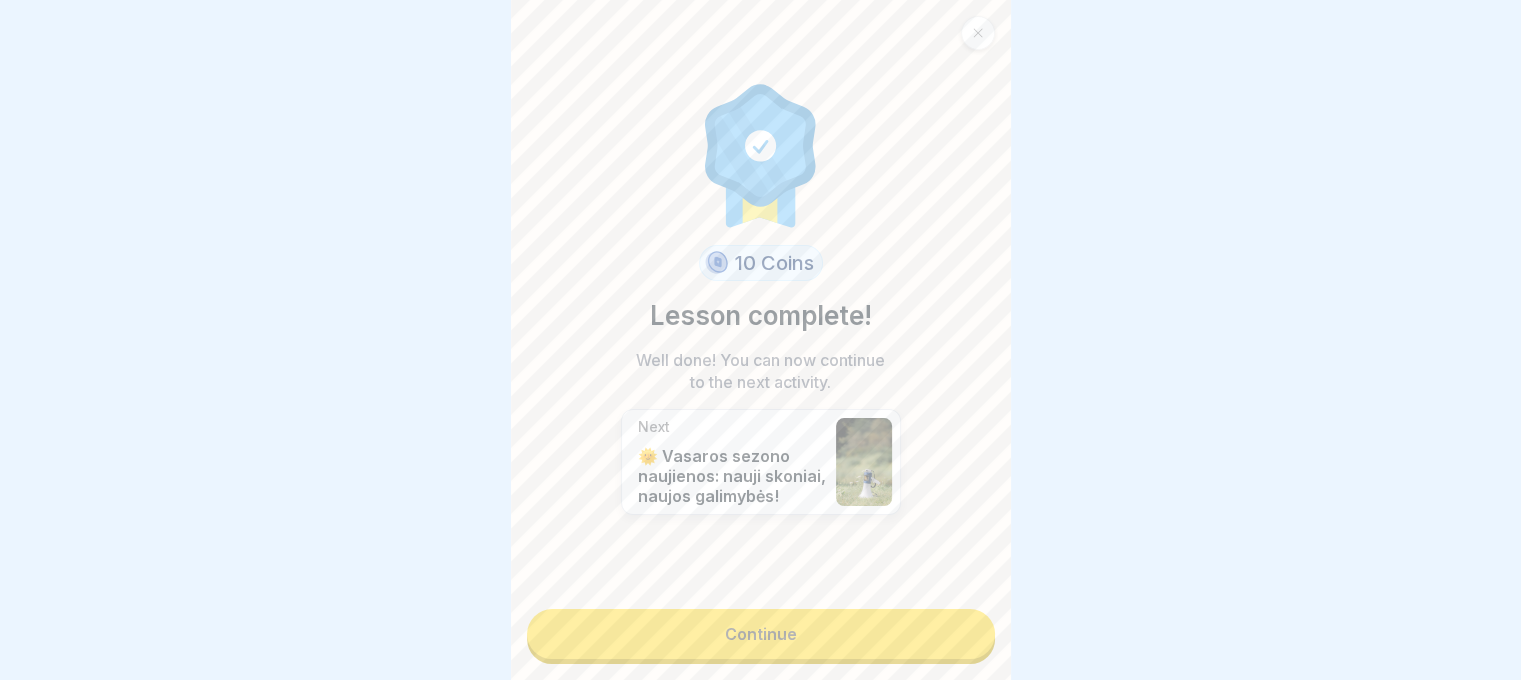 click on "Continue" at bounding box center (761, 634) 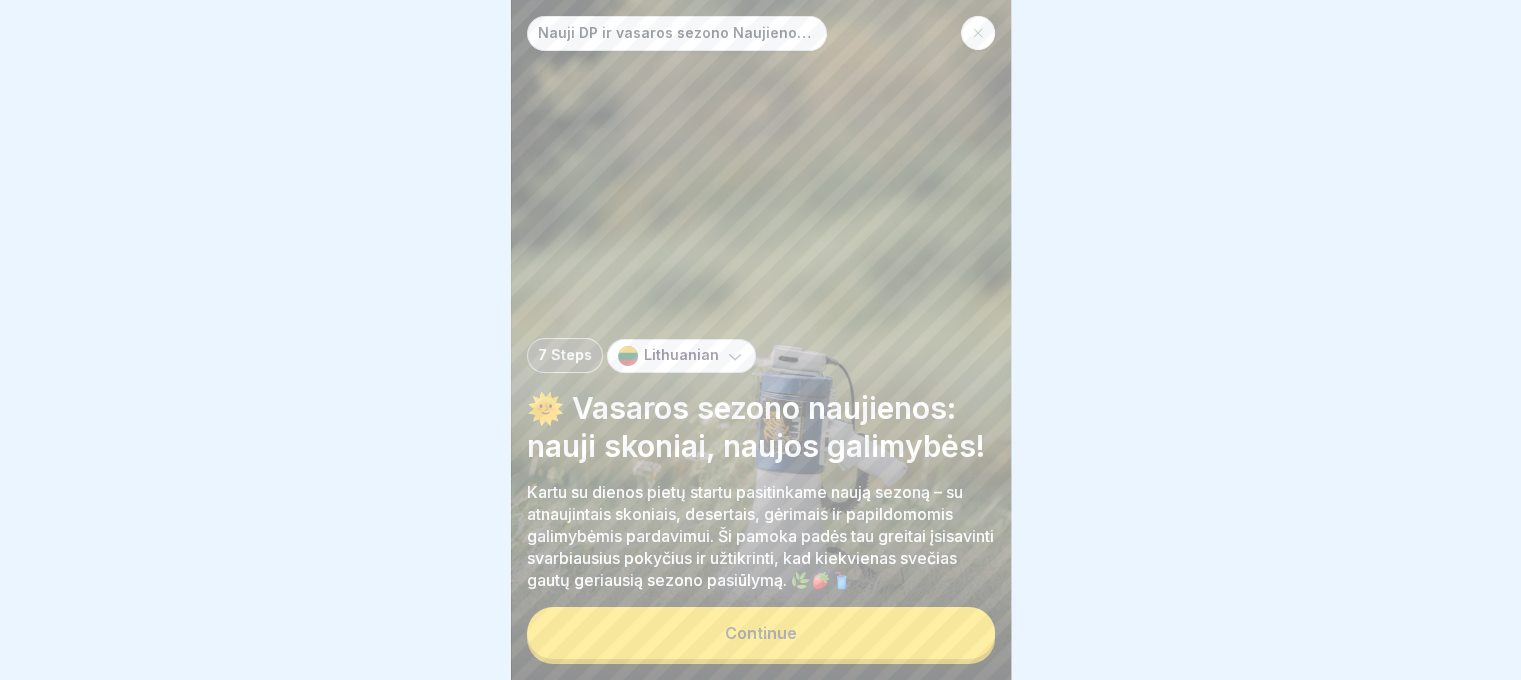 click on "Continue" at bounding box center [761, 633] 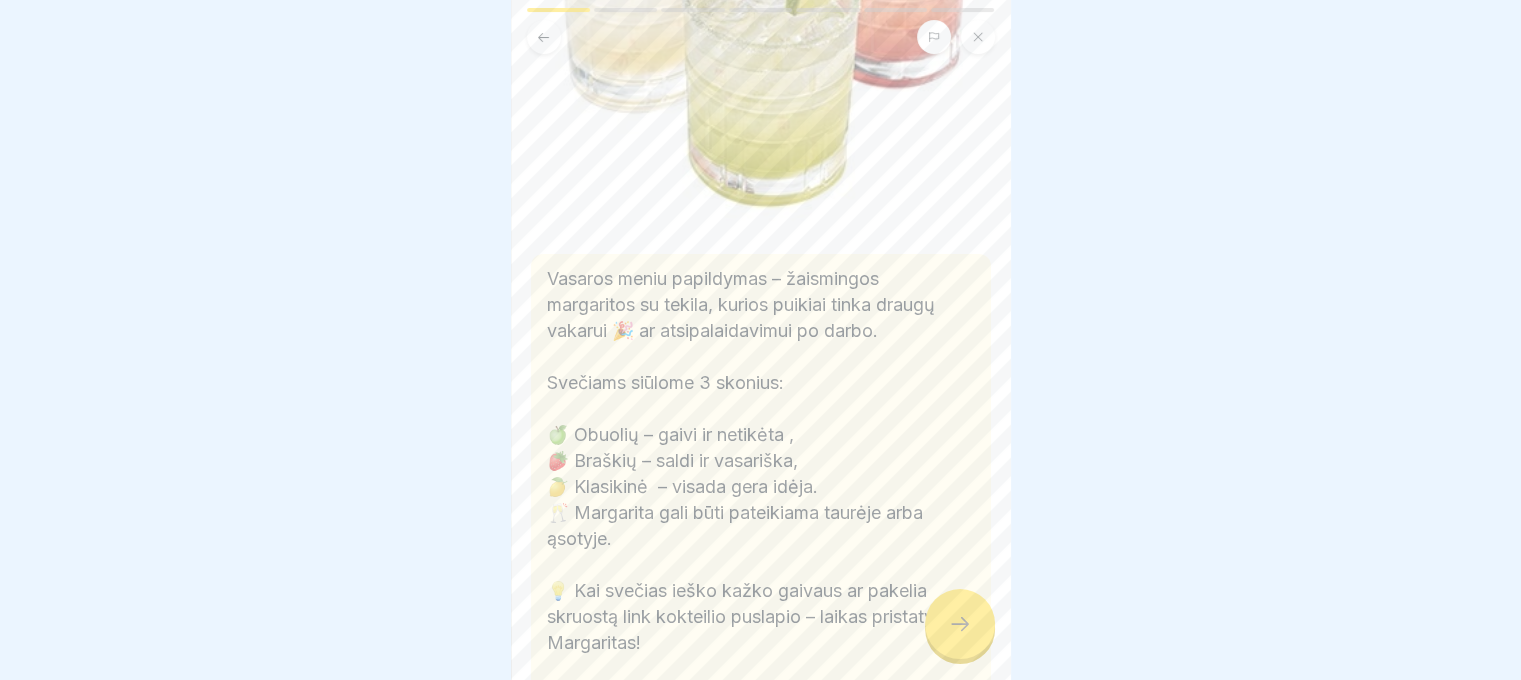 scroll, scrollTop: 350, scrollLeft: 0, axis: vertical 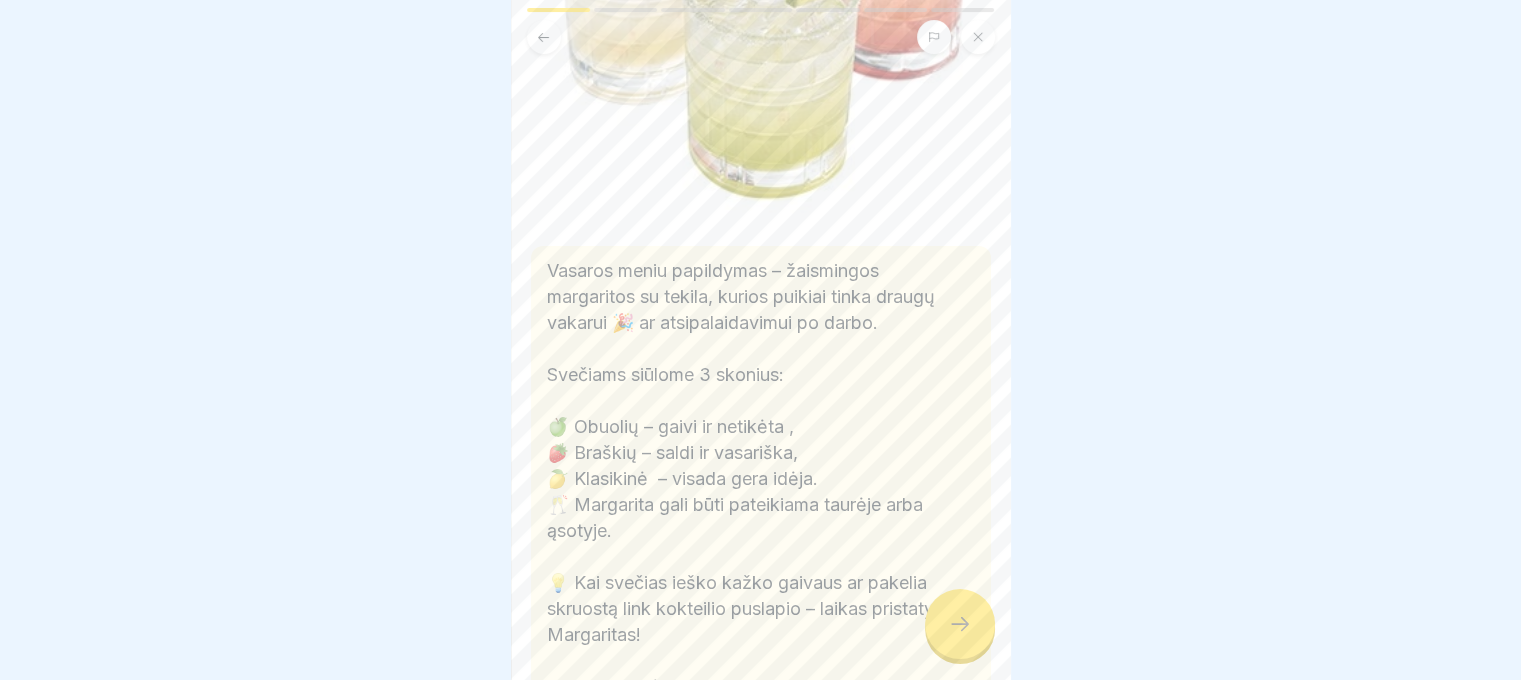 click 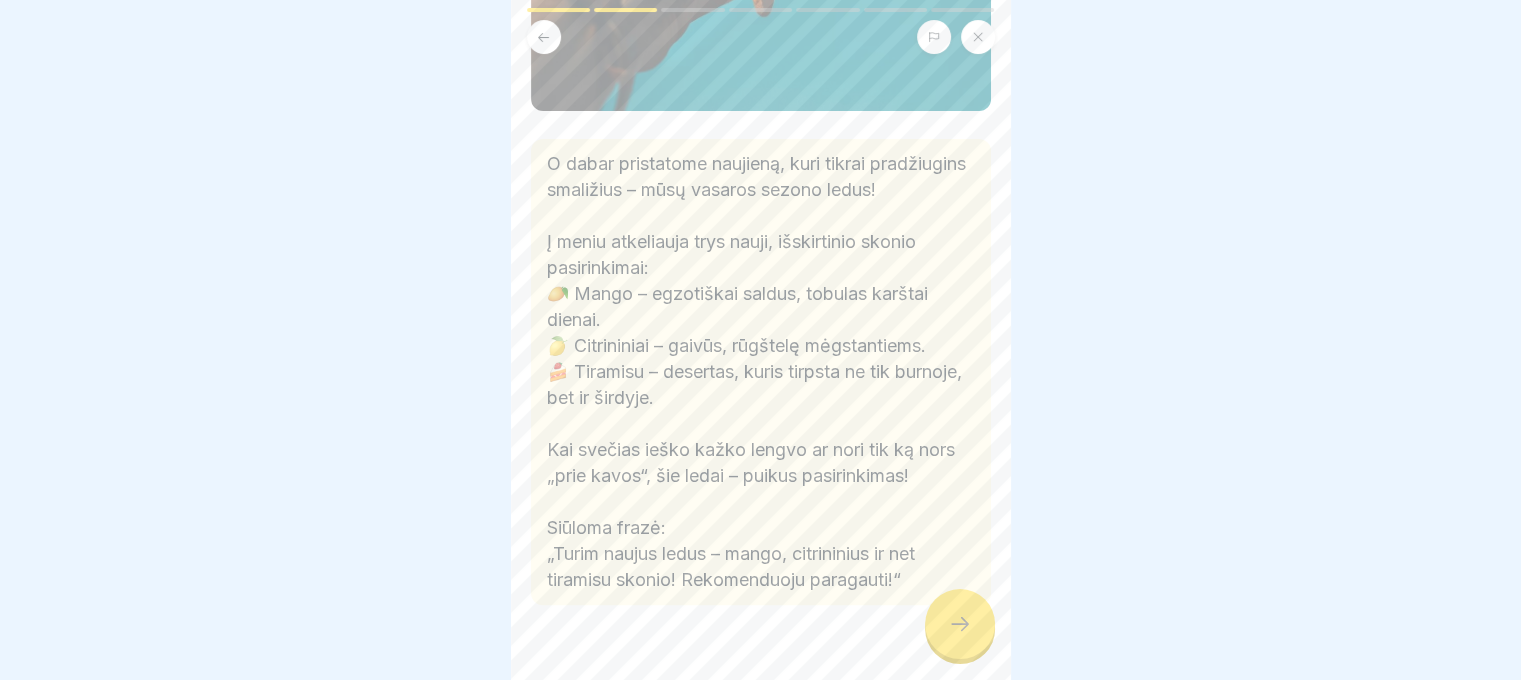 scroll, scrollTop: 750, scrollLeft: 0, axis: vertical 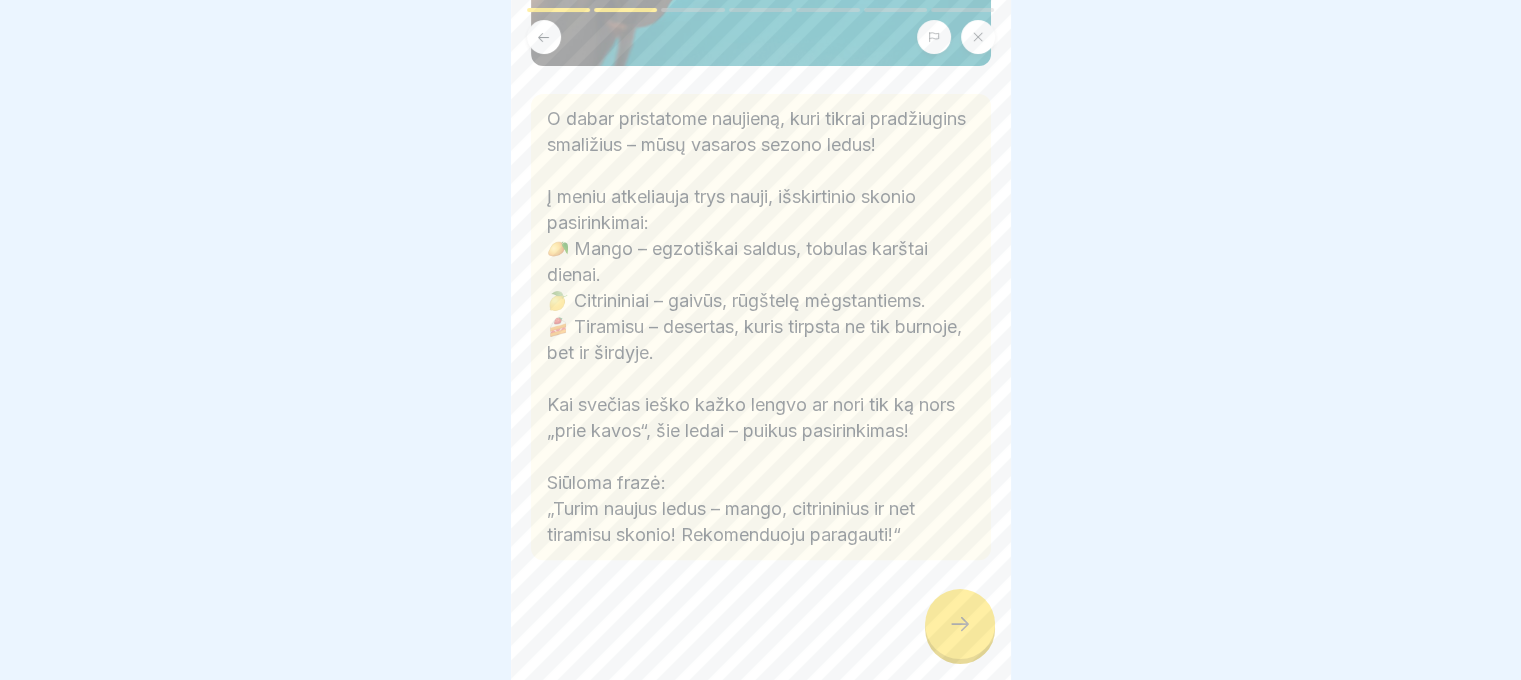 click at bounding box center [960, 624] 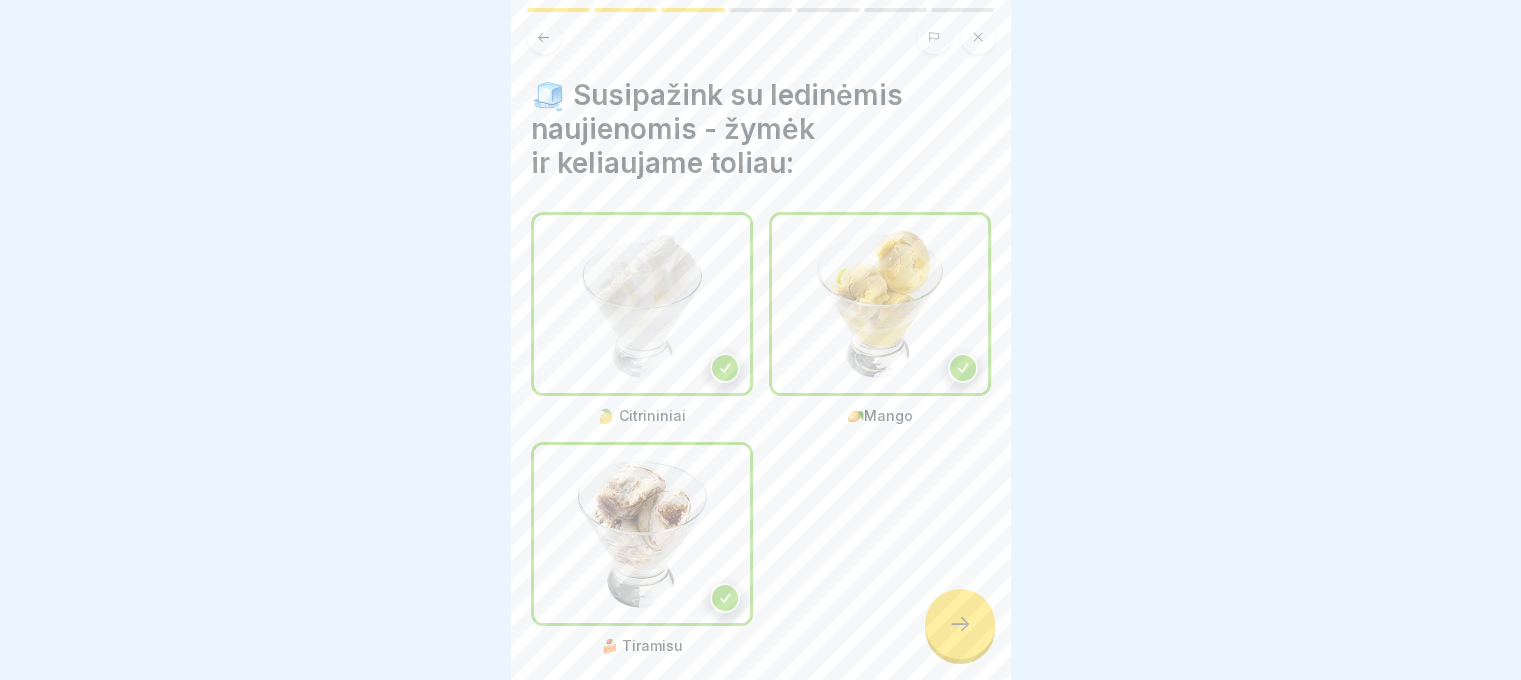 click 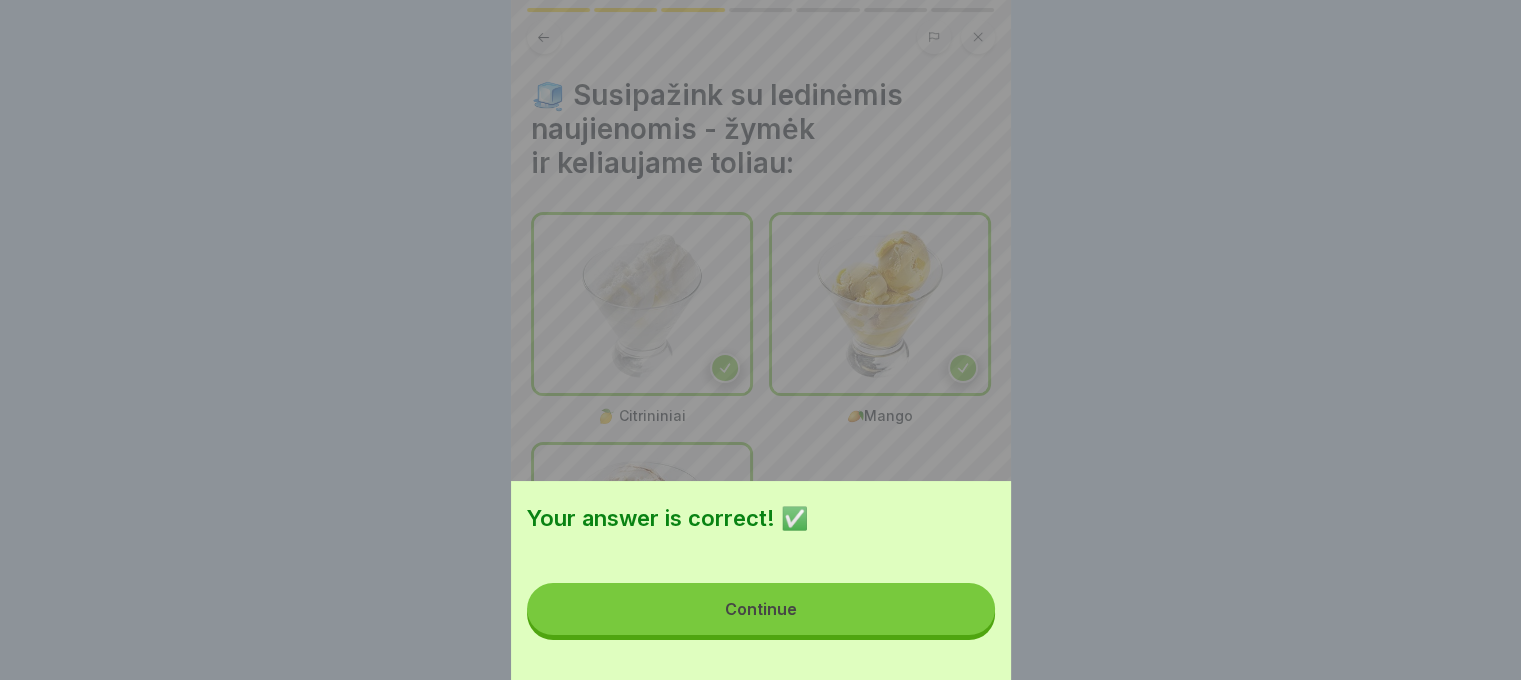 click on "Continue" at bounding box center [761, 609] 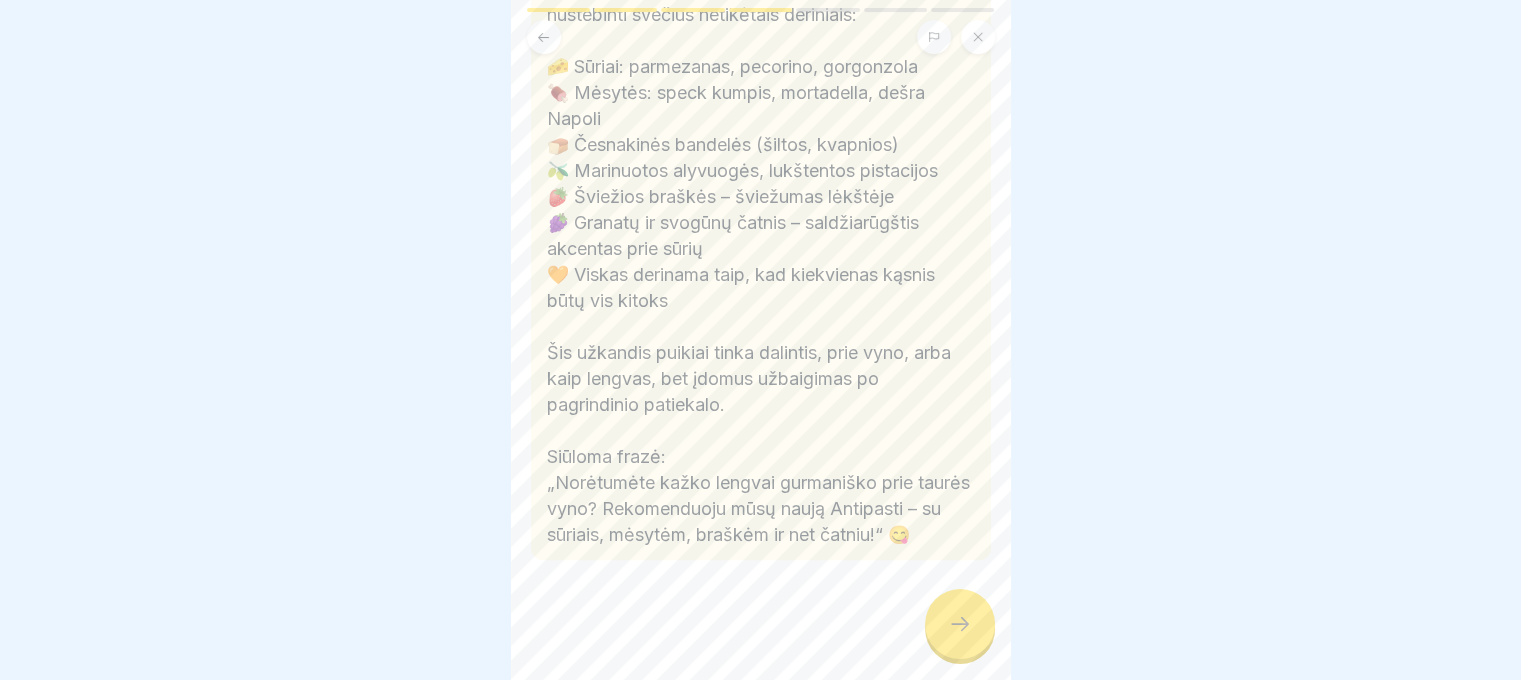 scroll, scrollTop: 676, scrollLeft: 0, axis: vertical 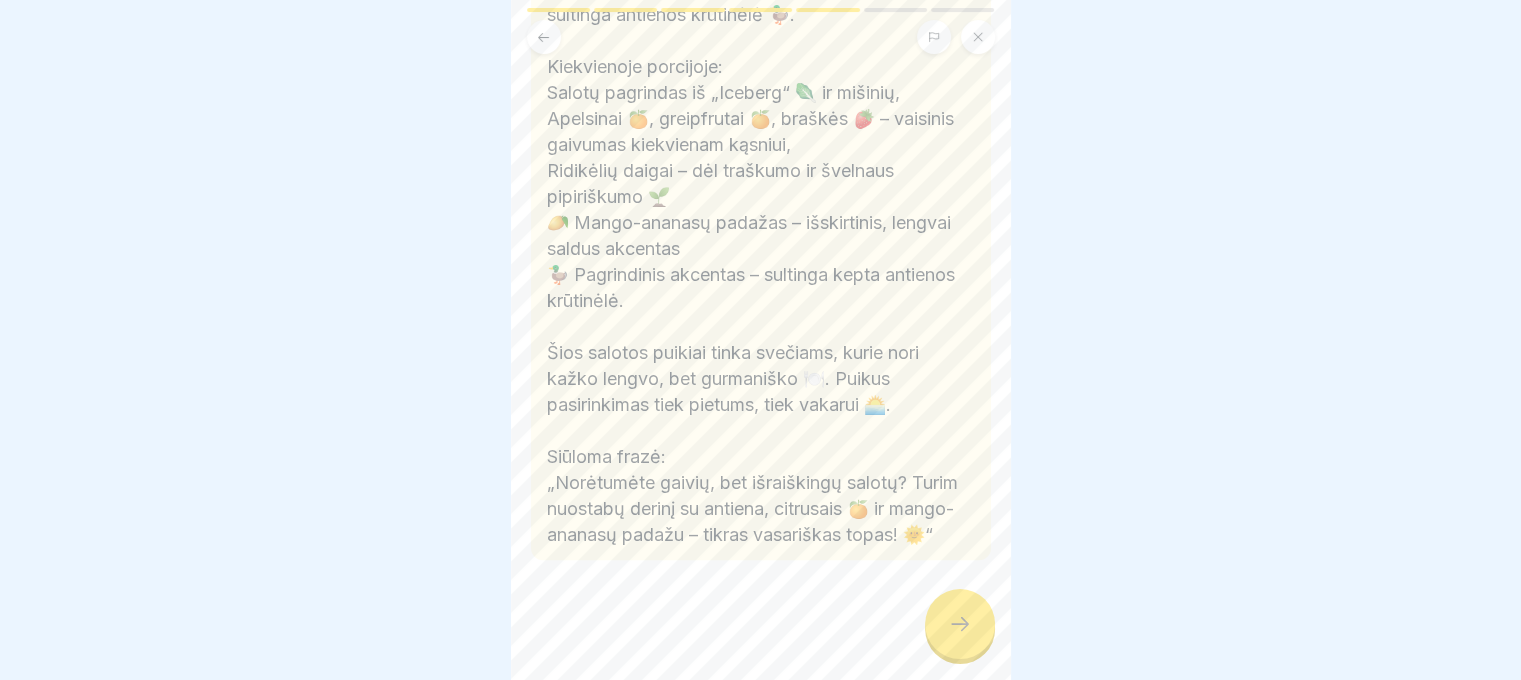 click 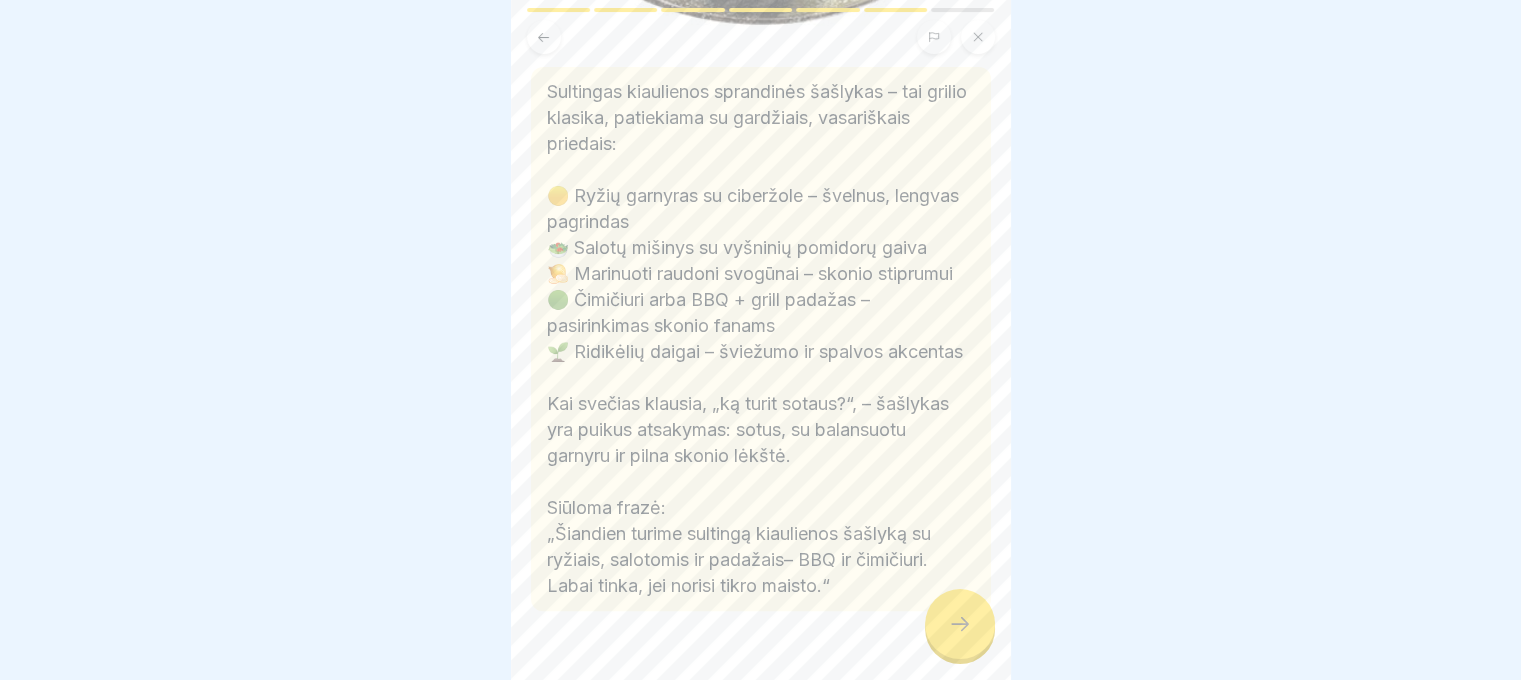 scroll, scrollTop: 560, scrollLeft: 0, axis: vertical 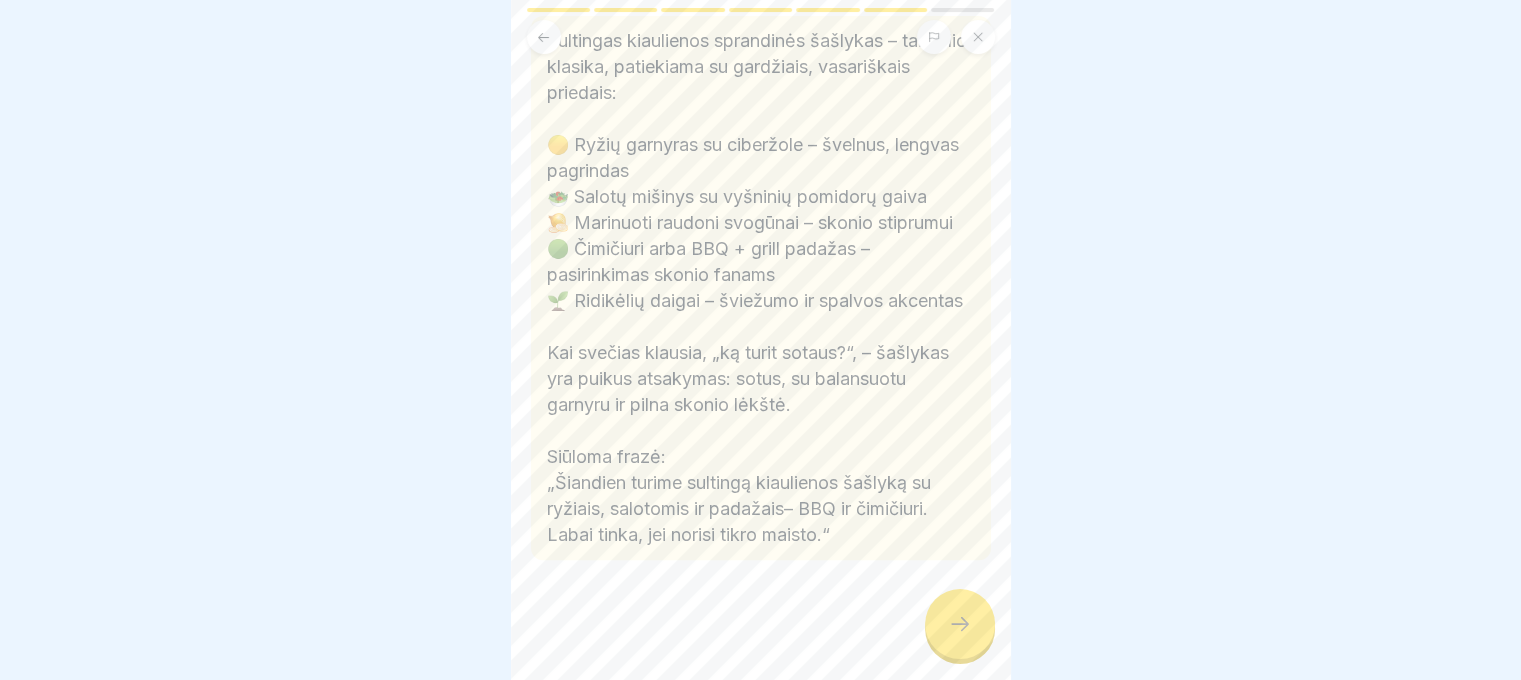 click 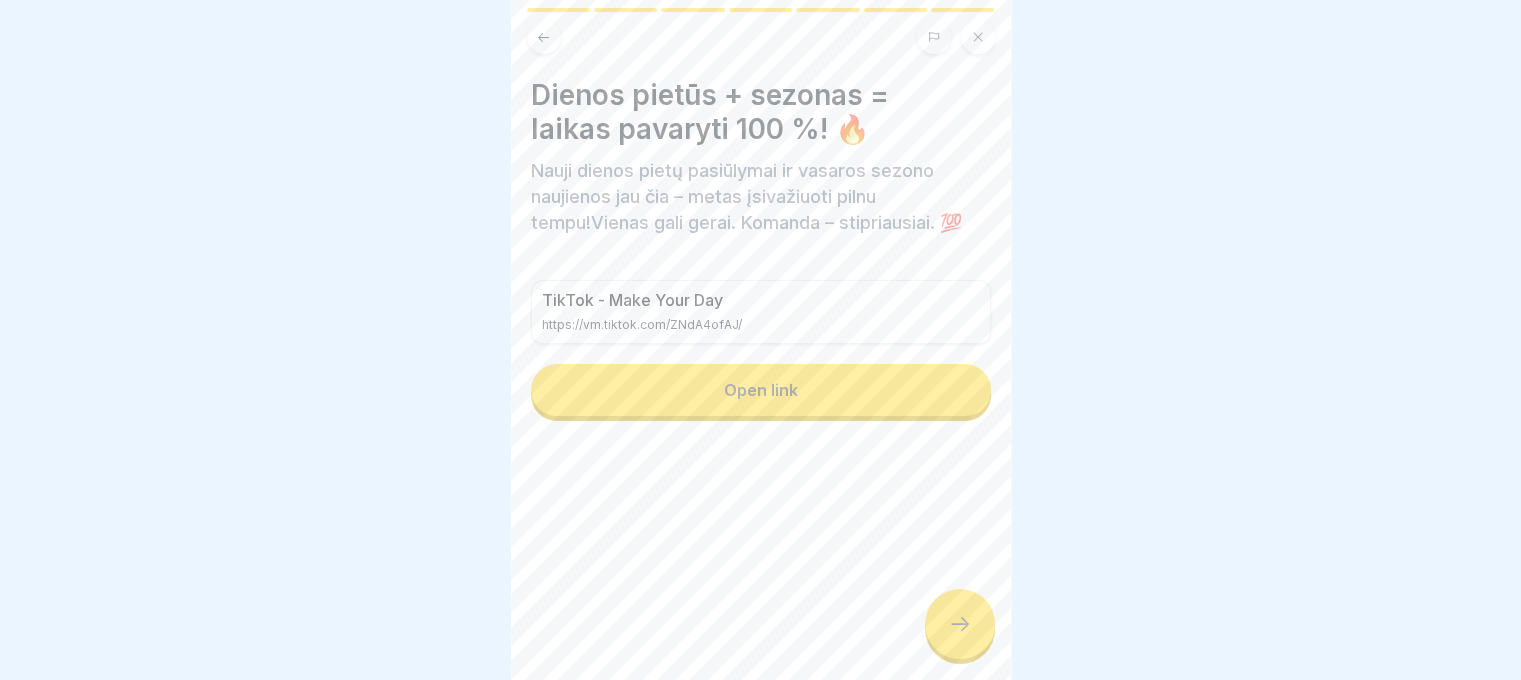 click 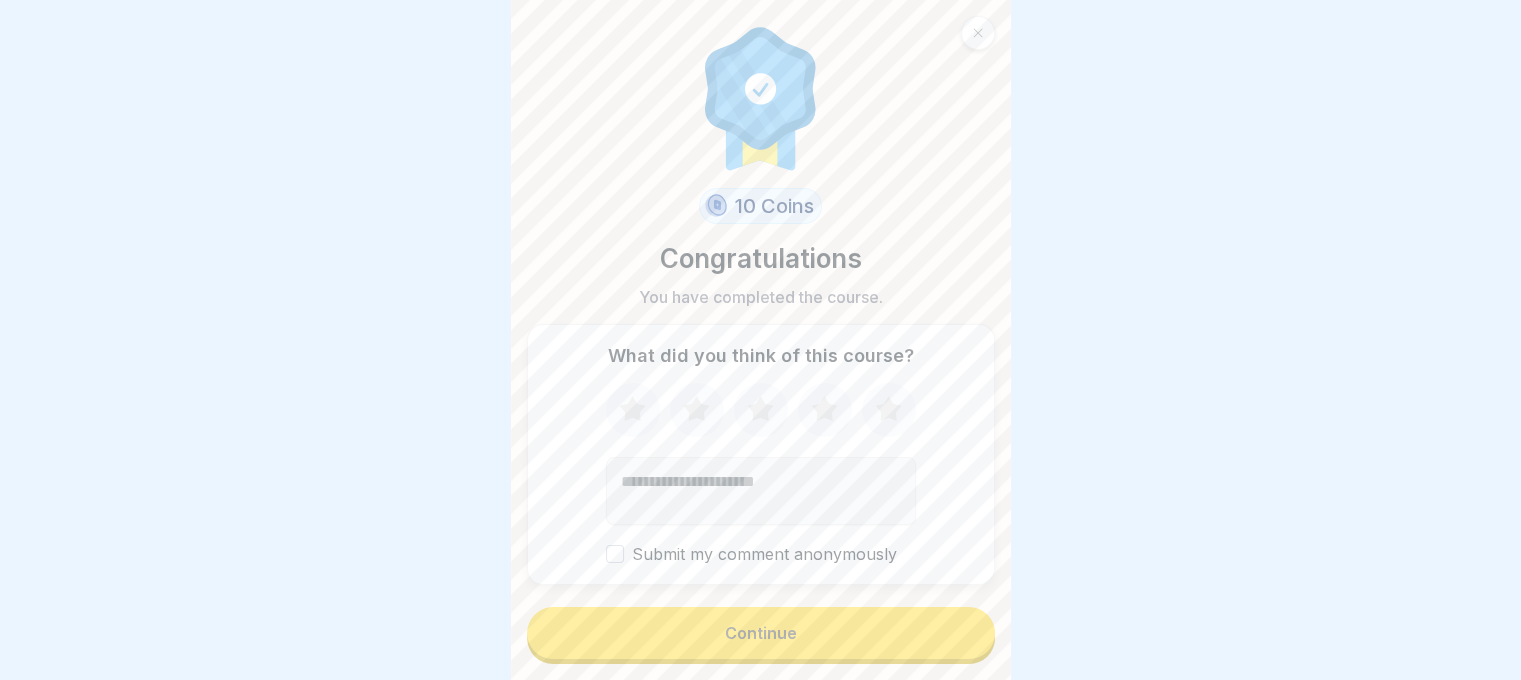 click on "Continue" at bounding box center (761, 633) 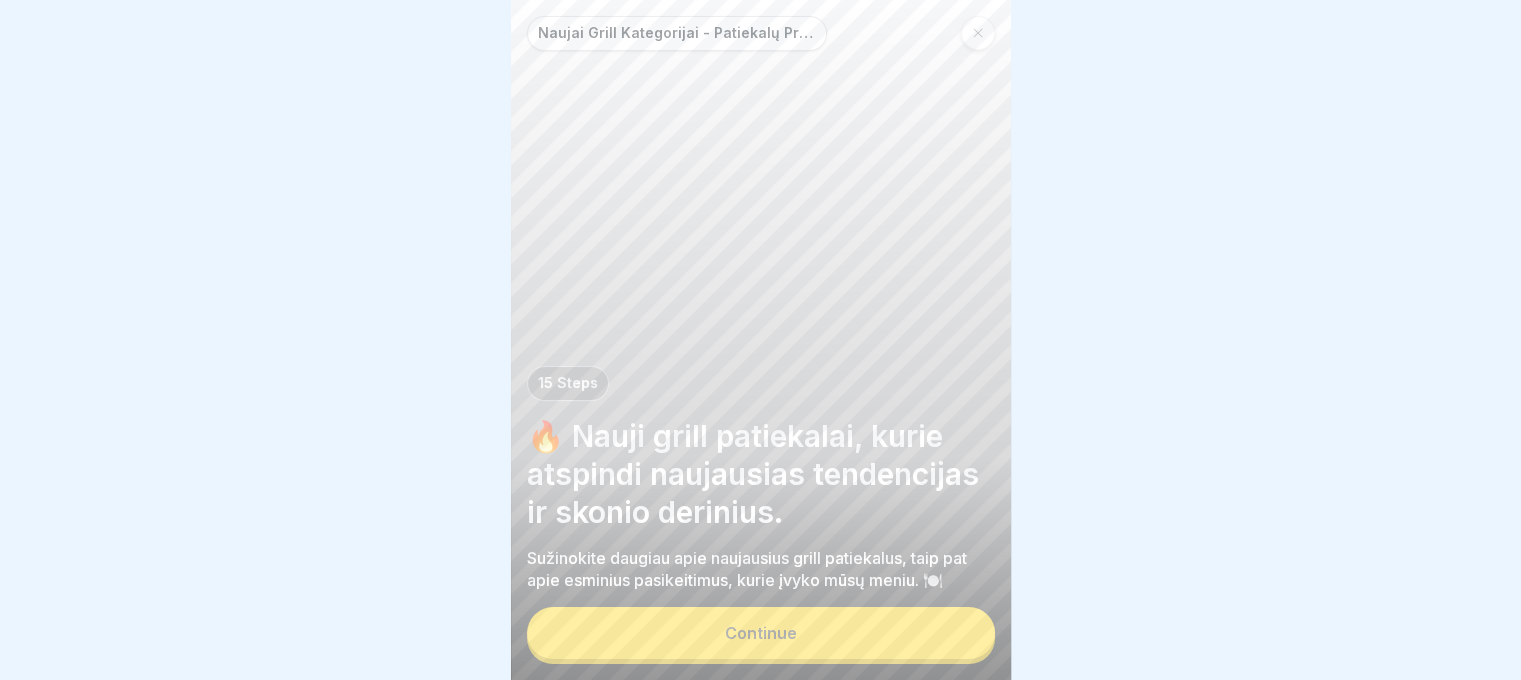 scroll, scrollTop: 15, scrollLeft: 0, axis: vertical 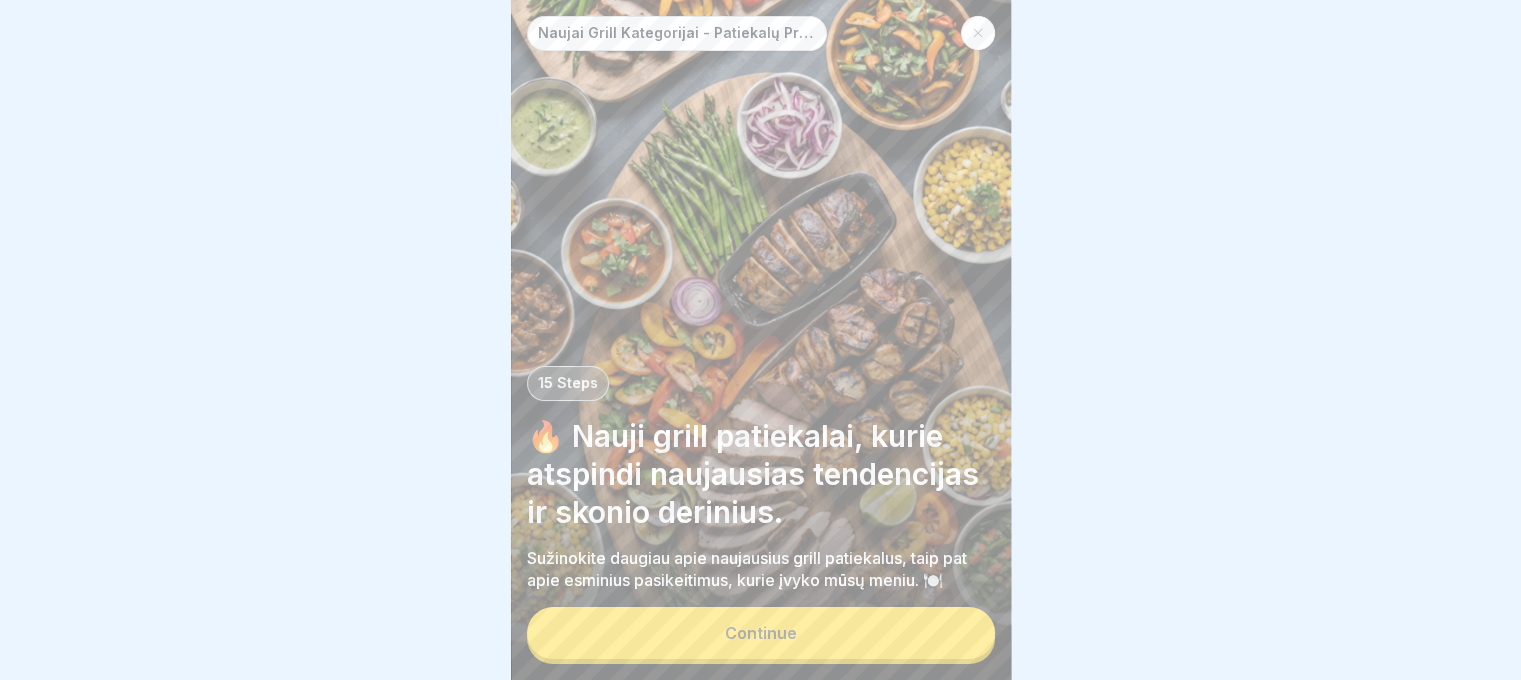 click on "Continue" at bounding box center [761, 633] 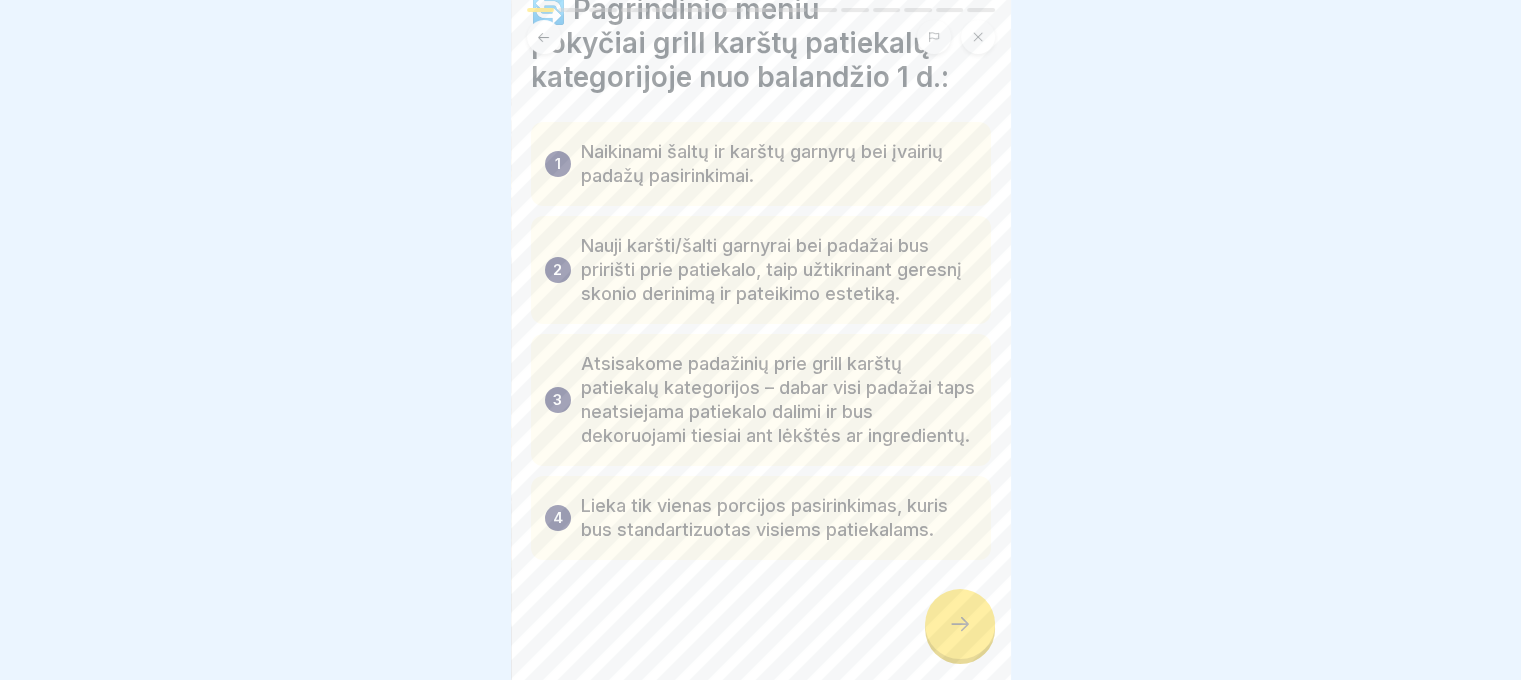 scroll, scrollTop: 134, scrollLeft: 0, axis: vertical 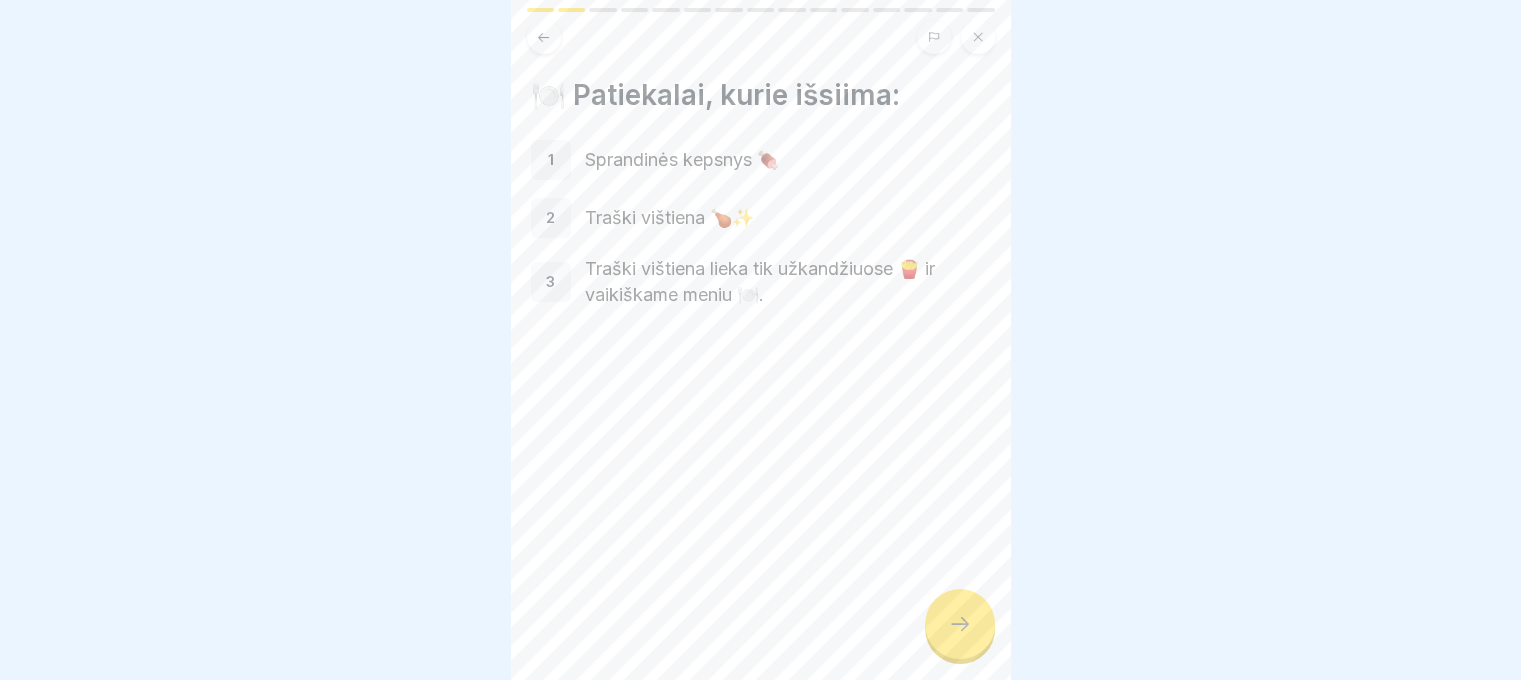 click 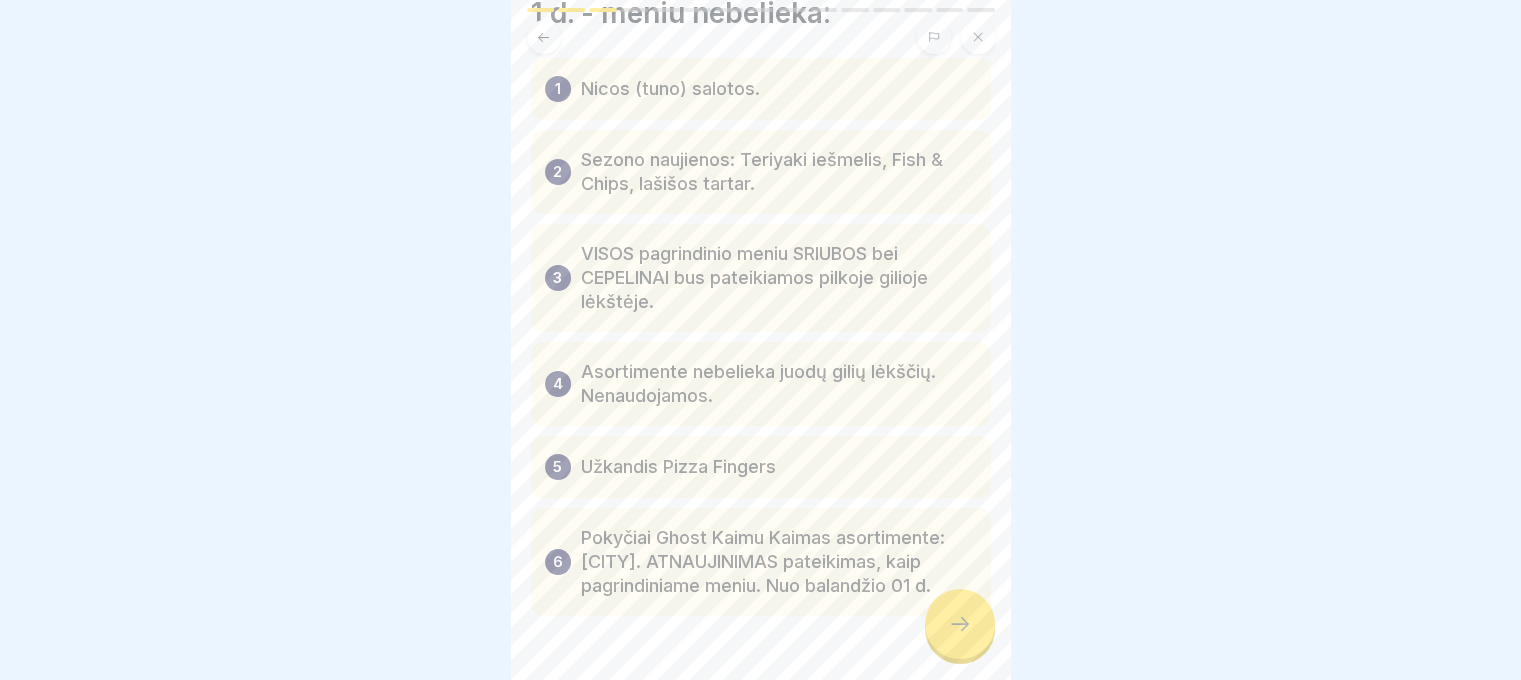 scroll, scrollTop: 206, scrollLeft: 0, axis: vertical 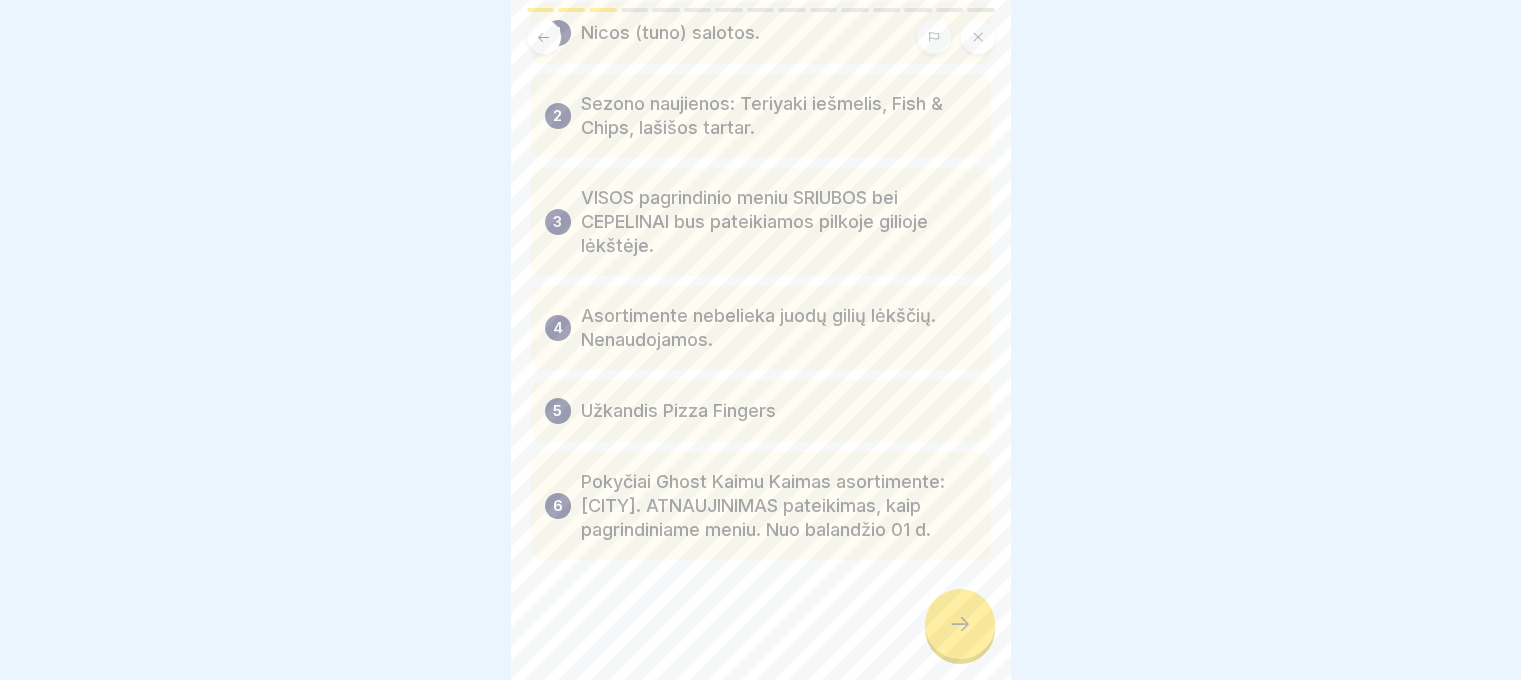 click 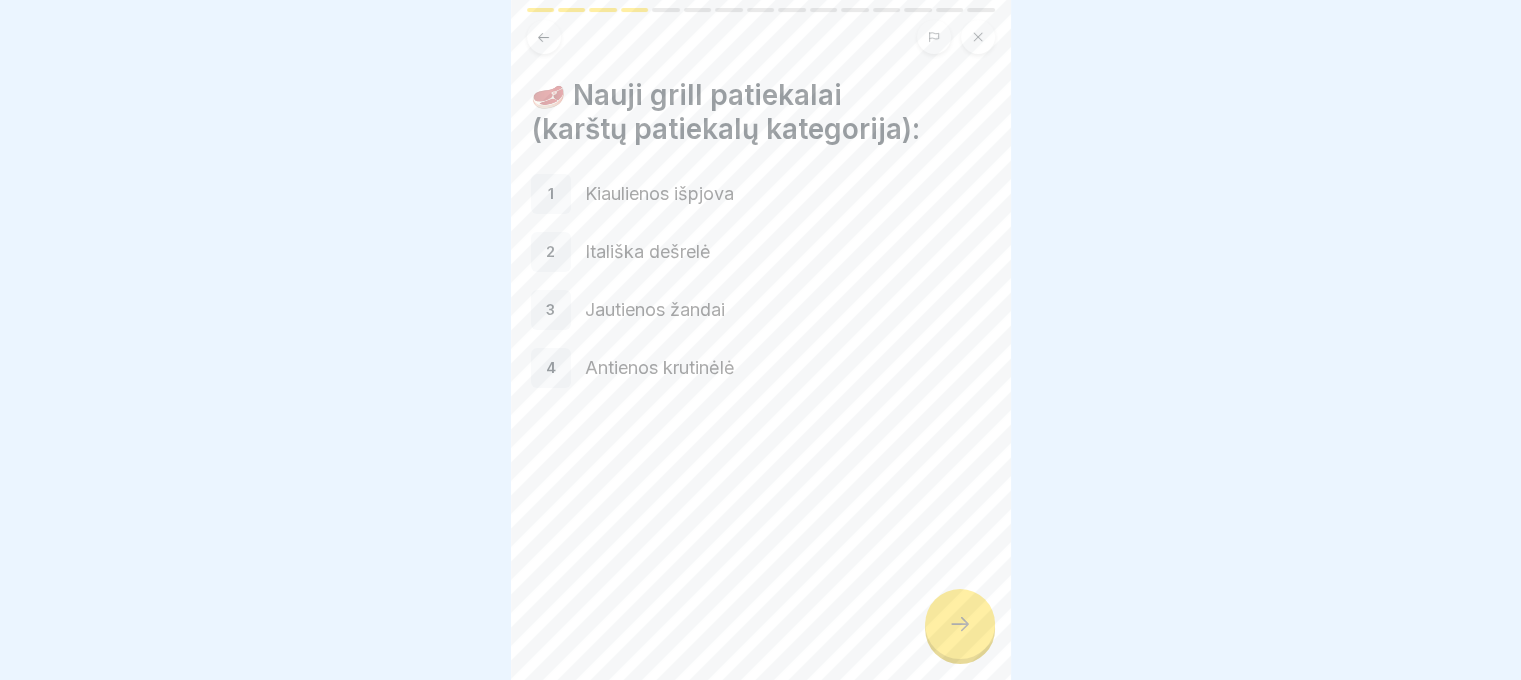 click 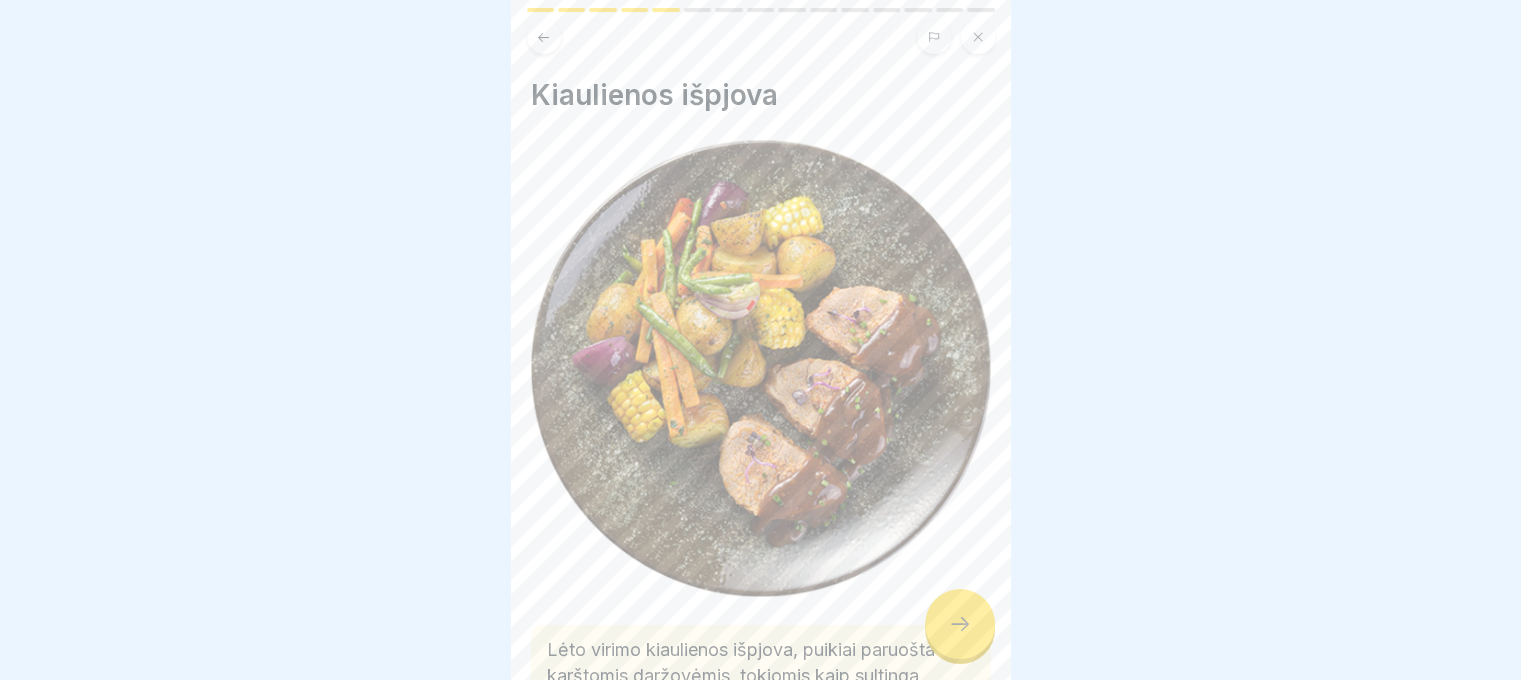 click 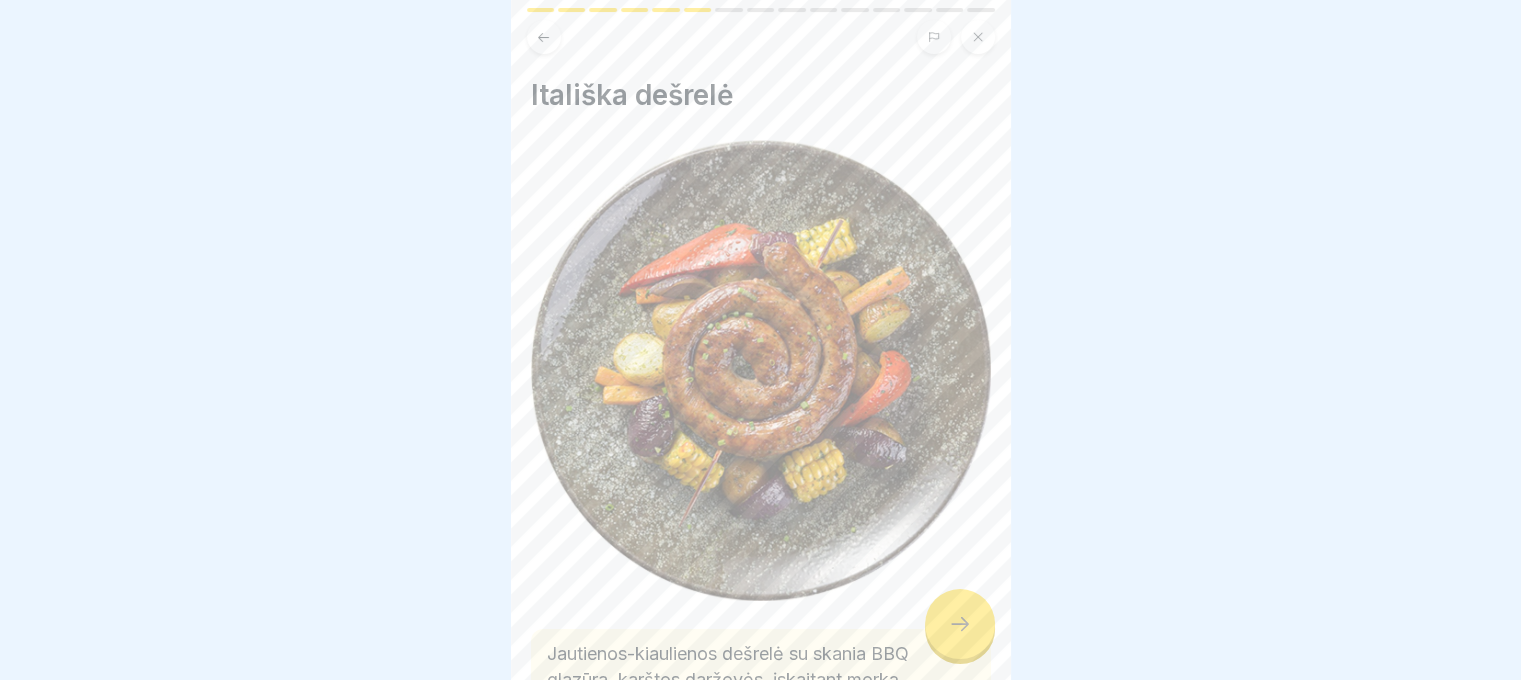 click 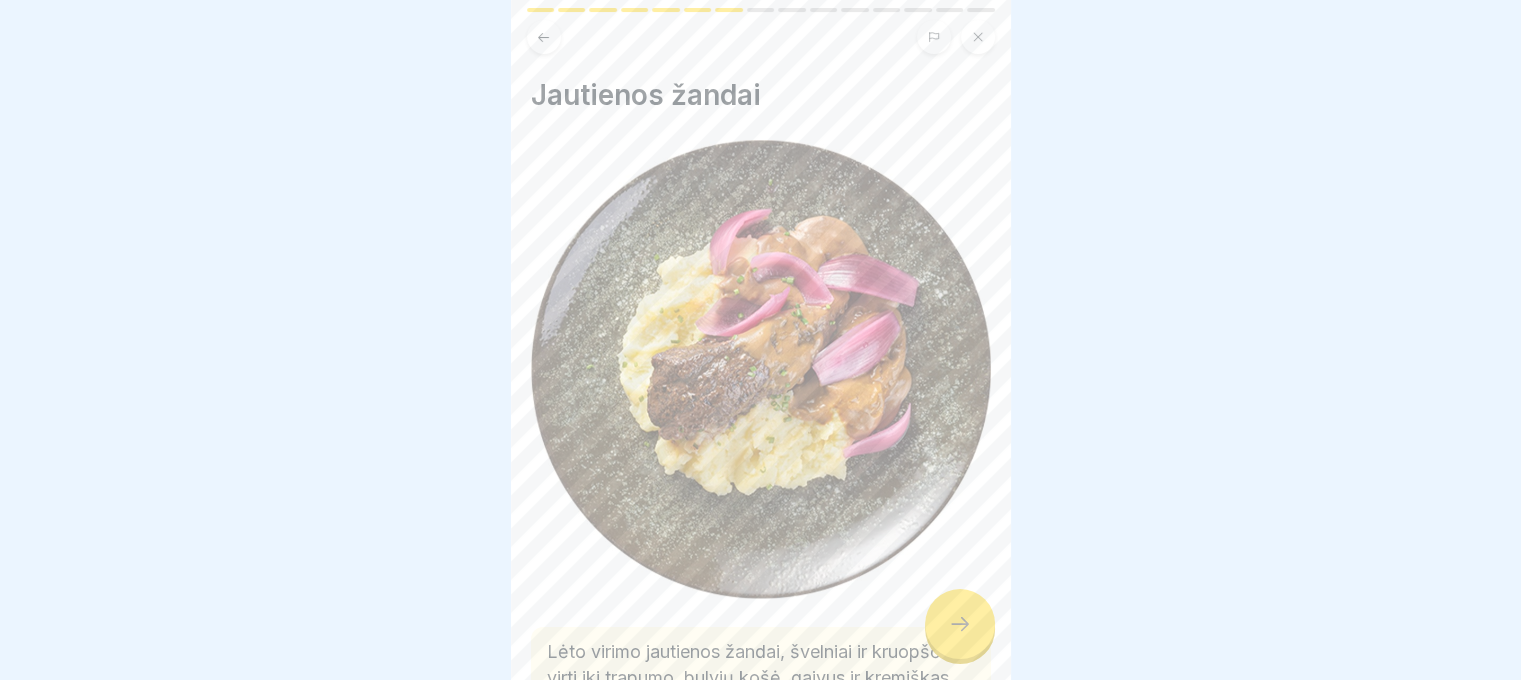 click 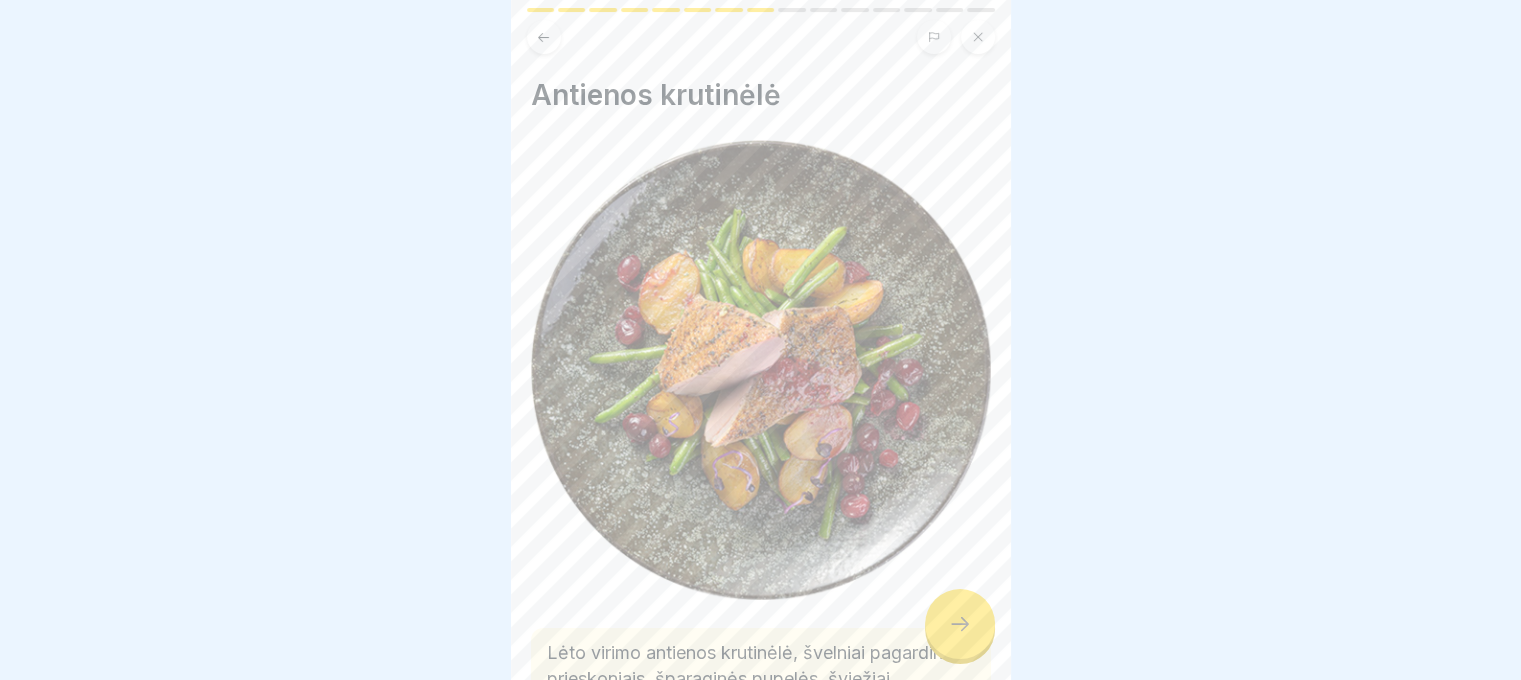 click 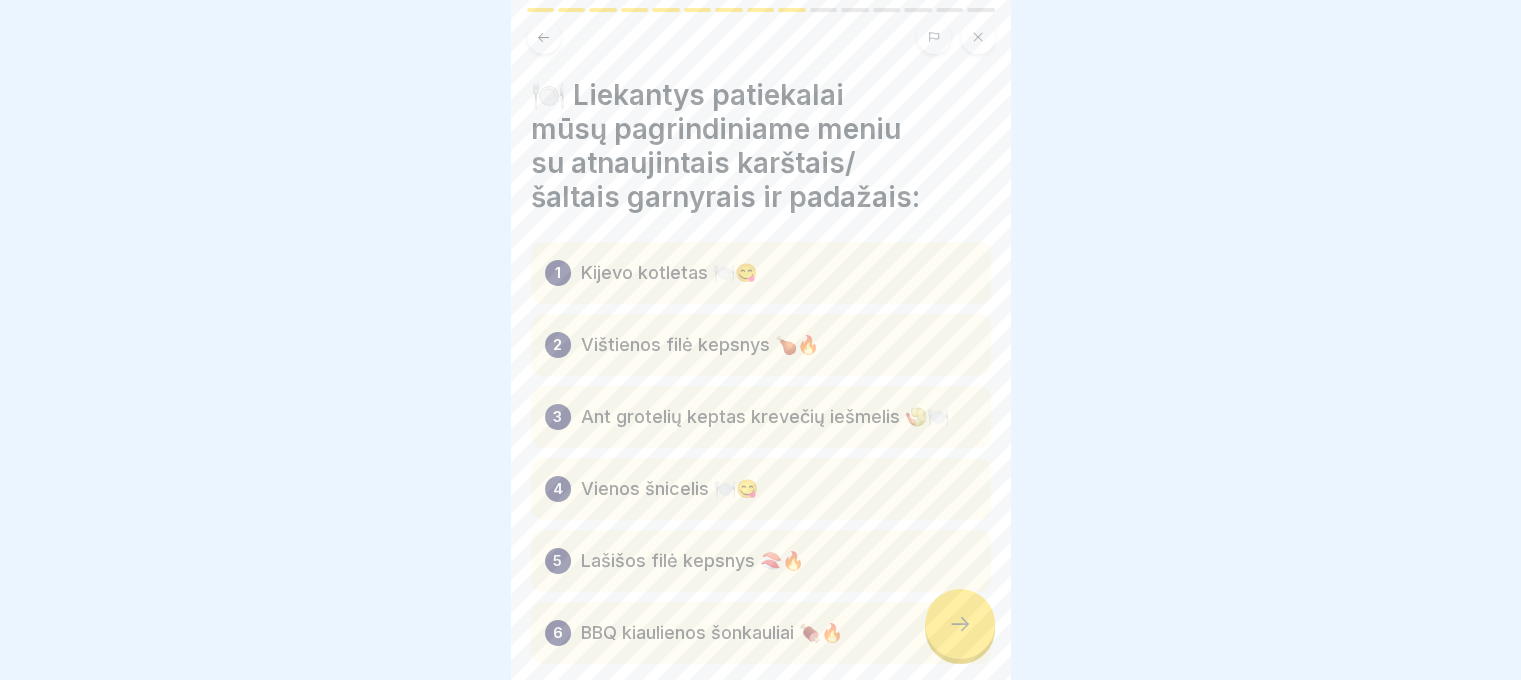 scroll, scrollTop: 104, scrollLeft: 0, axis: vertical 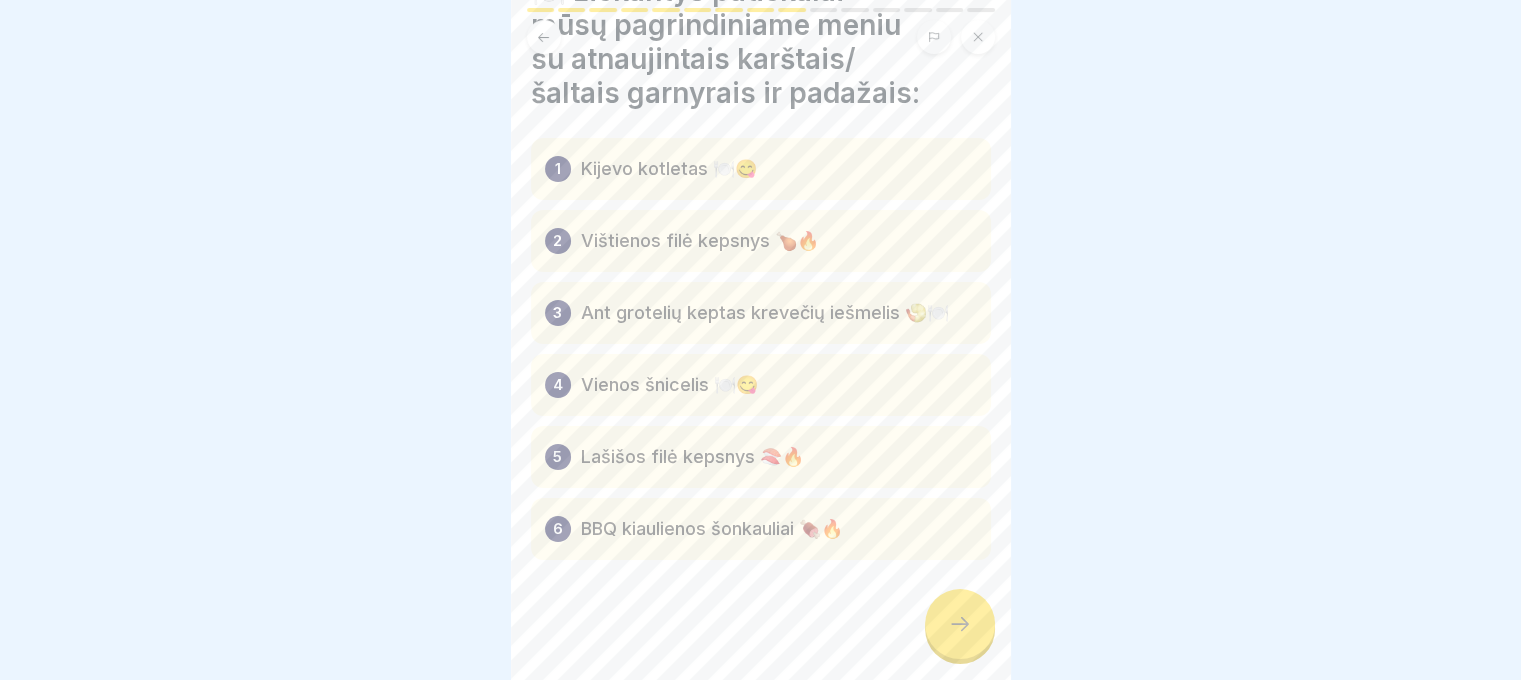 click 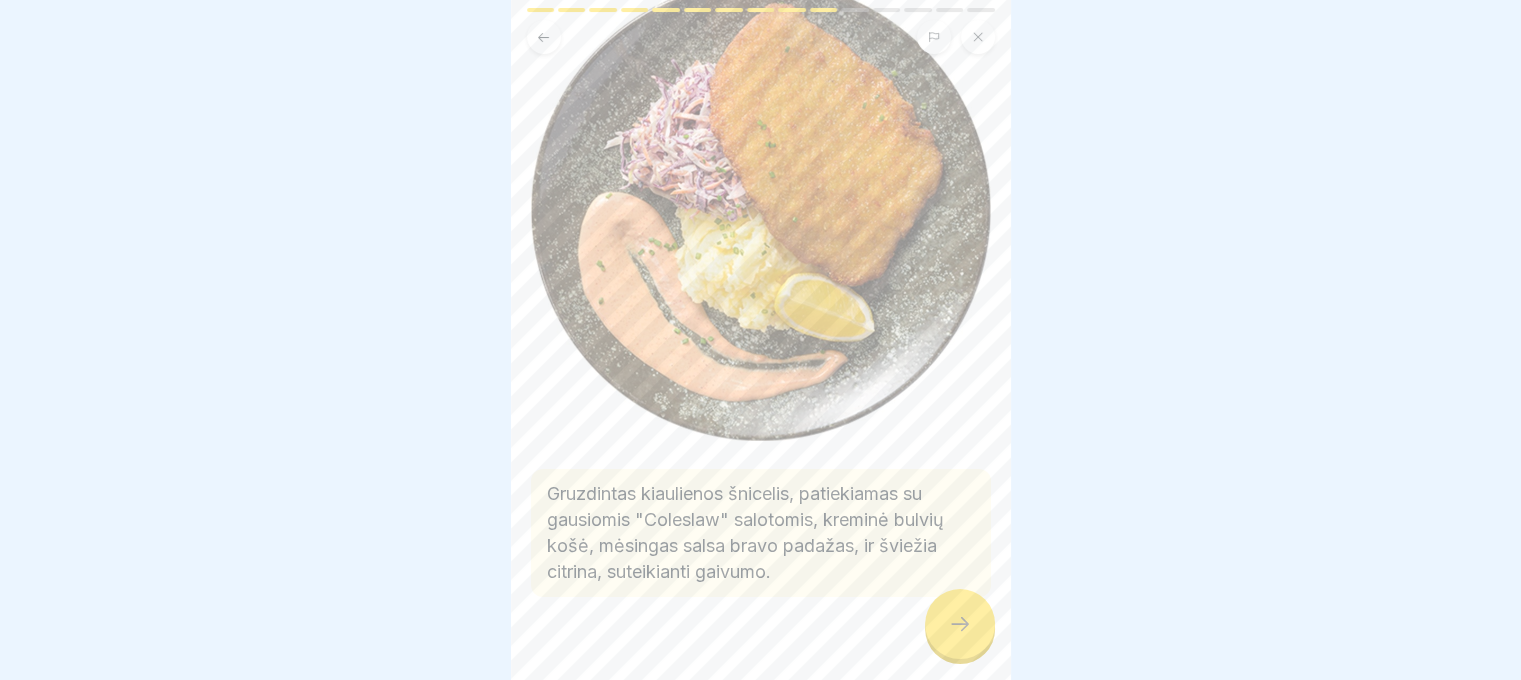 scroll, scrollTop: 181, scrollLeft: 0, axis: vertical 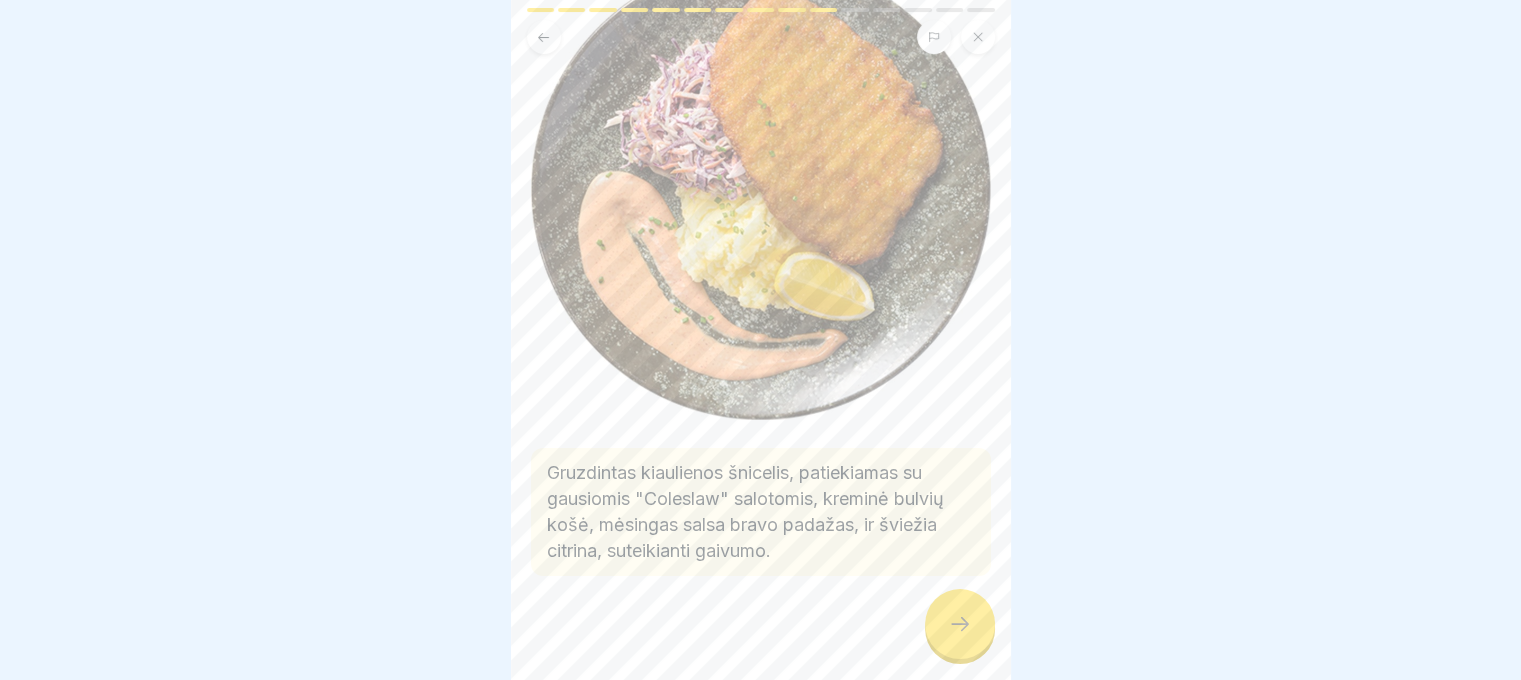 click at bounding box center [960, 624] 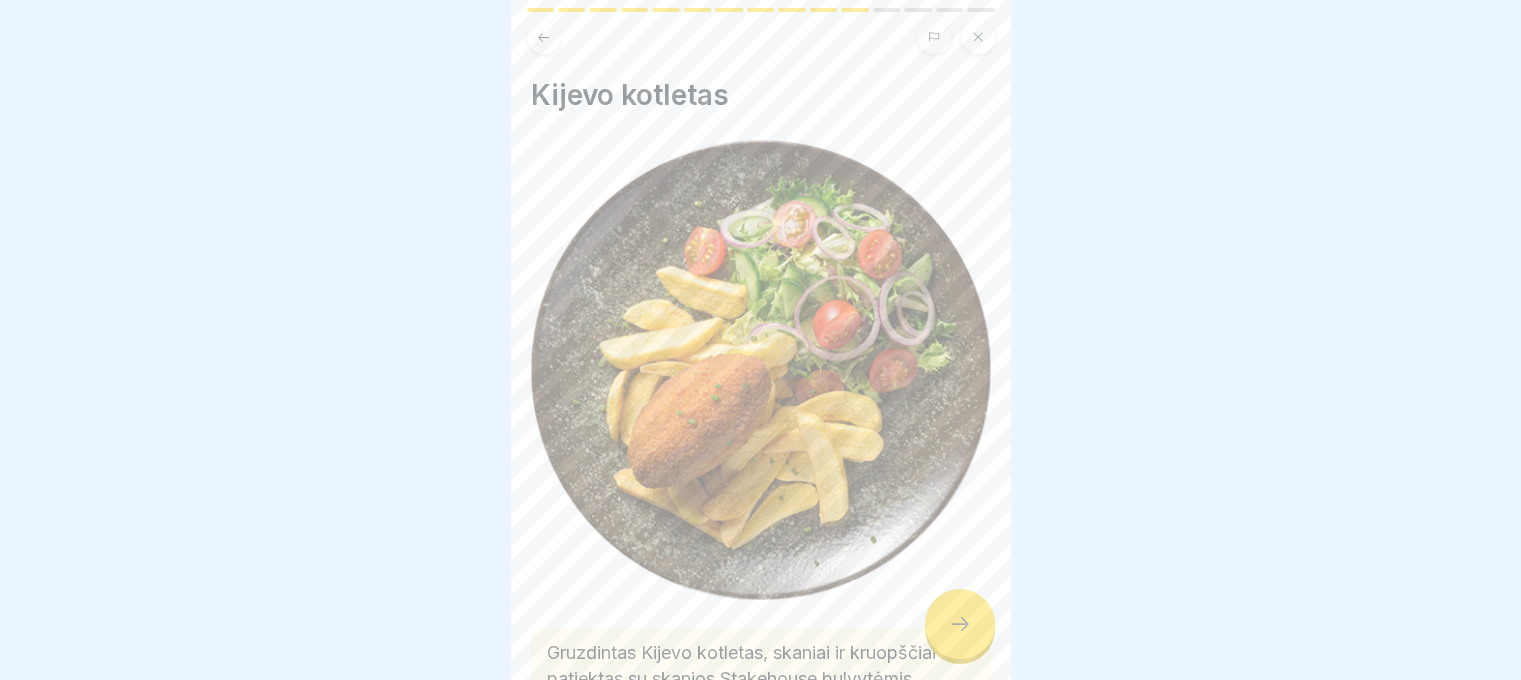 scroll, scrollTop: 155, scrollLeft: 0, axis: vertical 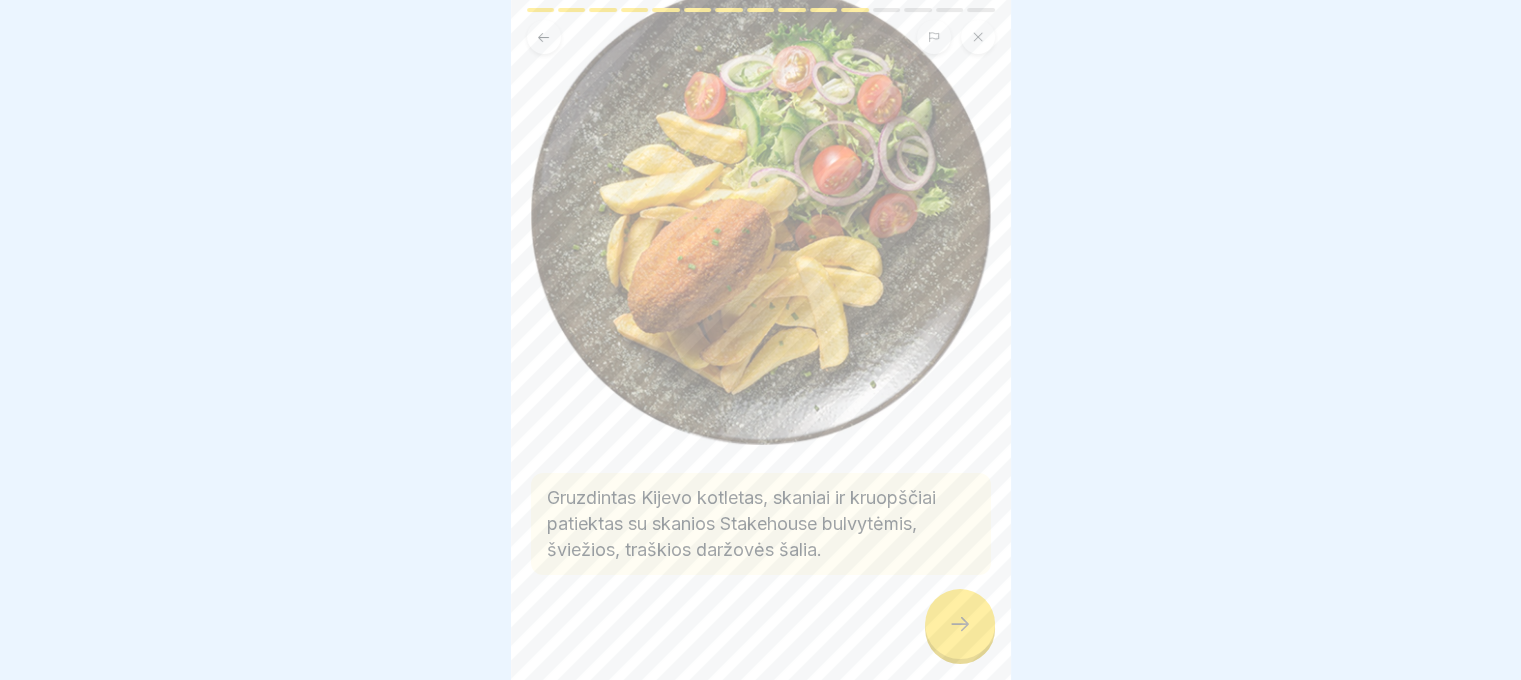 click at bounding box center [960, 624] 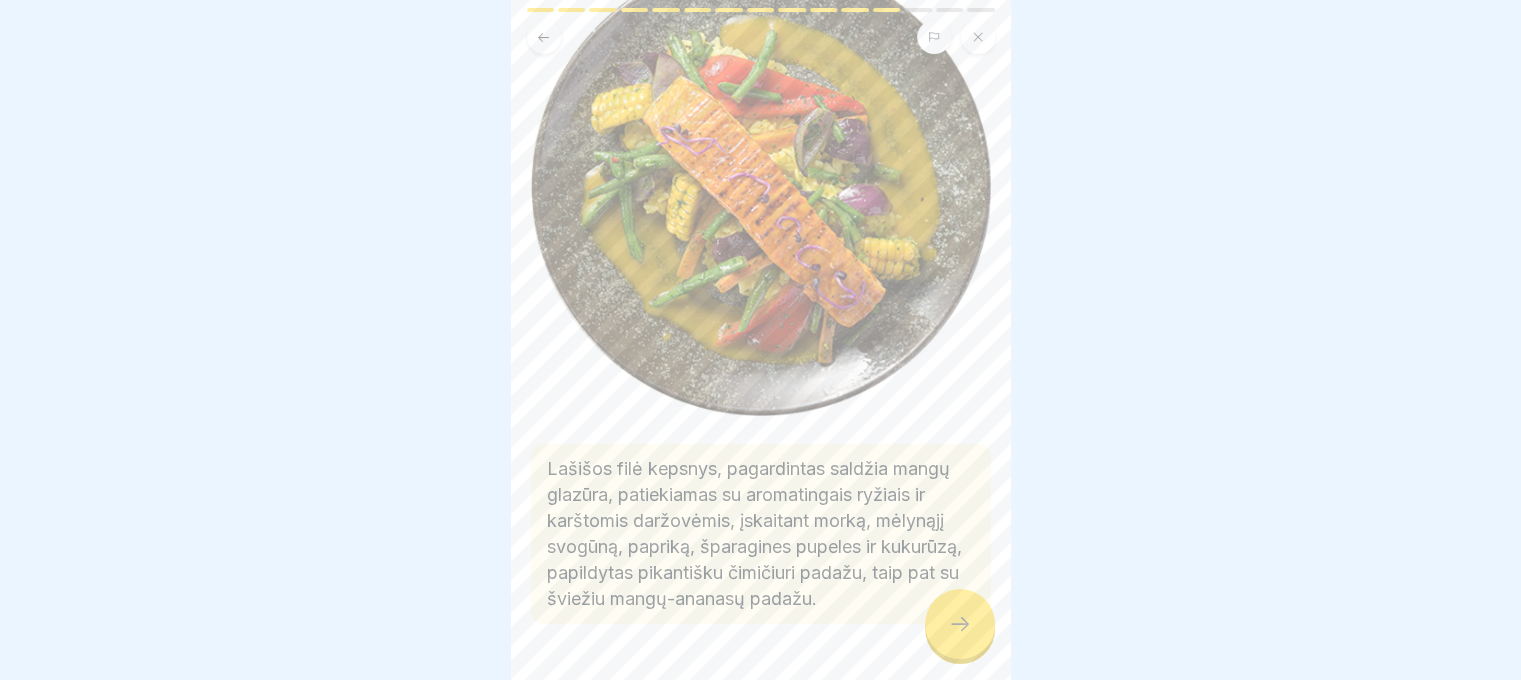 scroll, scrollTop: 257, scrollLeft: 0, axis: vertical 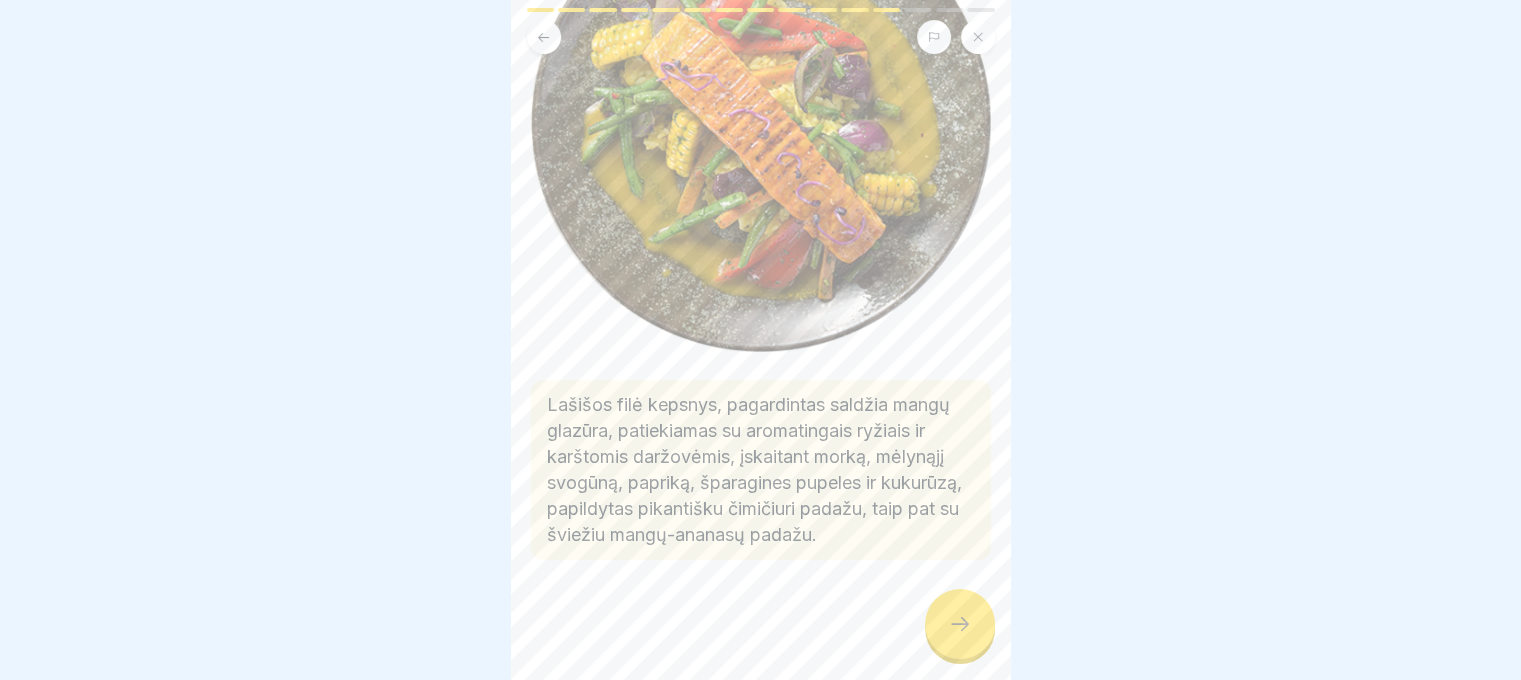 click at bounding box center [960, 624] 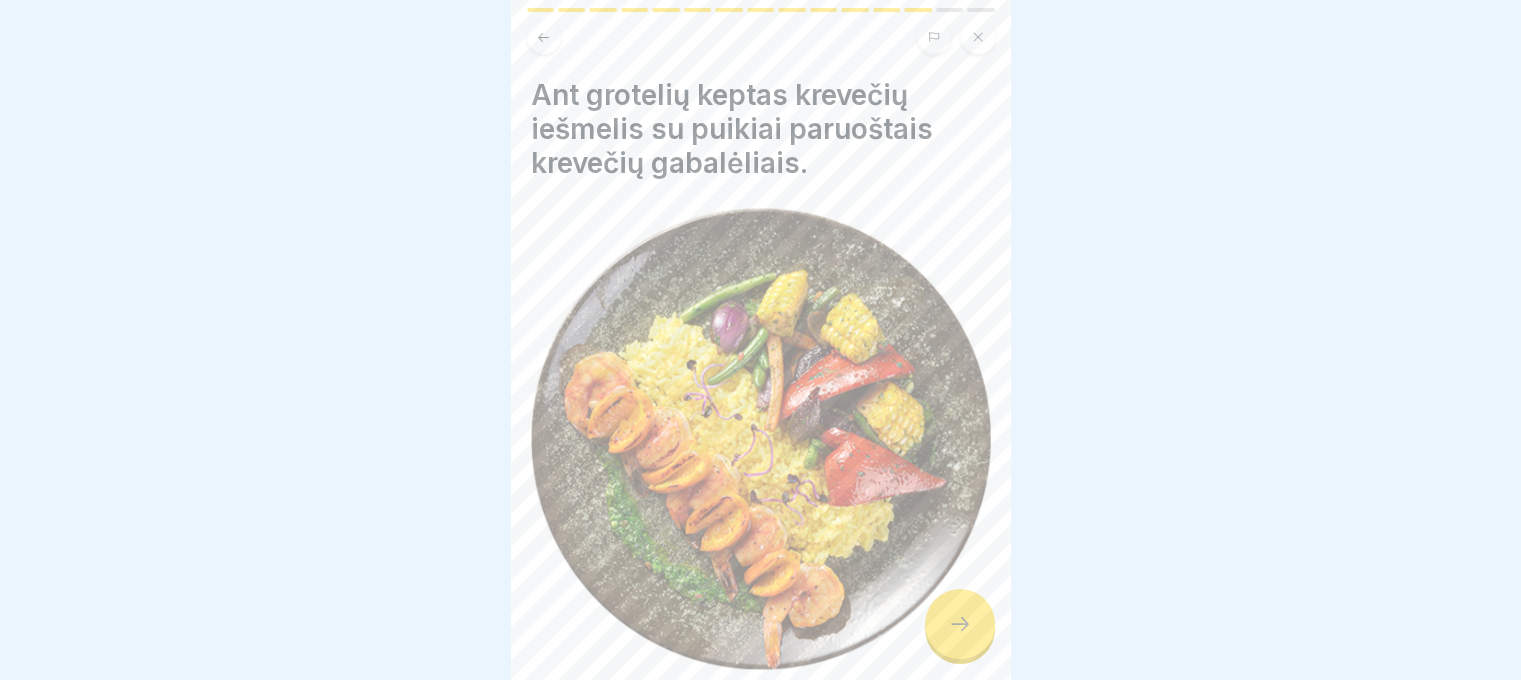 click at bounding box center [960, 624] 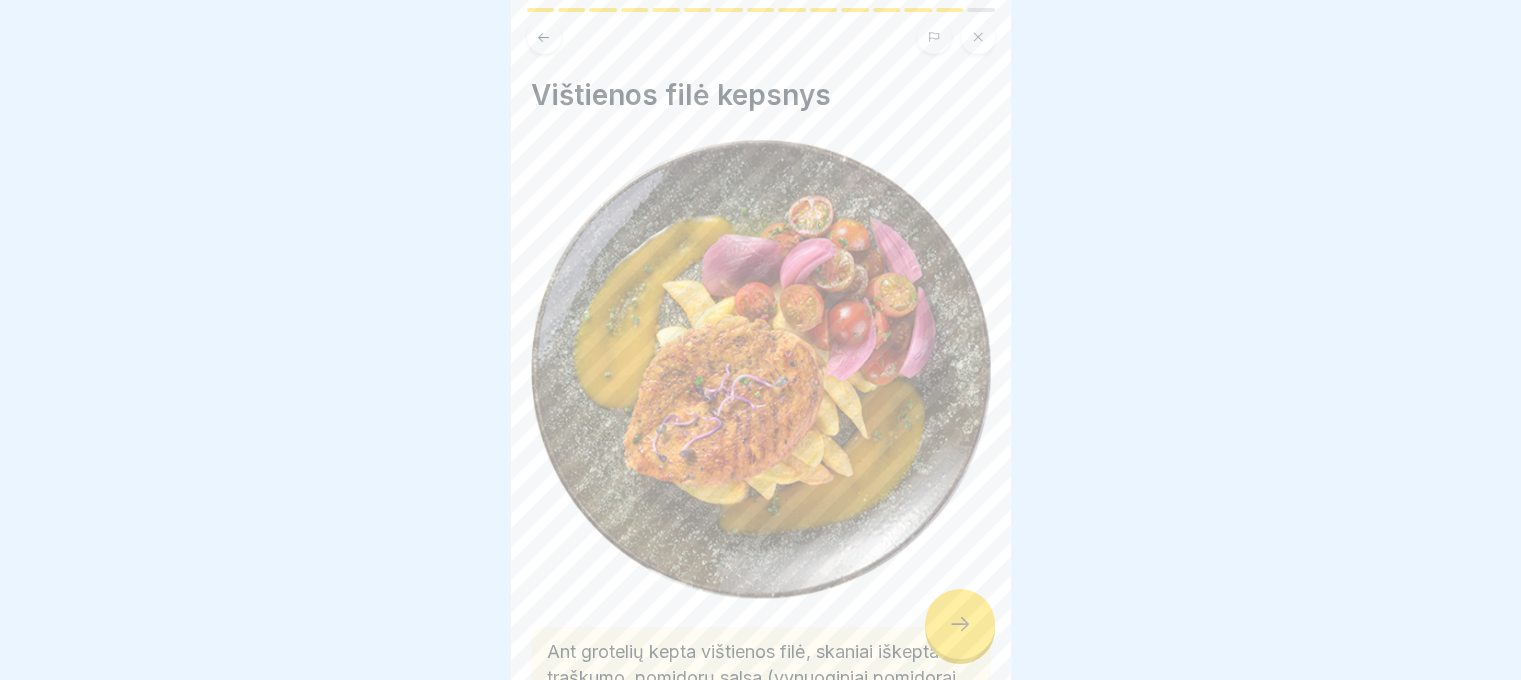click at bounding box center [960, 624] 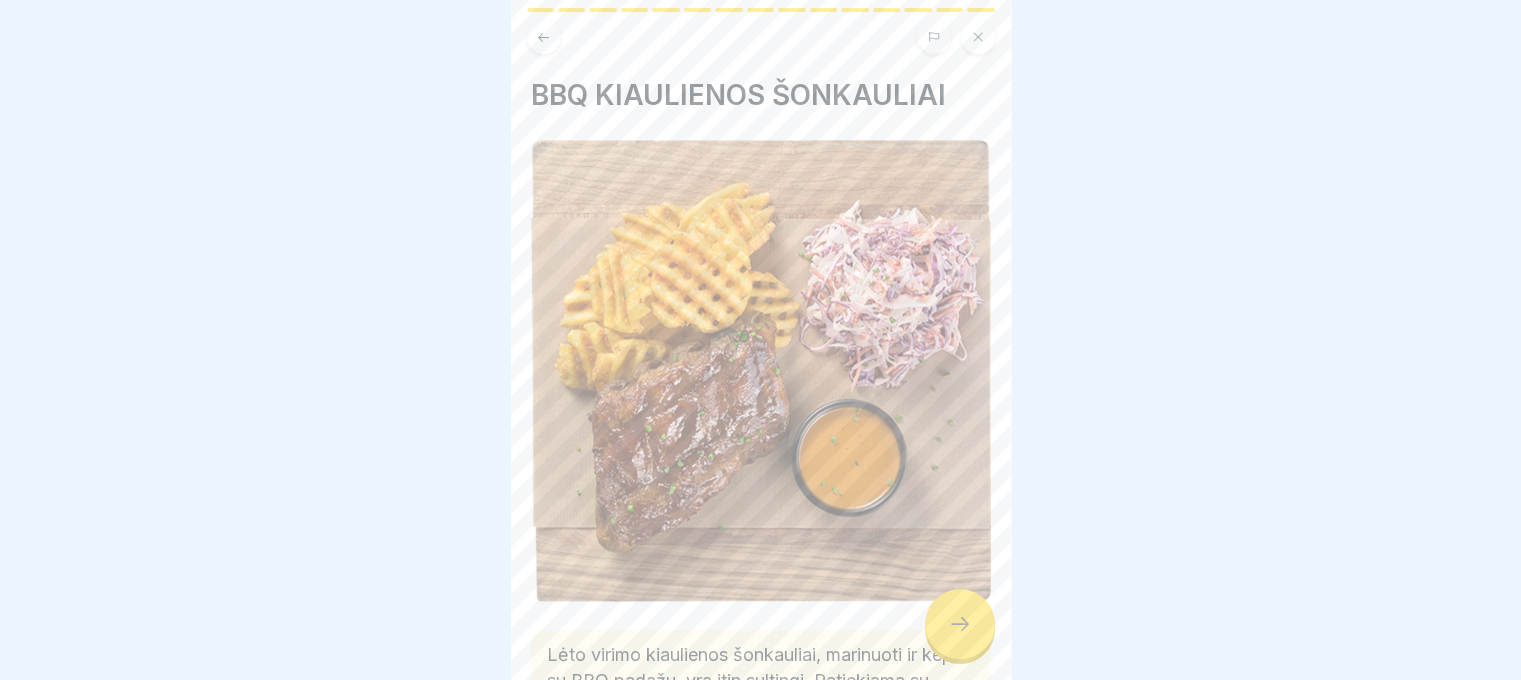 click at bounding box center [960, 624] 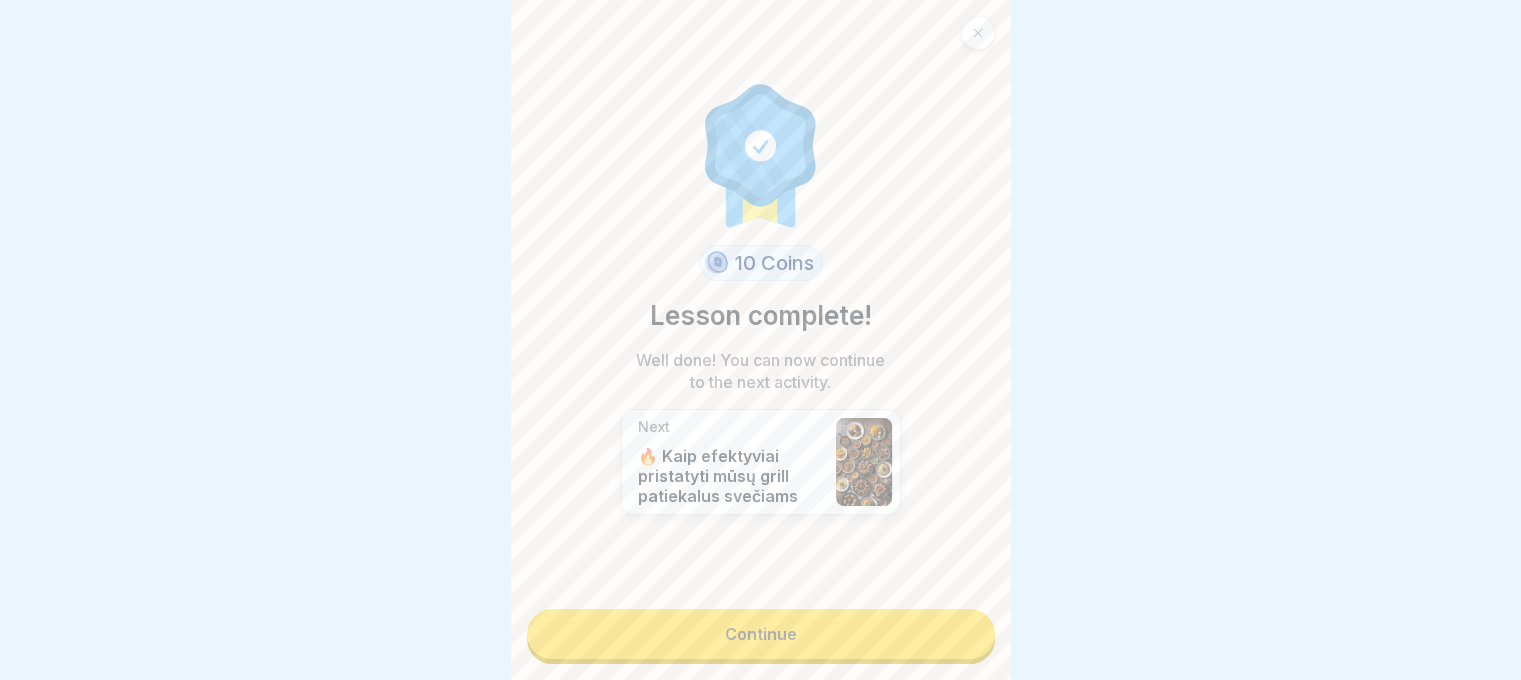 click on "Continue" at bounding box center [761, 634] 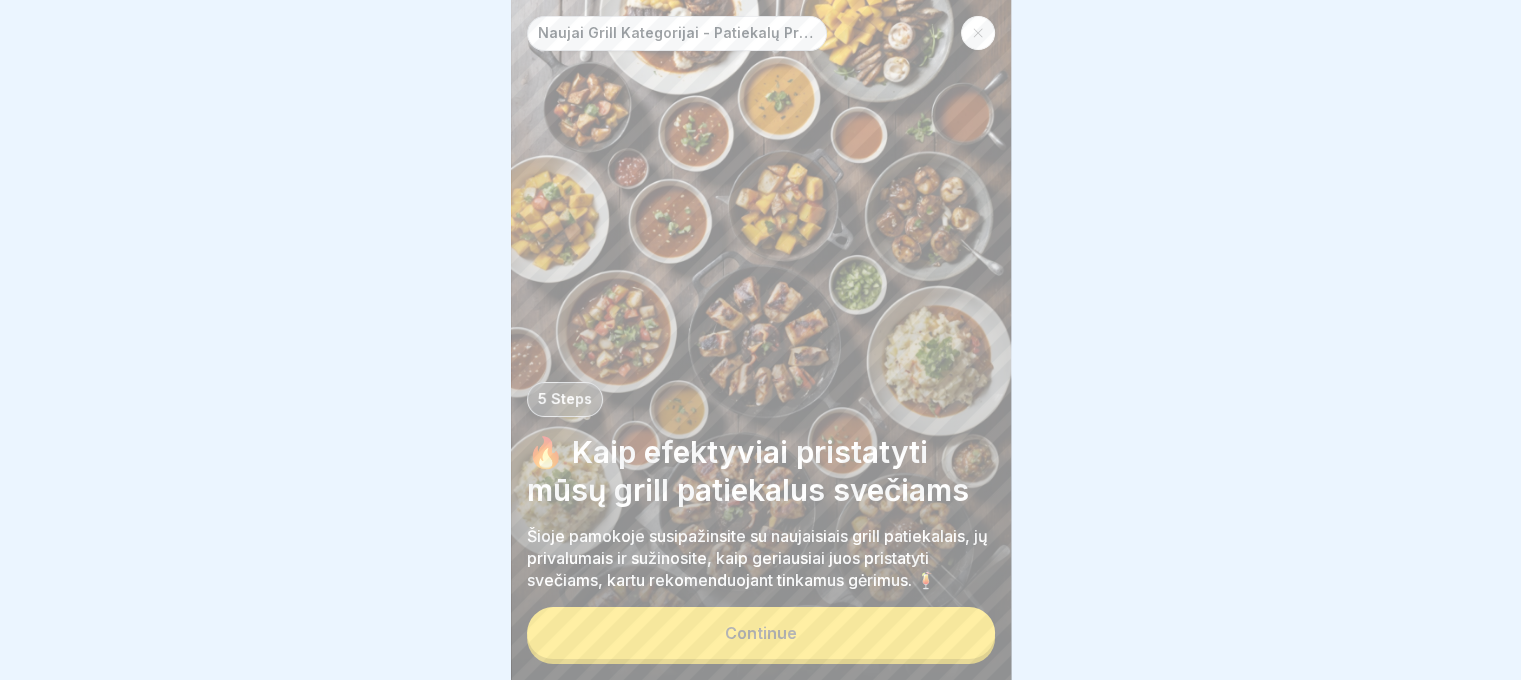 click on "Continue" at bounding box center (761, 633) 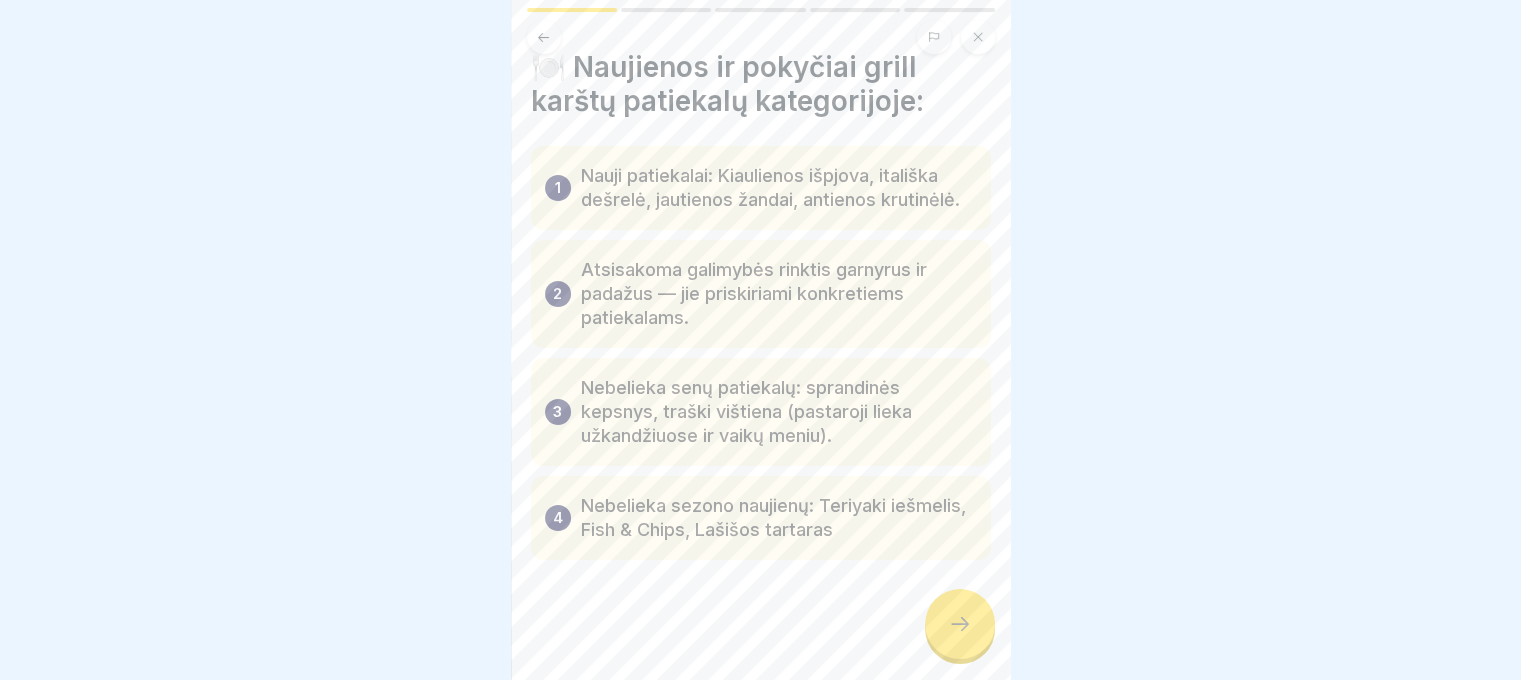 scroll, scrollTop: 0, scrollLeft: 0, axis: both 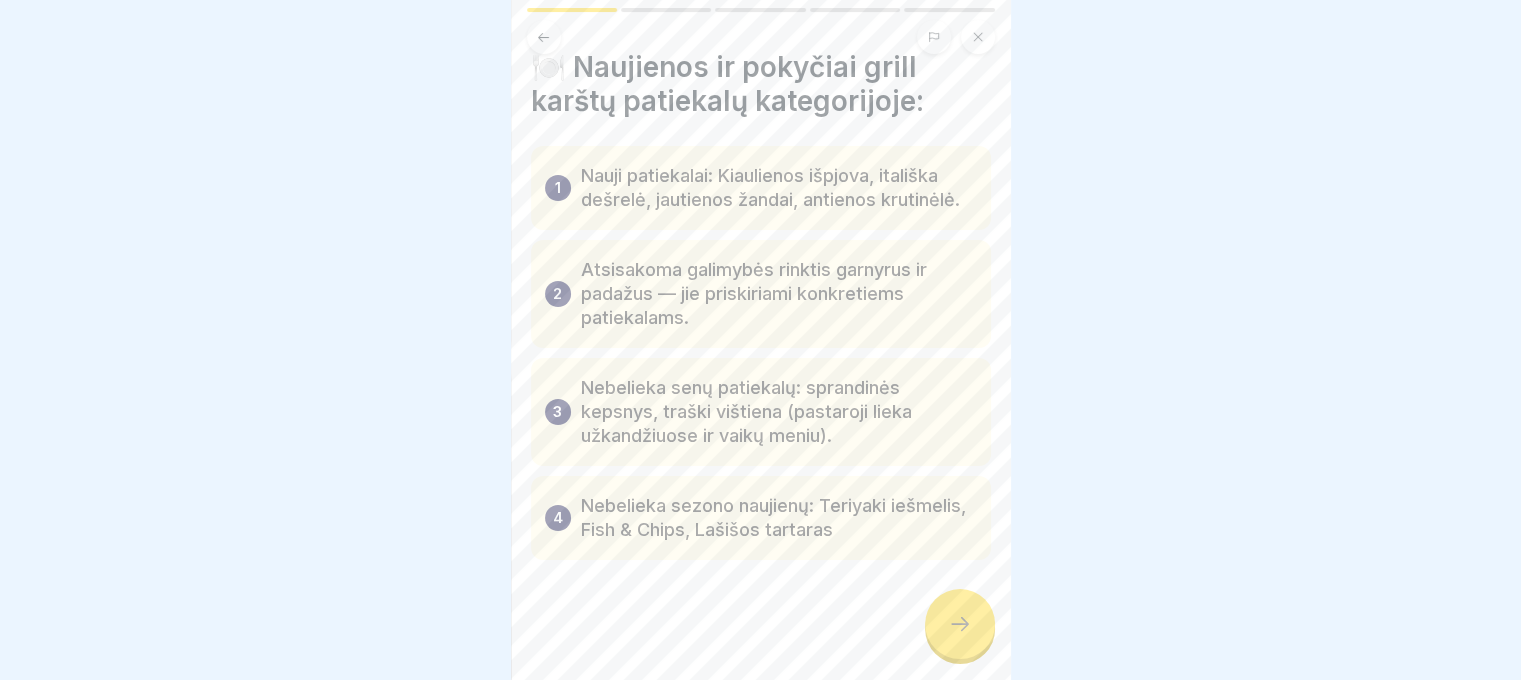 click at bounding box center [960, 624] 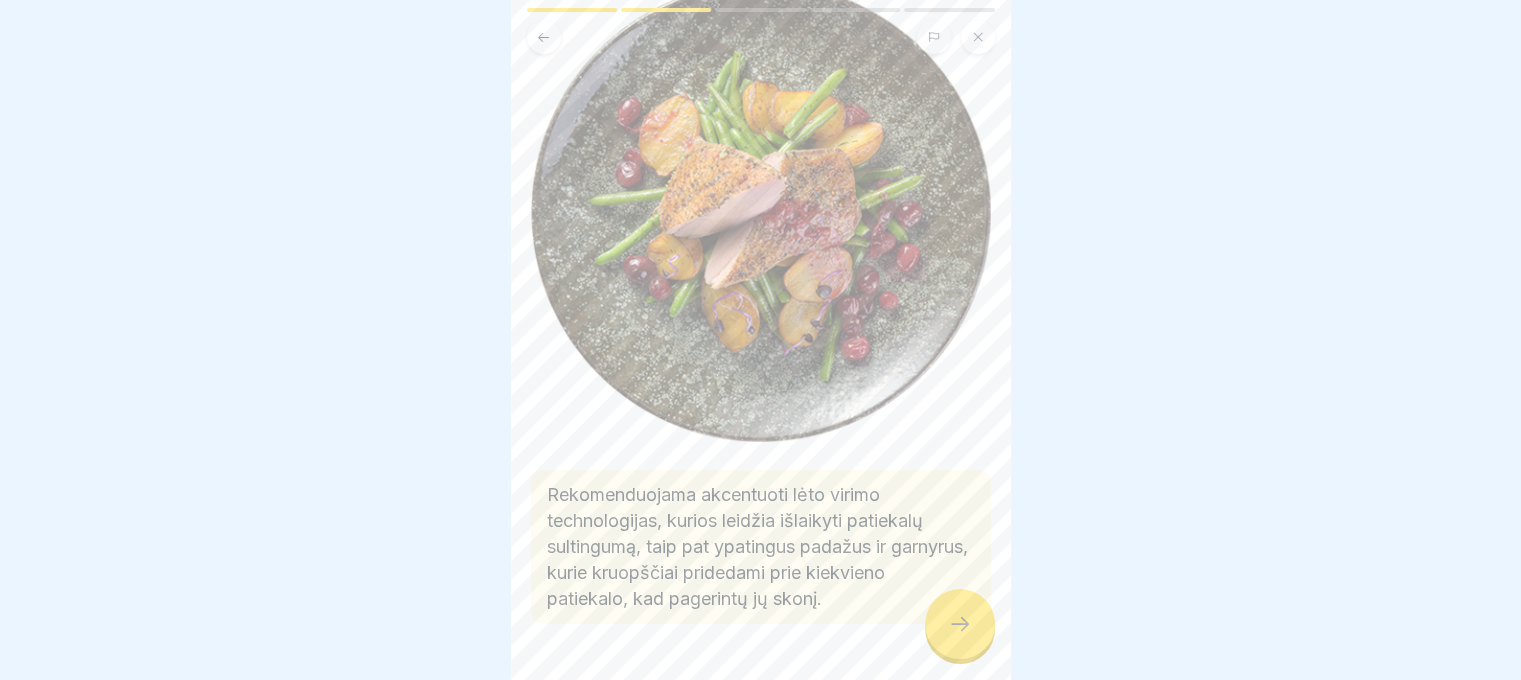 scroll, scrollTop: 240, scrollLeft: 0, axis: vertical 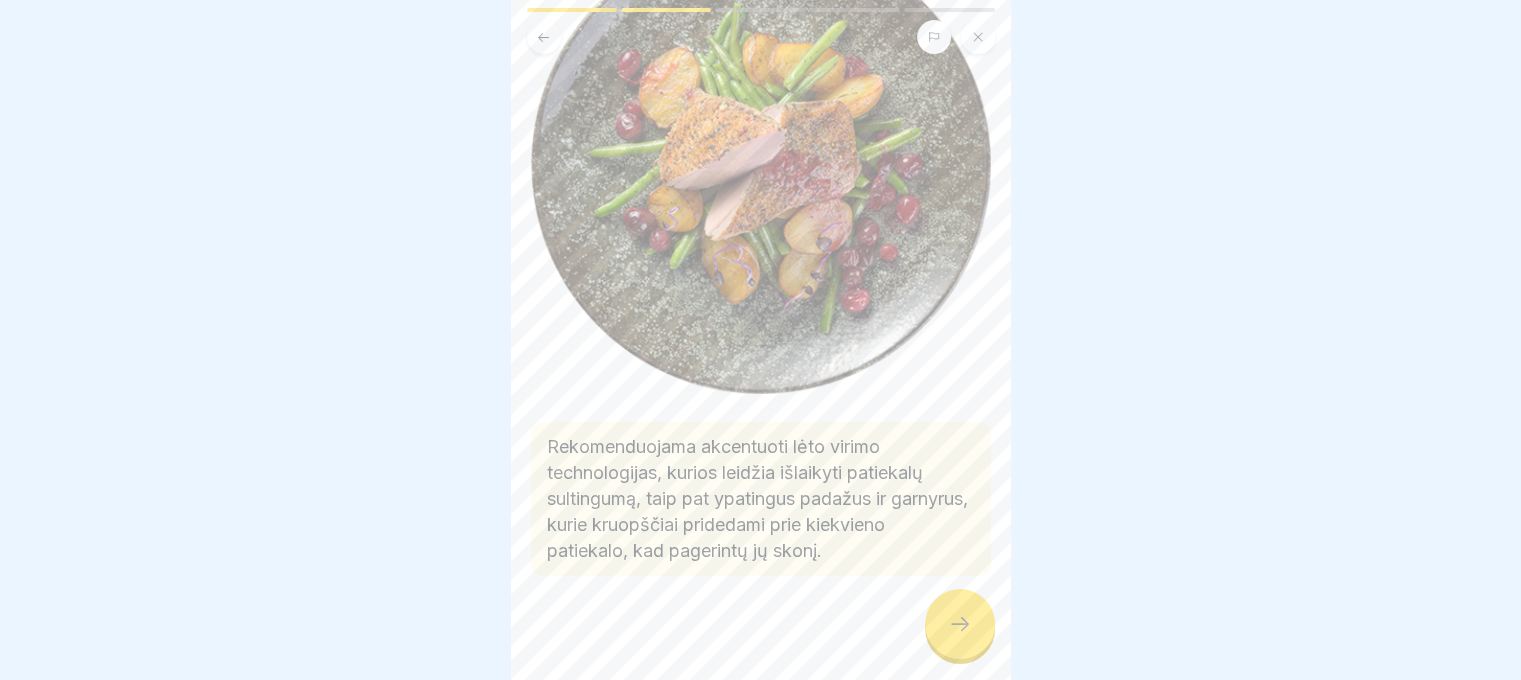 click at bounding box center (960, 624) 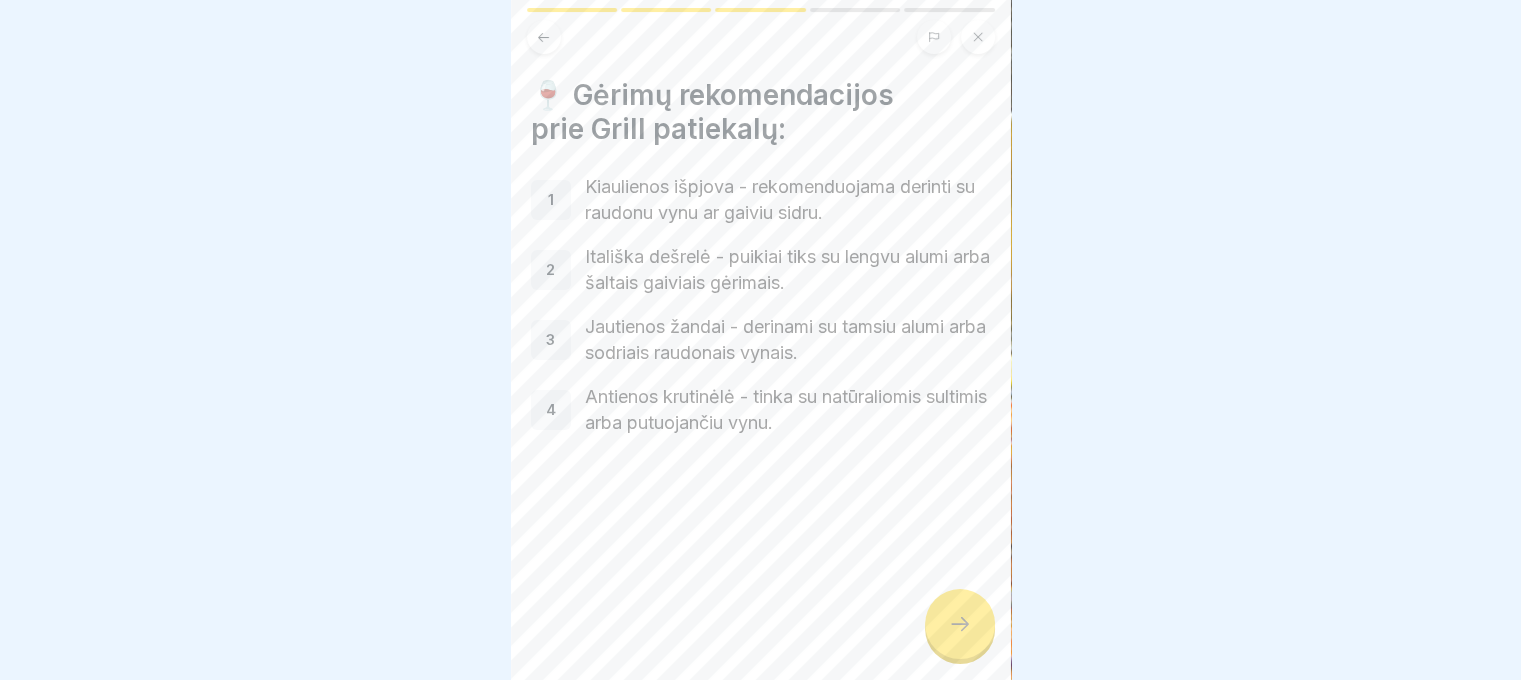 scroll, scrollTop: 15, scrollLeft: 0, axis: vertical 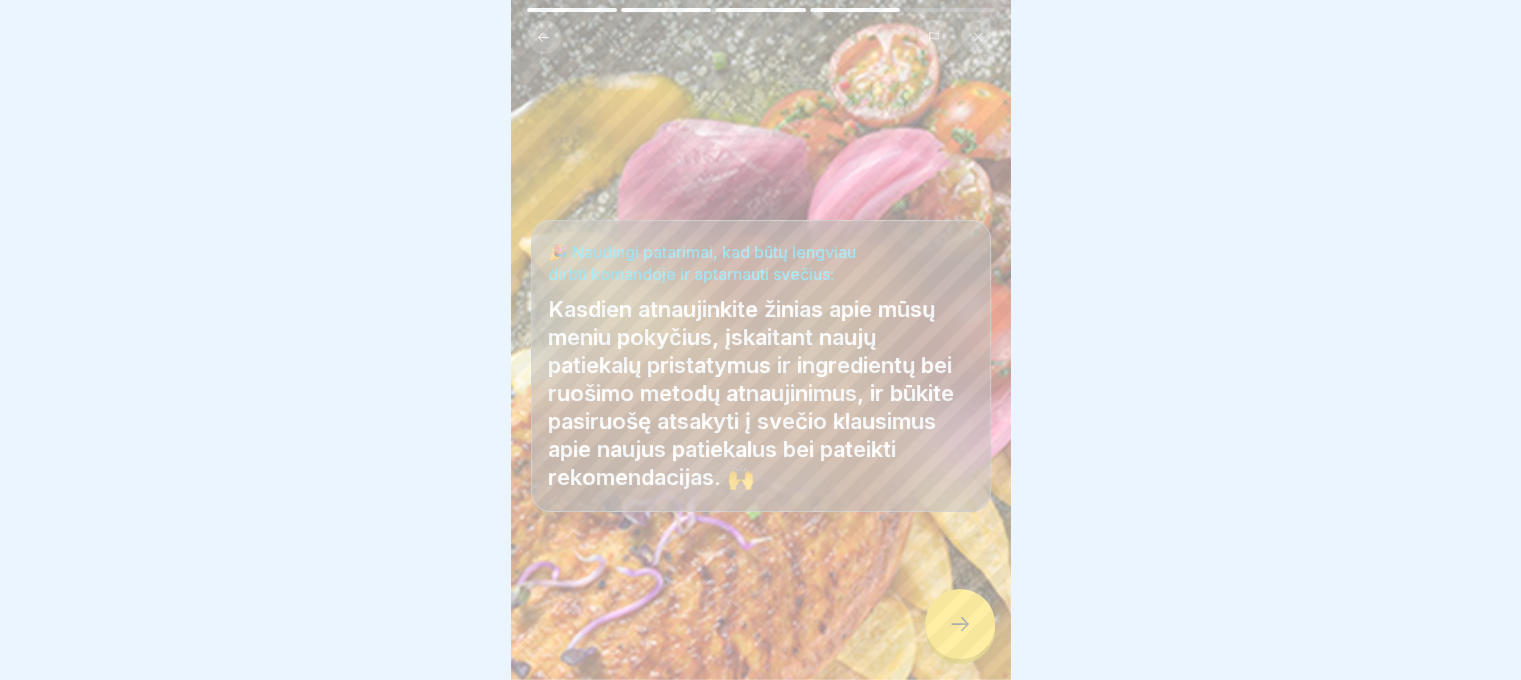 click 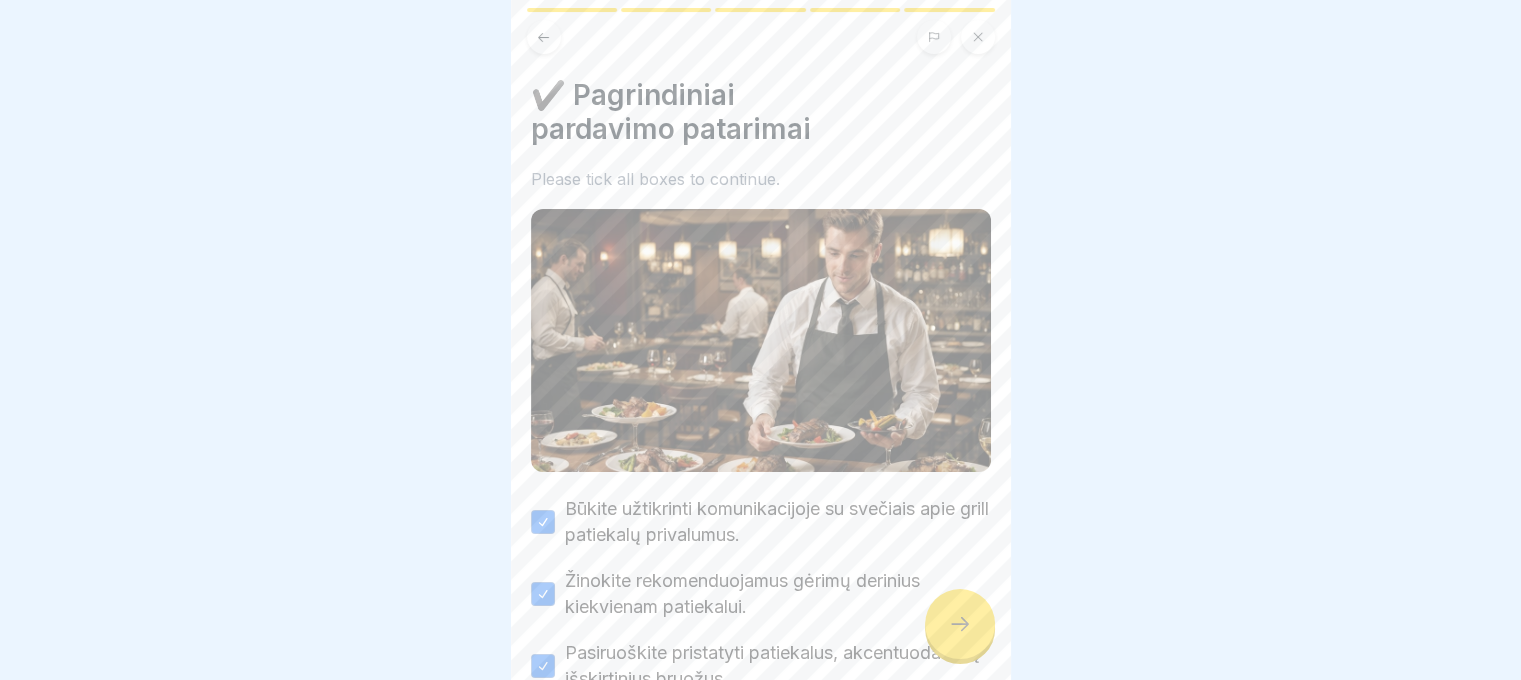 click 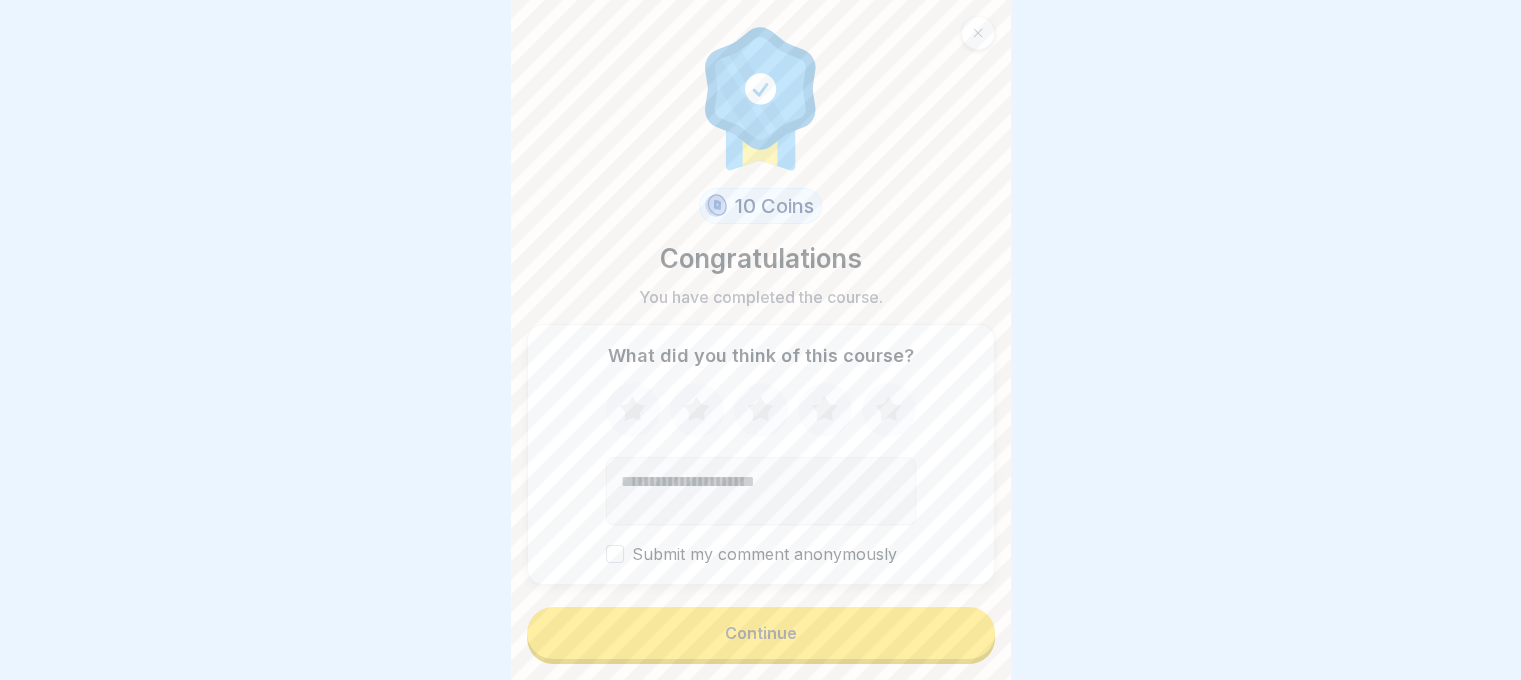 click on "Continue" at bounding box center (761, 633) 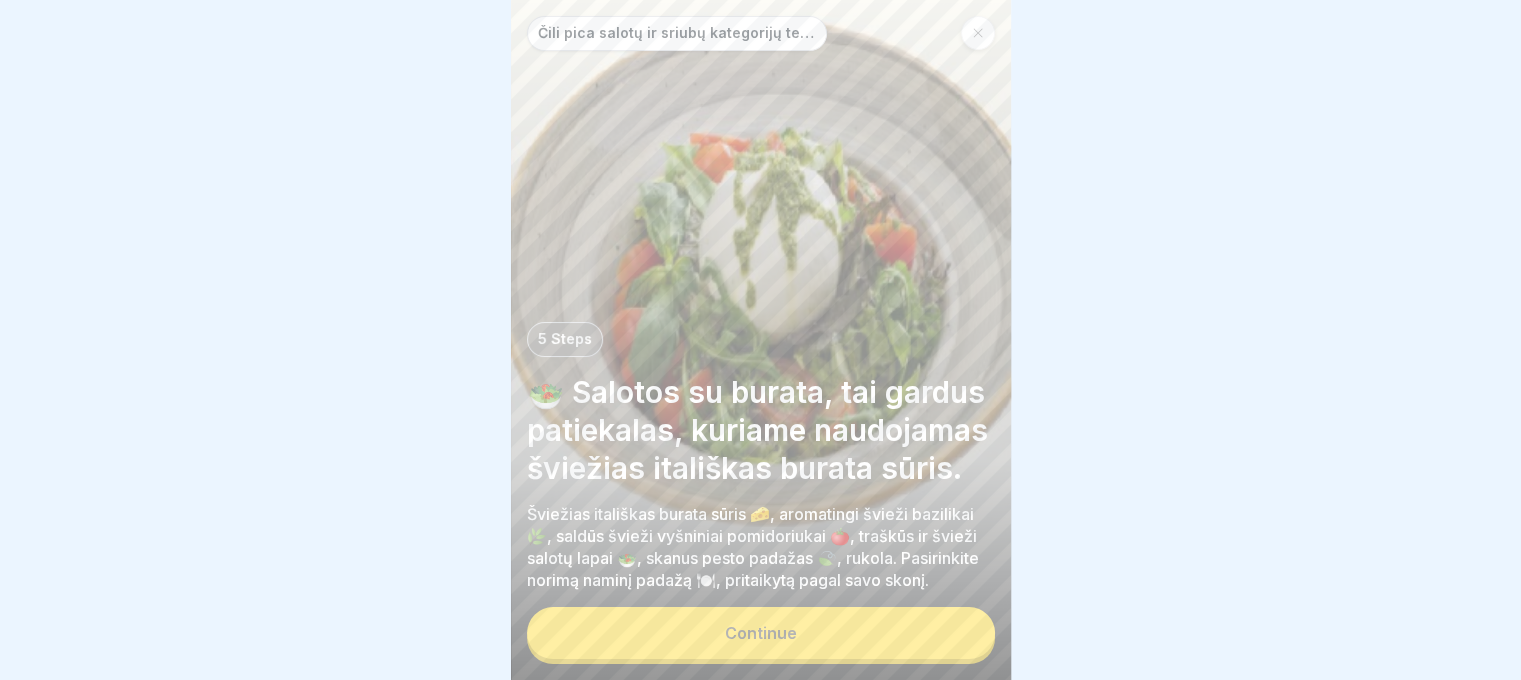click on "Continue" at bounding box center [761, 633] 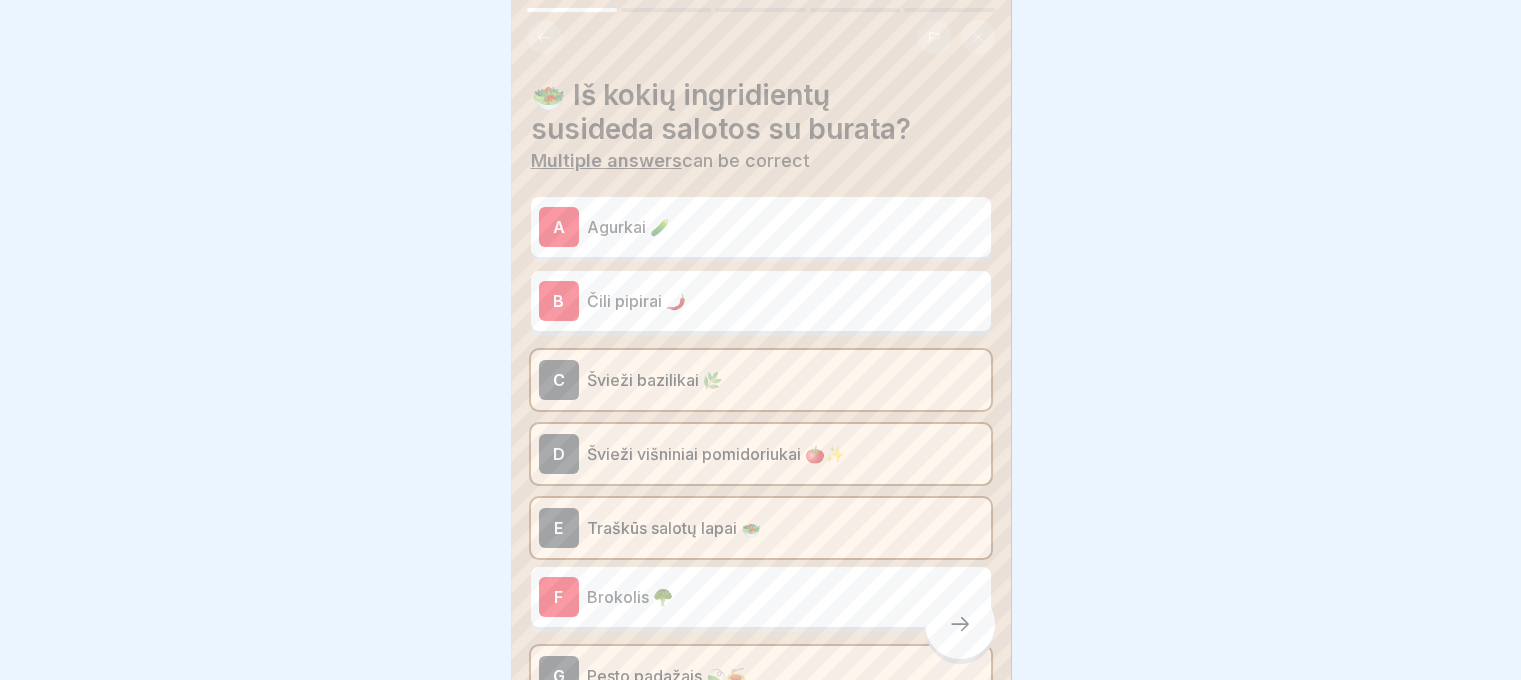 scroll, scrollTop: 368, scrollLeft: 0, axis: vertical 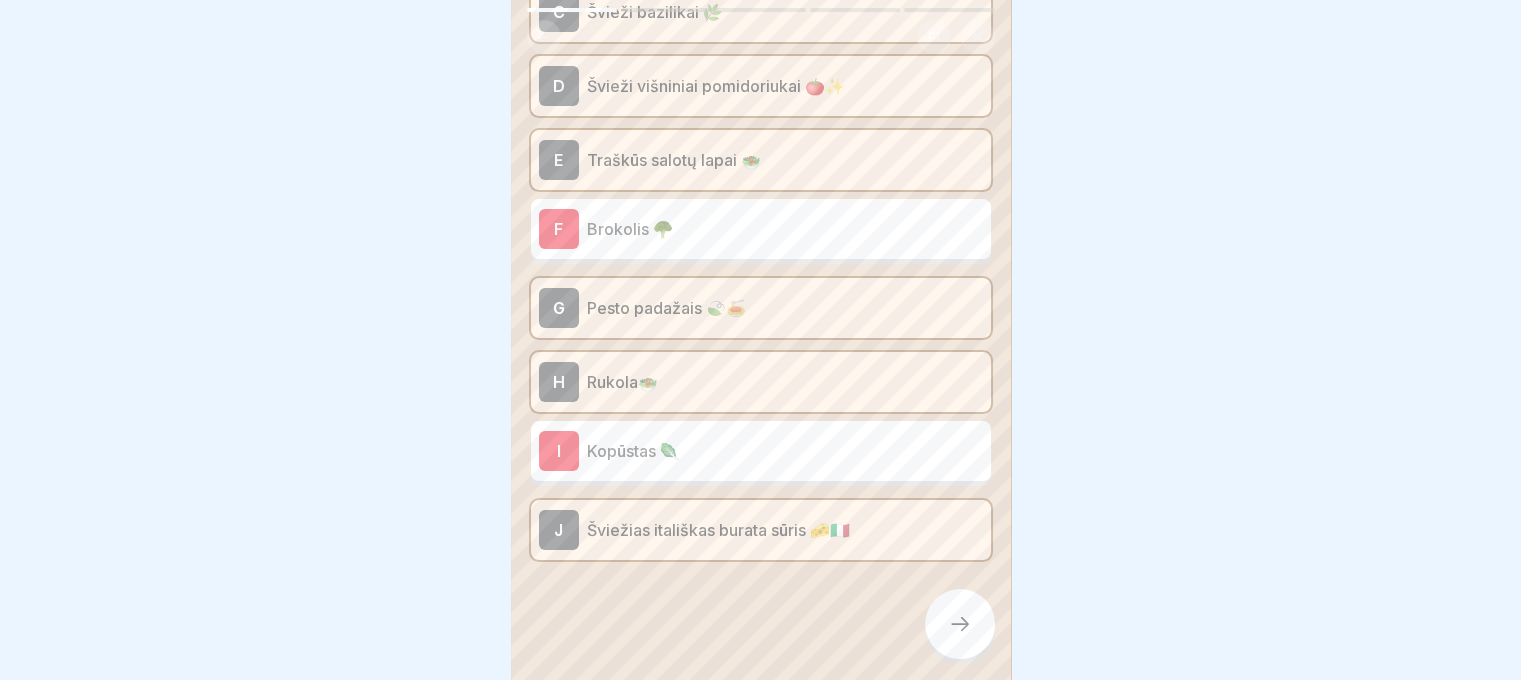 click at bounding box center (960, 624) 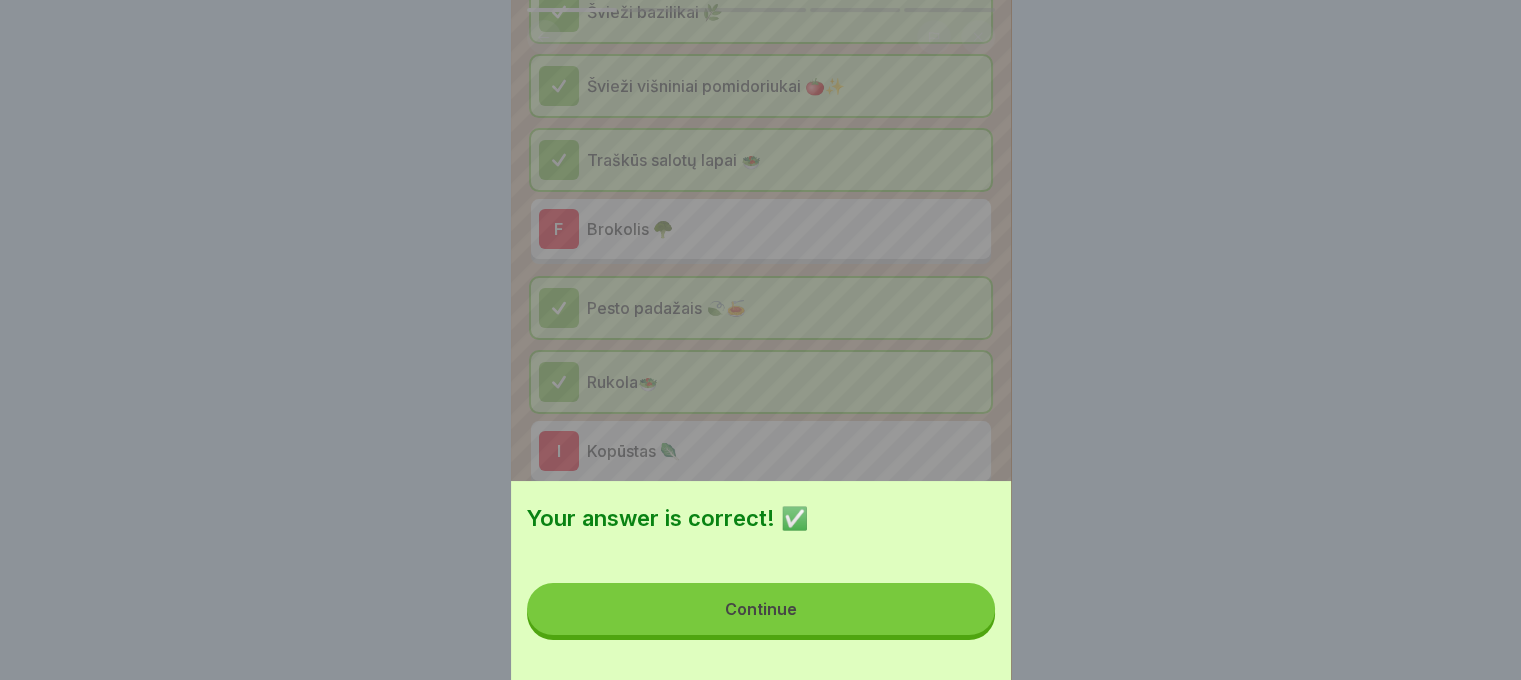 click on "Continue" at bounding box center (761, 609) 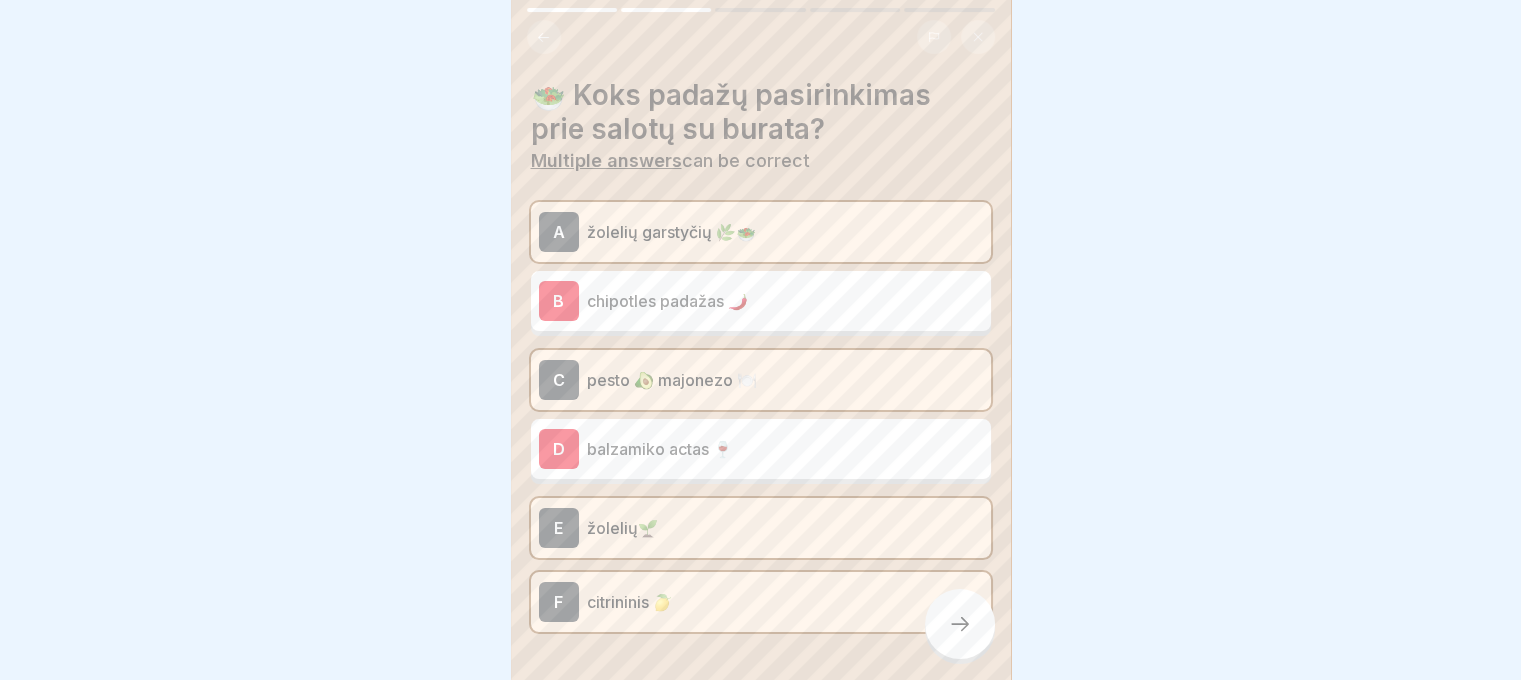 click 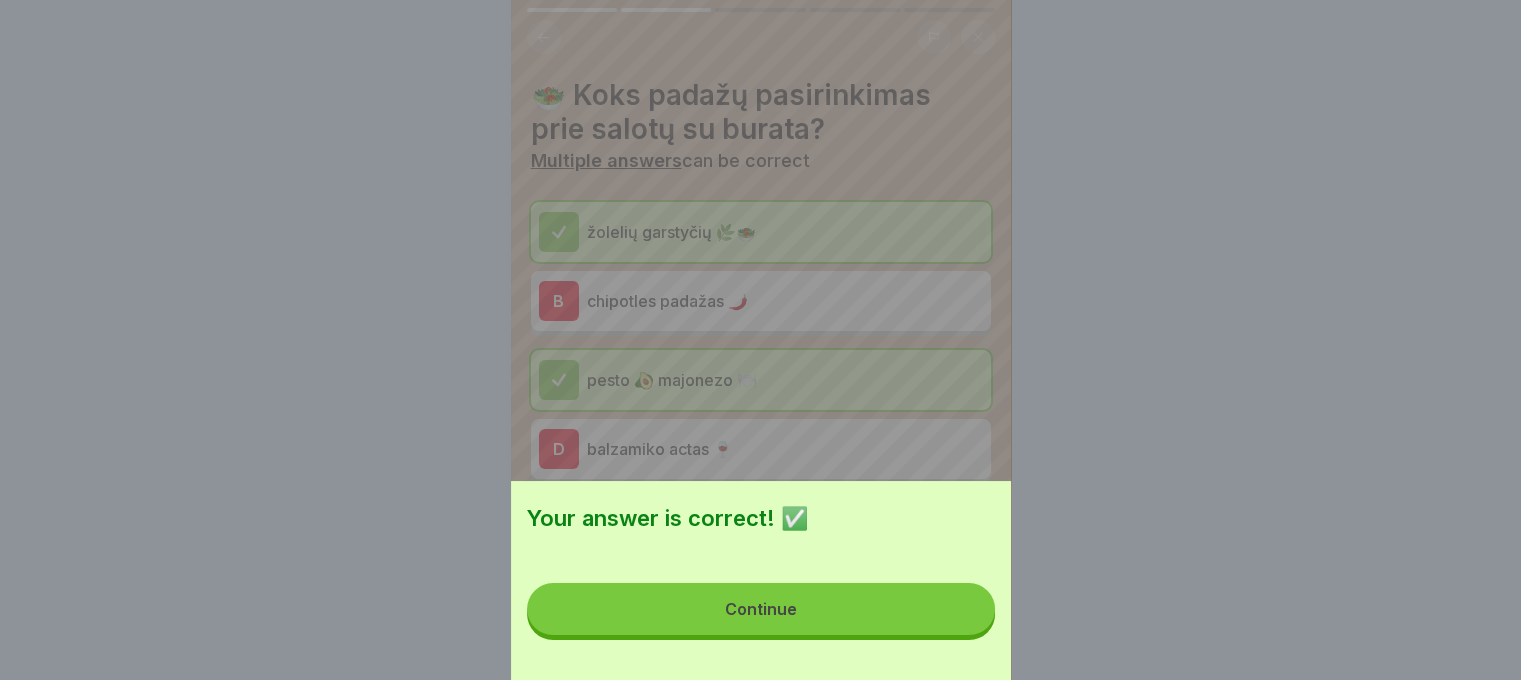 click on "Continue" at bounding box center (761, 609) 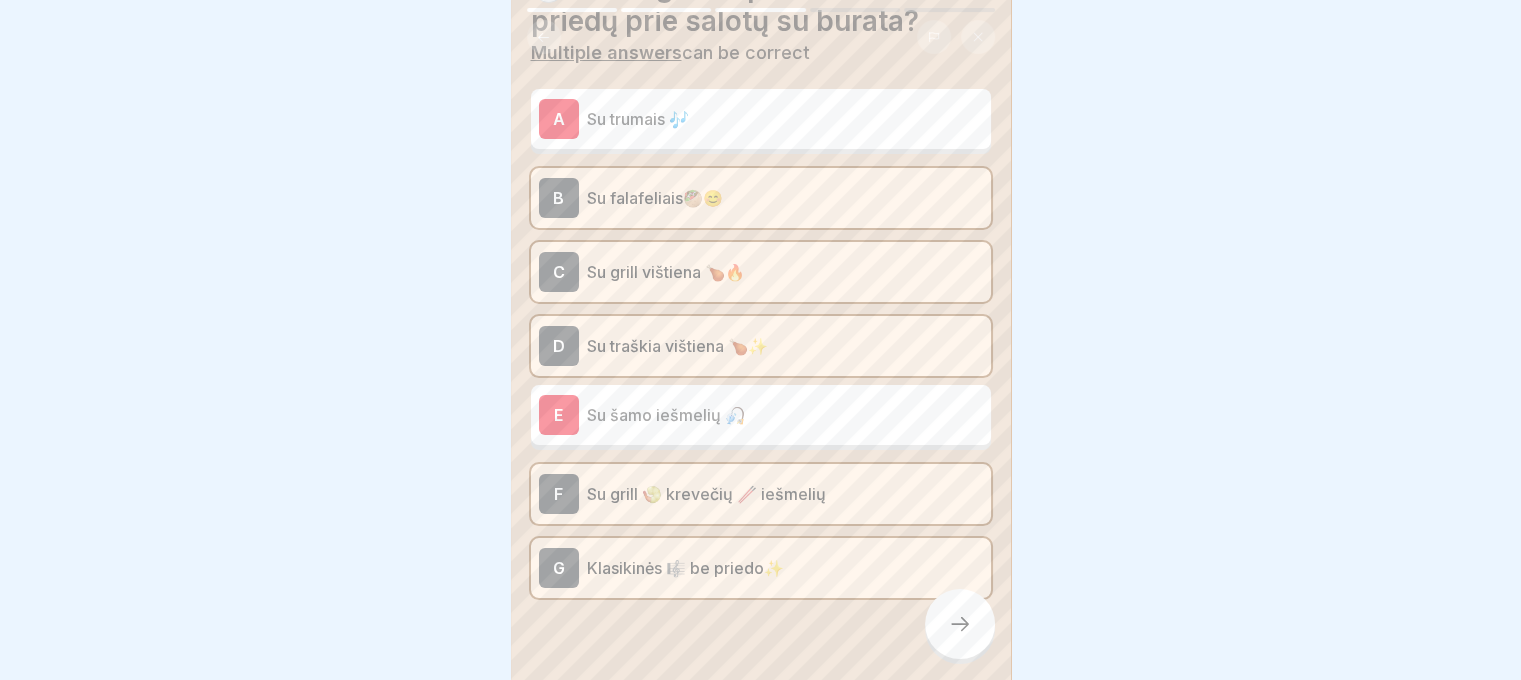 scroll, scrollTop: 145, scrollLeft: 0, axis: vertical 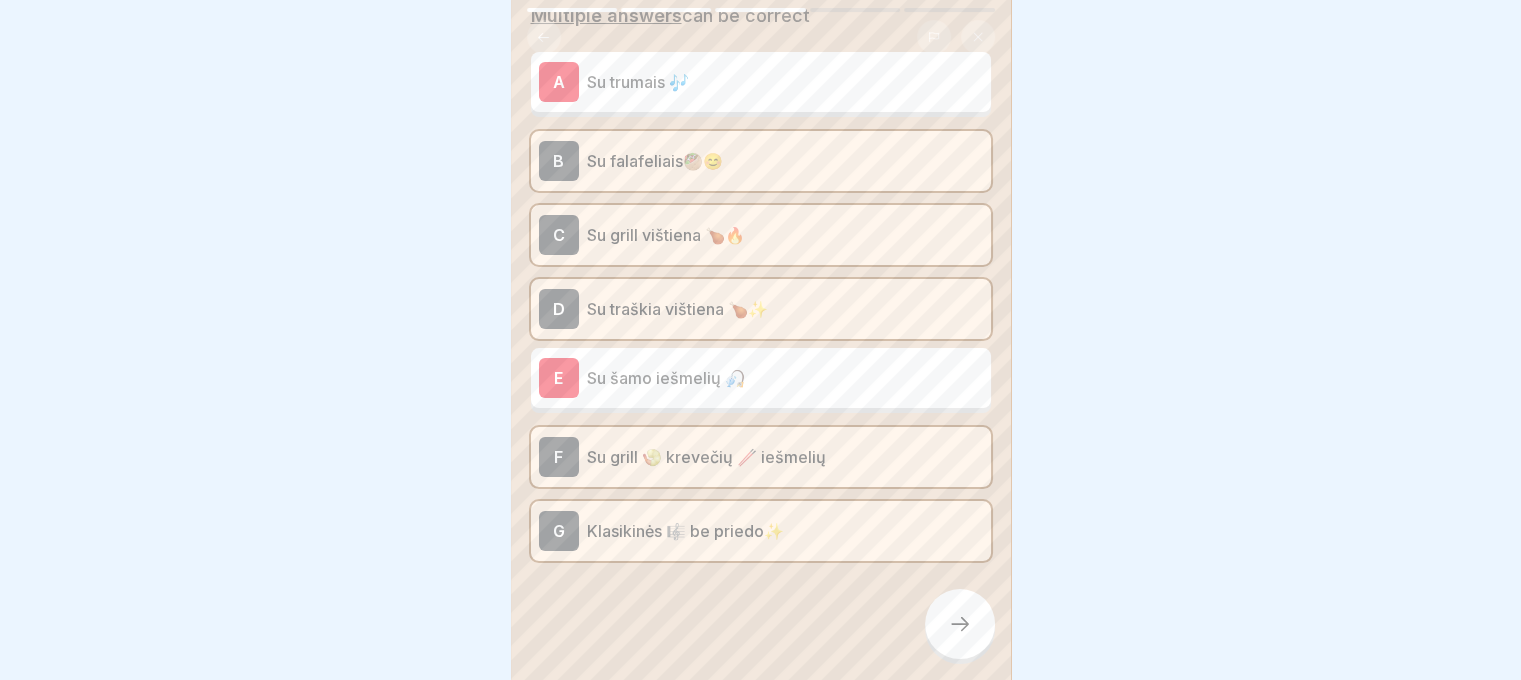 click 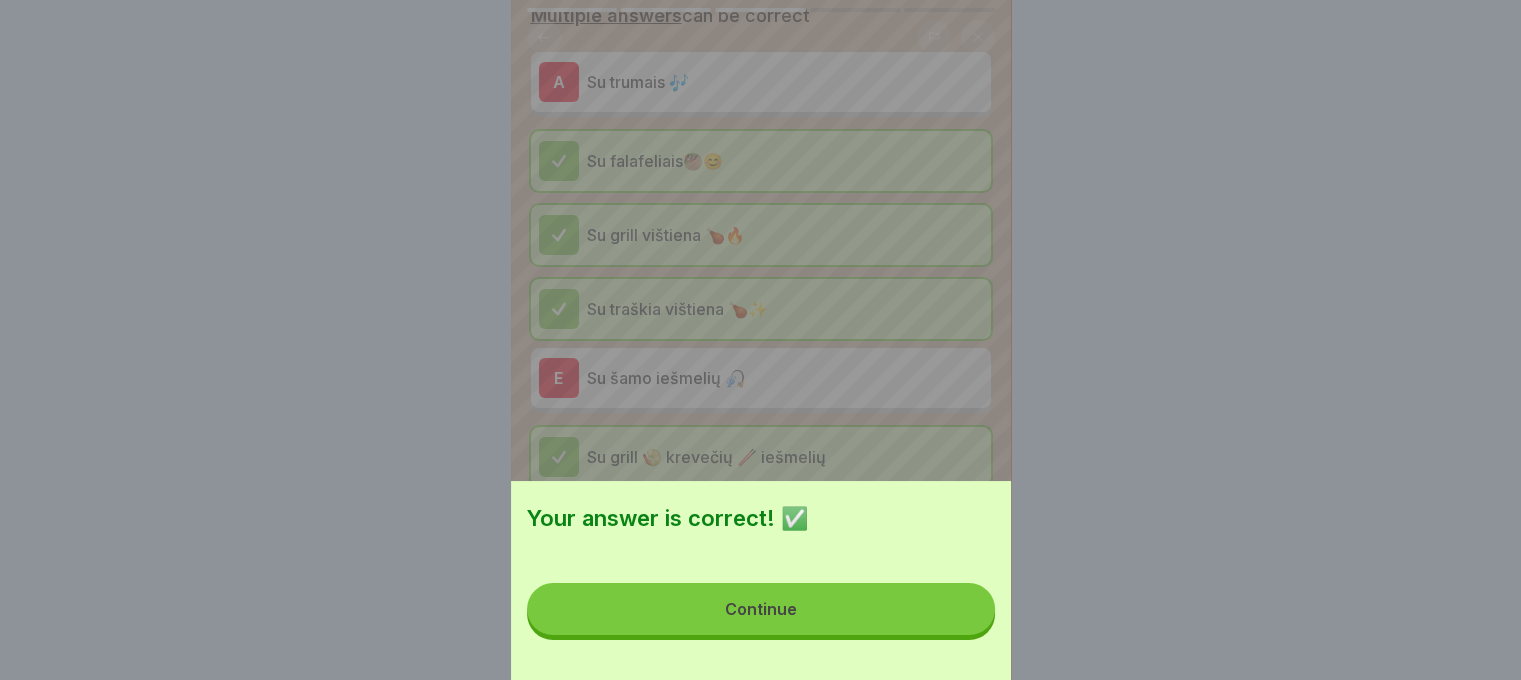 click on "Continue" at bounding box center (761, 609) 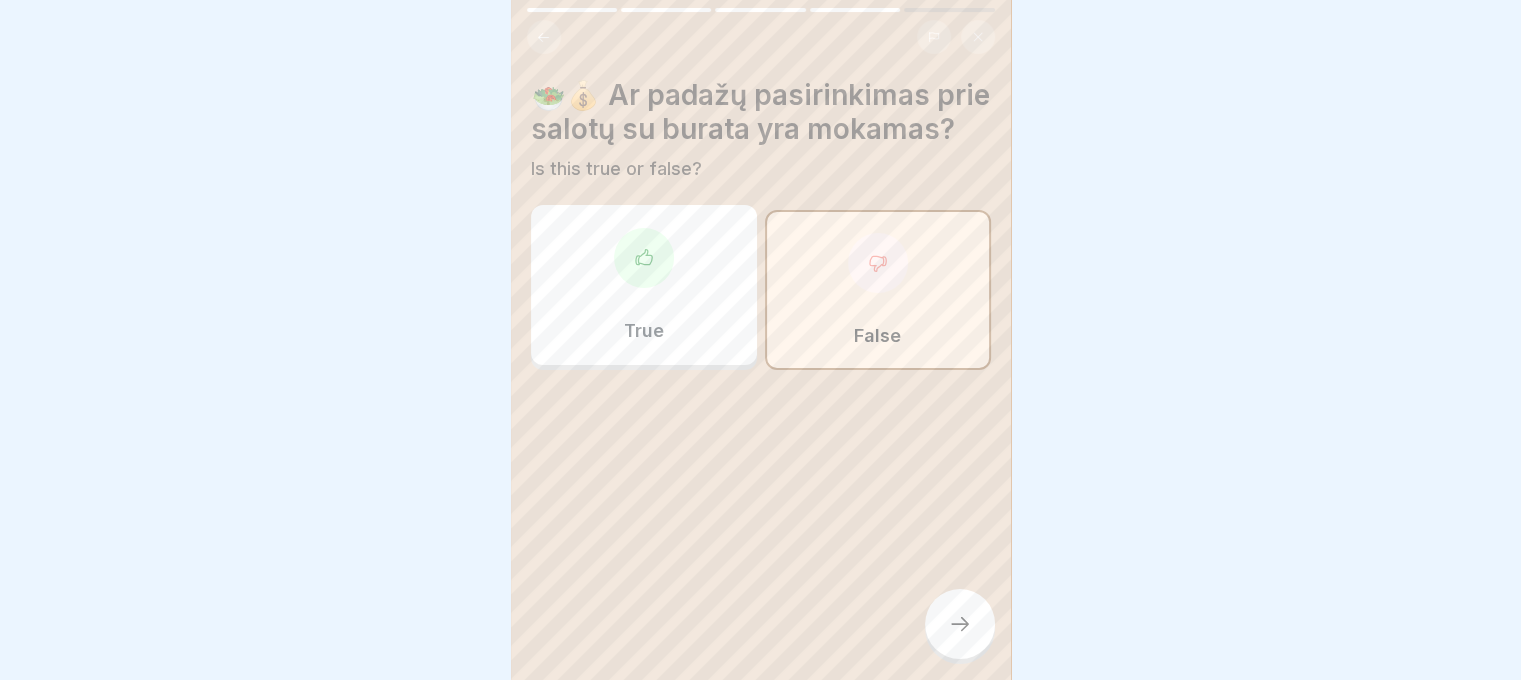 click 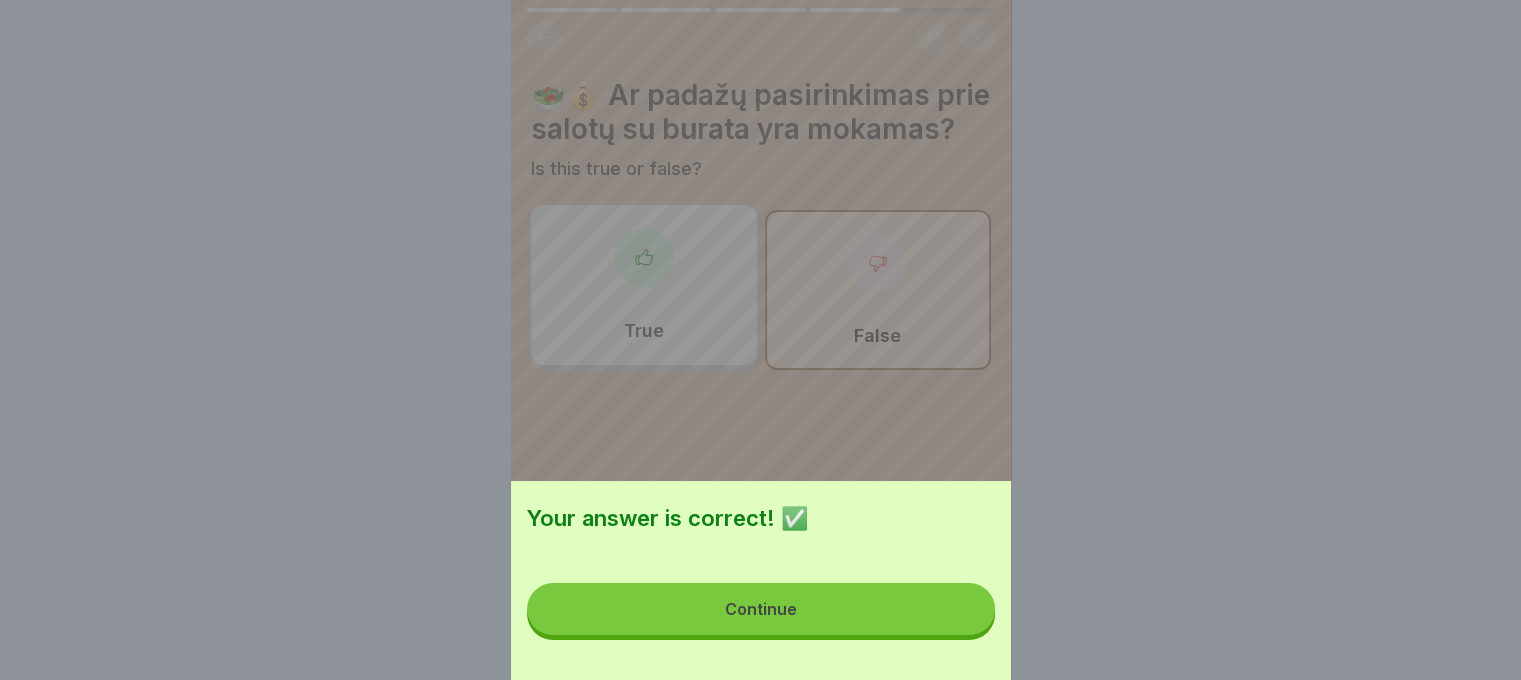 click on "Continue" at bounding box center [761, 609] 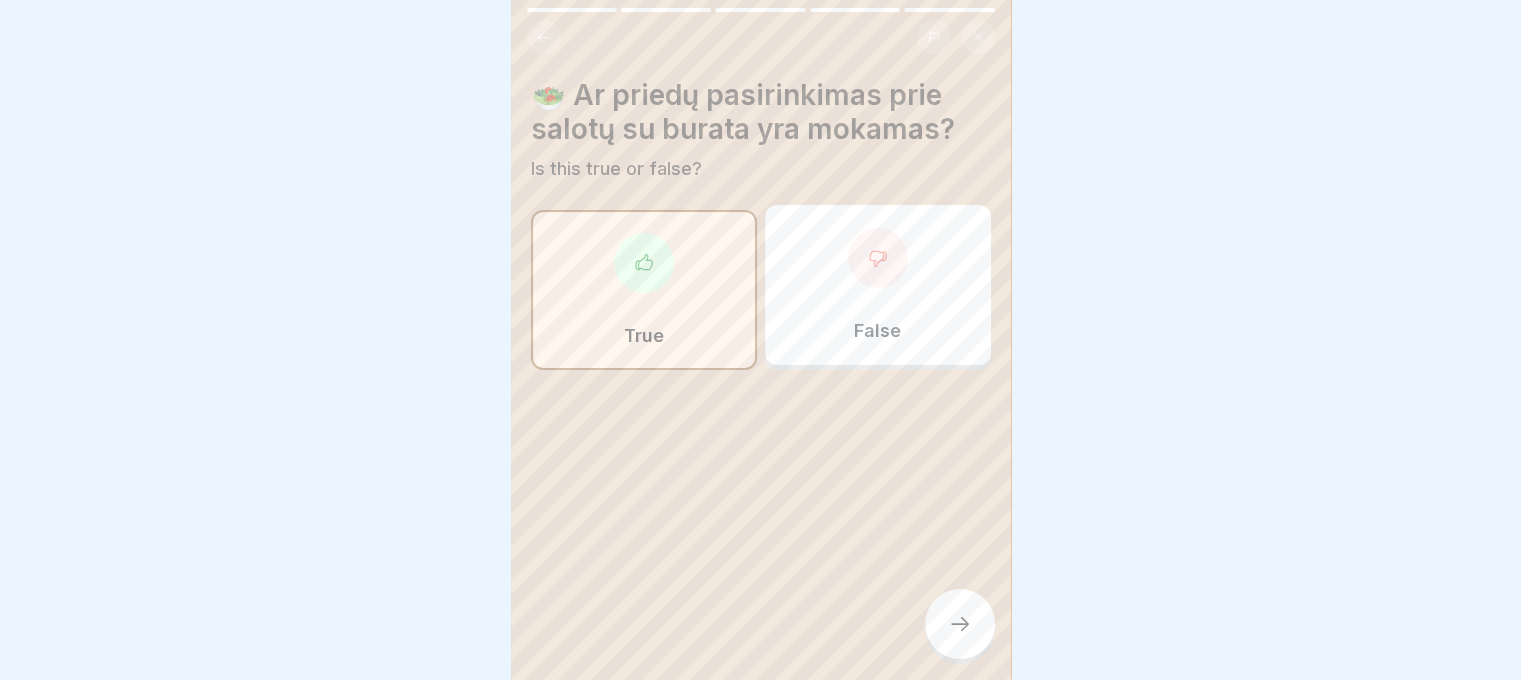 click 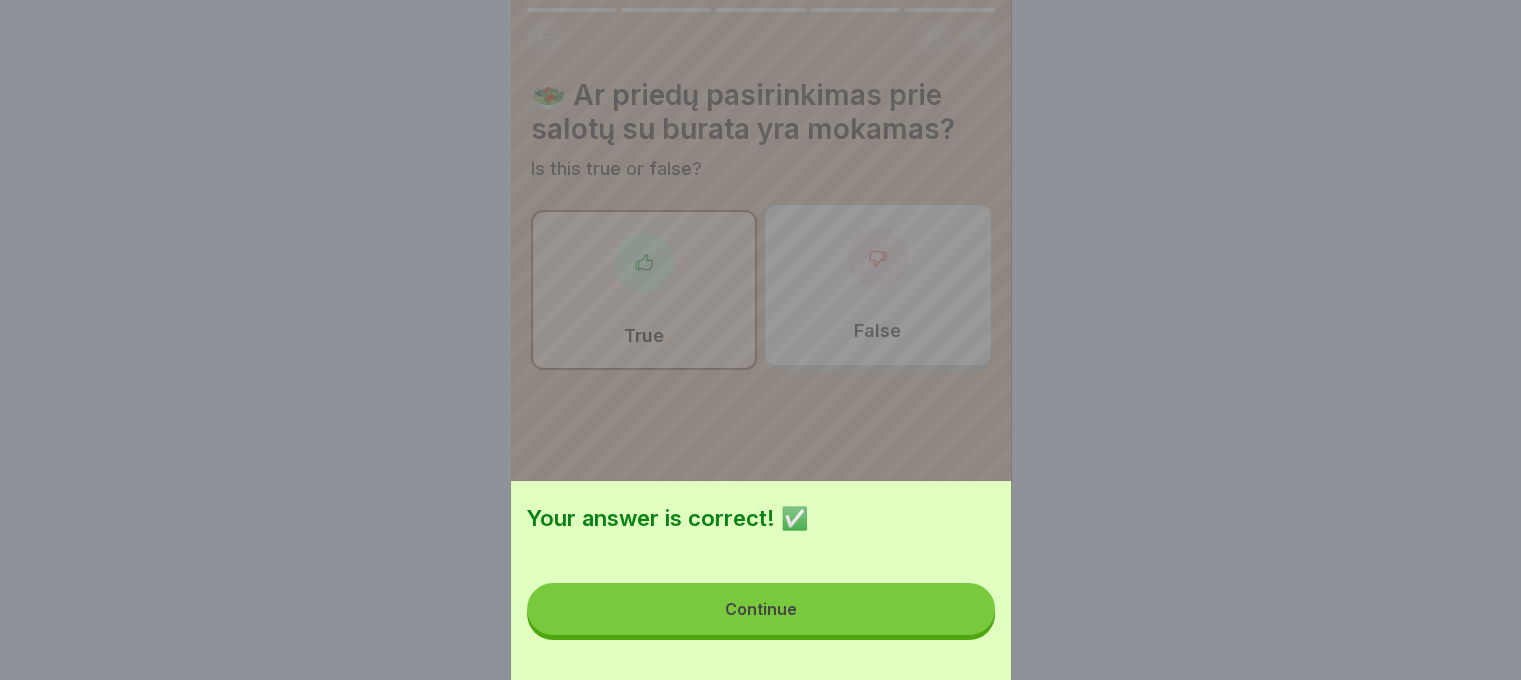click on "Continue" at bounding box center (761, 609) 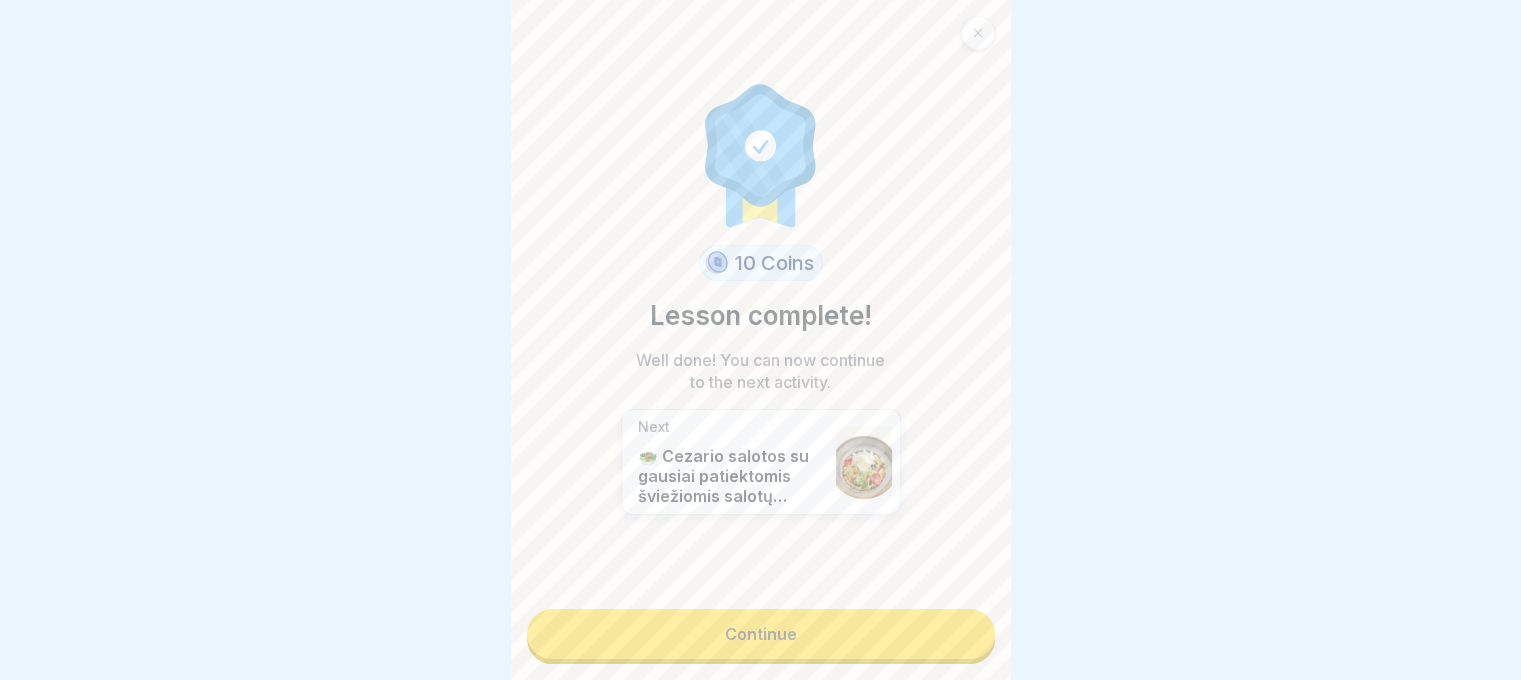 click on "Continue" at bounding box center [761, 634] 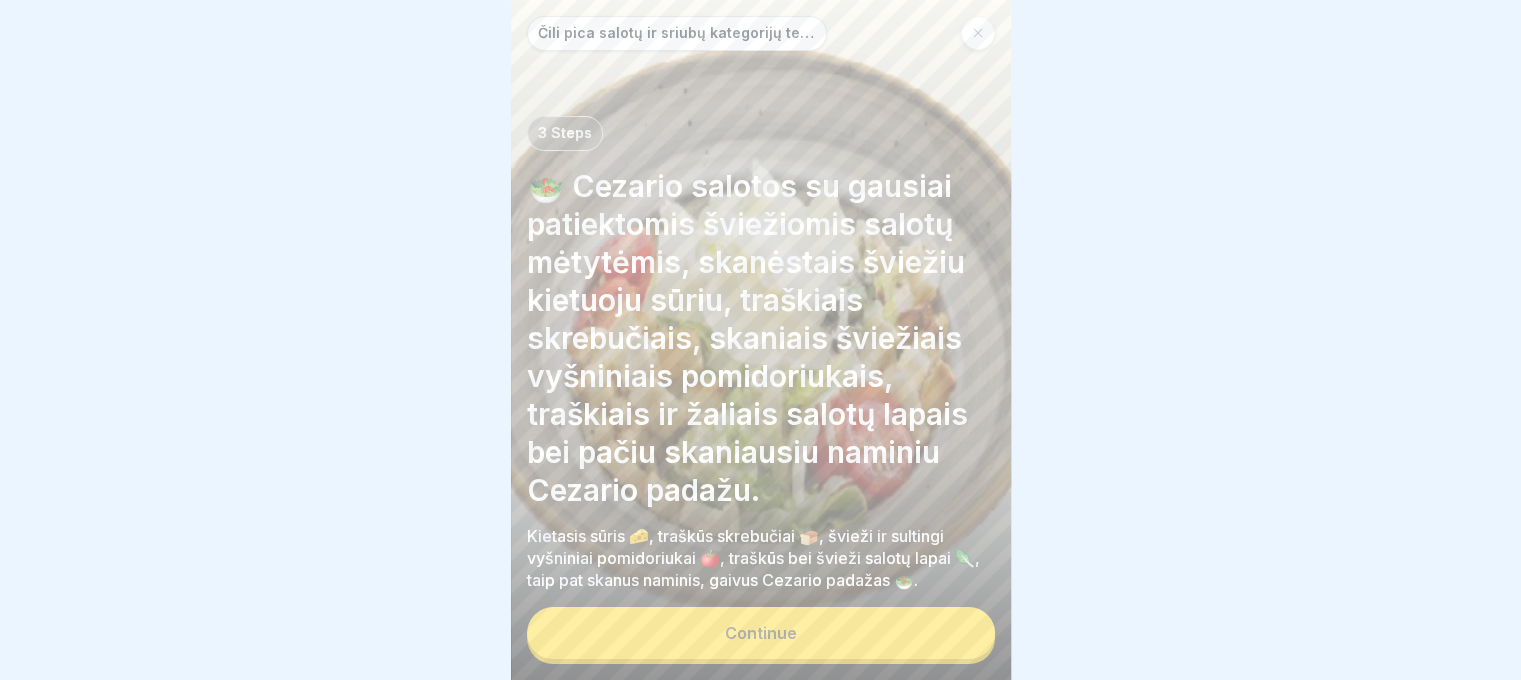 scroll, scrollTop: 15, scrollLeft: 0, axis: vertical 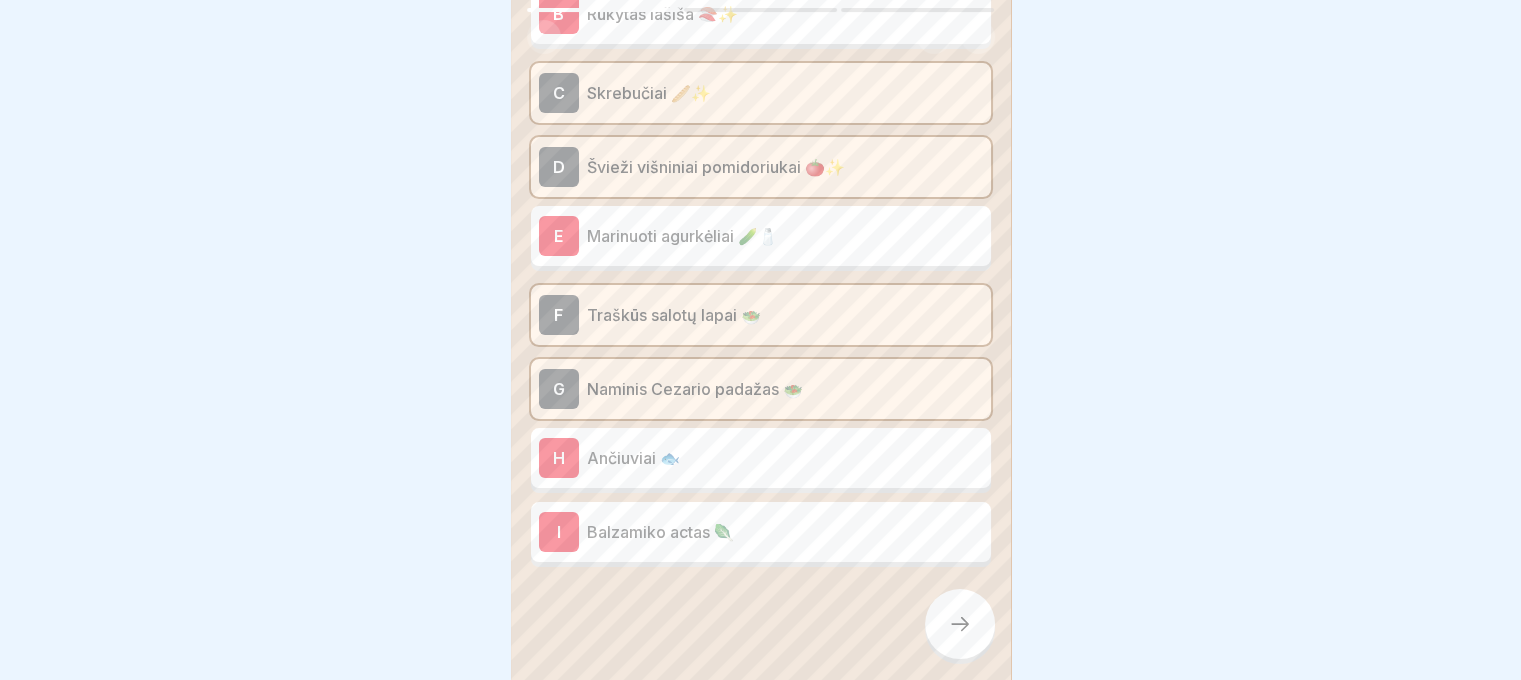 click at bounding box center [960, 624] 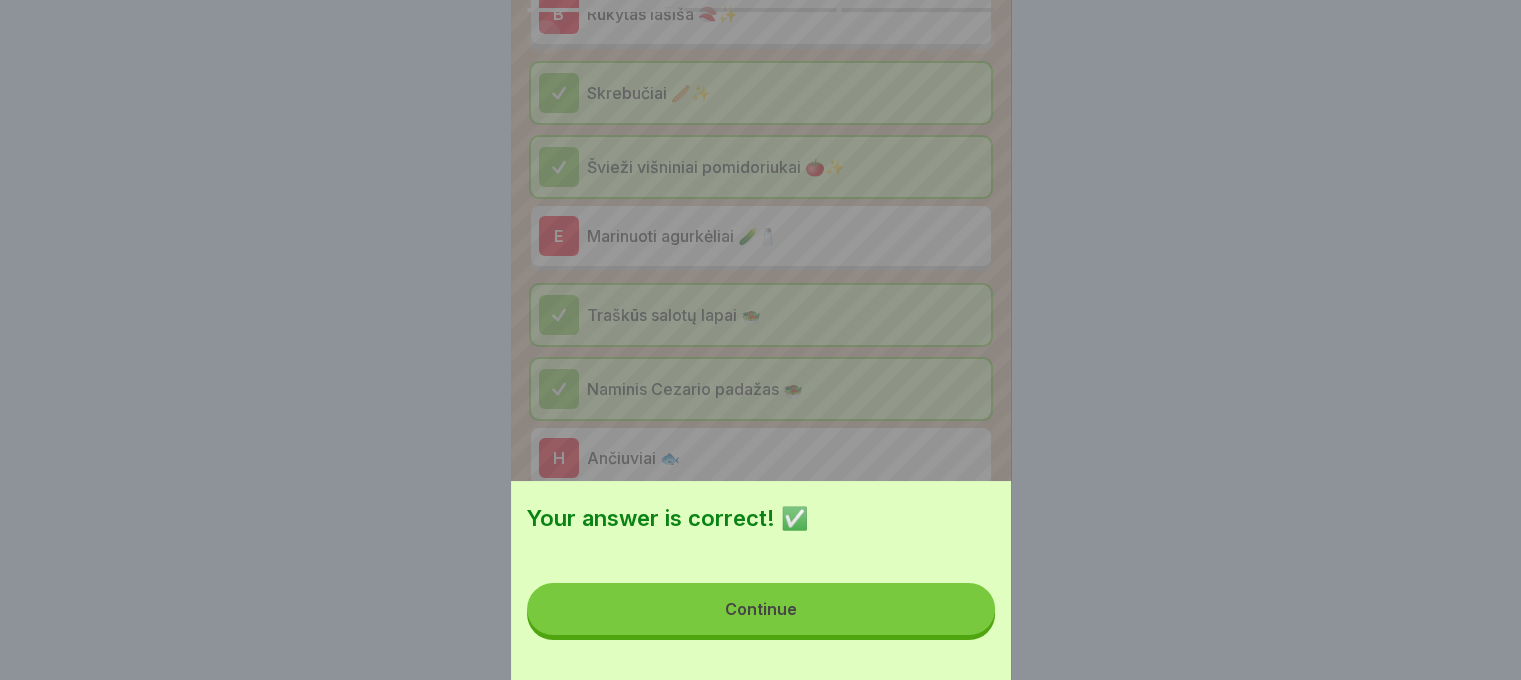 click on "Continue" at bounding box center (761, 609) 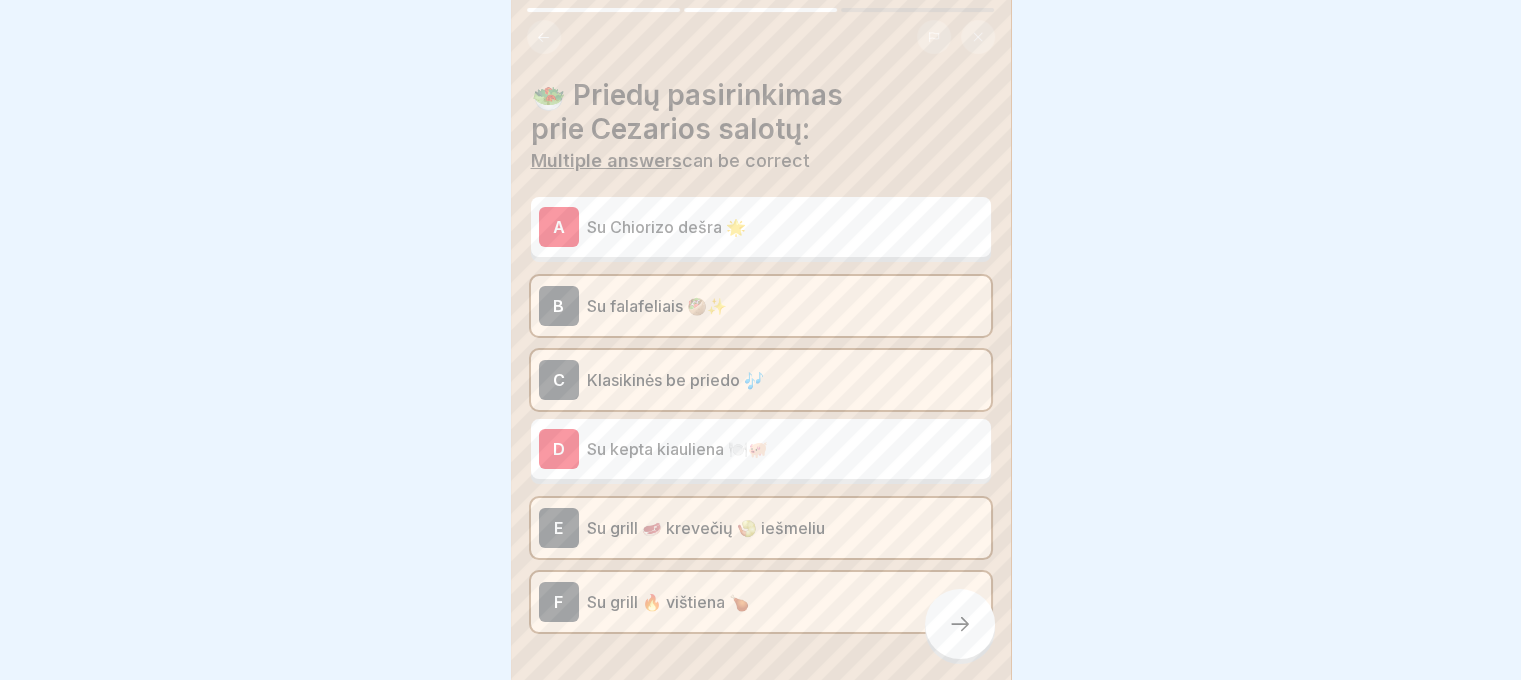 click on "Čili pica salotų ir sriubų kategorijų testas 3 Steps 🥗 Cezario salotos su gausiai patiektomis šviežiomis salotų mėtytėmis, skanėstais šviežiu kietuoju sūriu, traškiais skrebučiais, skaniais šviežiais vyšniniais pomidoriukais, traškiais ir žaliais salotų lapais bei pačiu skaniausiu naminiu Cezario padažu. Kietasis sūris 🧀, traškūs skrebučiai 🍞, švieži ir sultingi vyšniniai pomidoriukai 🍅, traškūs bei švieži salotų lapai 🥬, taip pat skanus naminis, gaivus Cezario padažas 🥗. Continue 🥗 Iš kokių ingridientų susideda Cezario salotos? Multiple answers  can be correct Kietasis sūris🧀 B Rūkytas lašiša 🍣✨ Skrebučiai 🥖✨ Švieži višniniai pomidoriukai 🍅✨ E Marinuoti agurkėliai 🥒🧂 Traškūs salotų lapai 🥗 Naminis Cezario padažas 🥗 H Ančiuviai 🐟 I Balzamiko actas 🥬 🥗 Priedų pasirinkimas prie Cezarios salotų: Multiple answers  can be correct A Su Chiorizo dešra 🌟 B Su falafeliais 🥙✨ C D E F A B C D E" at bounding box center (761, 340) 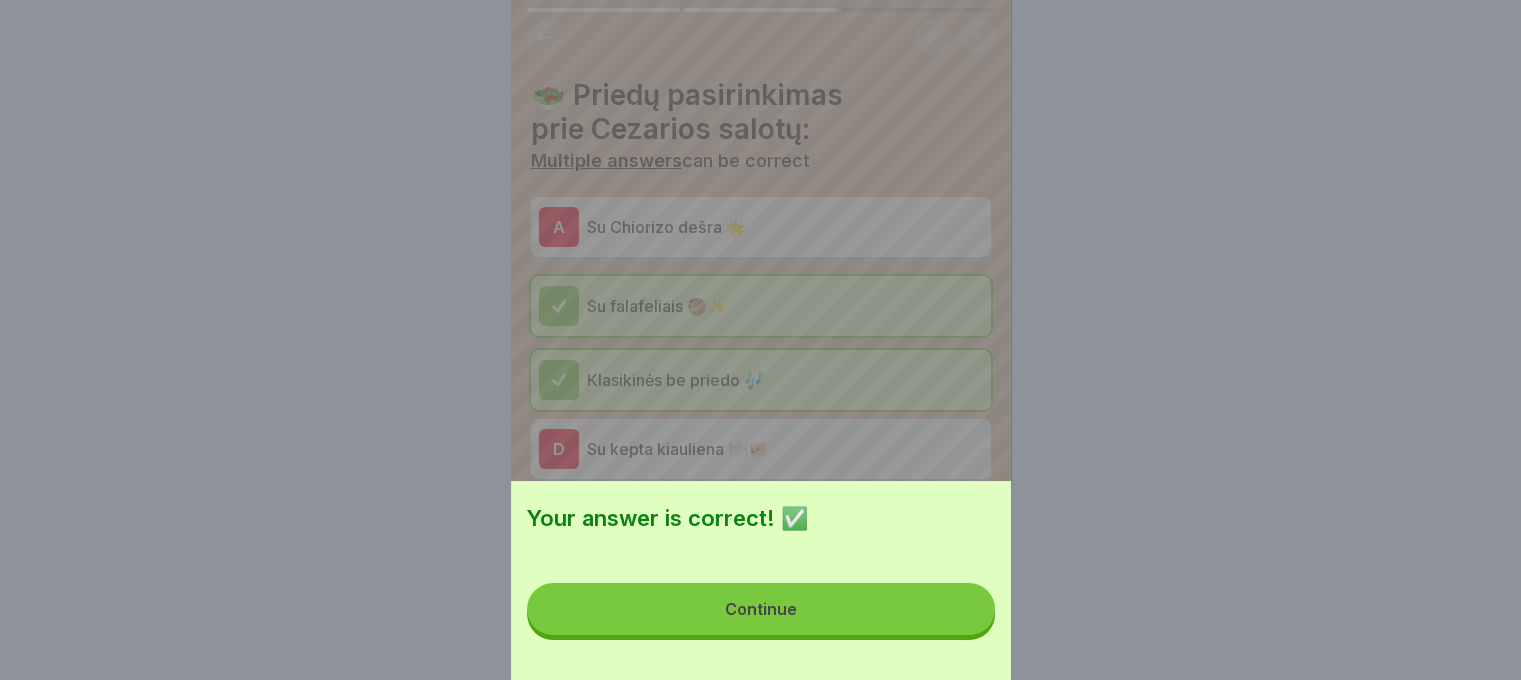 click on "Continue" at bounding box center [761, 609] 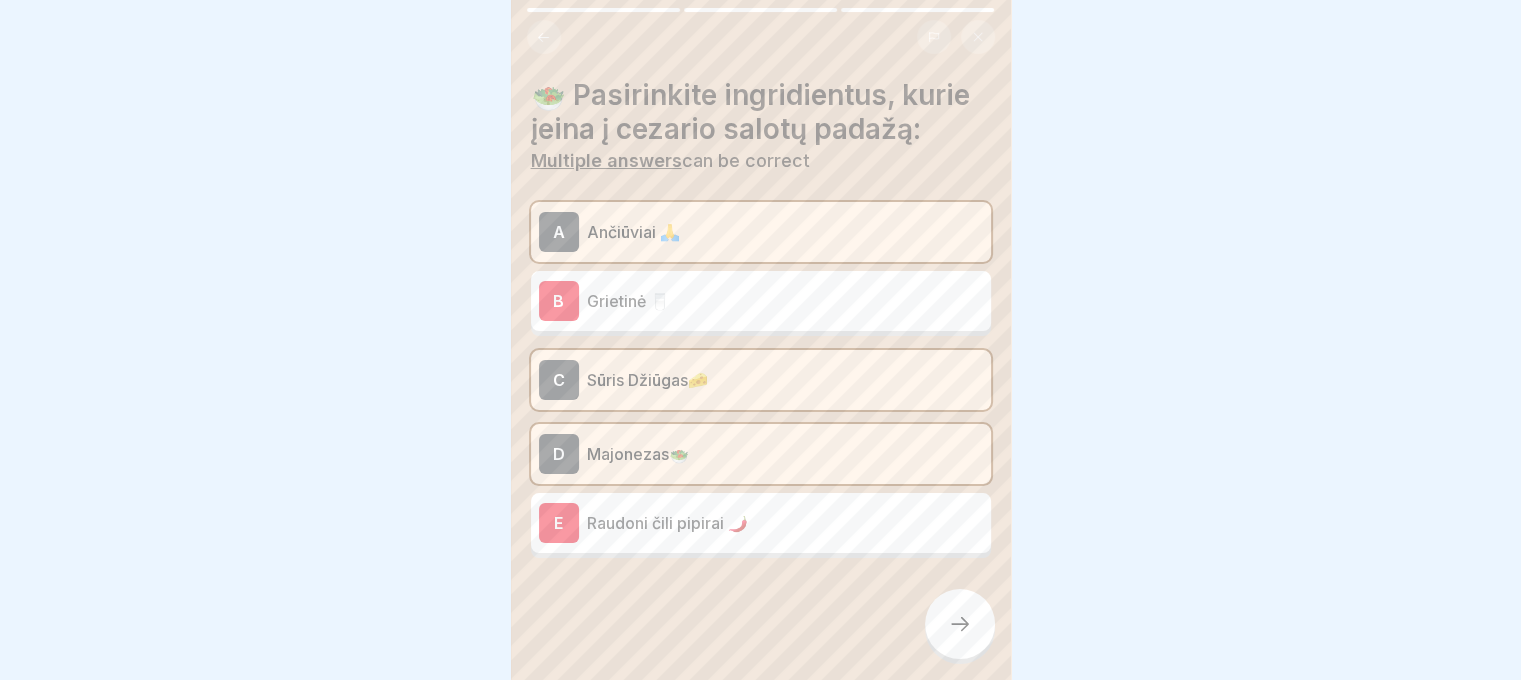 click 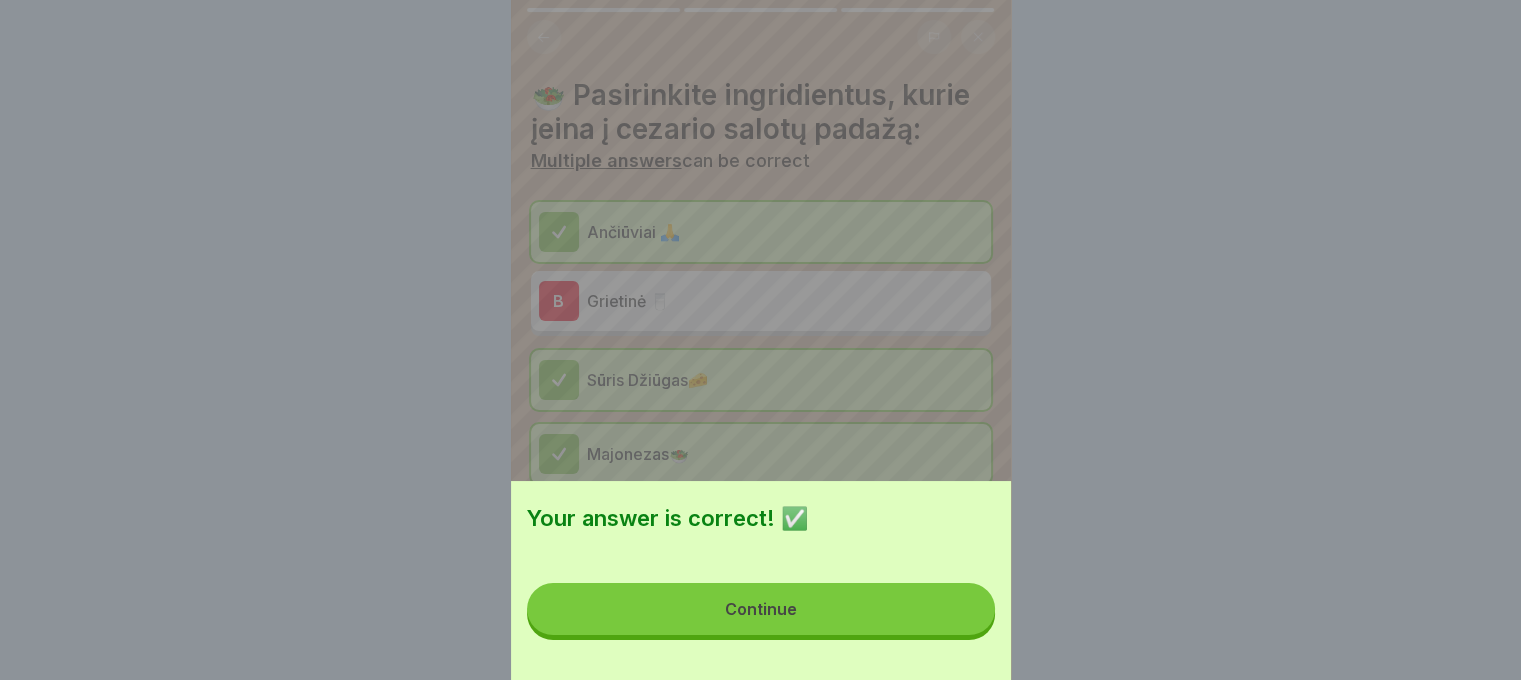 click on "Continue" at bounding box center (761, 609) 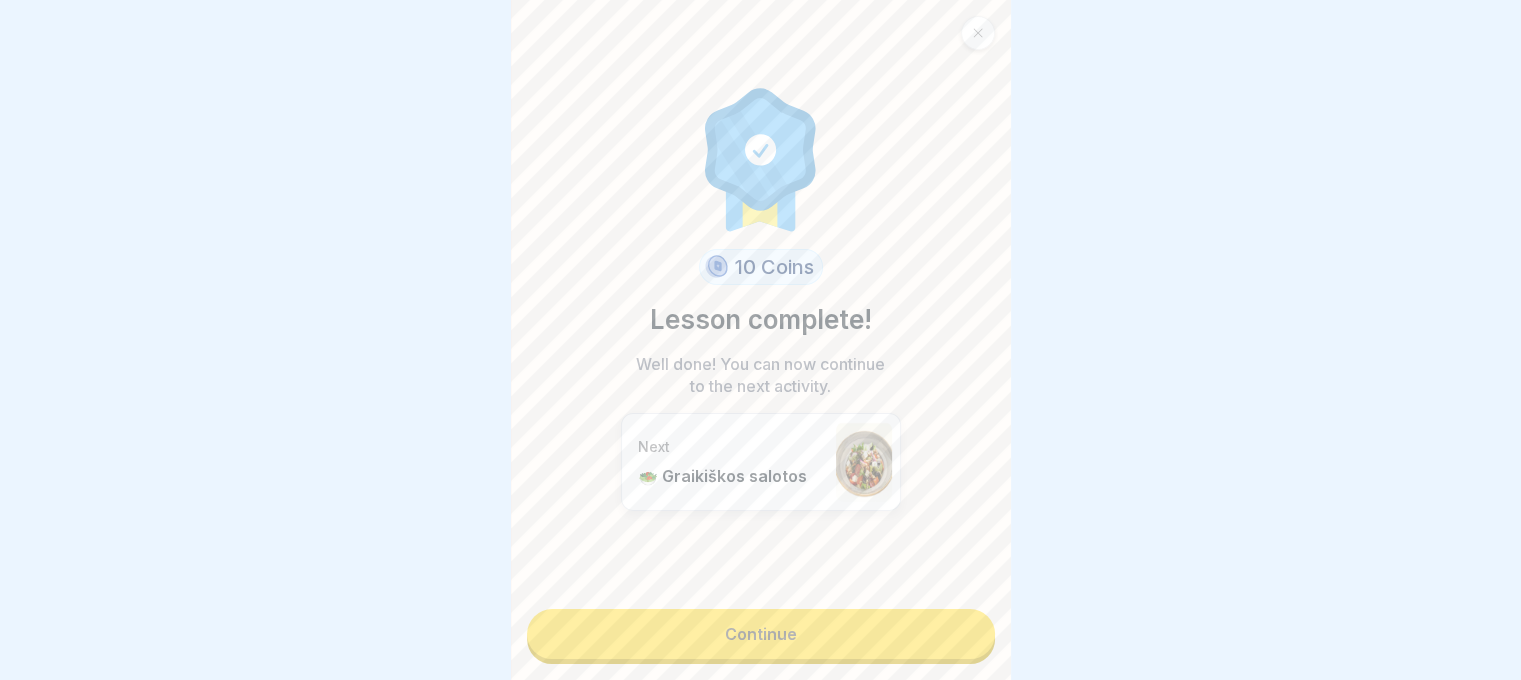 click on "Continue" at bounding box center [761, 634] 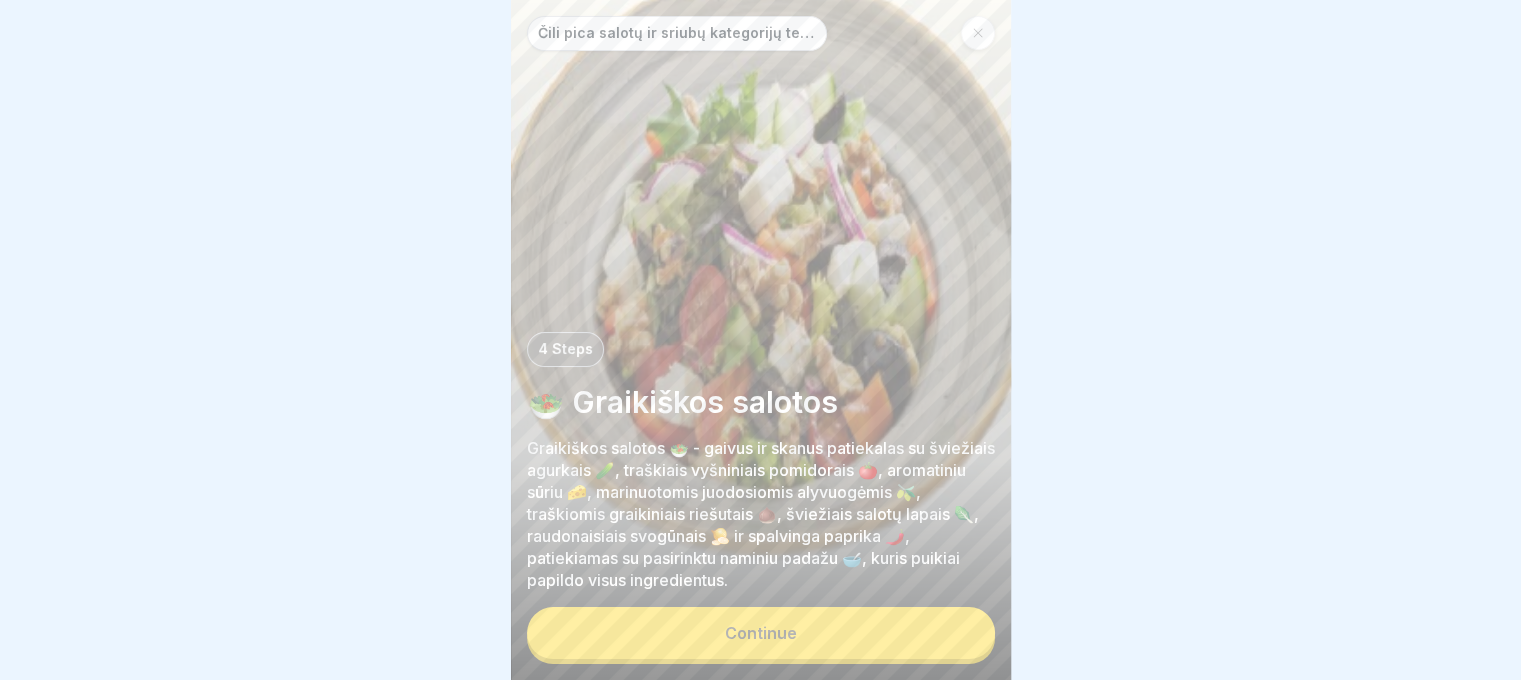 click on "Continue" at bounding box center (761, 633) 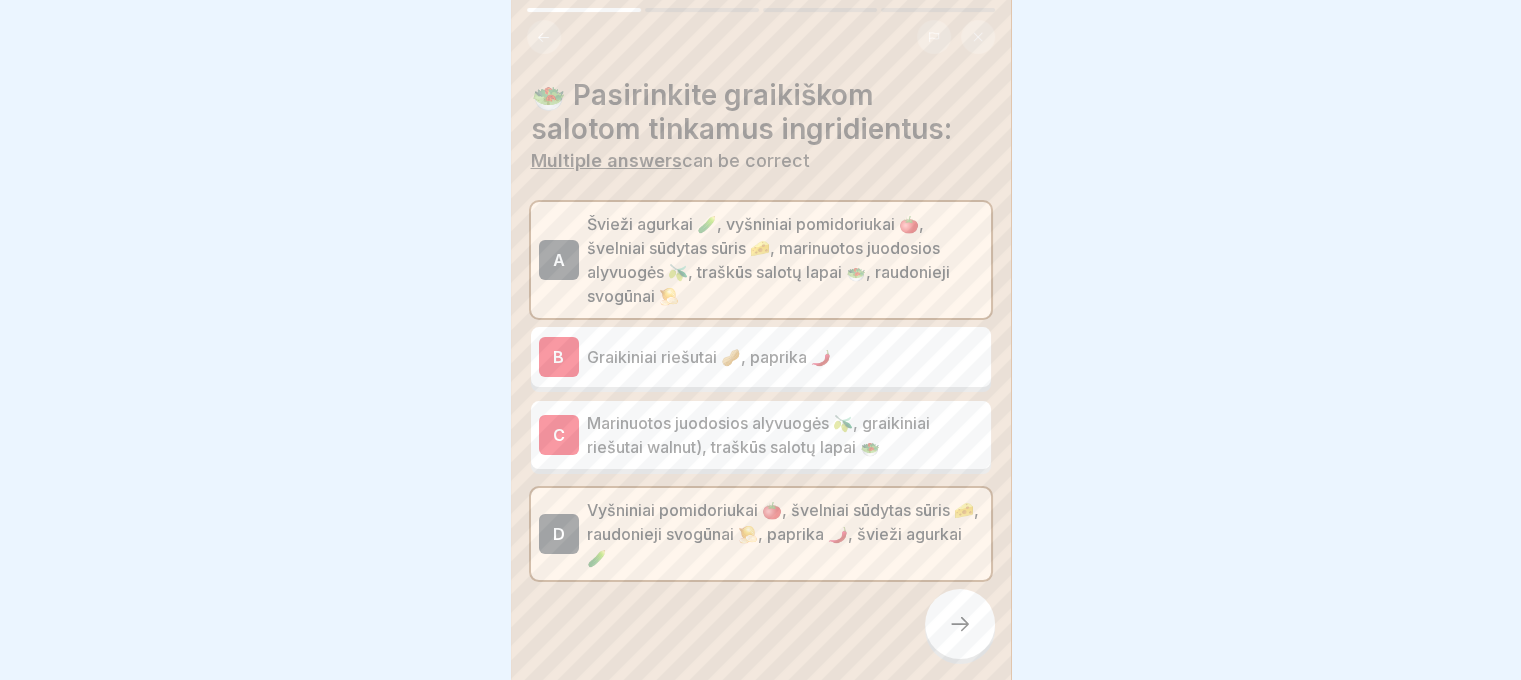 click at bounding box center (960, 624) 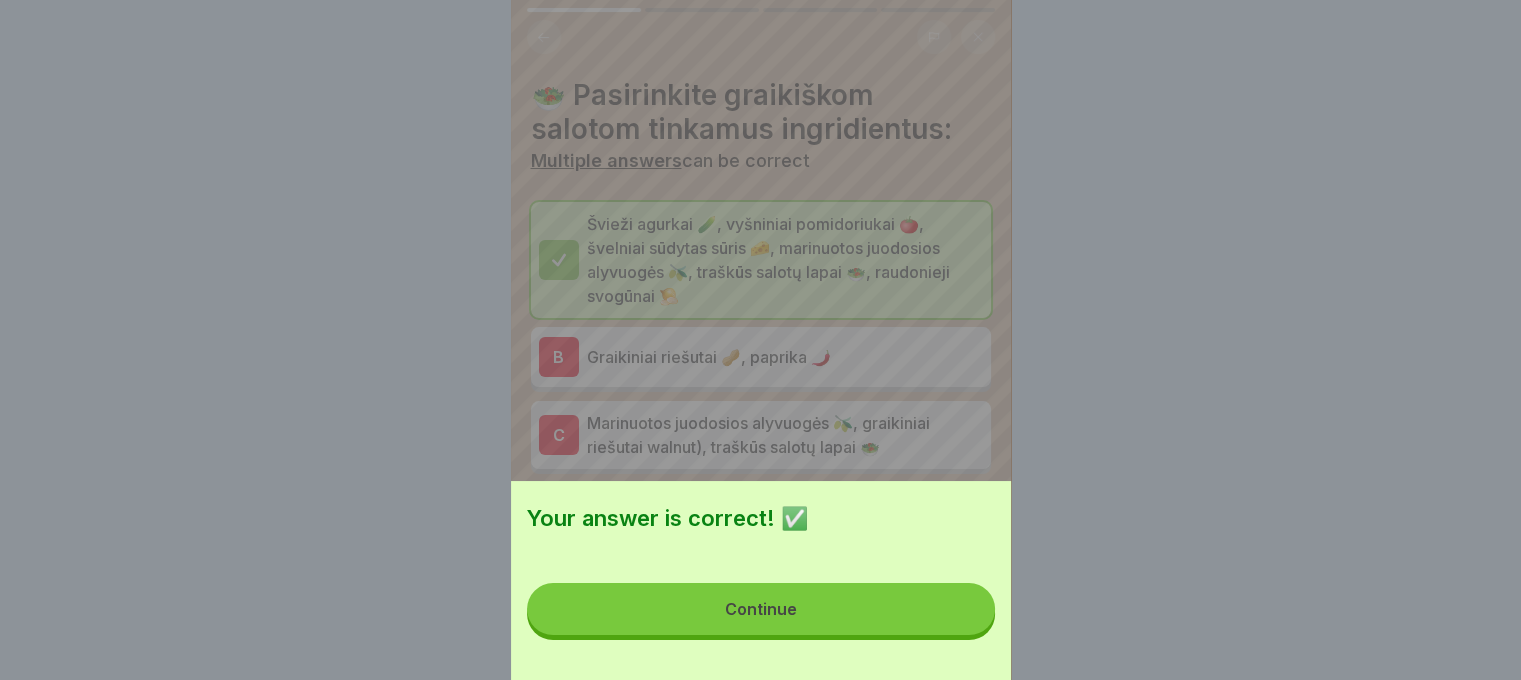 click on "Continue" at bounding box center [761, 609] 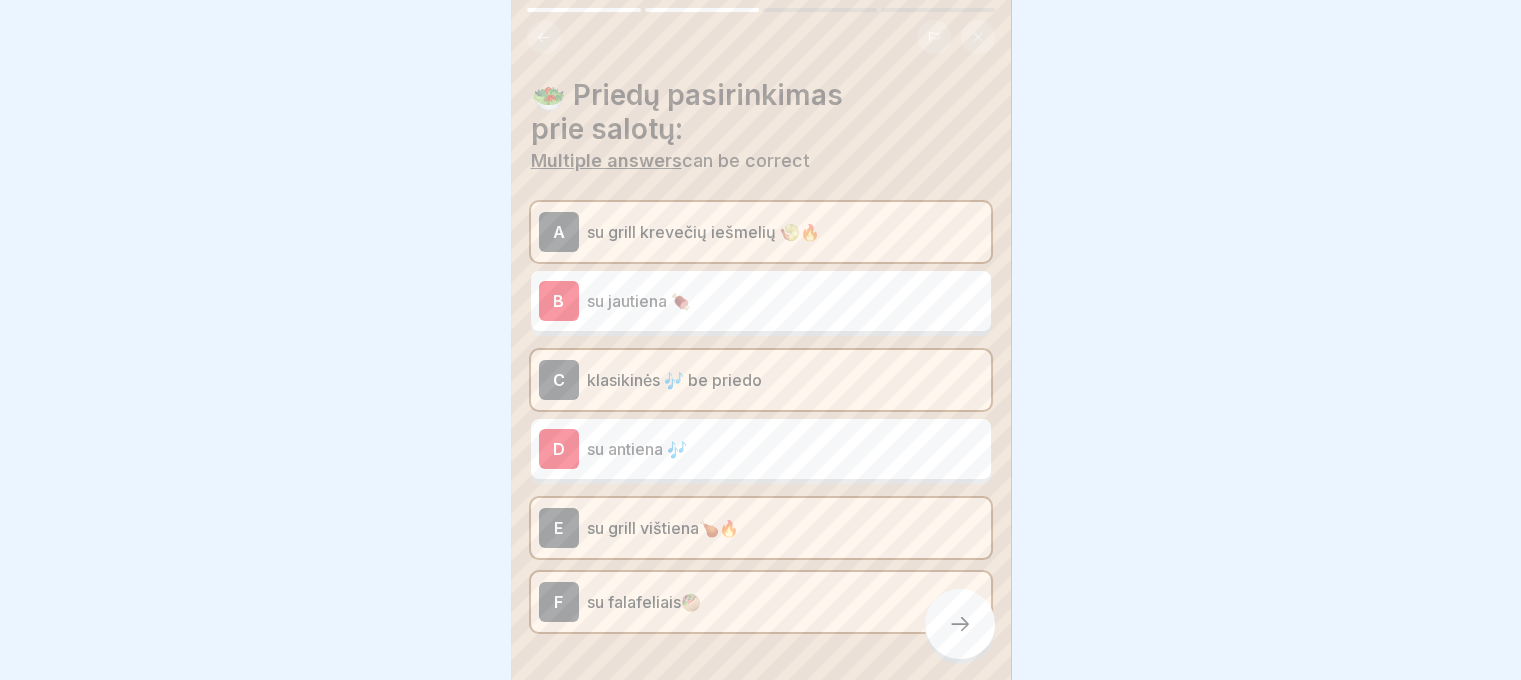 click at bounding box center [960, 624] 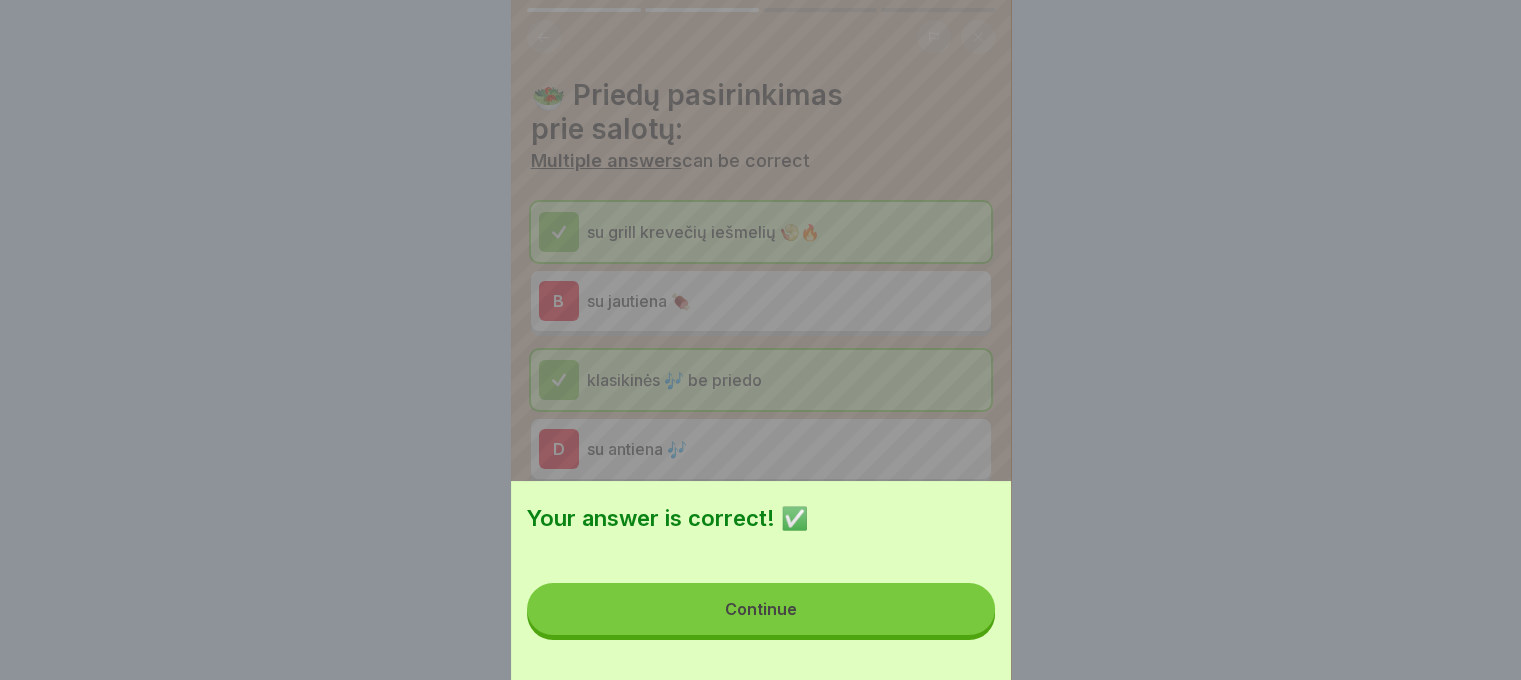 click on "Continue" at bounding box center [761, 609] 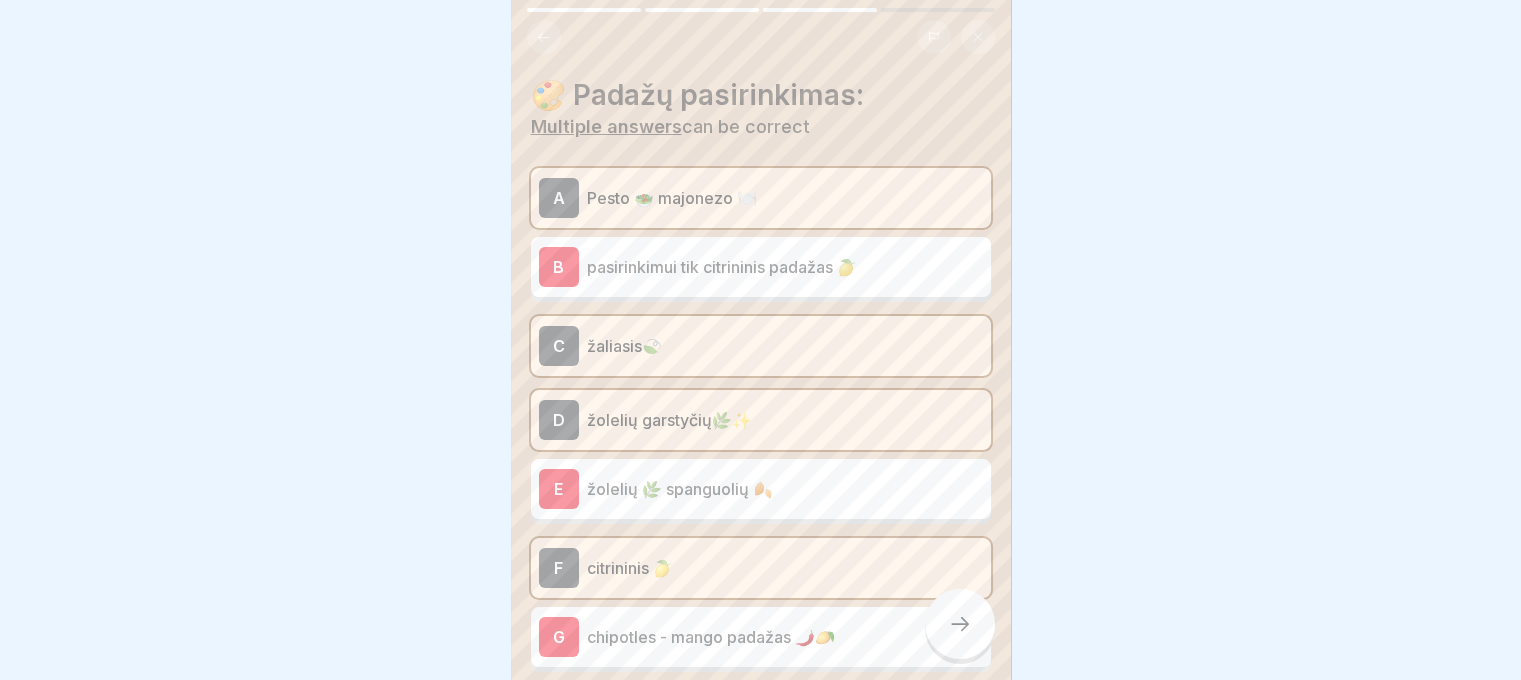 click at bounding box center (960, 624) 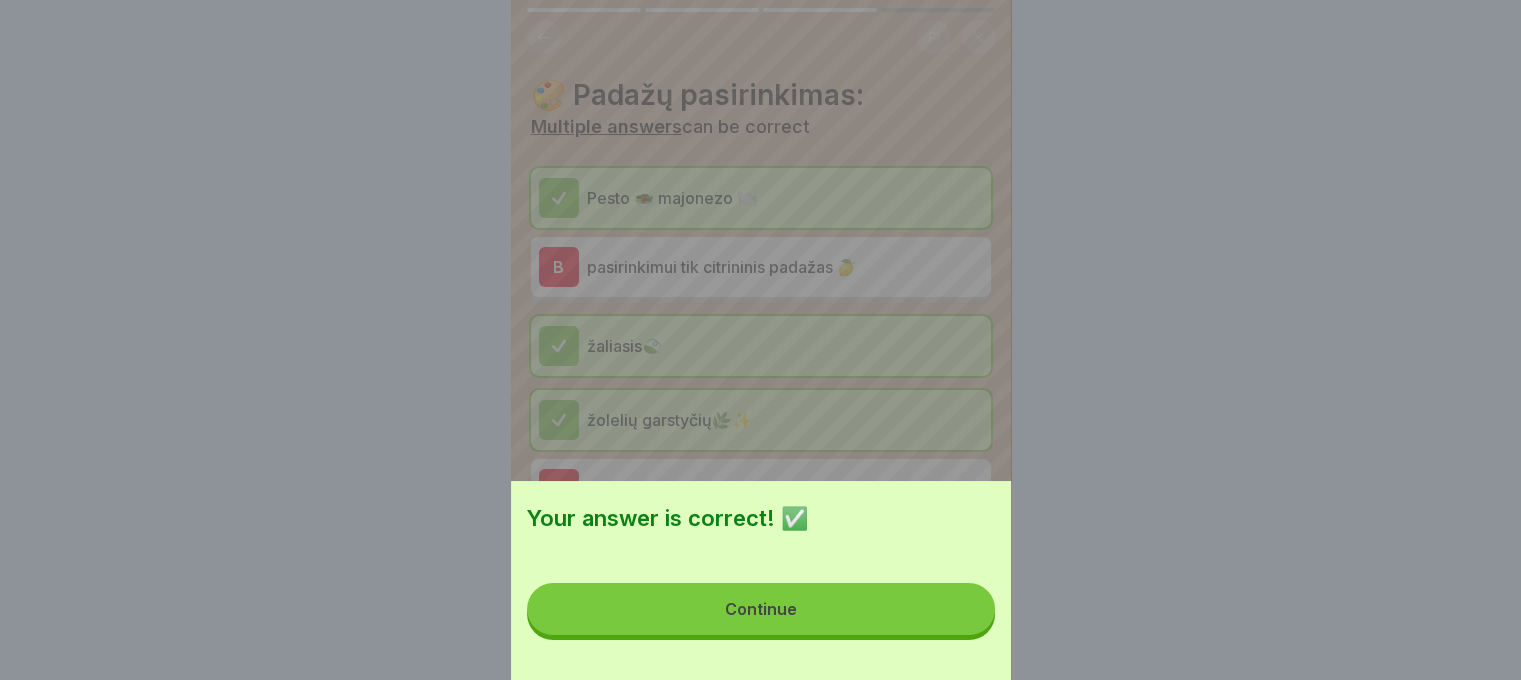 click on "Continue" at bounding box center (761, 609) 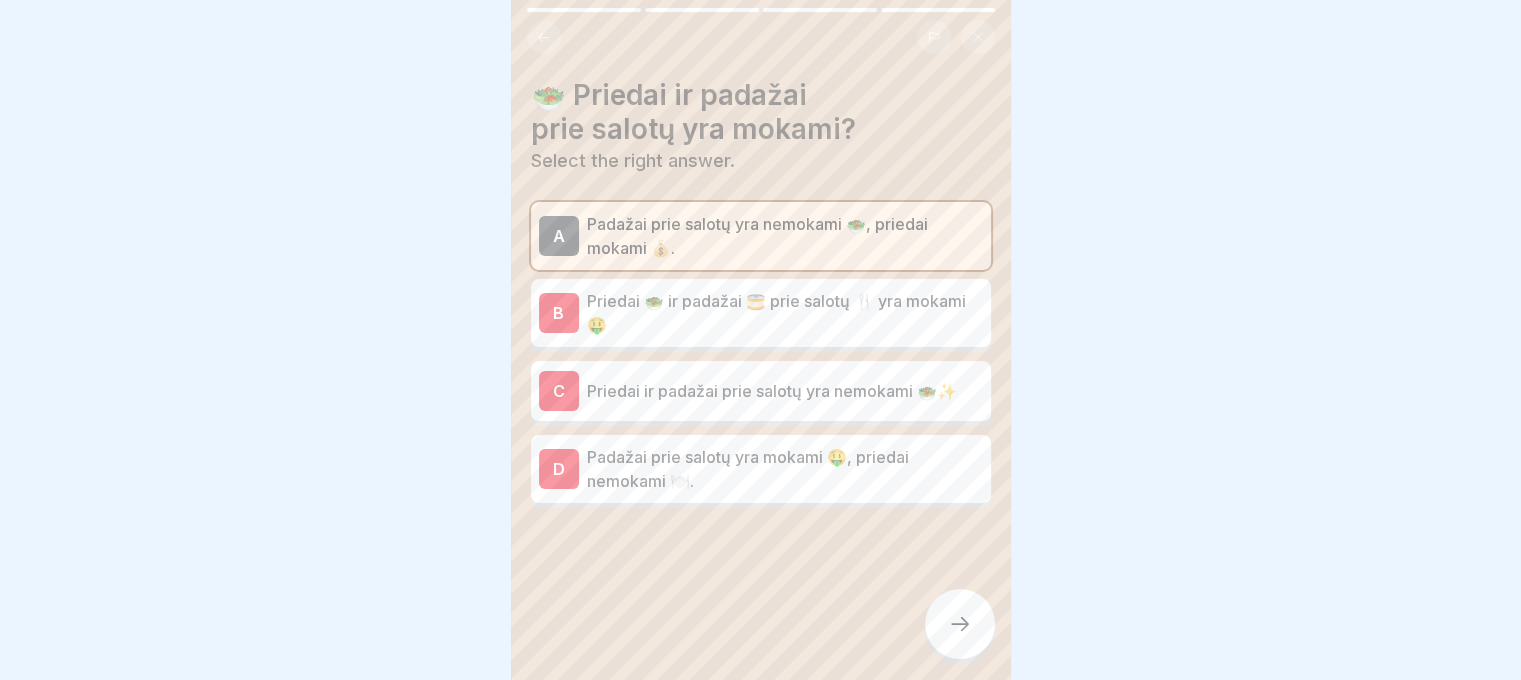 click 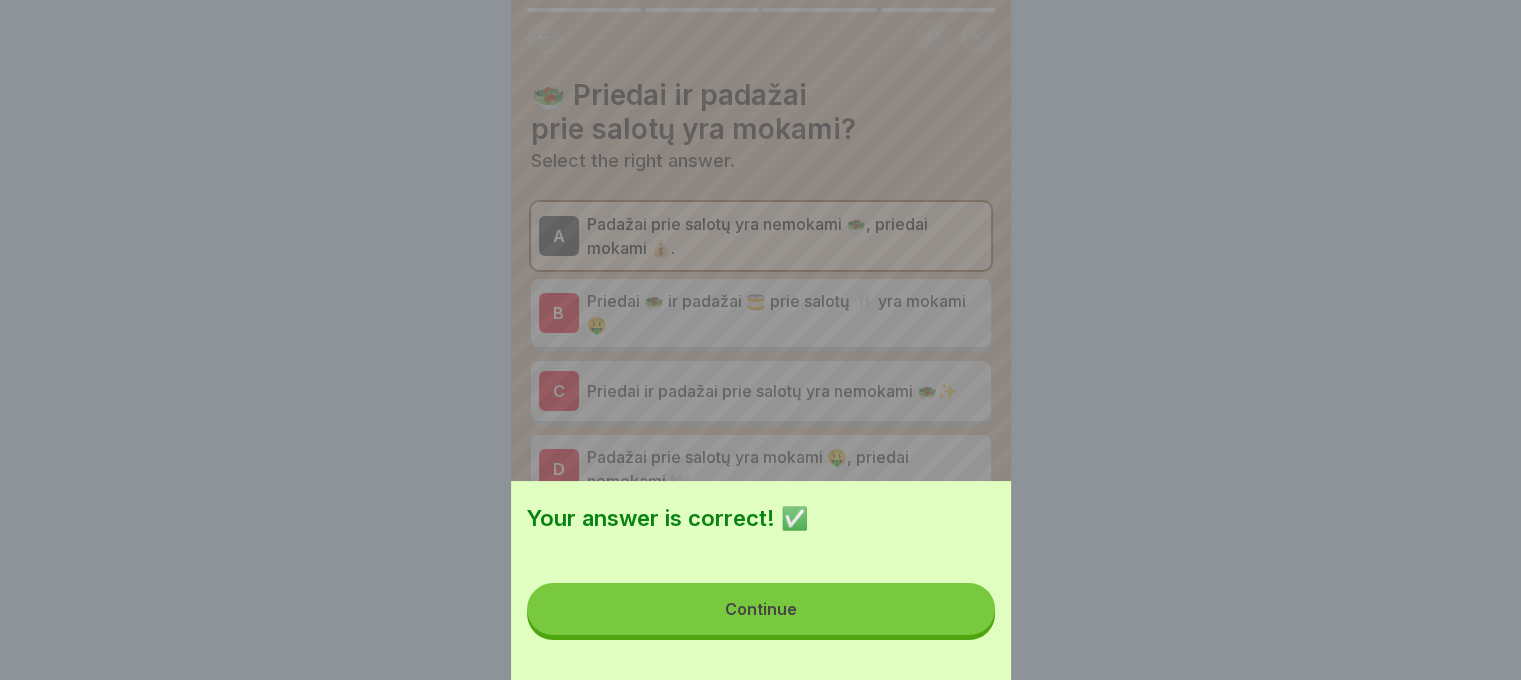click on "Continue" at bounding box center [761, 609] 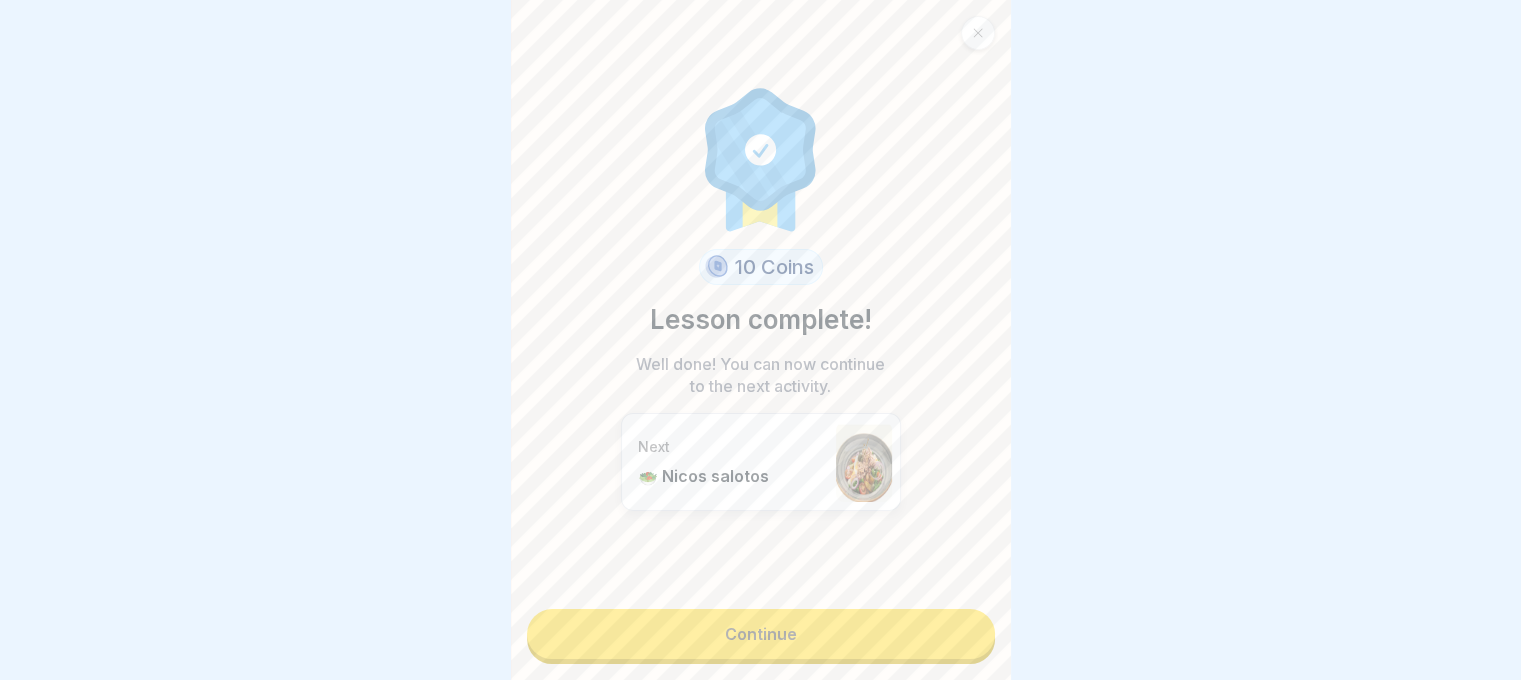 click on "Continue" at bounding box center (761, 634) 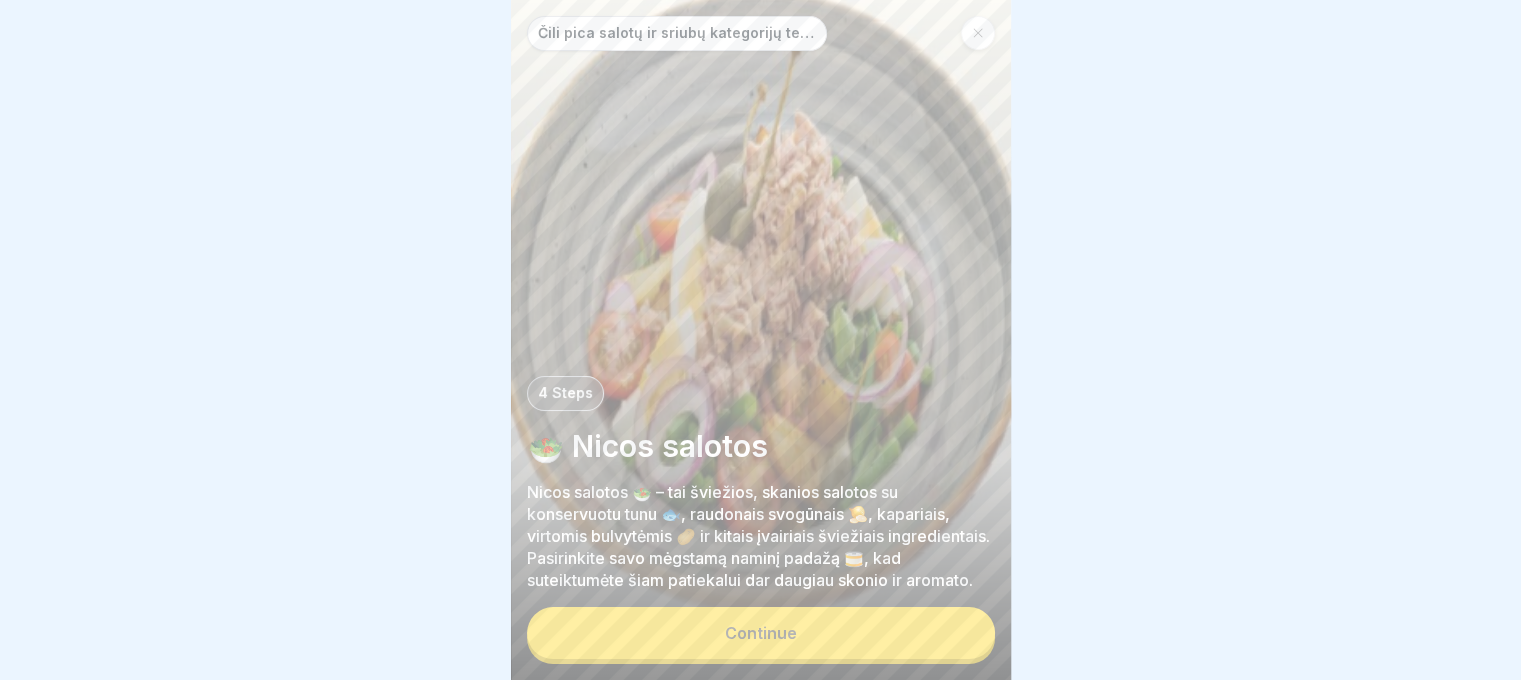 click on "Continue" at bounding box center (761, 633) 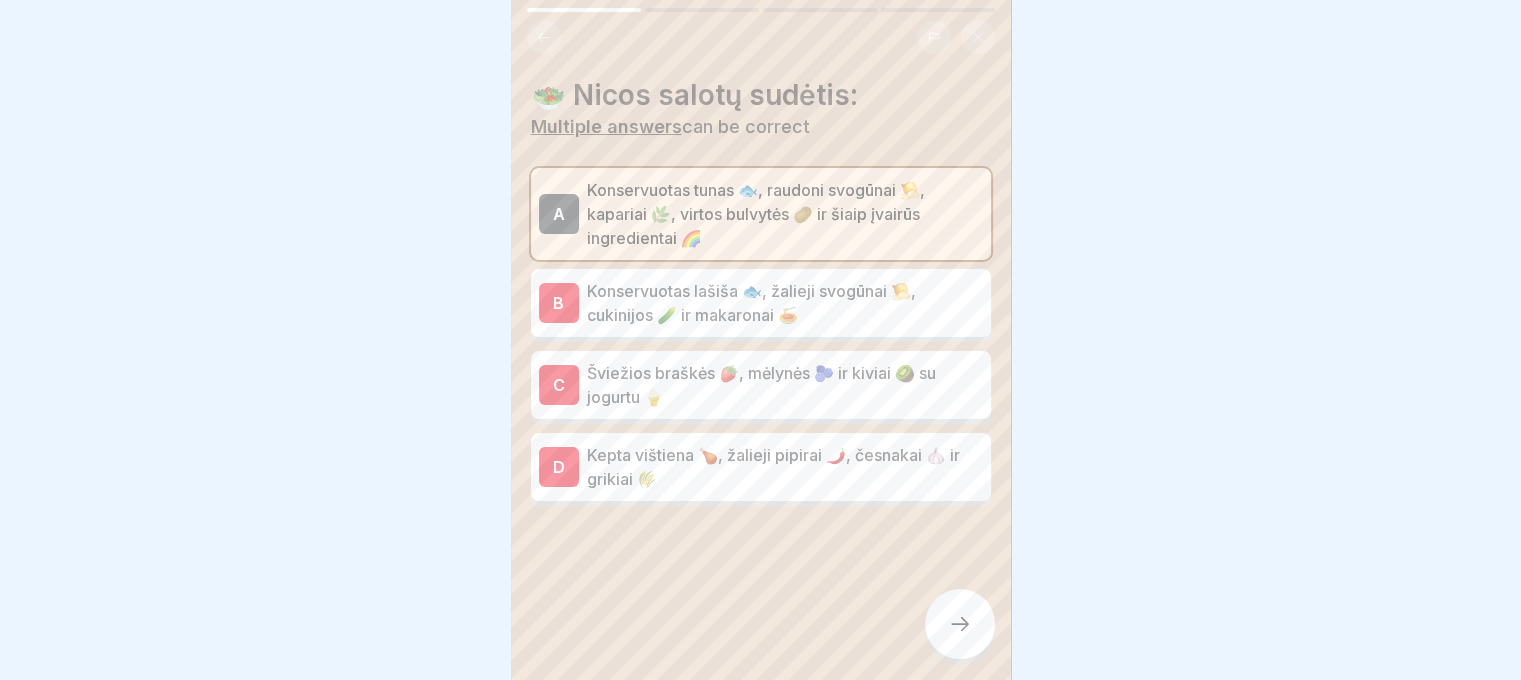click at bounding box center [960, 624] 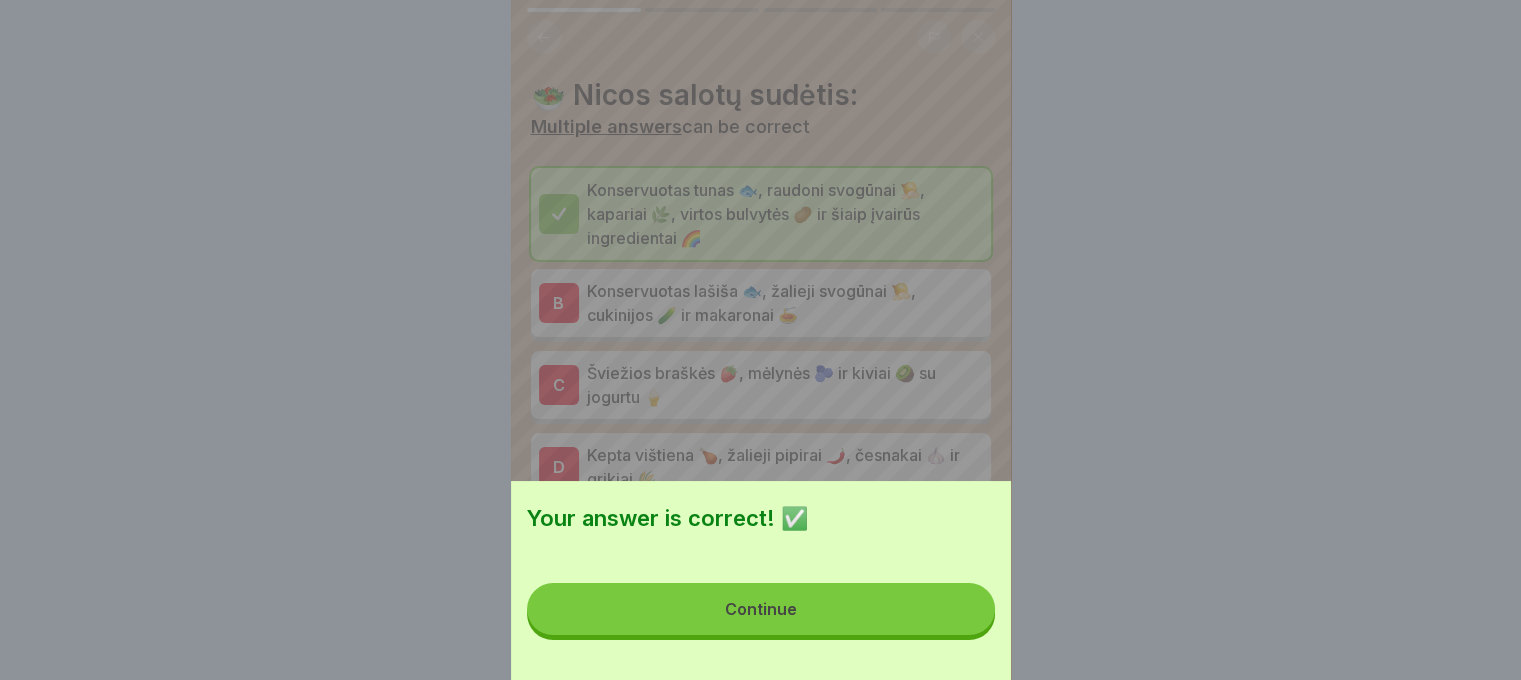 click on "Continue" at bounding box center [761, 609] 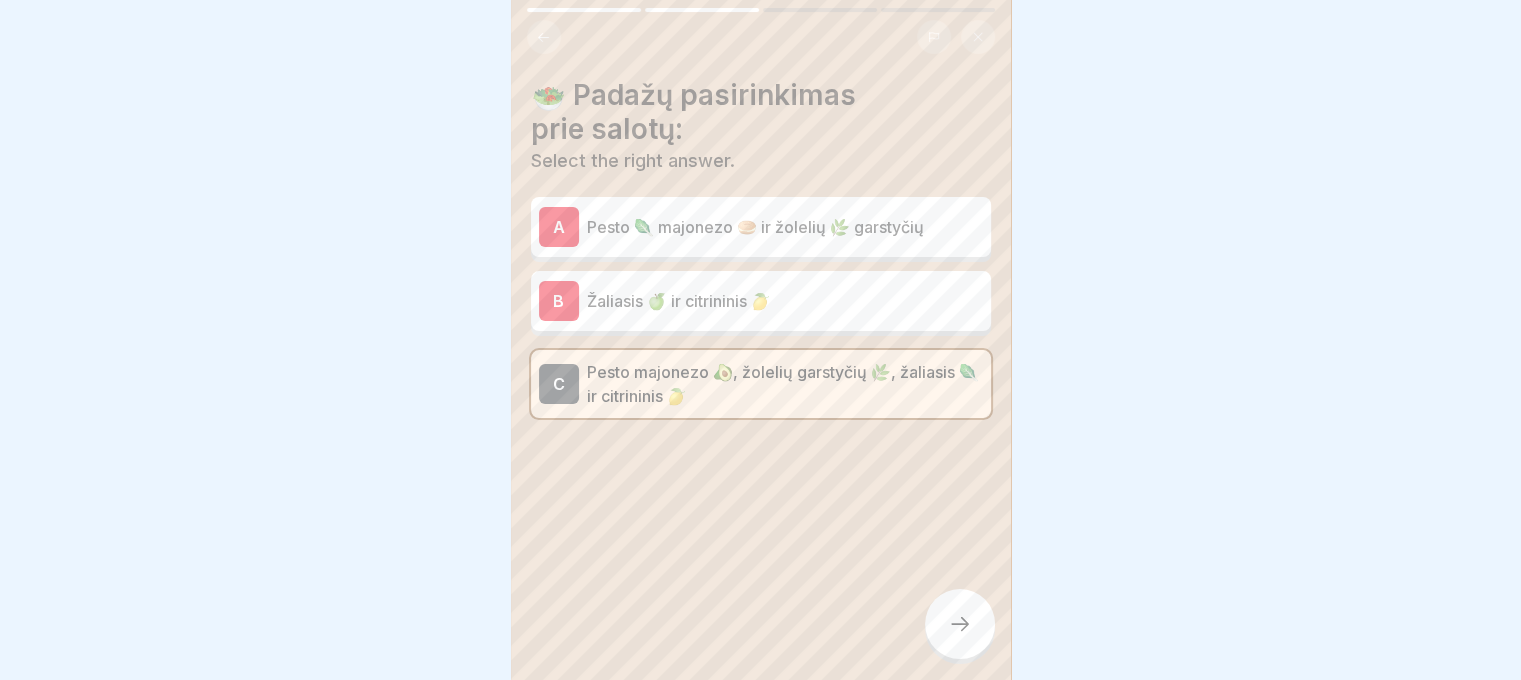click at bounding box center [960, 624] 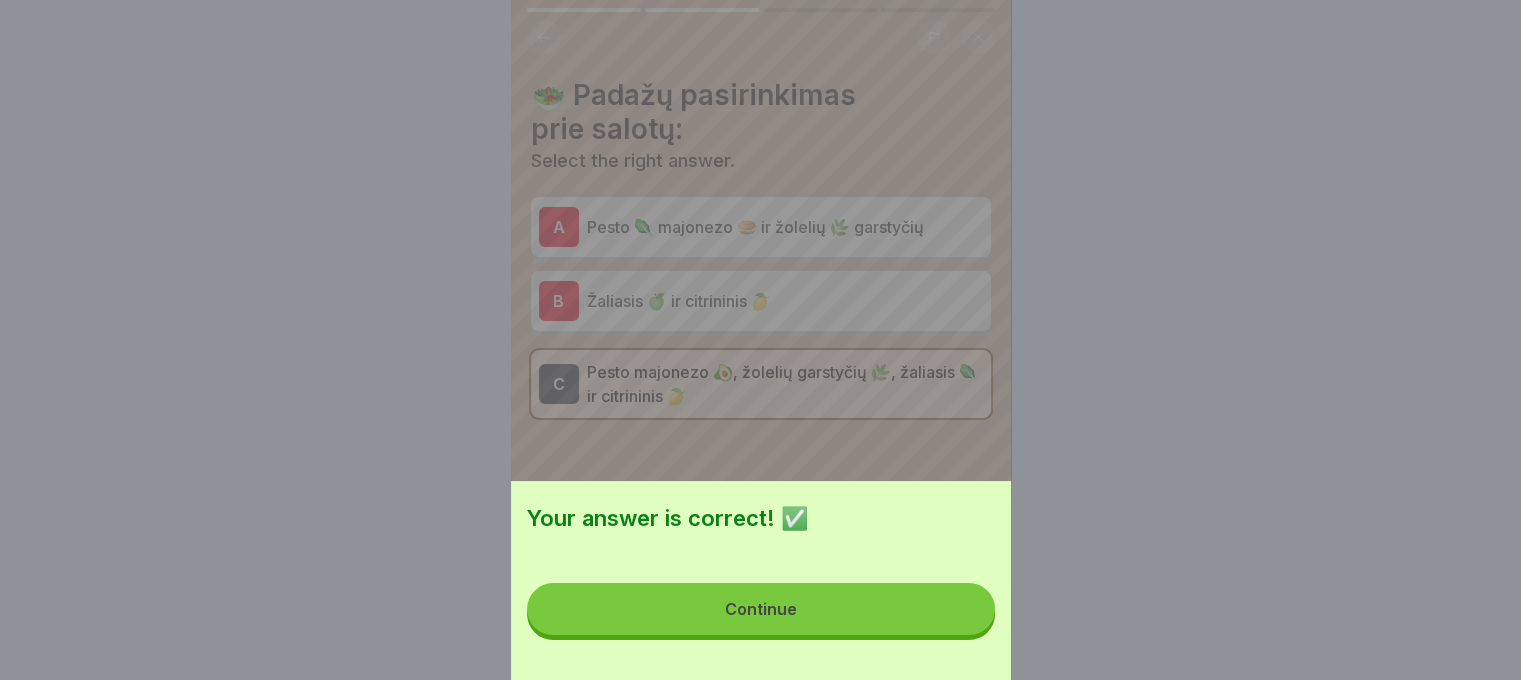 click on "Continue" at bounding box center (761, 609) 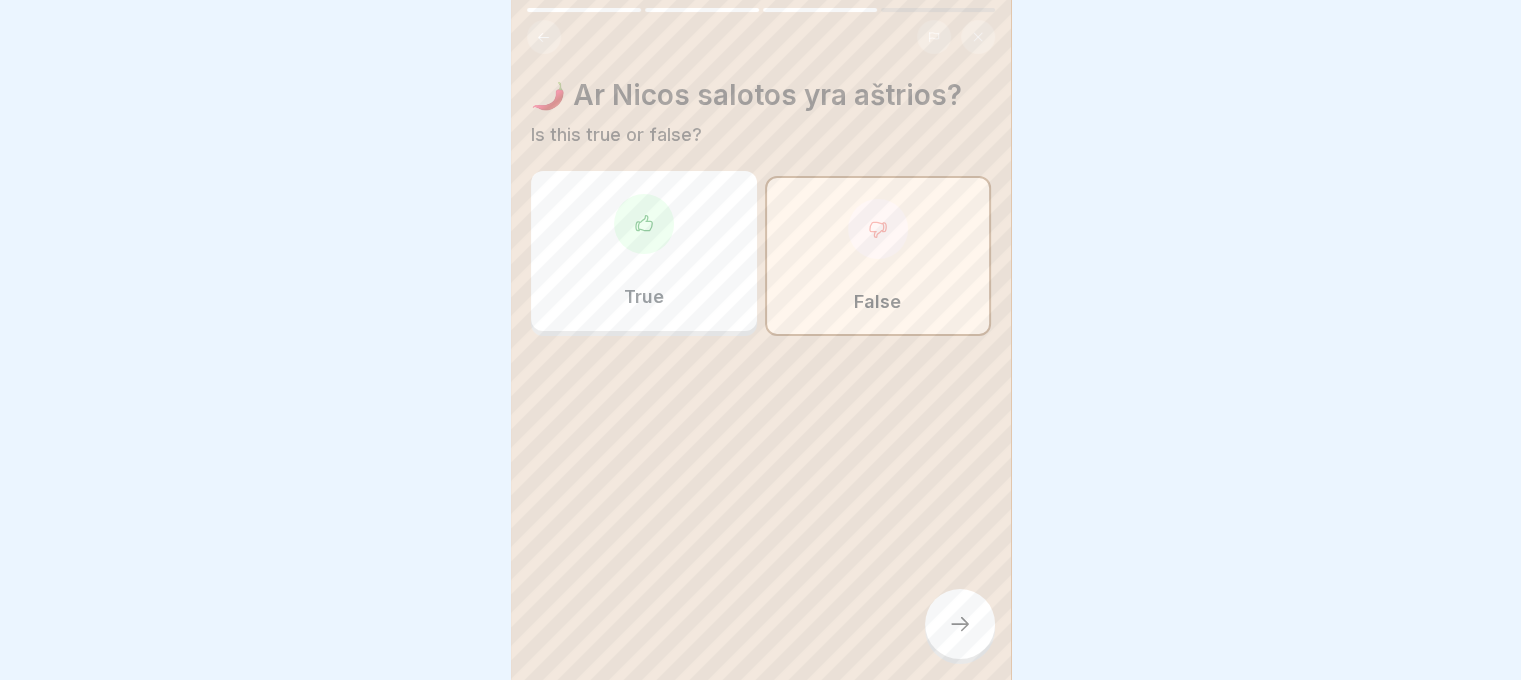 click 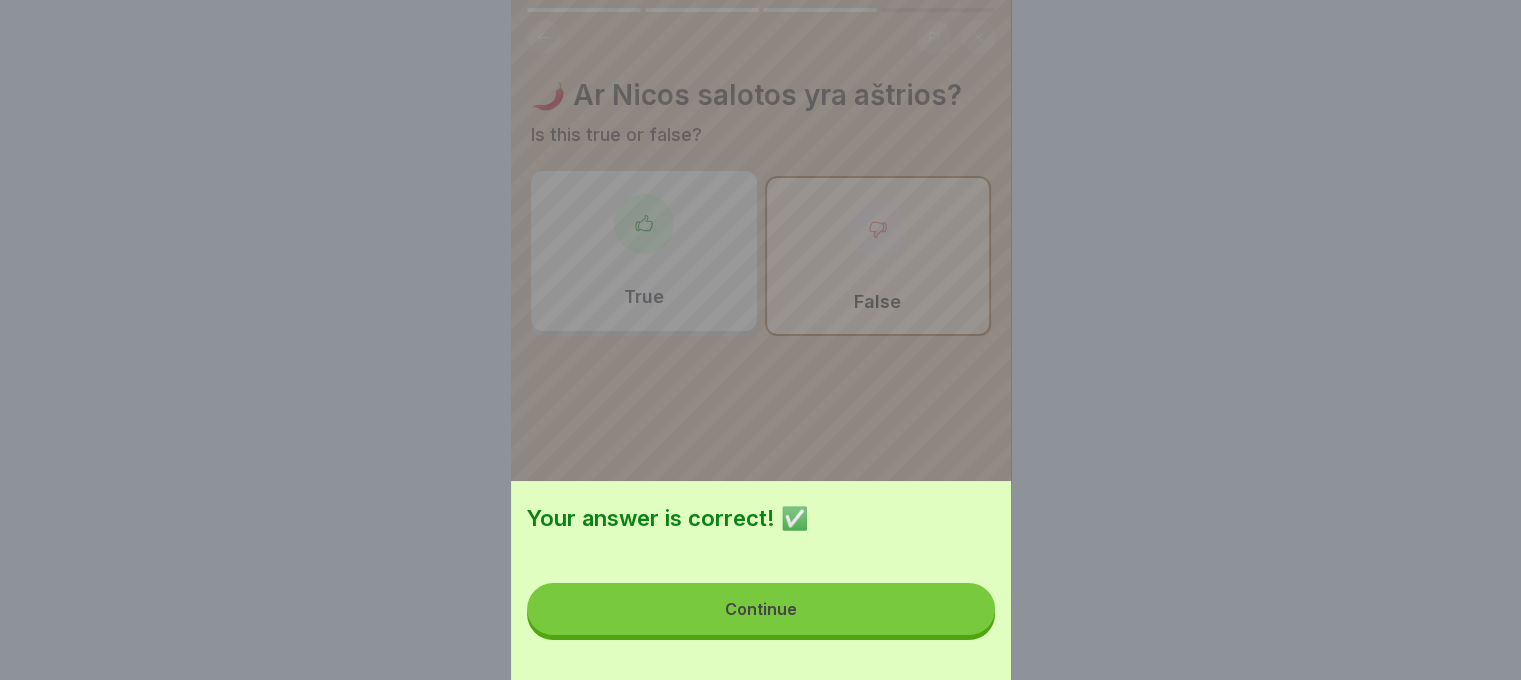 click on "Continue" at bounding box center (761, 609) 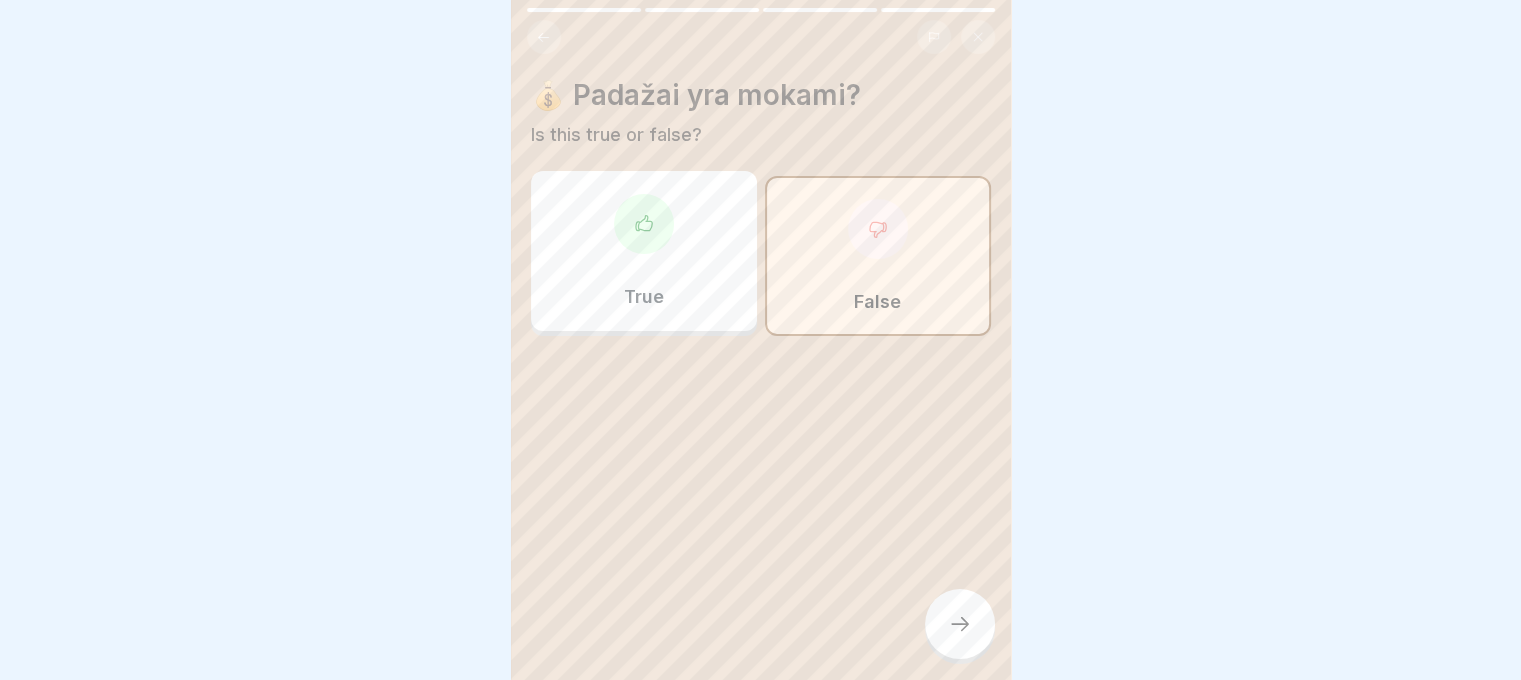 click at bounding box center [960, 624] 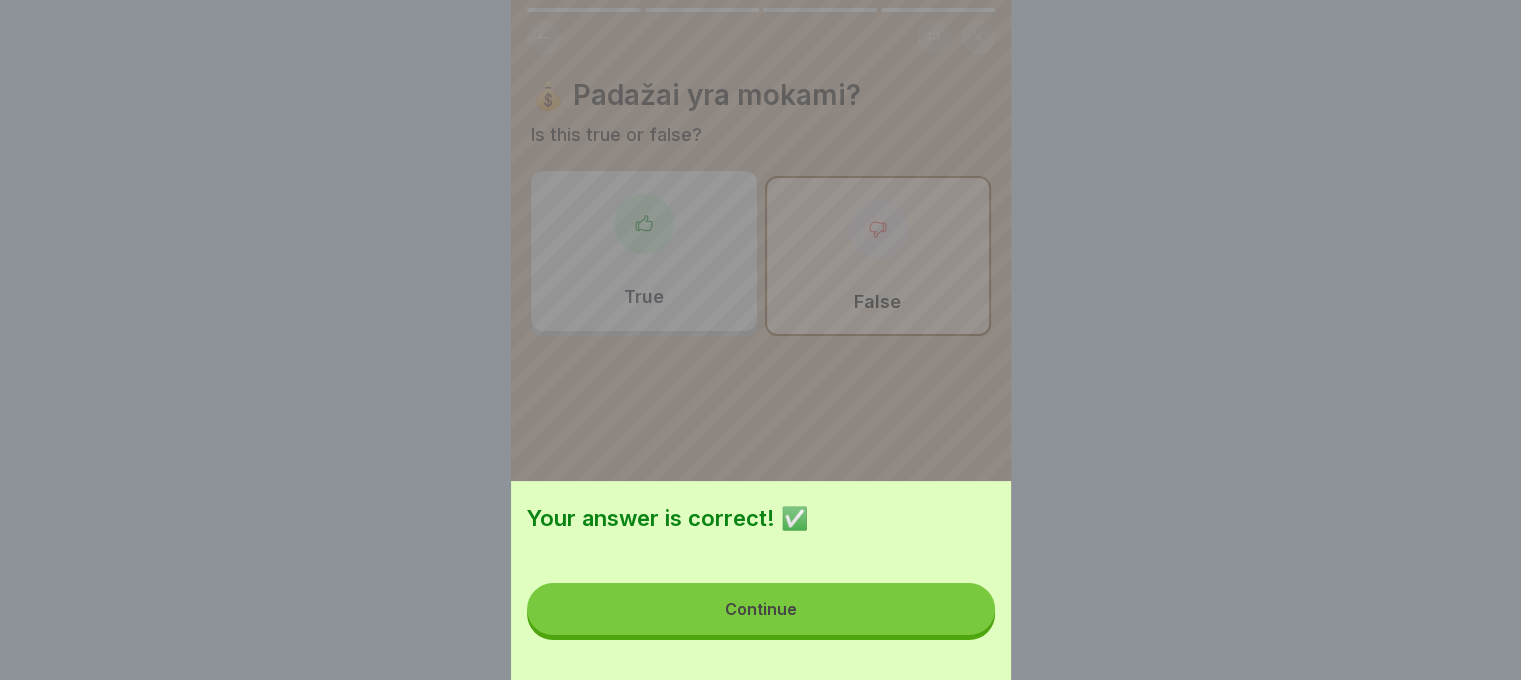 click on "Continue" at bounding box center (761, 609) 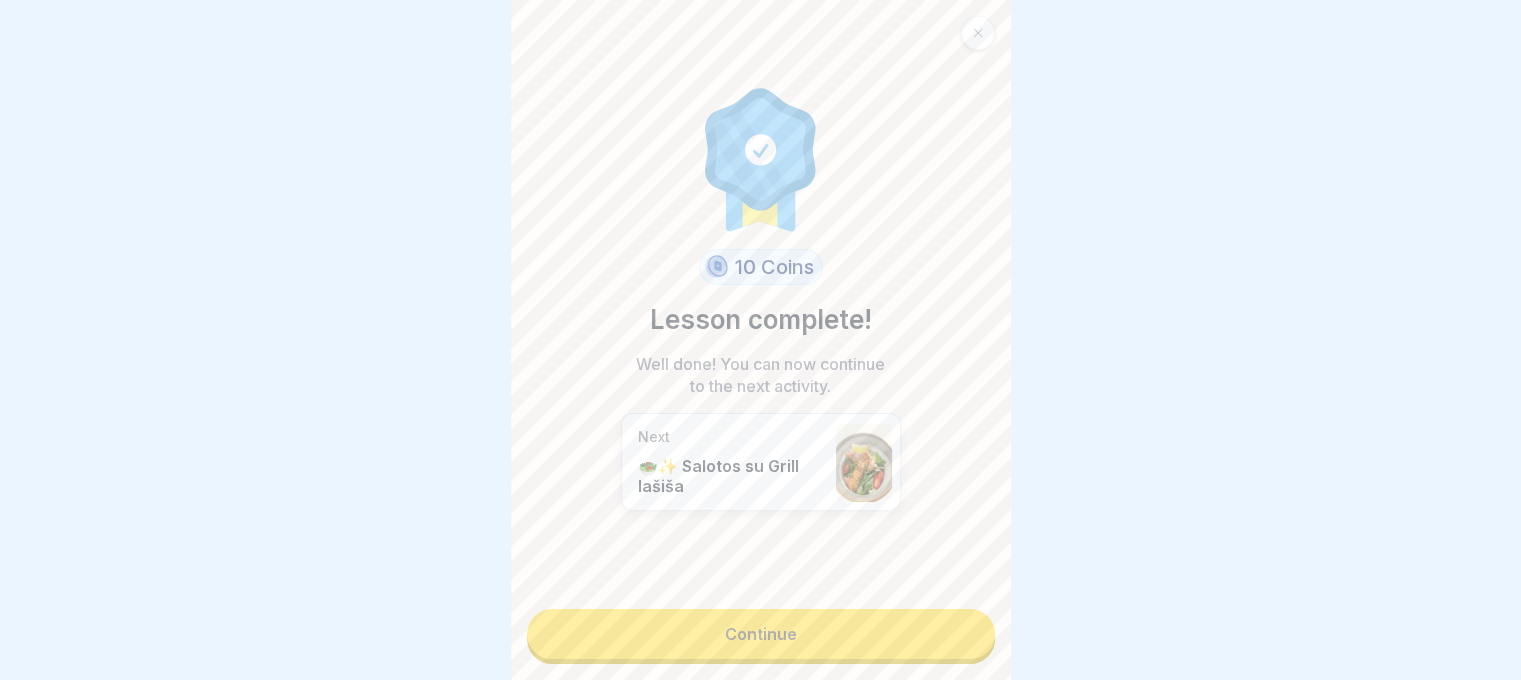 click on "10 Coins Lesson complete! Well done! You can now continue to the next activity. Next 🥗✨ Salotos su Grill lašiša  Continue" at bounding box center [761, 340] 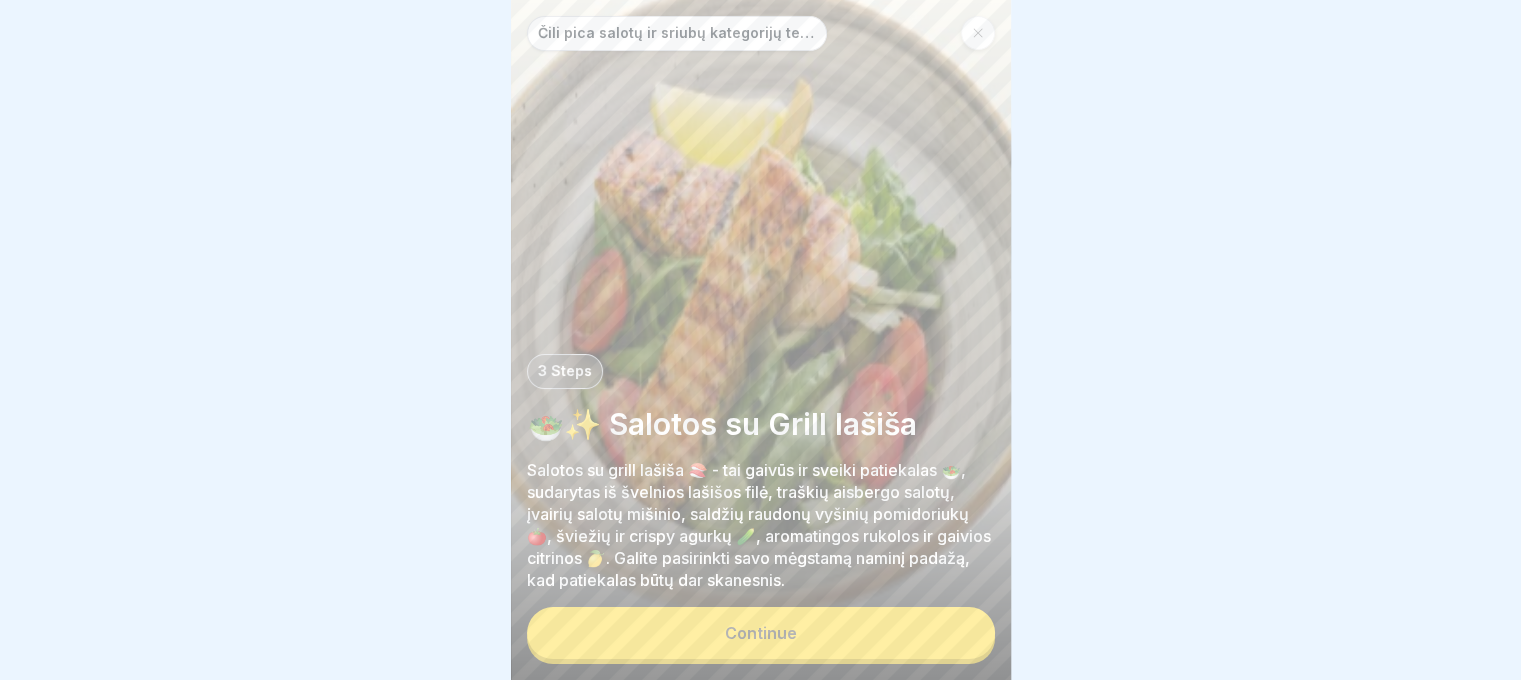click on "Continue" at bounding box center (761, 633) 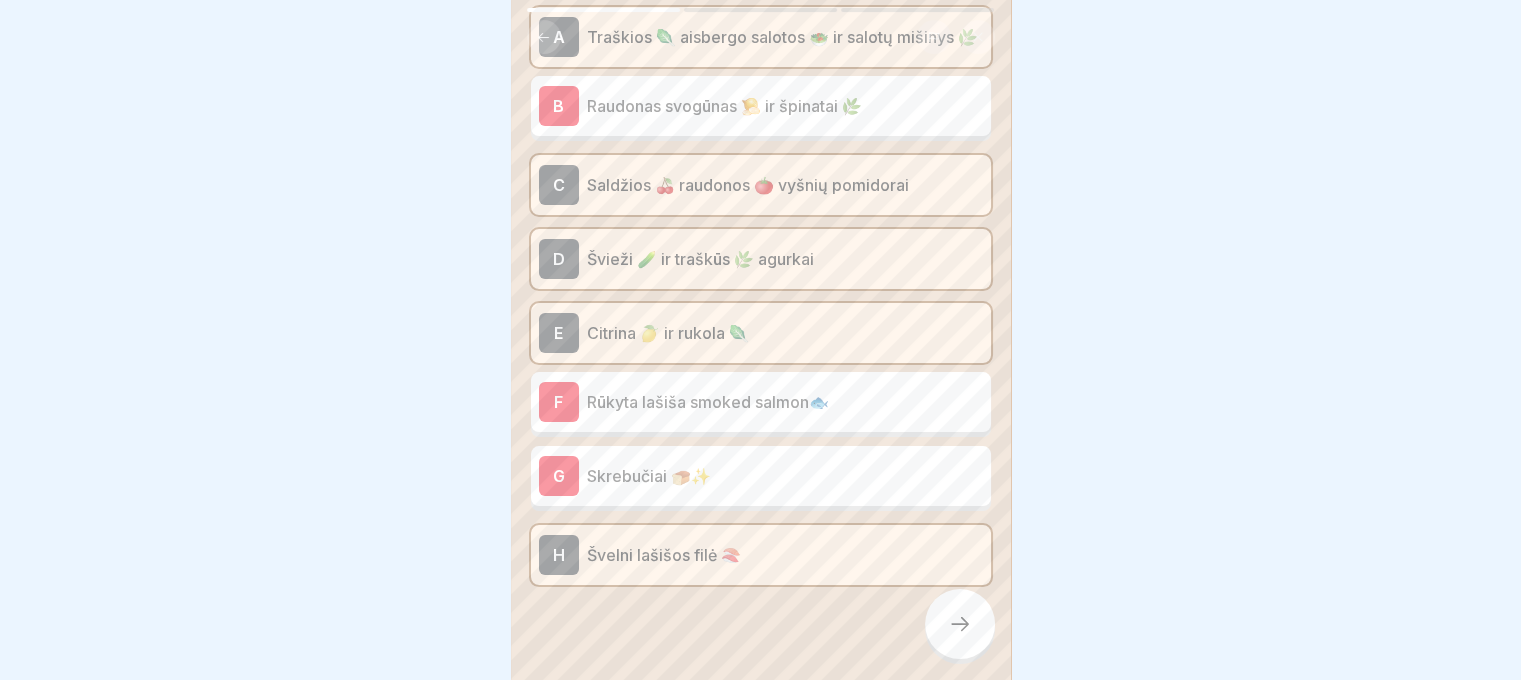 scroll, scrollTop: 228, scrollLeft: 0, axis: vertical 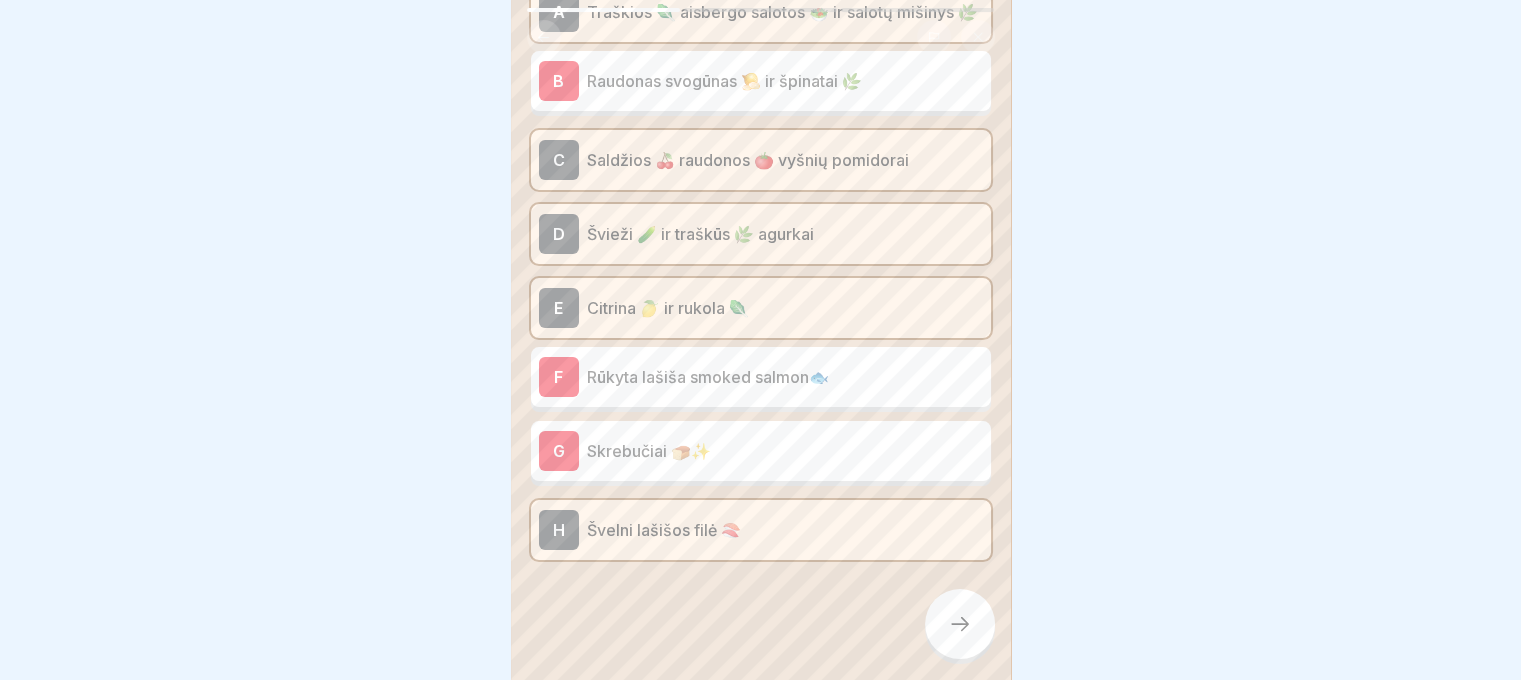 click 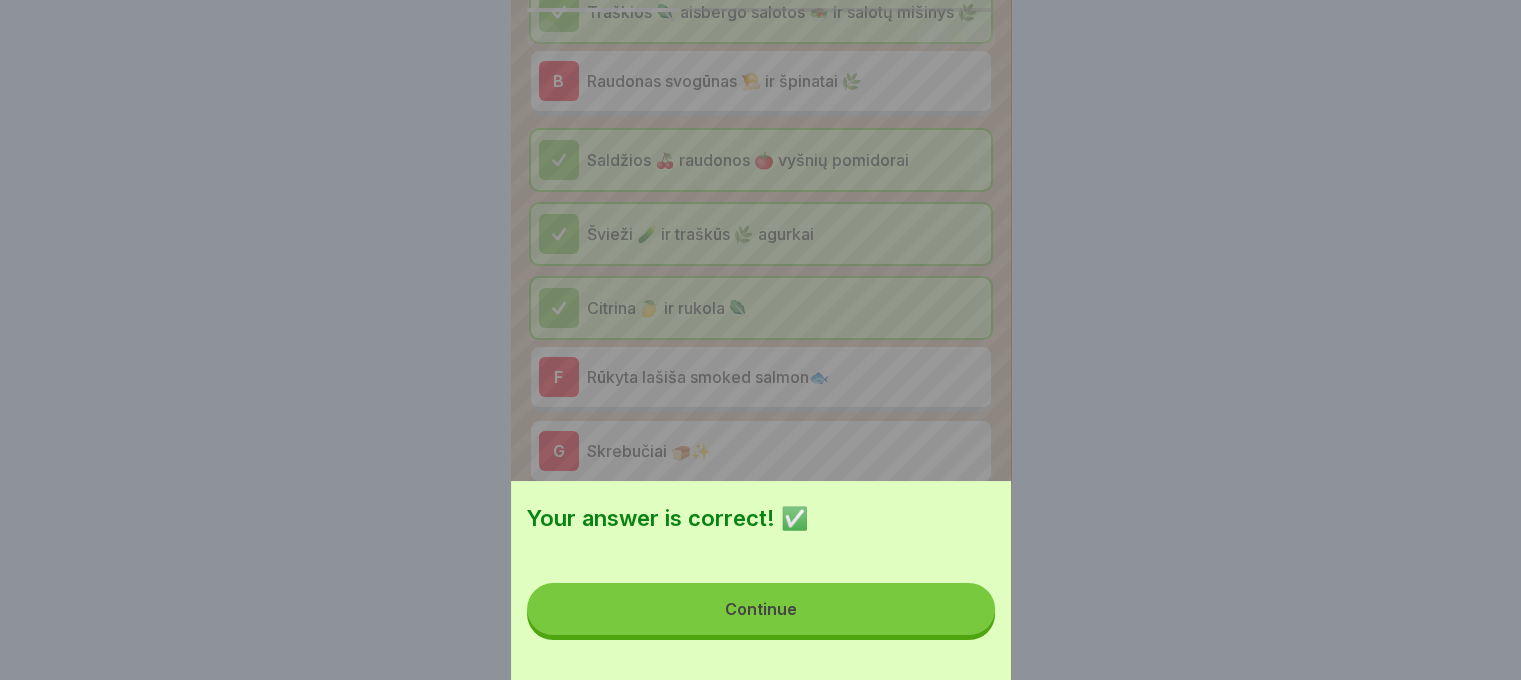 click on "Continue" at bounding box center [761, 609] 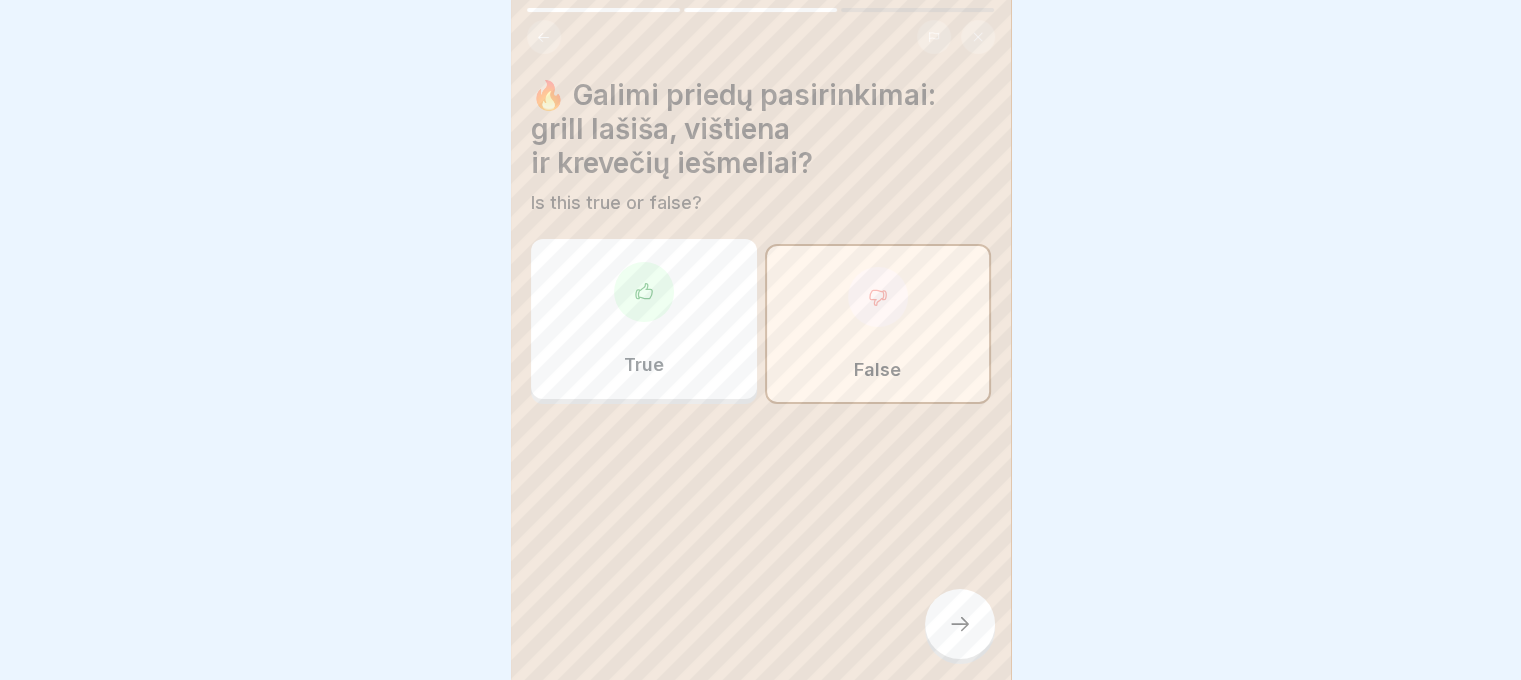 click at bounding box center (960, 624) 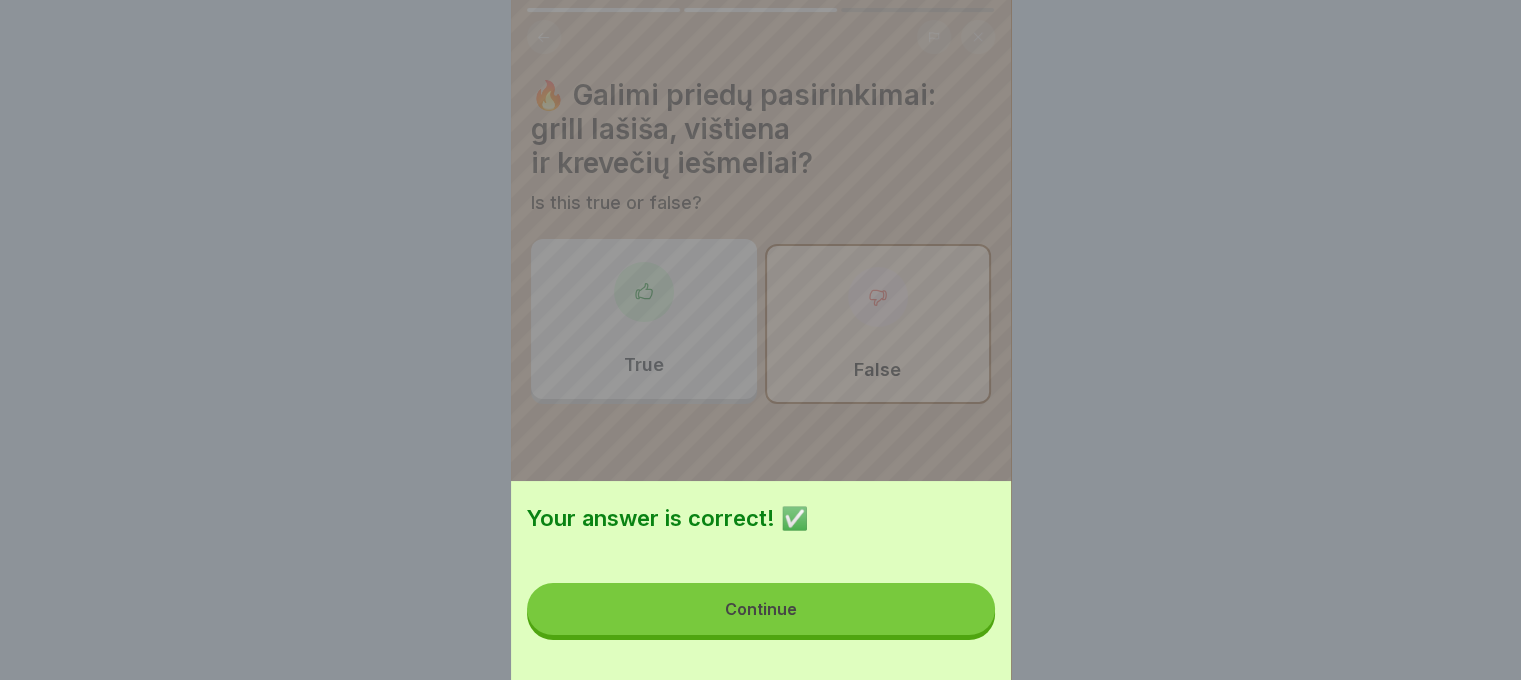 click on "Continue" at bounding box center [761, 609] 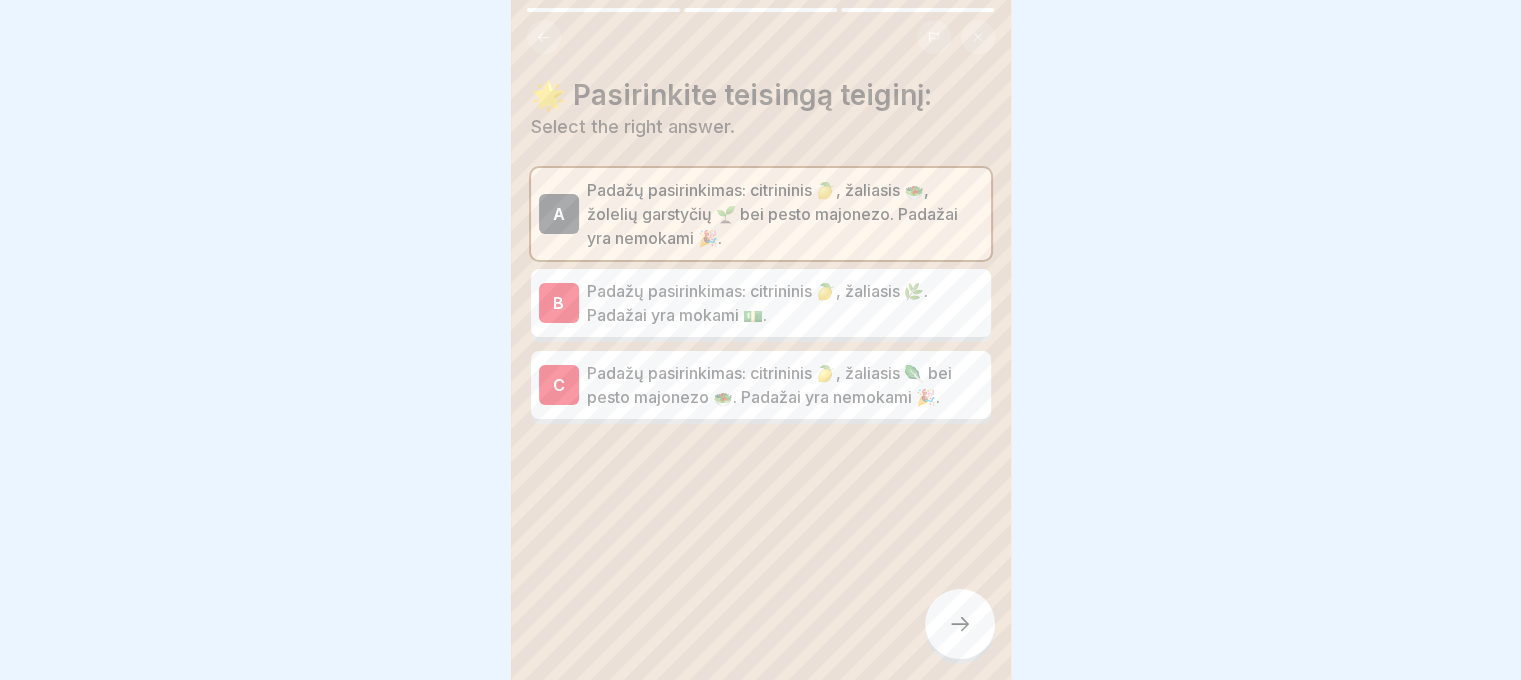 click at bounding box center (960, 624) 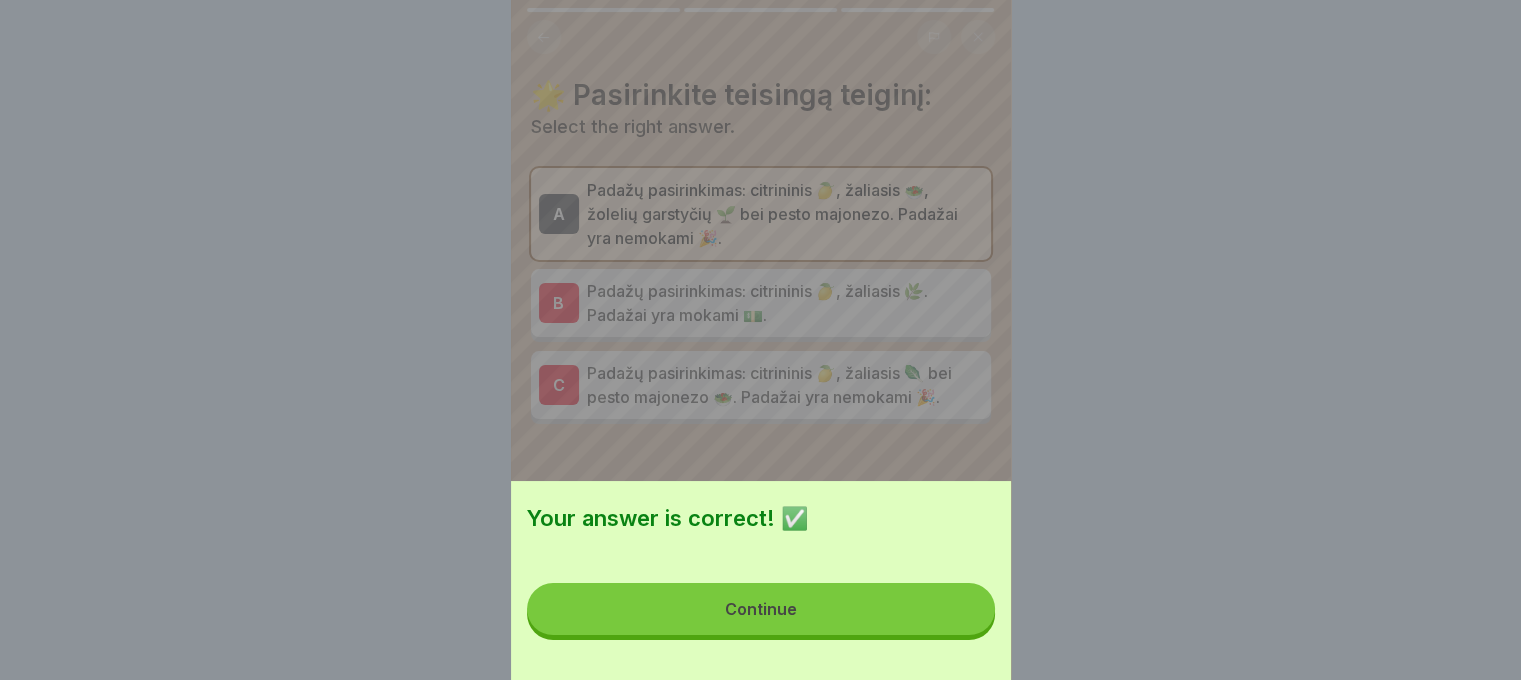 click on "Continue" at bounding box center (761, 609) 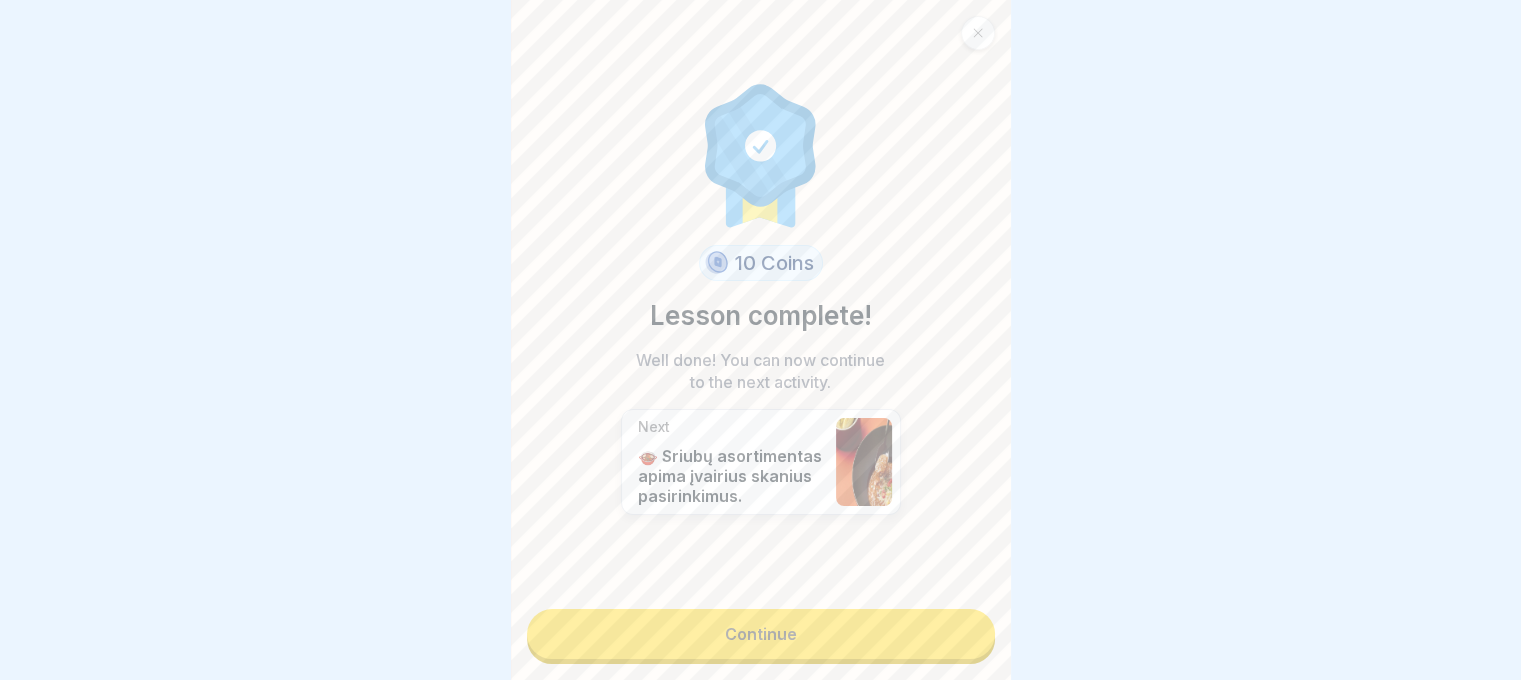 click on "Continue" at bounding box center [761, 634] 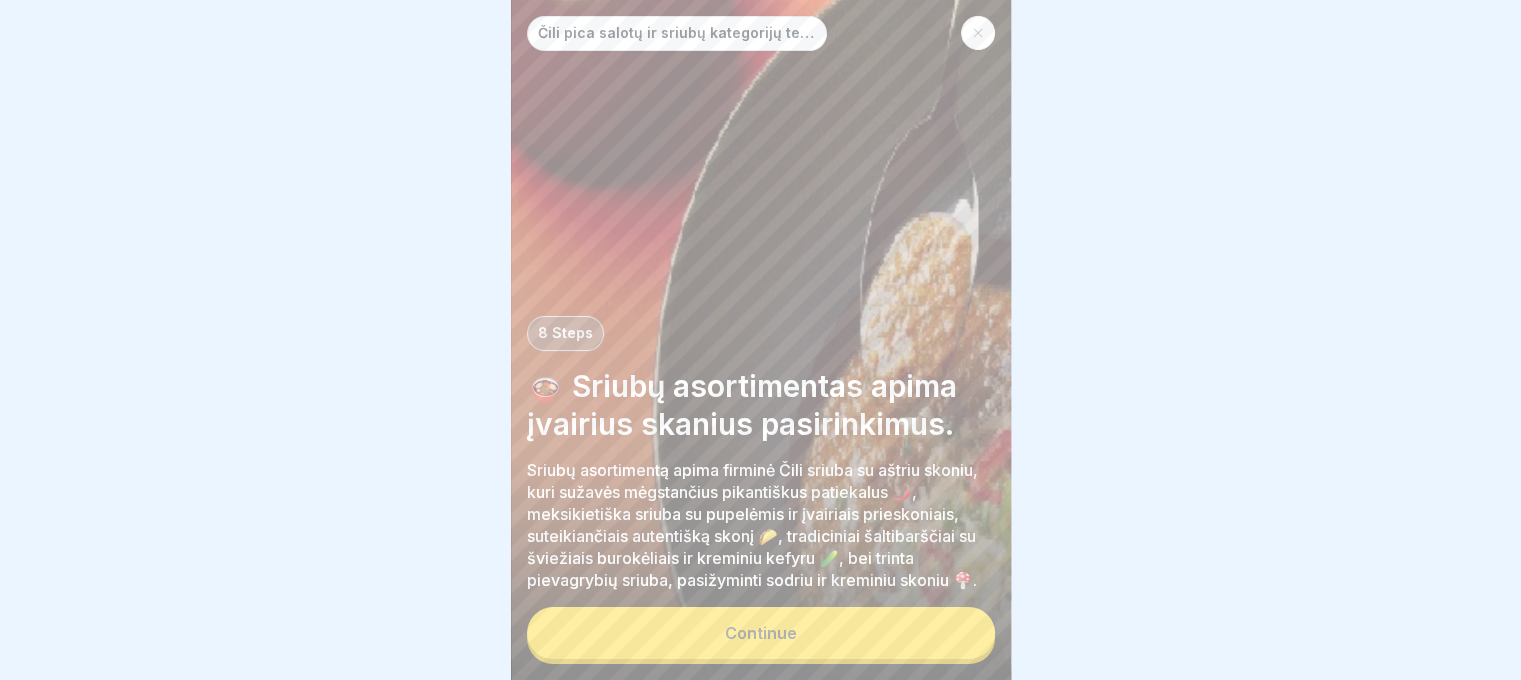 click on "Continue" at bounding box center [761, 633] 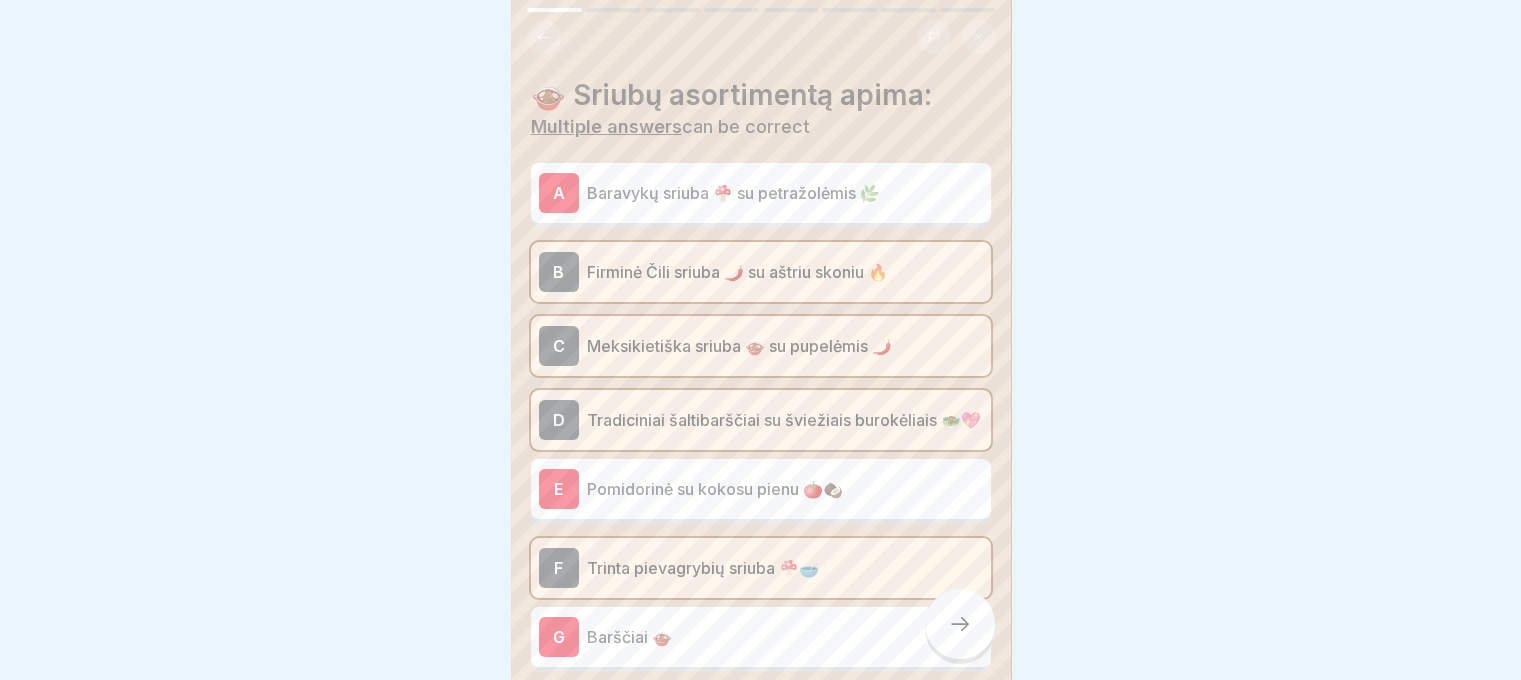 scroll, scrollTop: 120, scrollLeft: 0, axis: vertical 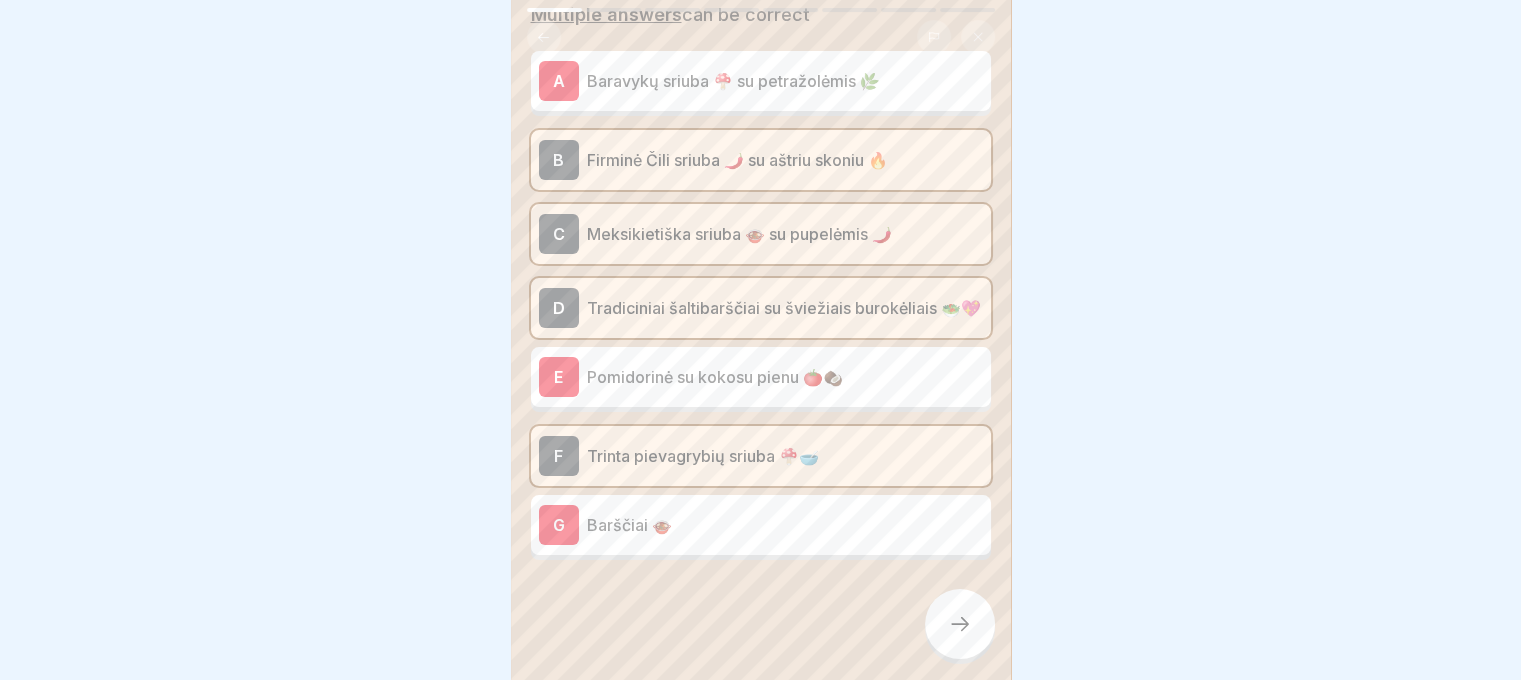 click at bounding box center (960, 624) 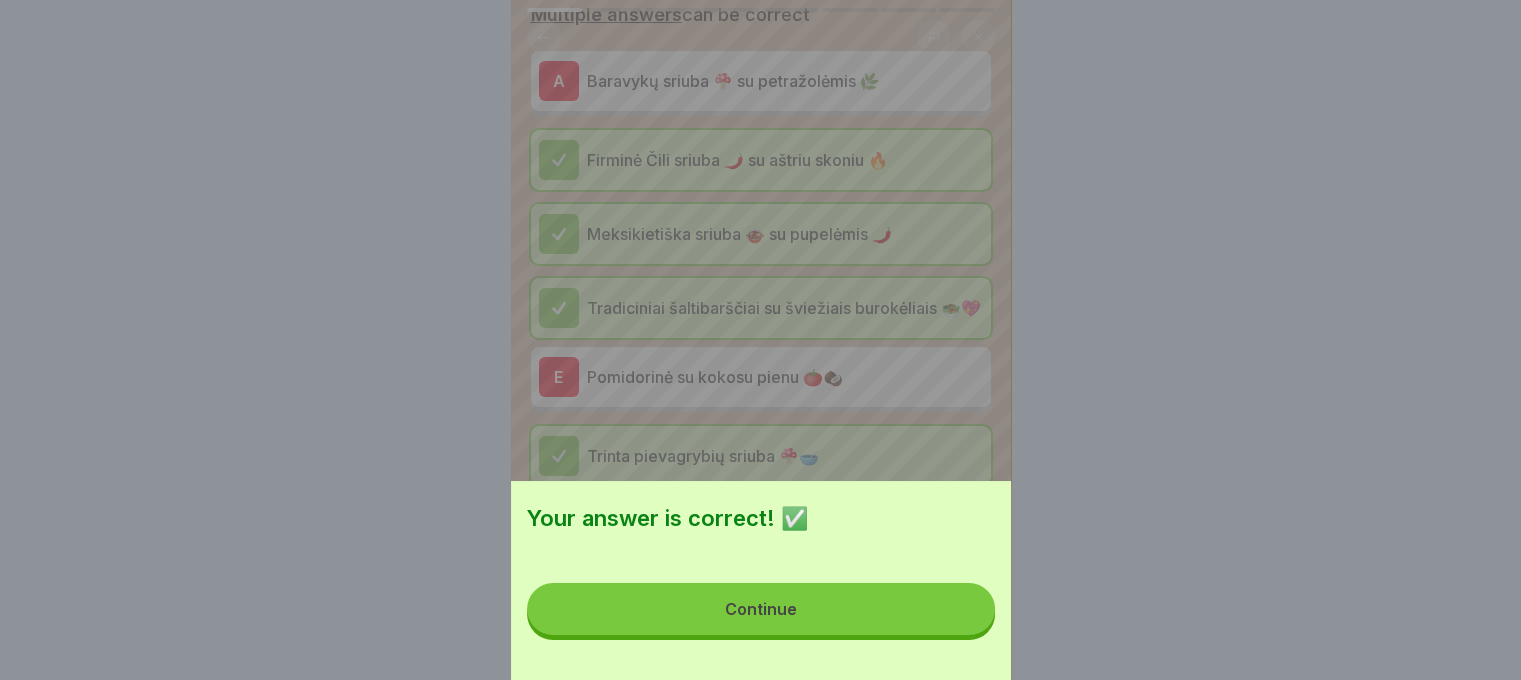 click on "Continue" at bounding box center (761, 609) 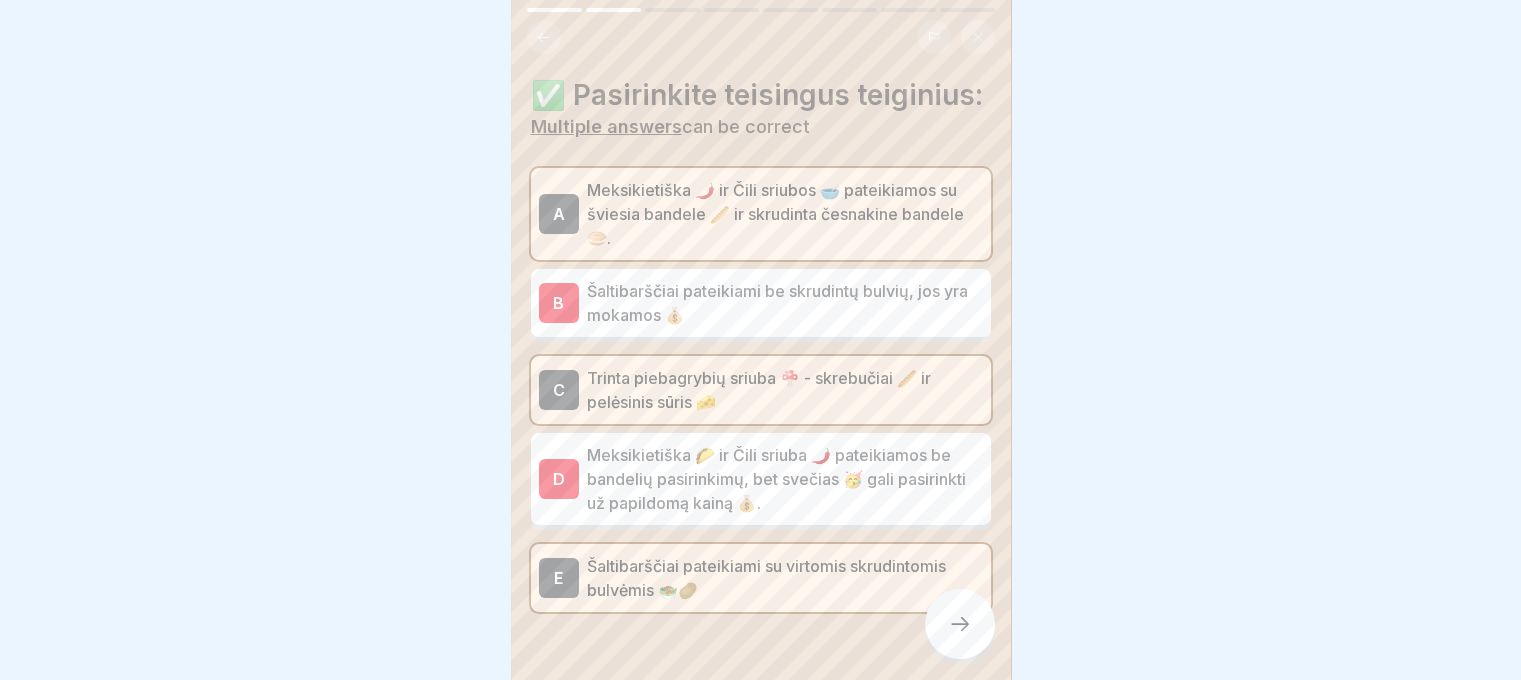 click at bounding box center [960, 624] 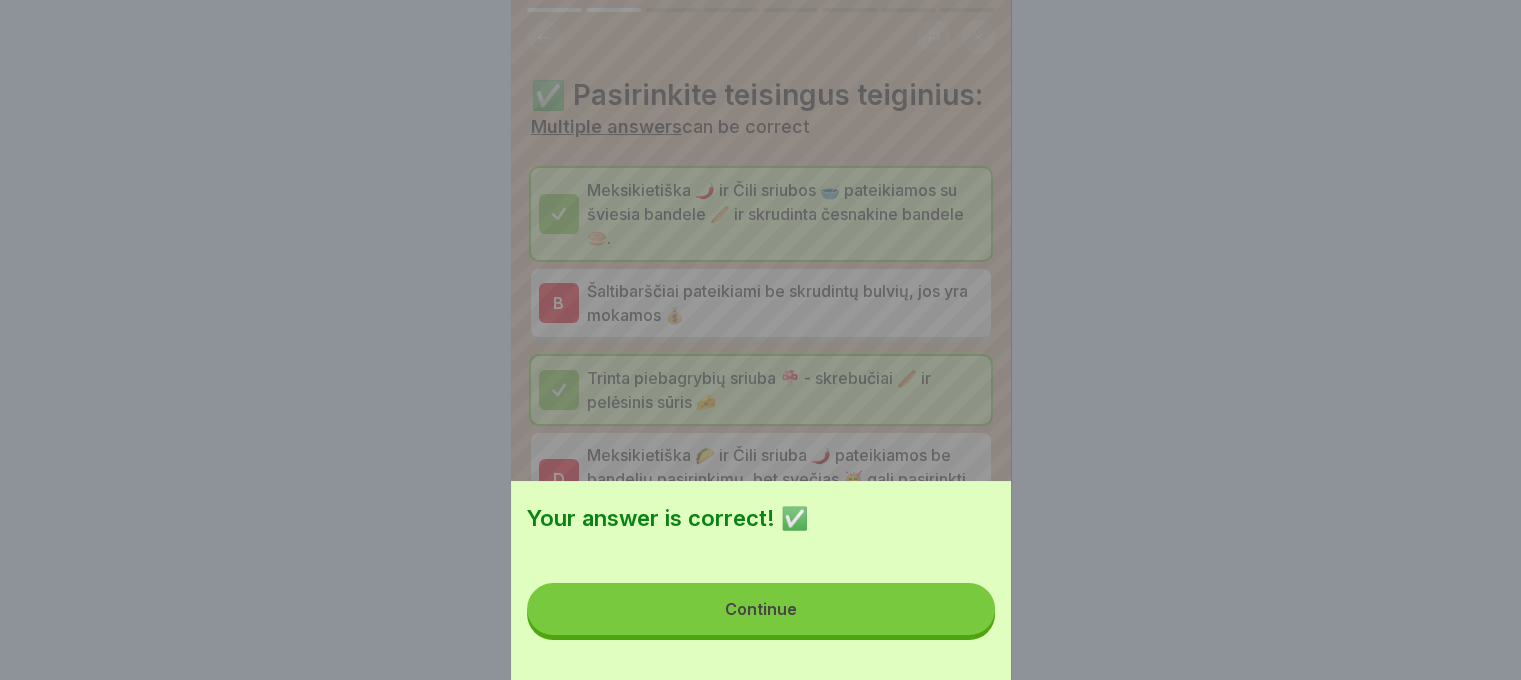 click on "Continue" at bounding box center (761, 609) 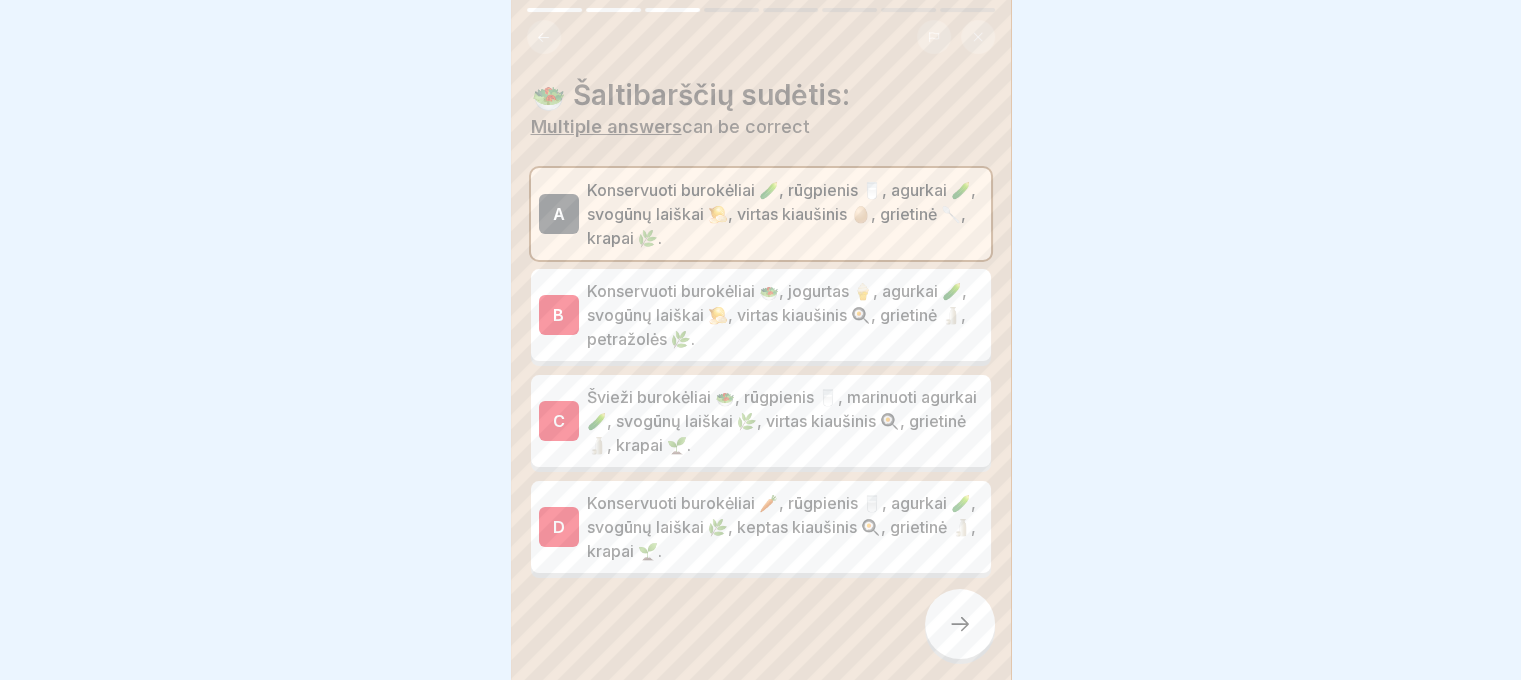 click at bounding box center [960, 624] 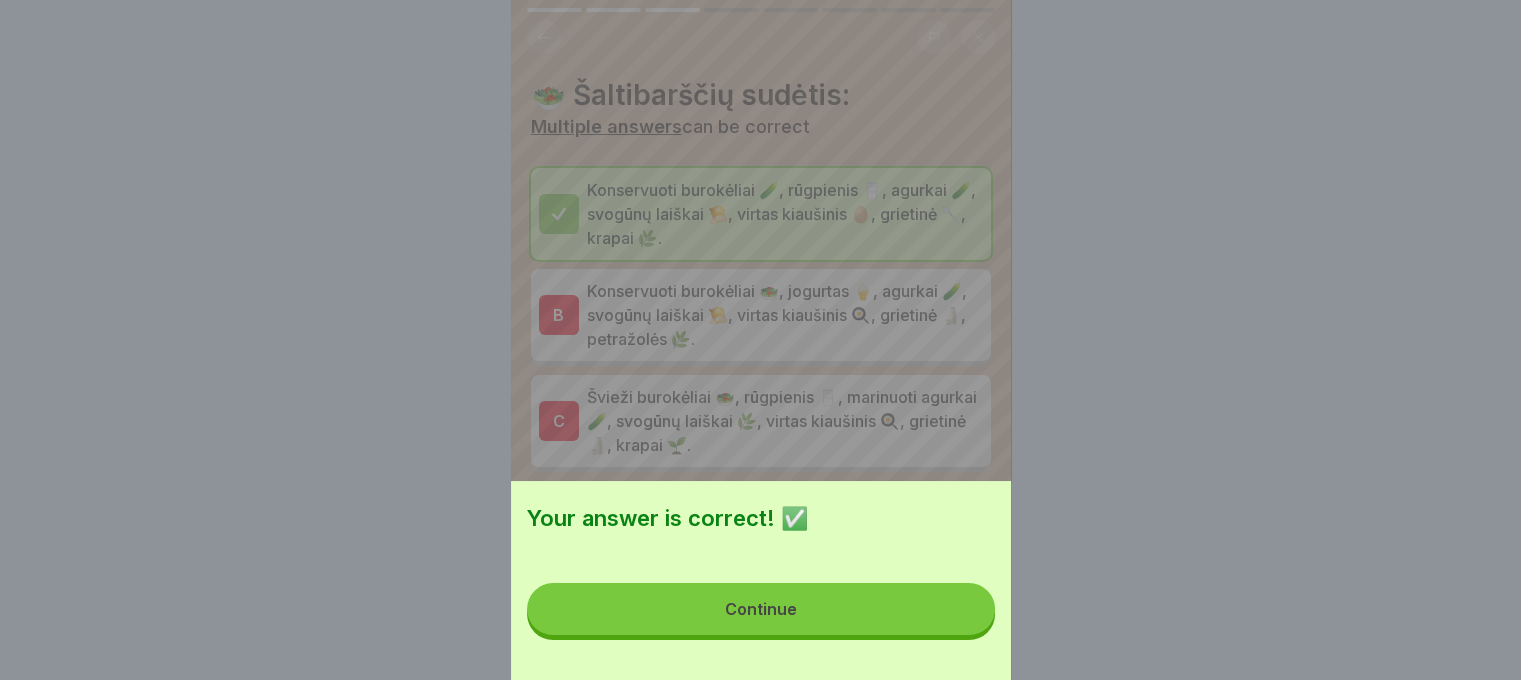 click on "Continue" at bounding box center (761, 609) 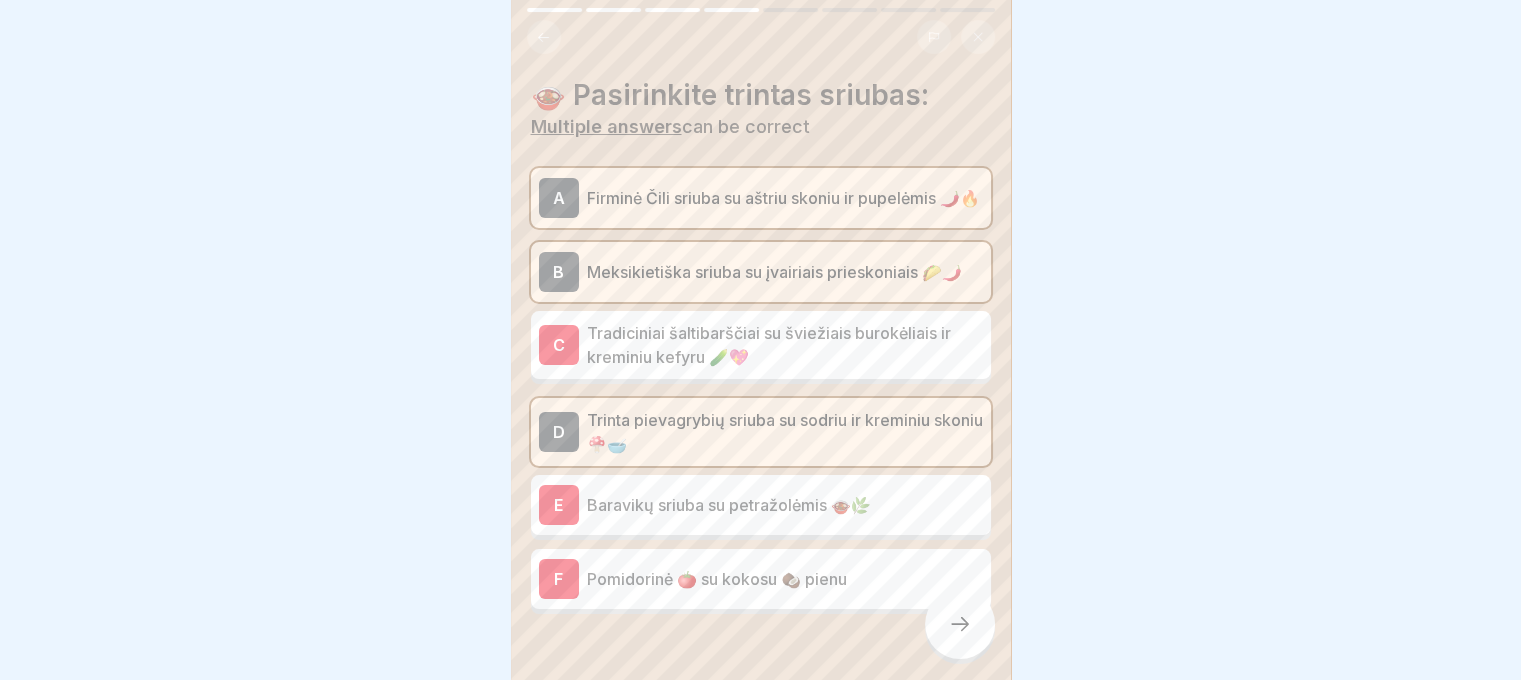 click 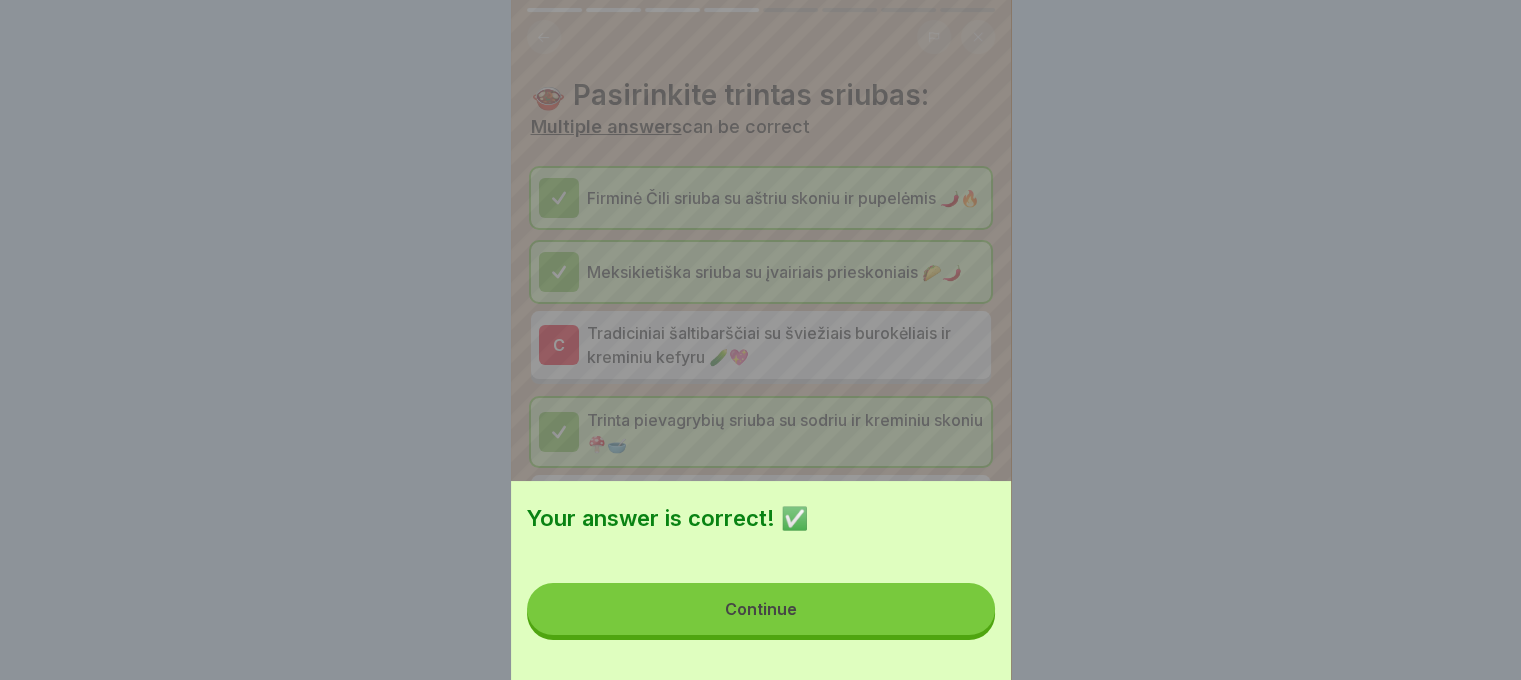 click on "Continue" at bounding box center (761, 609) 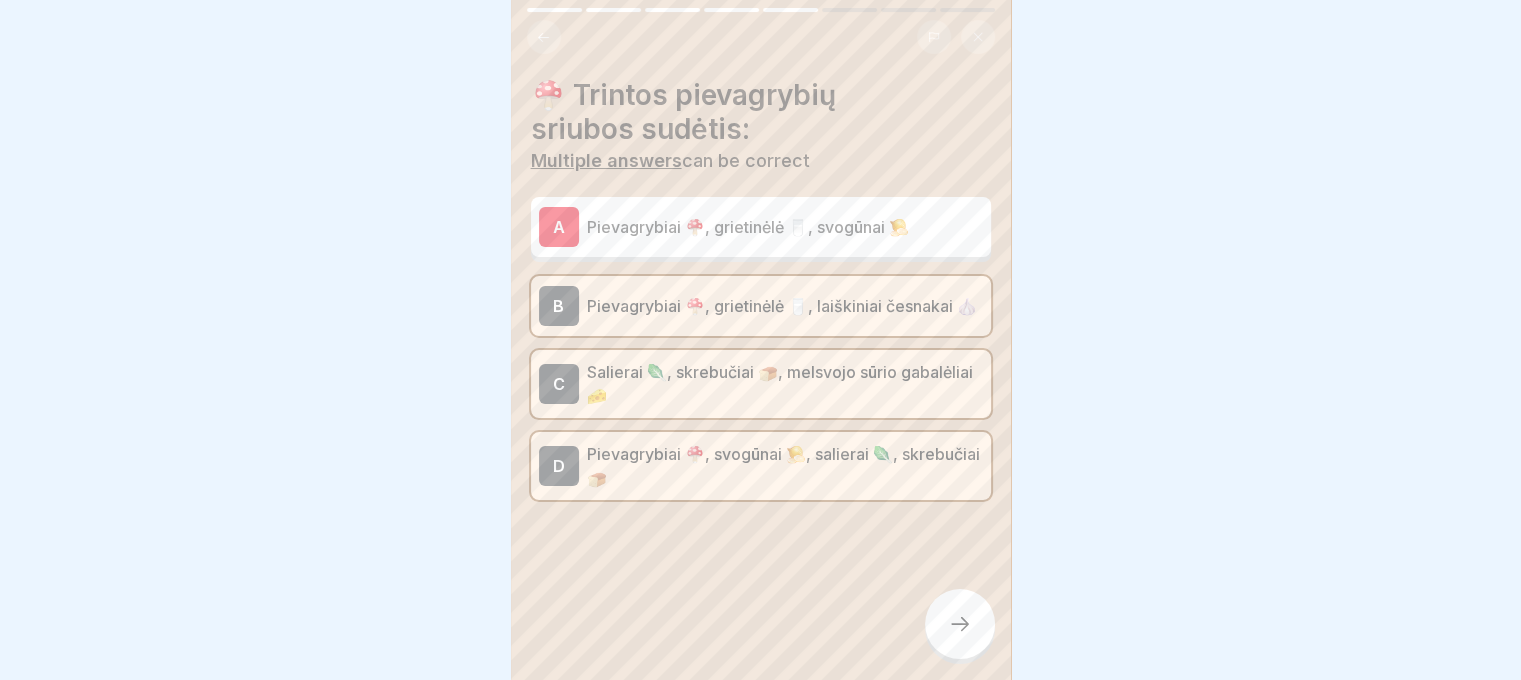 click 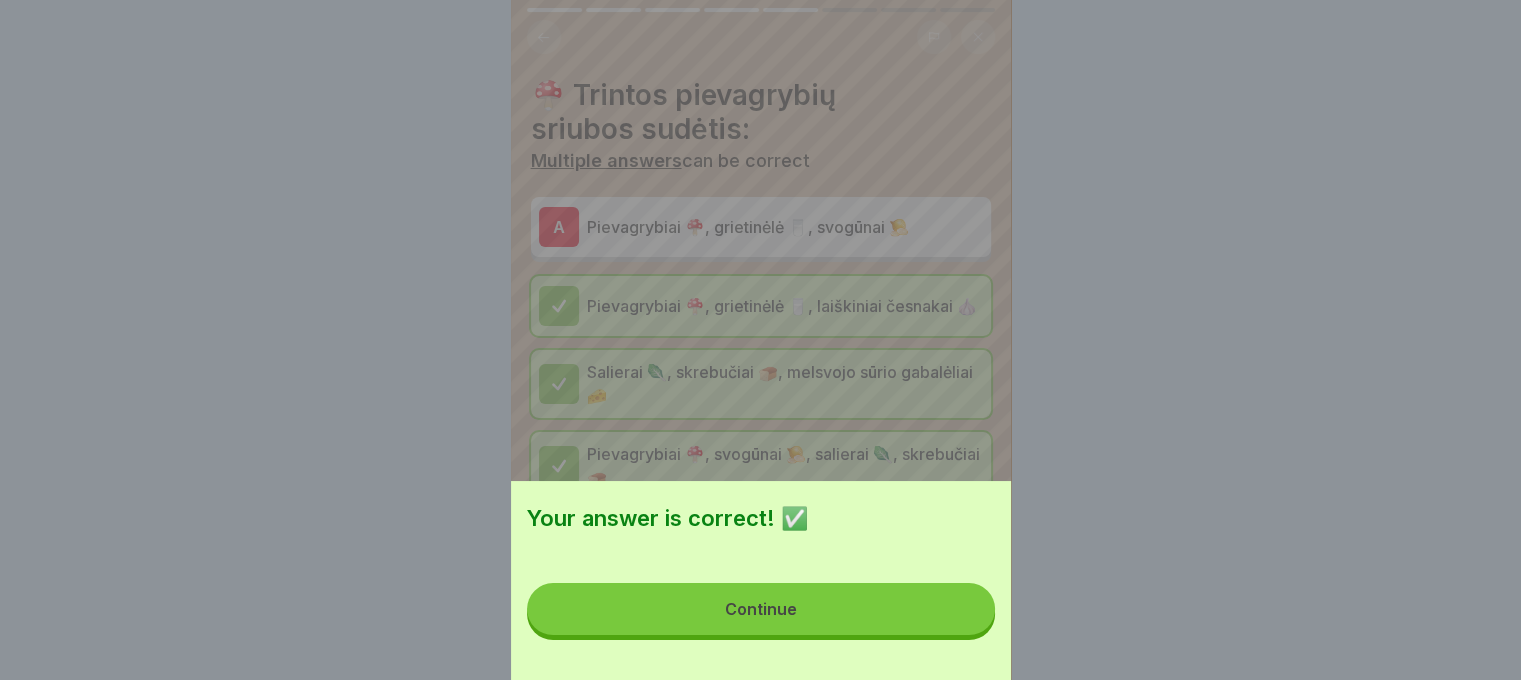 click on "Continue" at bounding box center [761, 609] 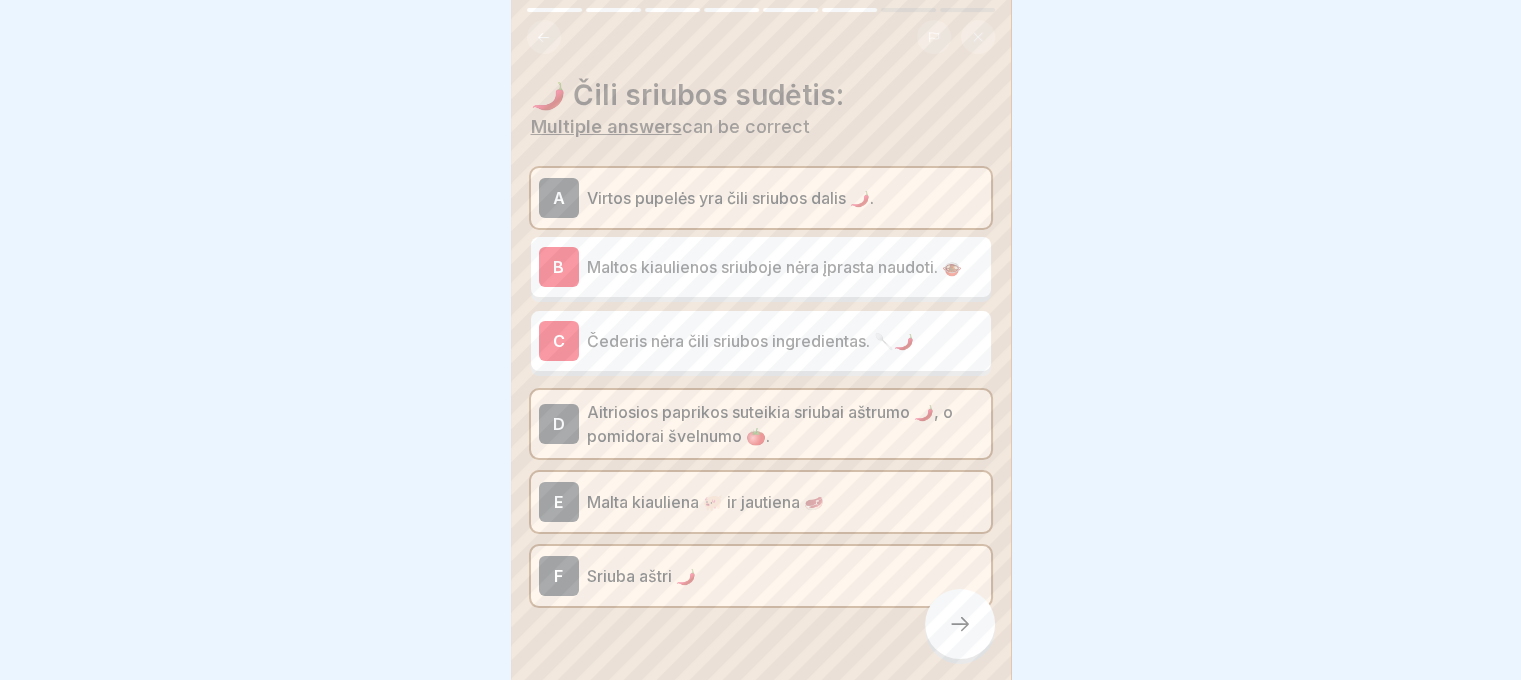 click at bounding box center (960, 624) 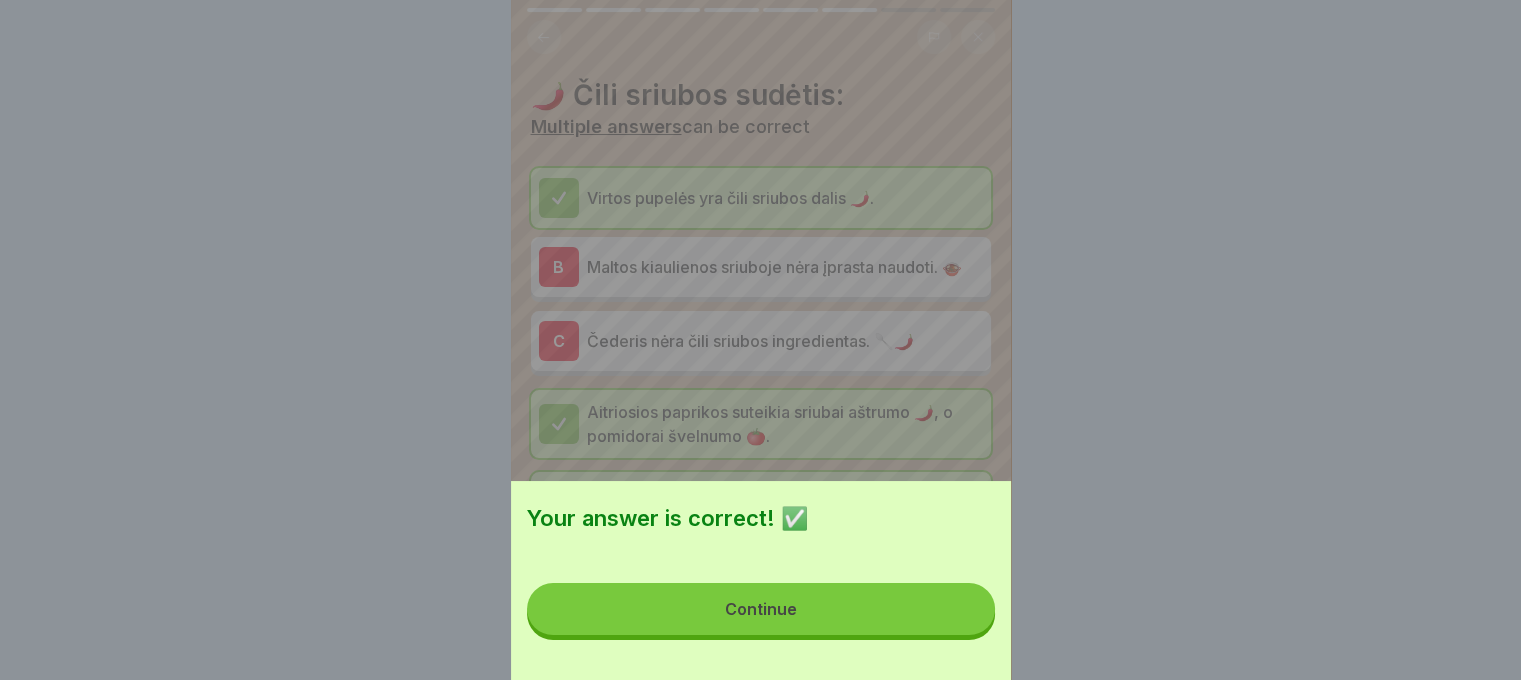 click on "Continue" at bounding box center [761, 609] 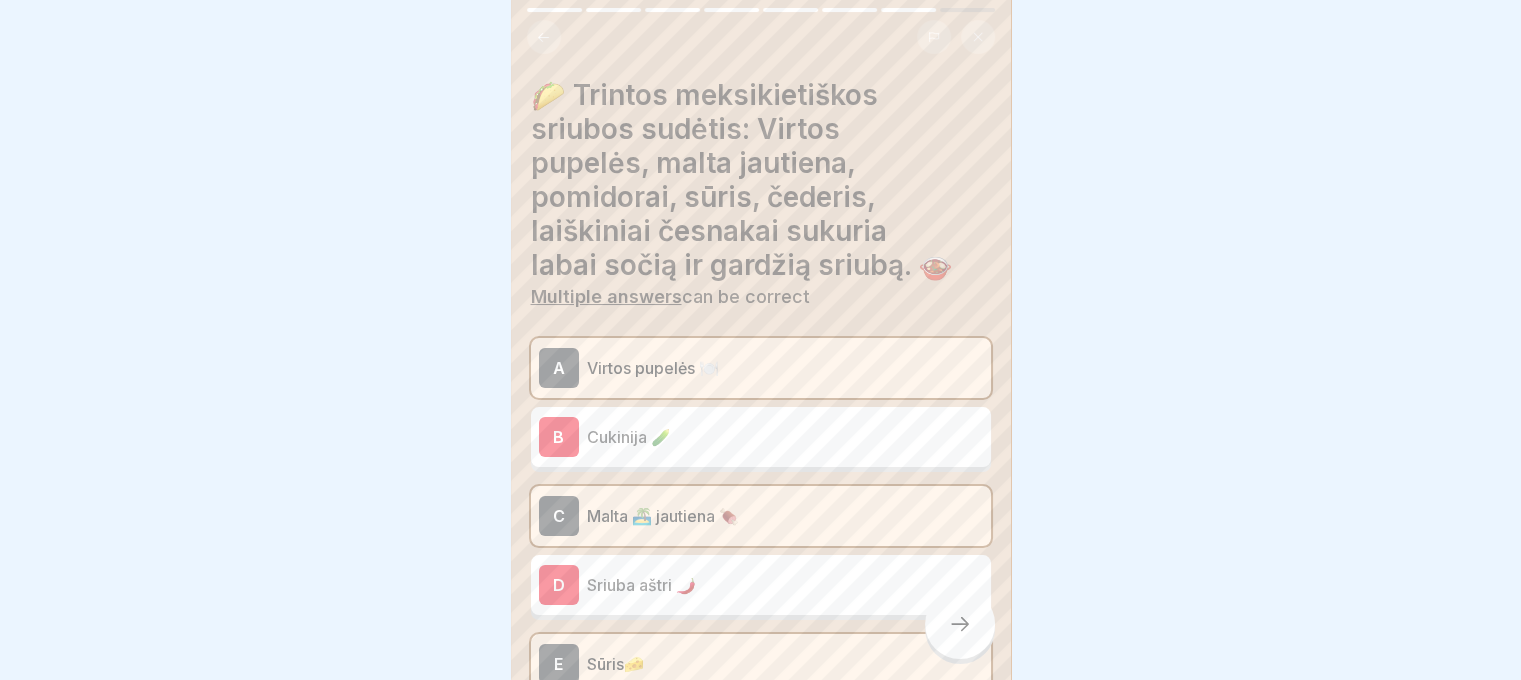 click 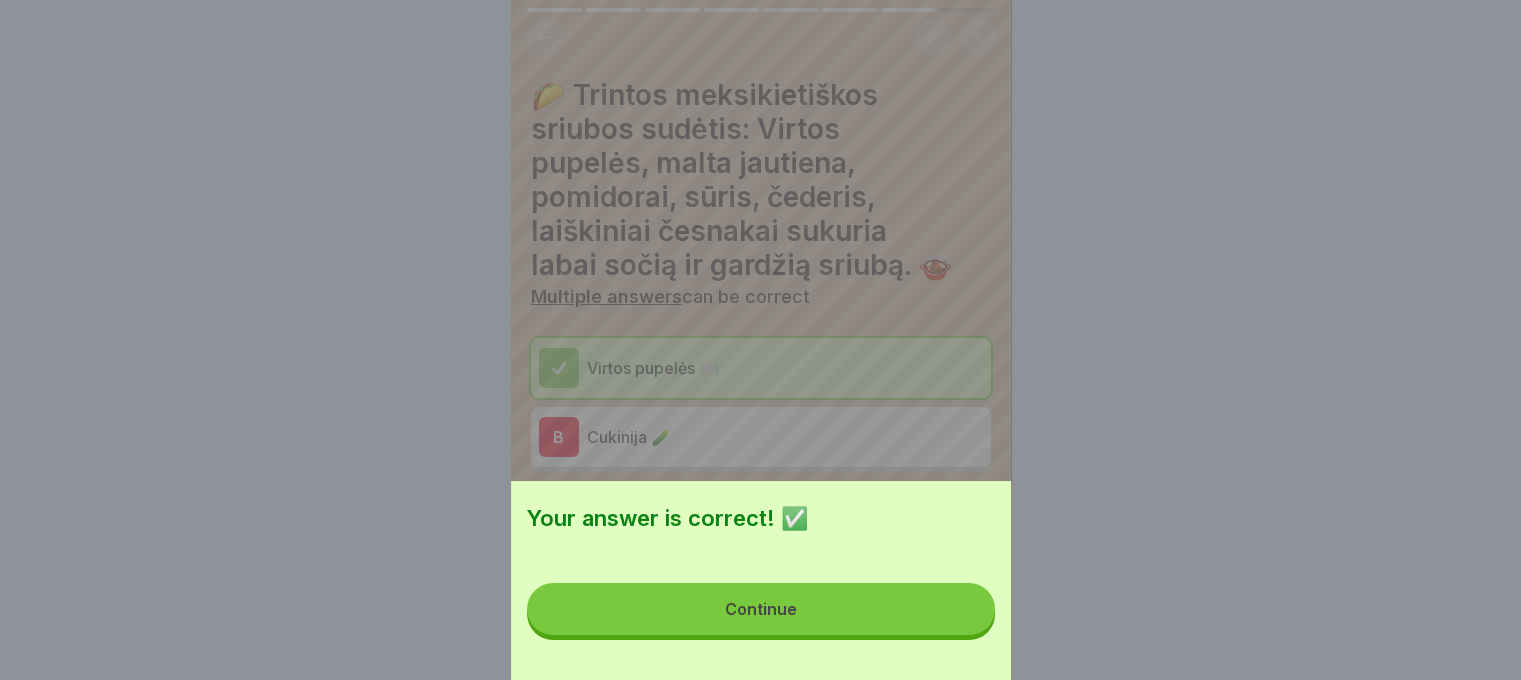 click on "Continue" at bounding box center [761, 609] 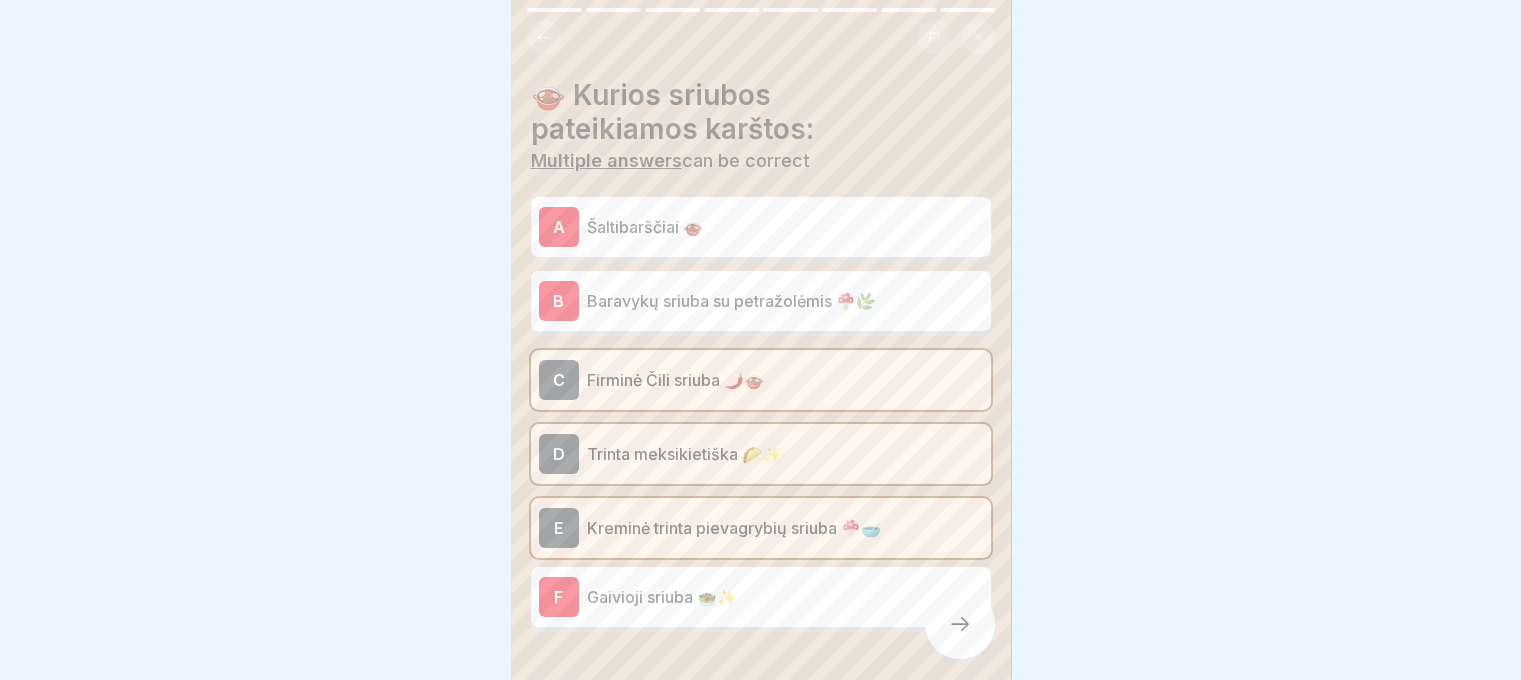 click at bounding box center [960, 624] 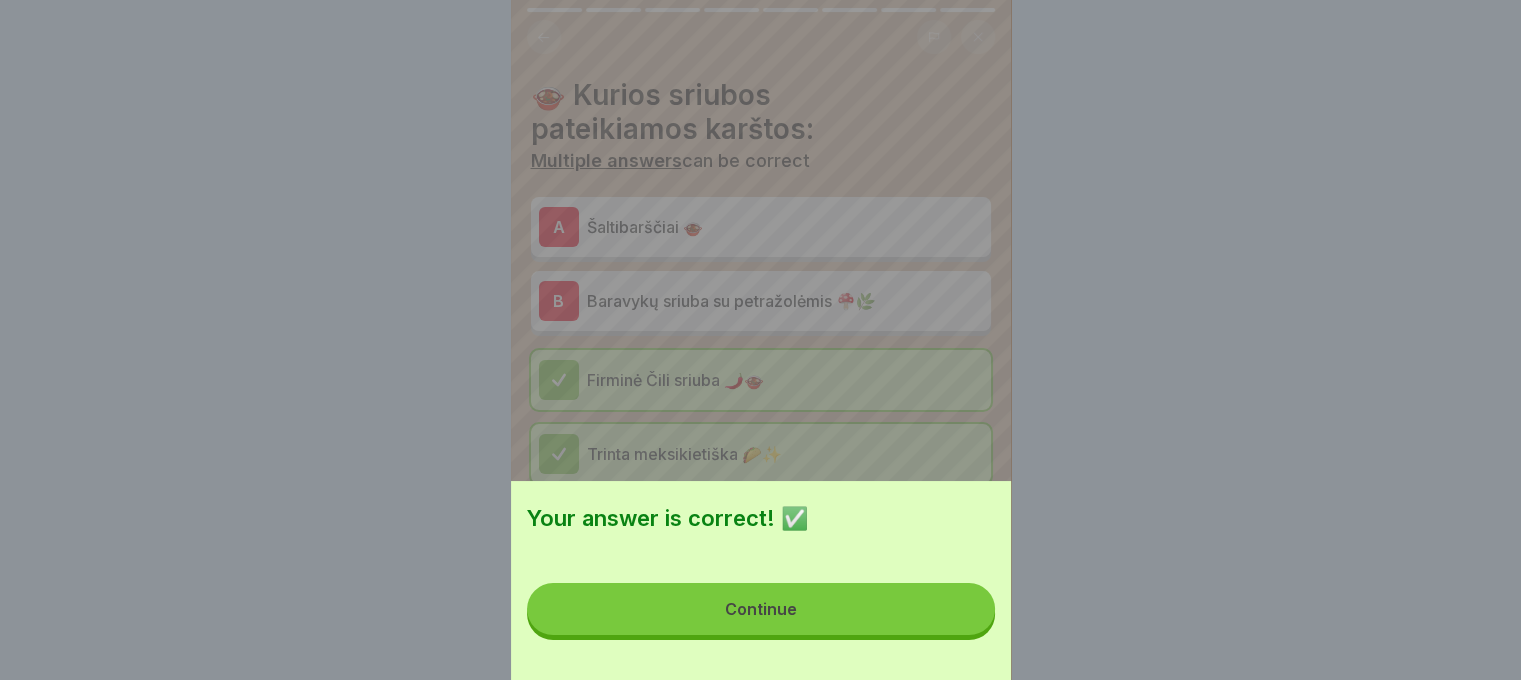 click on "Continue" at bounding box center (761, 609) 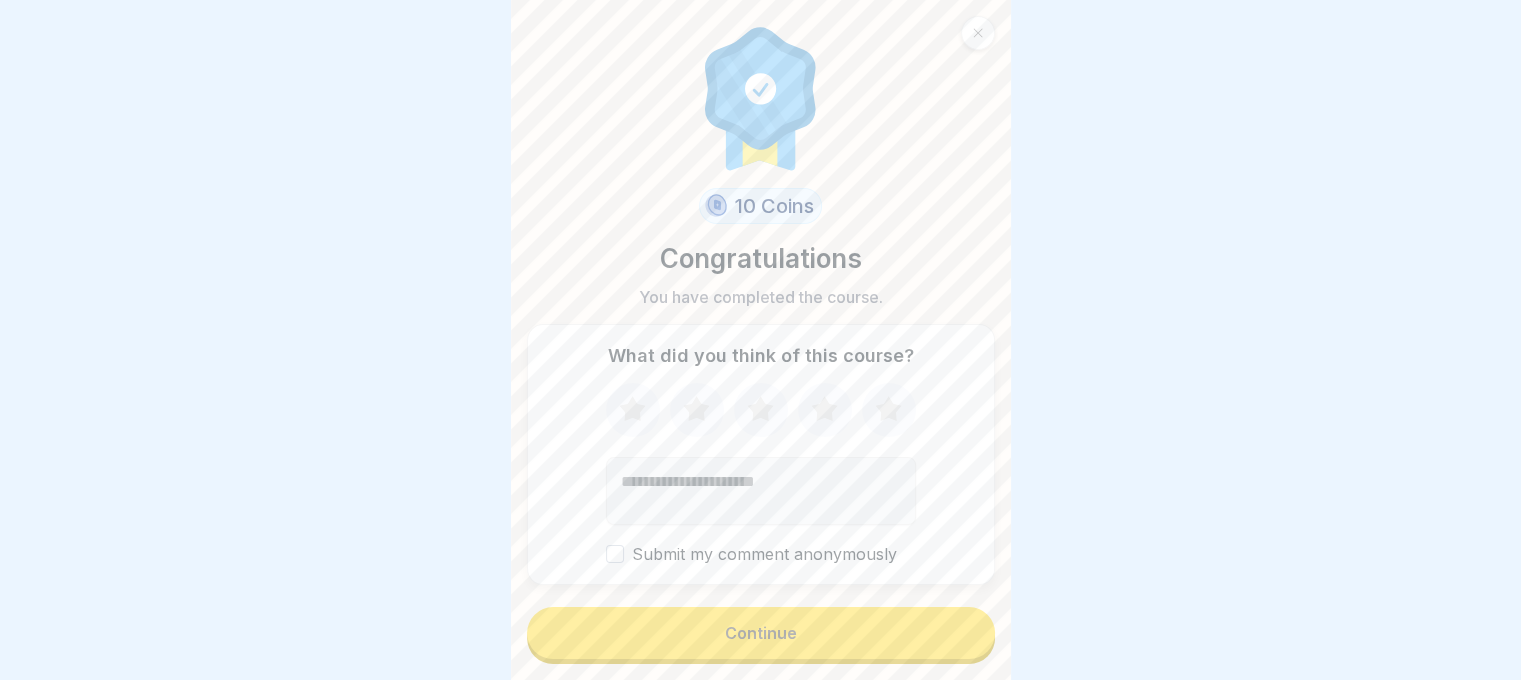 click on "Continue" at bounding box center [761, 633] 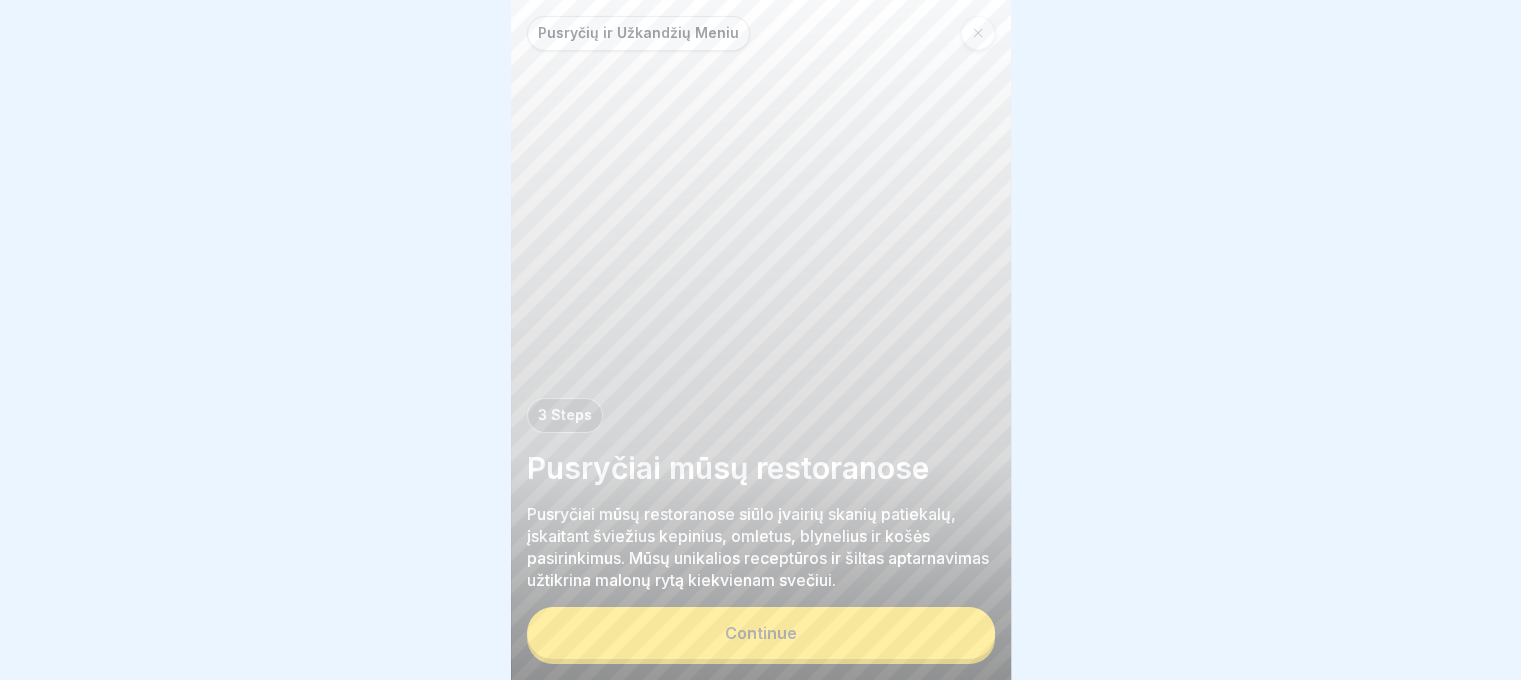 click on "Continue" at bounding box center [761, 633] 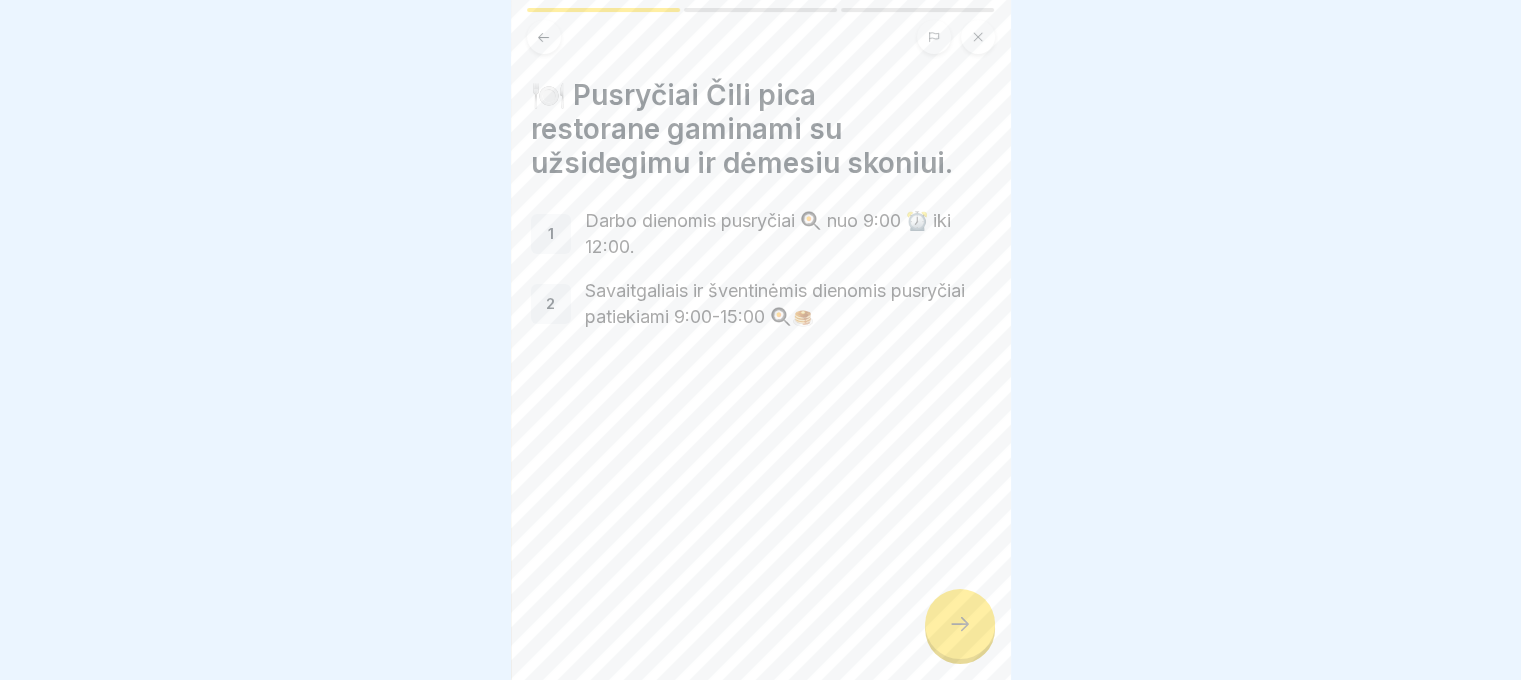 click at bounding box center [960, 624] 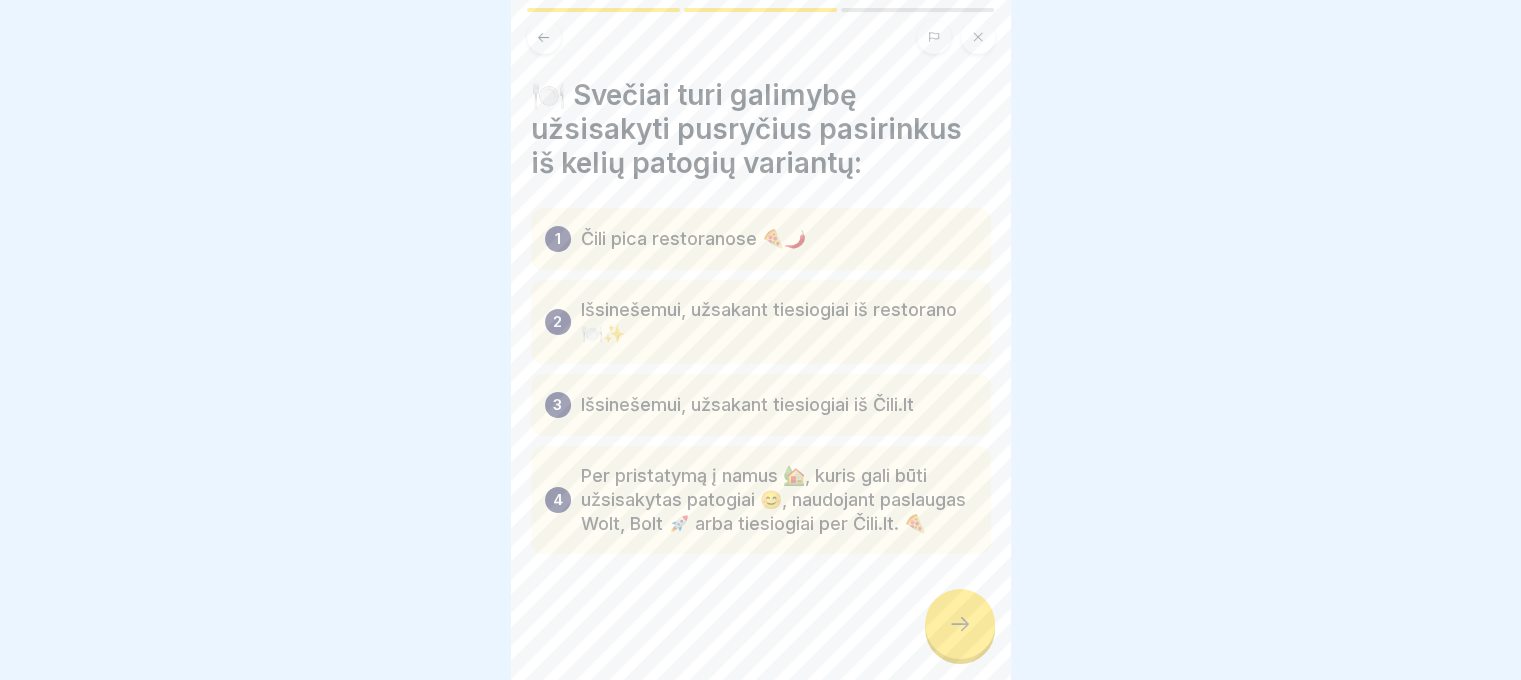 click at bounding box center [960, 624] 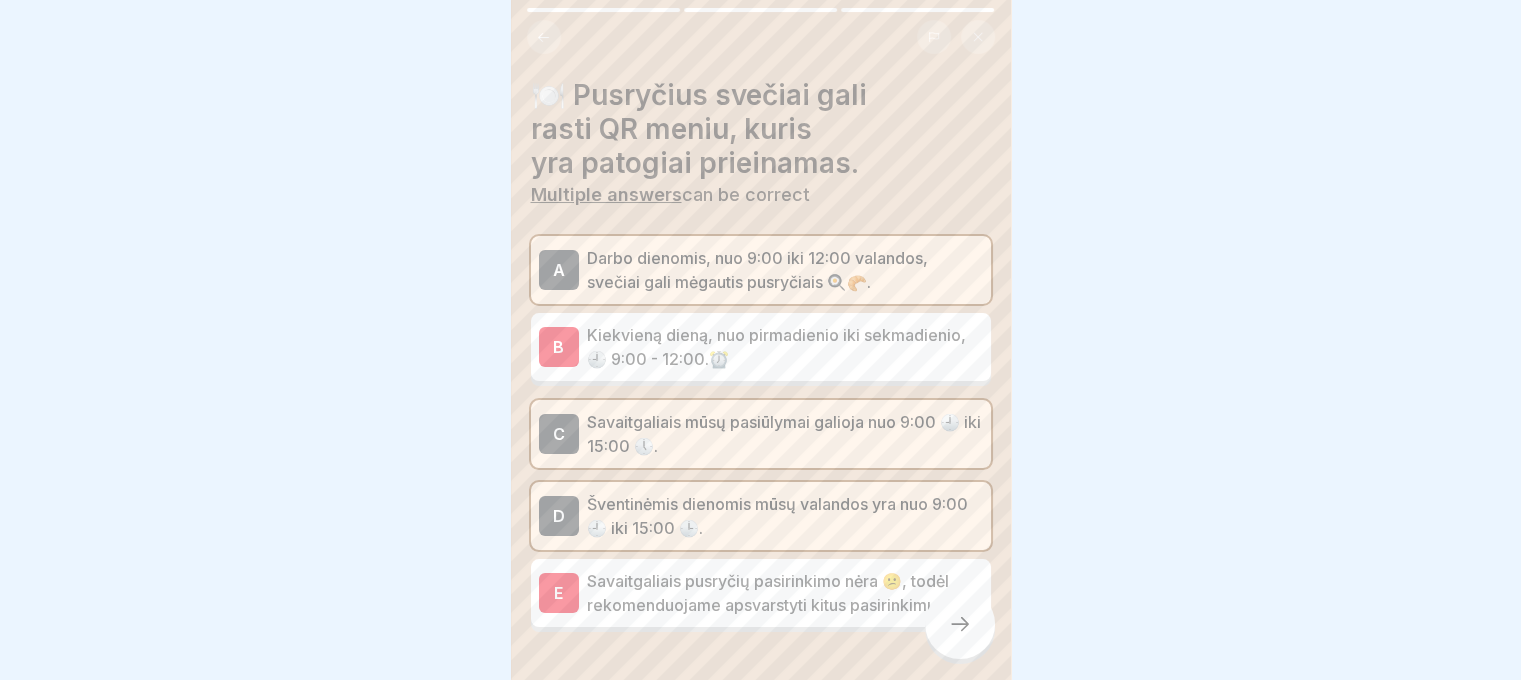 click at bounding box center [960, 624] 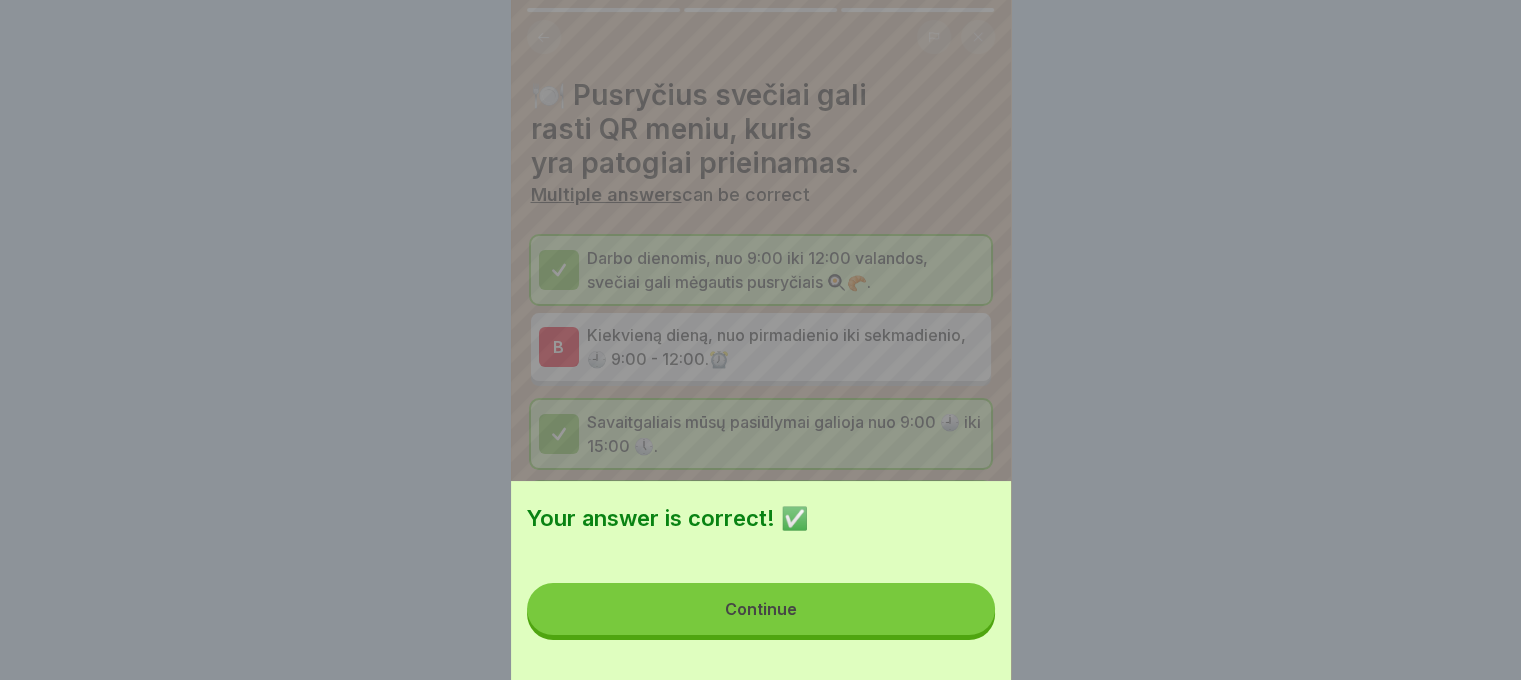 click on "Continue" at bounding box center [761, 609] 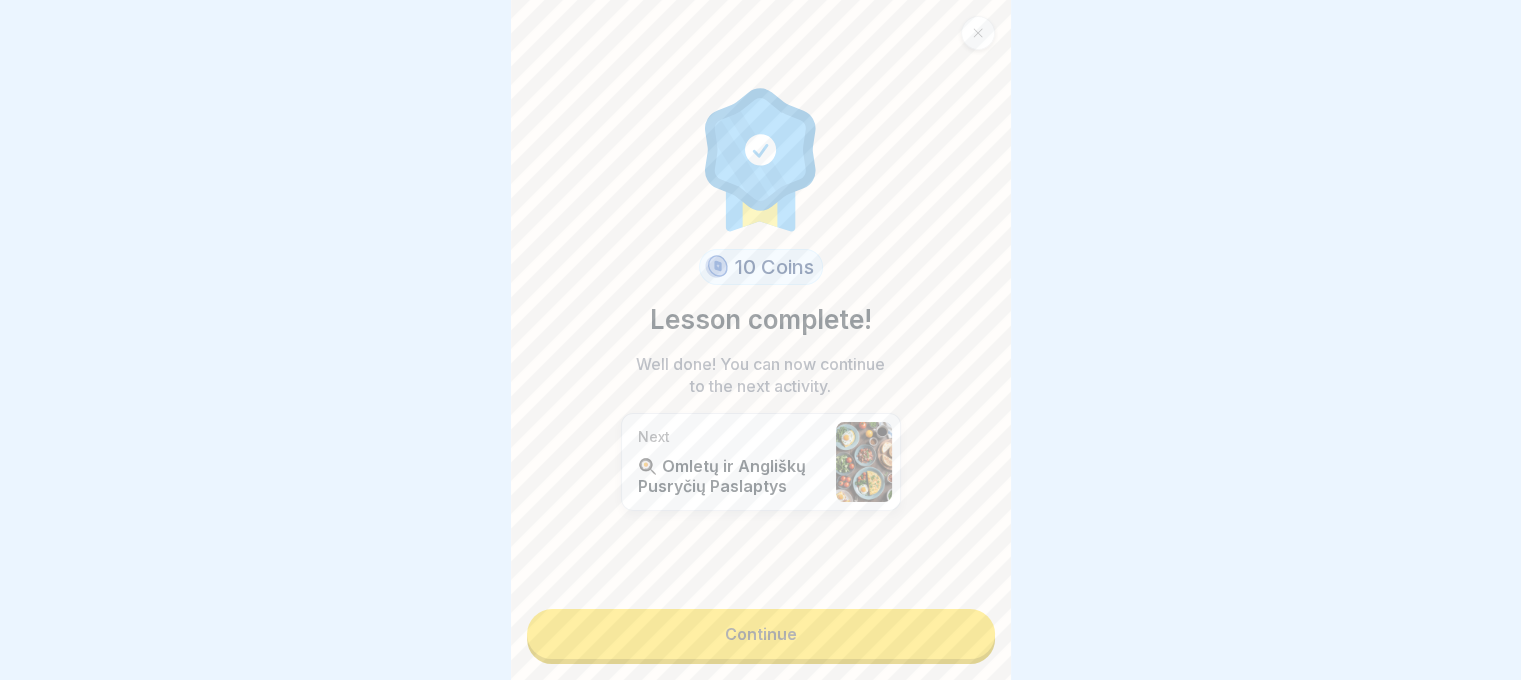 click on "Continue" at bounding box center (761, 634) 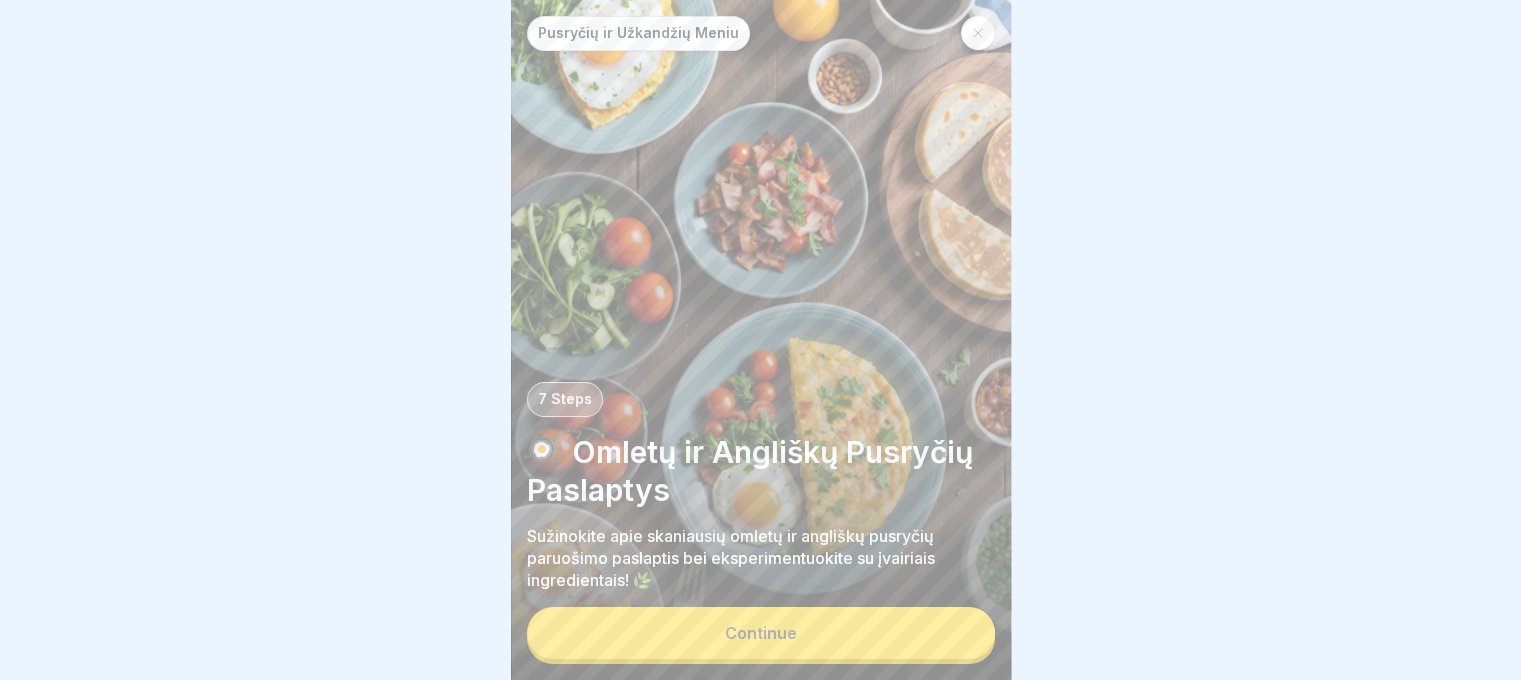 click on "Continue" at bounding box center [761, 633] 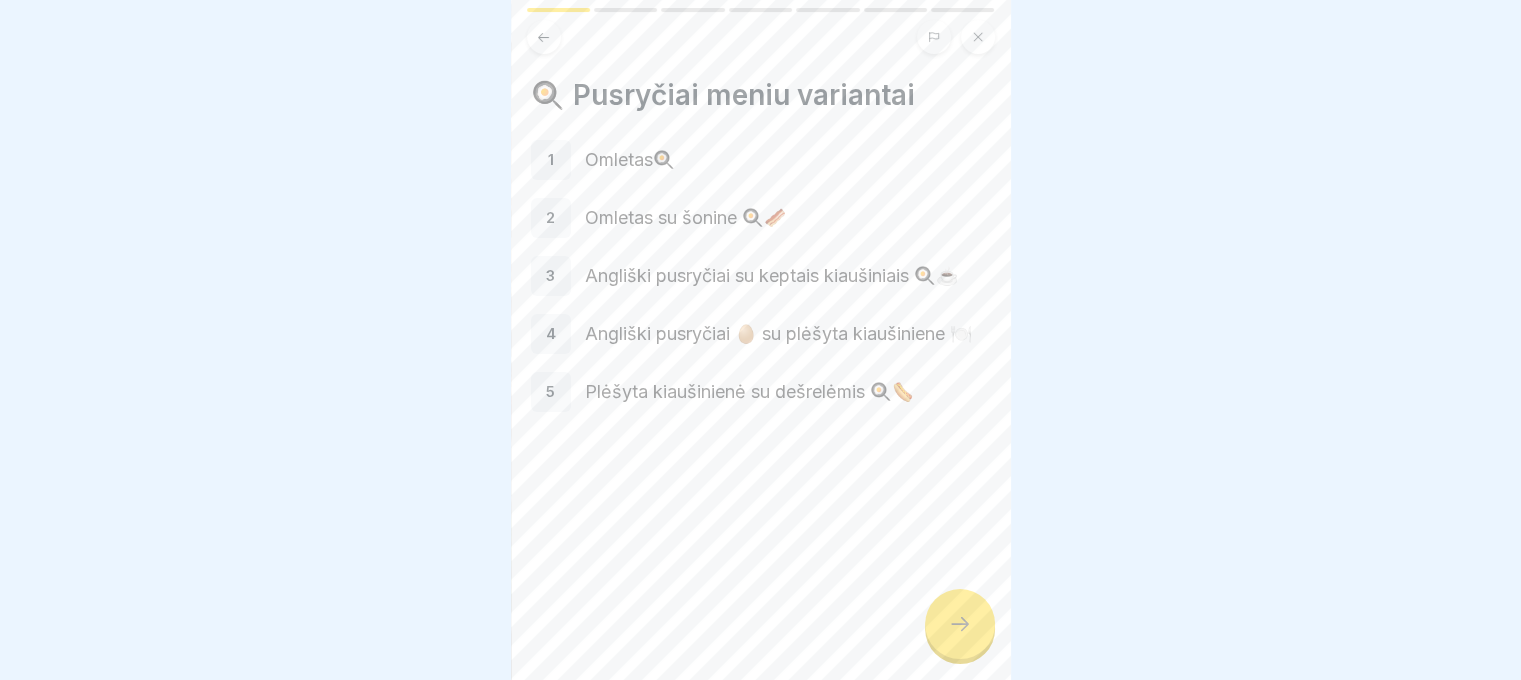 click at bounding box center [960, 624] 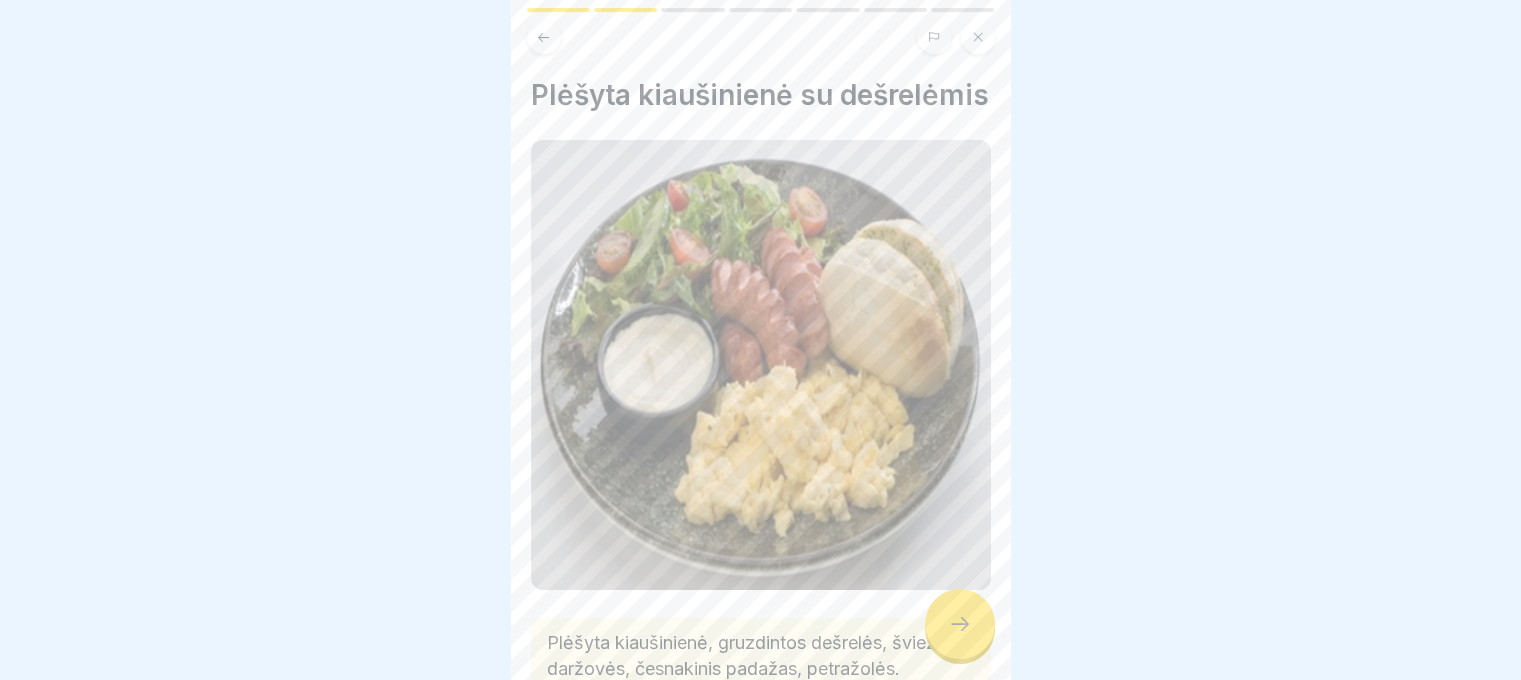 click at bounding box center (960, 624) 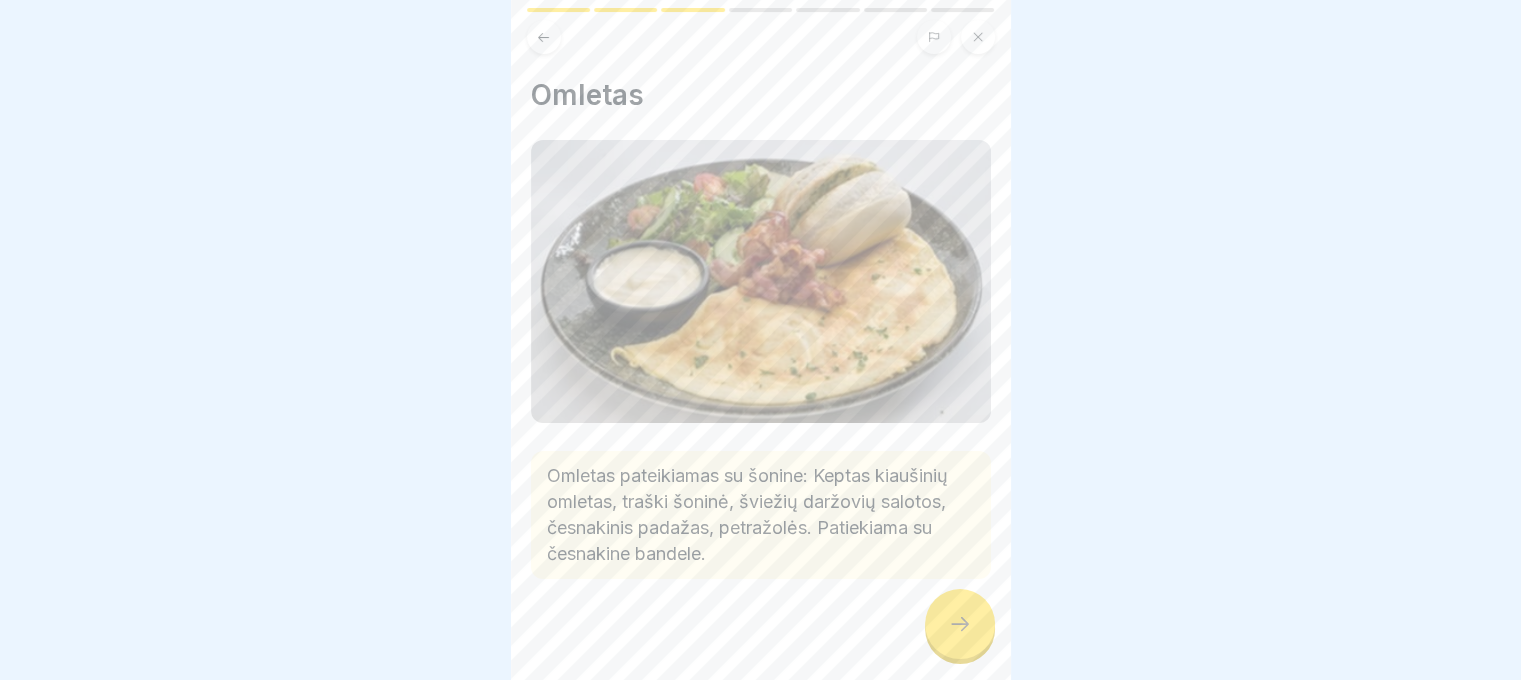 click at bounding box center [960, 624] 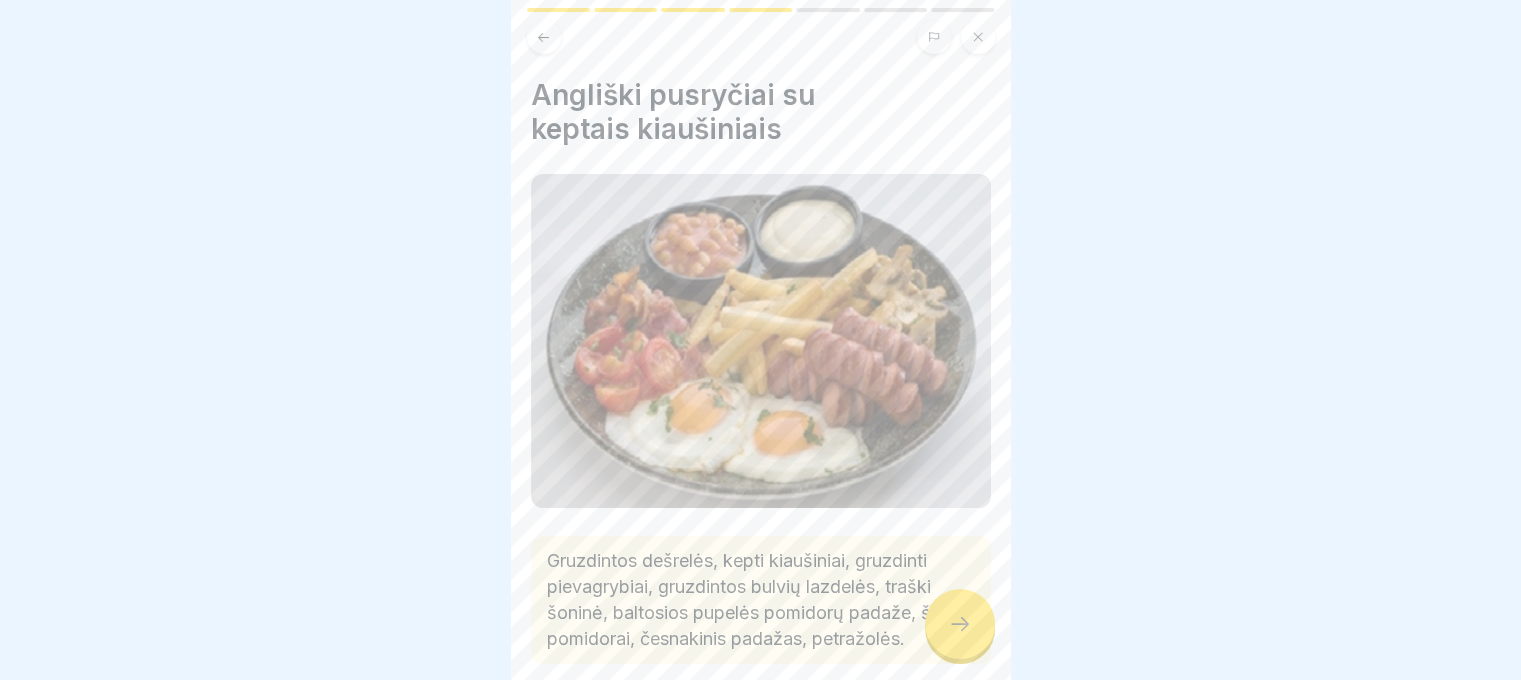 click at bounding box center (960, 624) 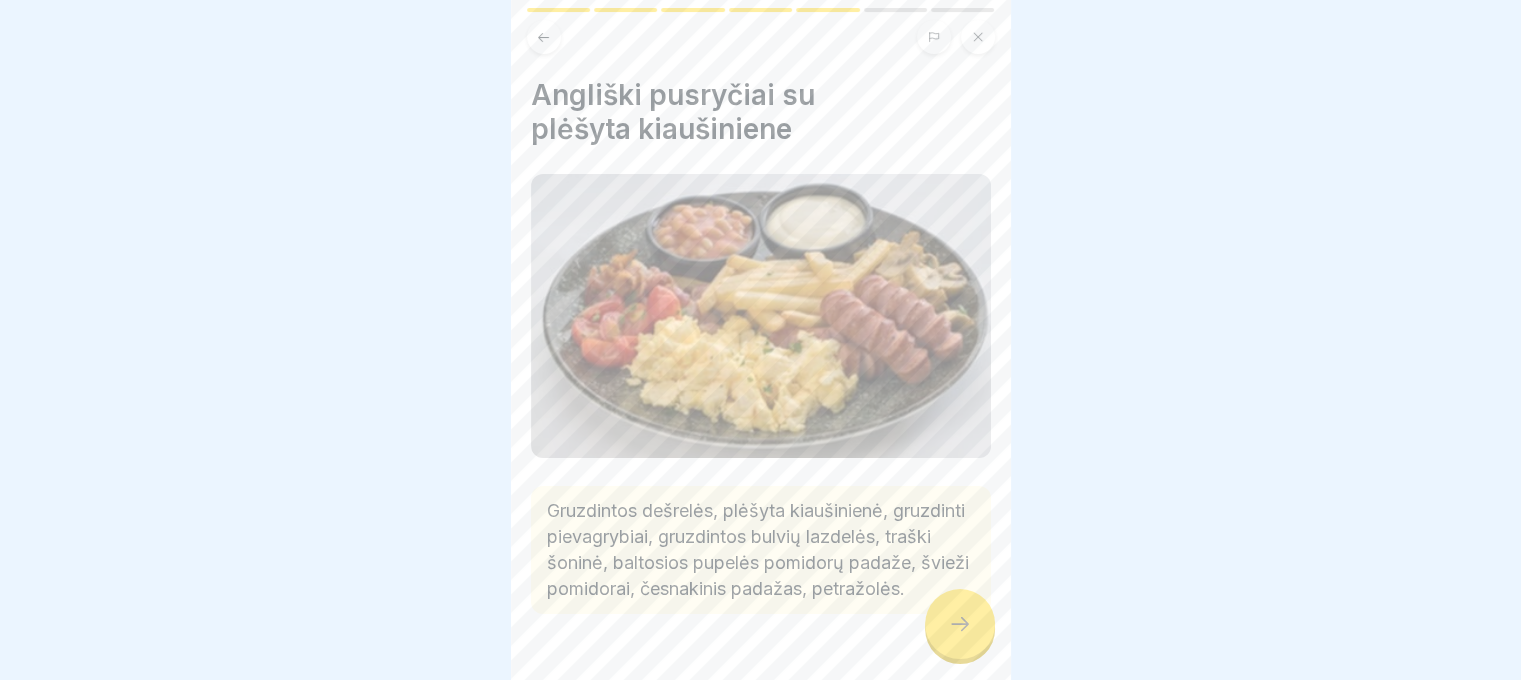 click at bounding box center (960, 624) 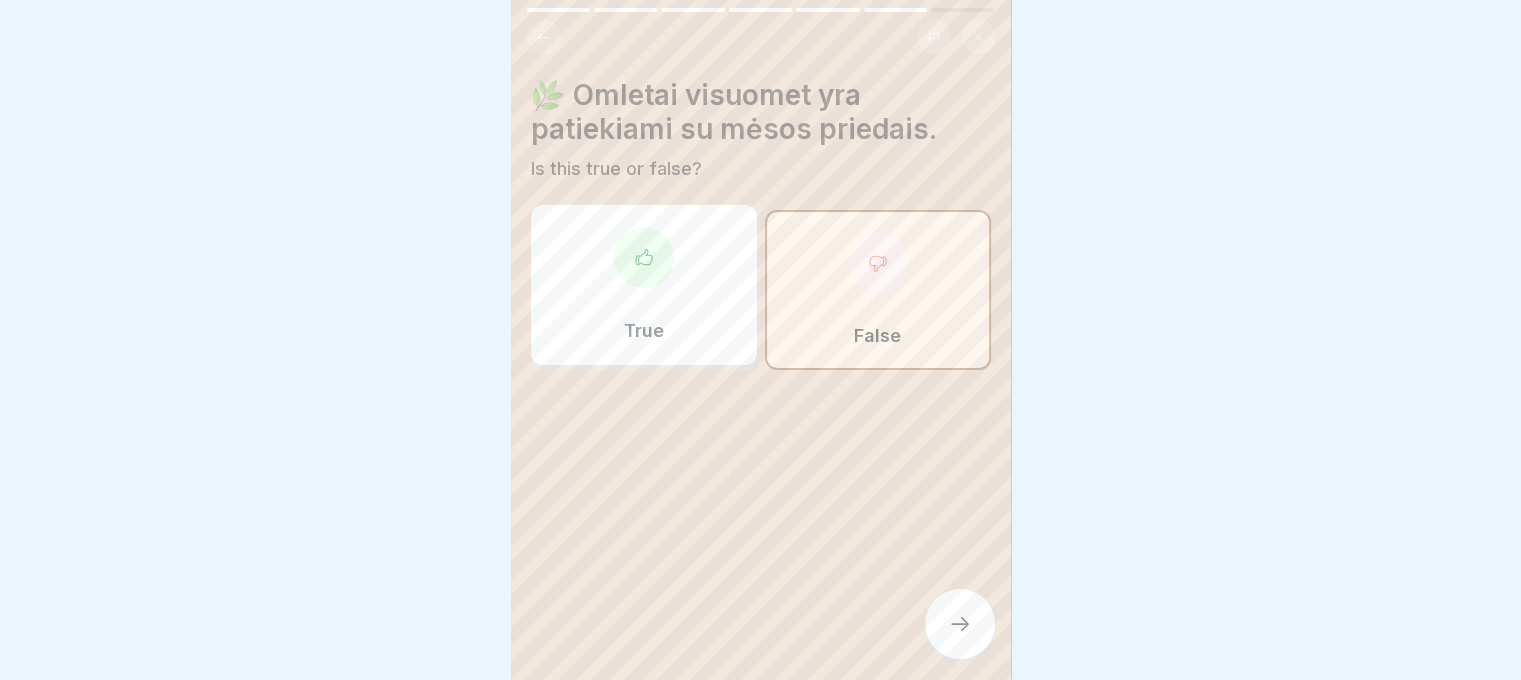click at bounding box center [960, 624] 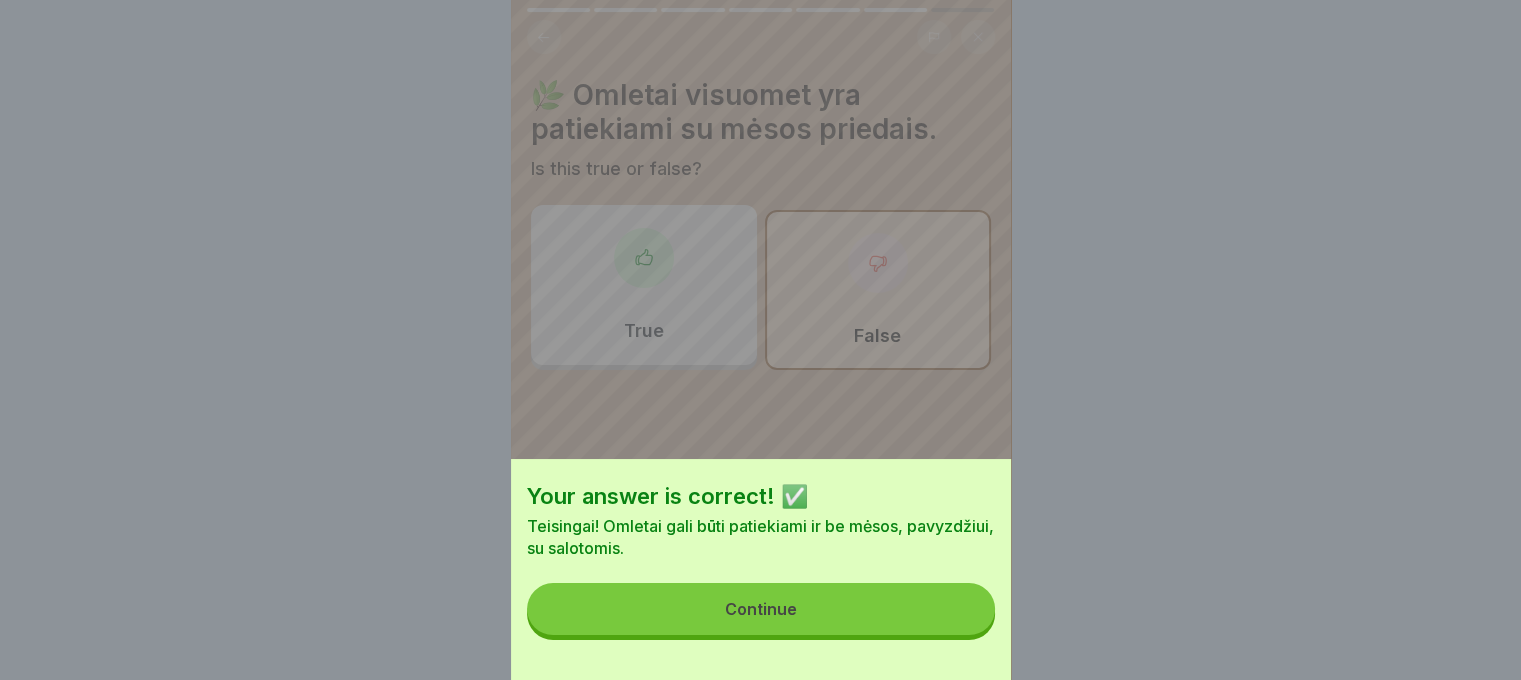 click on "Continue" at bounding box center [761, 609] 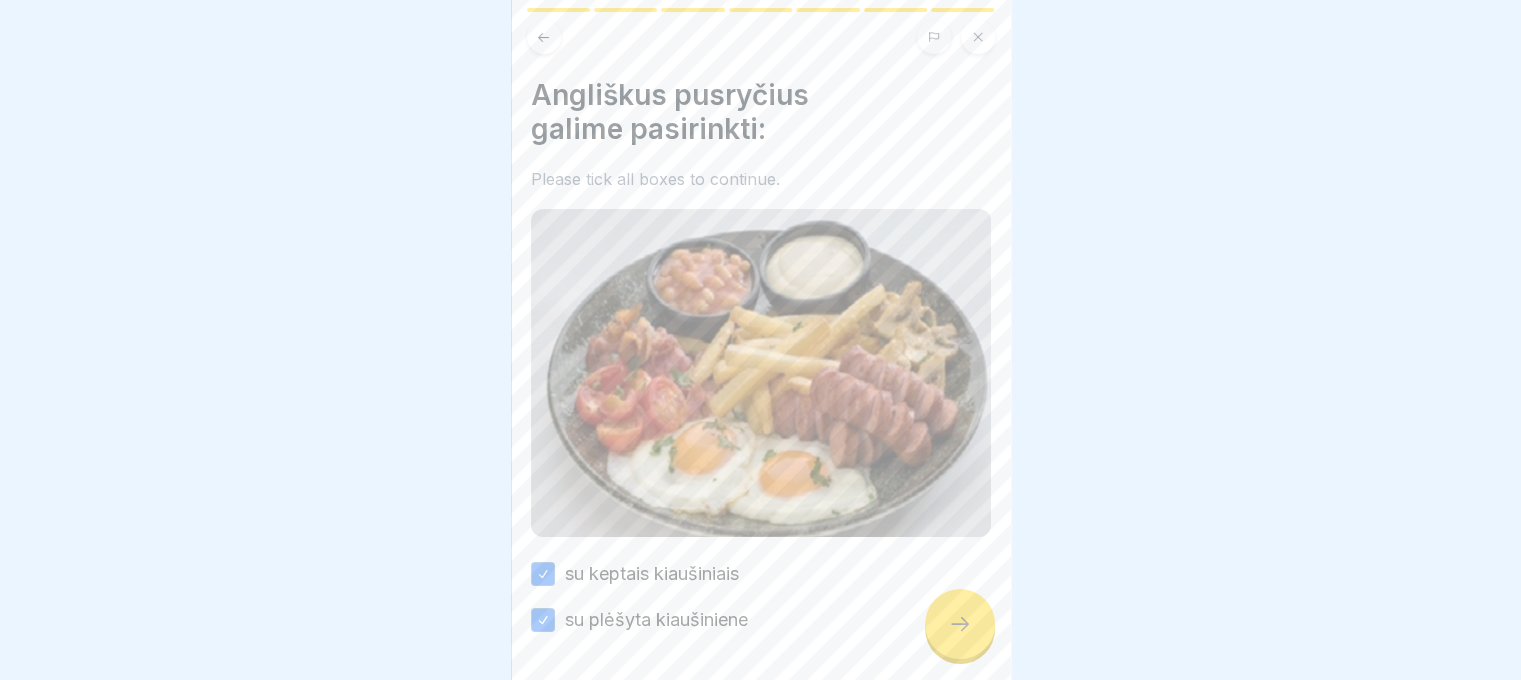 click at bounding box center [960, 624] 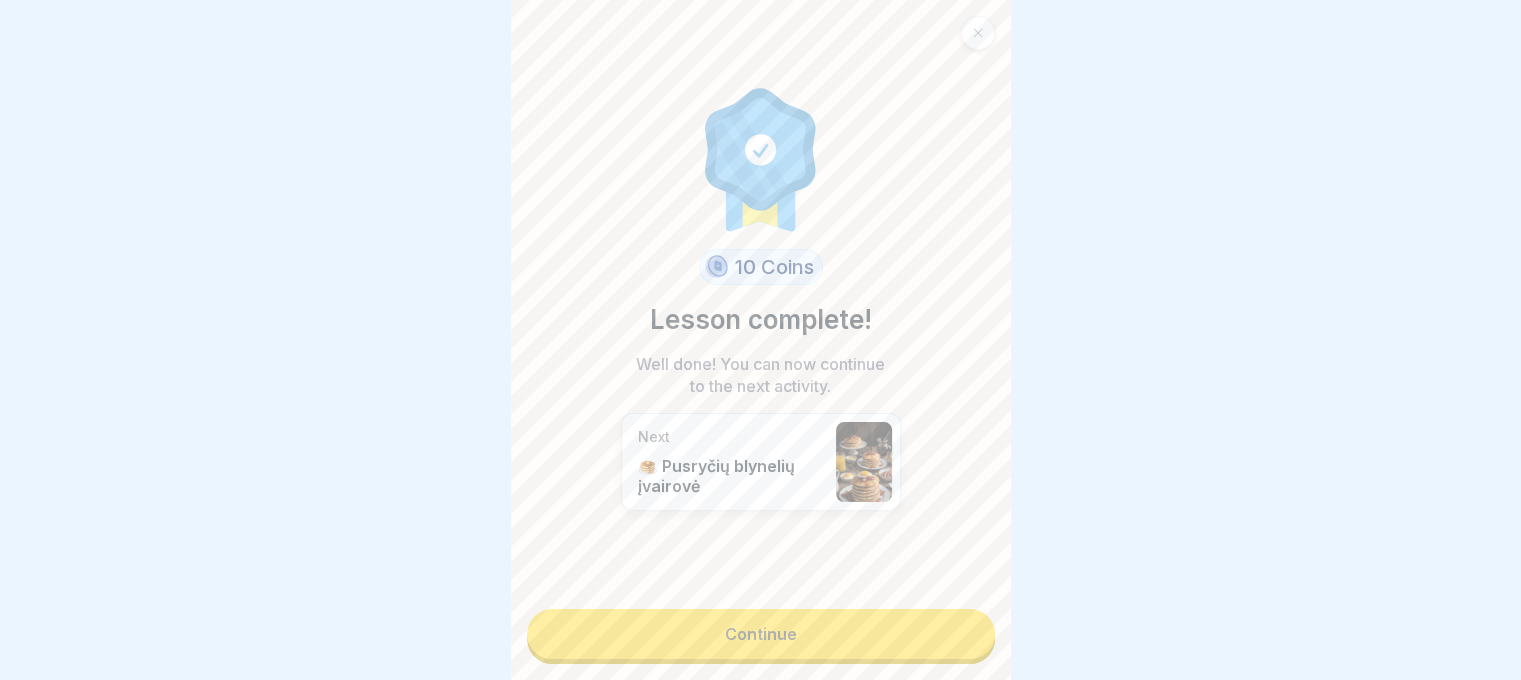 click on "Continue" at bounding box center (761, 634) 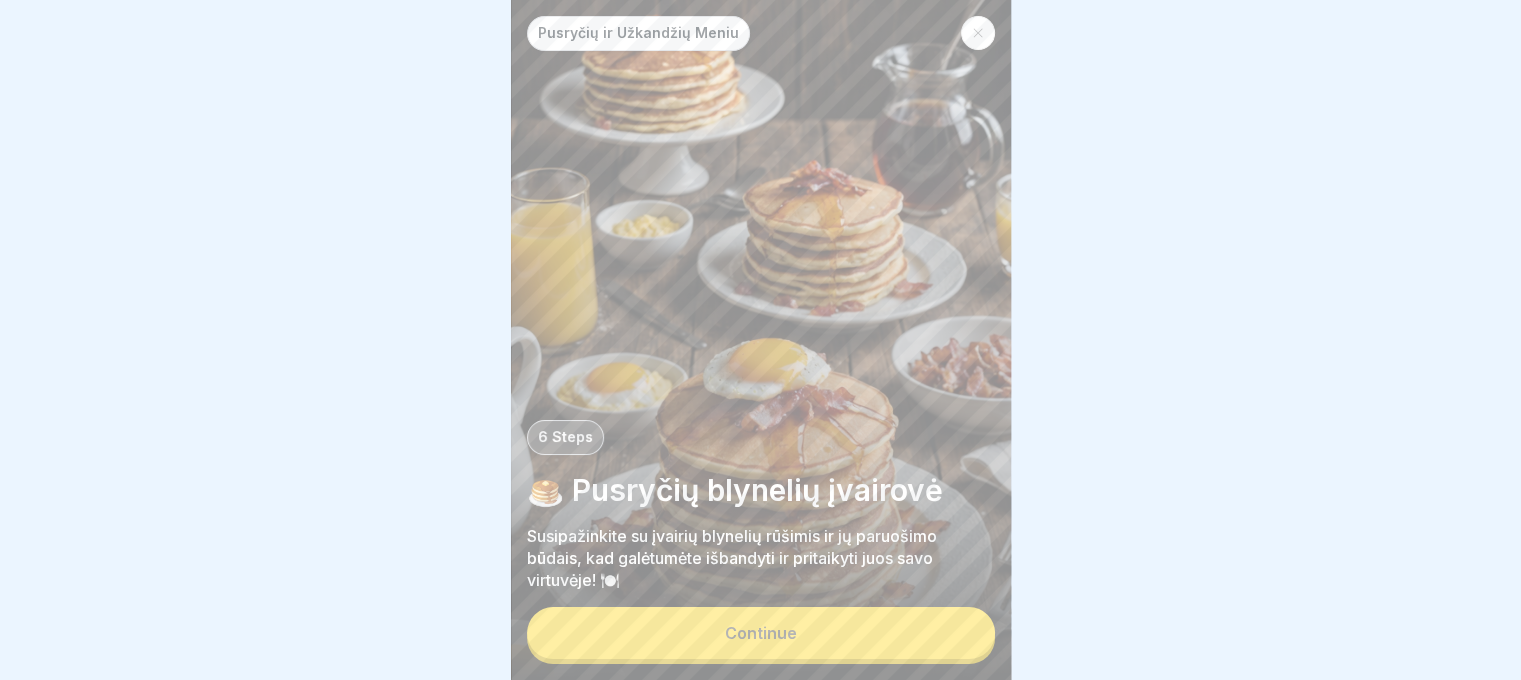 click on "Continue" at bounding box center [761, 633] 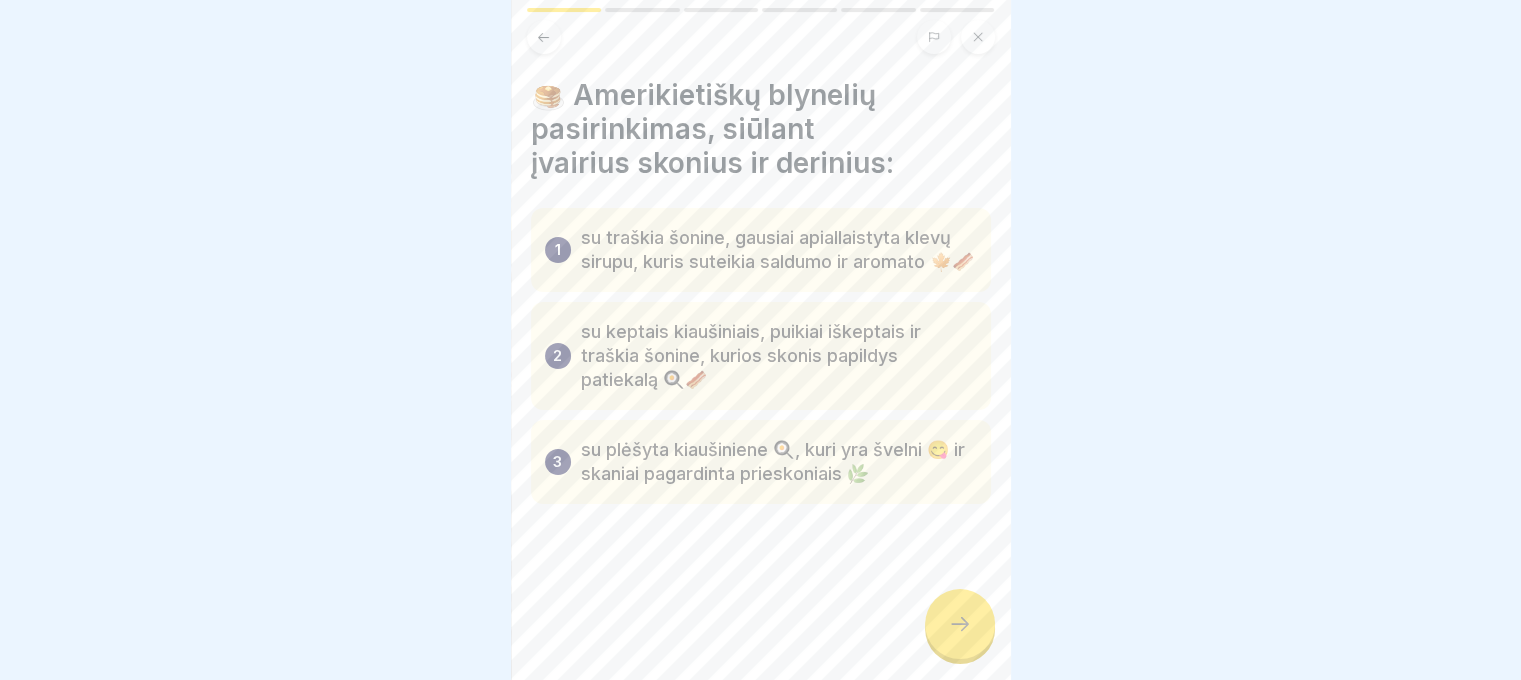 click at bounding box center (960, 624) 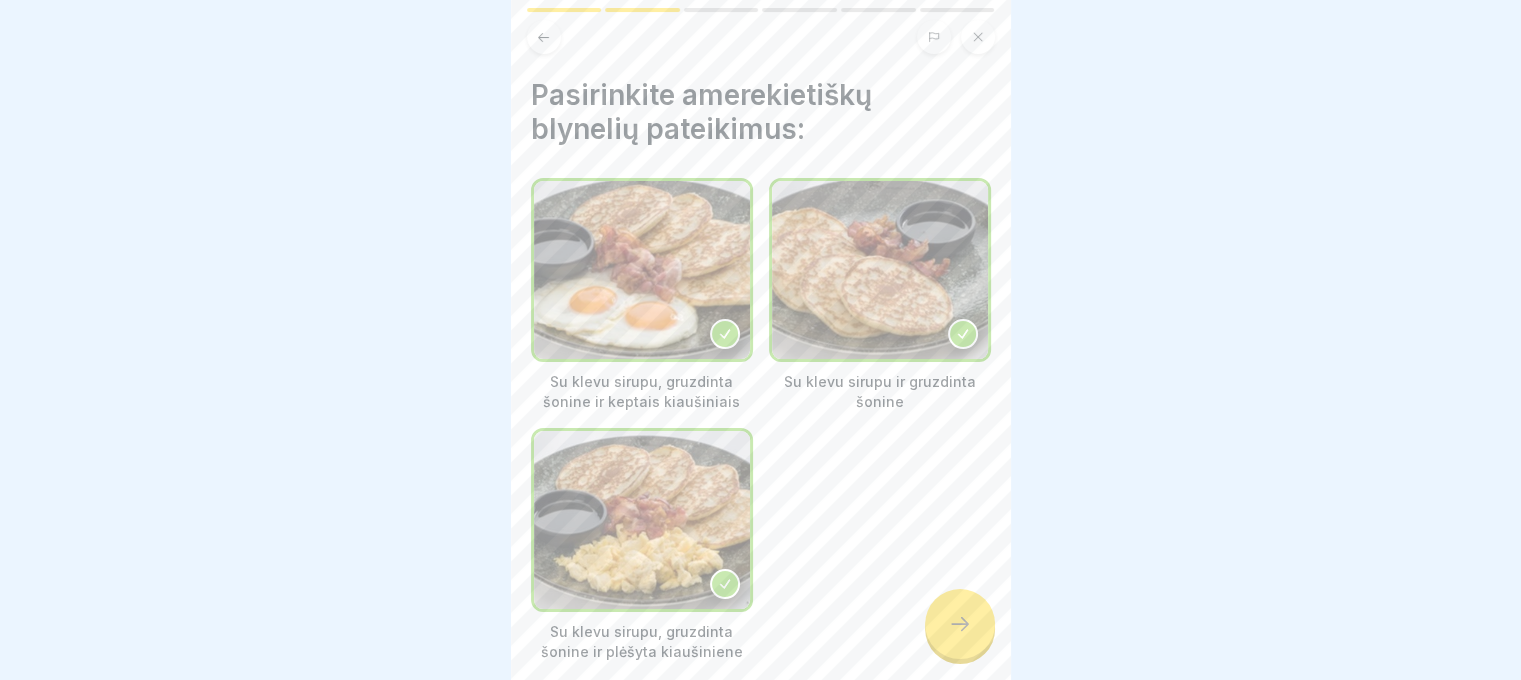 click at bounding box center (960, 624) 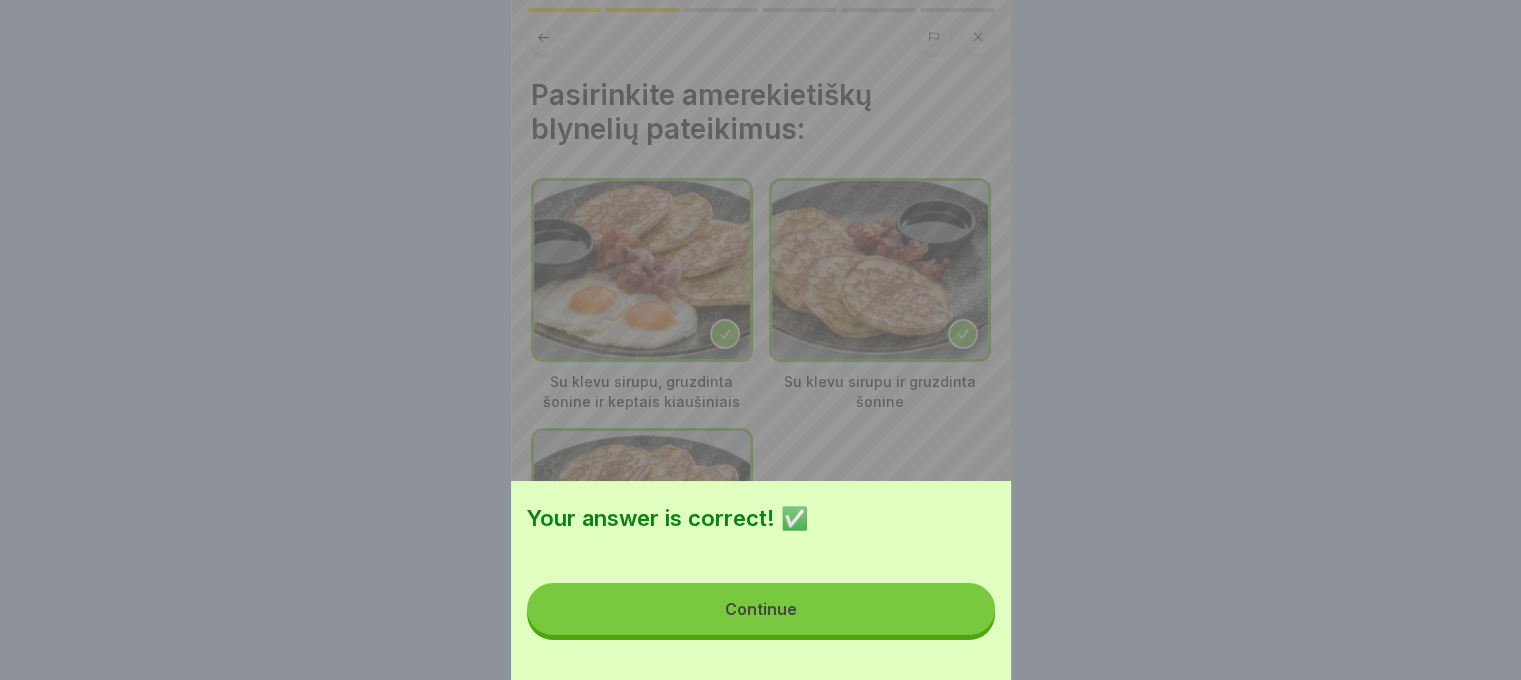 click on "Continue" at bounding box center [761, 609] 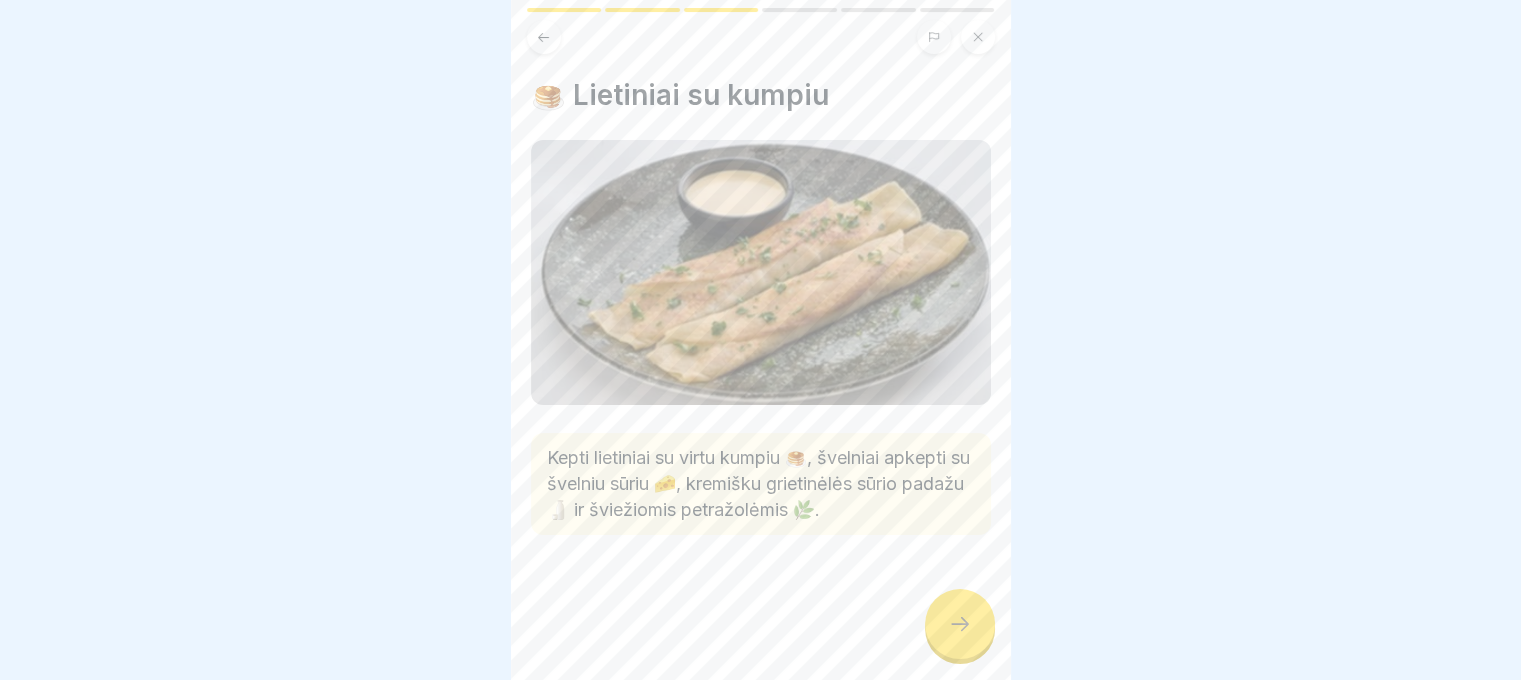 click at bounding box center (960, 624) 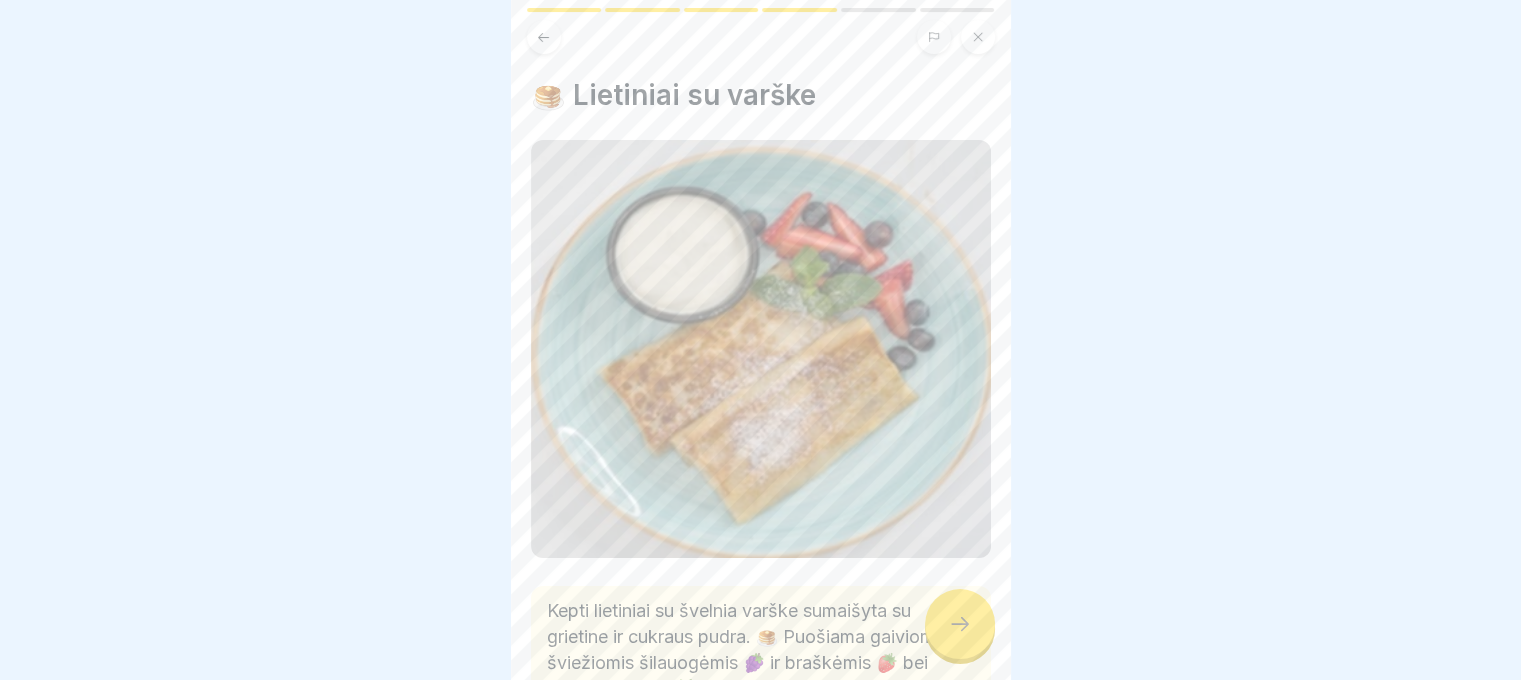 click at bounding box center (960, 624) 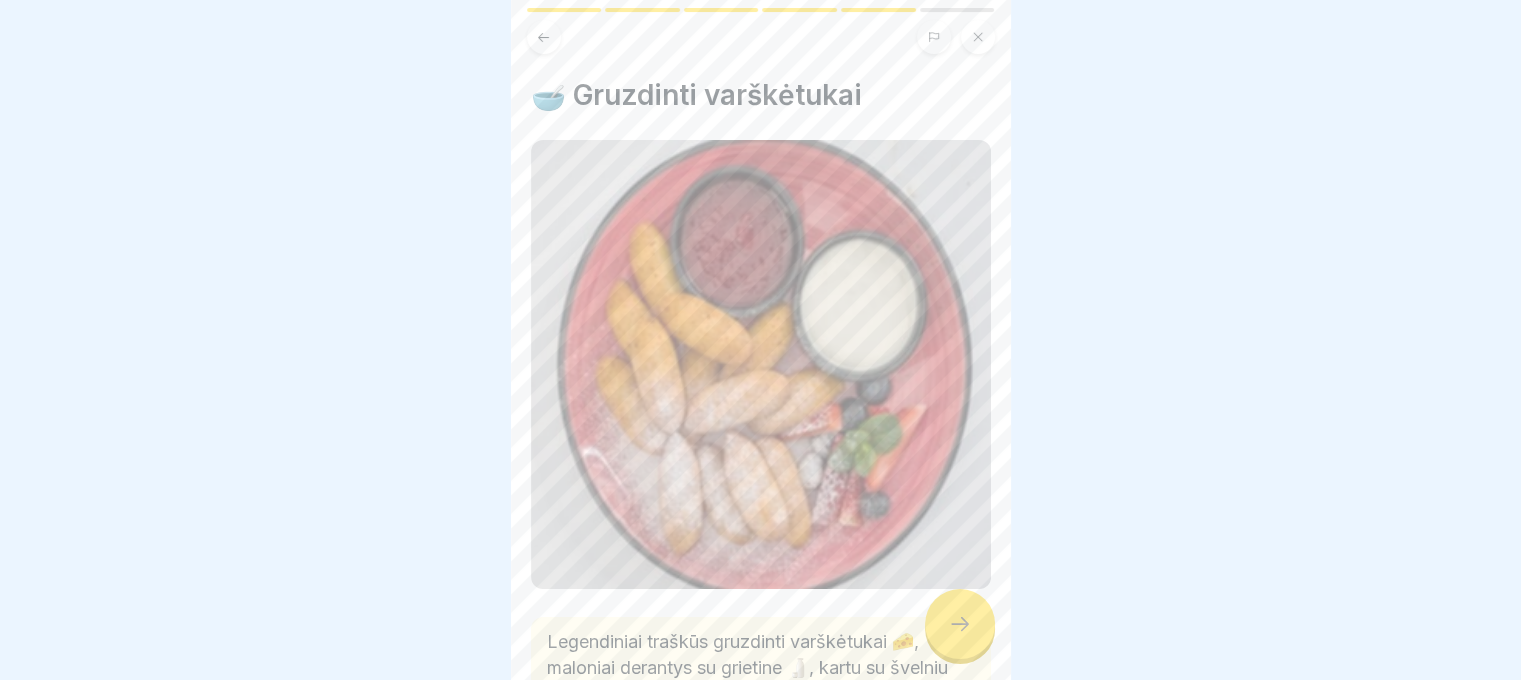 click at bounding box center (960, 624) 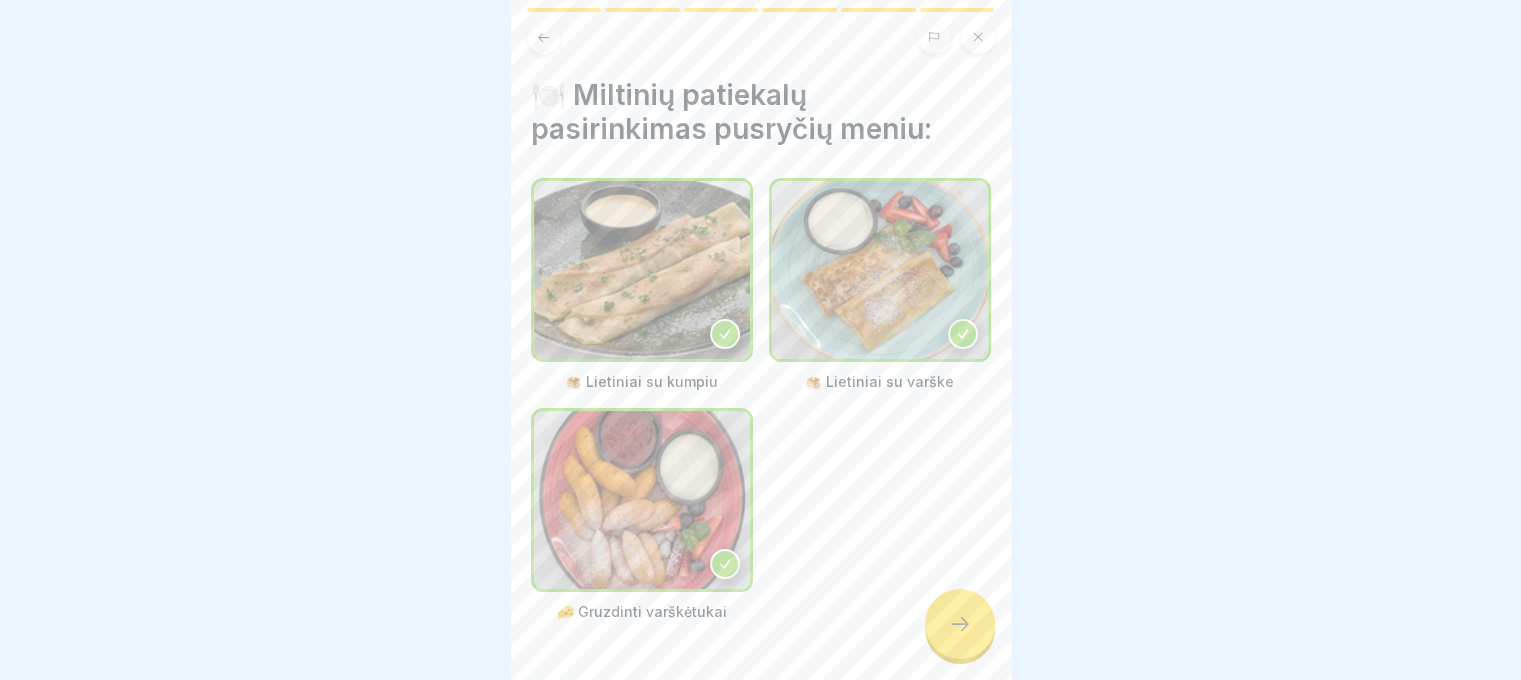 click at bounding box center [960, 624] 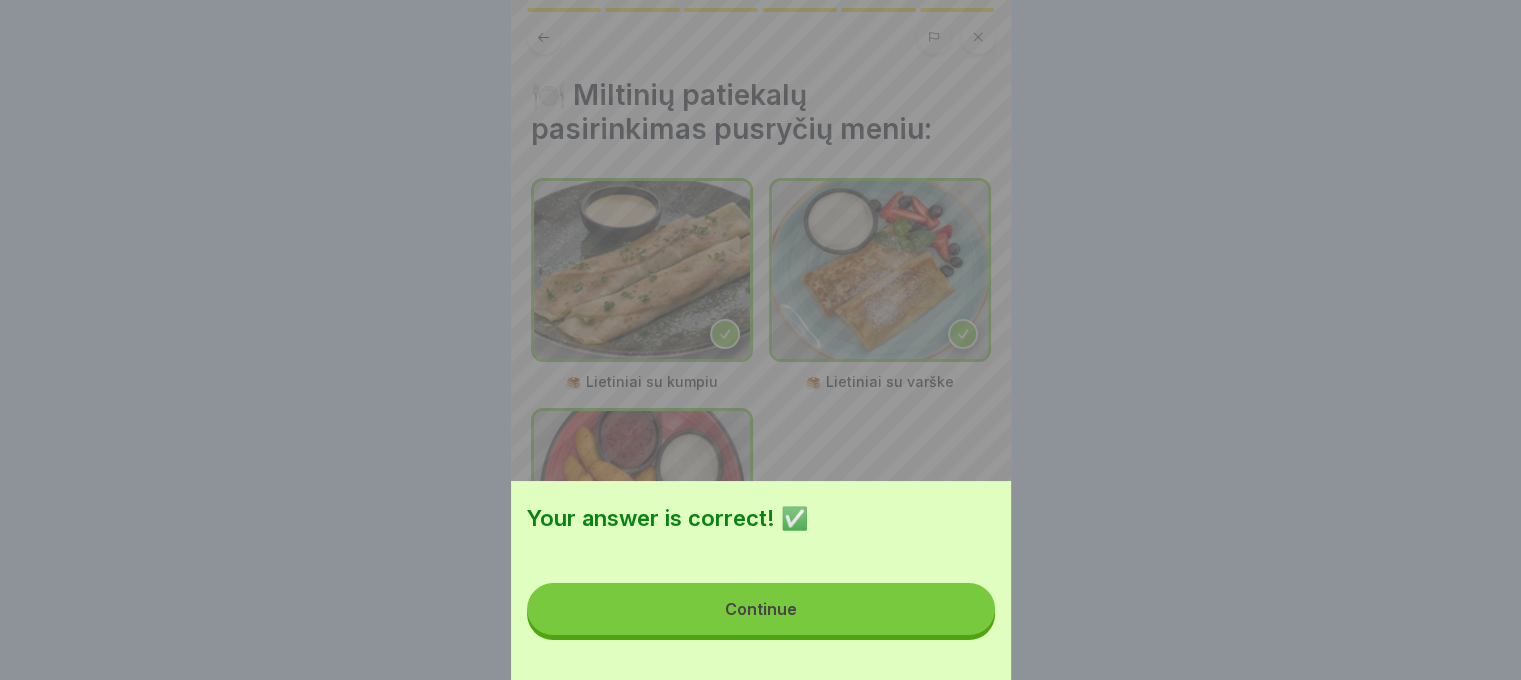 click on "Continue" at bounding box center [761, 609] 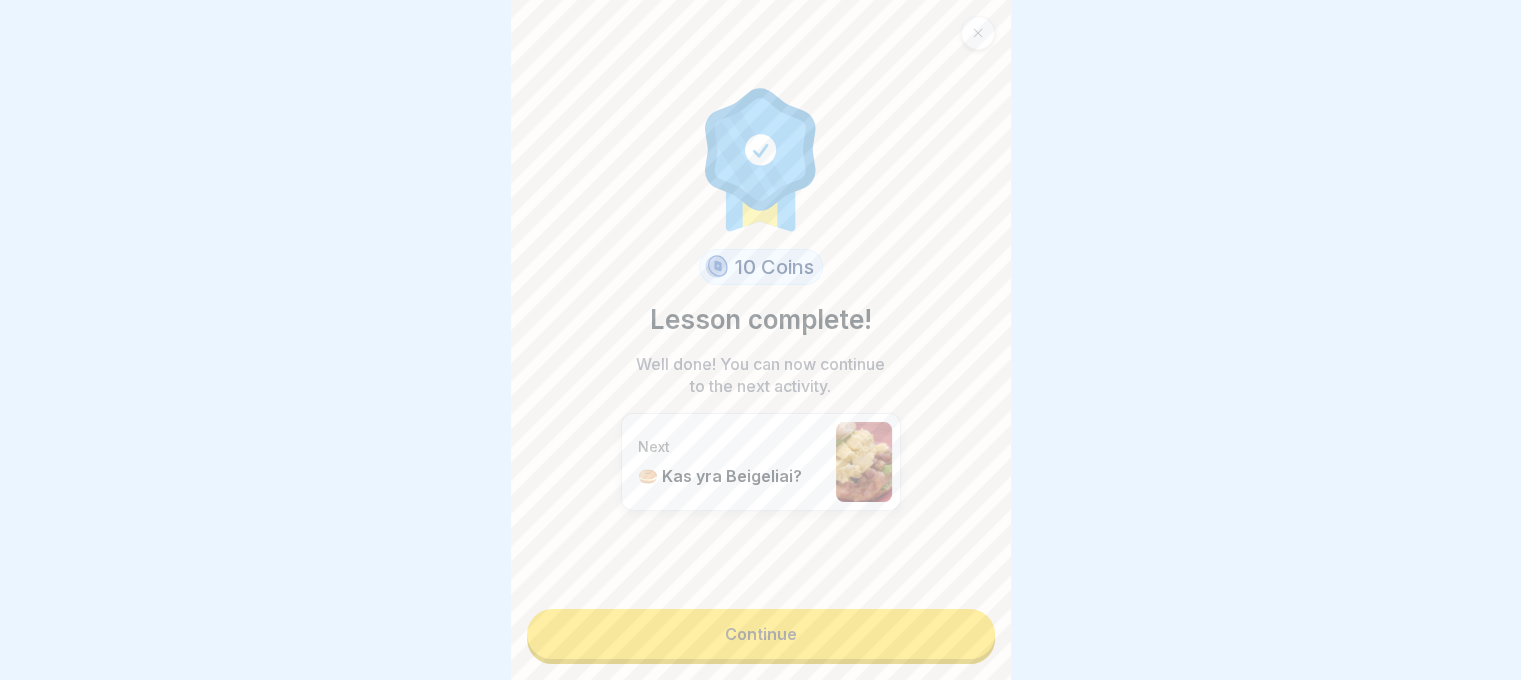 click on "Continue" at bounding box center (761, 634) 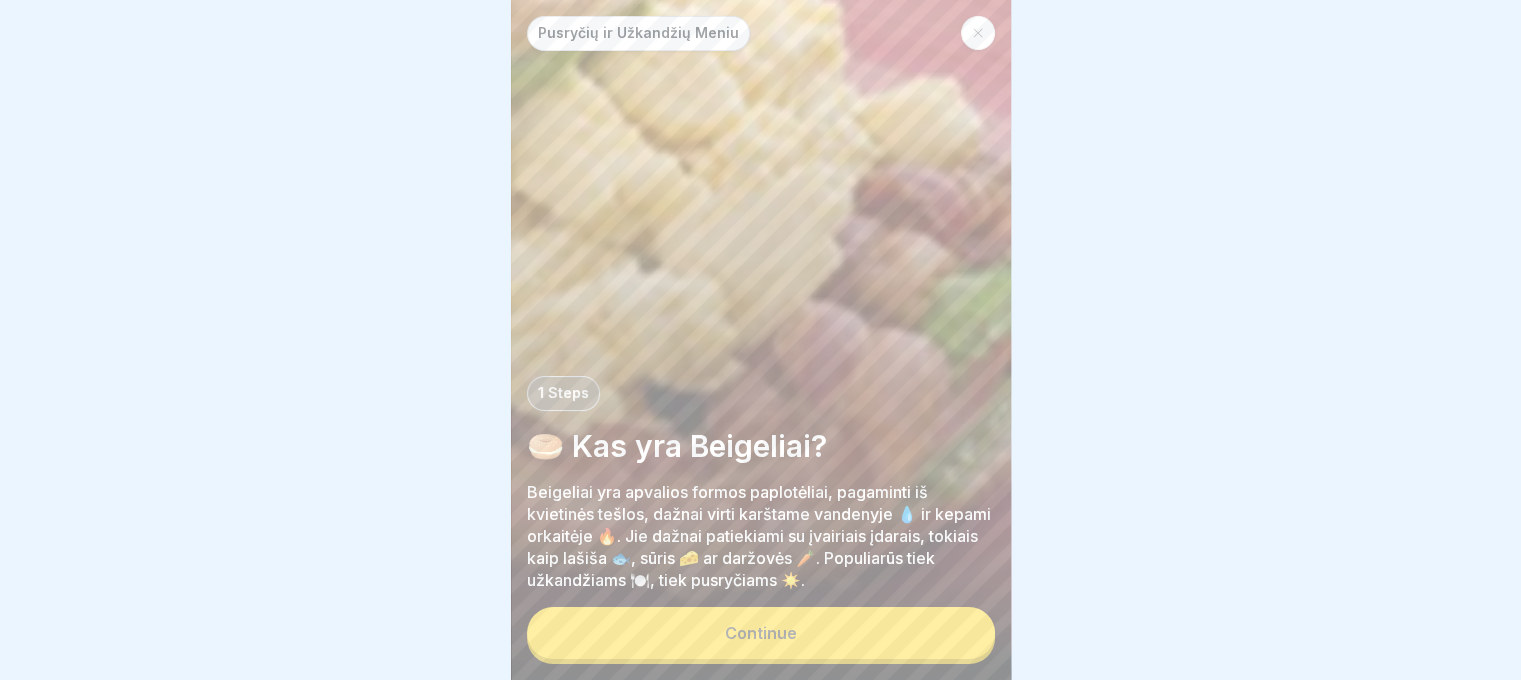 click on "Continue" at bounding box center (761, 633) 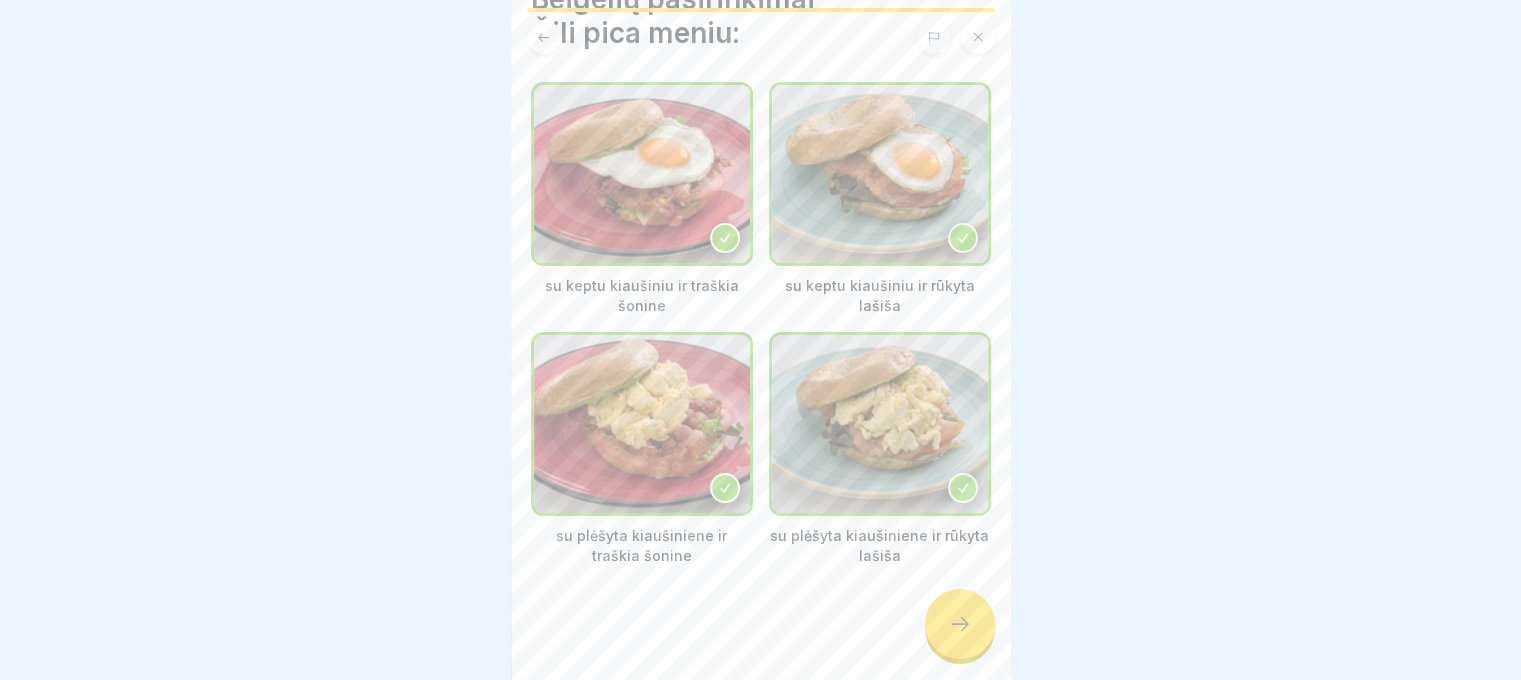 scroll, scrollTop: 102, scrollLeft: 0, axis: vertical 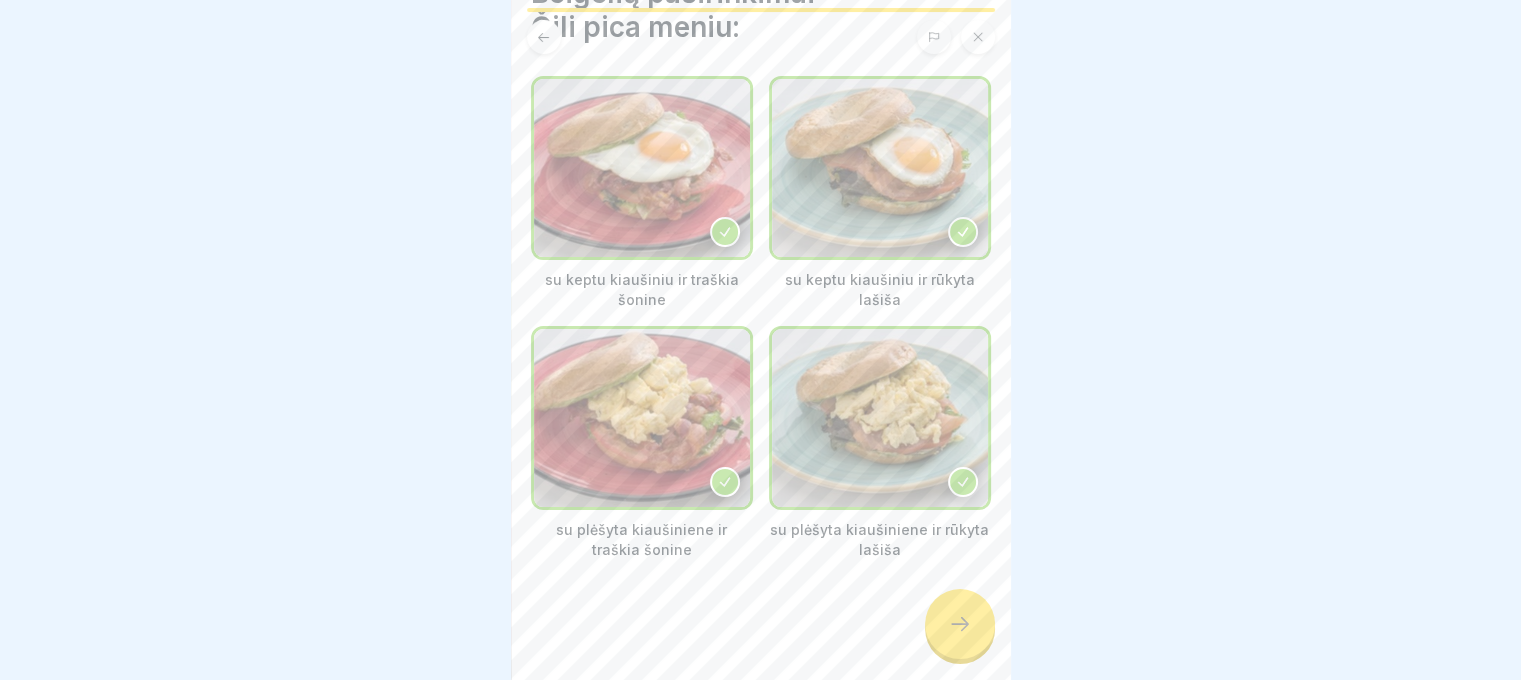 click 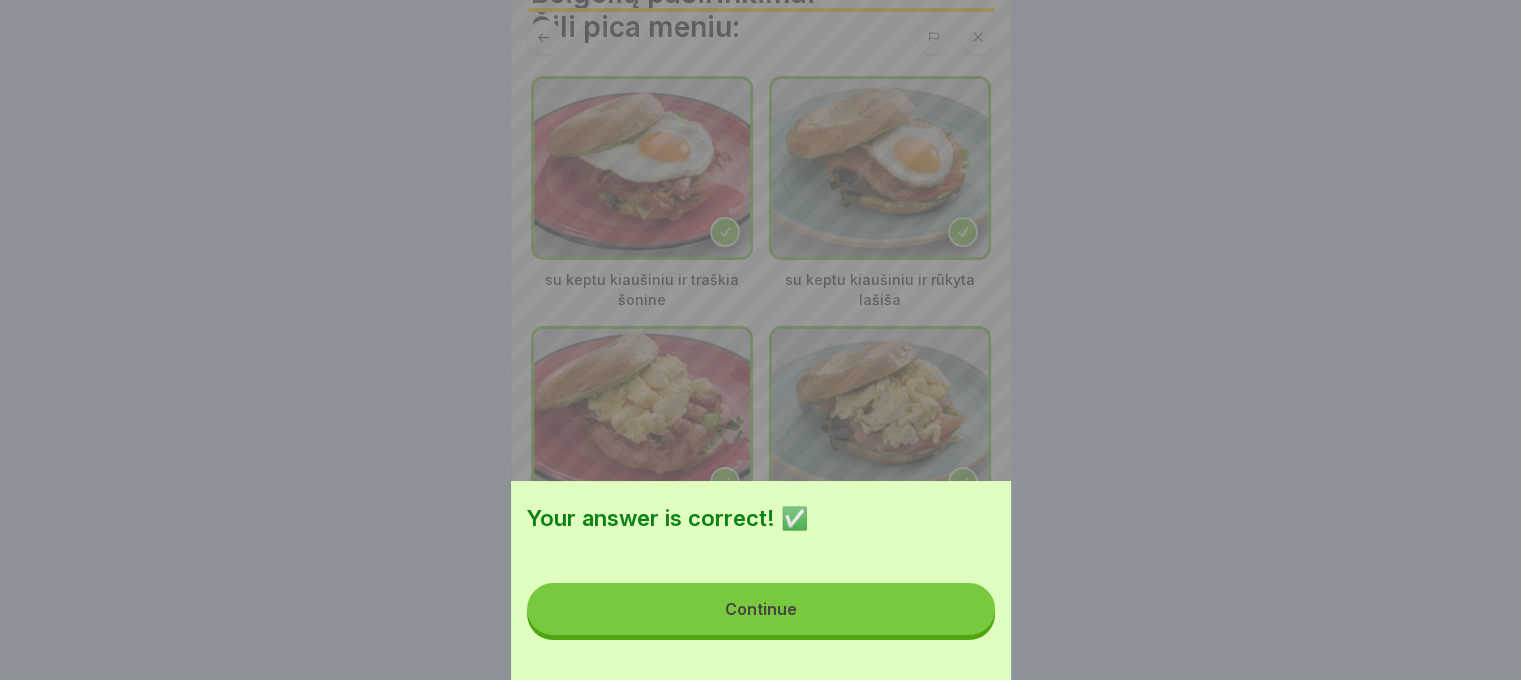 click on "Continue" at bounding box center (761, 609) 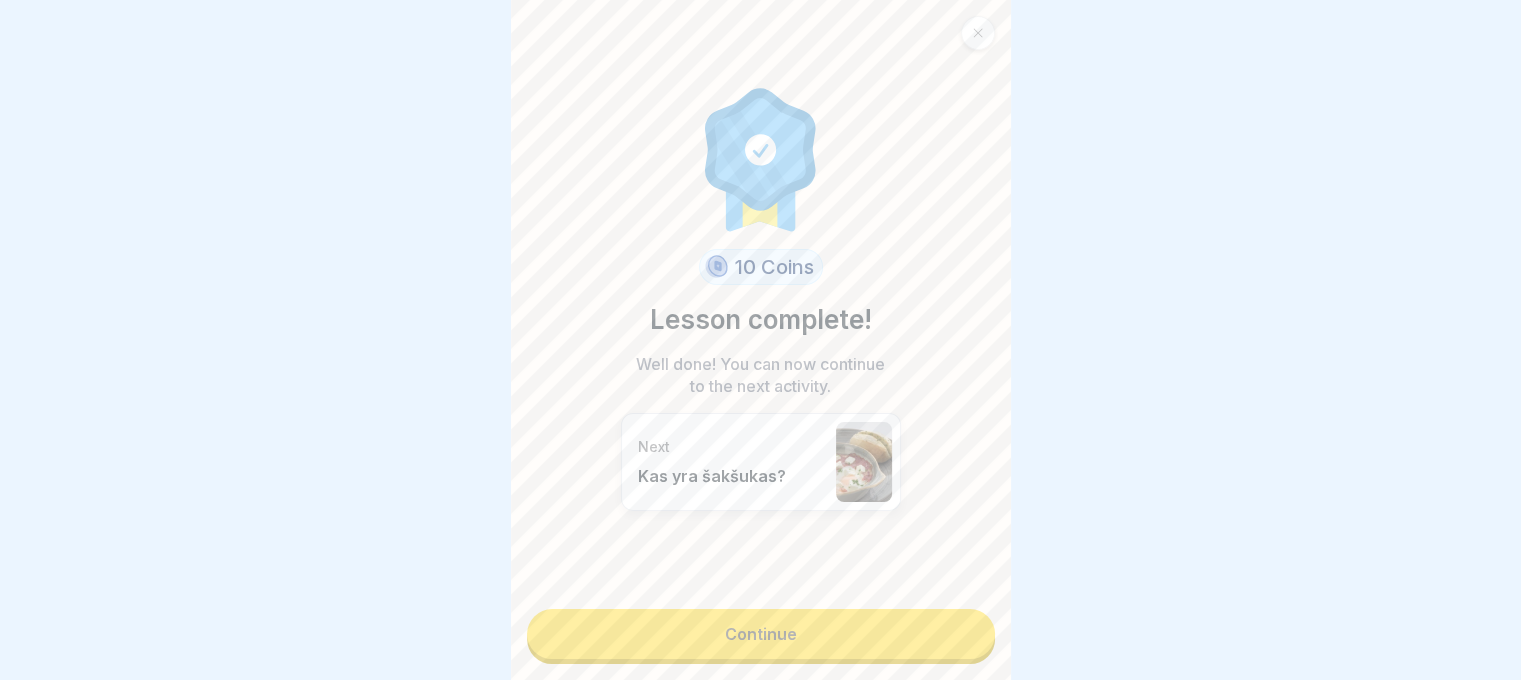 click on "Continue" at bounding box center (761, 634) 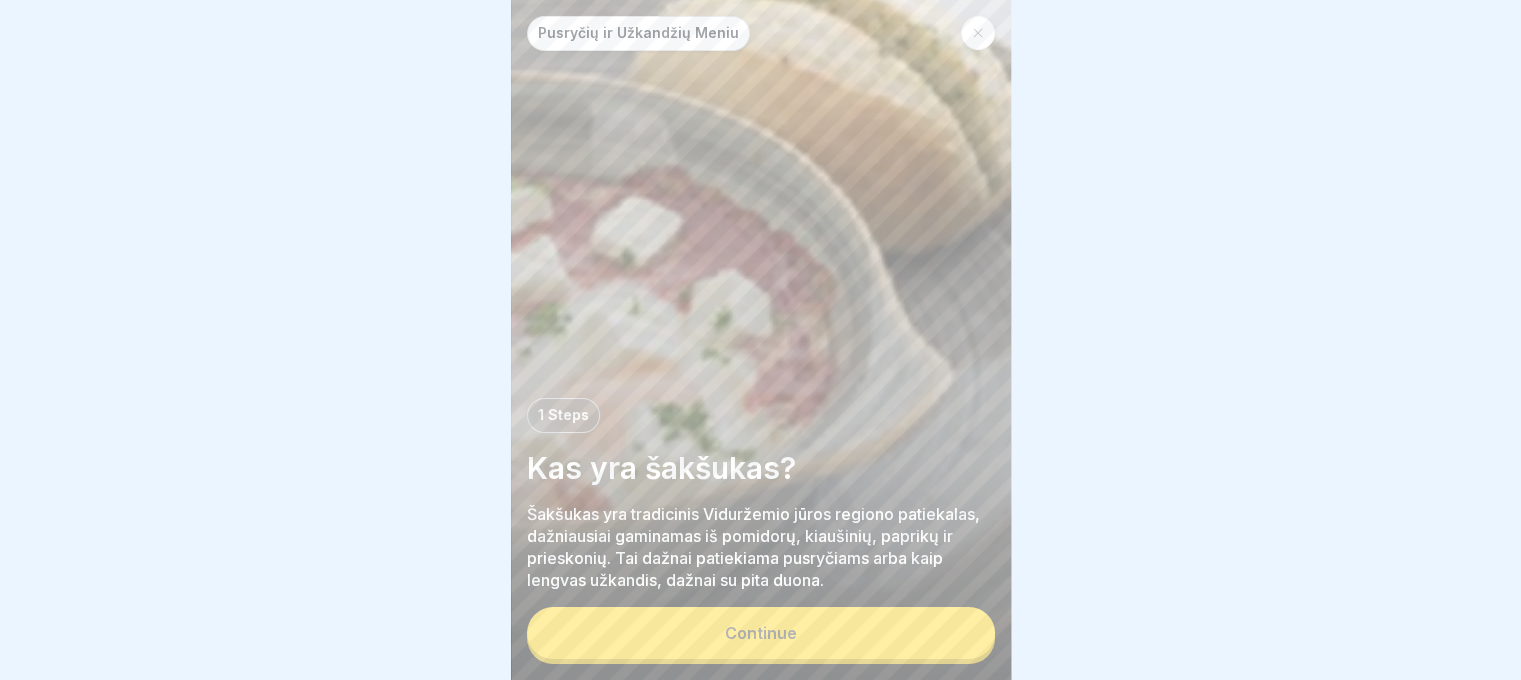 click on "Continue" at bounding box center [761, 633] 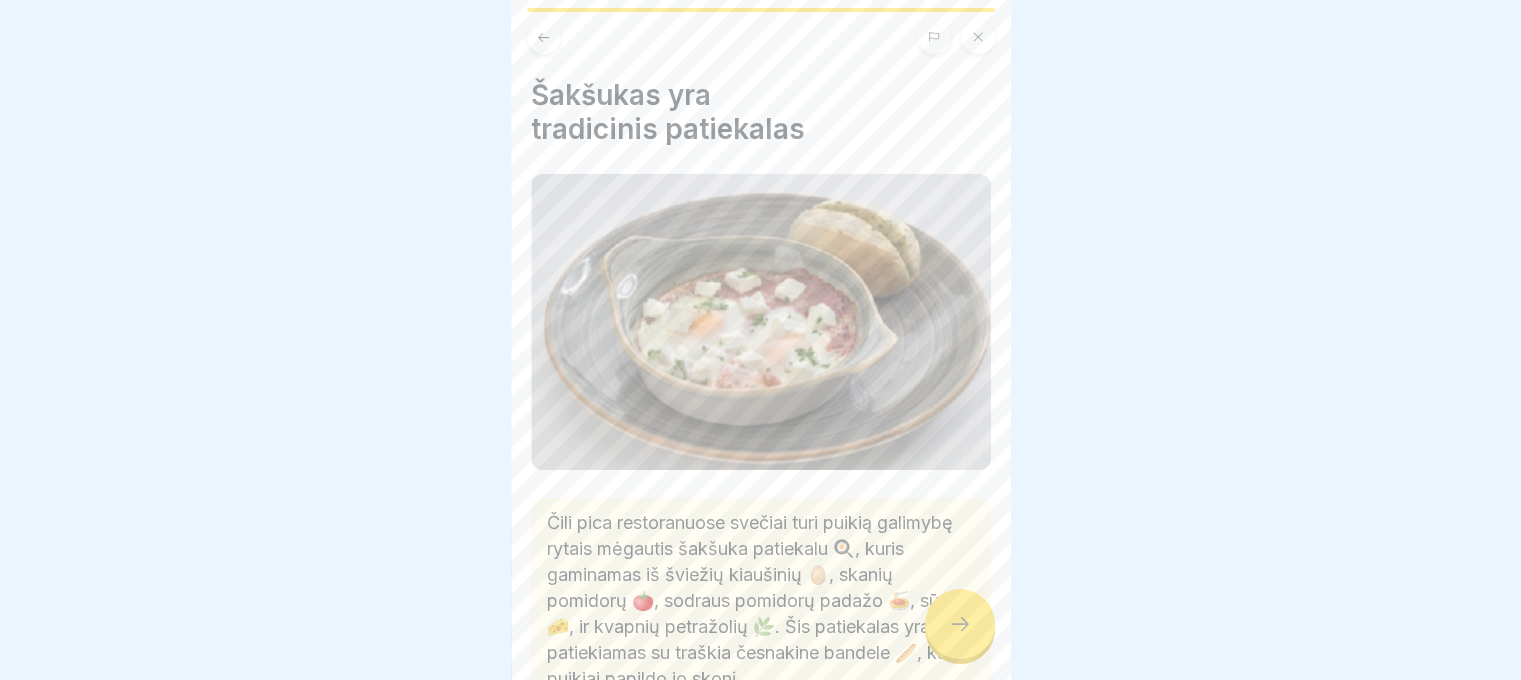 scroll, scrollTop: 134, scrollLeft: 0, axis: vertical 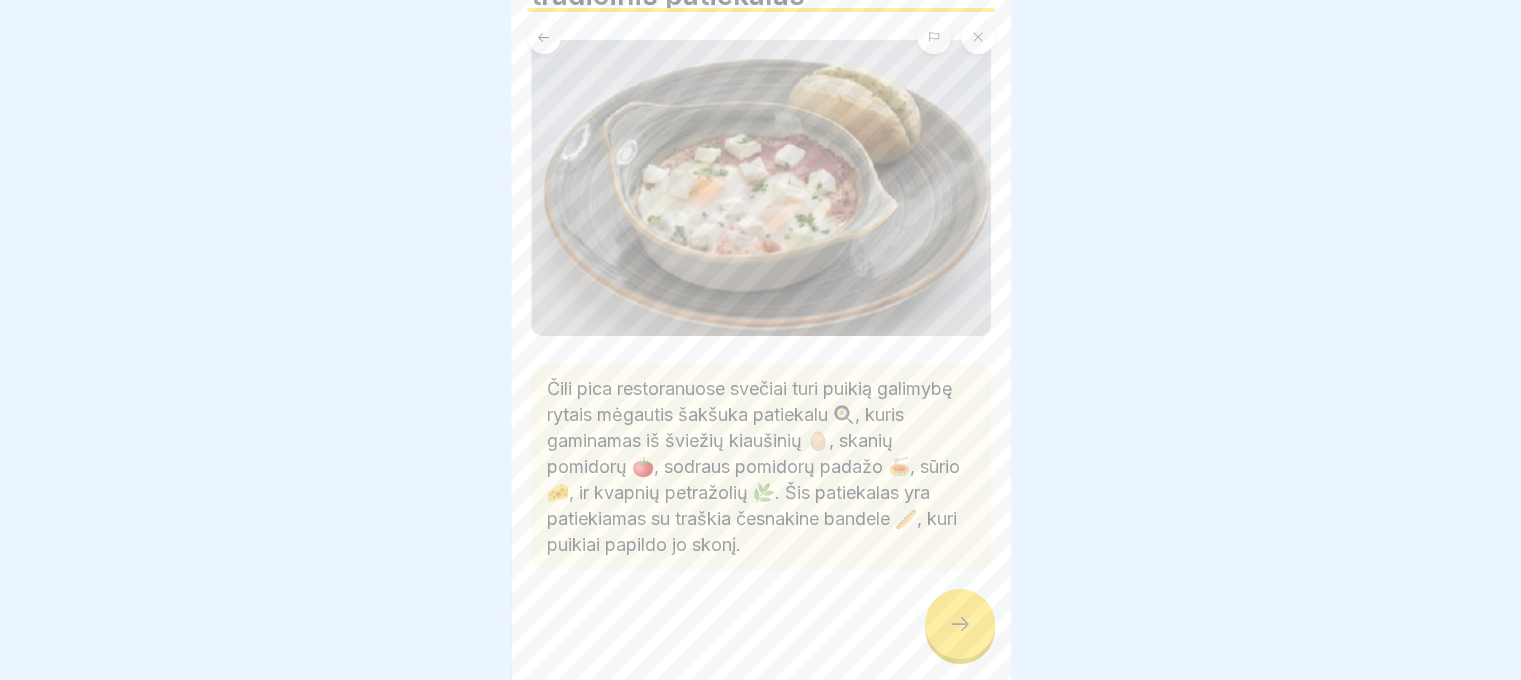 click at bounding box center [960, 624] 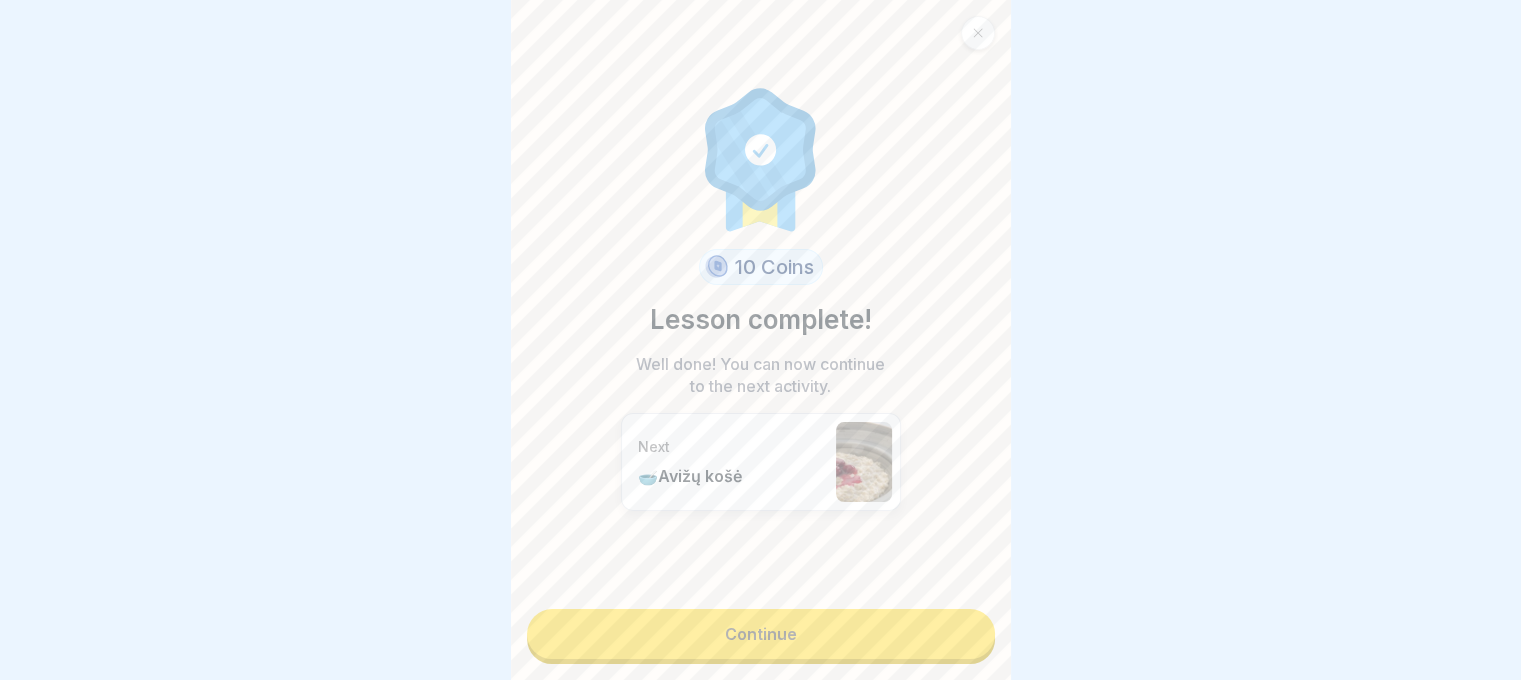 click on "Continue" at bounding box center (761, 634) 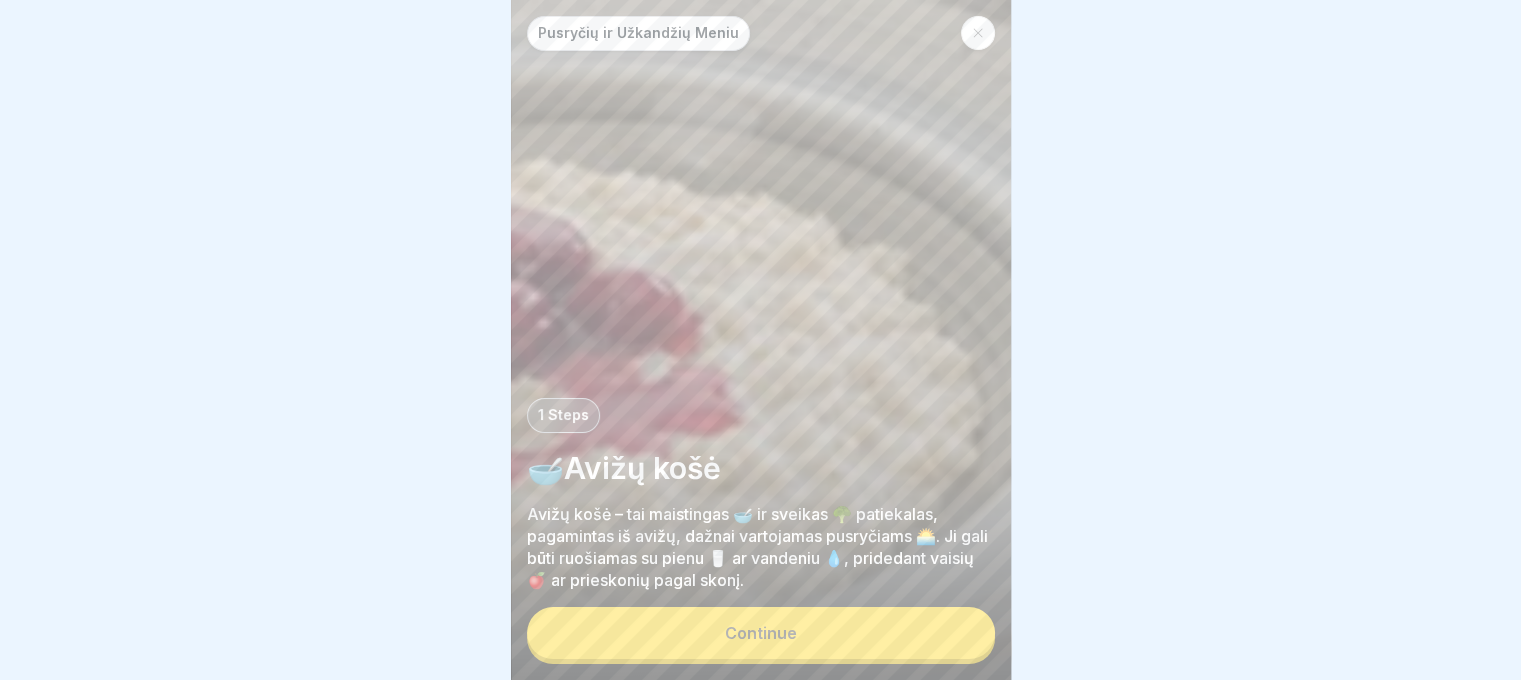 click on "Continue" at bounding box center [761, 633] 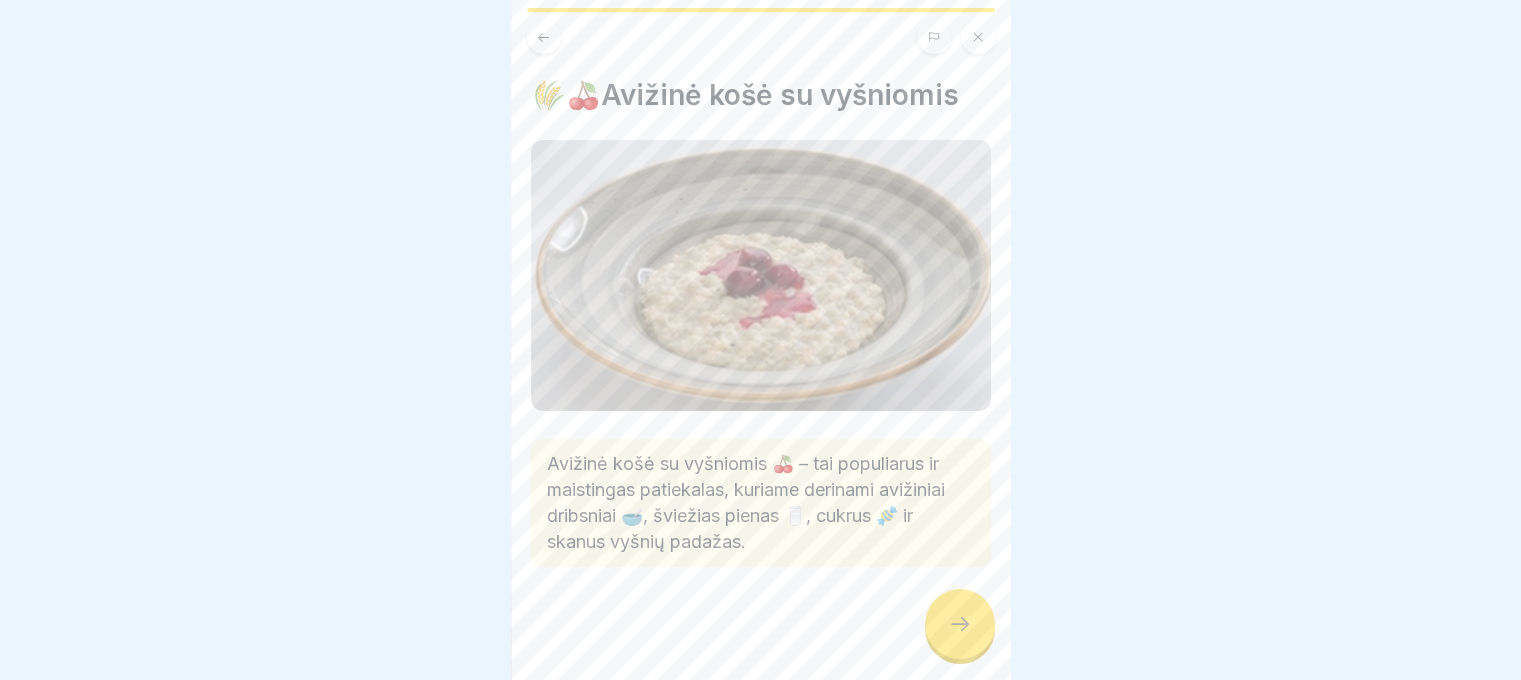scroll, scrollTop: 15, scrollLeft: 0, axis: vertical 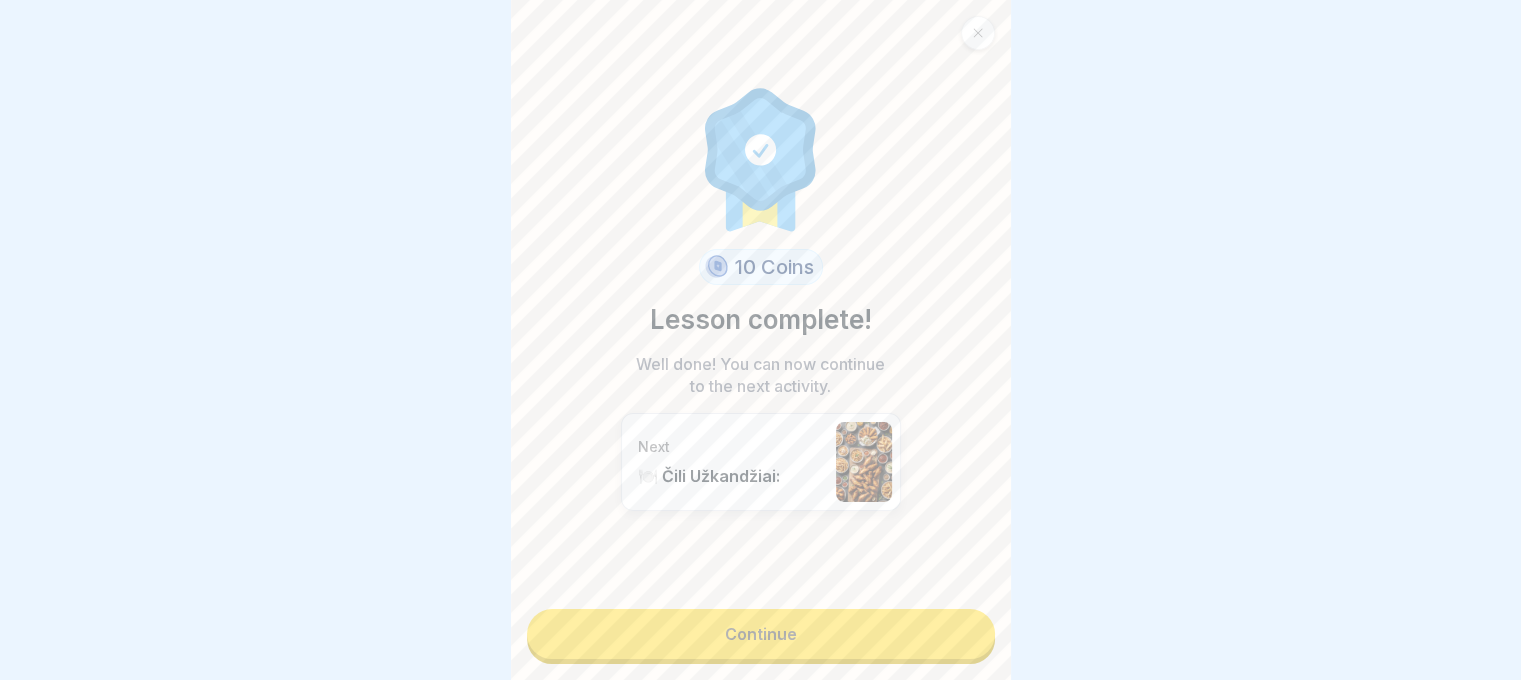 click on "Continue" at bounding box center (761, 634) 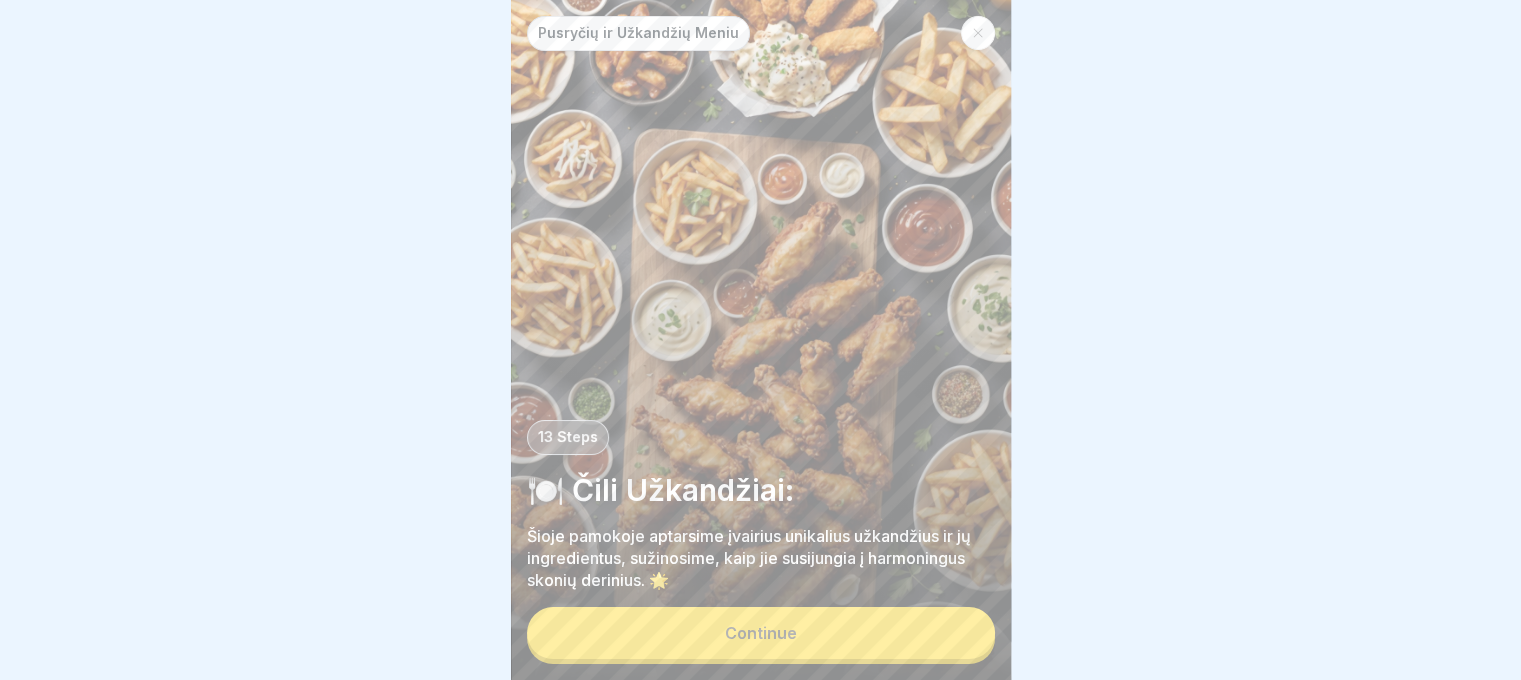 click on "Continue" at bounding box center (761, 633) 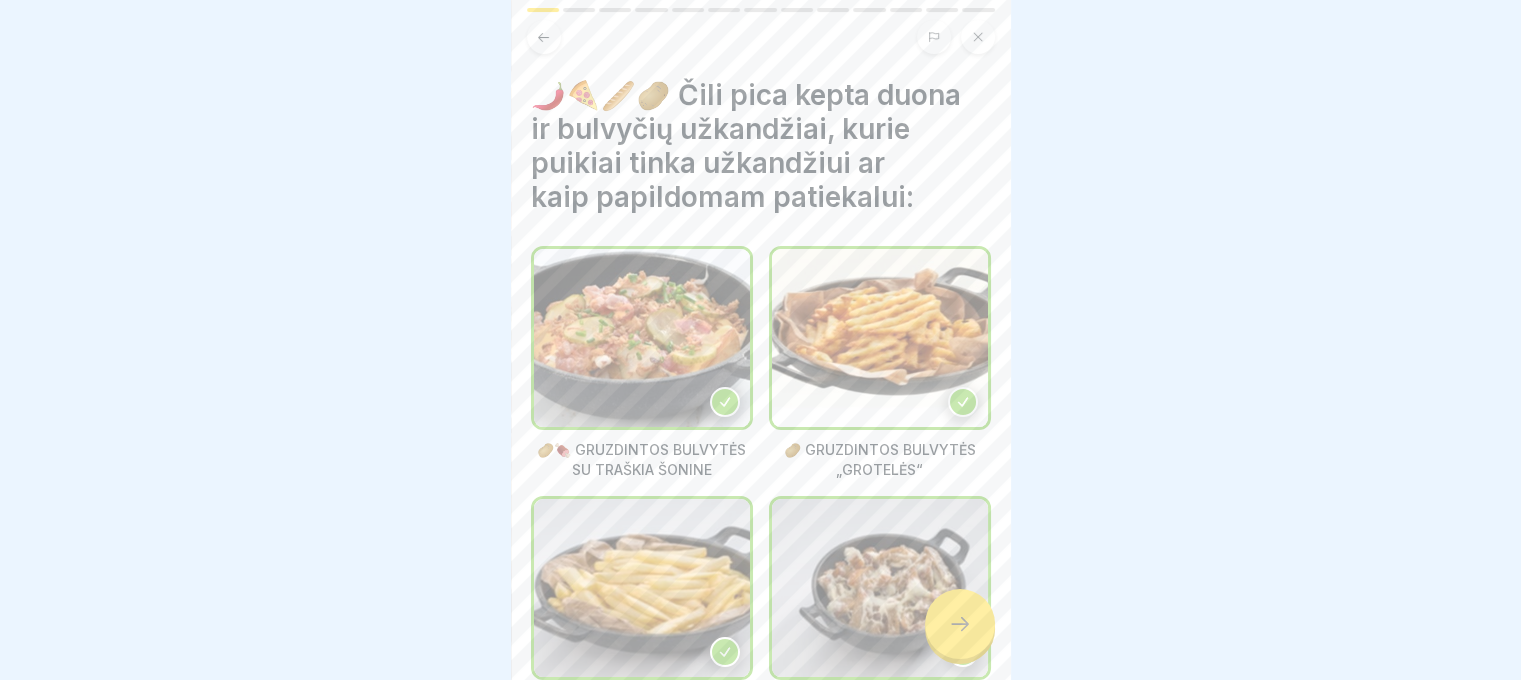 scroll, scrollTop: 150, scrollLeft: 0, axis: vertical 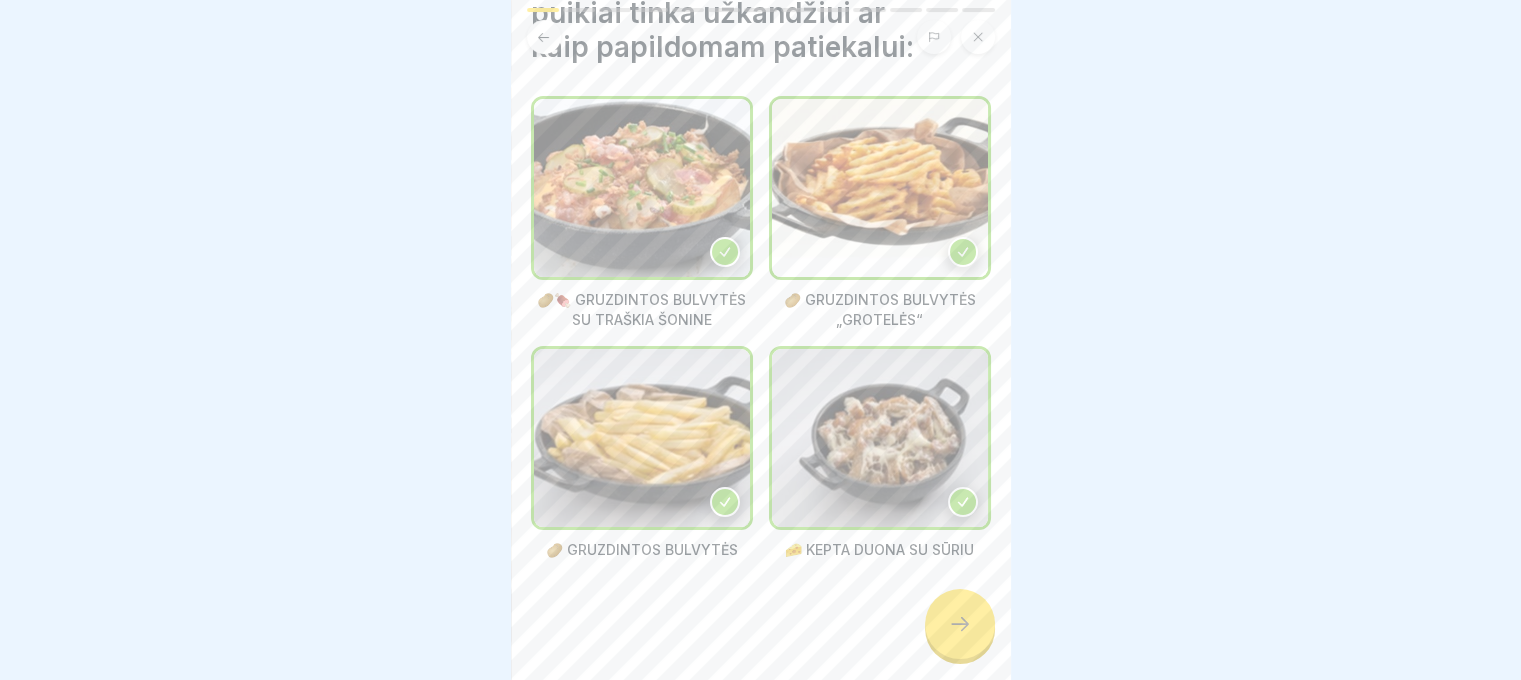 click at bounding box center [960, 624] 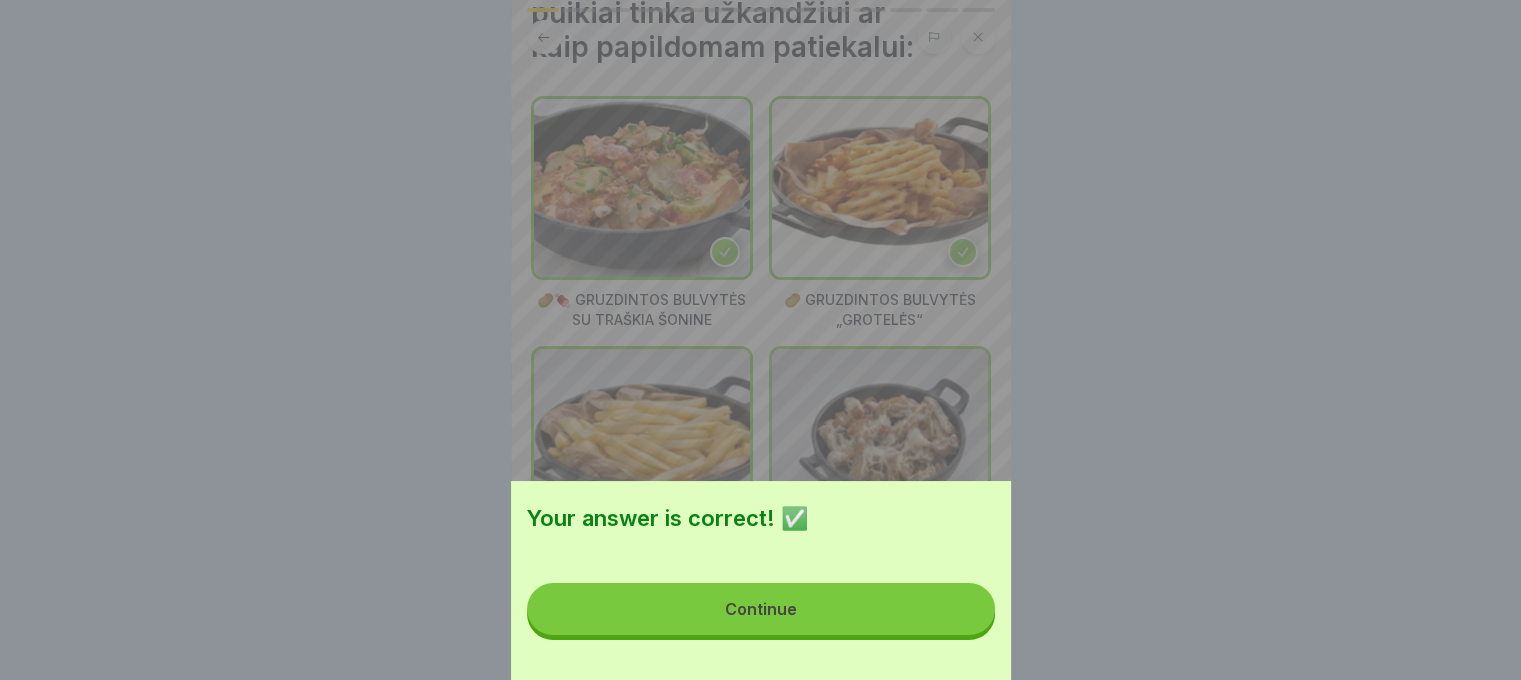 click on "Continue" at bounding box center (761, 609) 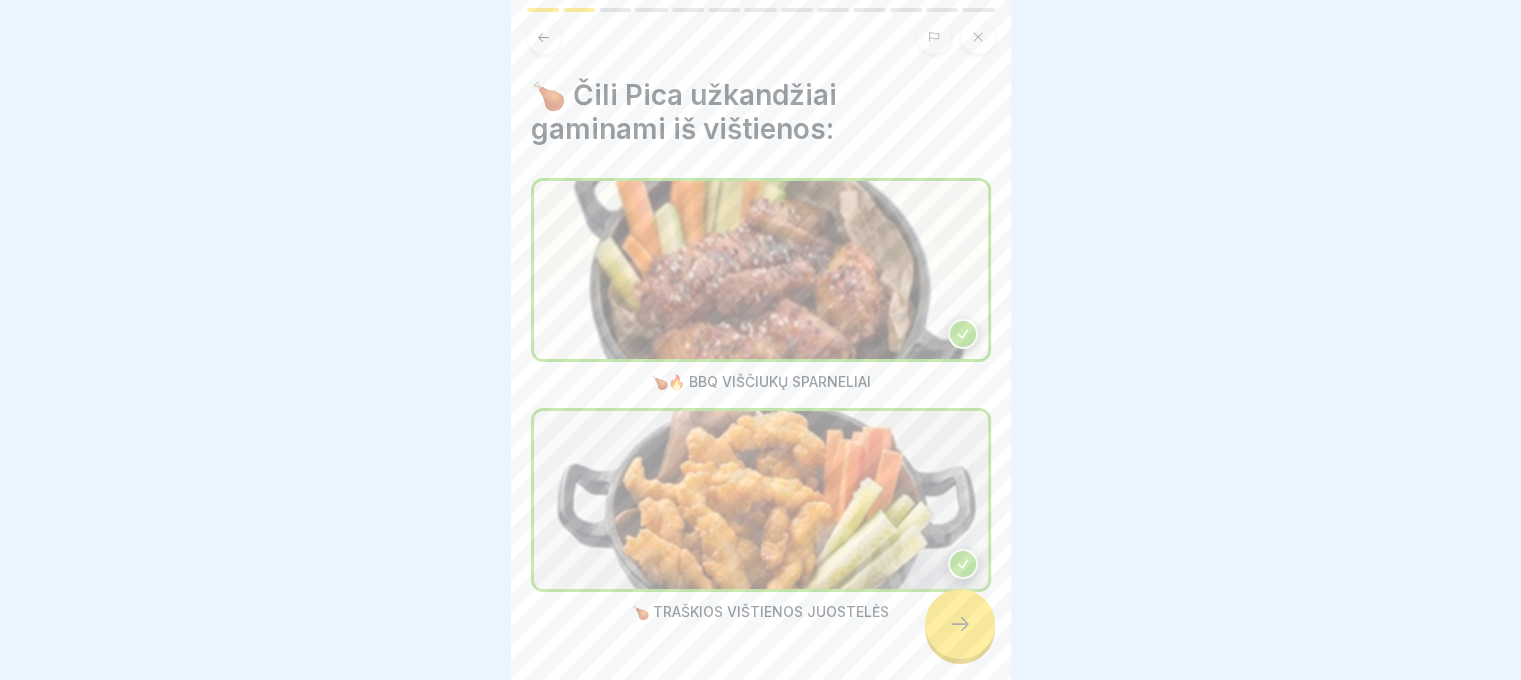 click 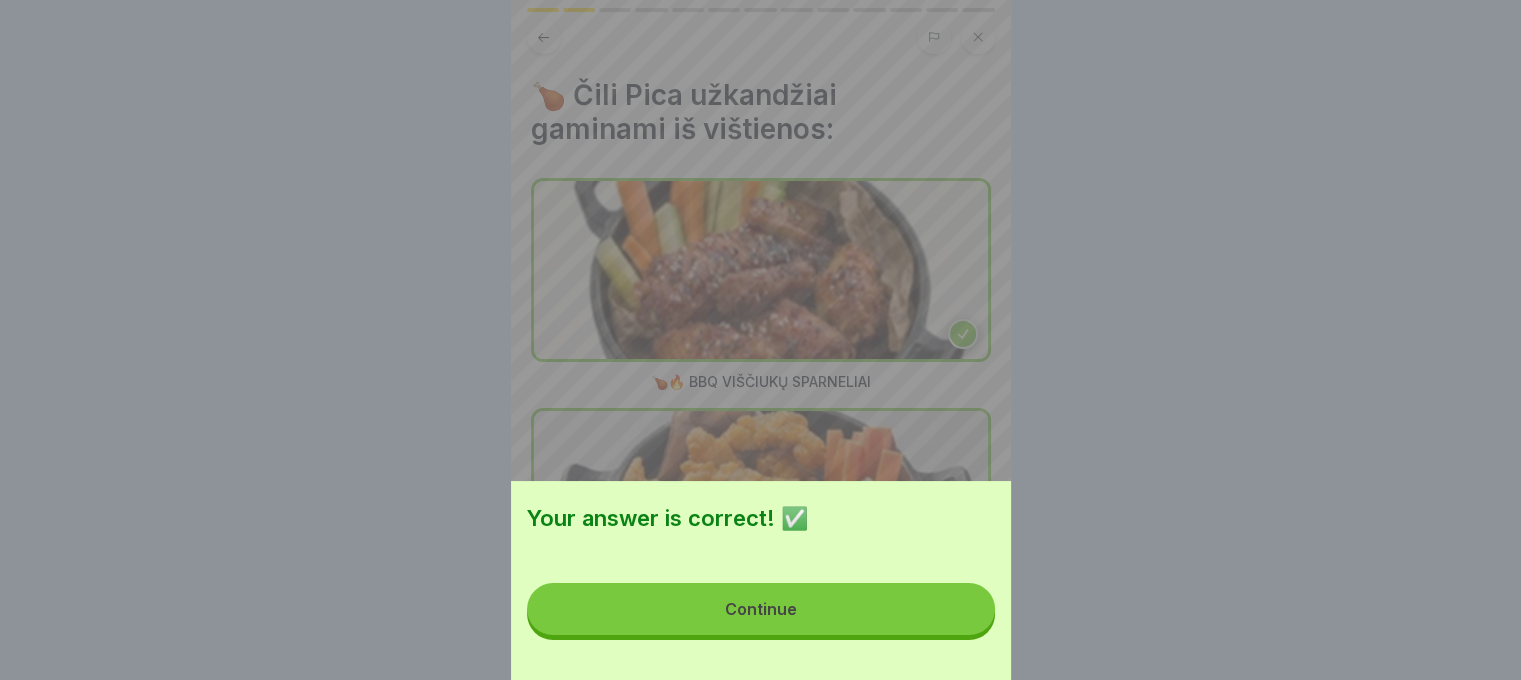 click on "Continue" at bounding box center (761, 609) 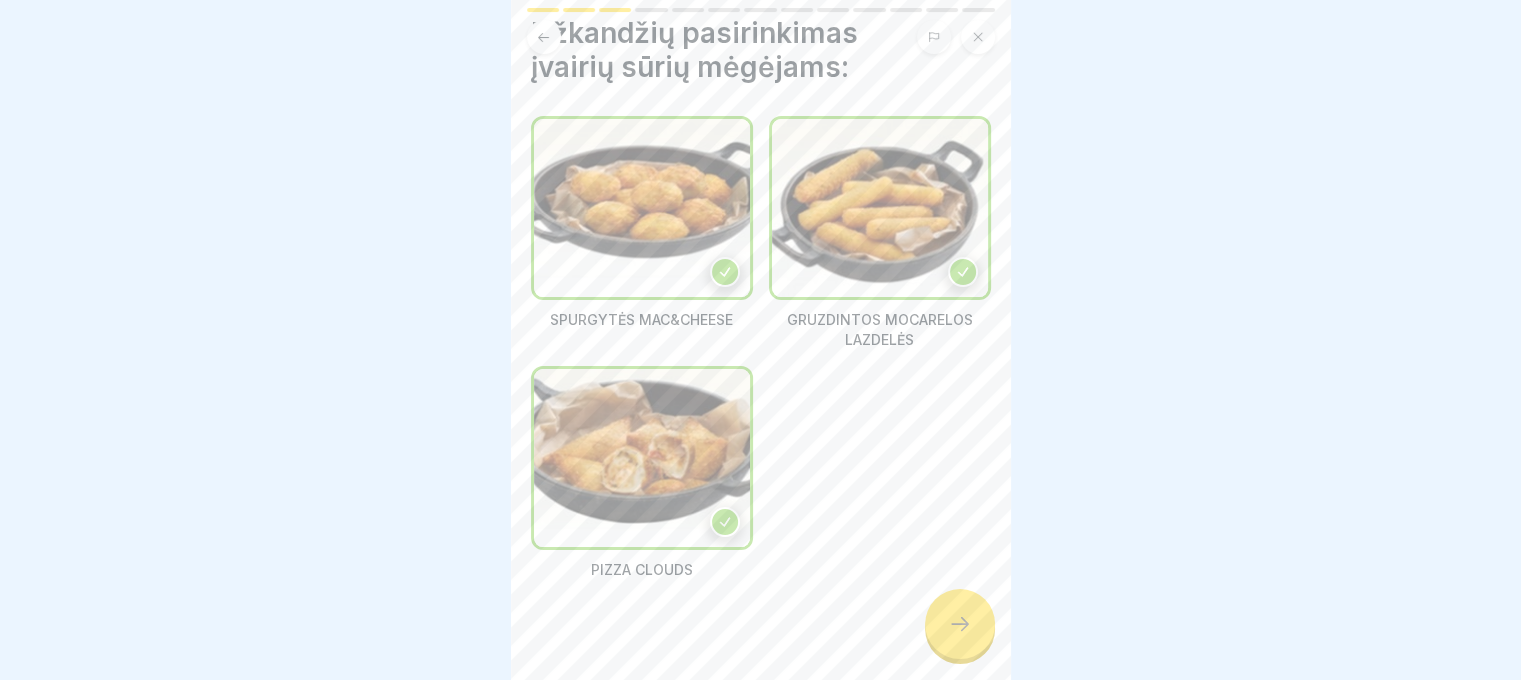 scroll, scrollTop: 63, scrollLeft: 0, axis: vertical 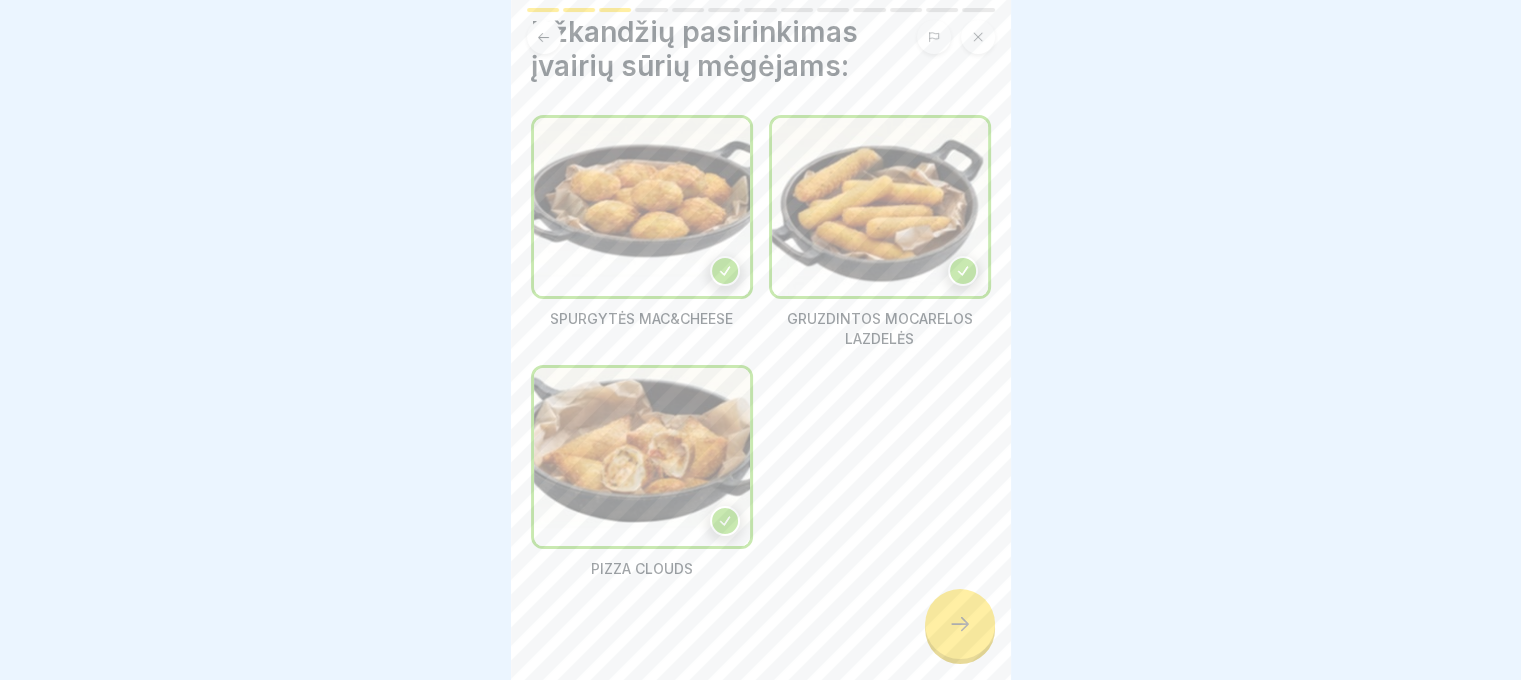 click 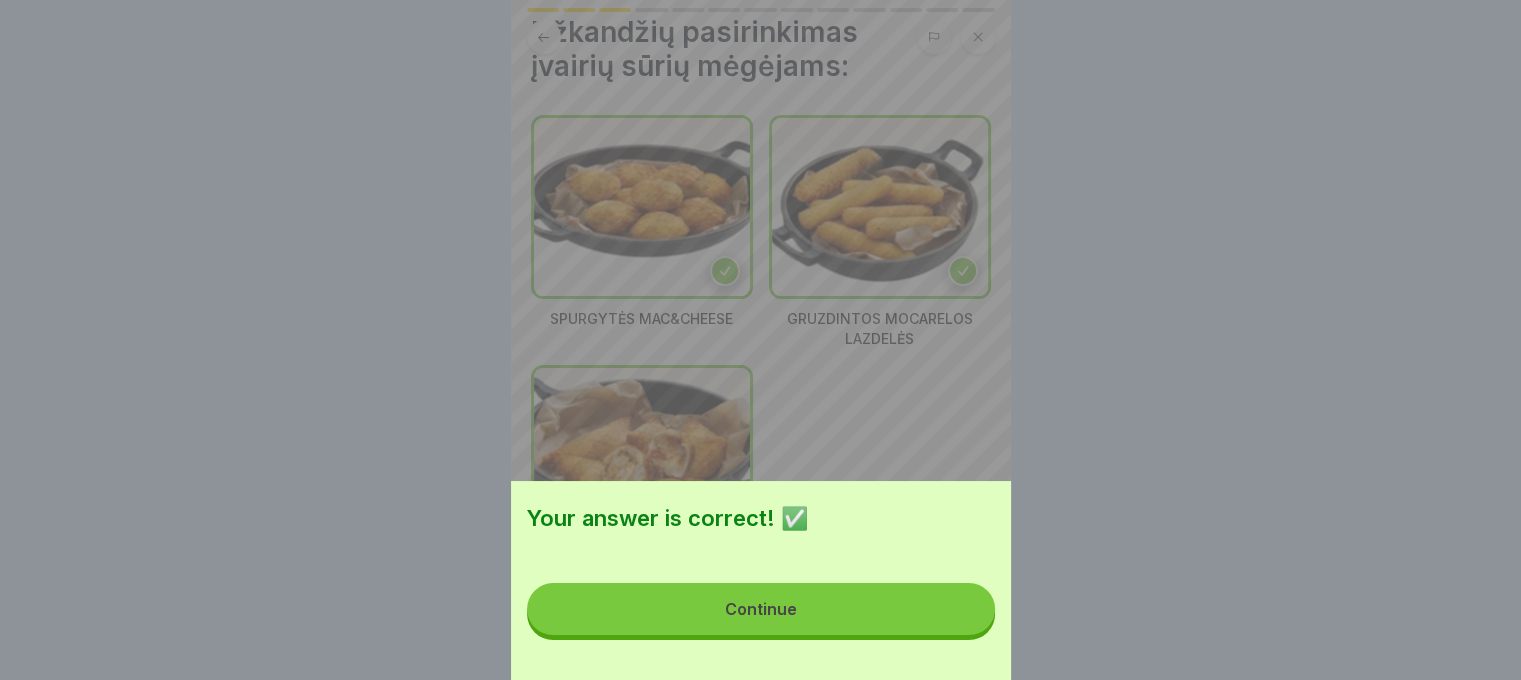click on "Continue" at bounding box center [761, 609] 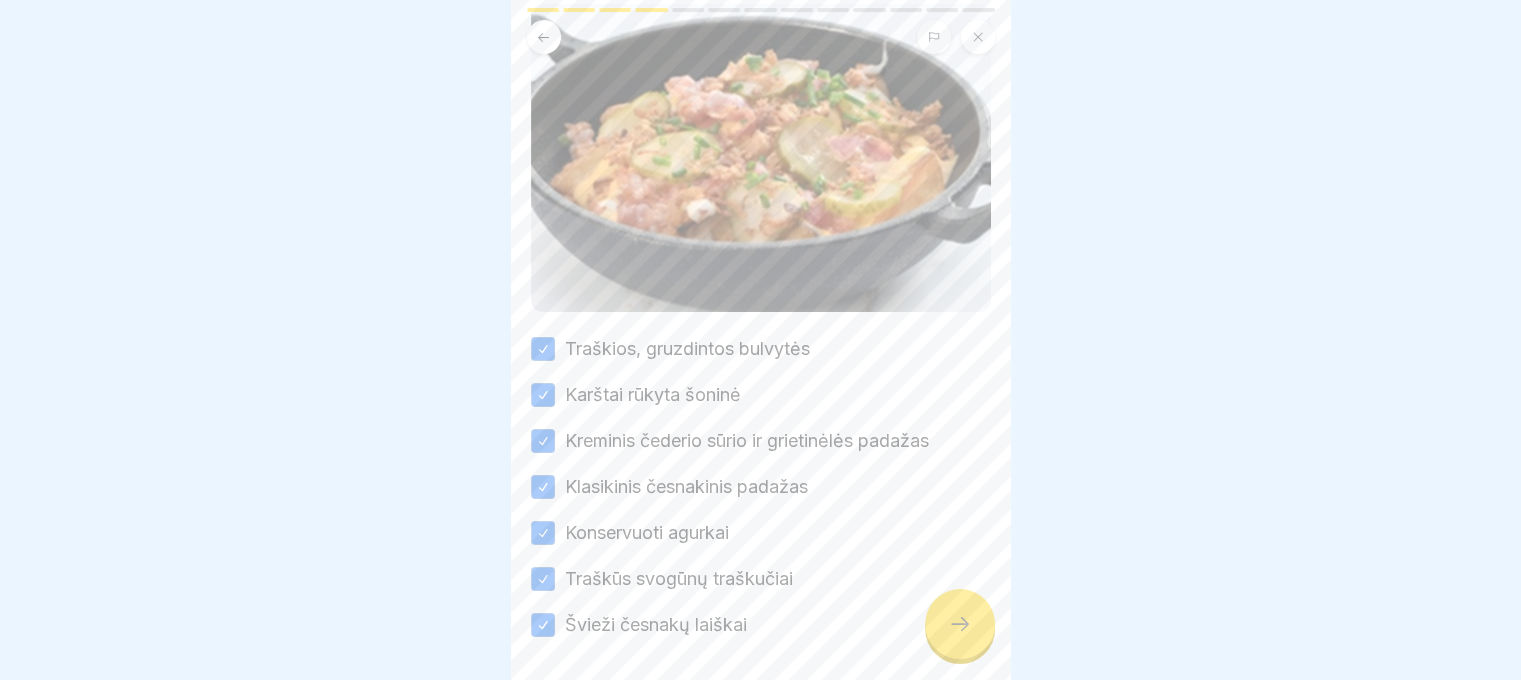 scroll, scrollTop: 272, scrollLeft: 0, axis: vertical 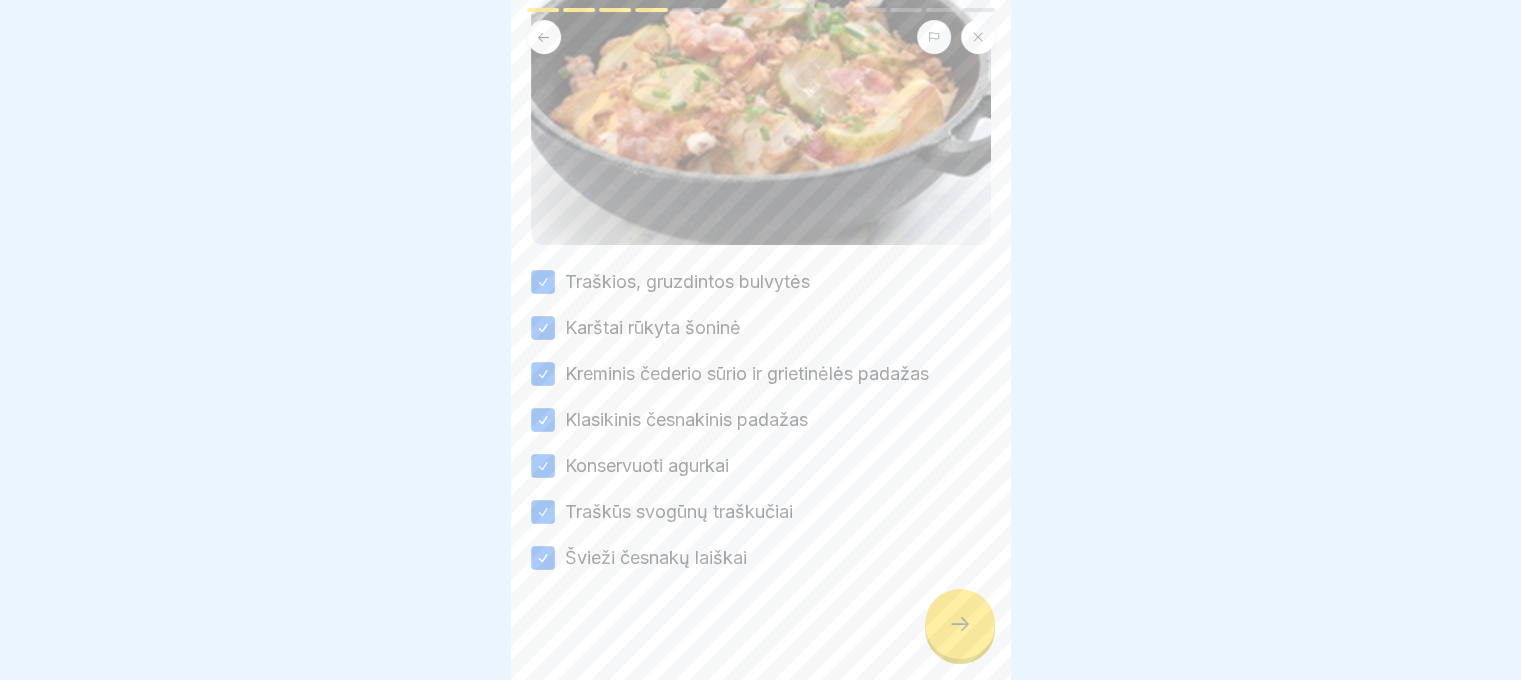 click at bounding box center (960, 624) 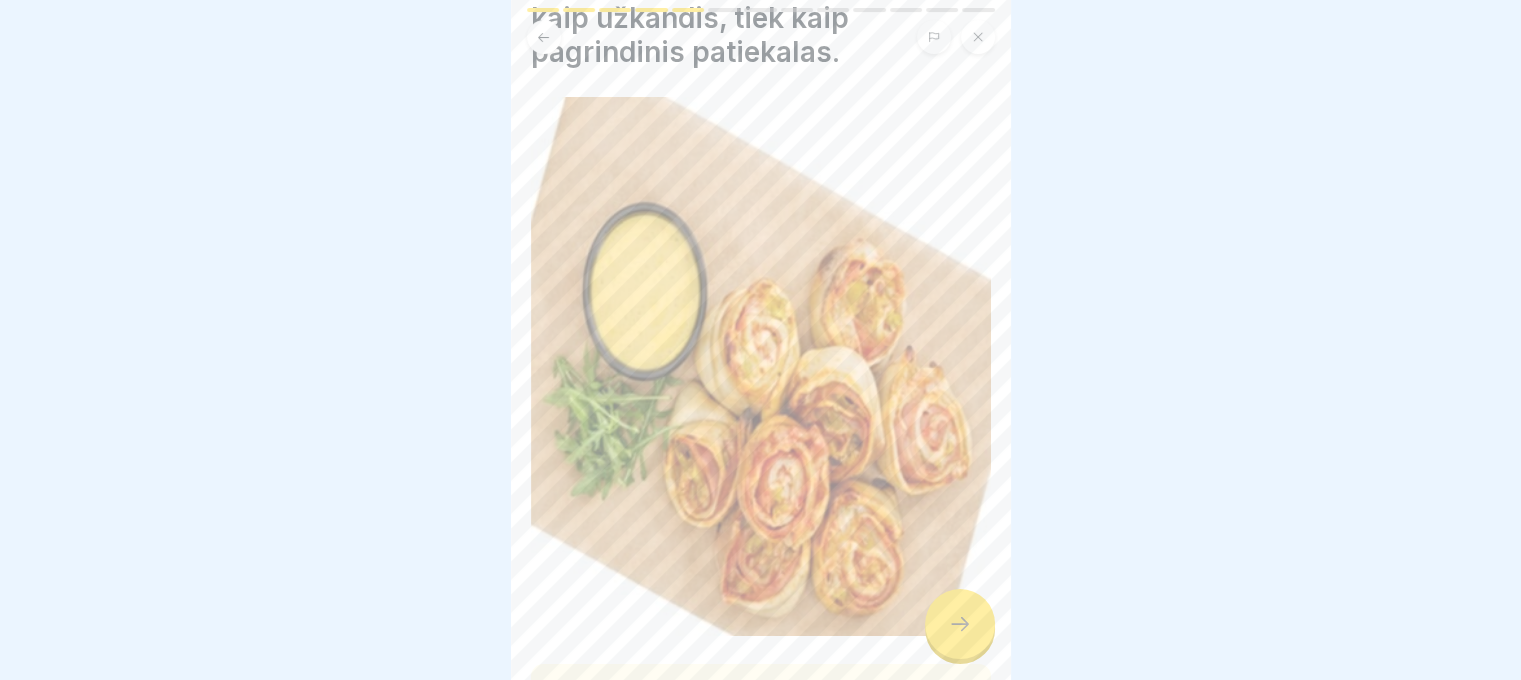 scroll, scrollTop: 180, scrollLeft: 0, axis: vertical 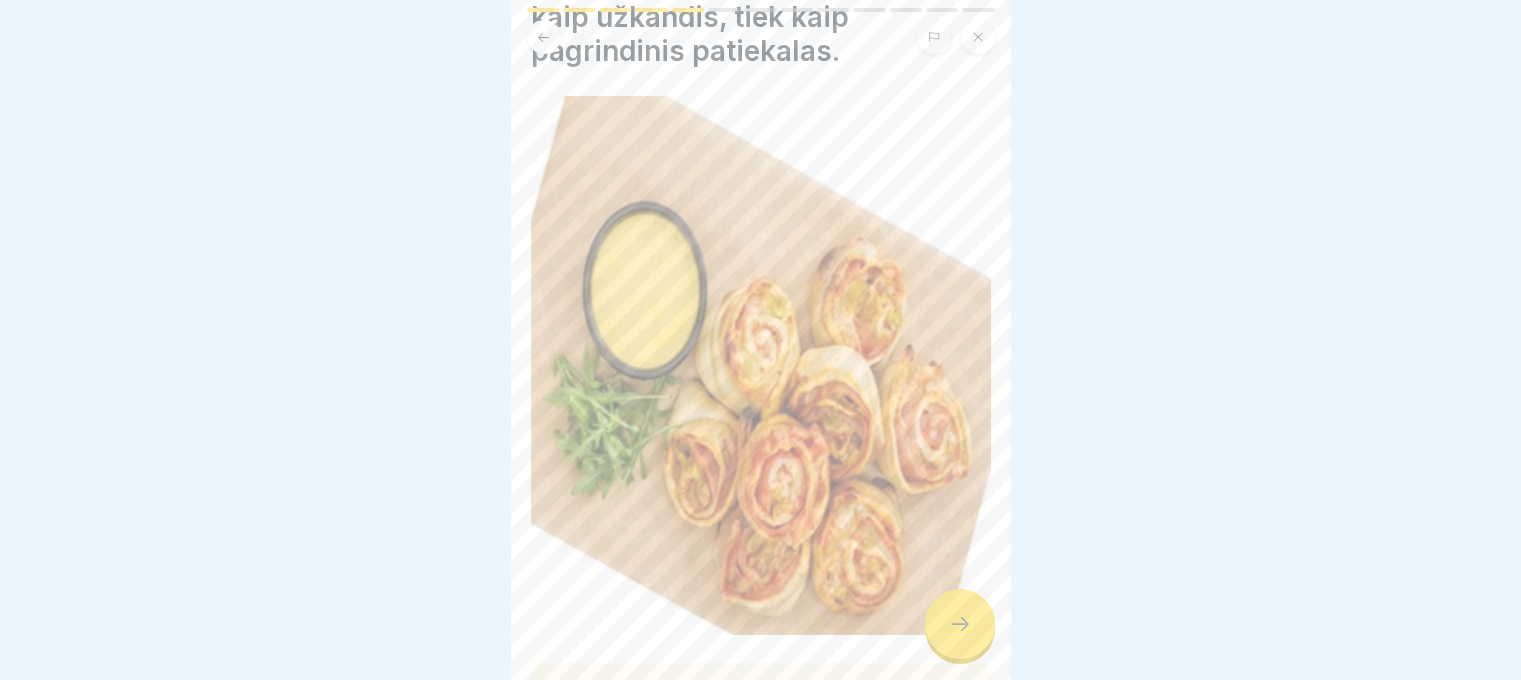 click 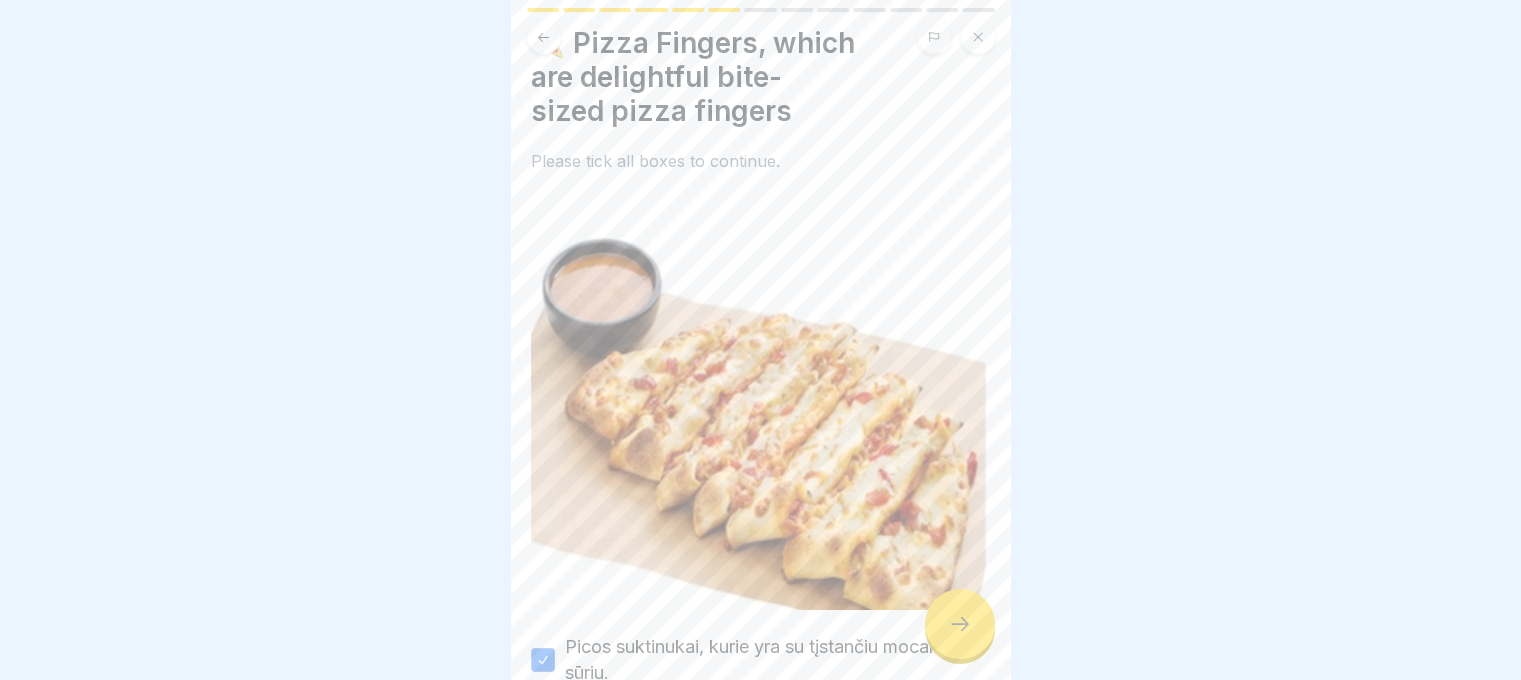 scroll, scrollTop: 54, scrollLeft: 0, axis: vertical 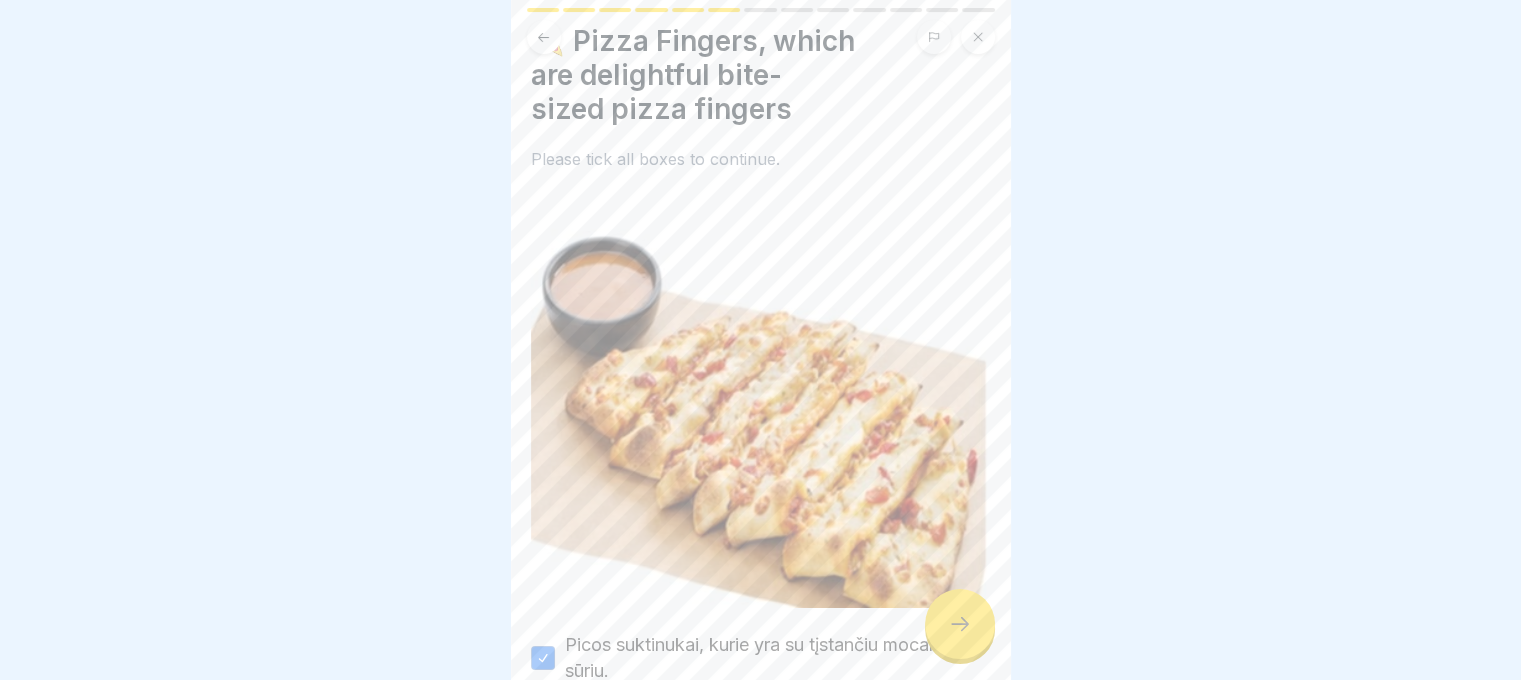 click at bounding box center (960, 624) 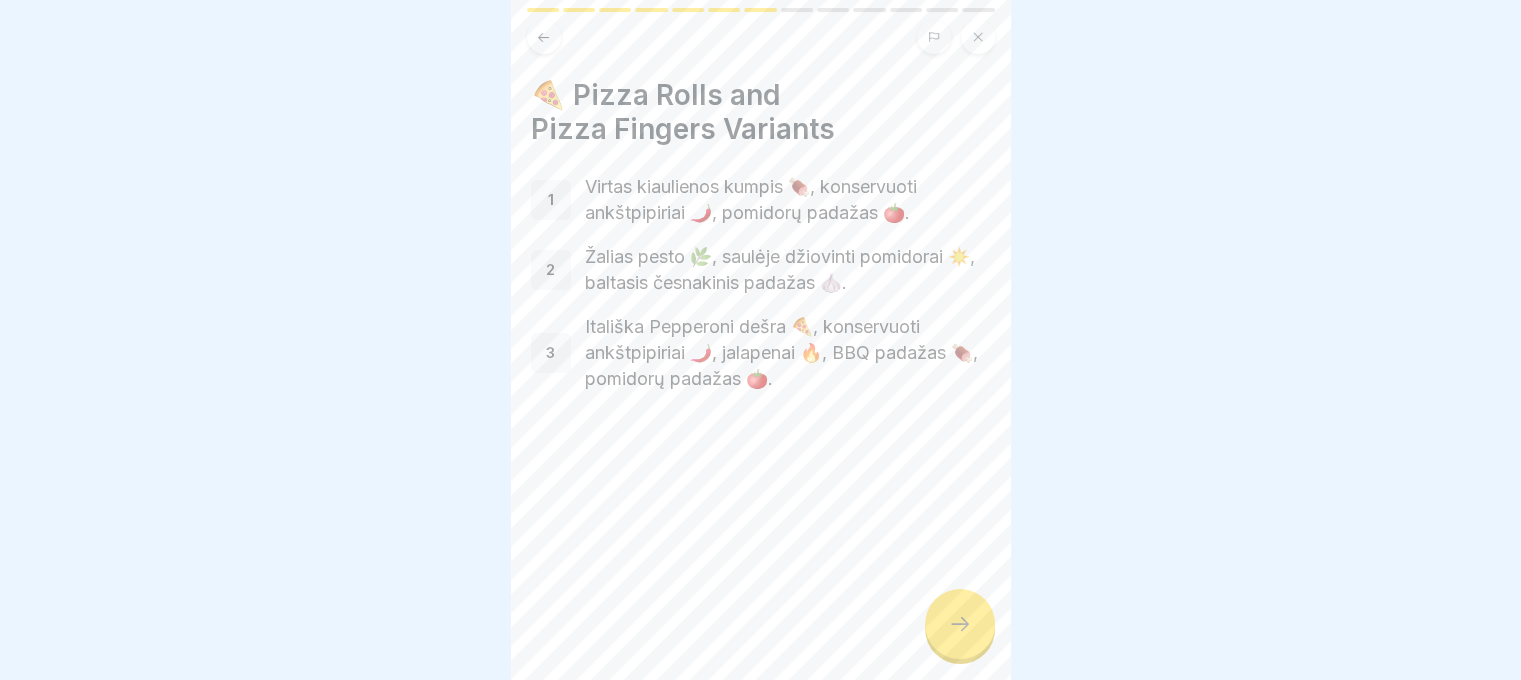 click 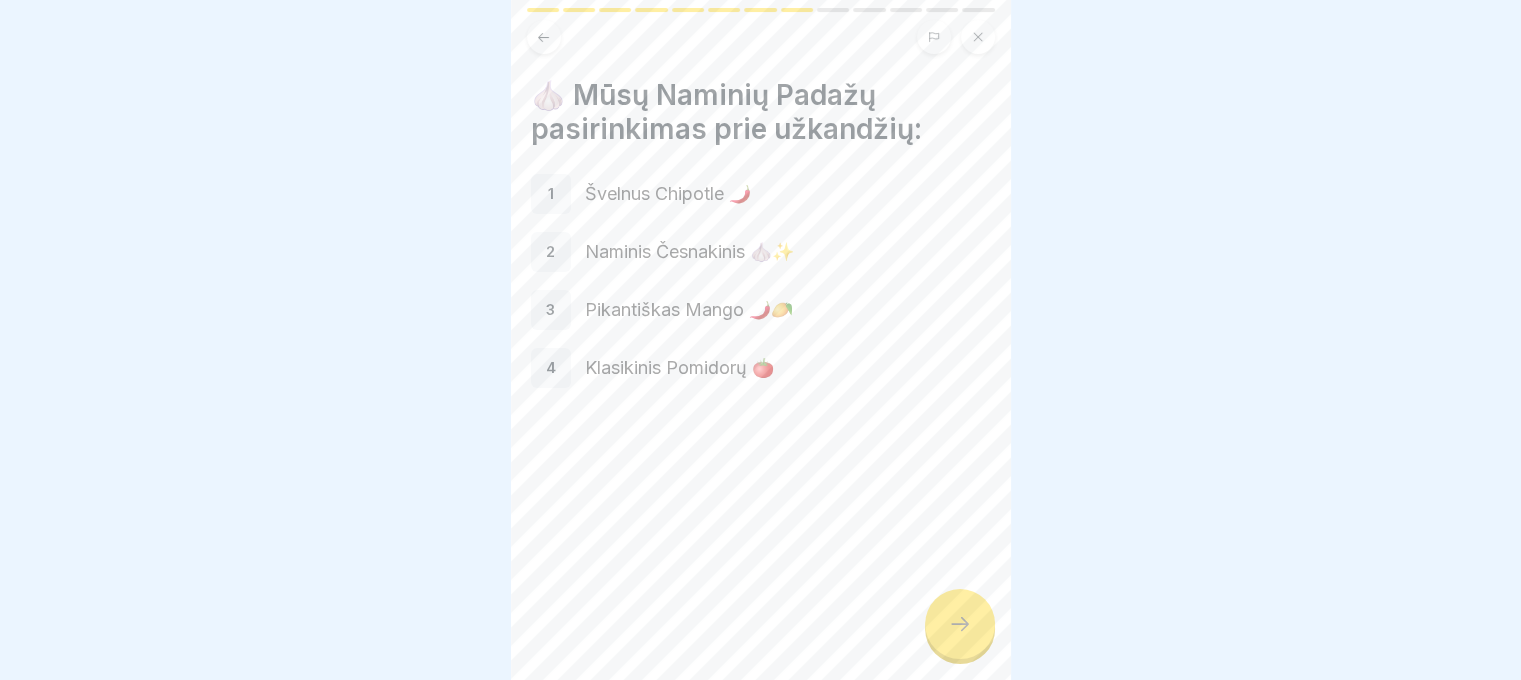 click 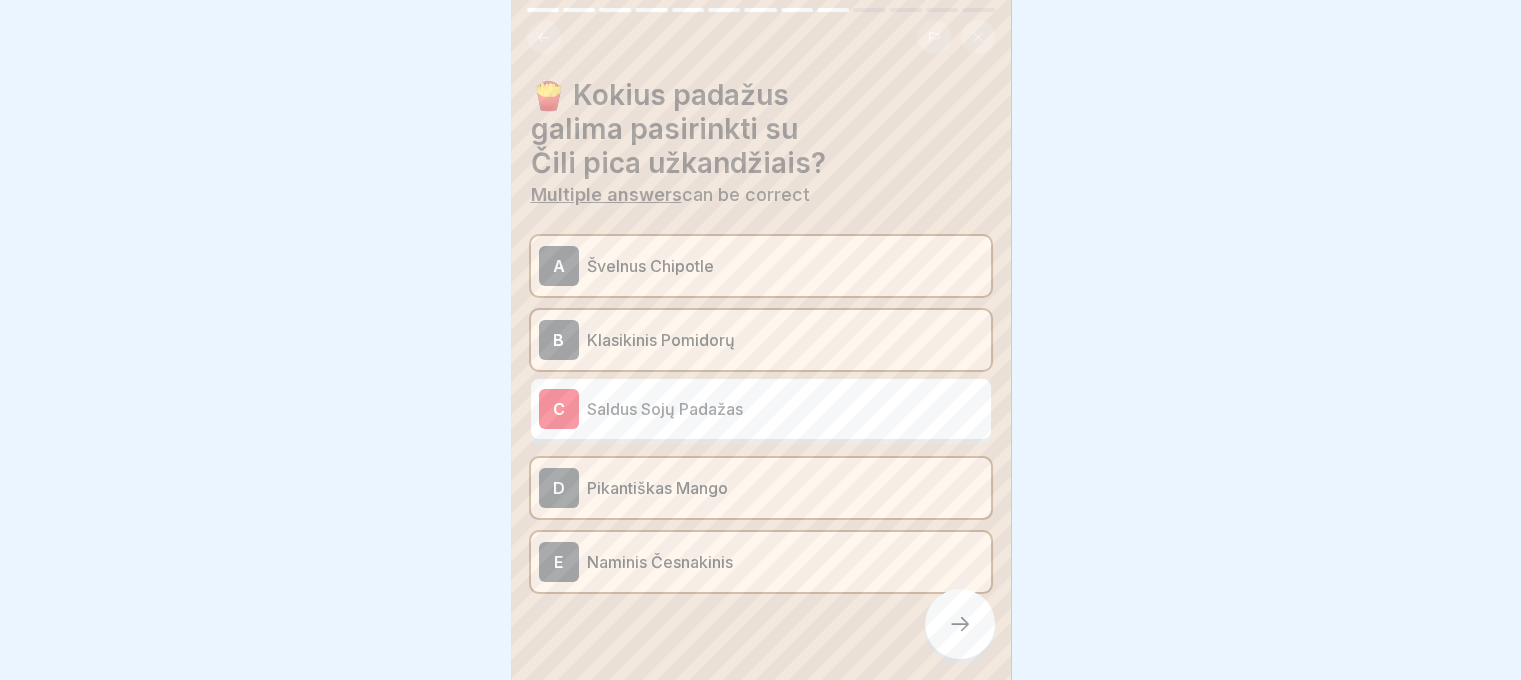 click 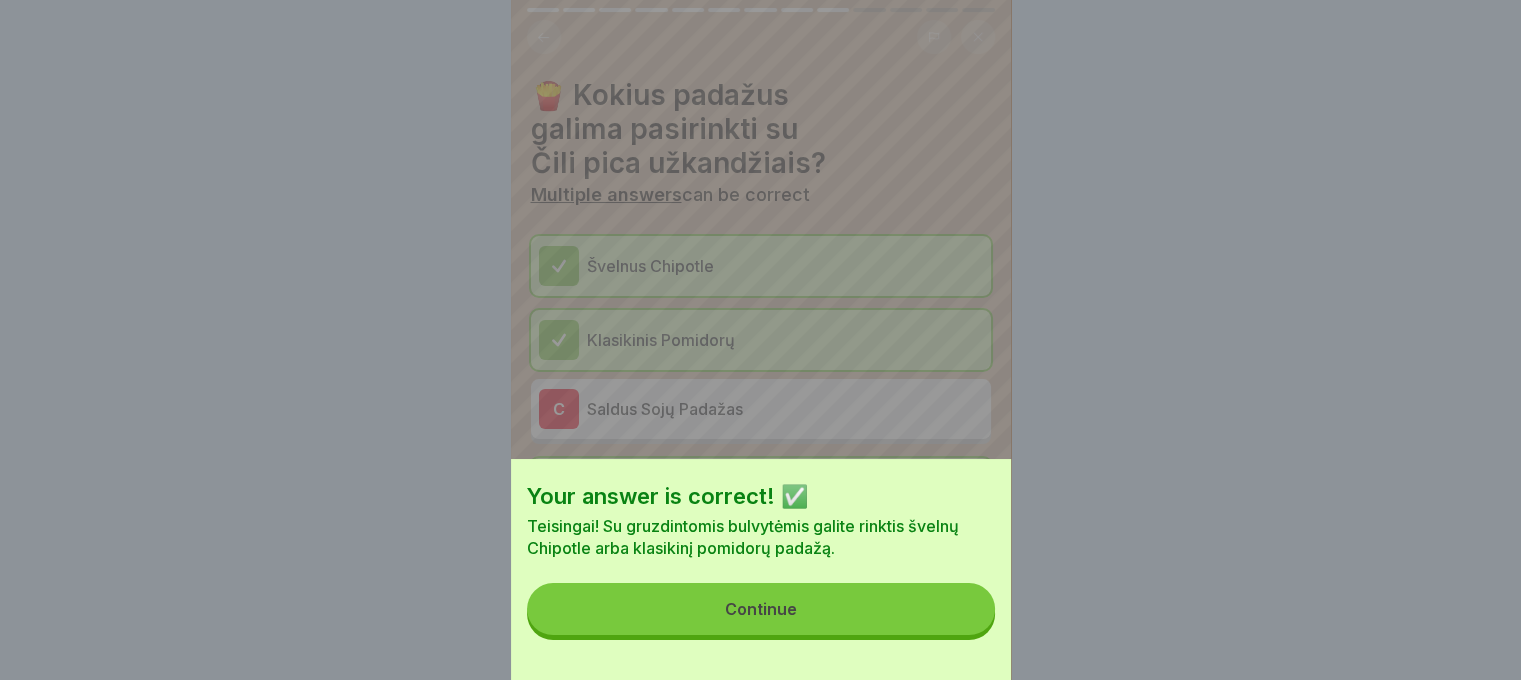 click on "Continue" at bounding box center (761, 609) 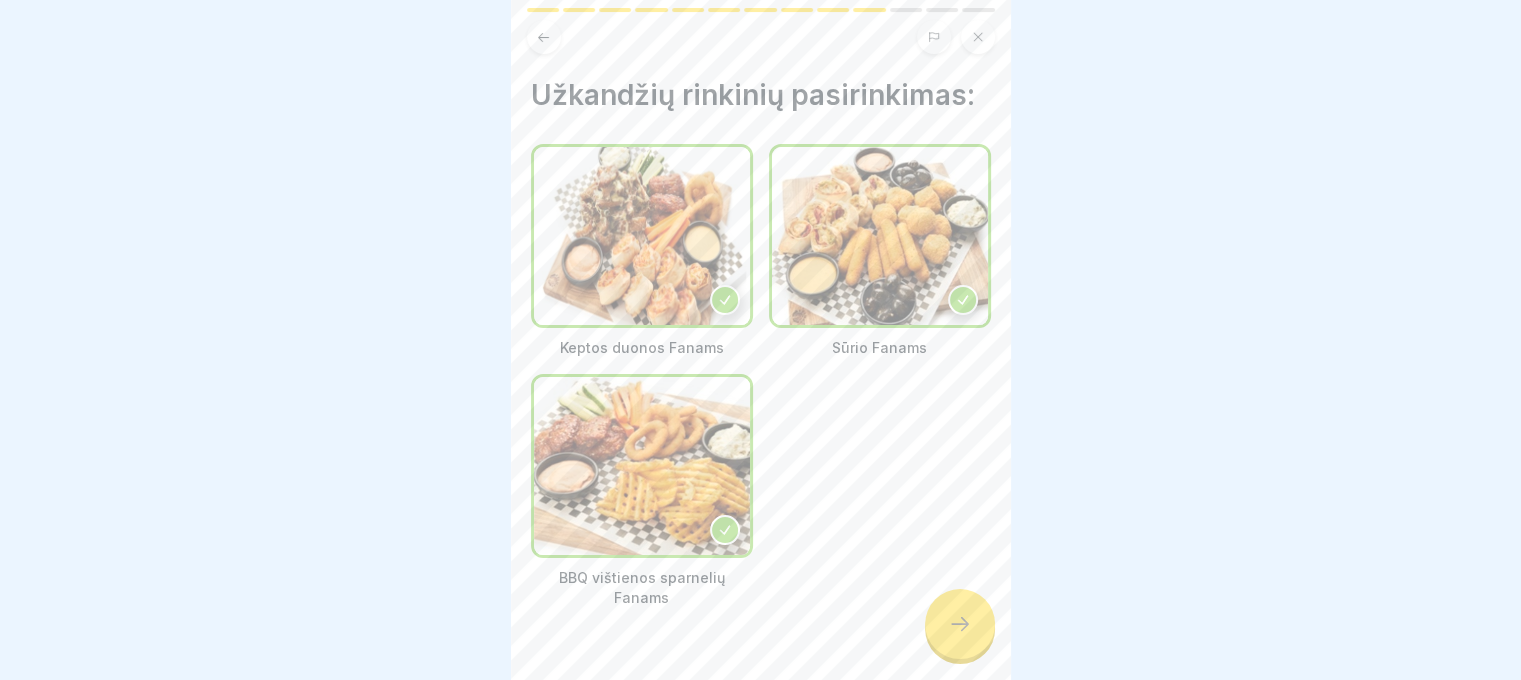 click at bounding box center (960, 624) 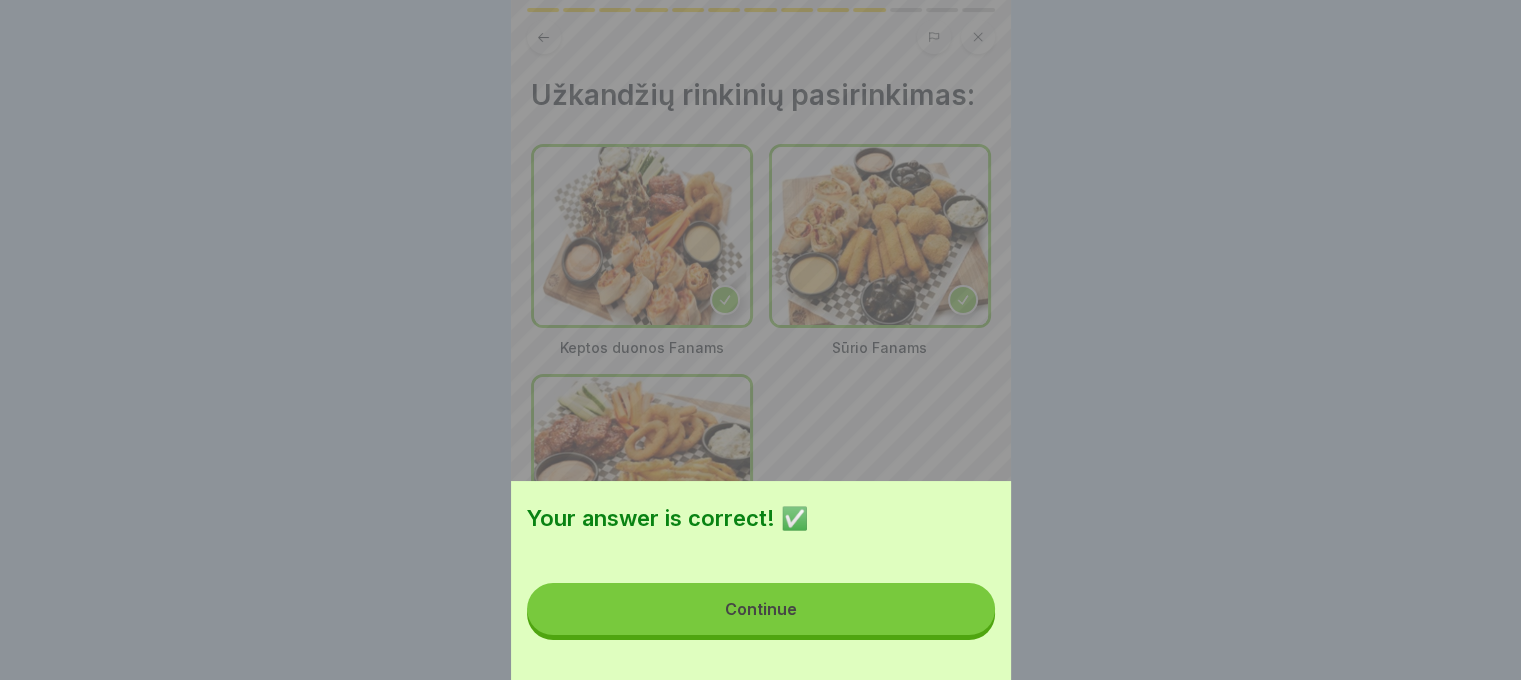 click on "Continue" at bounding box center [761, 609] 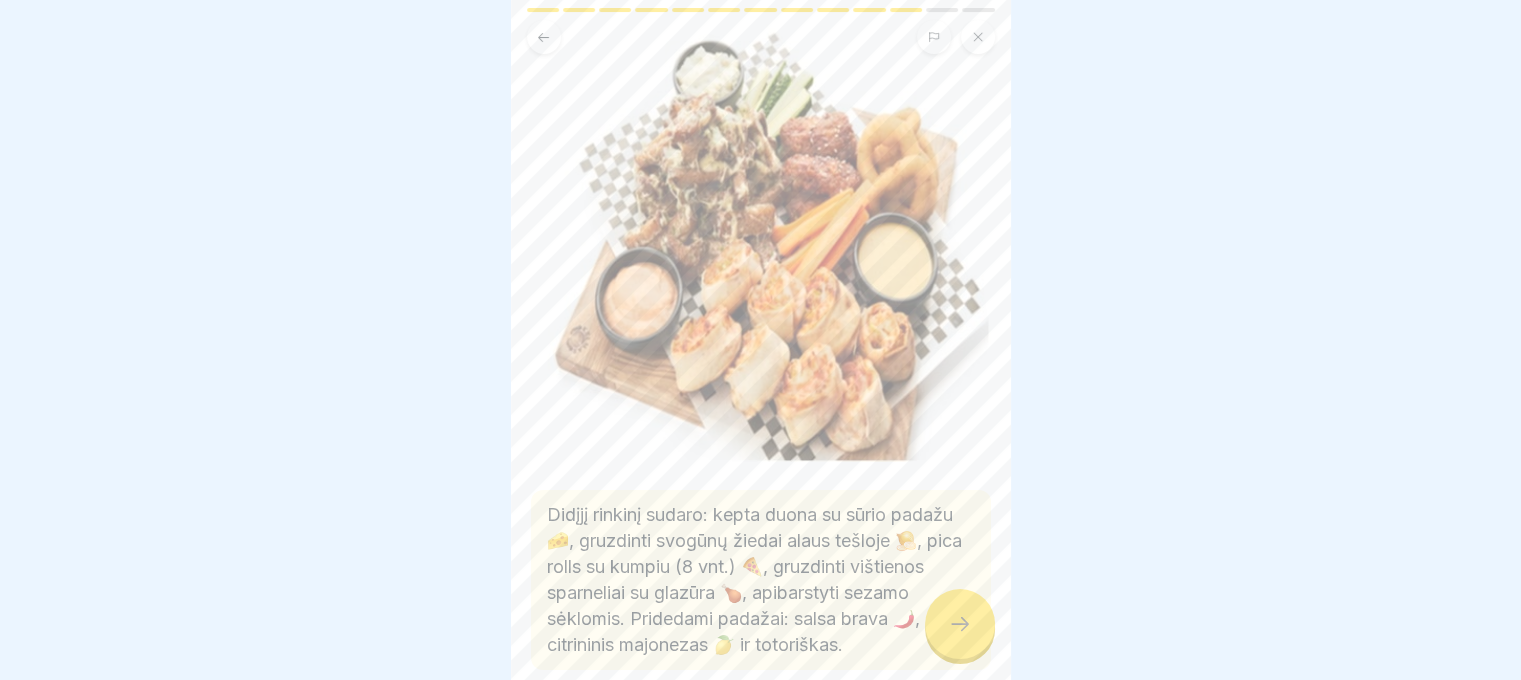 scroll, scrollTop: 271, scrollLeft: 0, axis: vertical 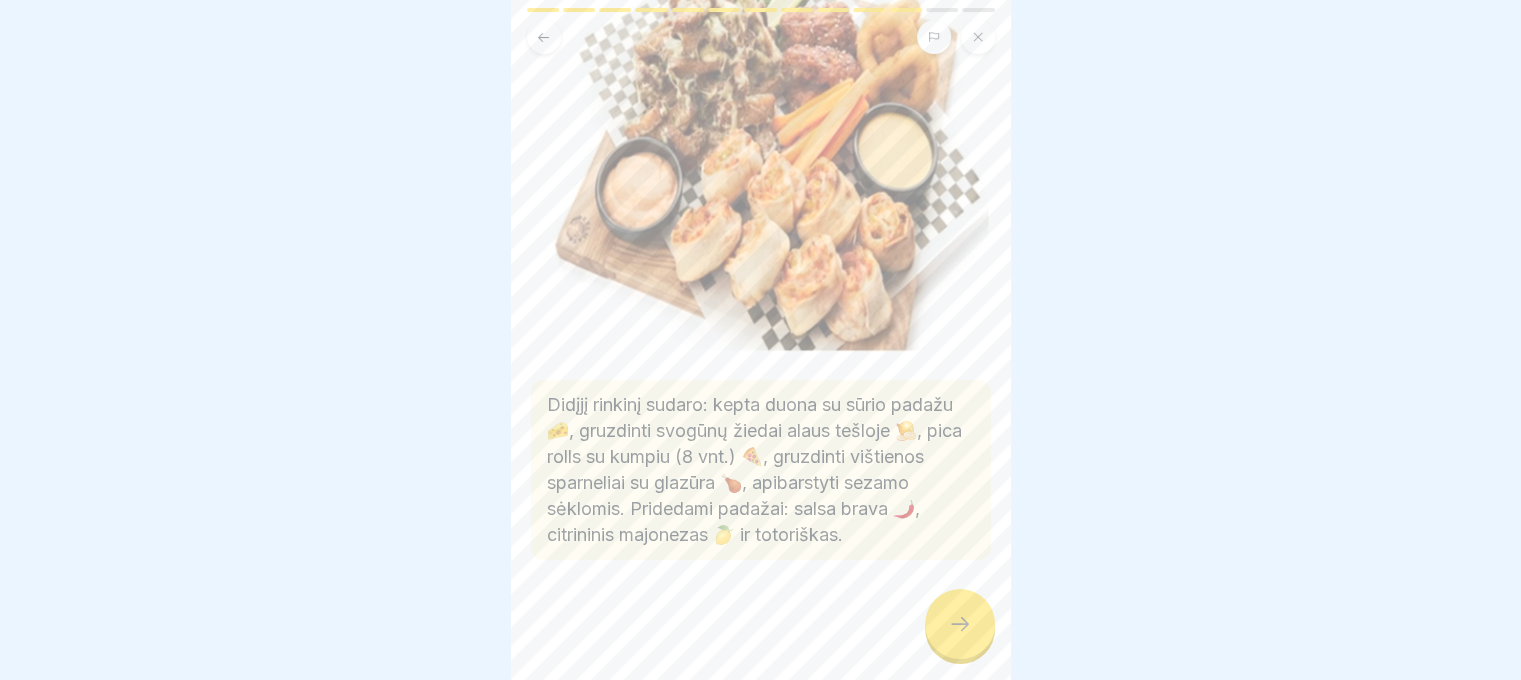 click at bounding box center [960, 624] 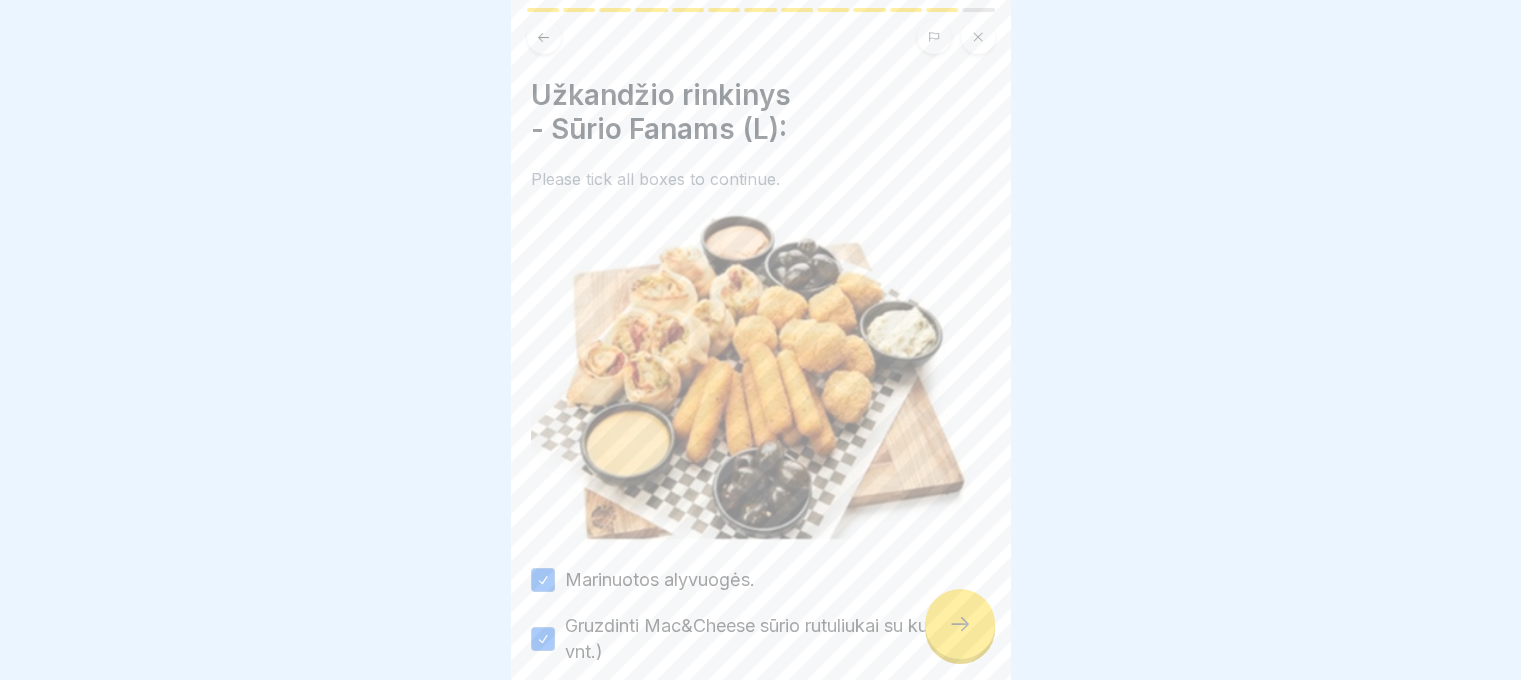click at bounding box center (960, 624) 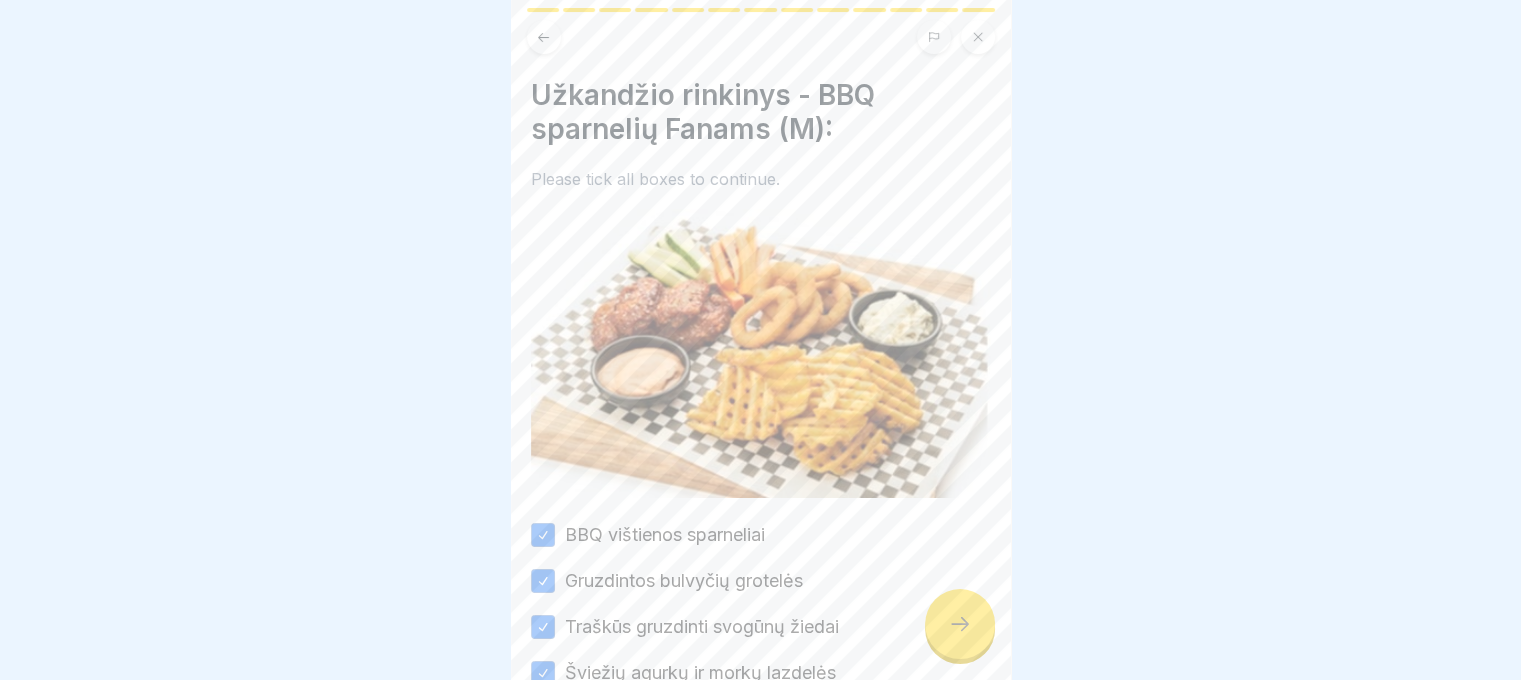 click at bounding box center [960, 624] 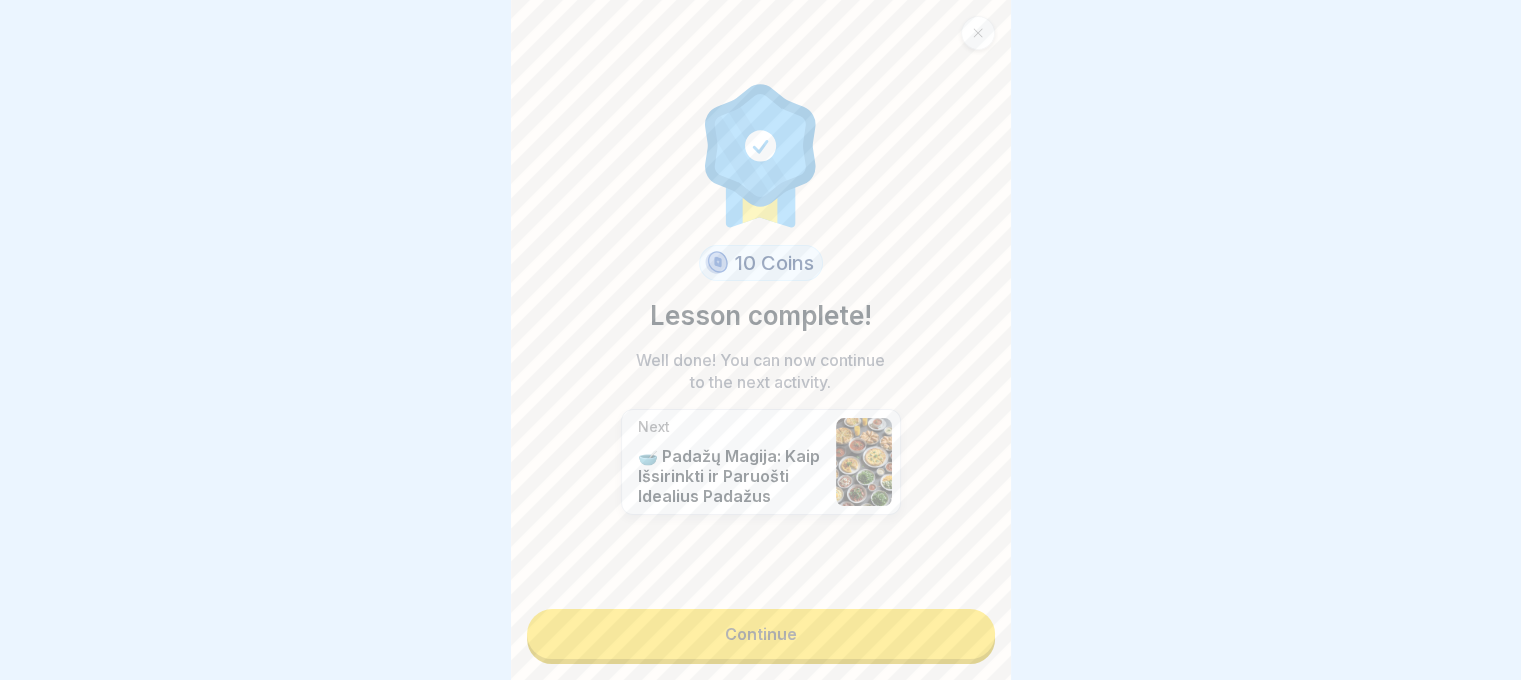 click on "10 Coins Lesson complete! Well done! You can now continue to the next activity. Next 🥣 Padažų Magija: Kaip Išsirinkti ir Paruošti Idealius Padažus Continue" at bounding box center [761, 340] 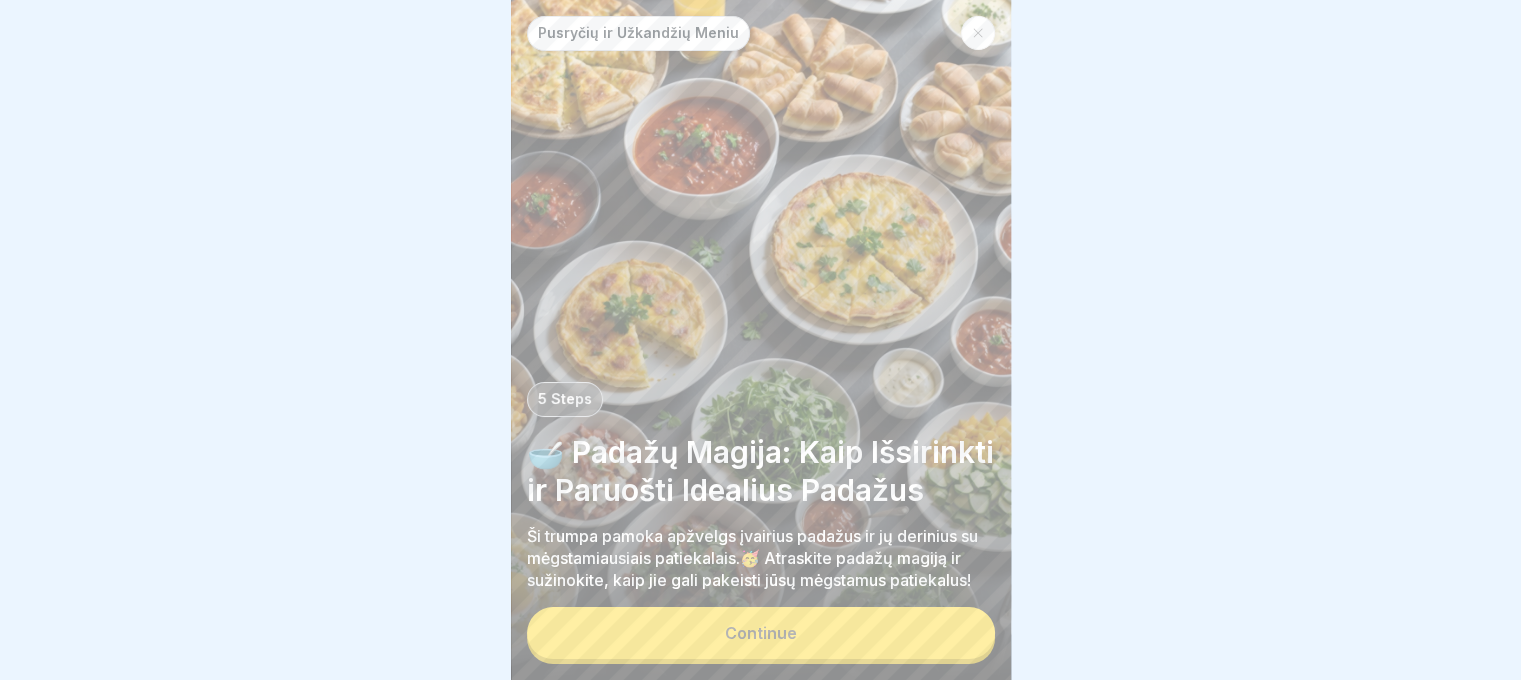 click on "Pusryčių ir Užkandžių Meniu 5 Steps 🥣 Padažų Magija: Kaip Išsirinkti ir Paruošti Idealius Padažus Ši trumpa pamoka apžvelgs įvairius padažus ir jų derinius su mėgstamiausiais patiekalais.🥳 Atraskite padažų magiją ir sužinokite, kaip jie gali pakeisti jūsų mėgstamus patiekalus! Continue" at bounding box center (761, 340) 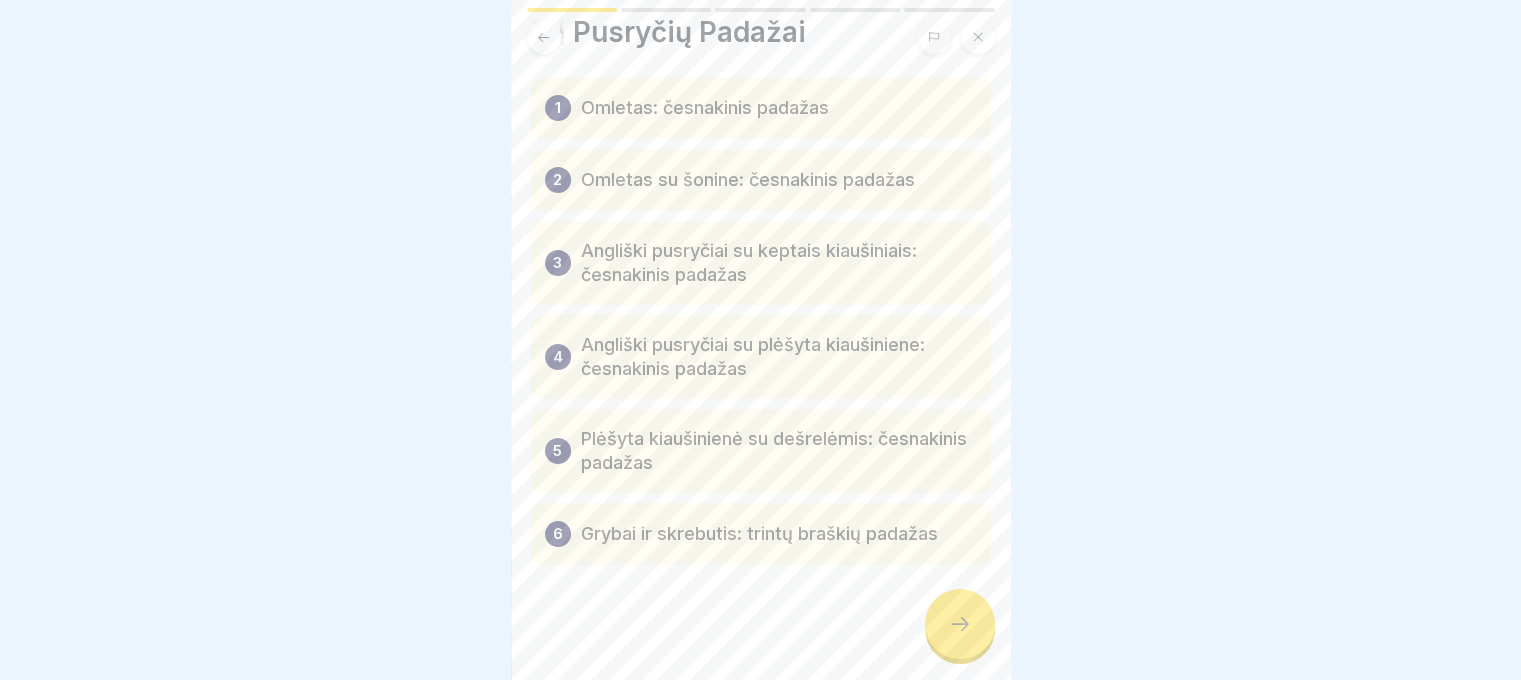 scroll, scrollTop: 68, scrollLeft: 0, axis: vertical 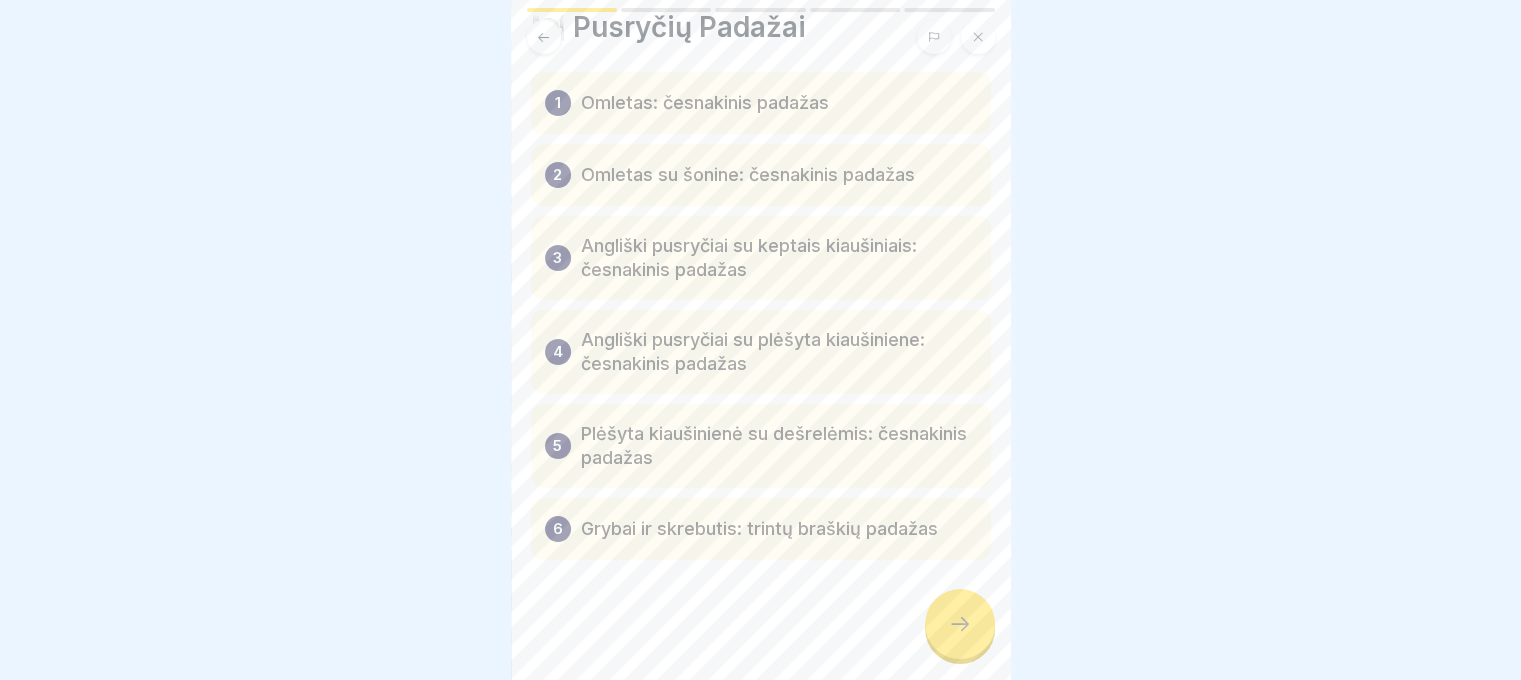 click at bounding box center (960, 624) 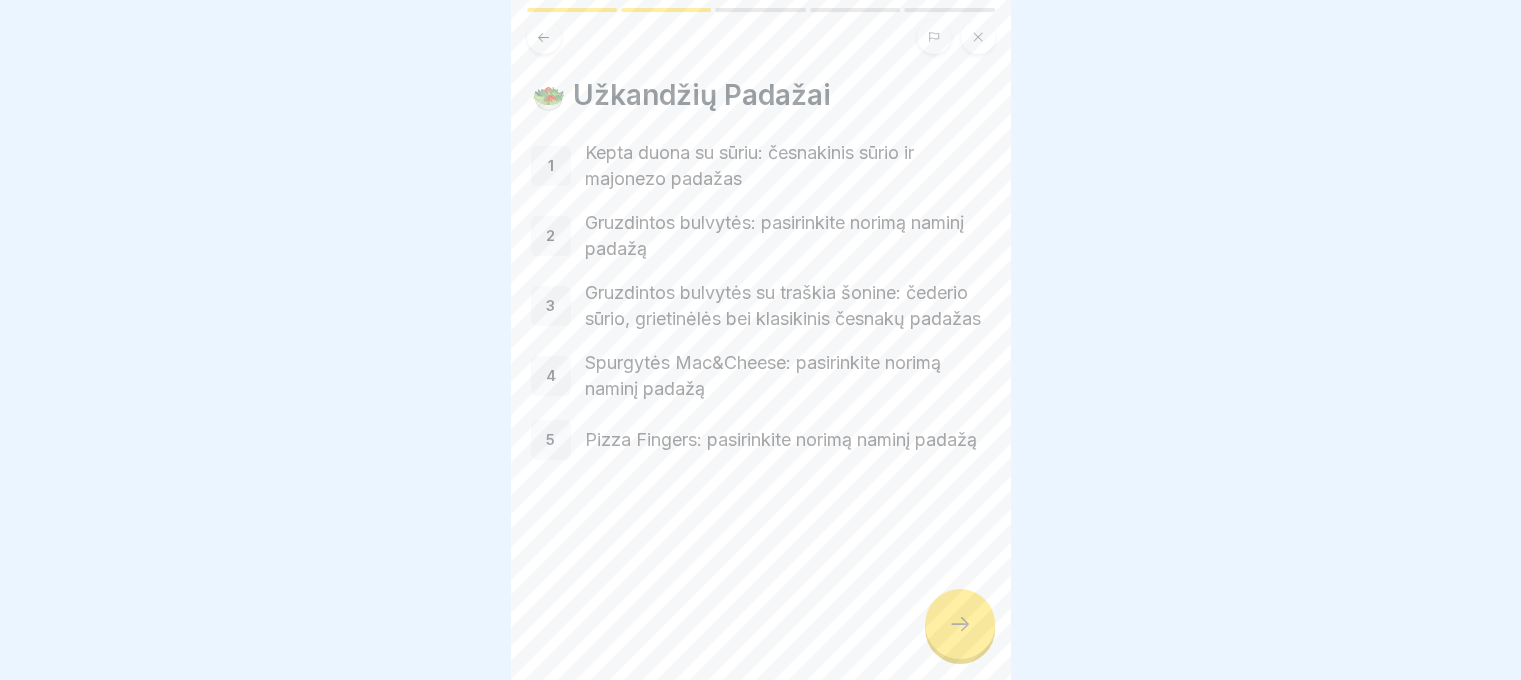 click at bounding box center (960, 624) 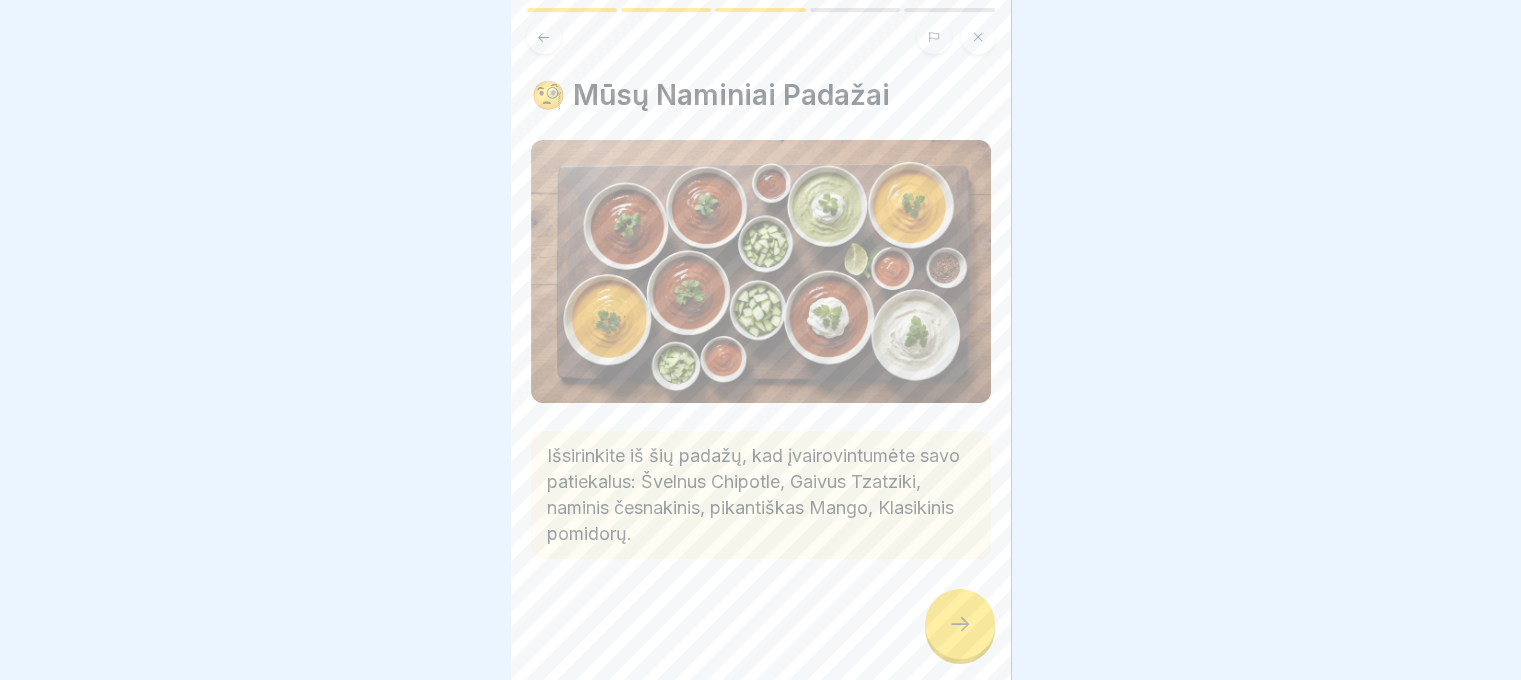click at bounding box center (960, 624) 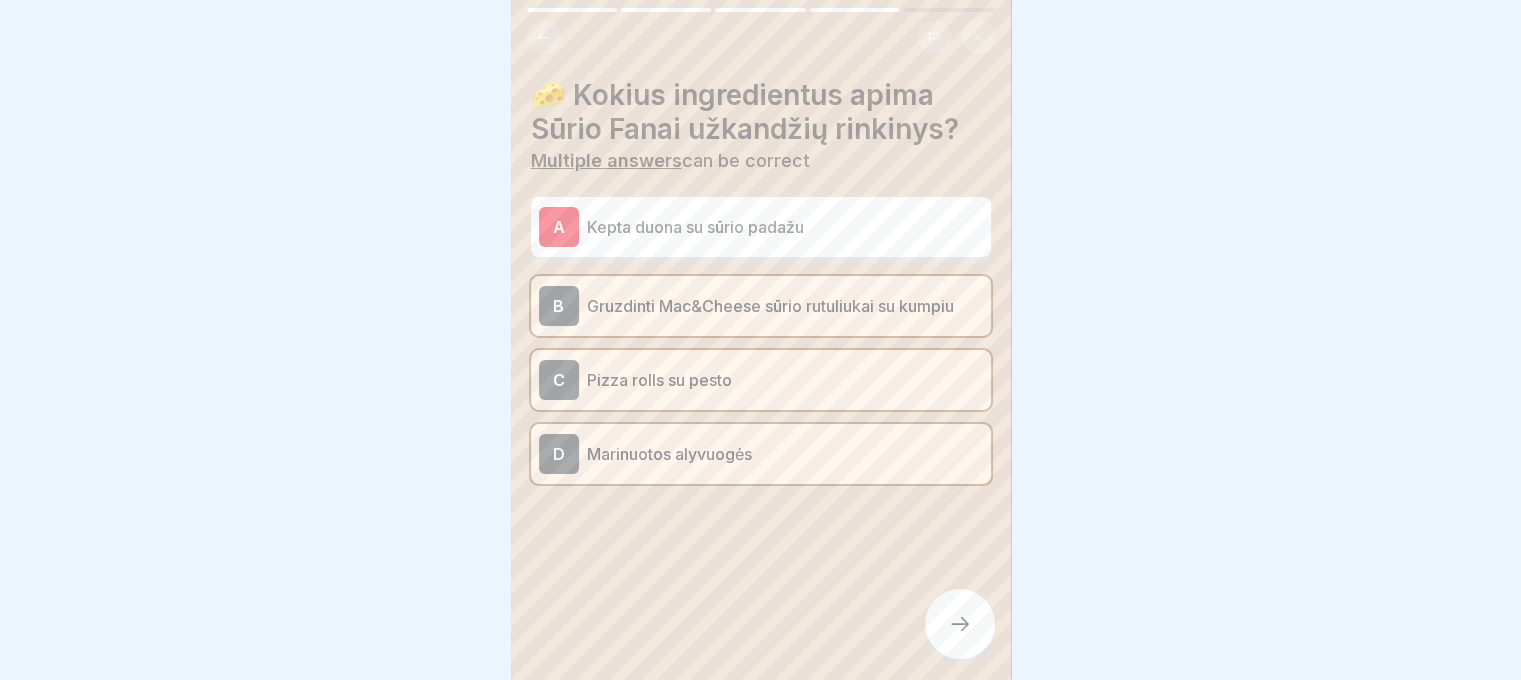 click at bounding box center (960, 624) 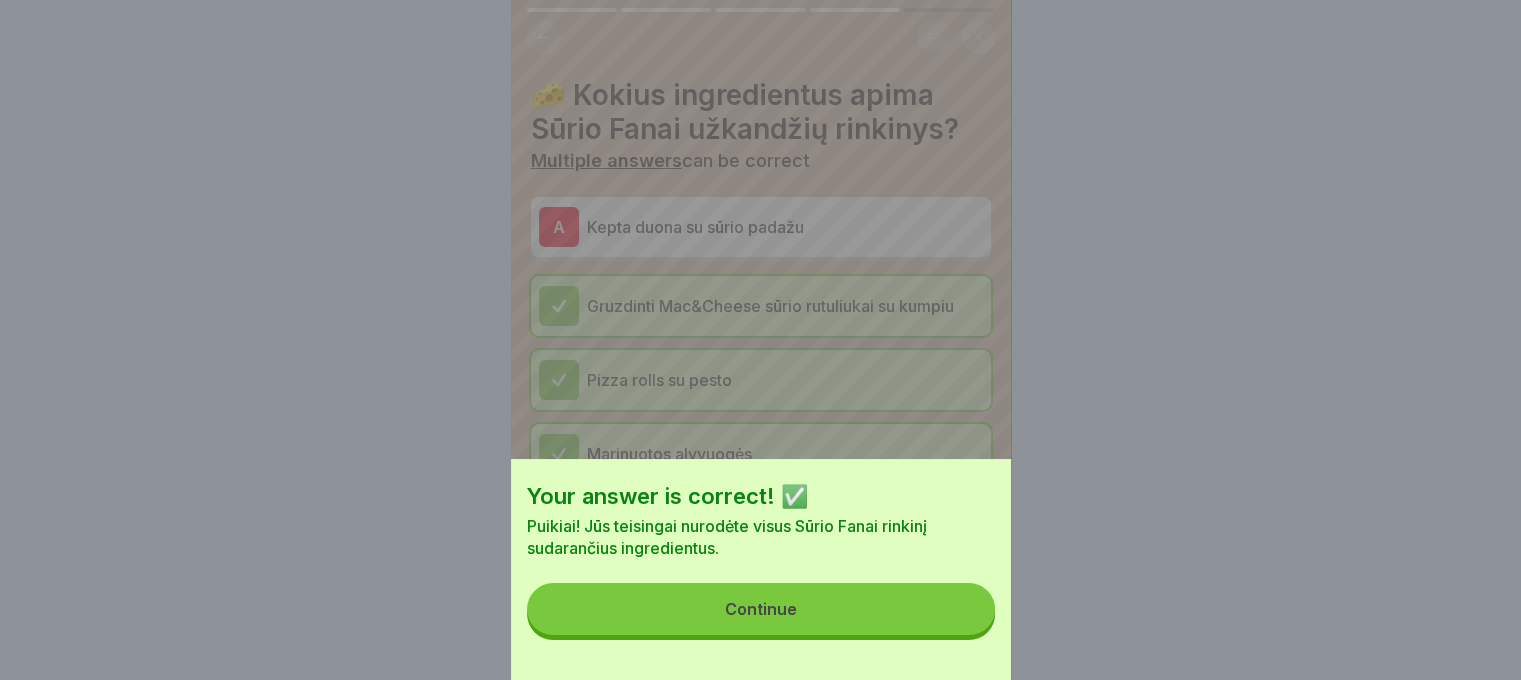 click on "Continue" at bounding box center [761, 609] 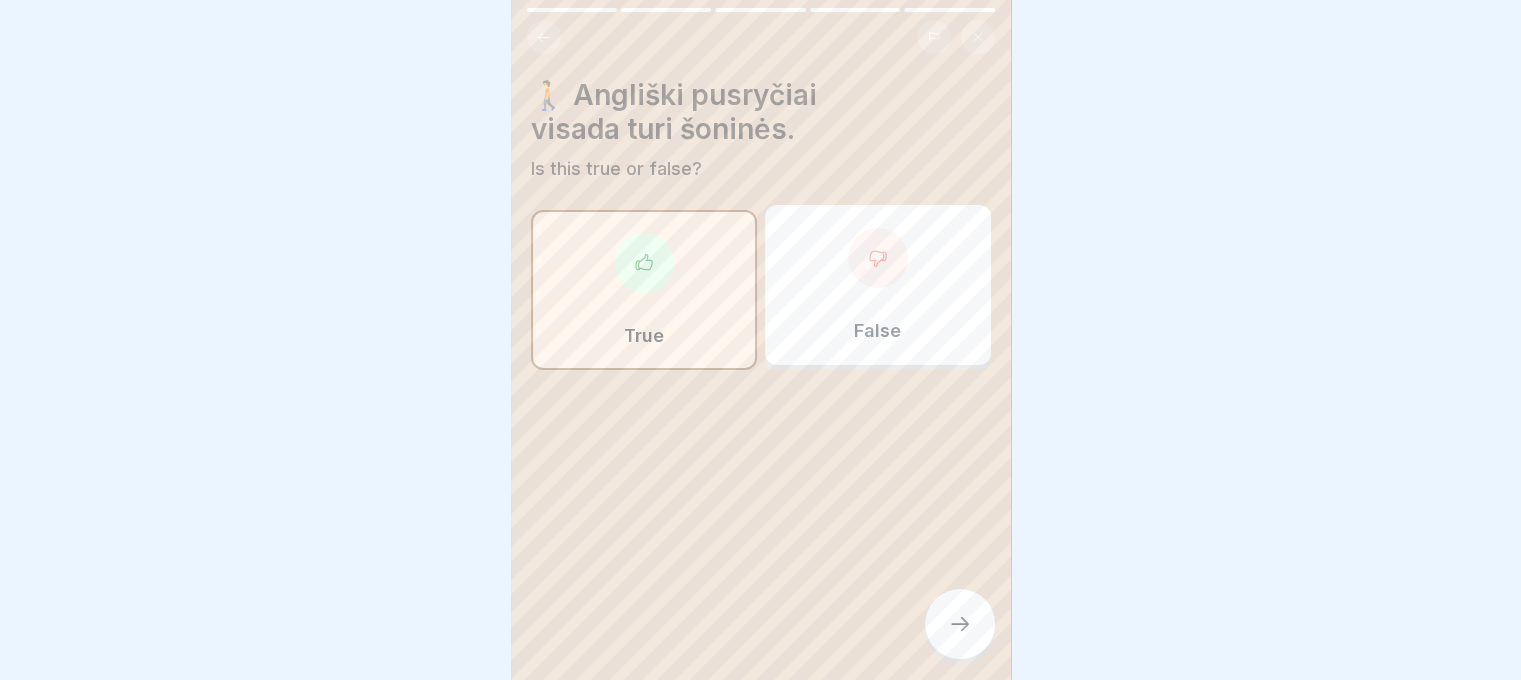 click at bounding box center (960, 624) 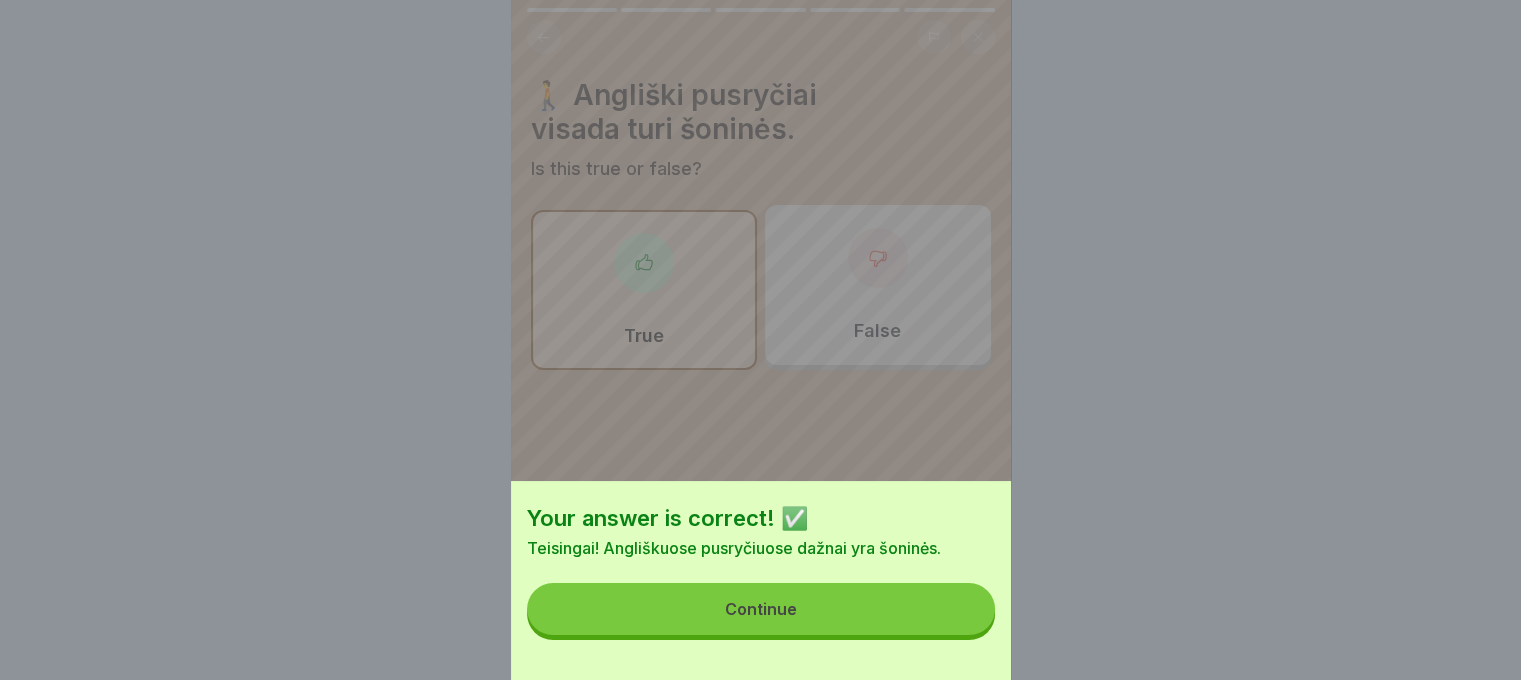click on "Continue" at bounding box center [761, 609] 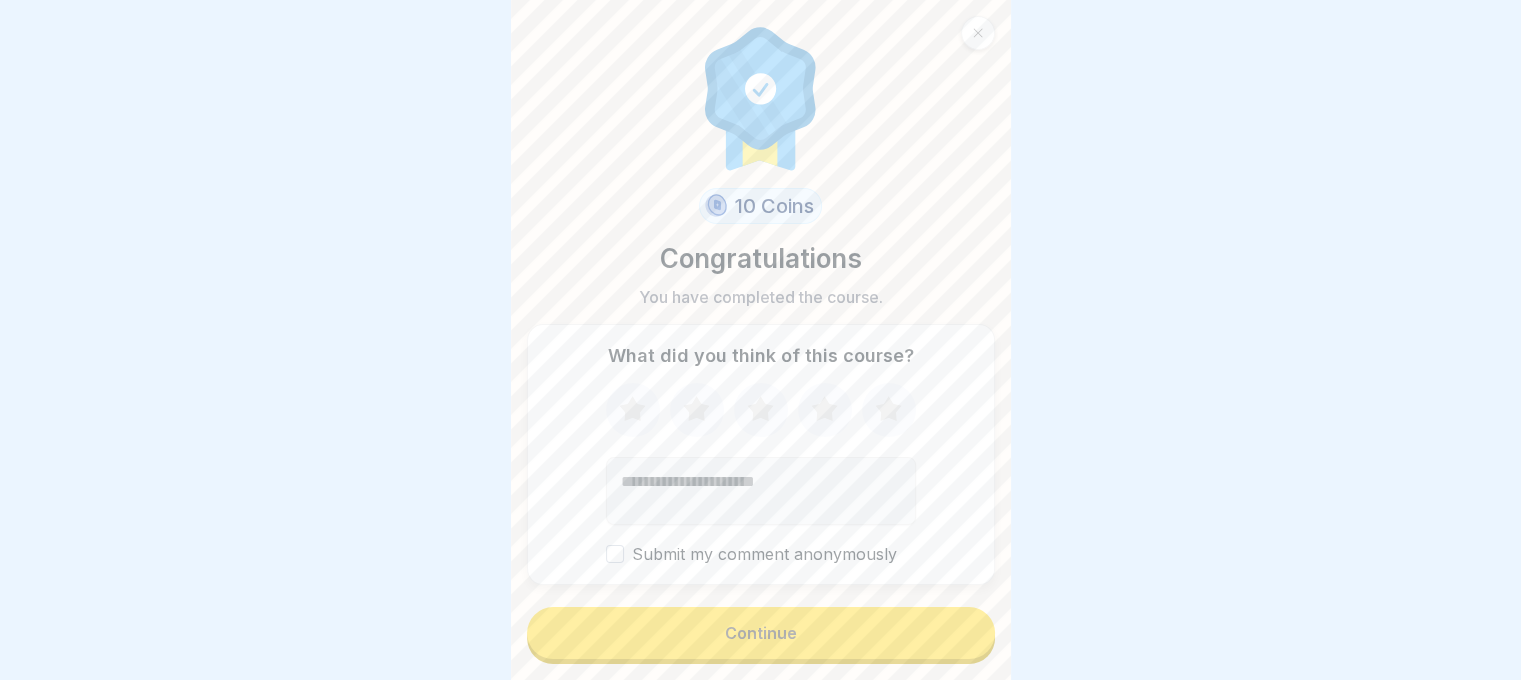 click on "Continue" at bounding box center (761, 633) 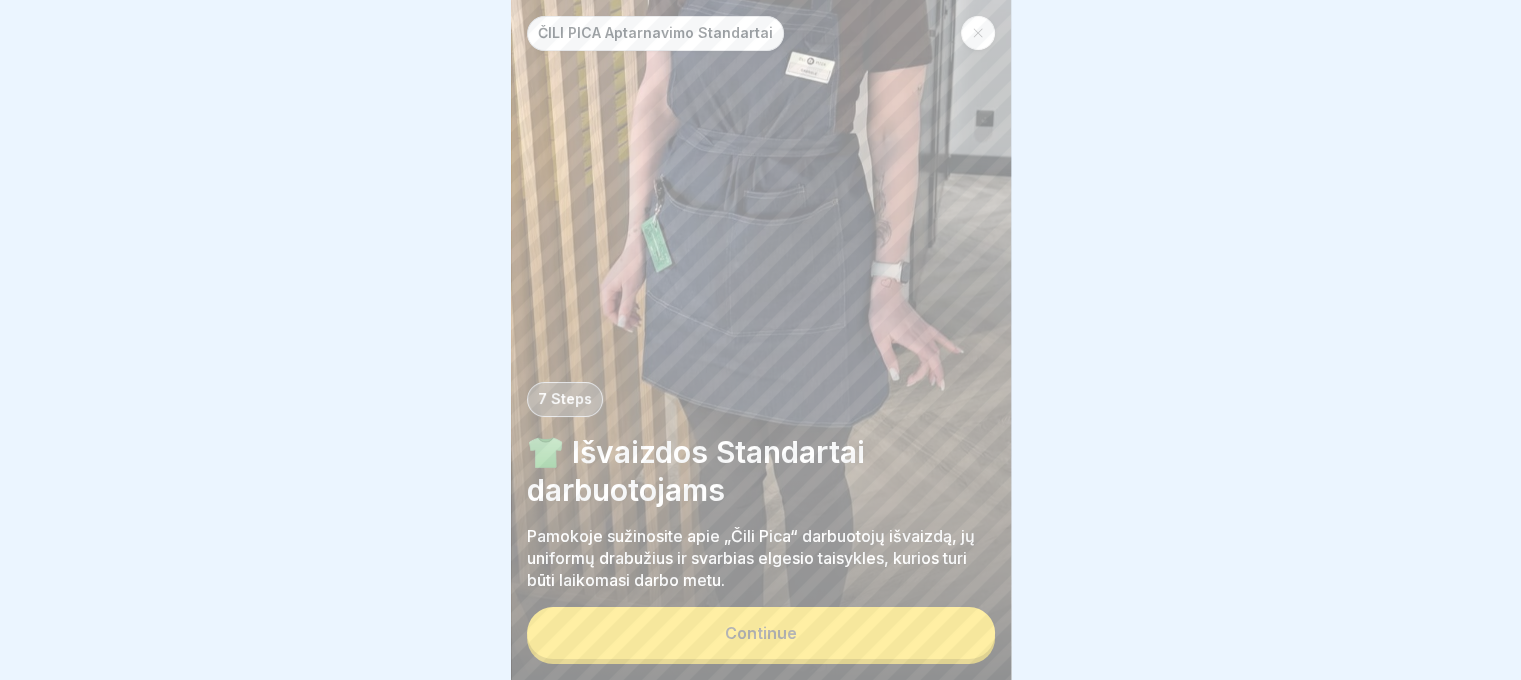 click on "Continue" at bounding box center [761, 633] 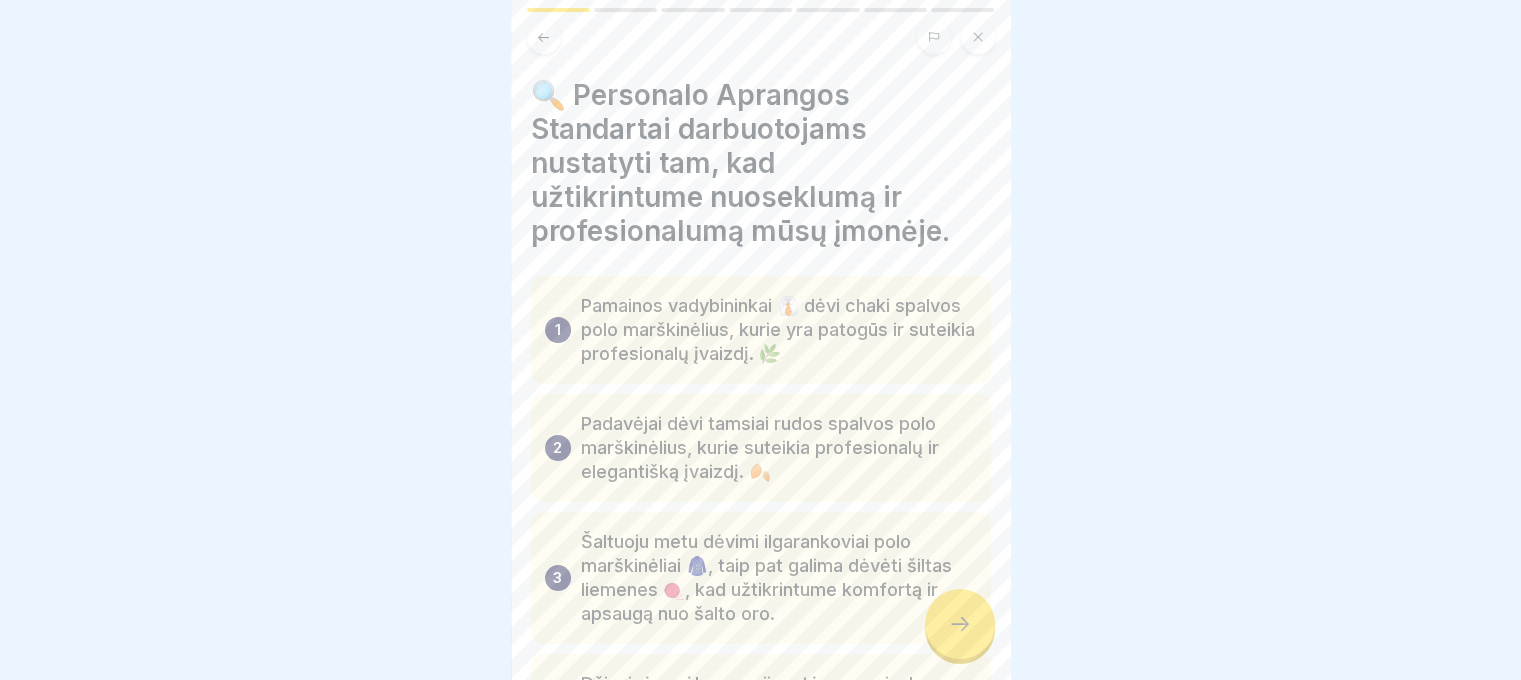 click 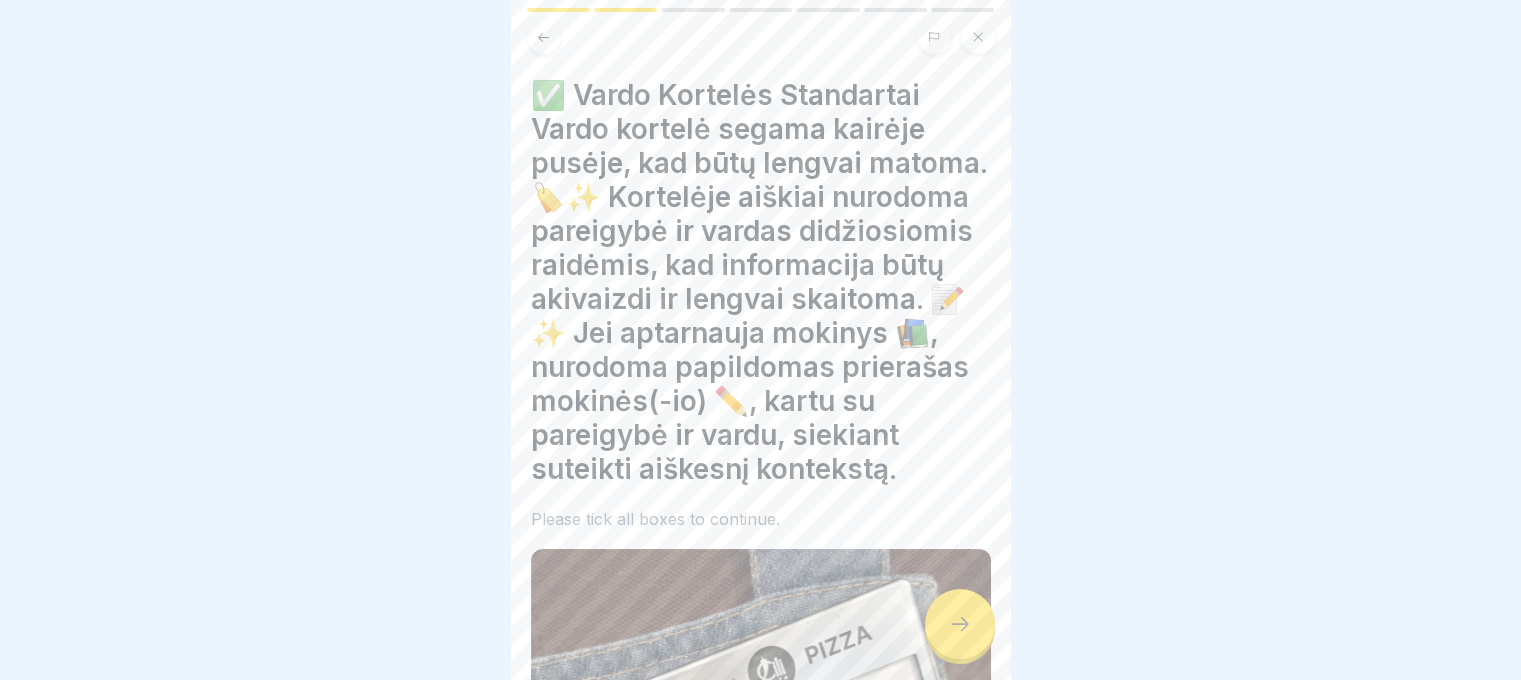 click 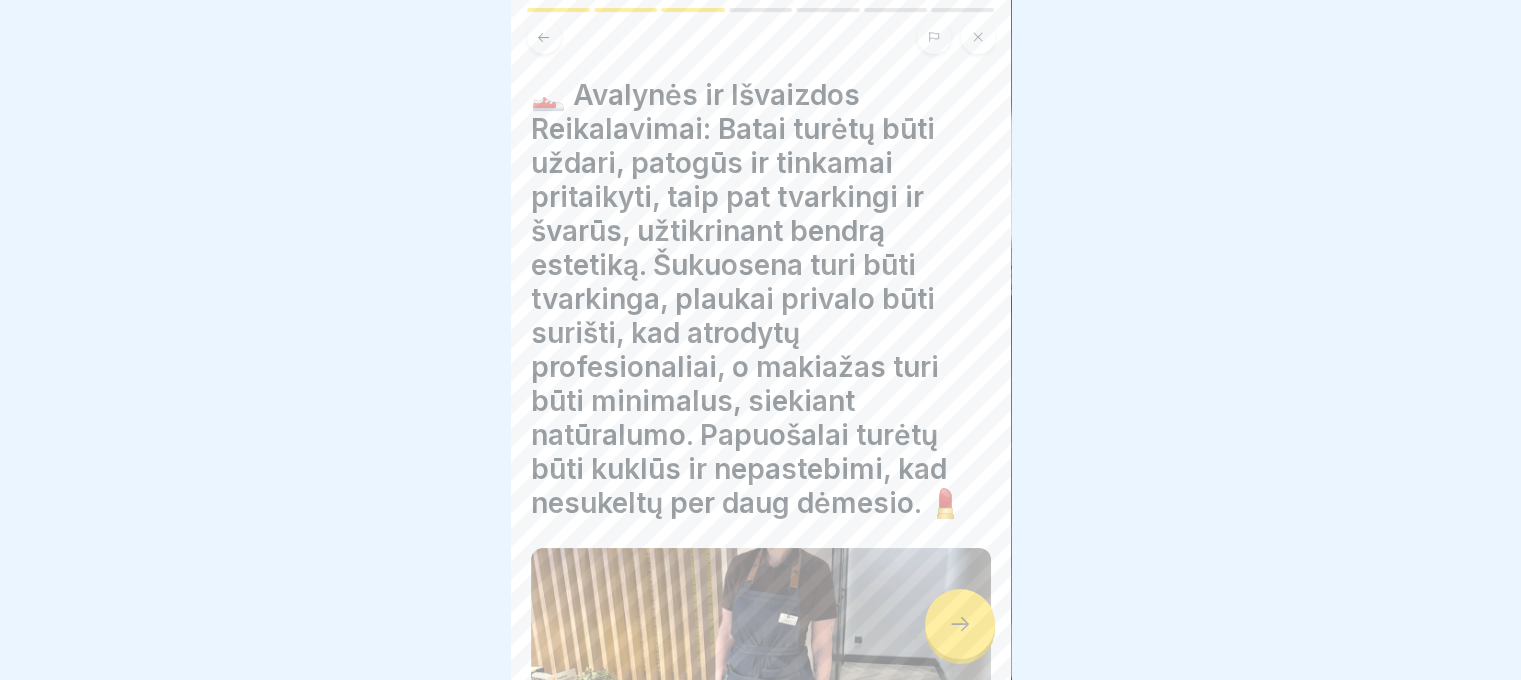 click 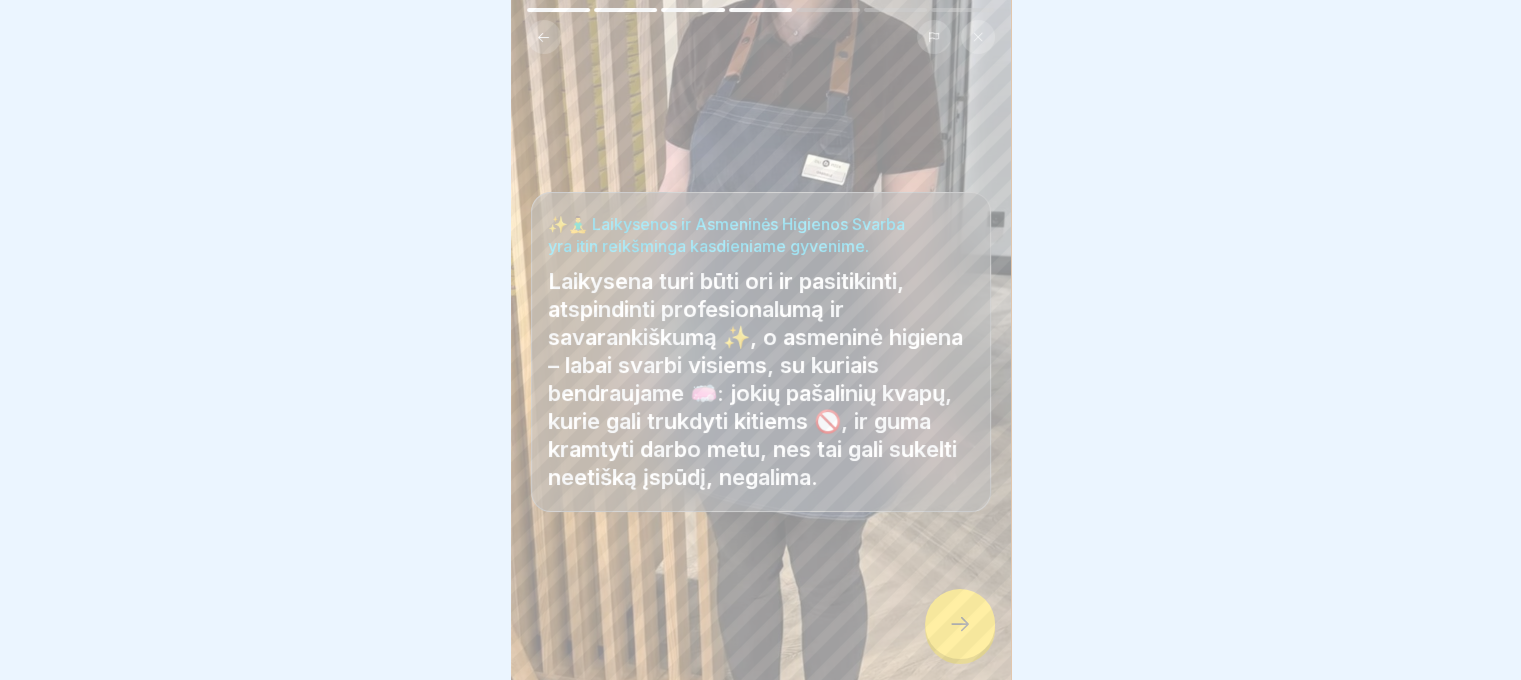 click 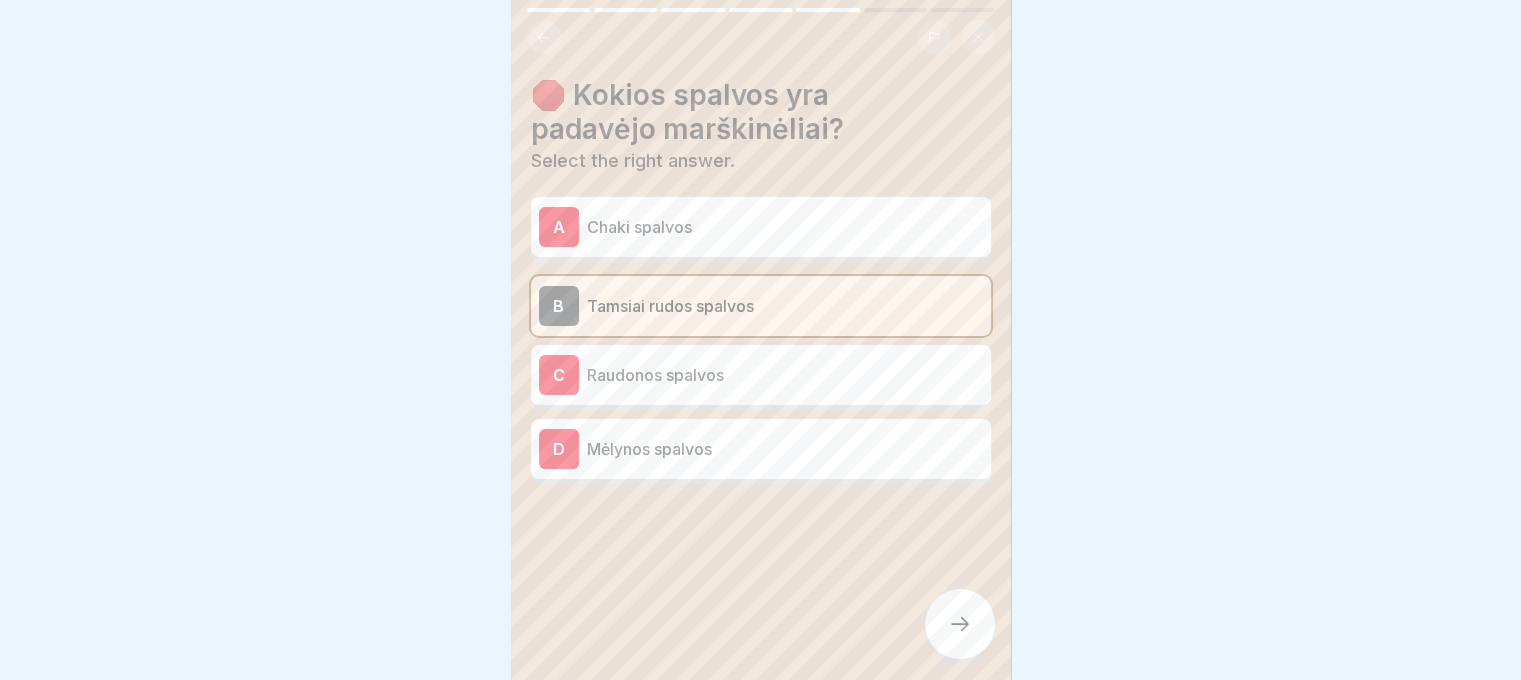 click 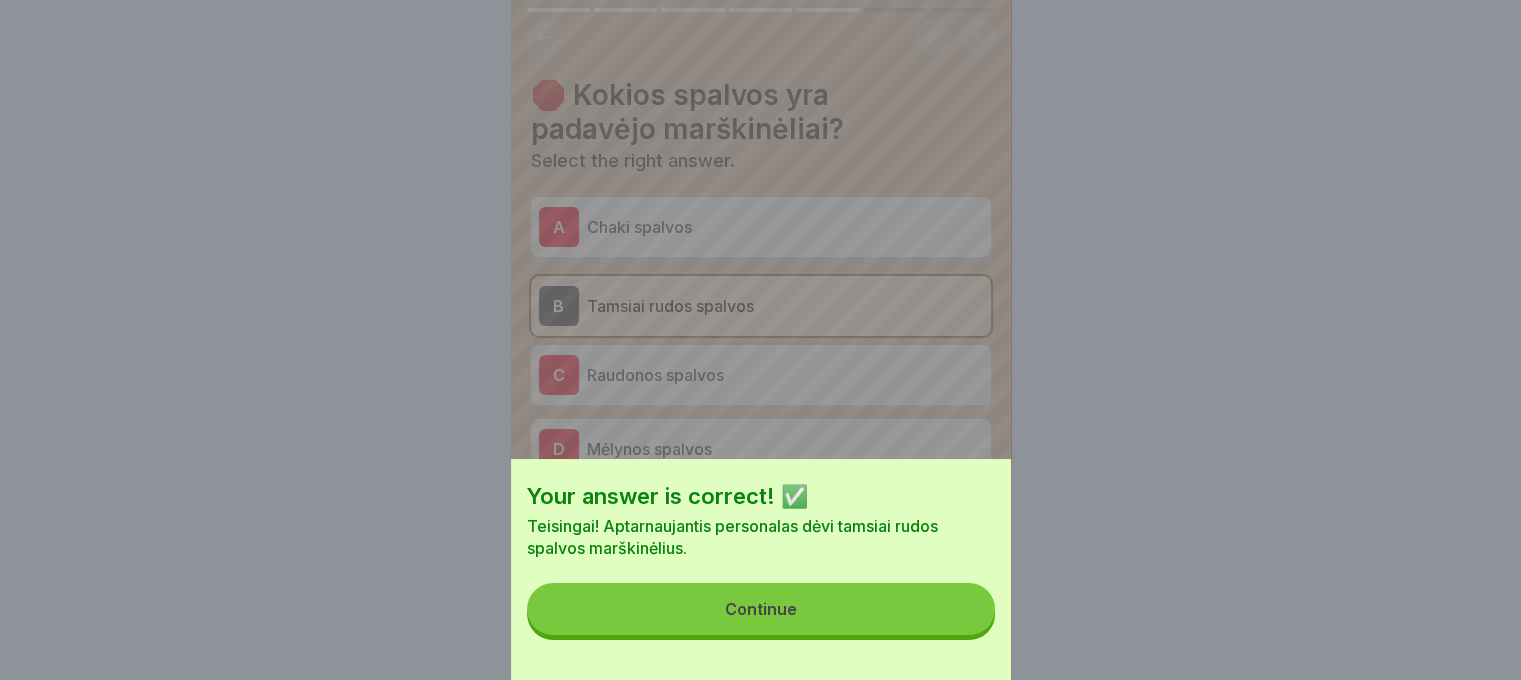 click on "Continue" at bounding box center (761, 609) 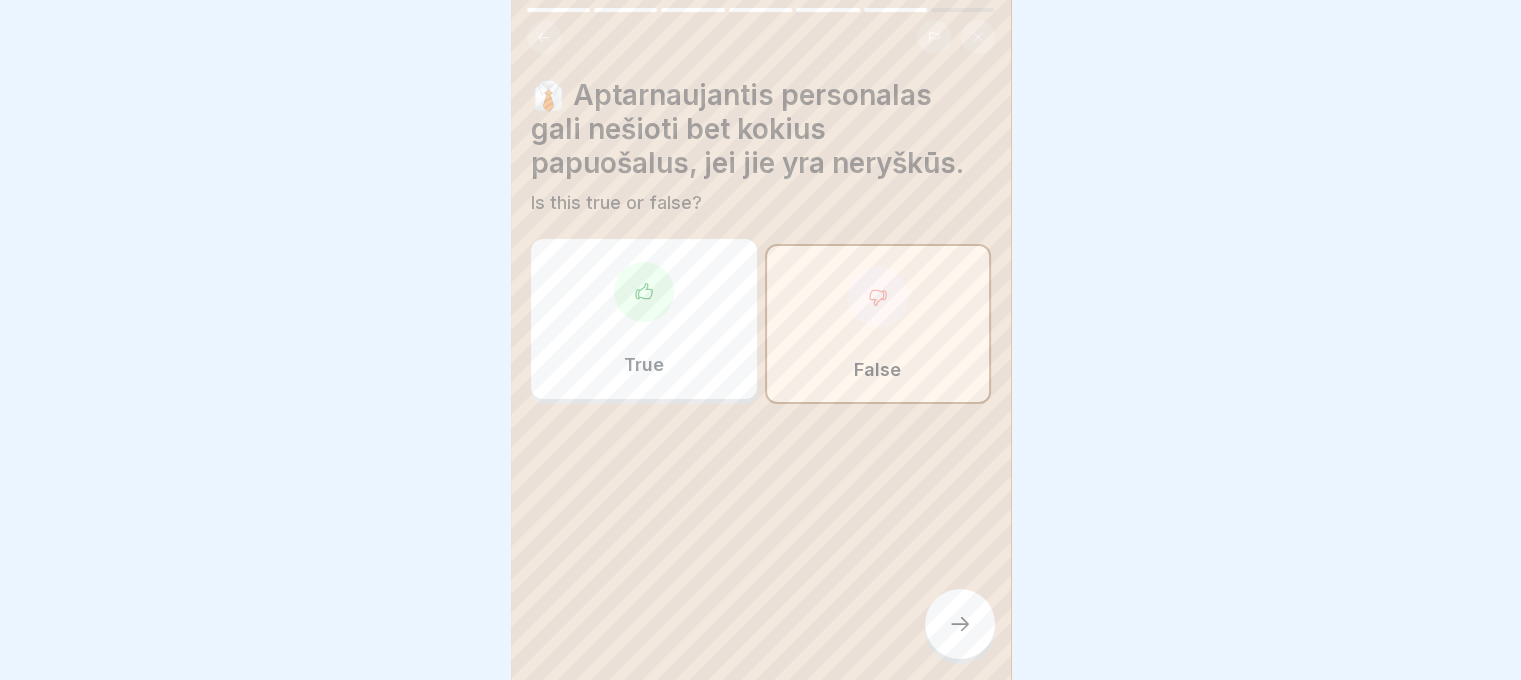 click 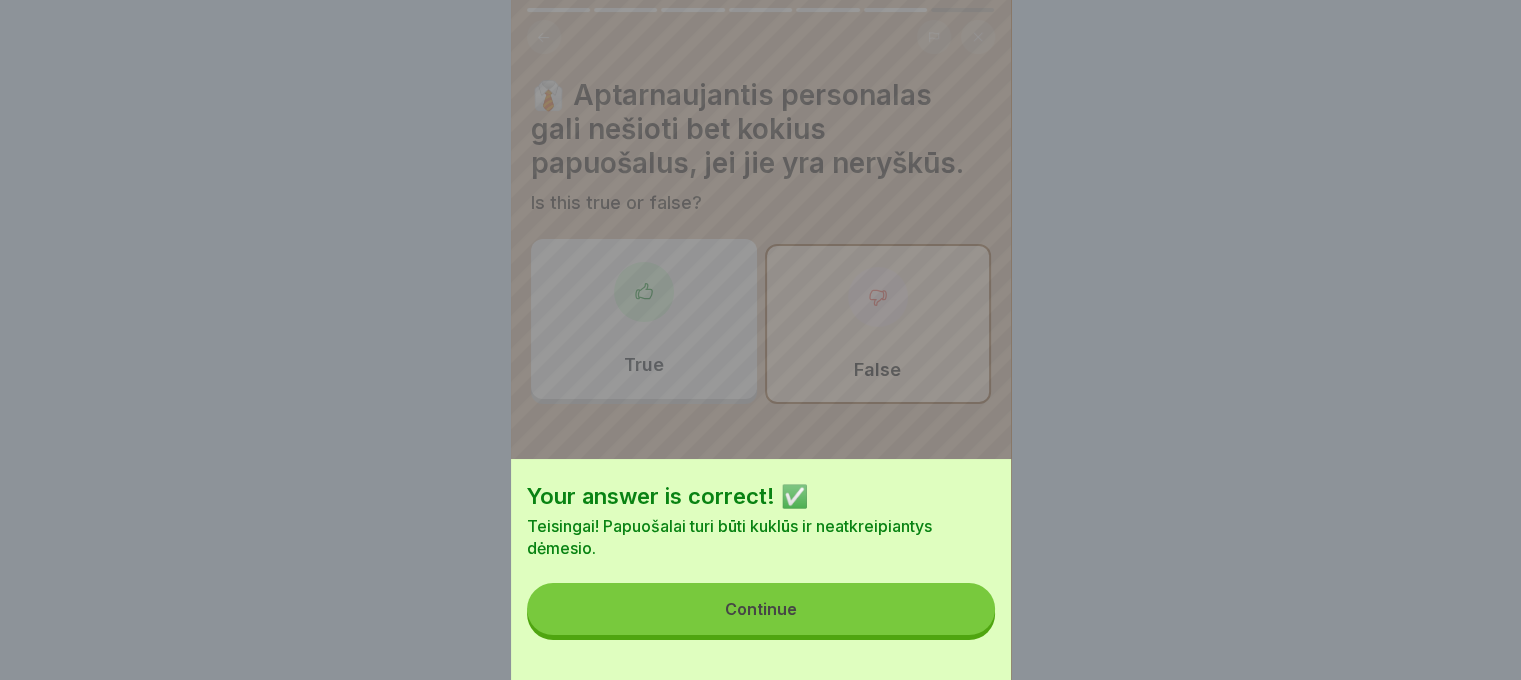 click on "Continue" at bounding box center (761, 609) 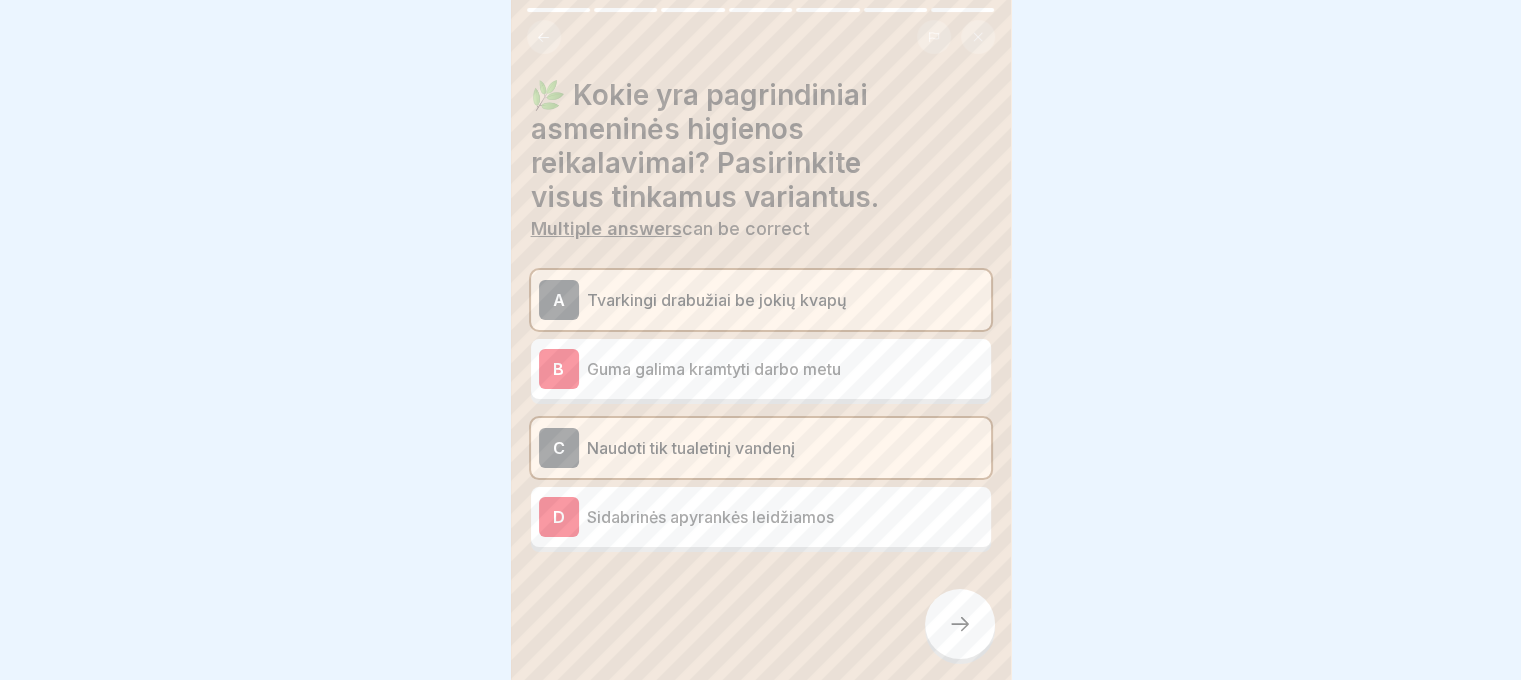 click 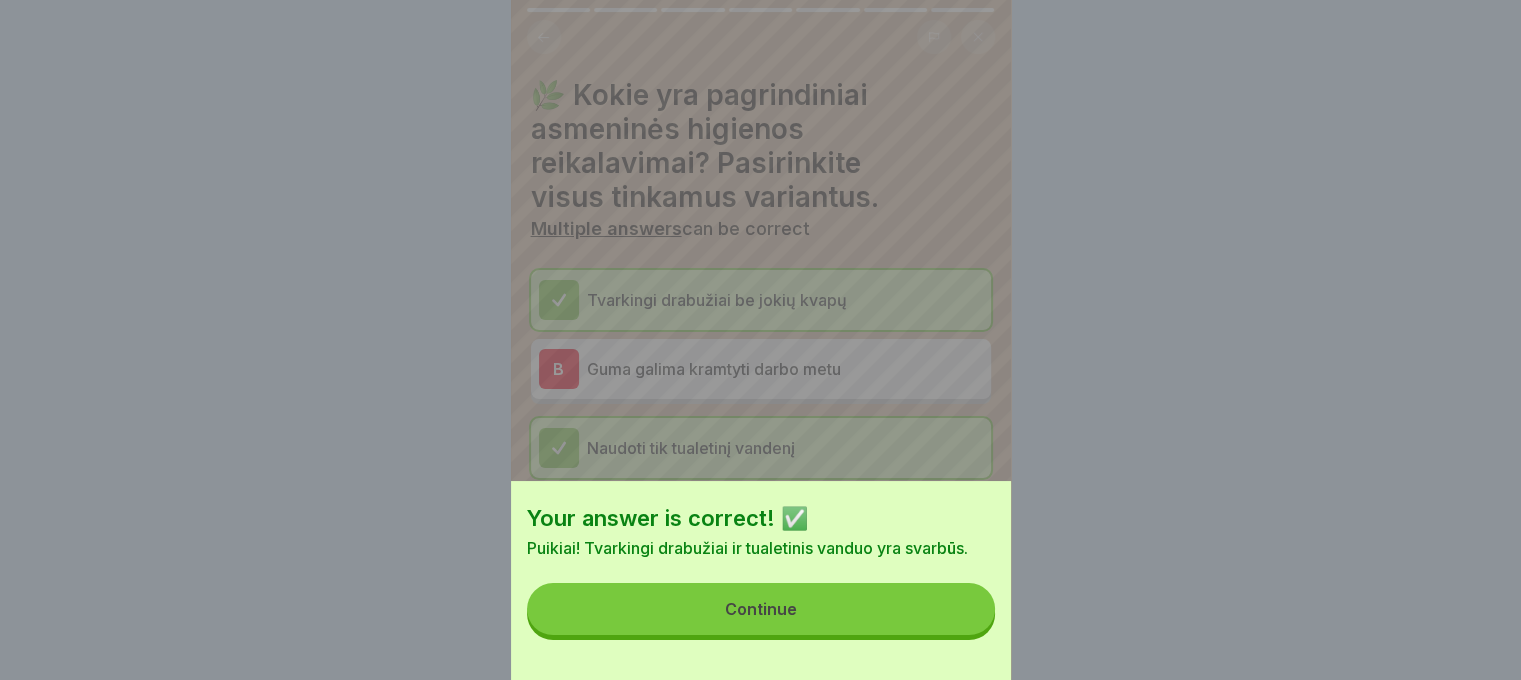 click on "Continue" at bounding box center [761, 609] 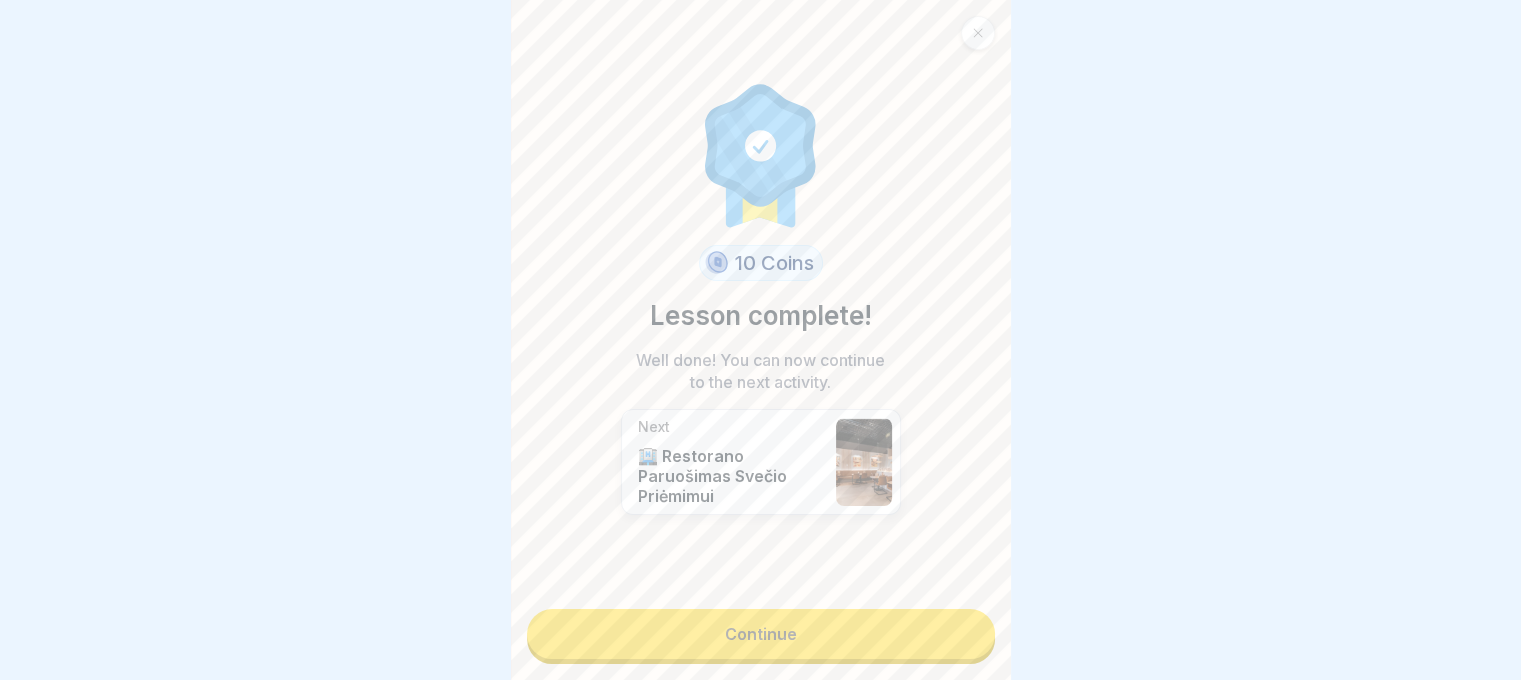 click on "Continue" at bounding box center [761, 634] 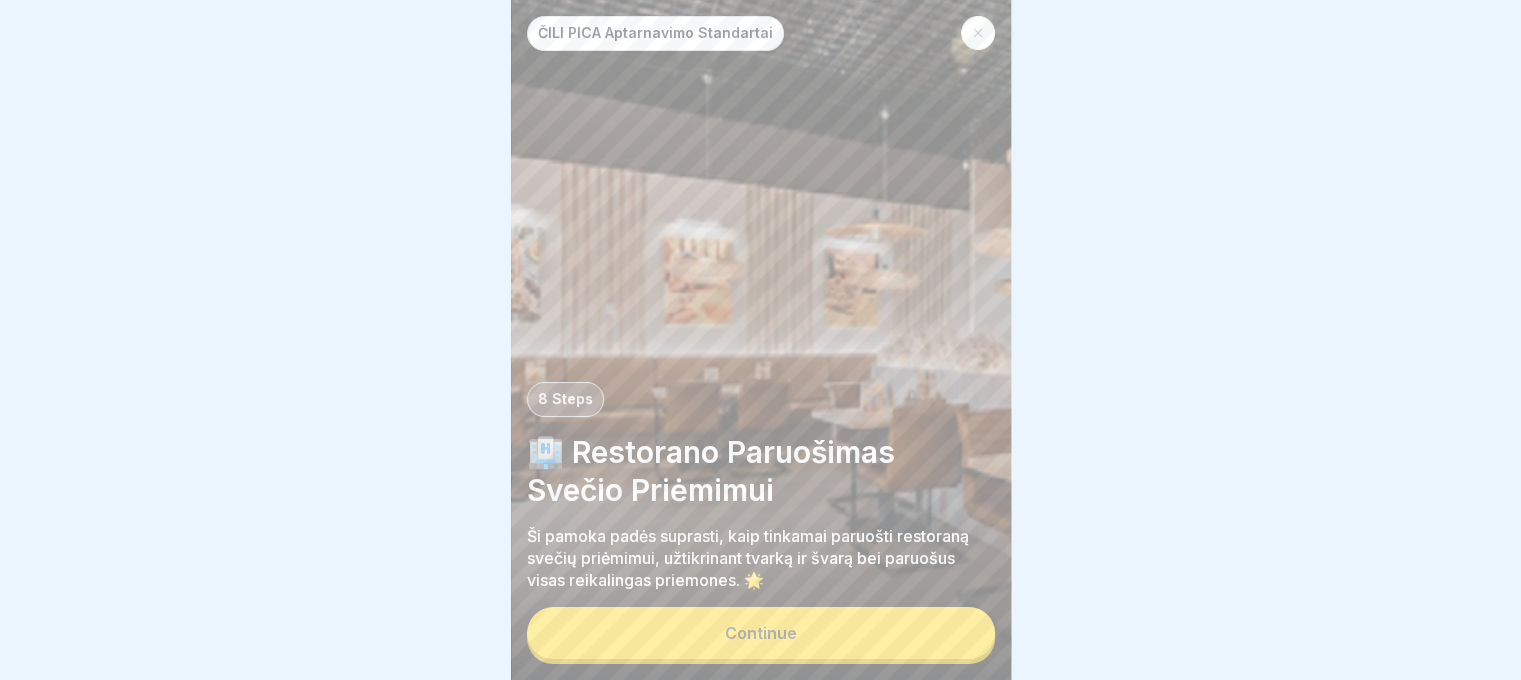 click on "Continue" at bounding box center [761, 633] 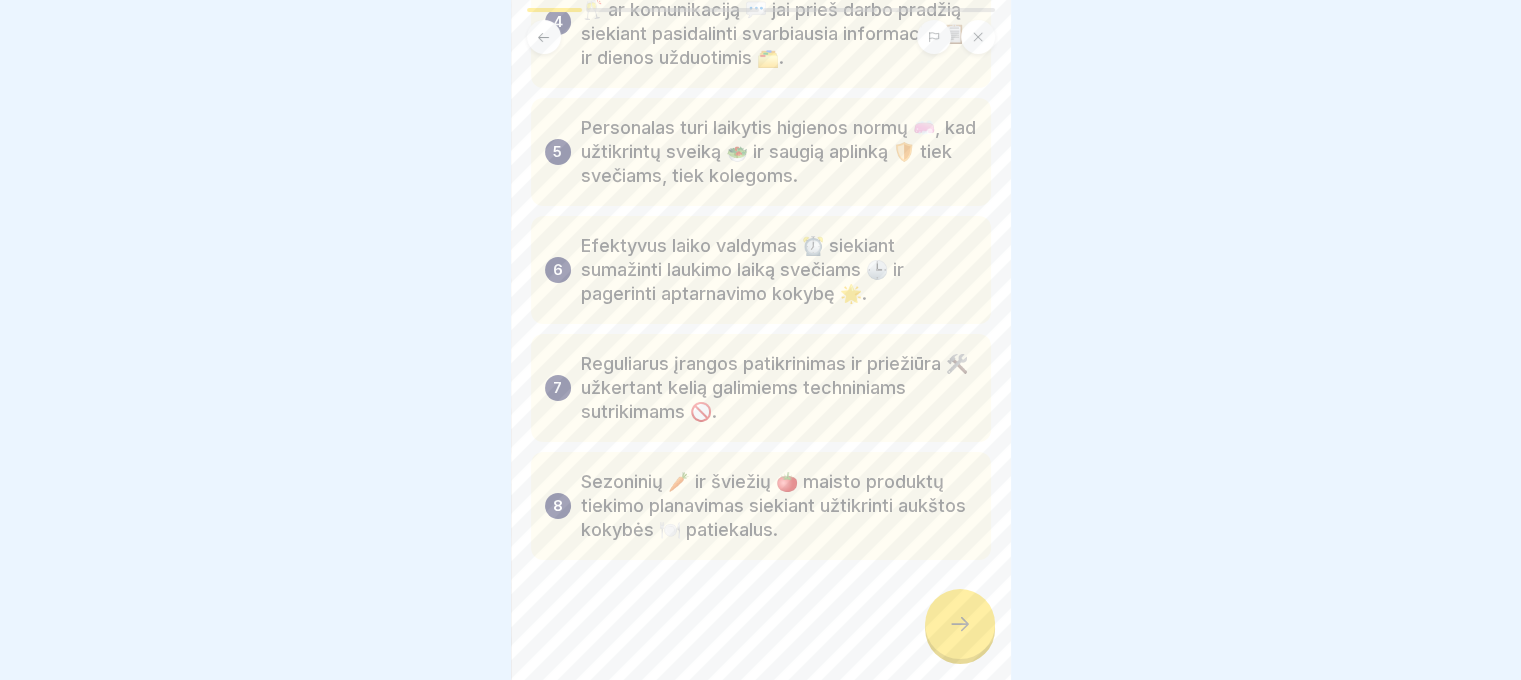 scroll, scrollTop: 743, scrollLeft: 0, axis: vertical 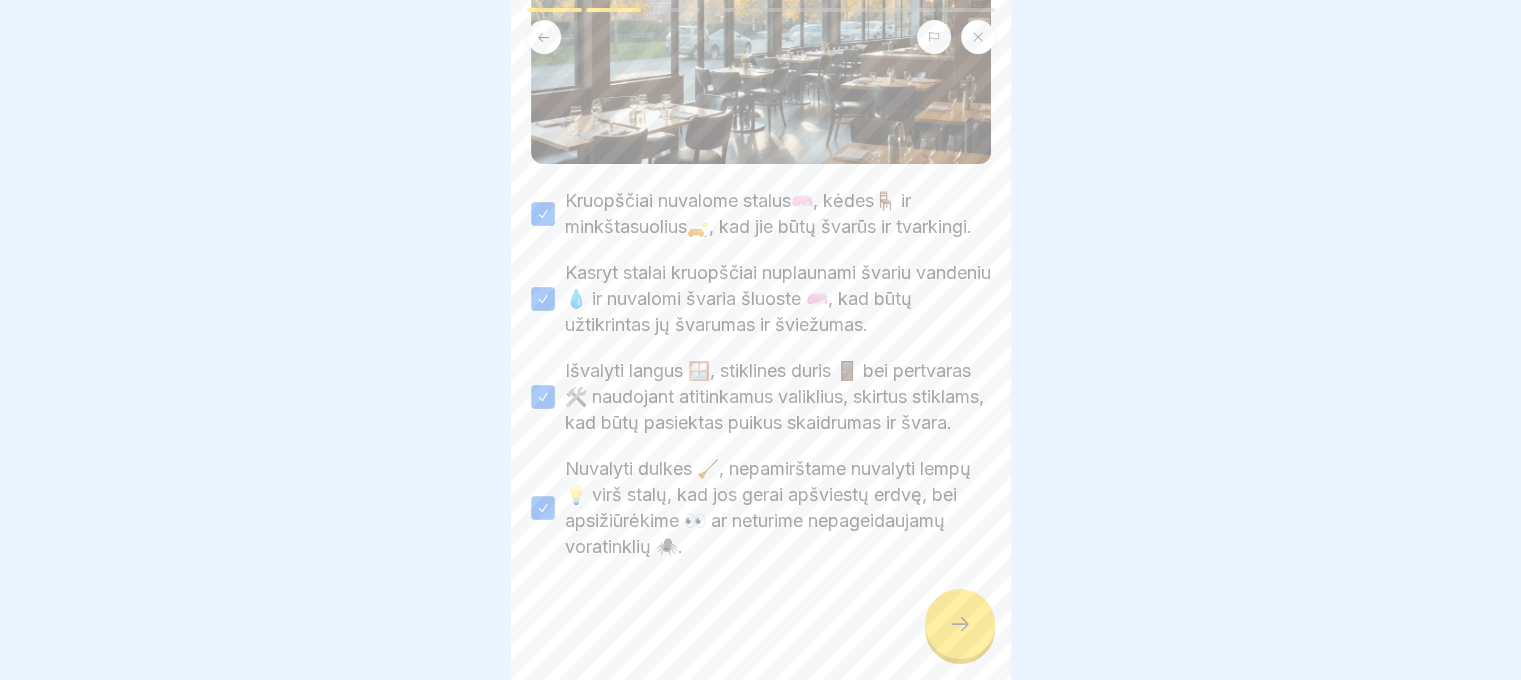 click 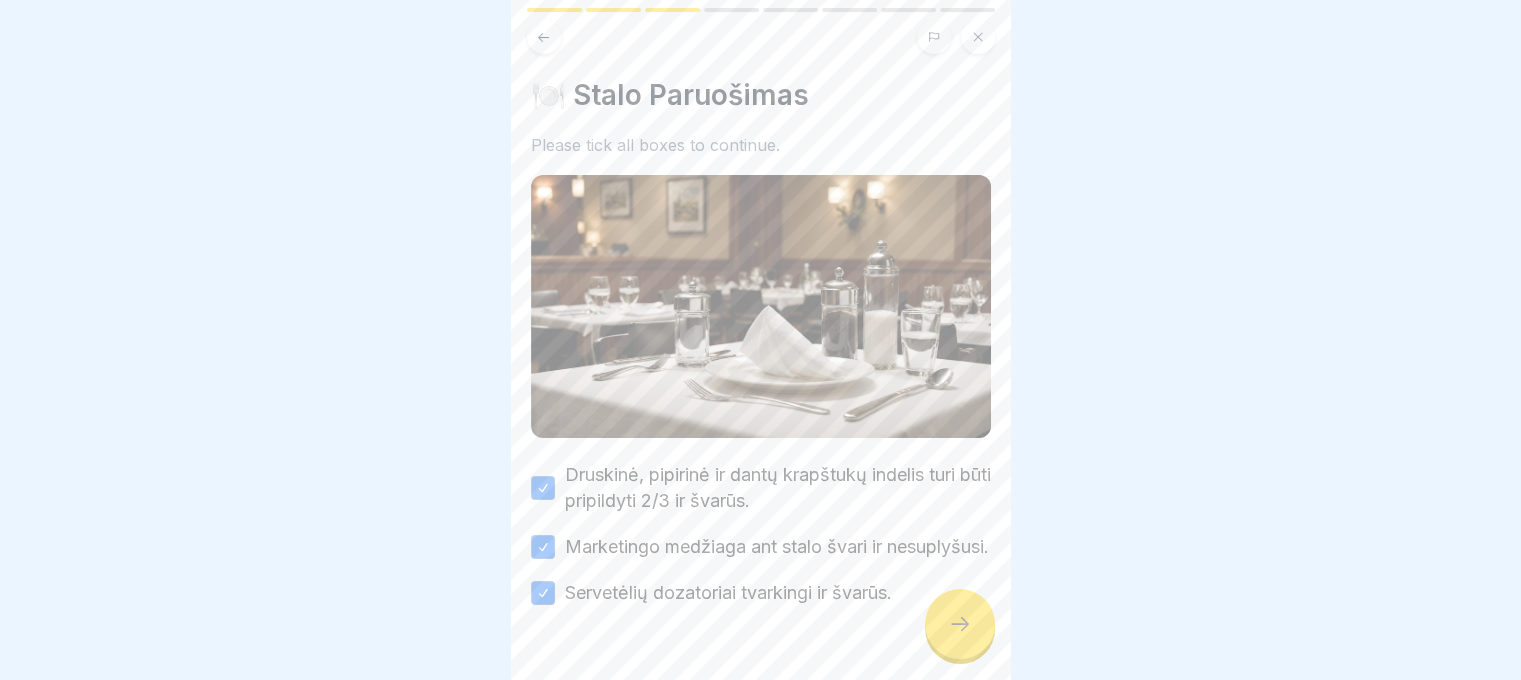 click at bounding box center (960, 624) 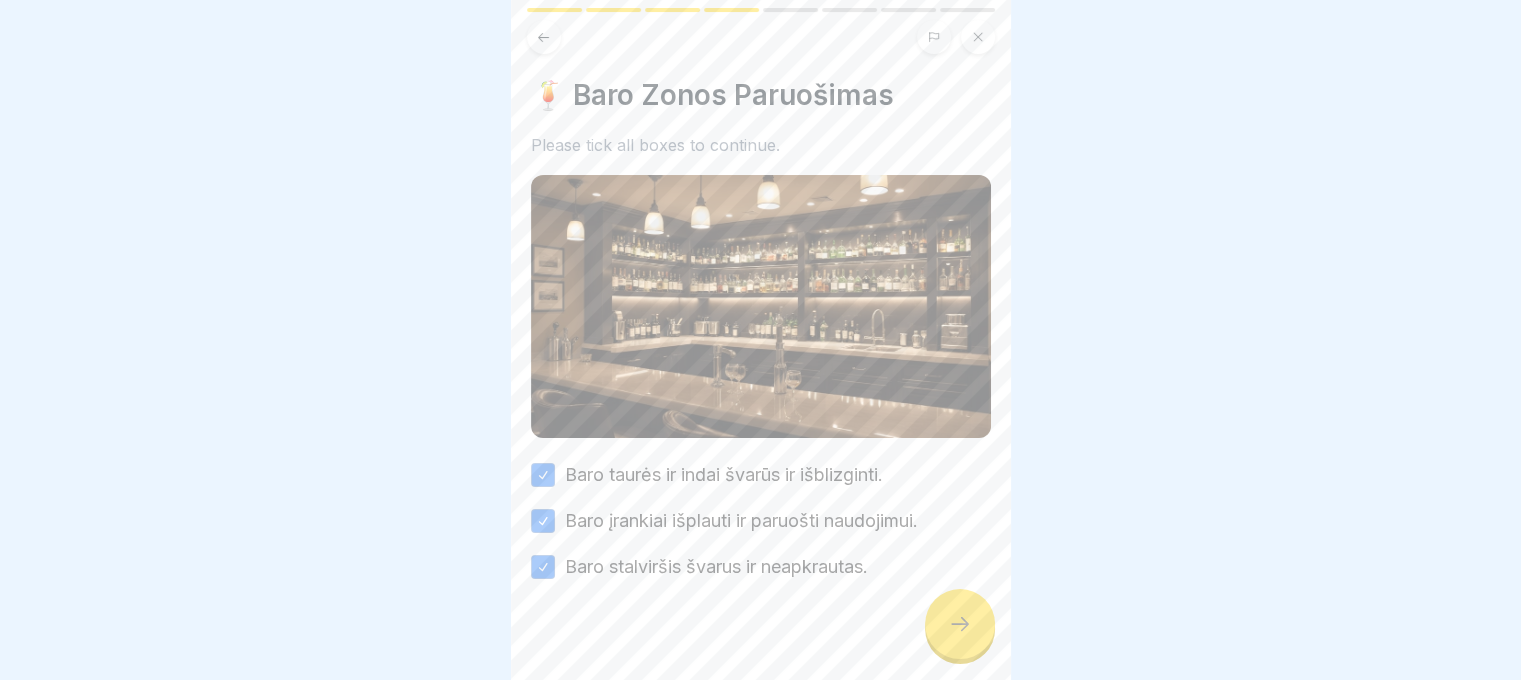 click at bounding box center [960, 624] 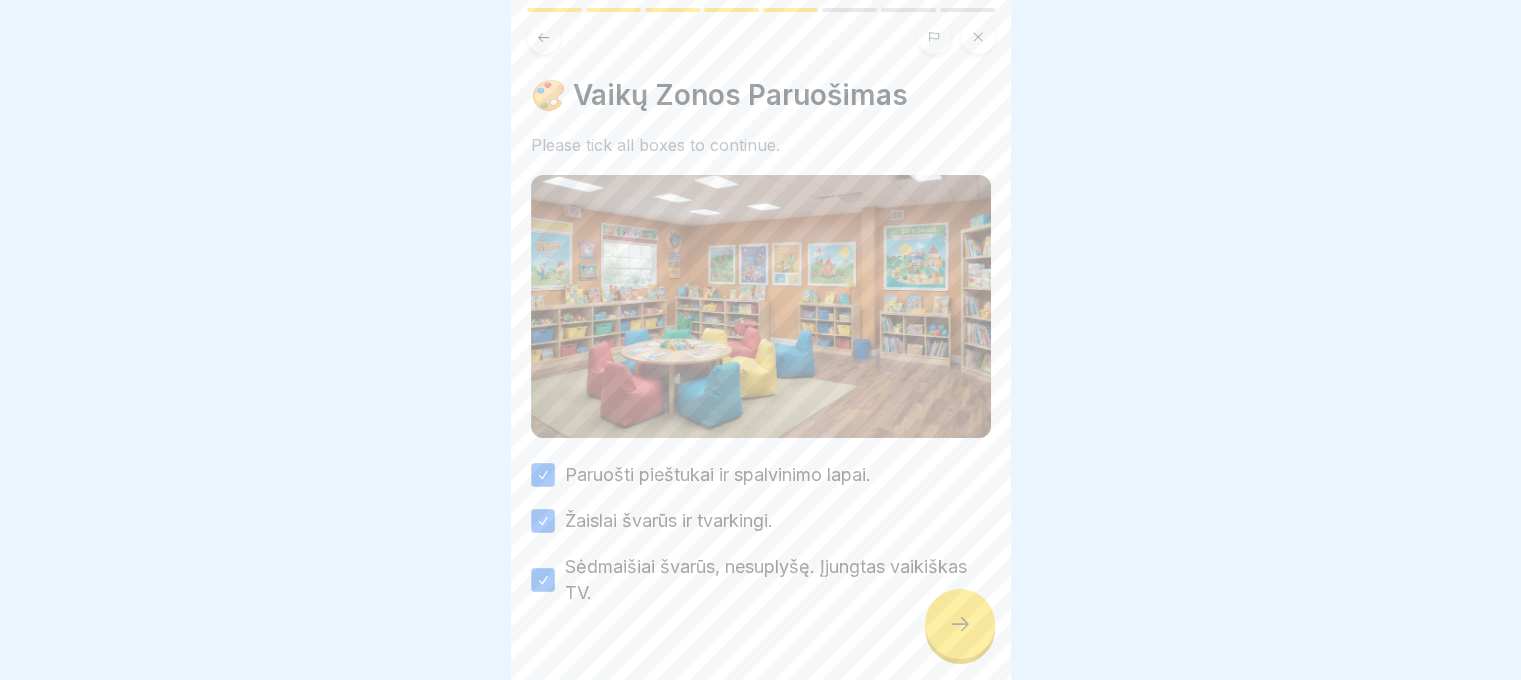 click at bounding box center [960, 624] 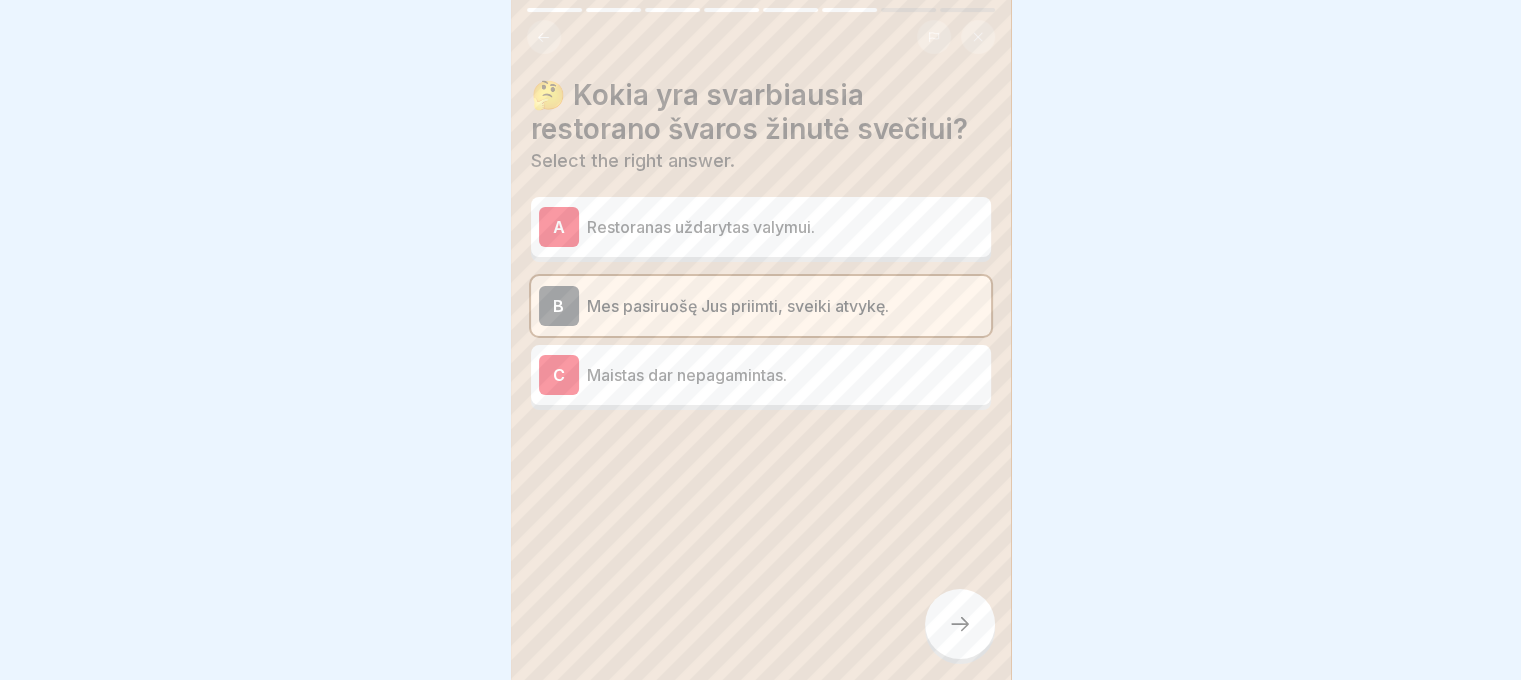 click at bounding box center (960, 624) 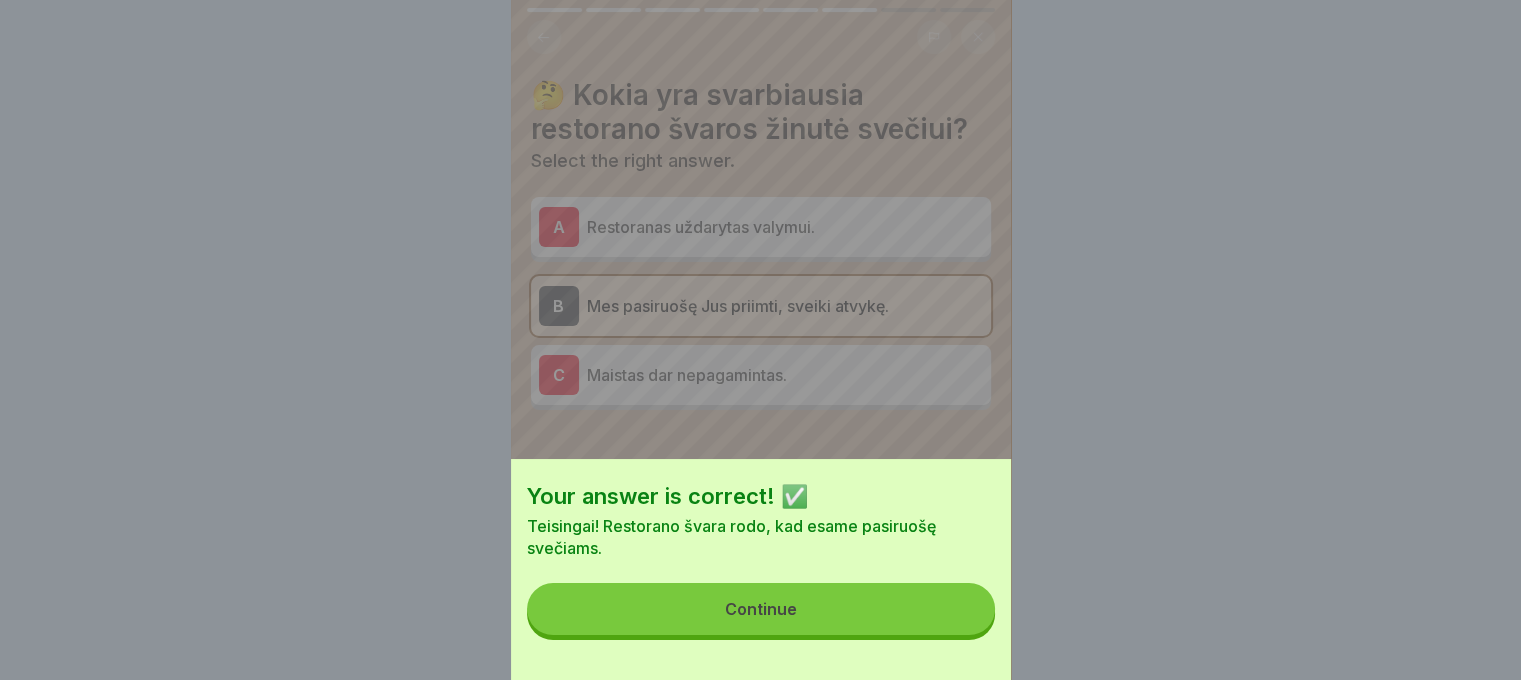 click on "Continue" at bounding box center (761, 609) 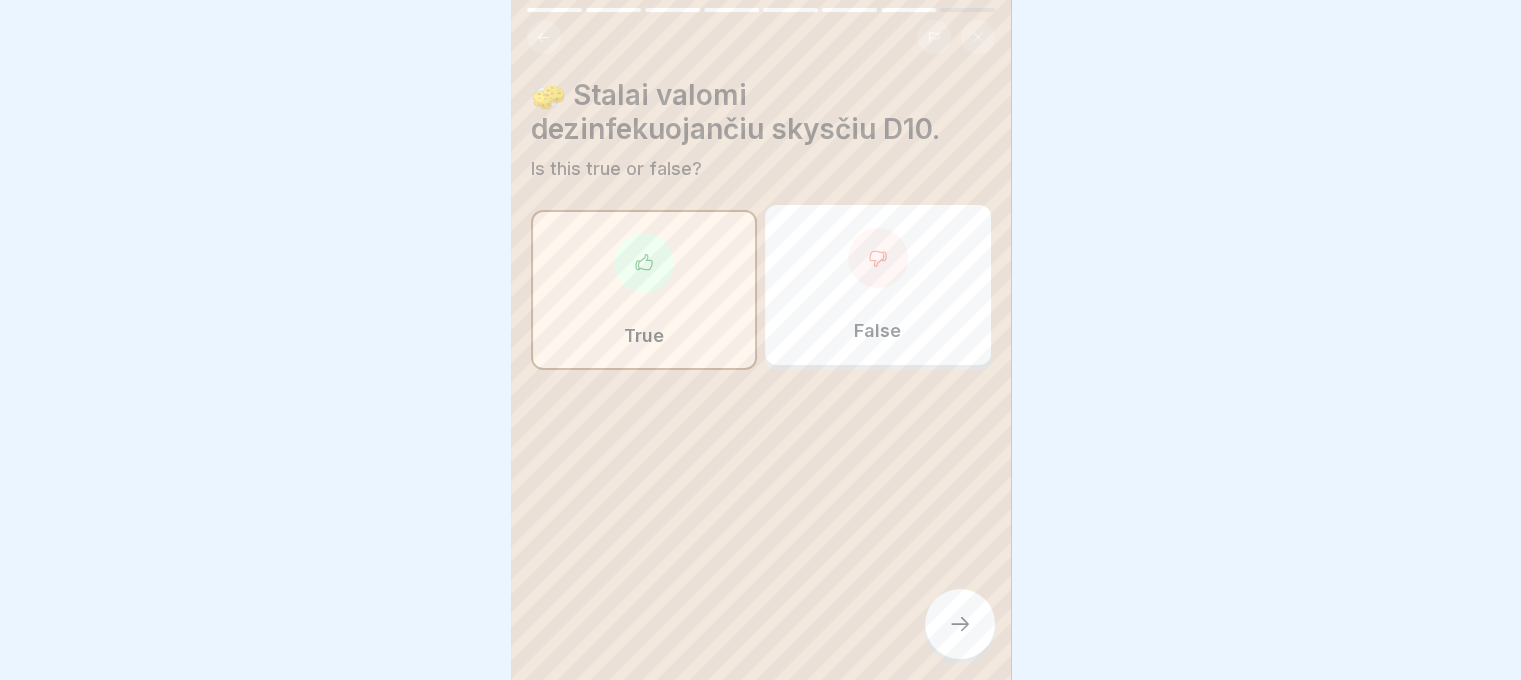 click at bounding box center [960, 624] 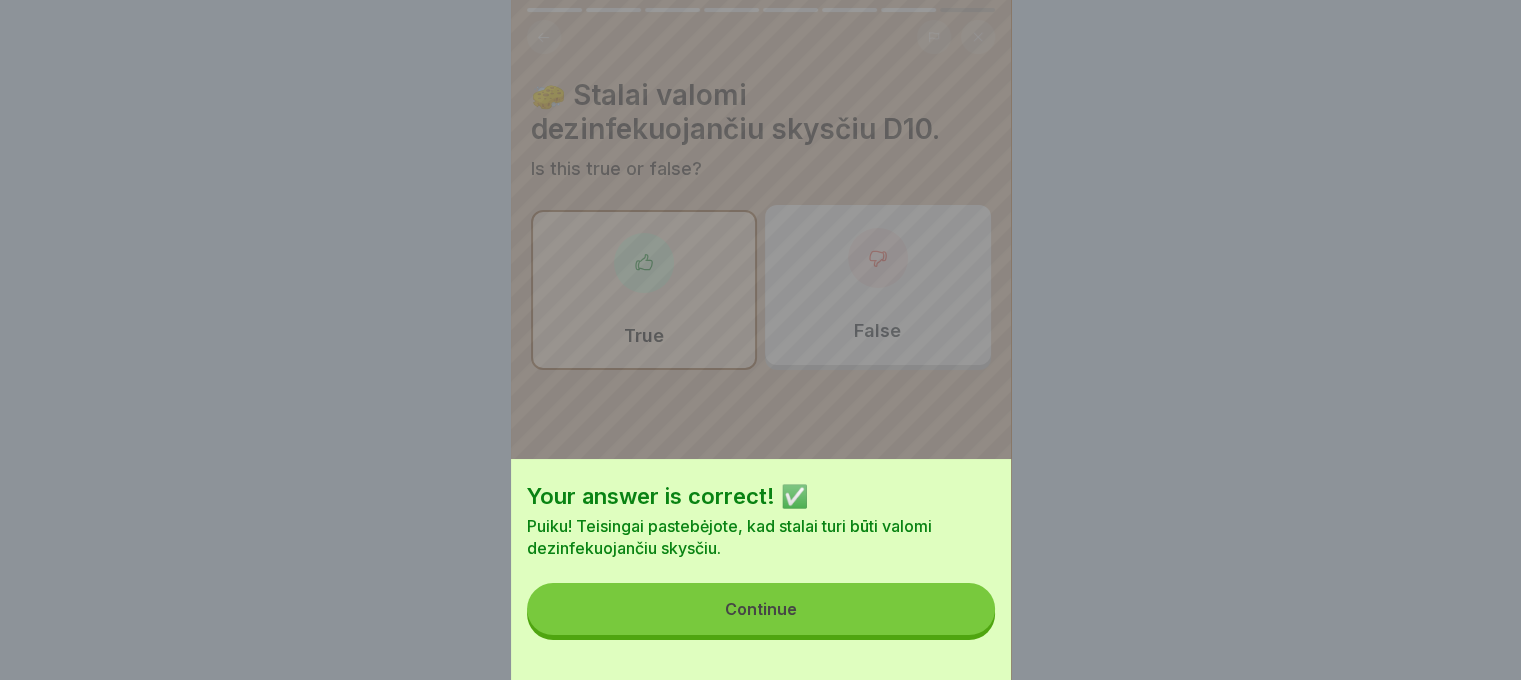 click on "Continue" at bounding box center (761, 609) 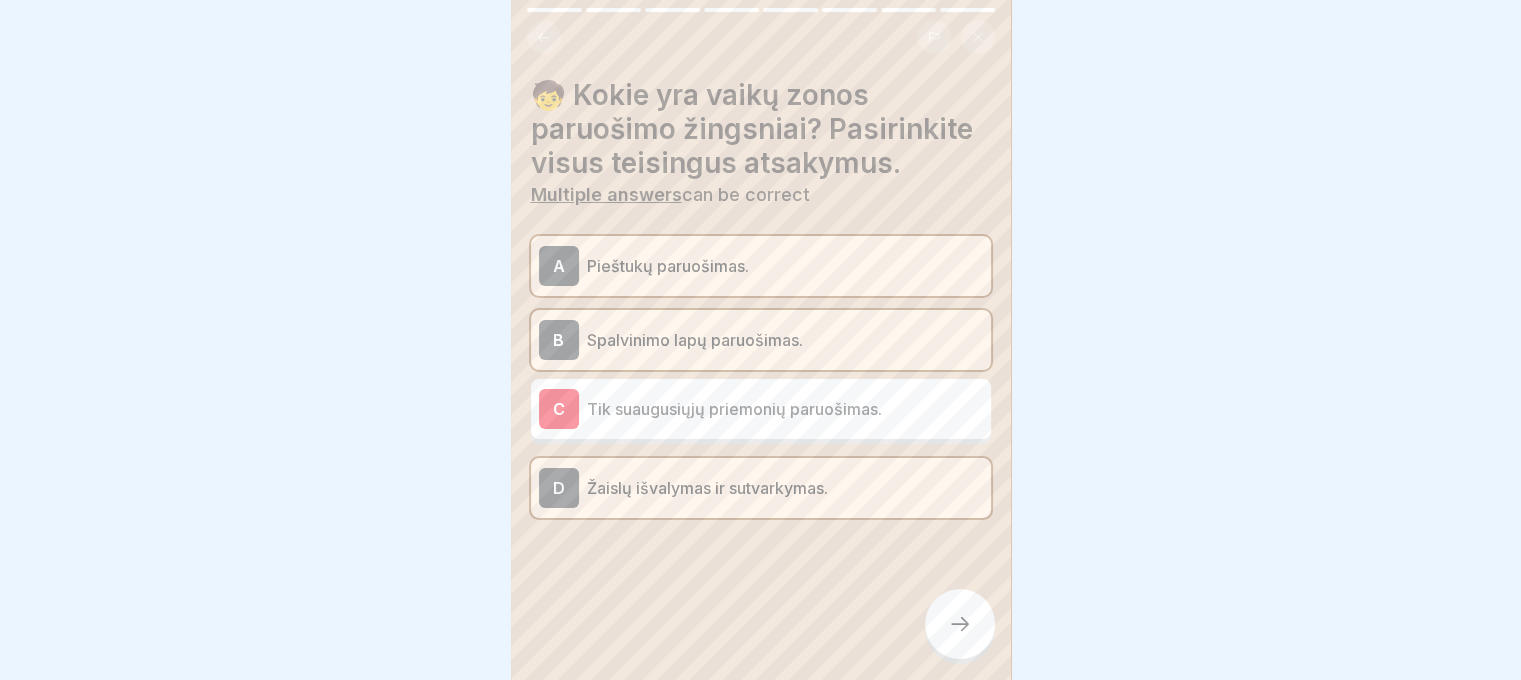 click at bounding box center (960, 624) 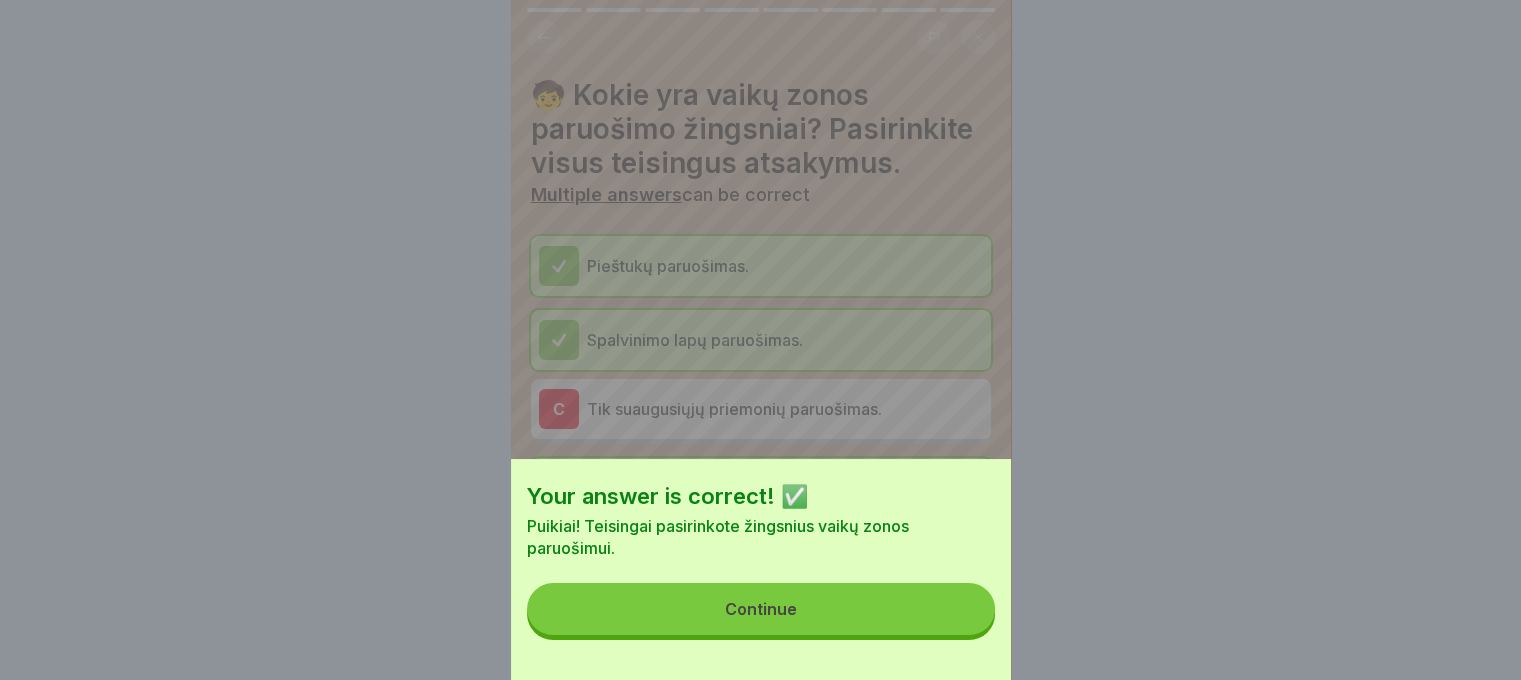 click on "Continue" at bounding box center (761, 609) 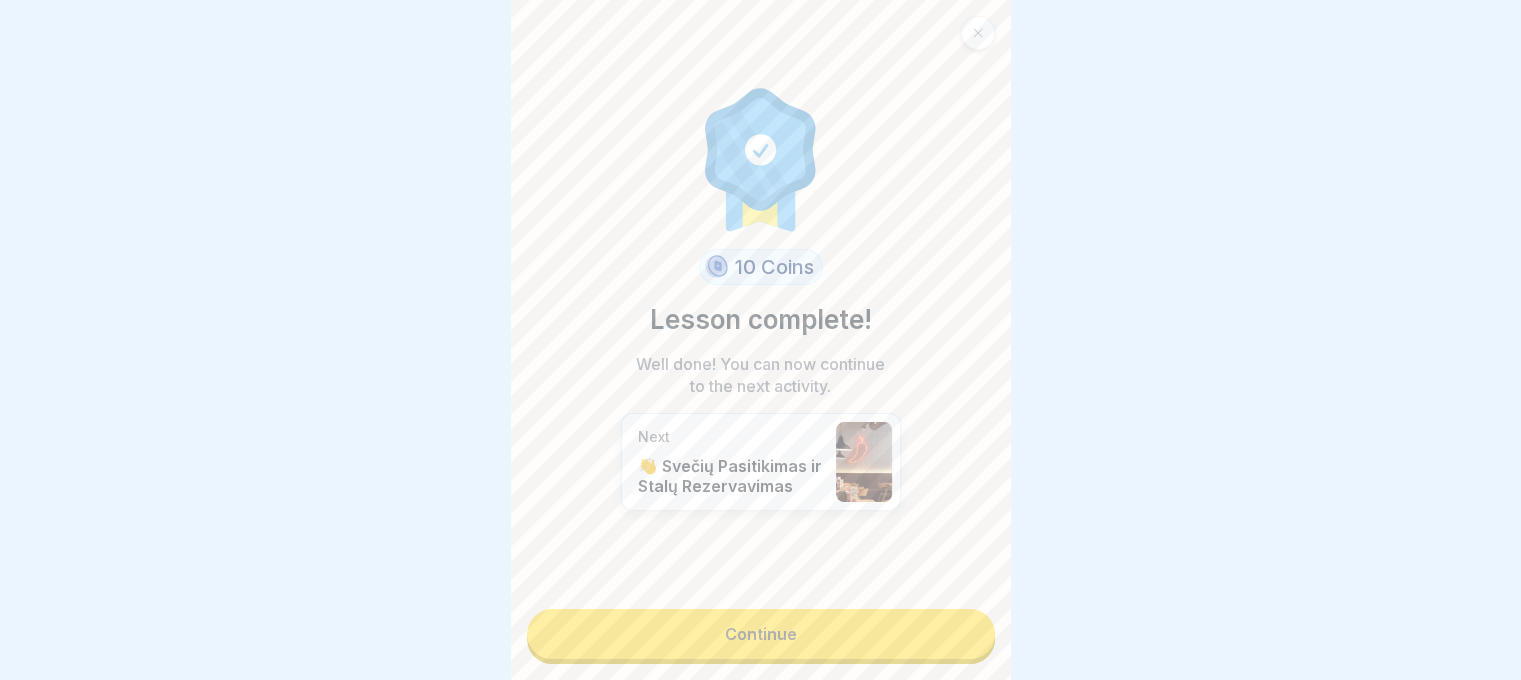 click on "Continue" at bounding box center [761, 634] 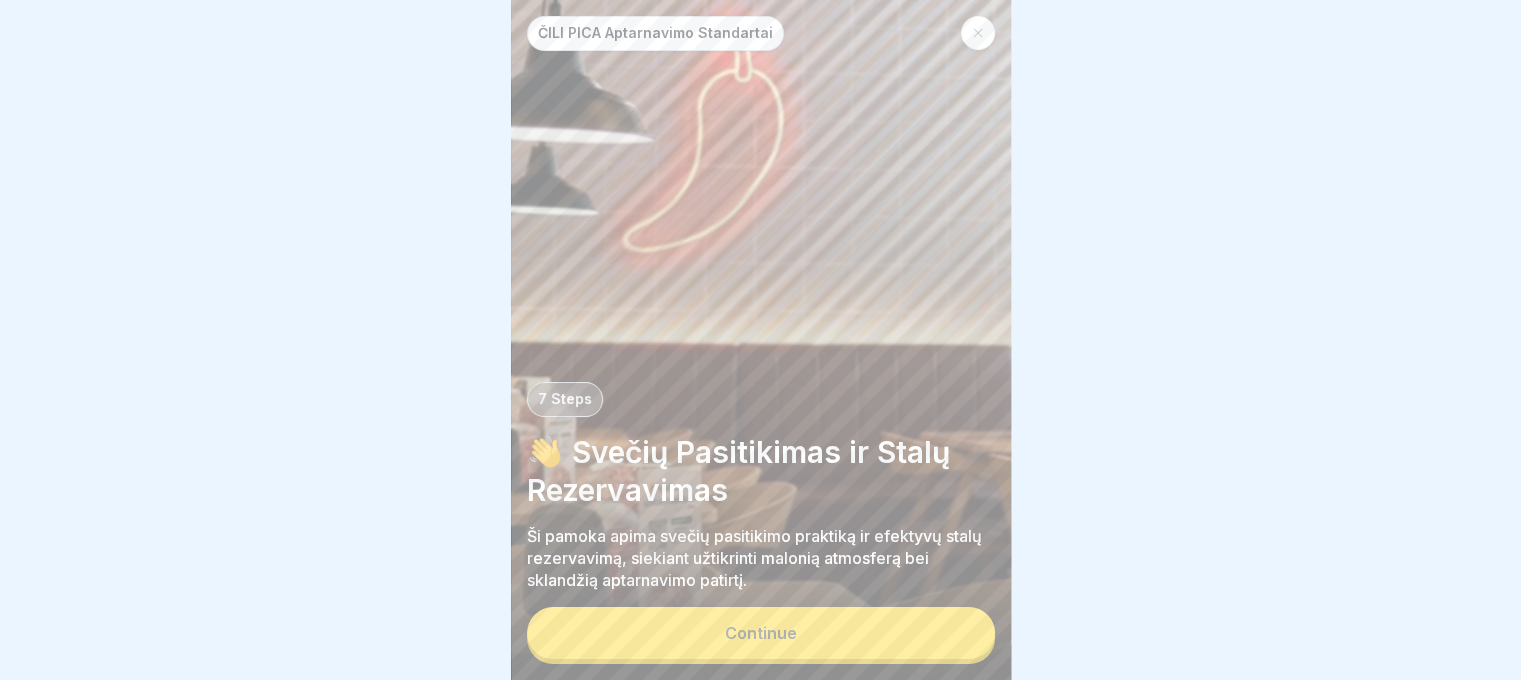 click on "Continue" at bounding box center (761, 633) 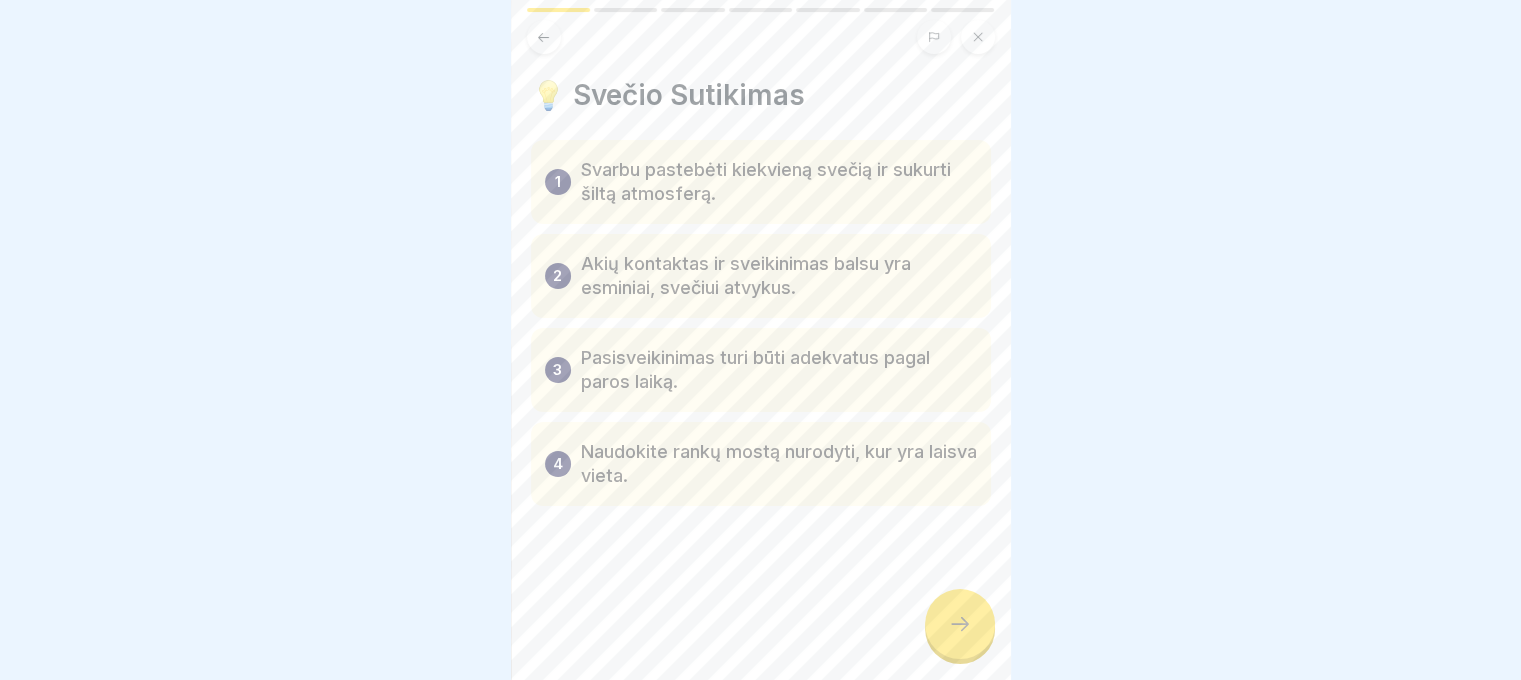 click 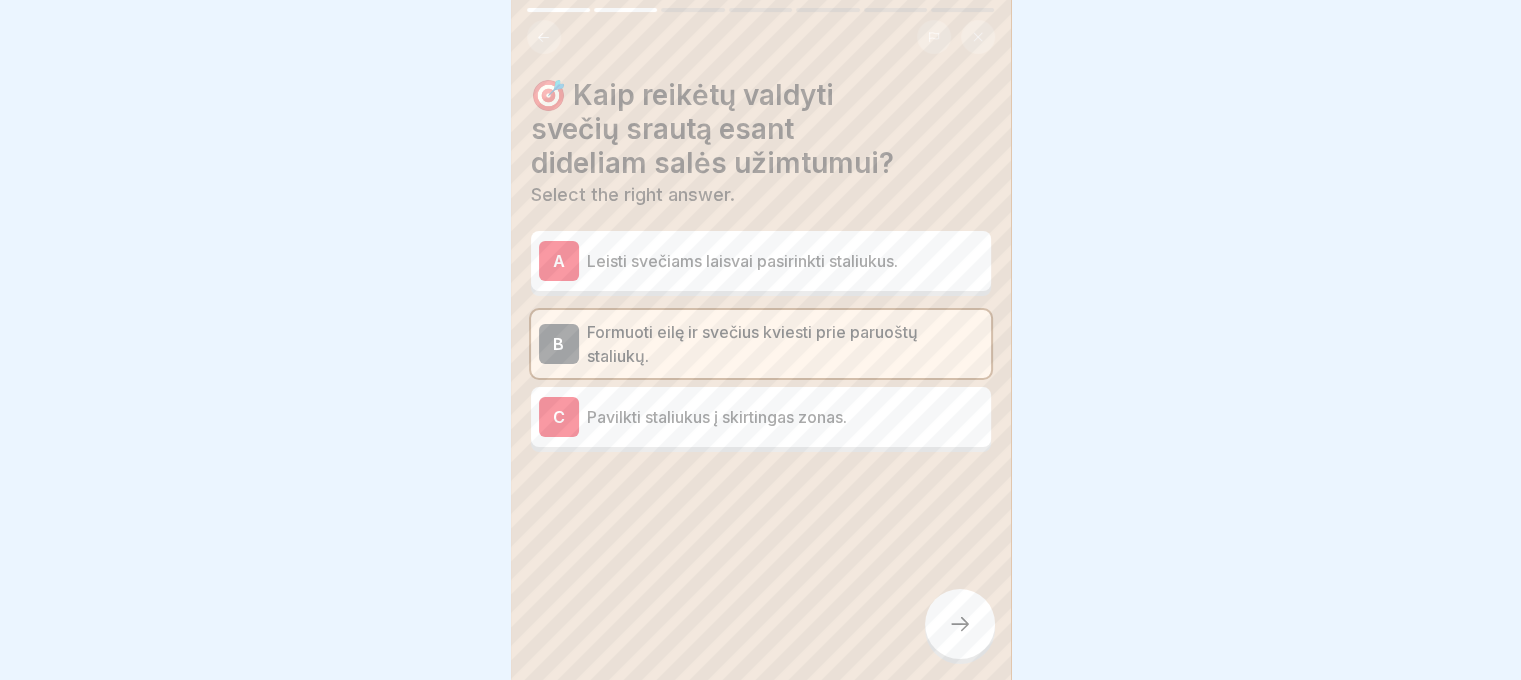 click at bounding box center [960, 624] 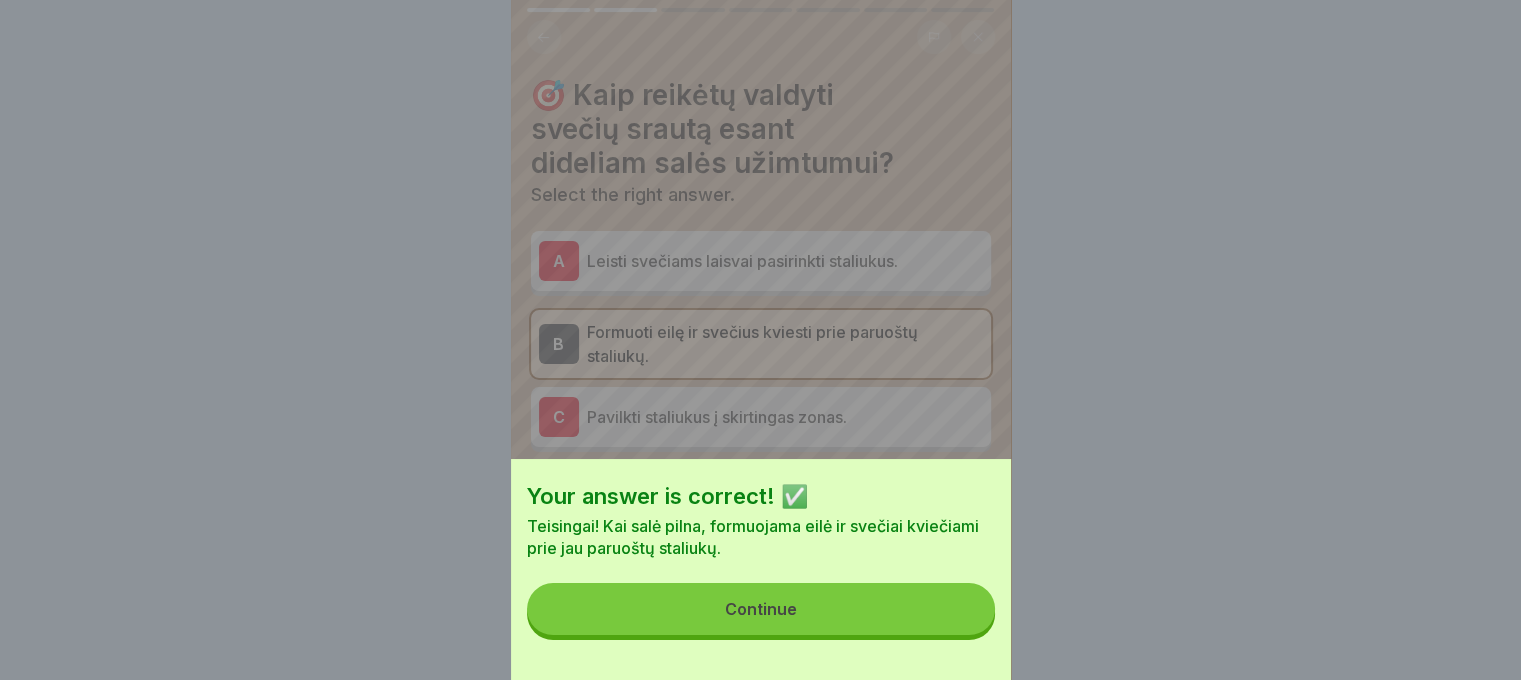 click on "Continue" at bounding box center [761, 609] 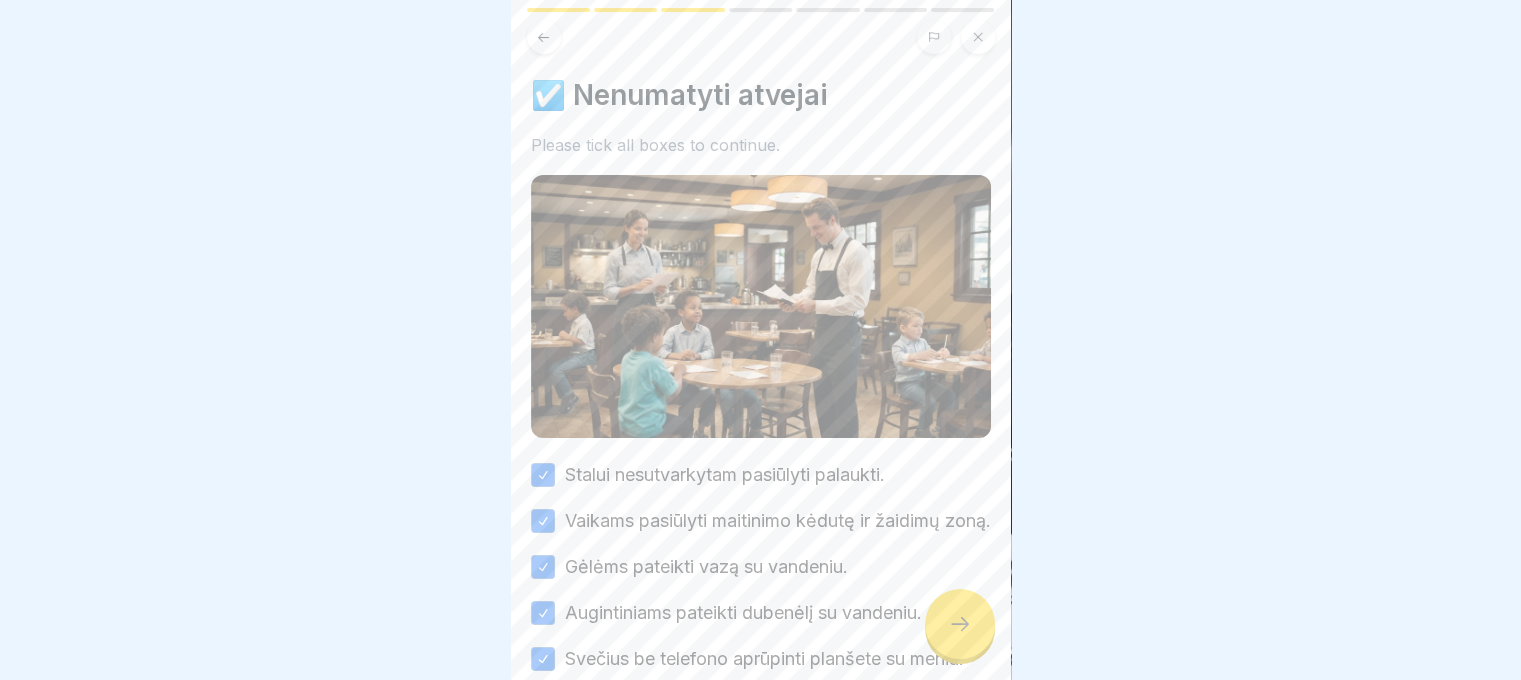 click at bounding box center (960, 624) 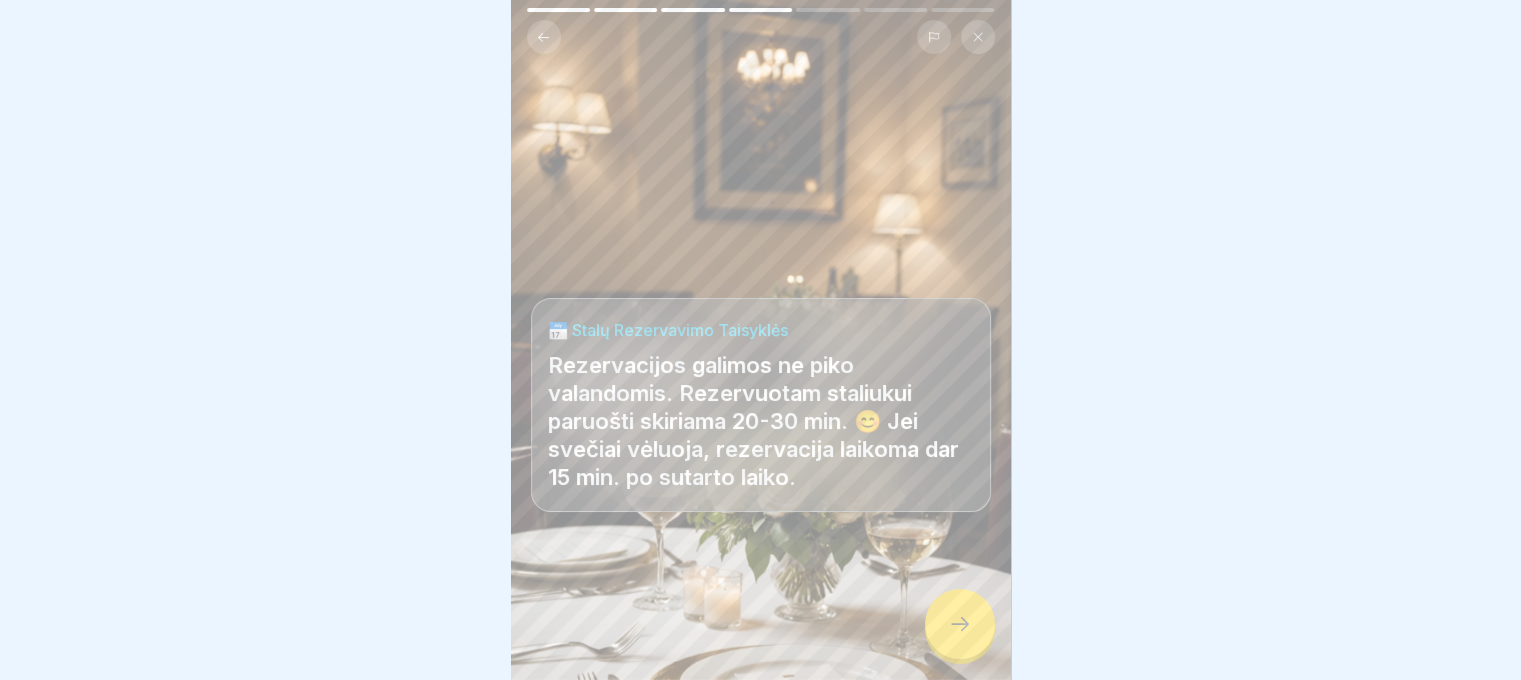 click at bounding box center (960, 624) 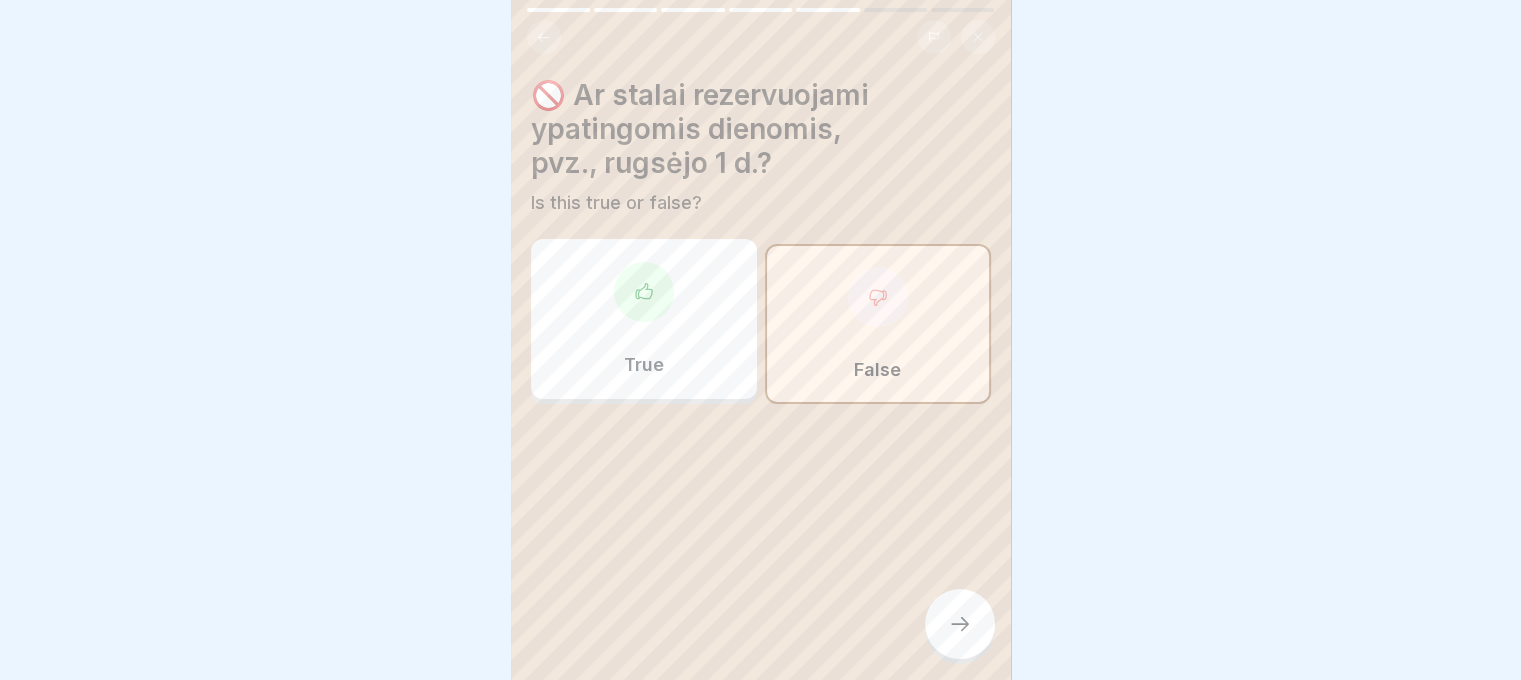click at bounding box center [960, 624] 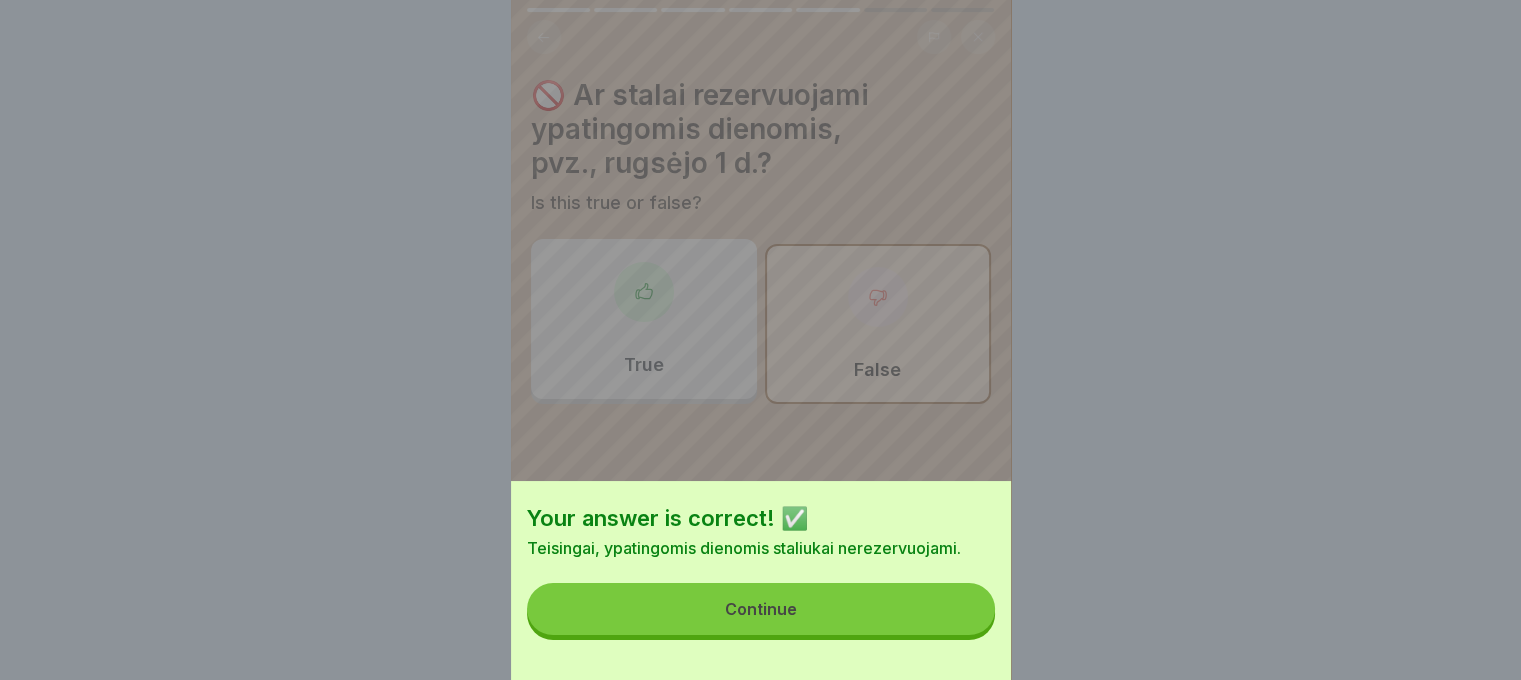 click on "Continue" at bounding box center [761, 609] 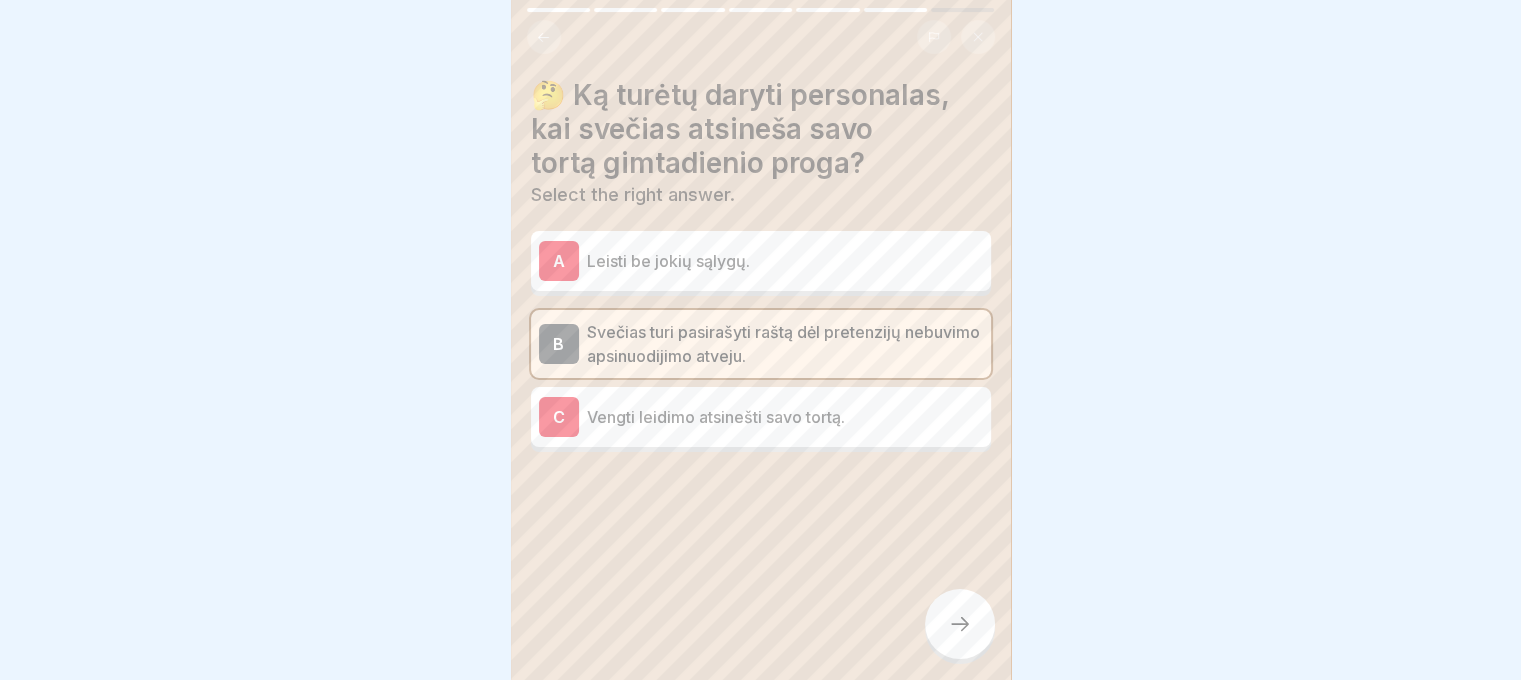 click at bounding box center [960, 624] 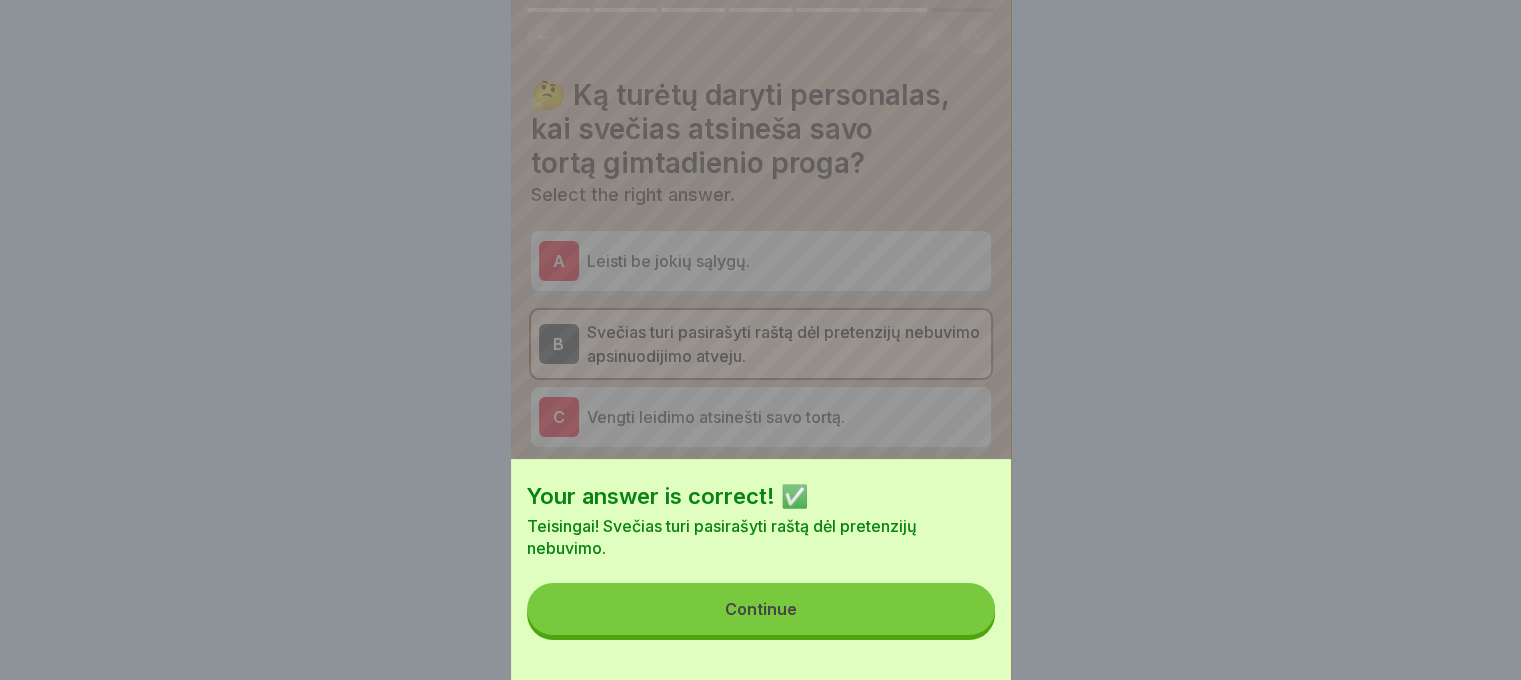 click on "Continue" at bounding box center [761, 609] 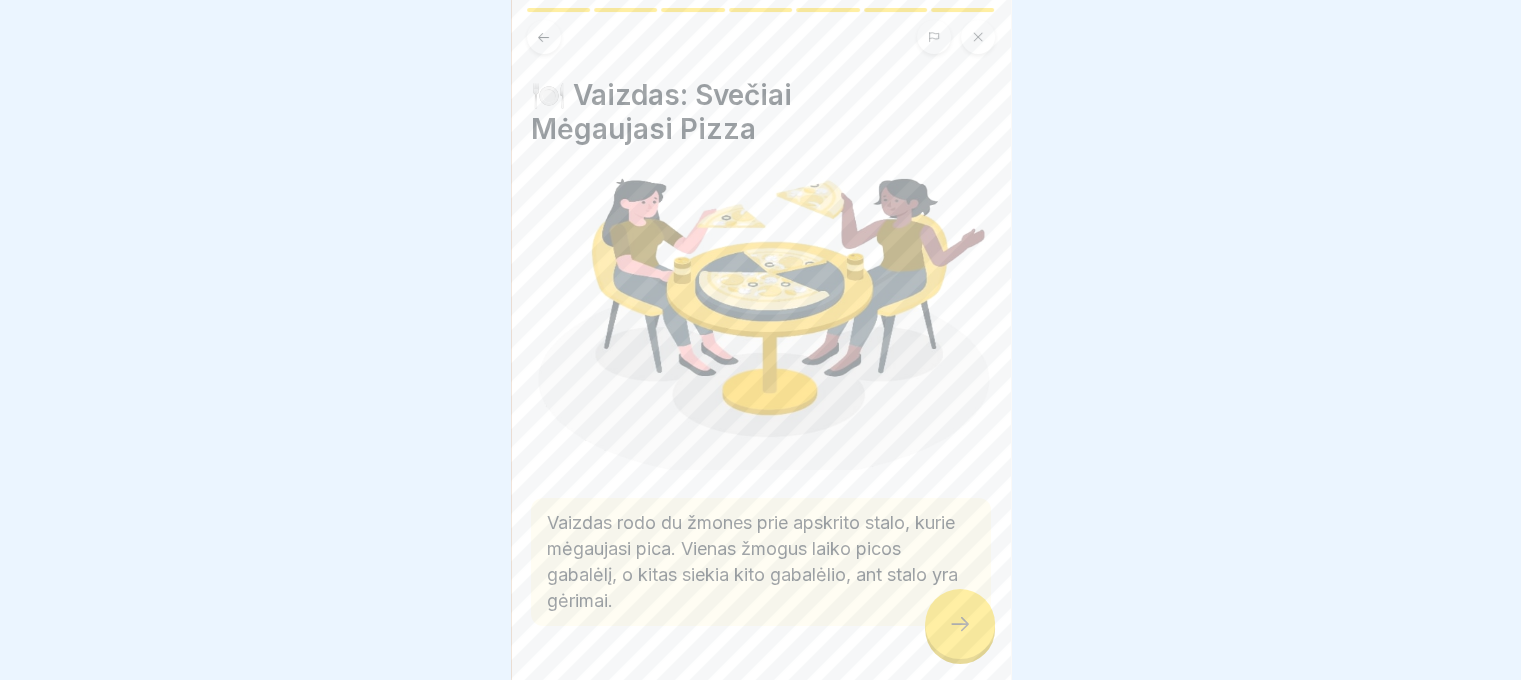 click at bounding box center [960, 624] 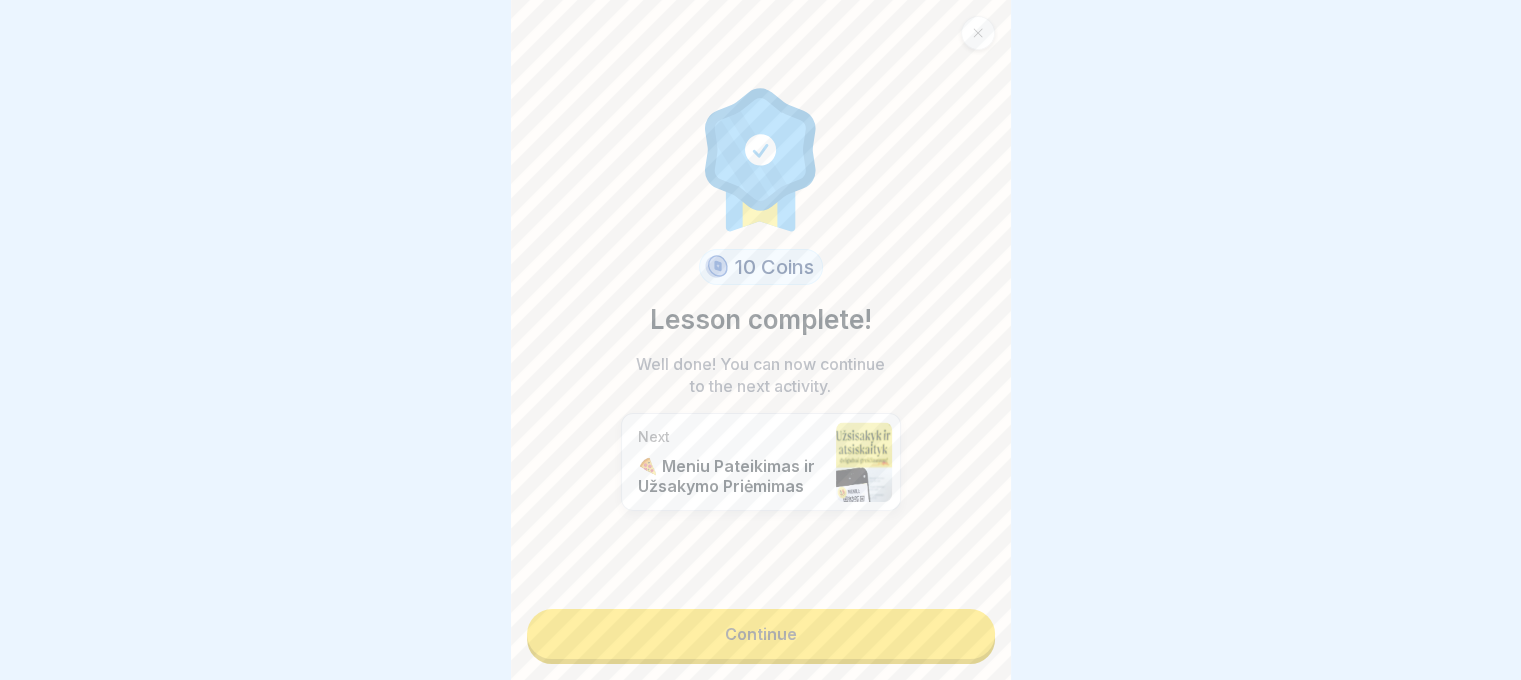 click on "Continue" at bounding box center (761, 634) 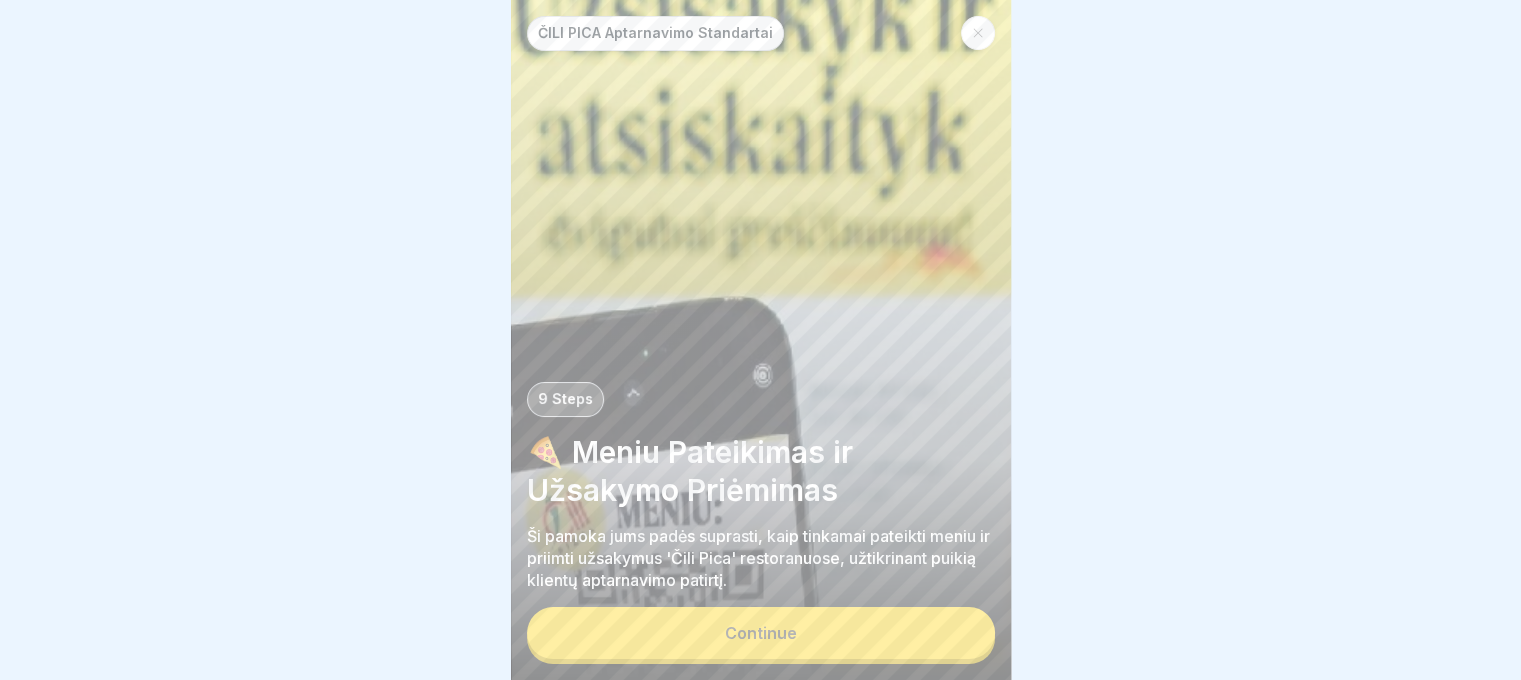 click on "Continue" at bounding box center [761, 635] 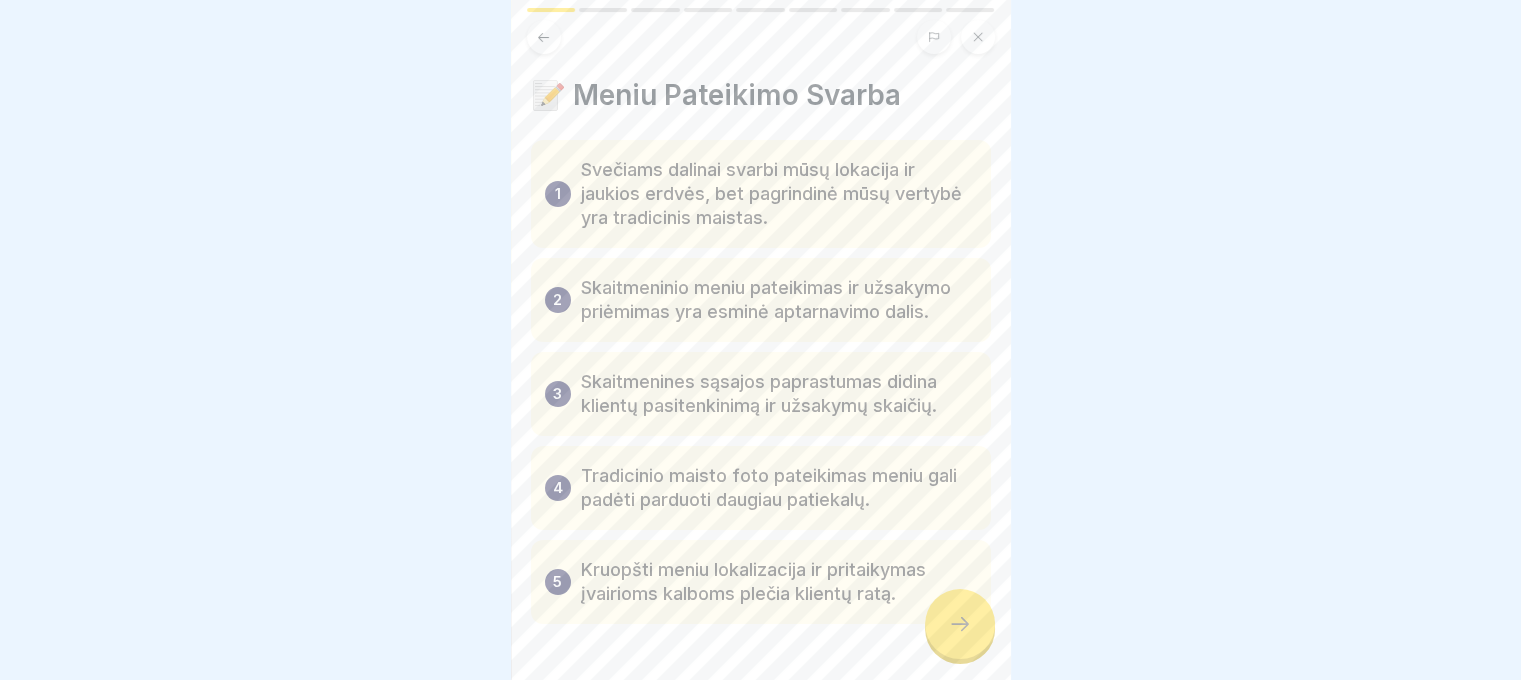 scroll, scrollTop: 64, scrollLeft: 0, axis: vertical 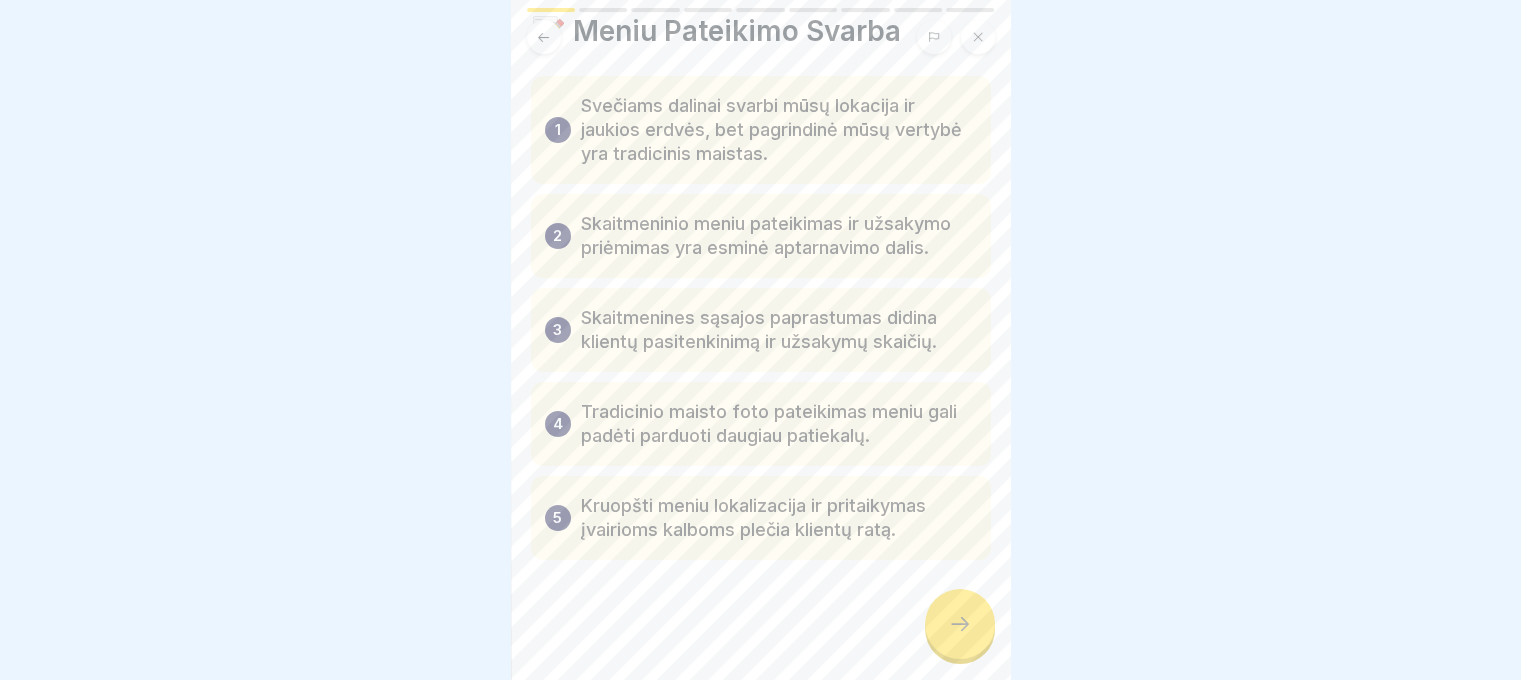 click at bounding box center [960, 624] 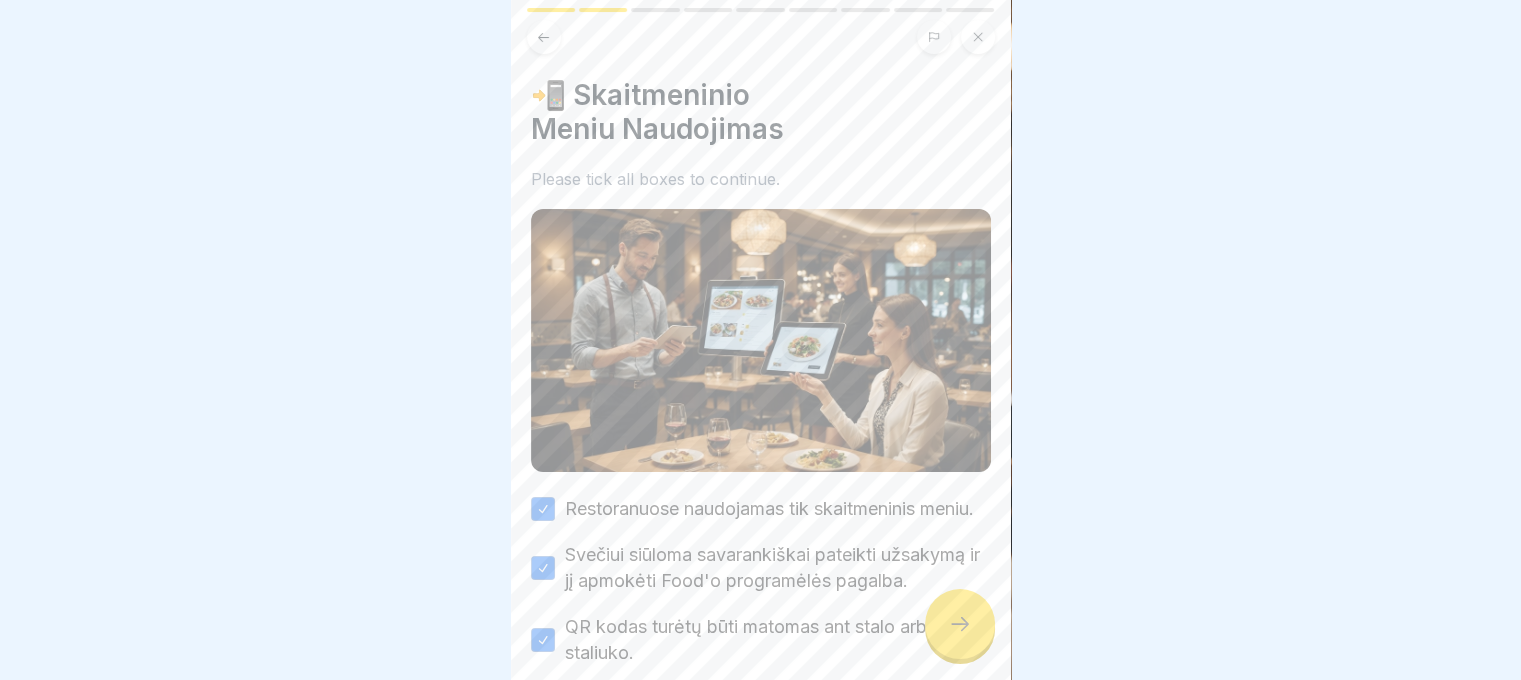 scroll, scrollTop: 123, scrollLeft: 0, axis: vertical 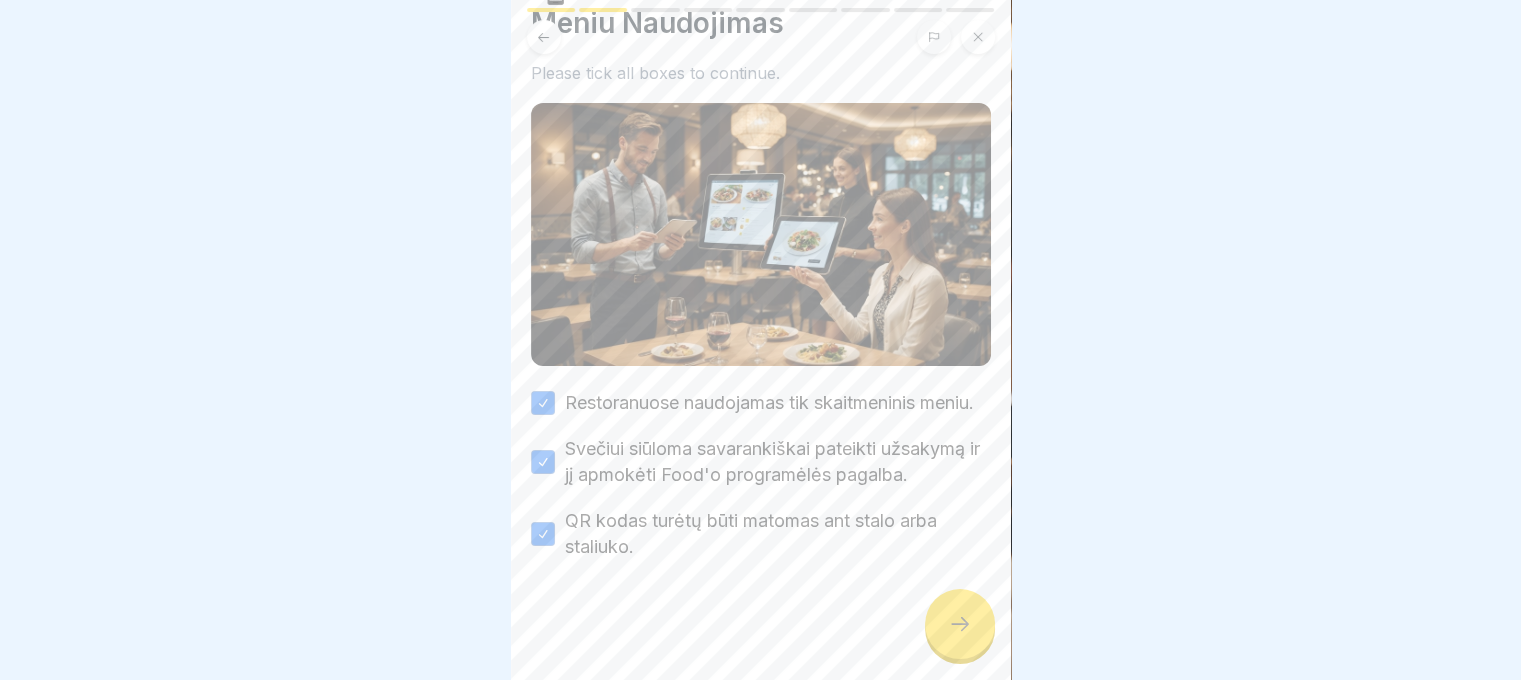 click at bounding box center [960, 624] 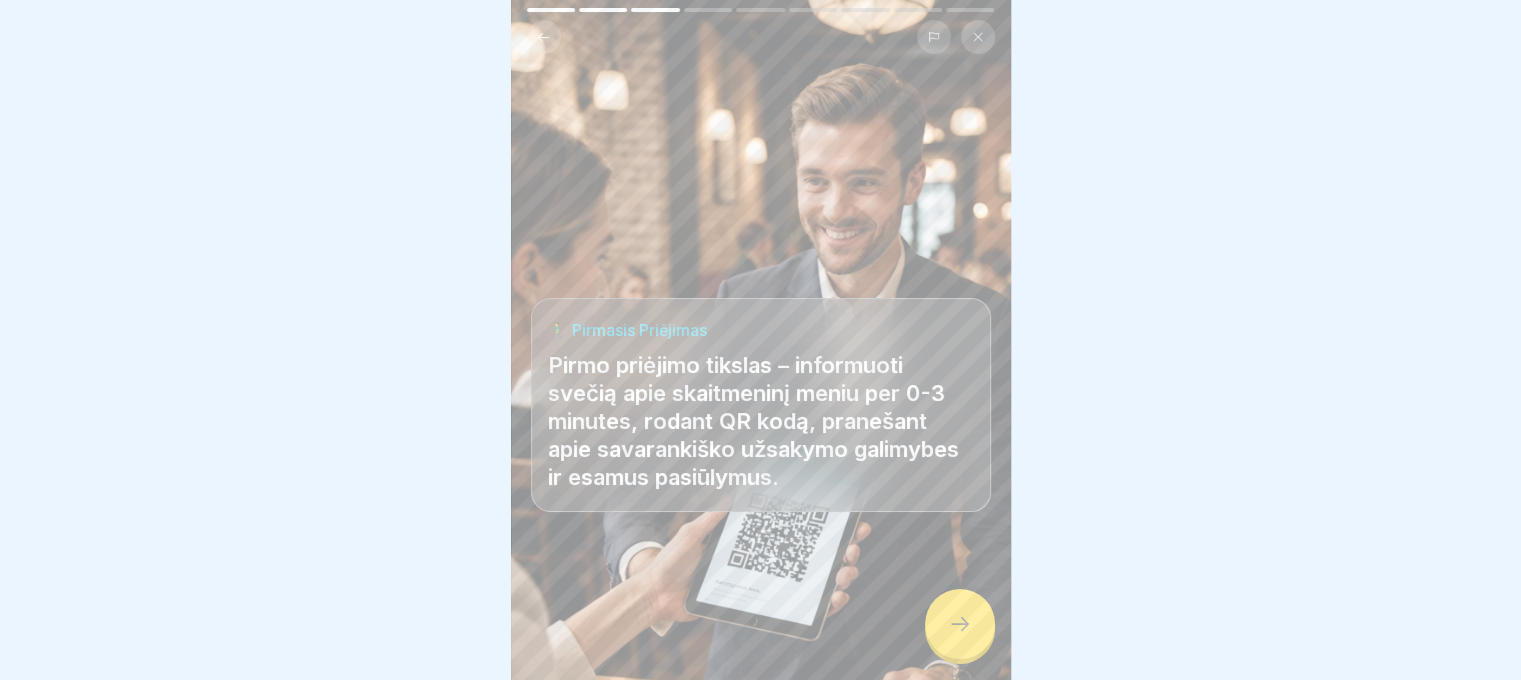 click at bounding box center (960, 624) 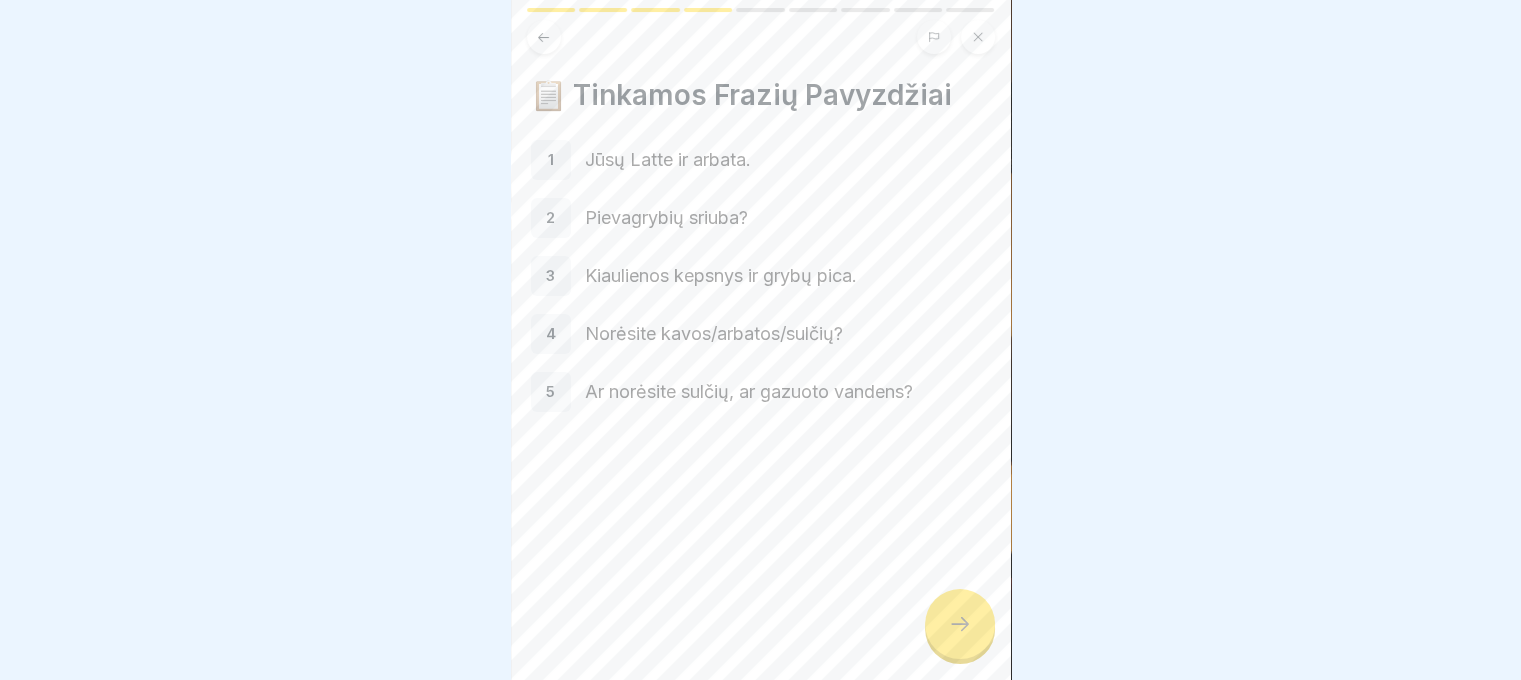 click at bounding box center [960, 624] 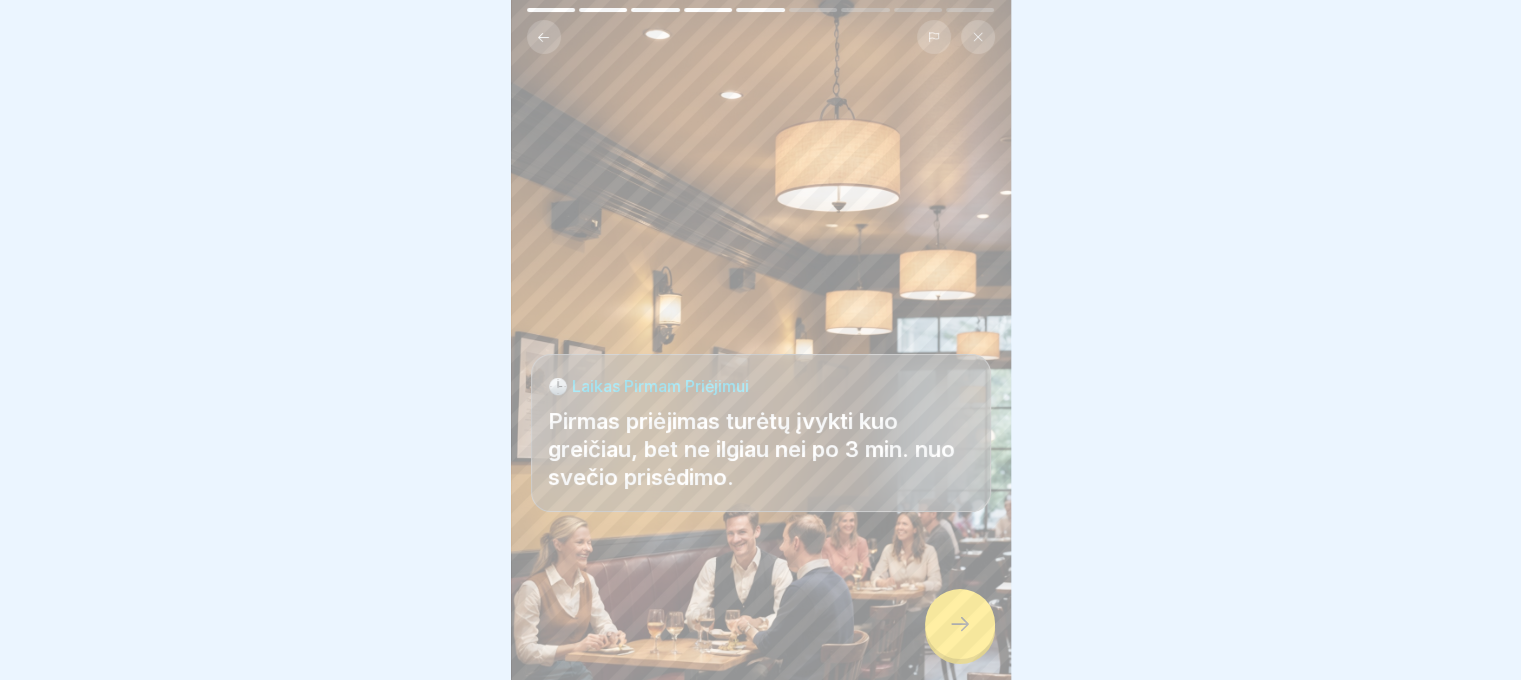 click at bounding box center [960, 624] 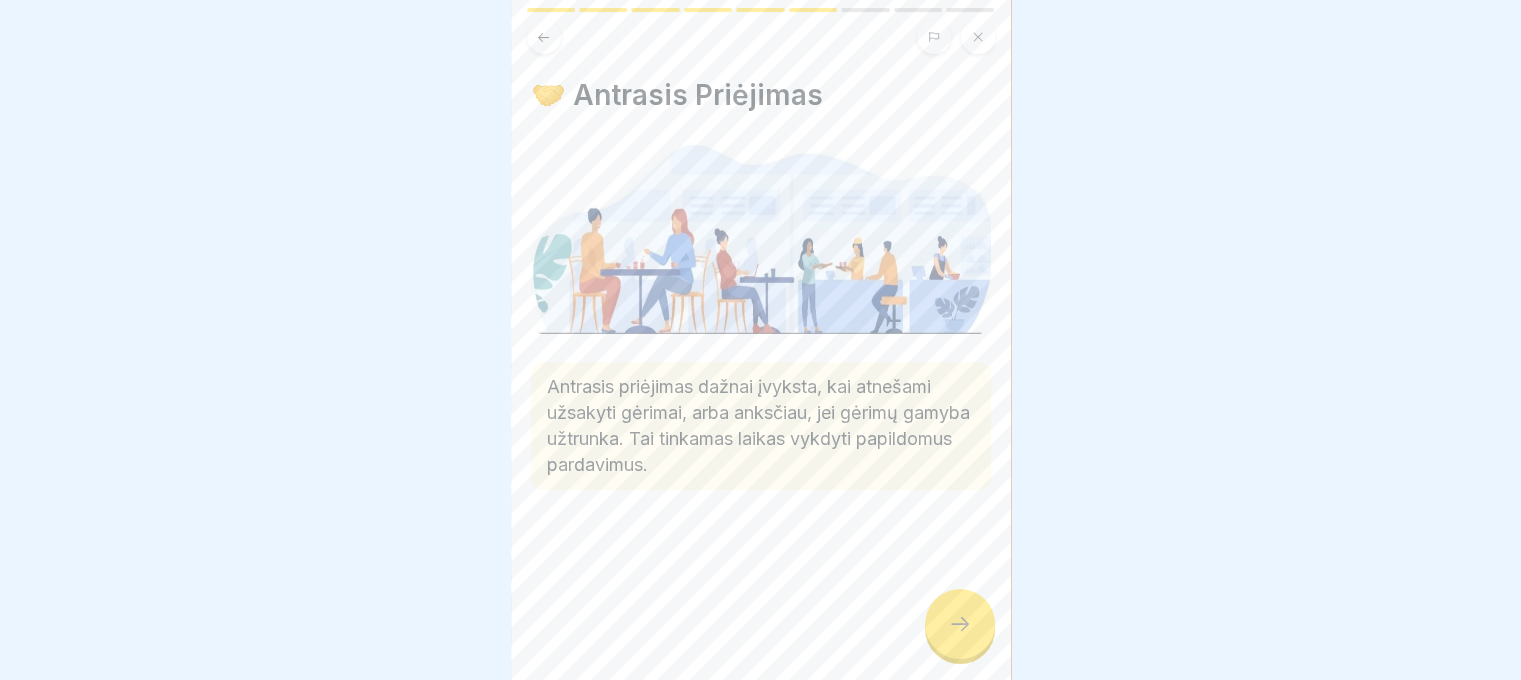 click at bounding box center (960, 624) 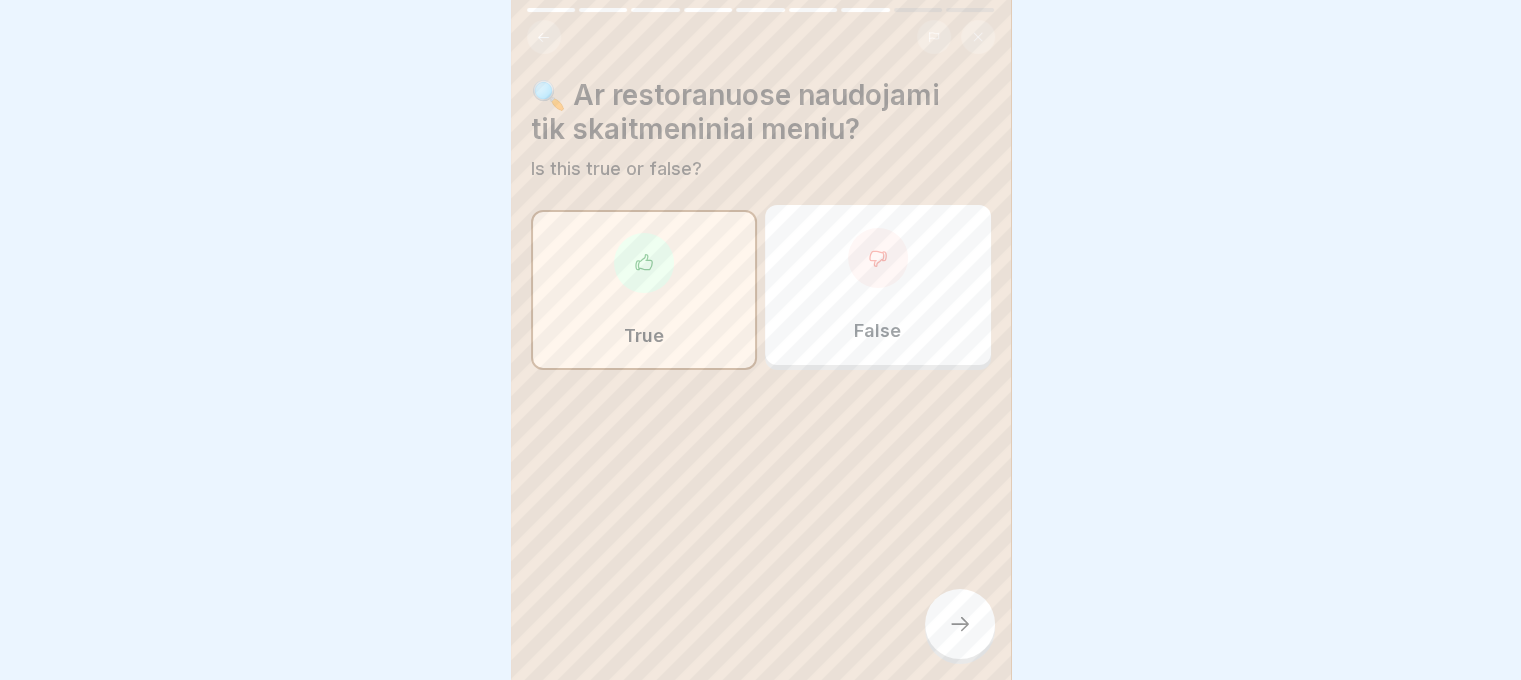 click at bounding box center (960, 624) 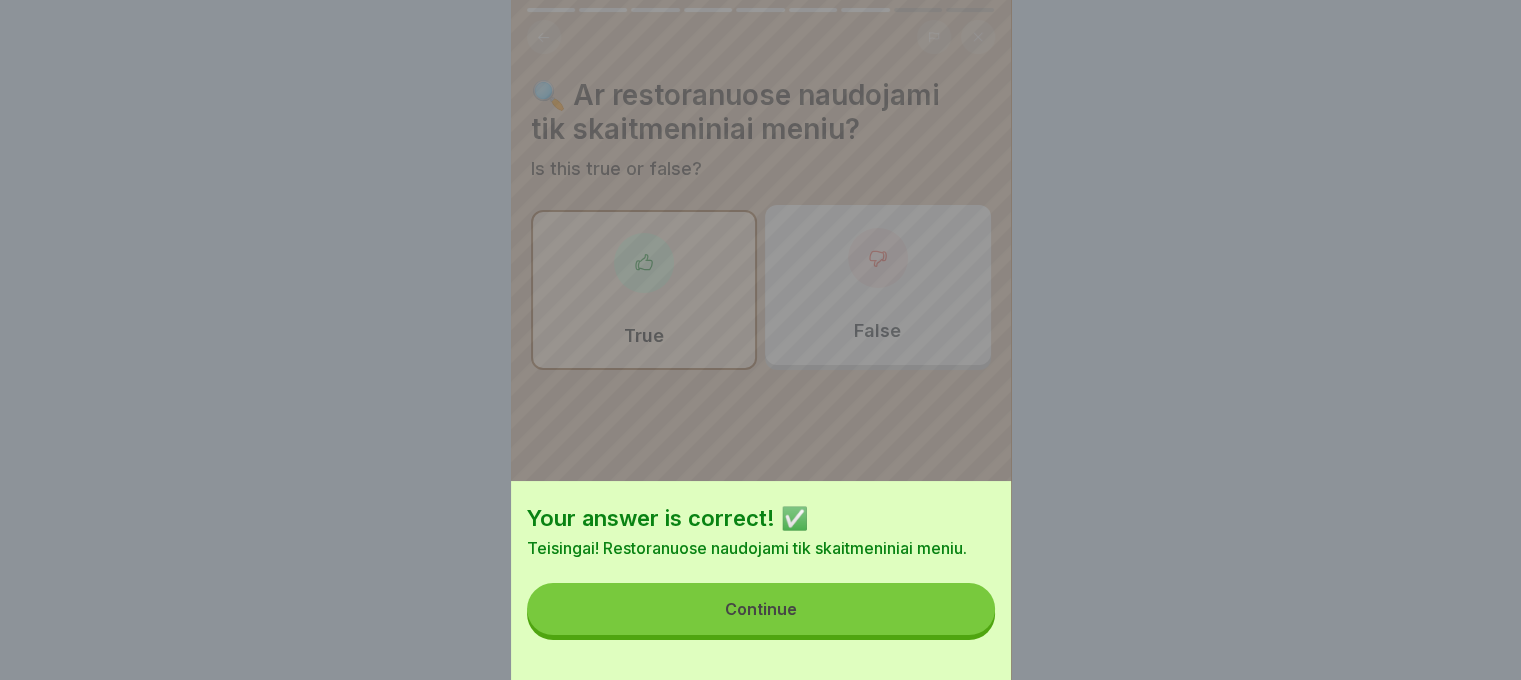 click on "Continue" at bounding box center [761, 609] 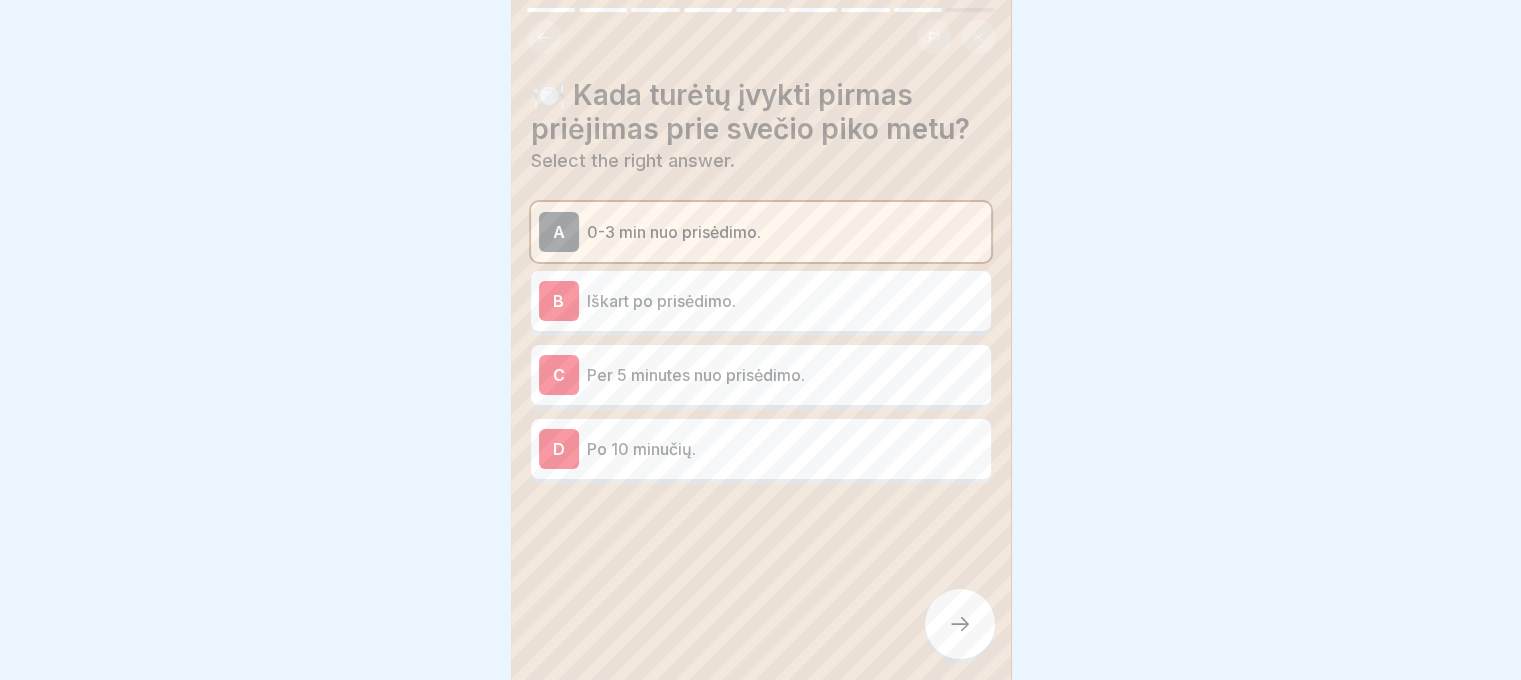 click 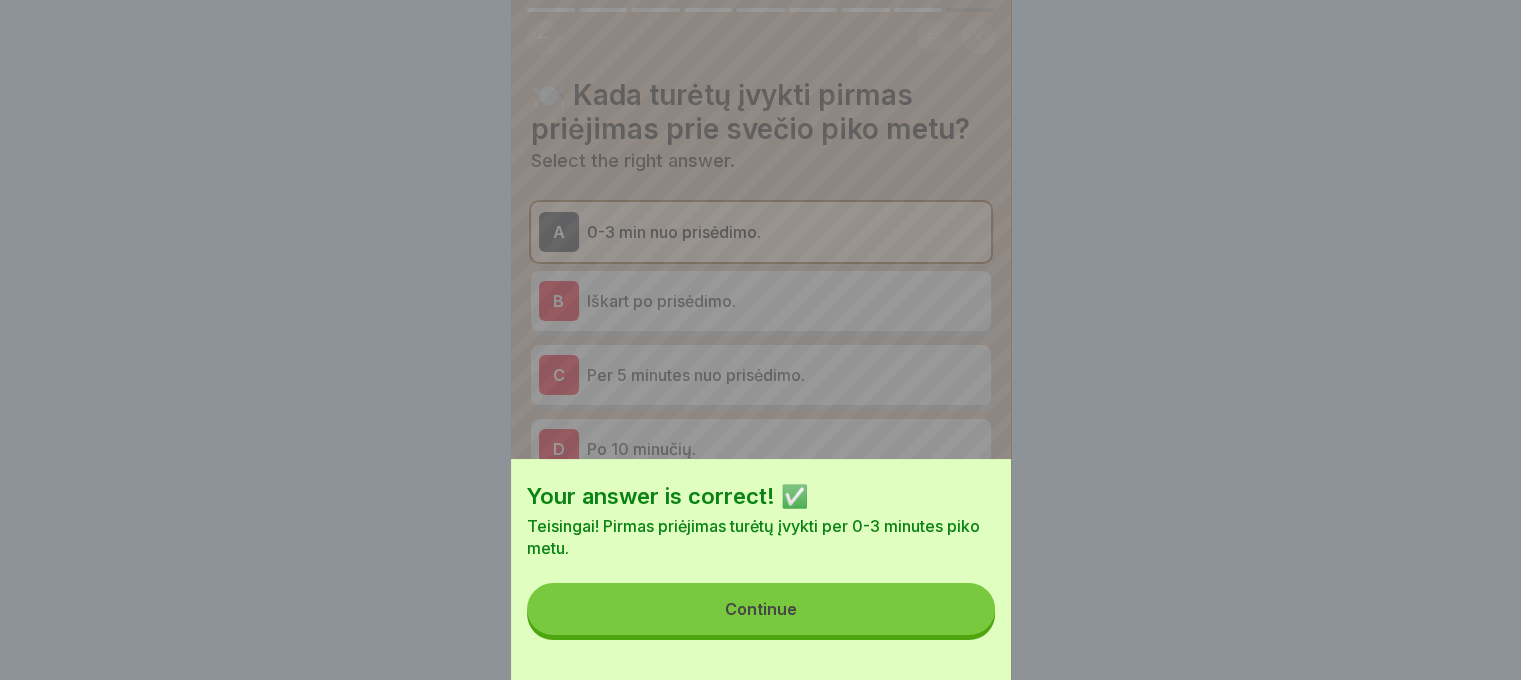 click on "Continue" at bounding box center (761, 609) 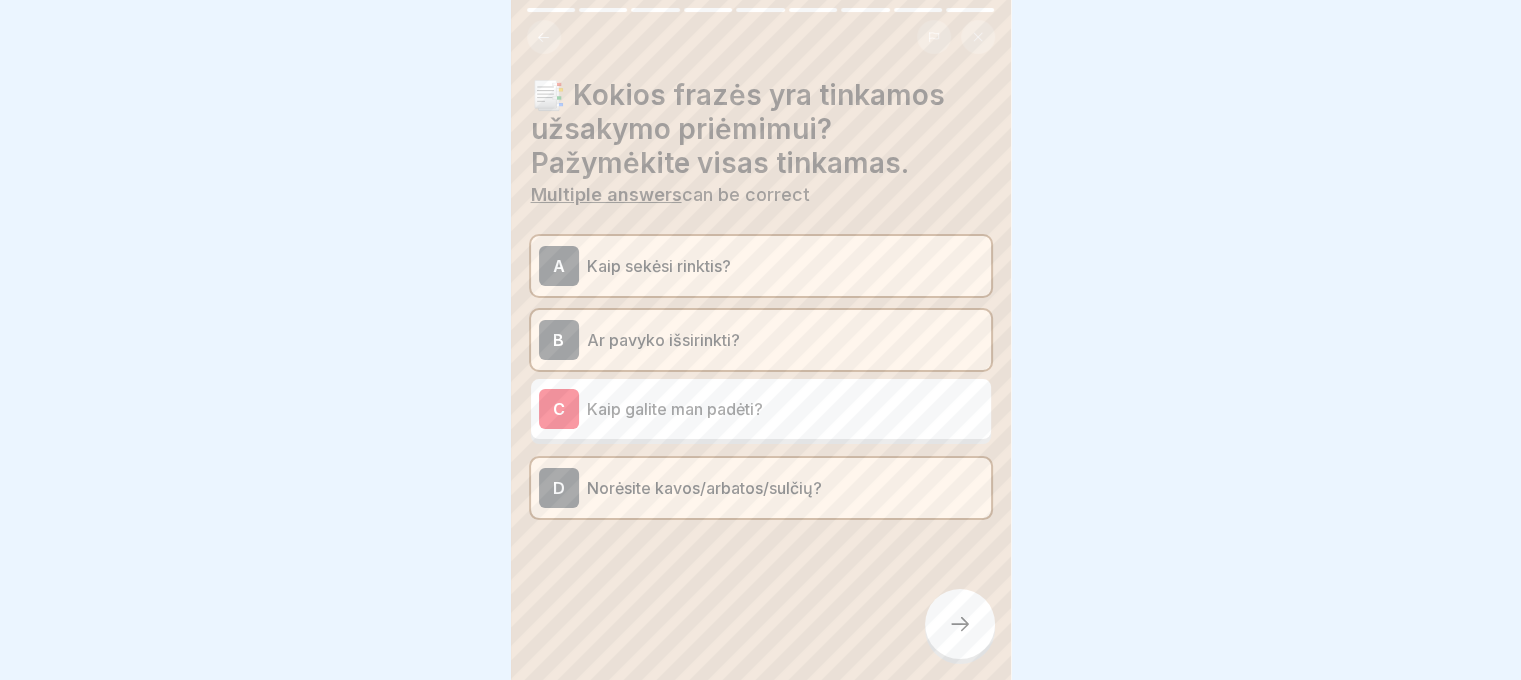click 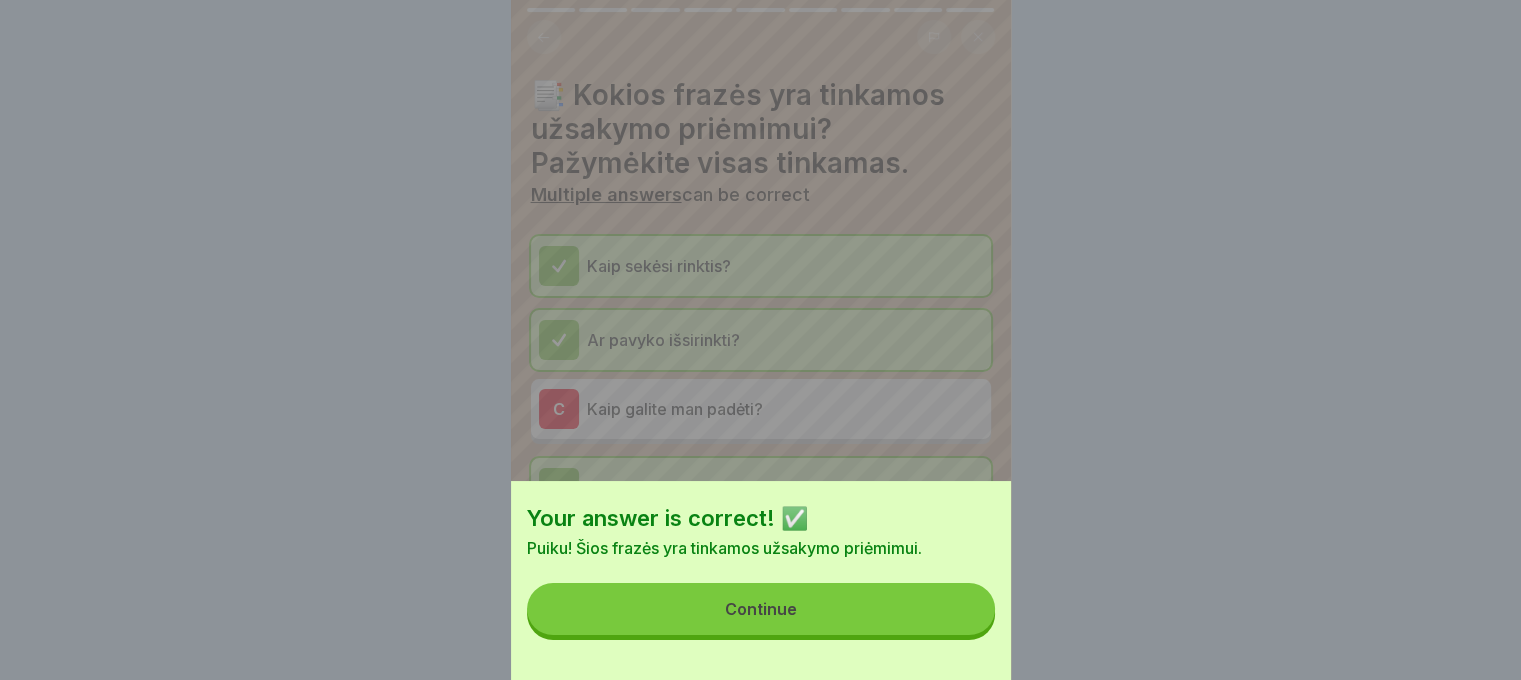 click on "Continue" at bounding box center (761, 609) 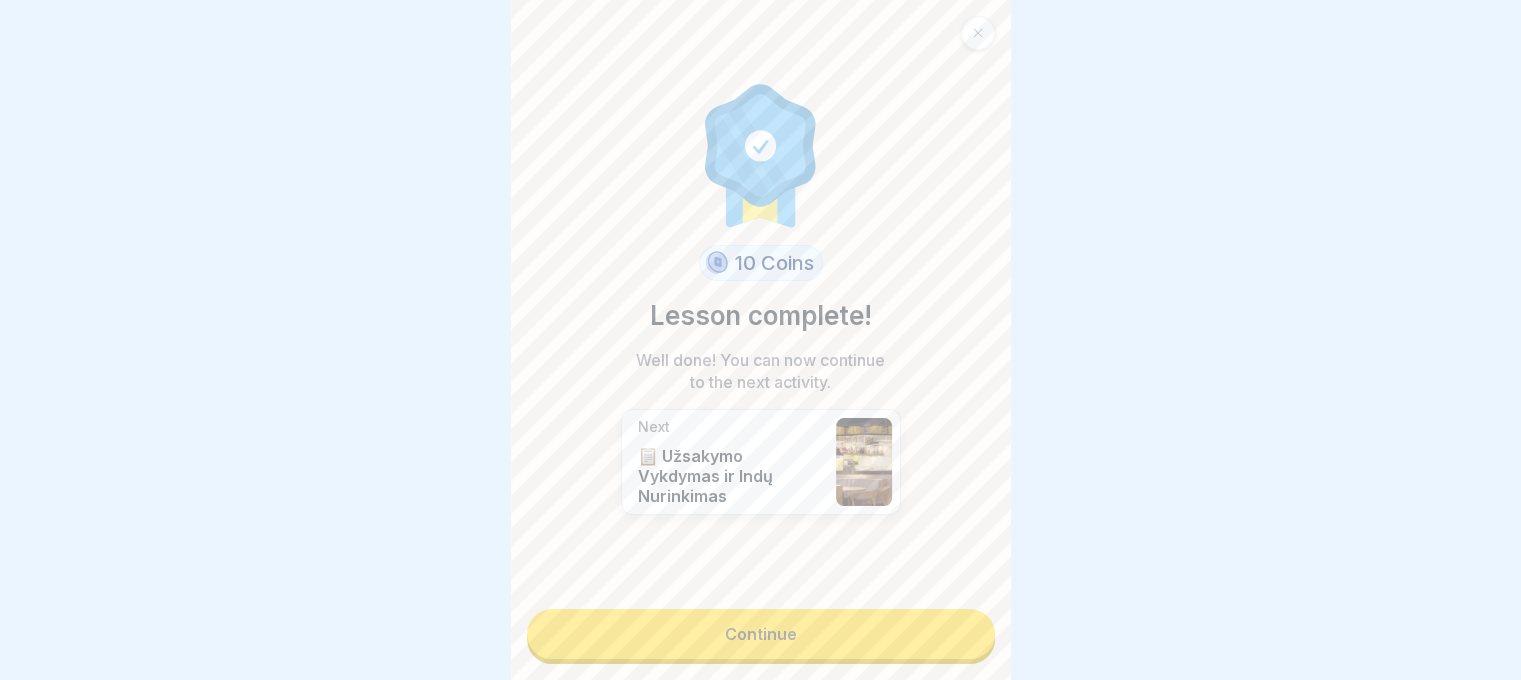 click on "Continue" at bounding box center [761, 634] 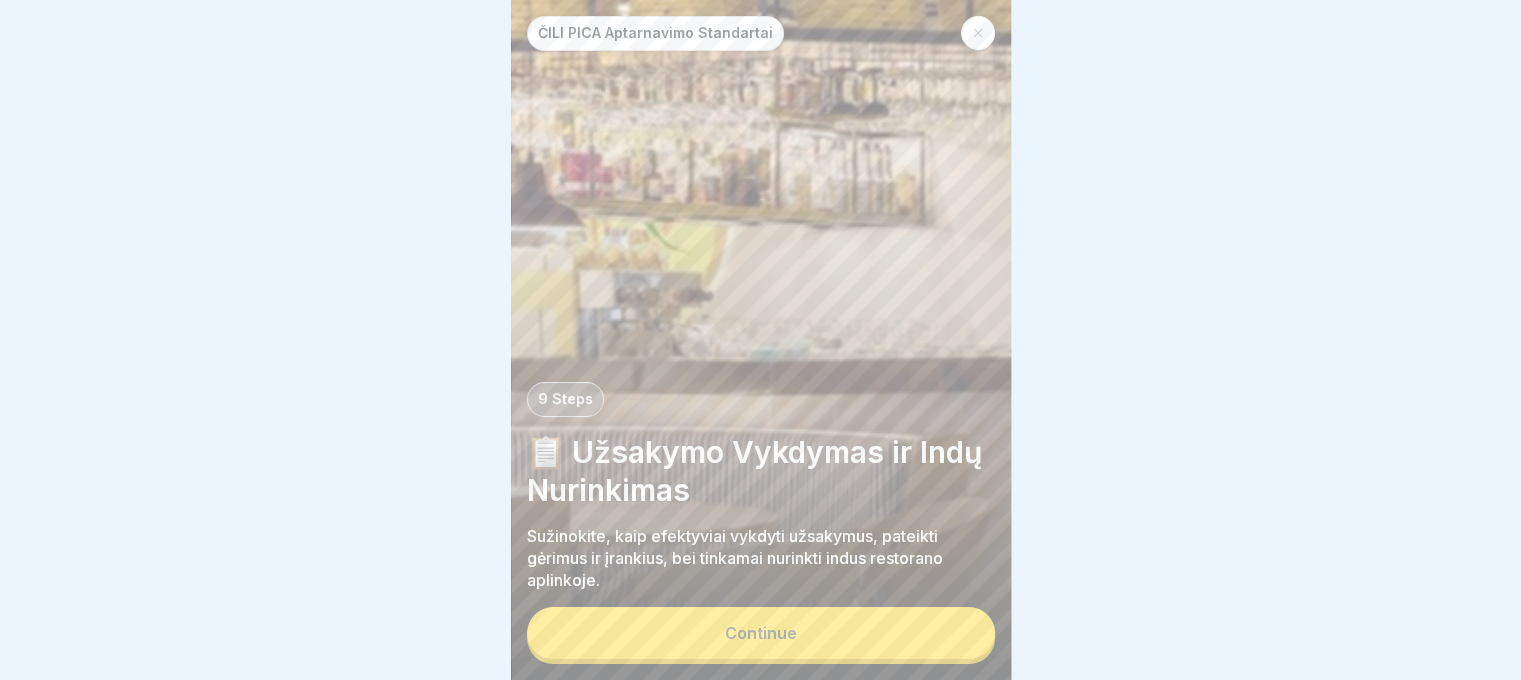 click on "Continue" at bounding box center (761, 633) 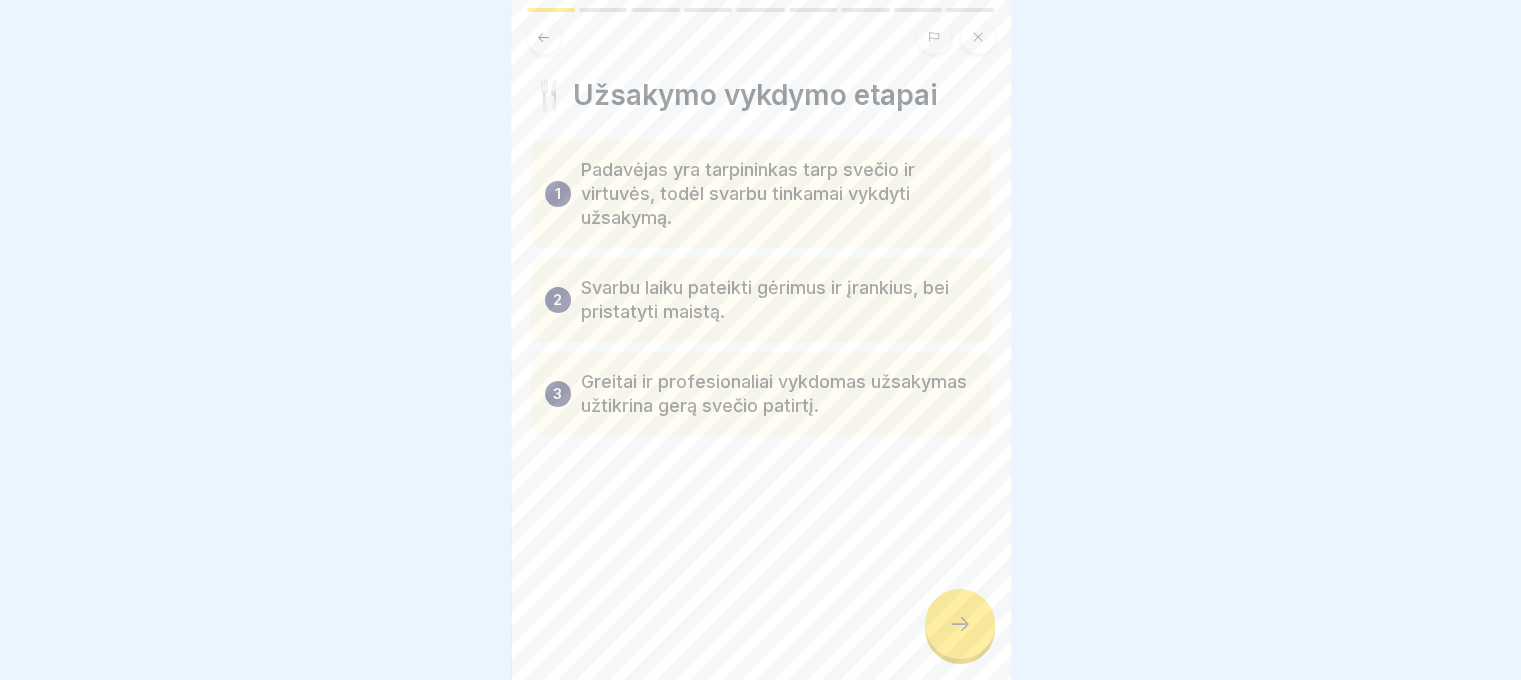 click 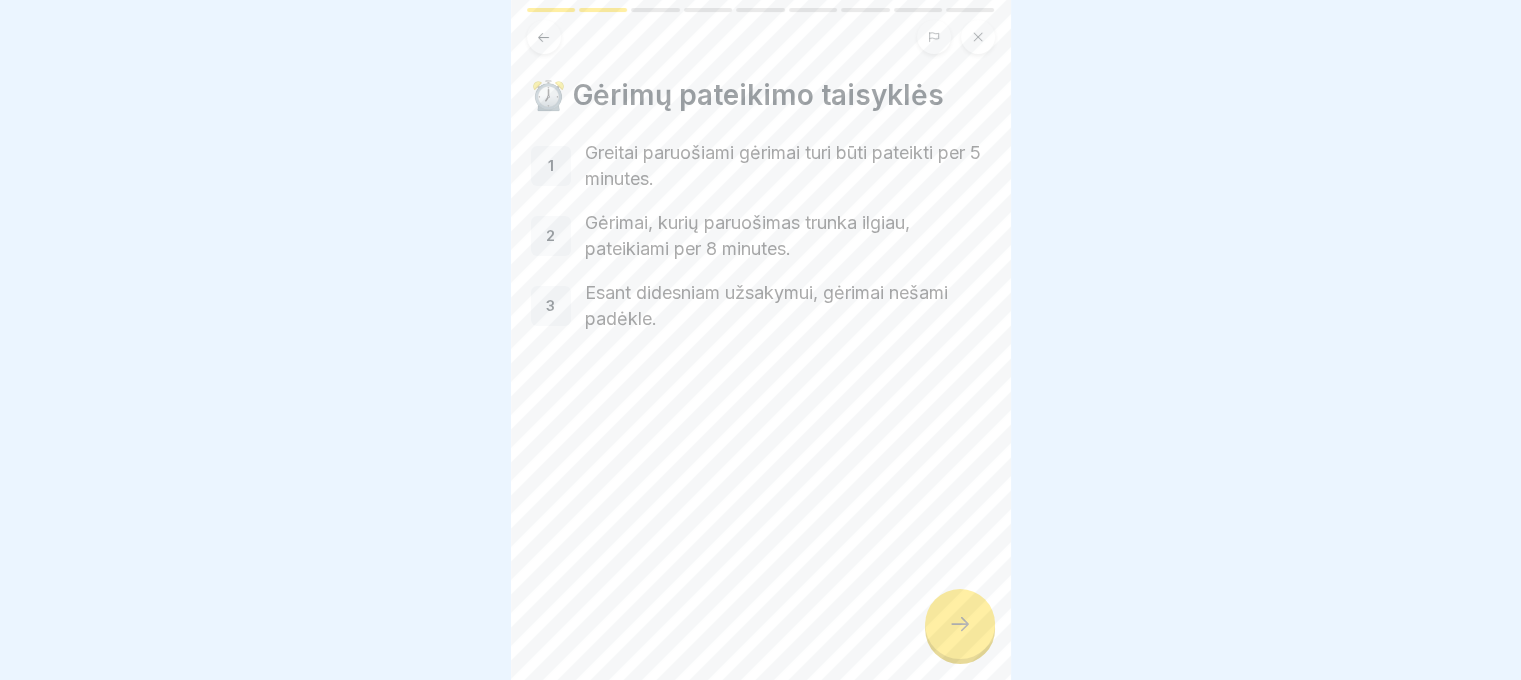 click 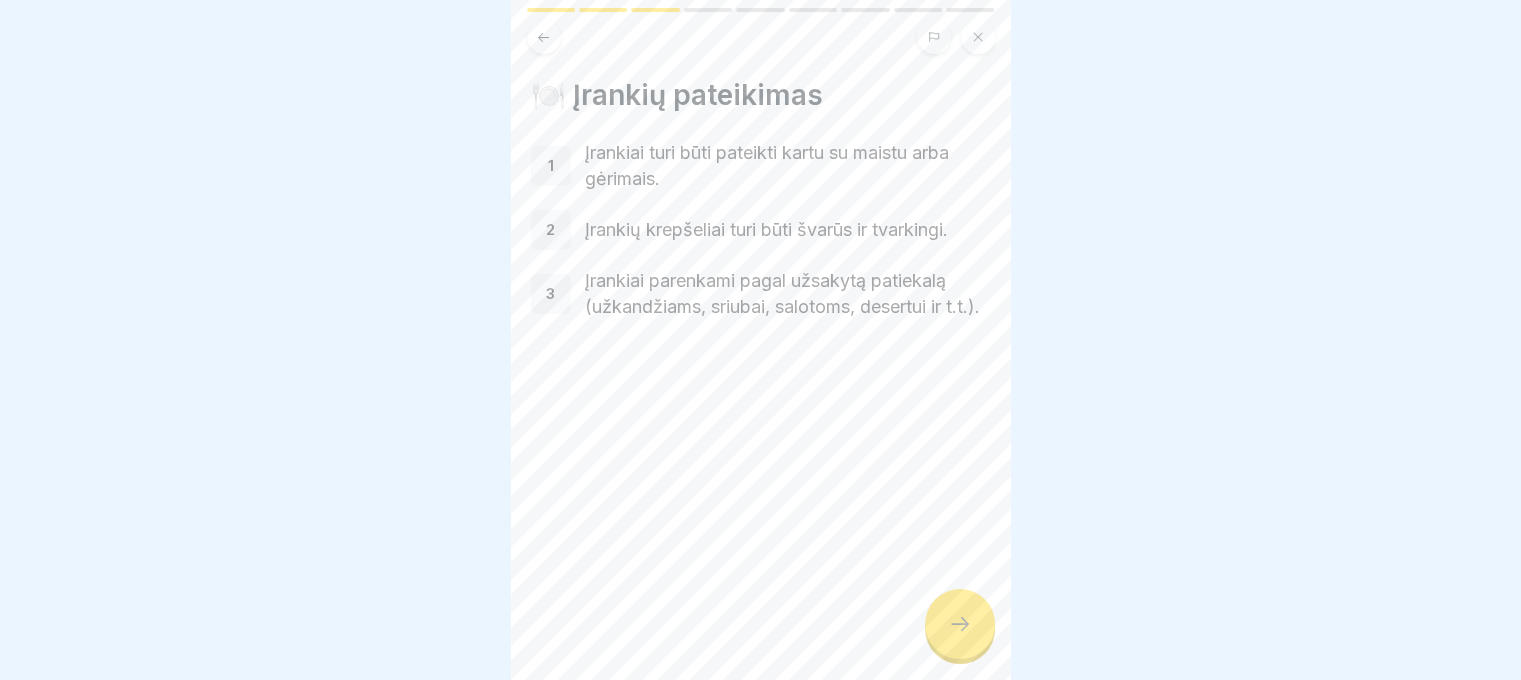 click 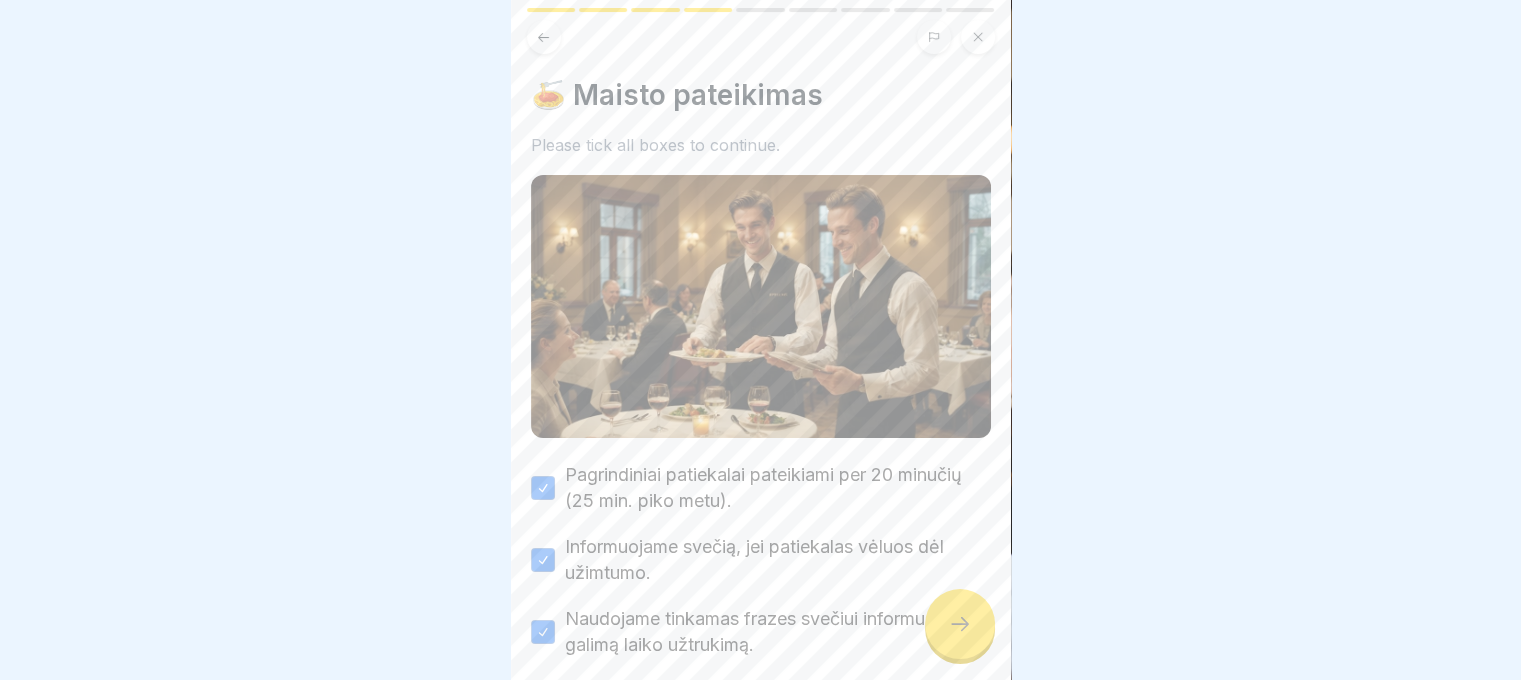 click 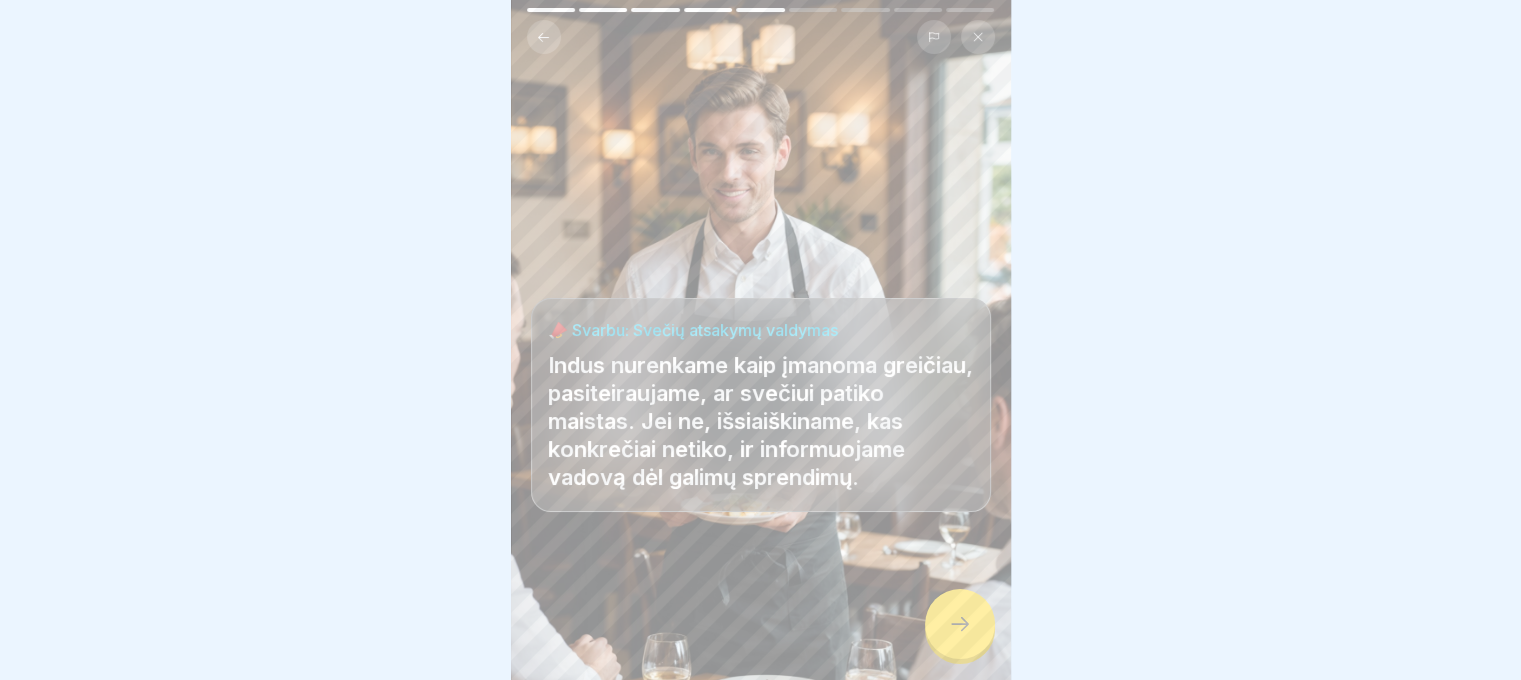 click 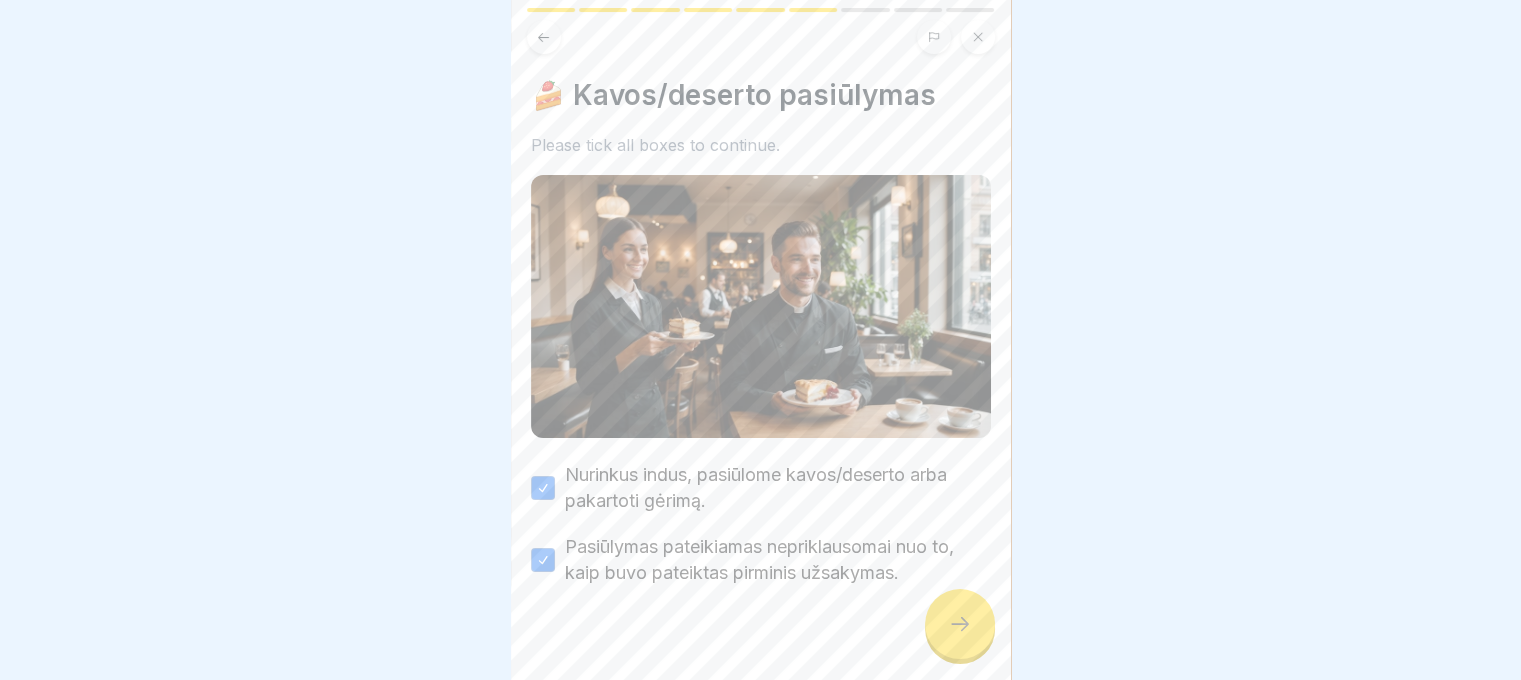 click 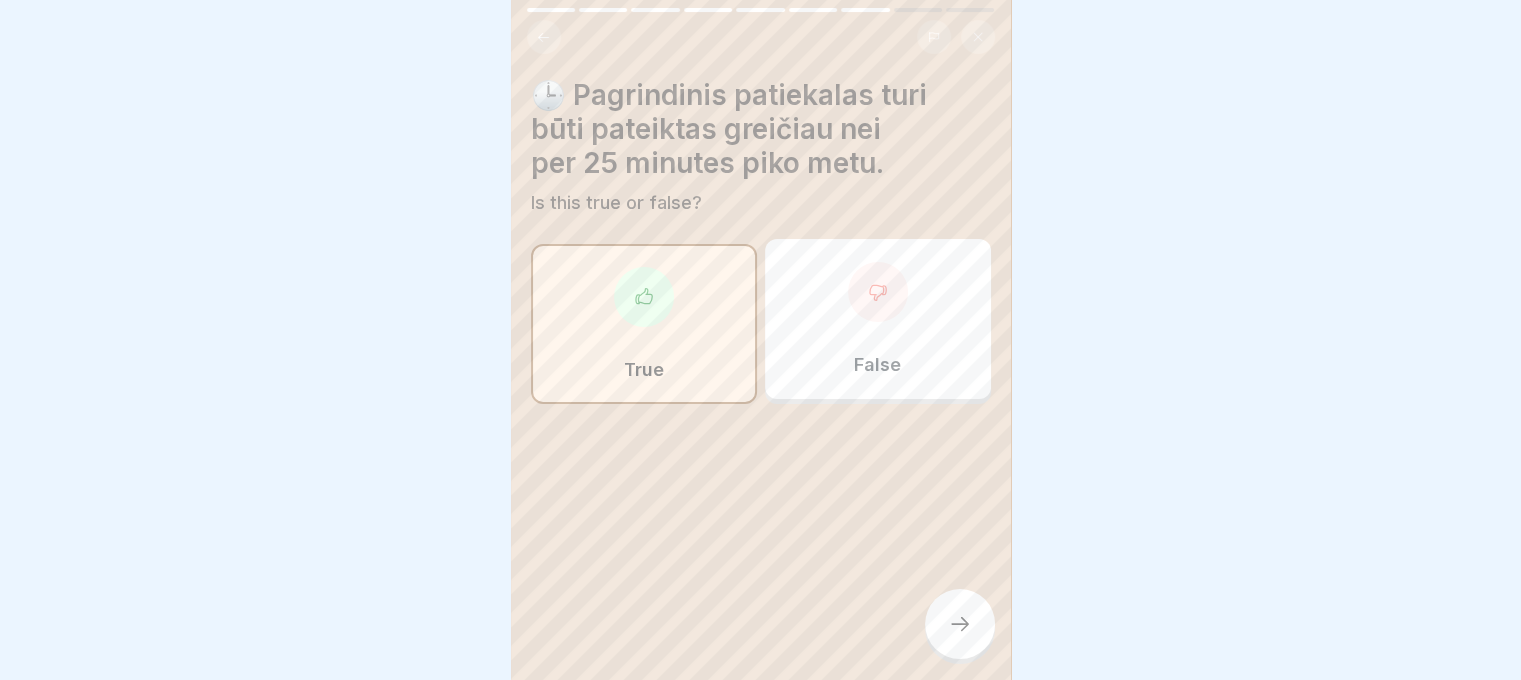 click 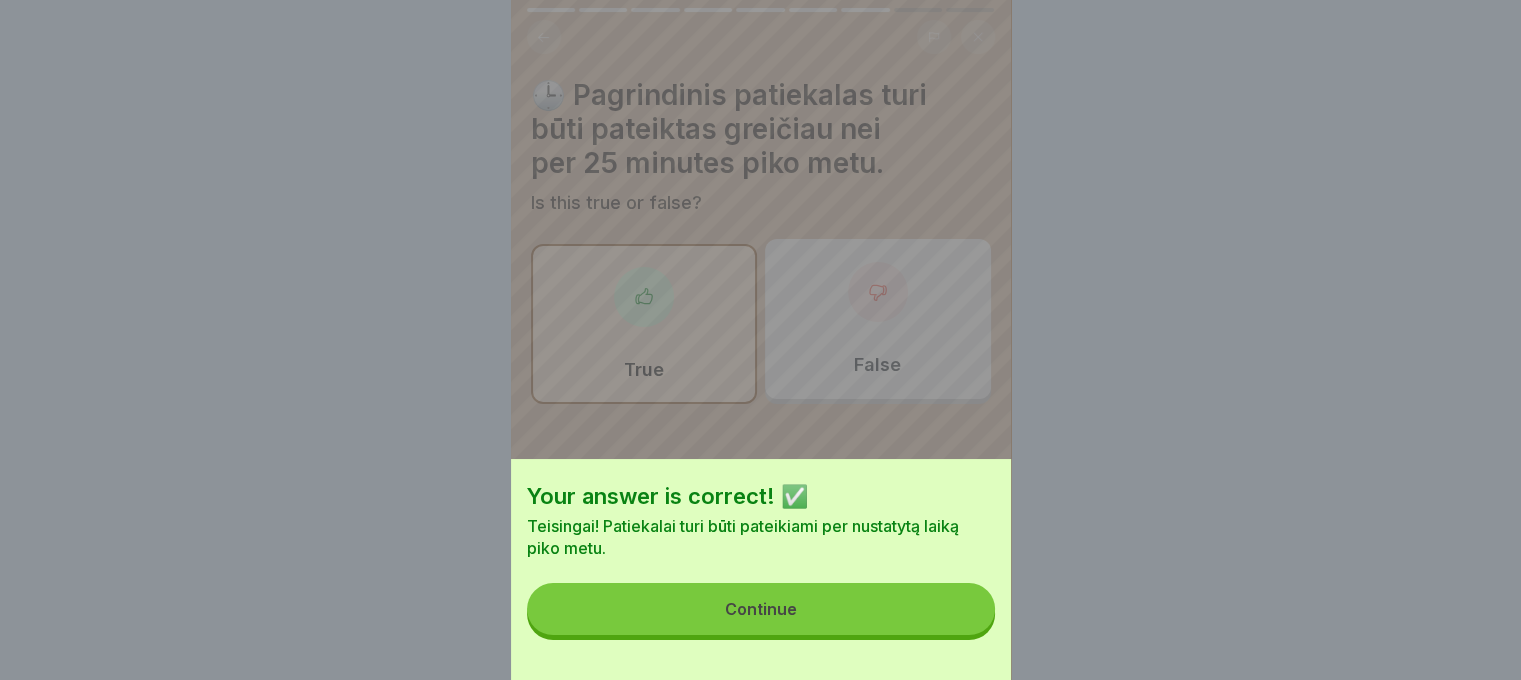 click on "Continue" at bounding box center (761, 609) 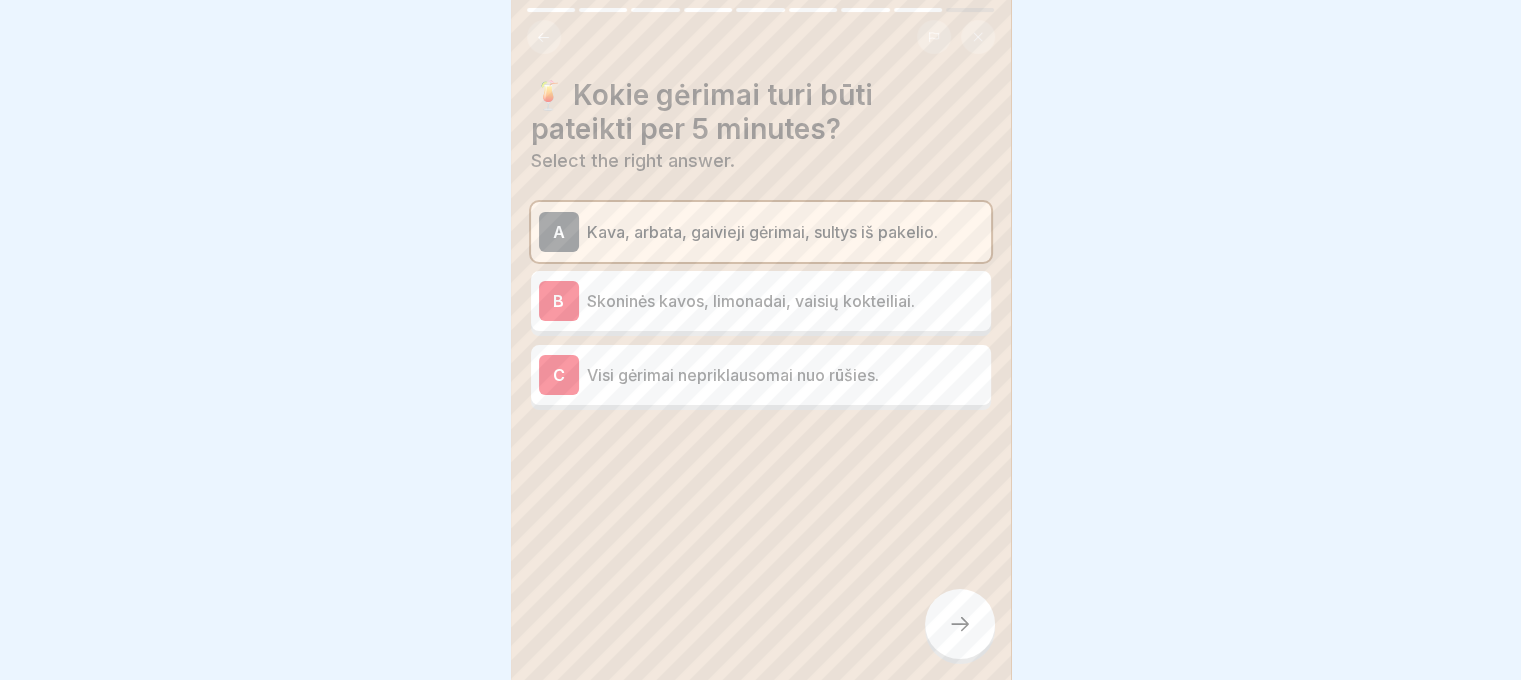 click at bounding box center (960, 624) 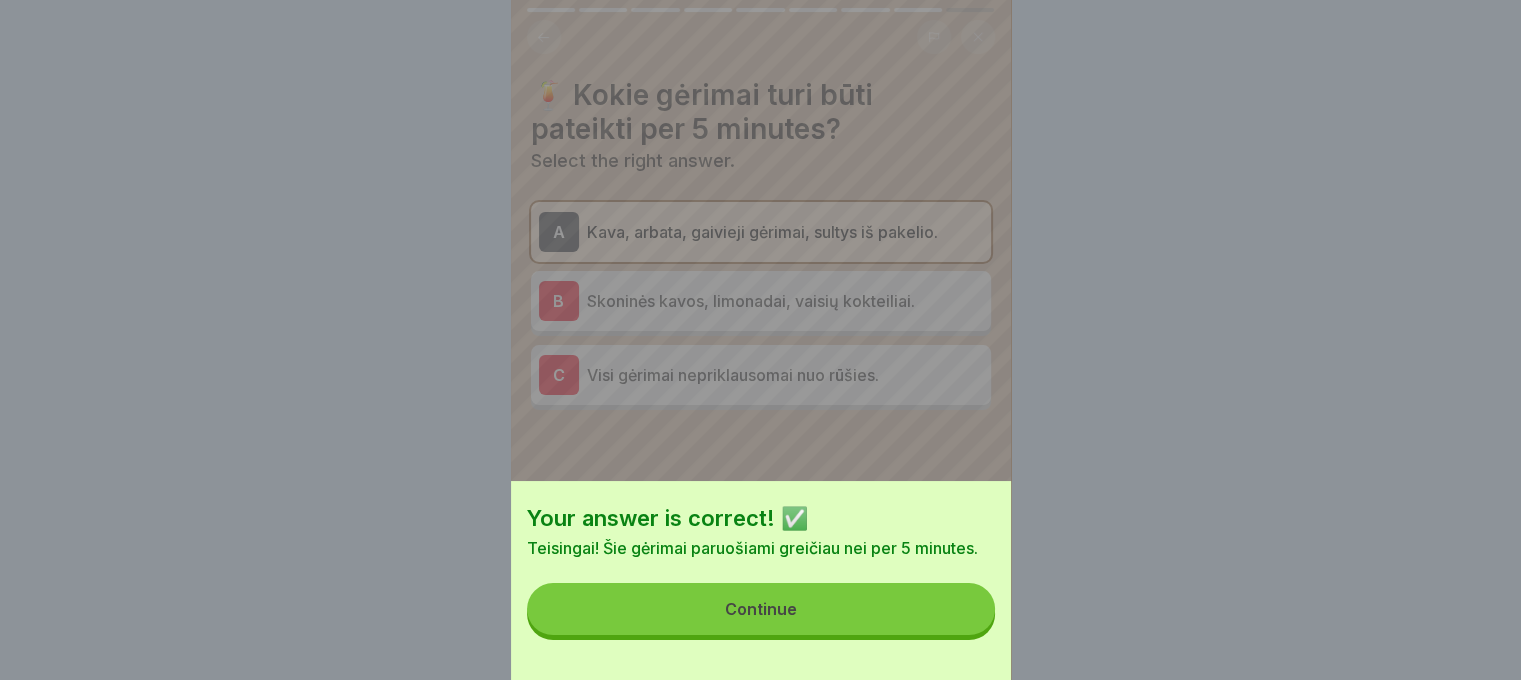 click on "Continue" at bounding box center (761, 609) 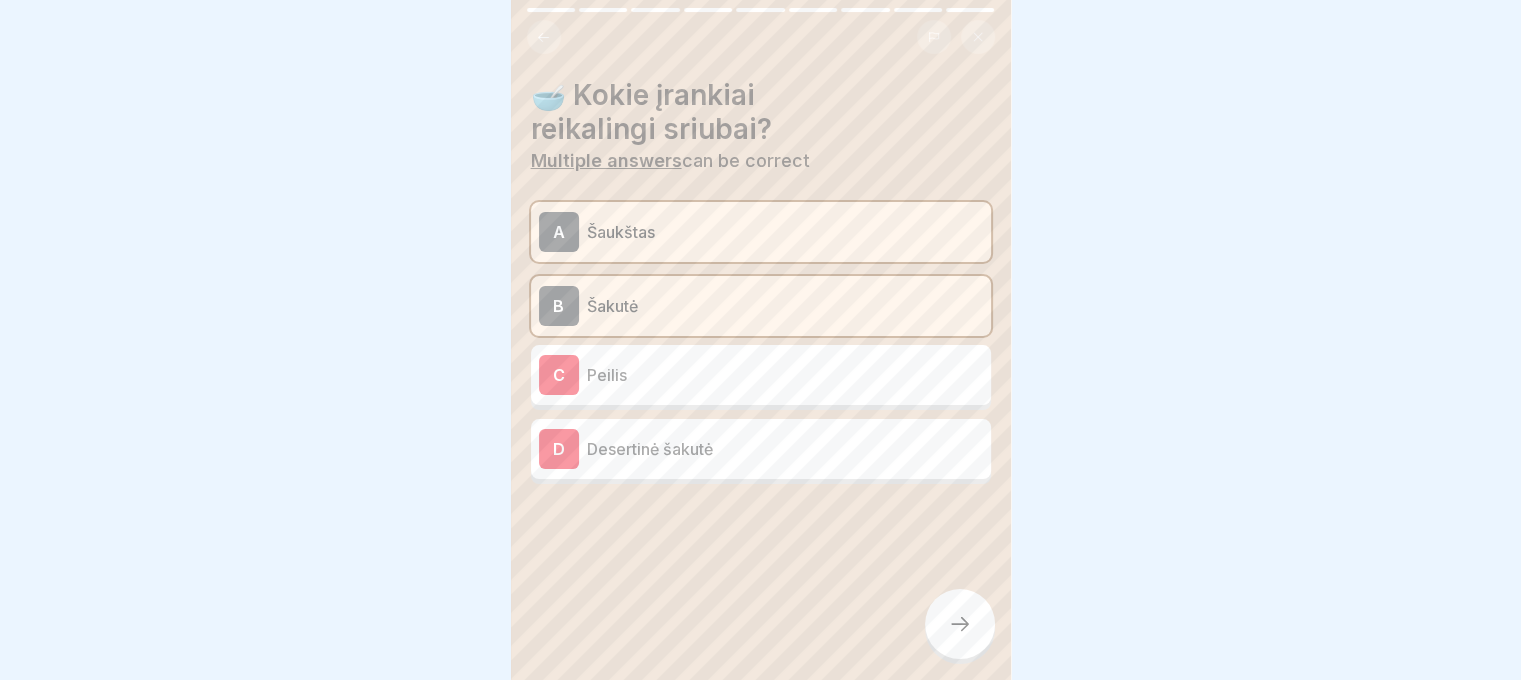 click at bounding box center (960, 624) 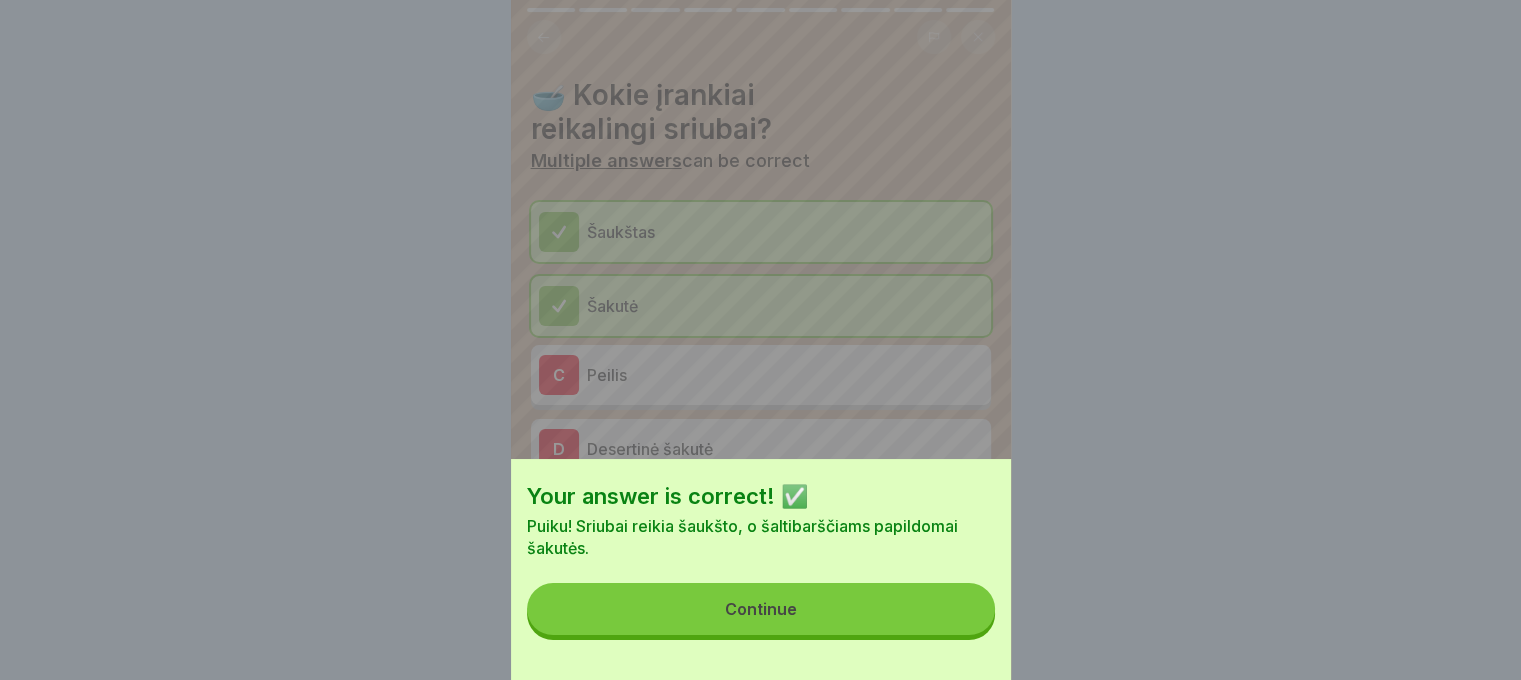 click on "Continue" at bounding box center (761, 609) 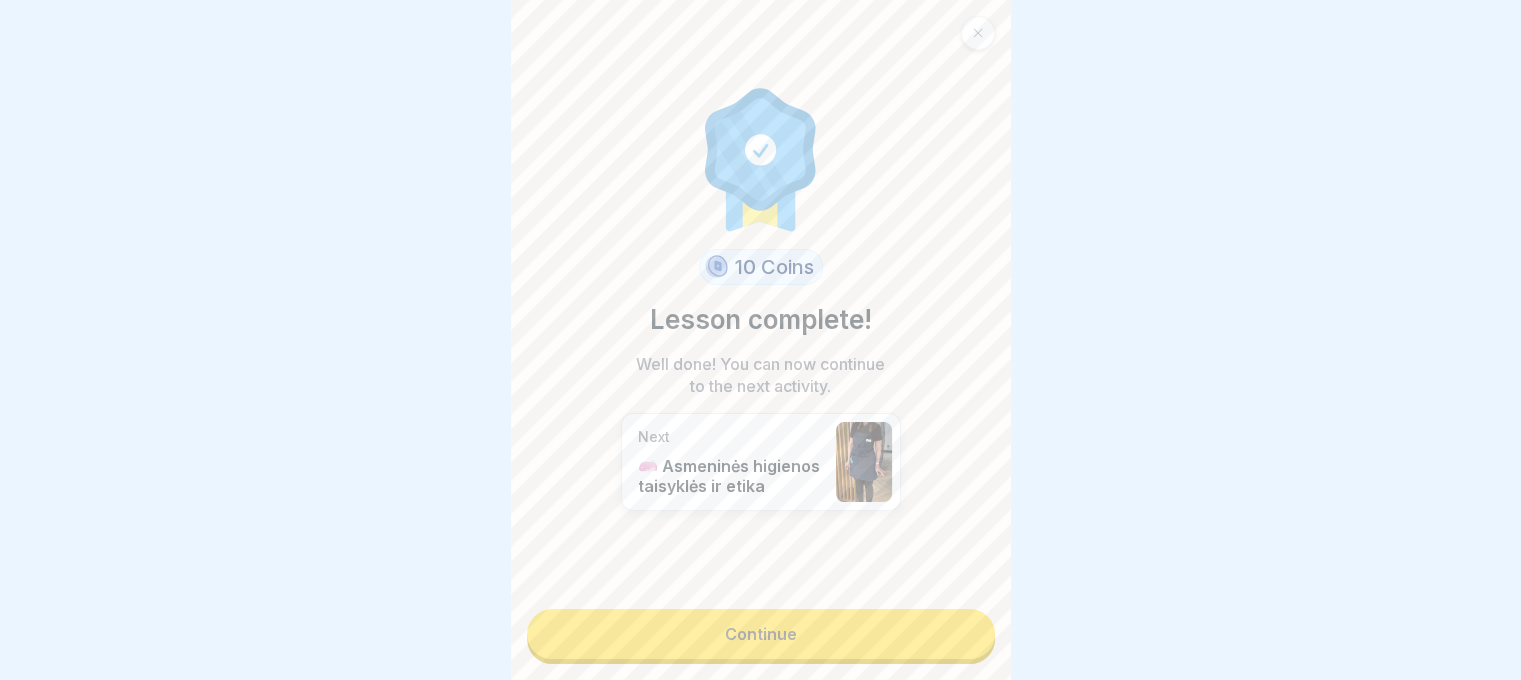 click on "Continue" at bounding box center [761, 634] 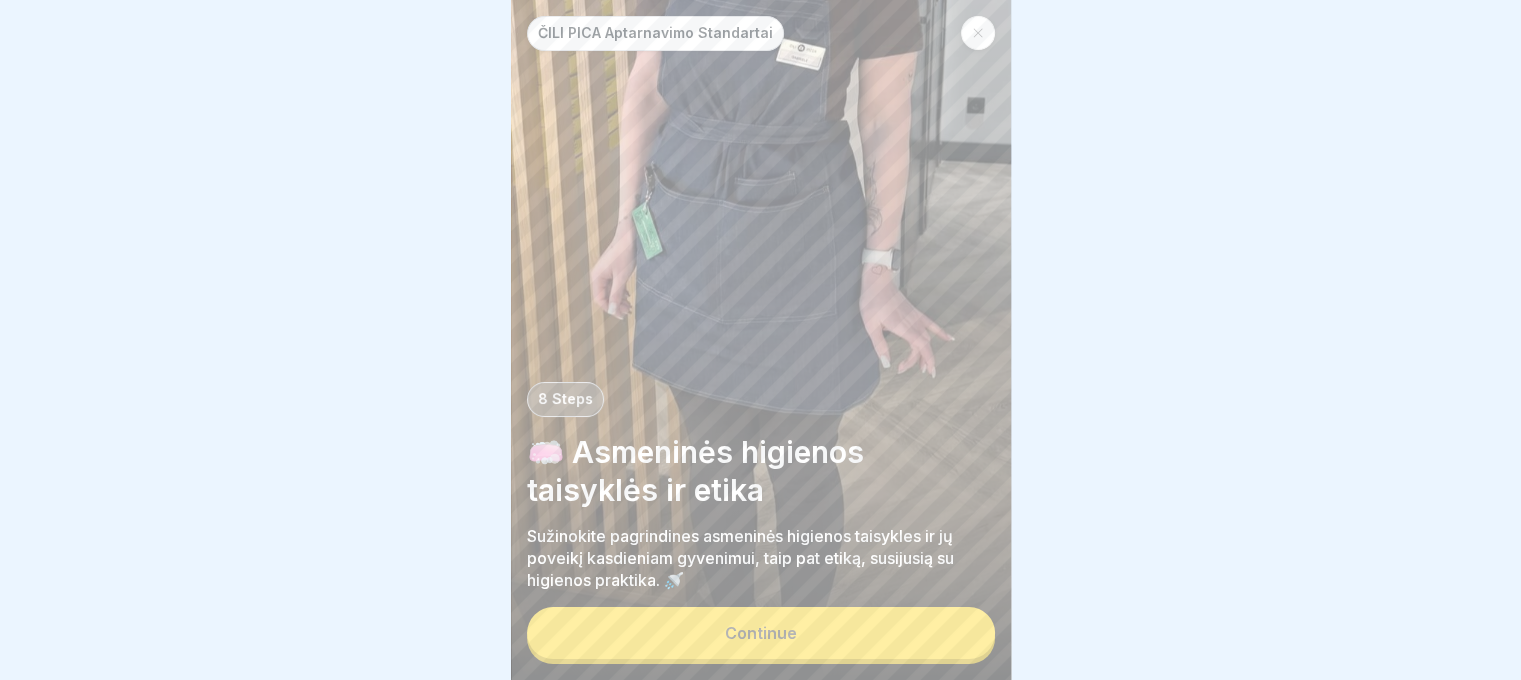 click on "Continue" at bounding box center [761, 633] 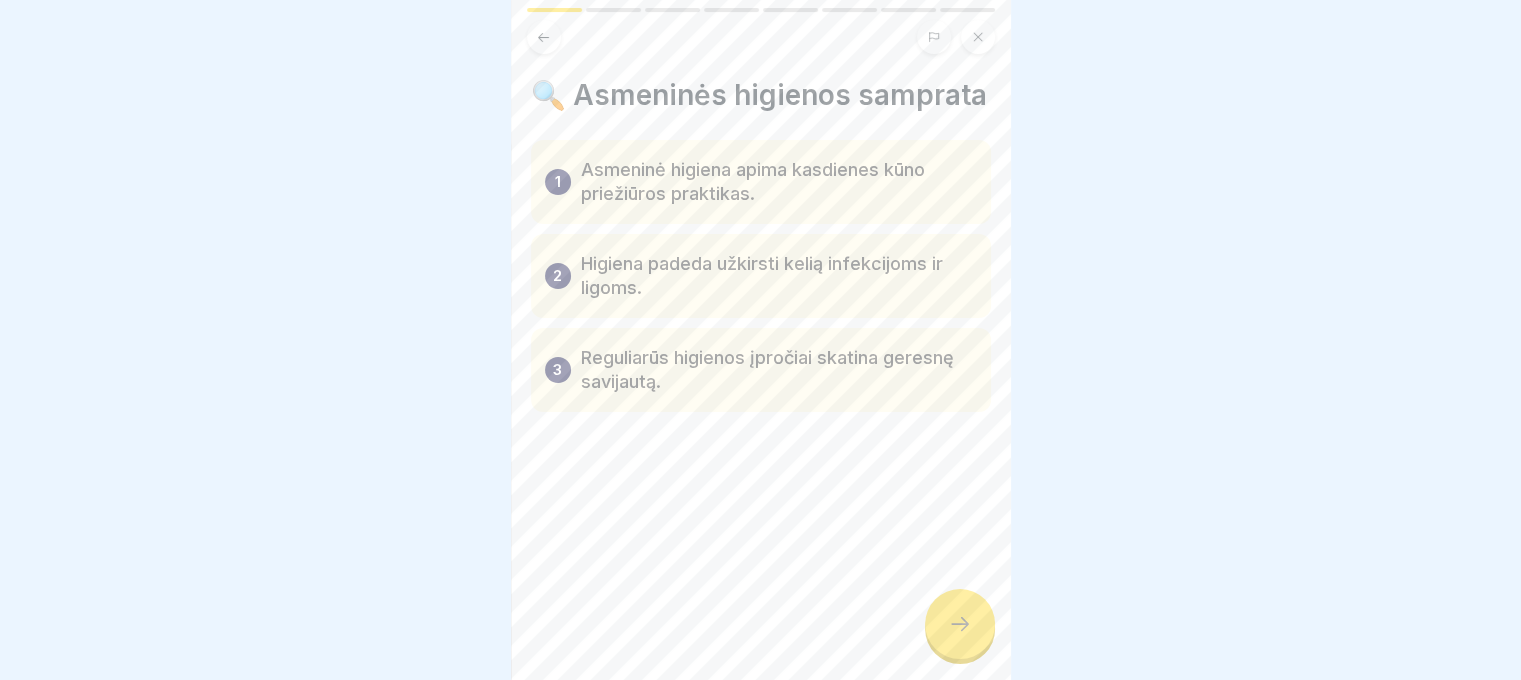 click 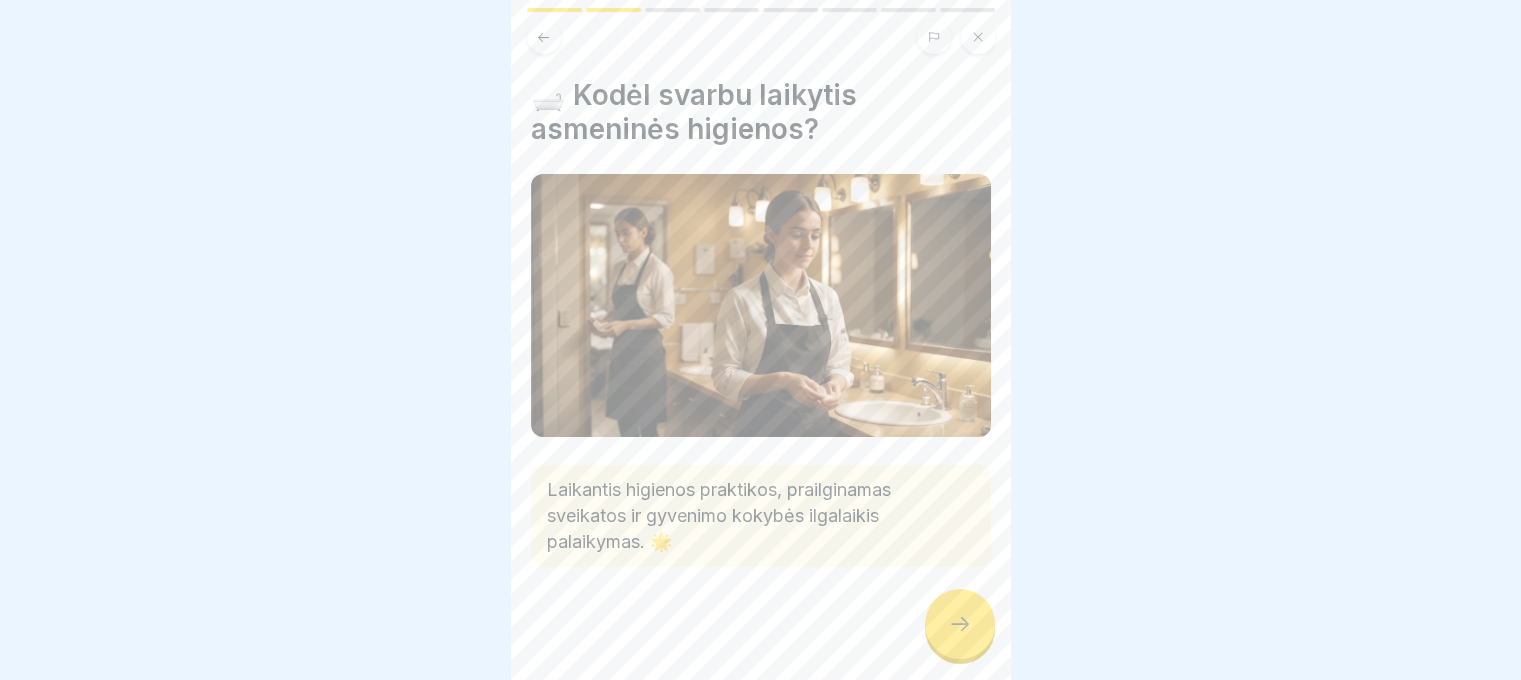 click 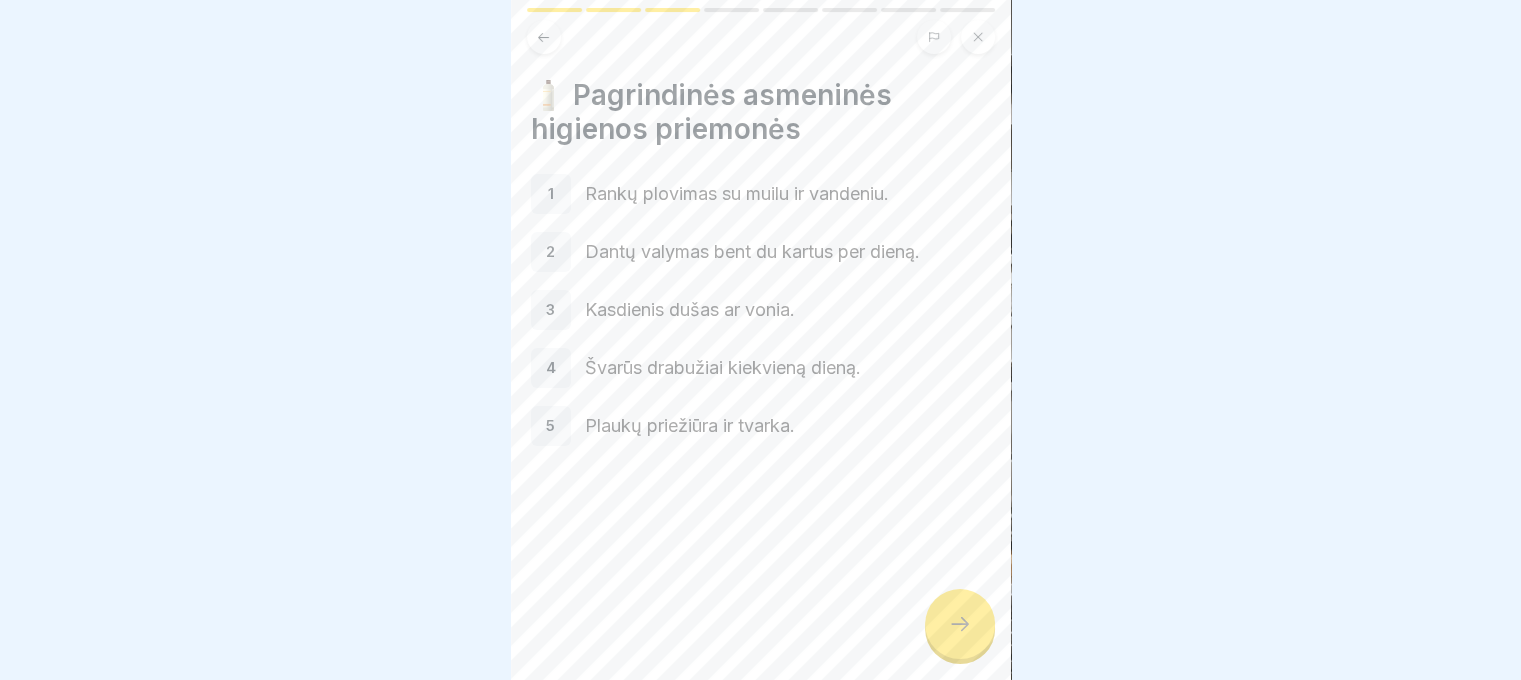click 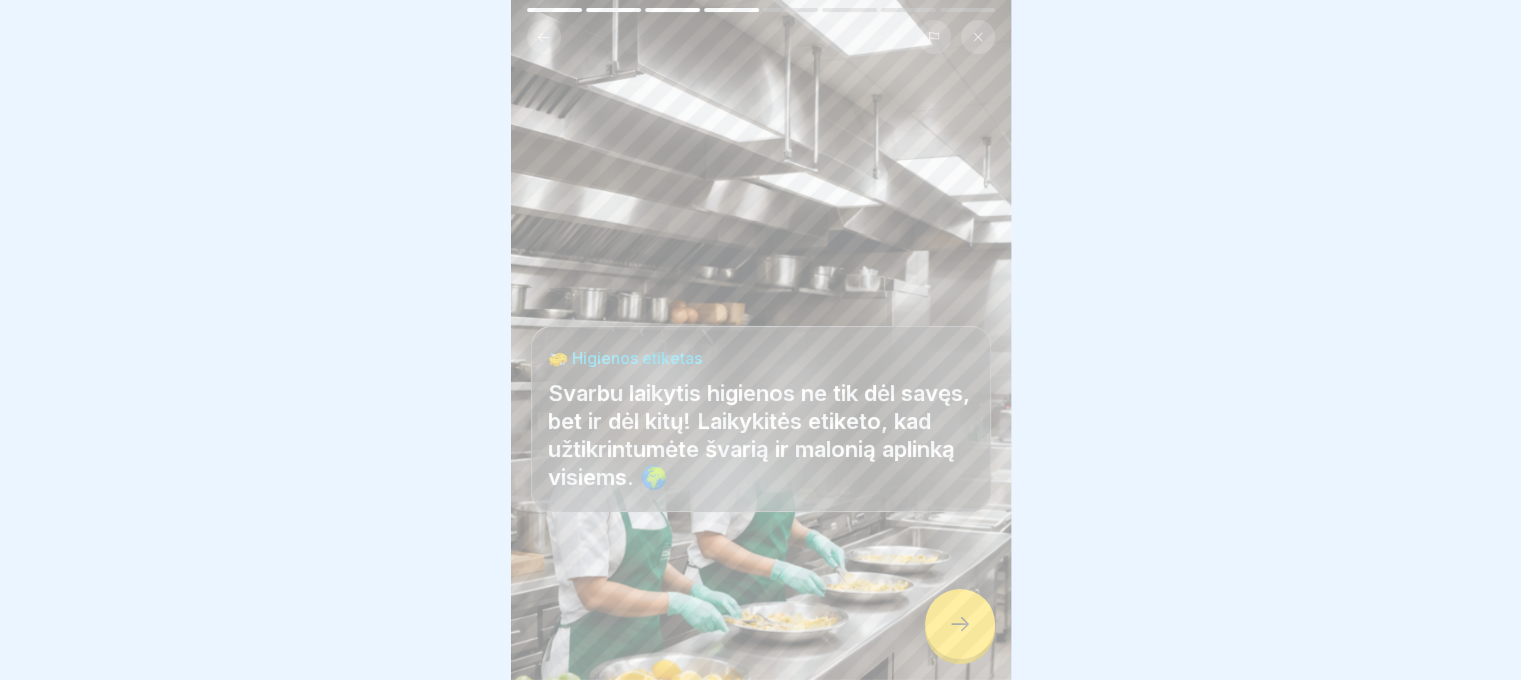 click 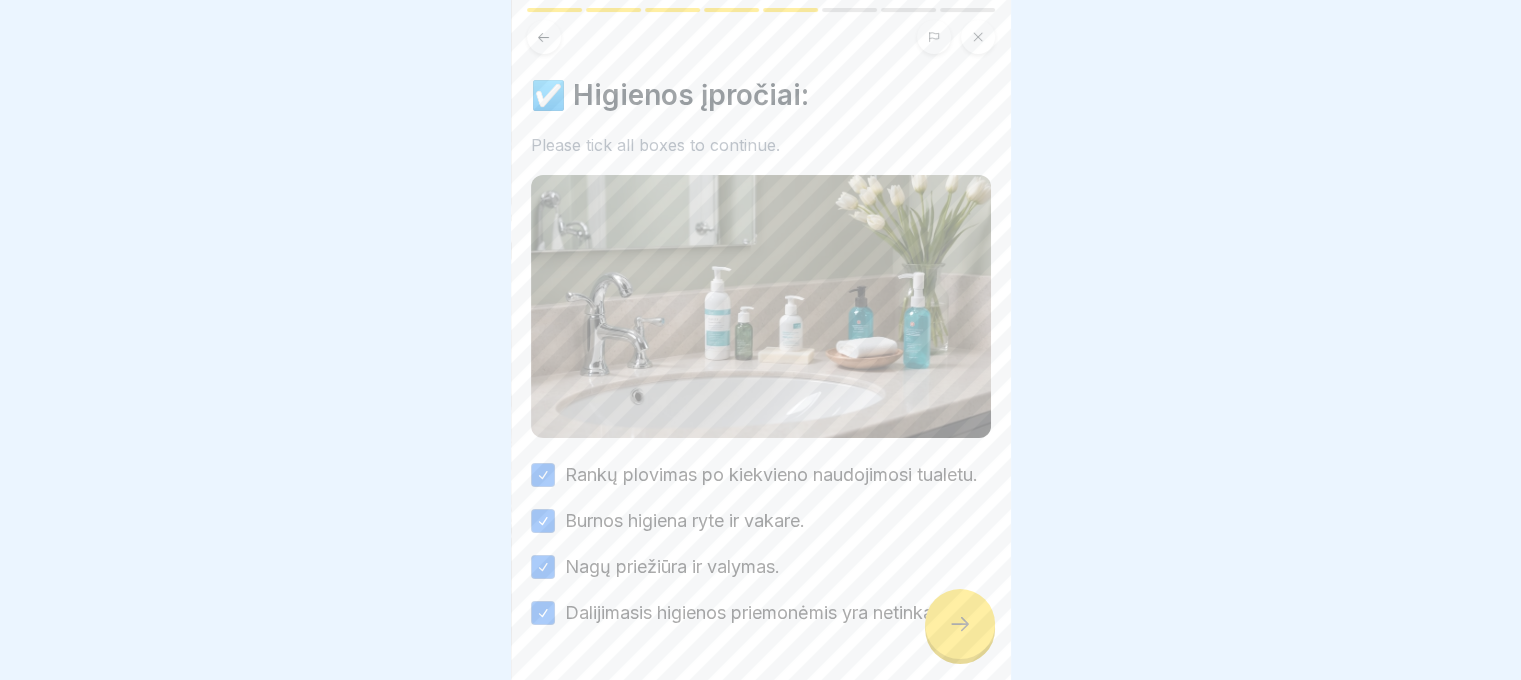 click 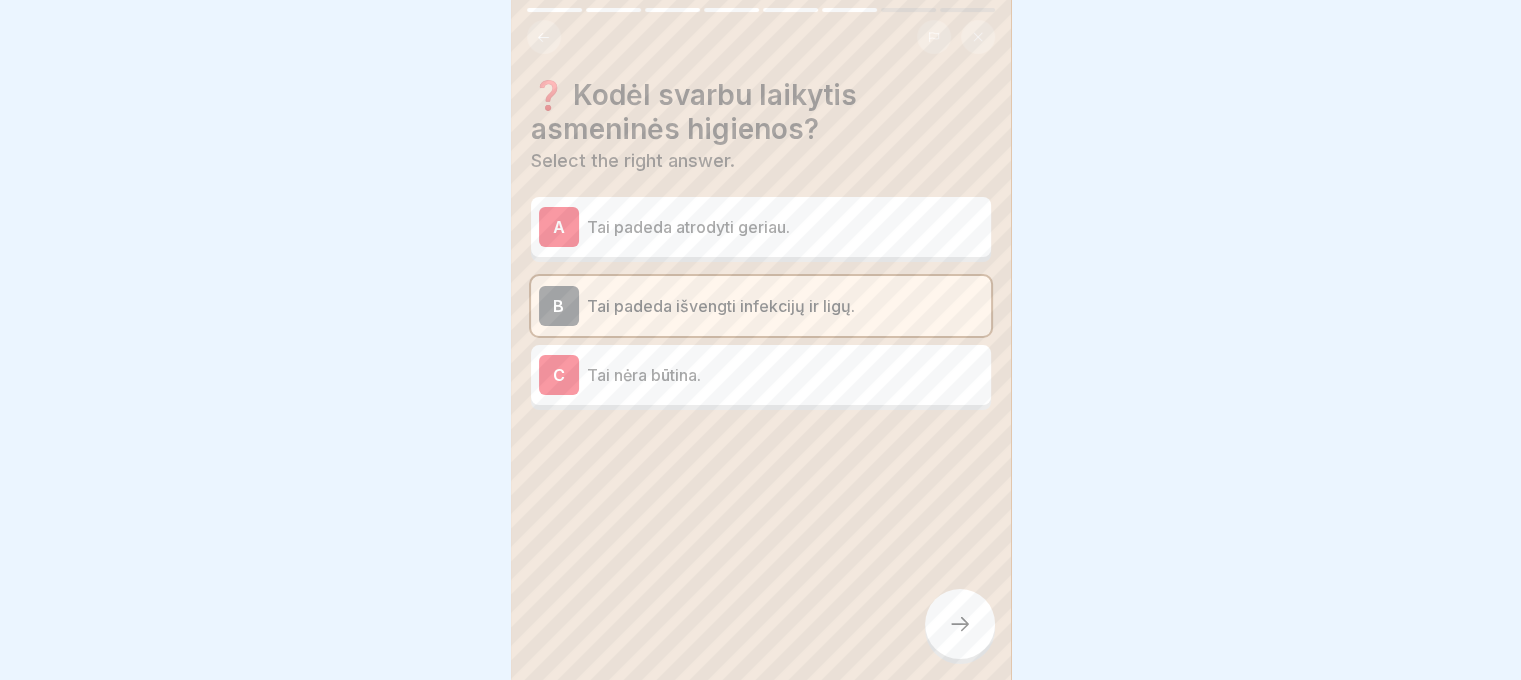 click 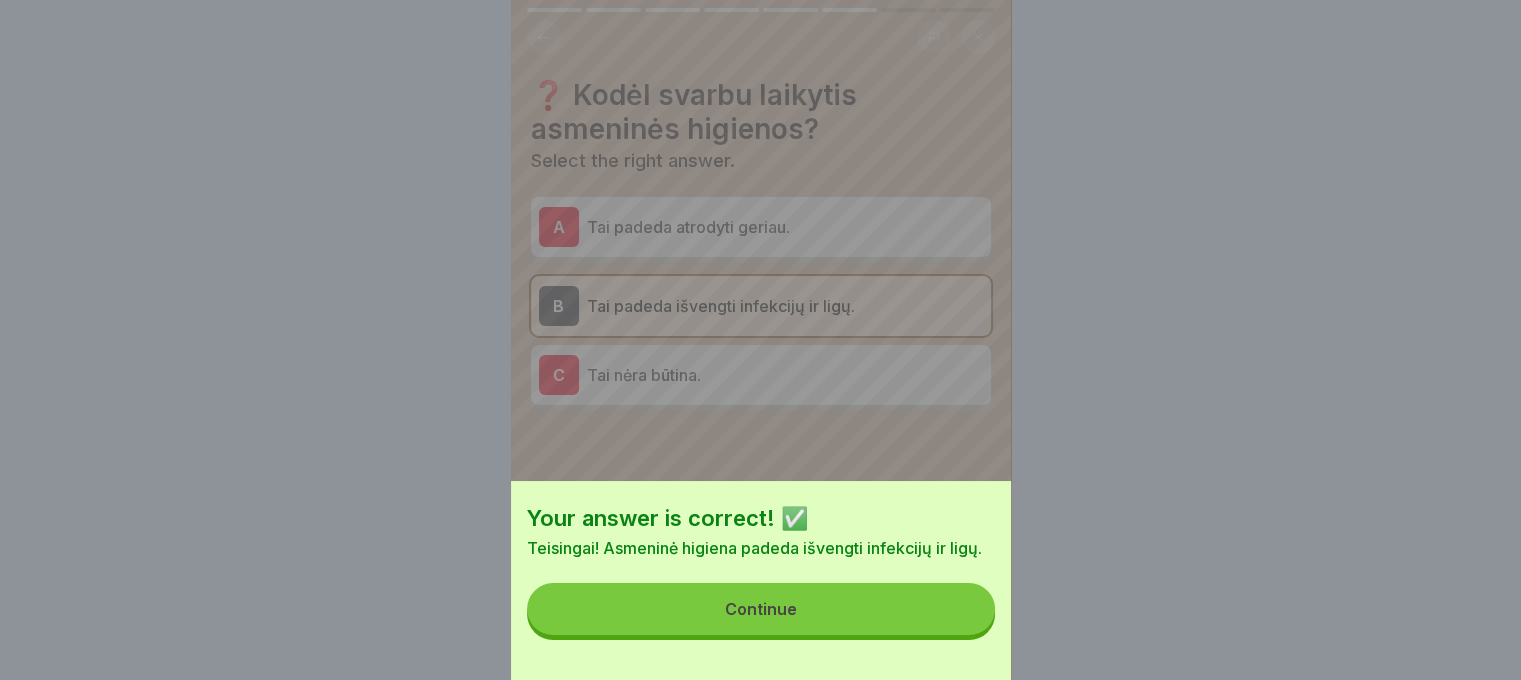 click on "Continue" at bounding box center [761, 609] 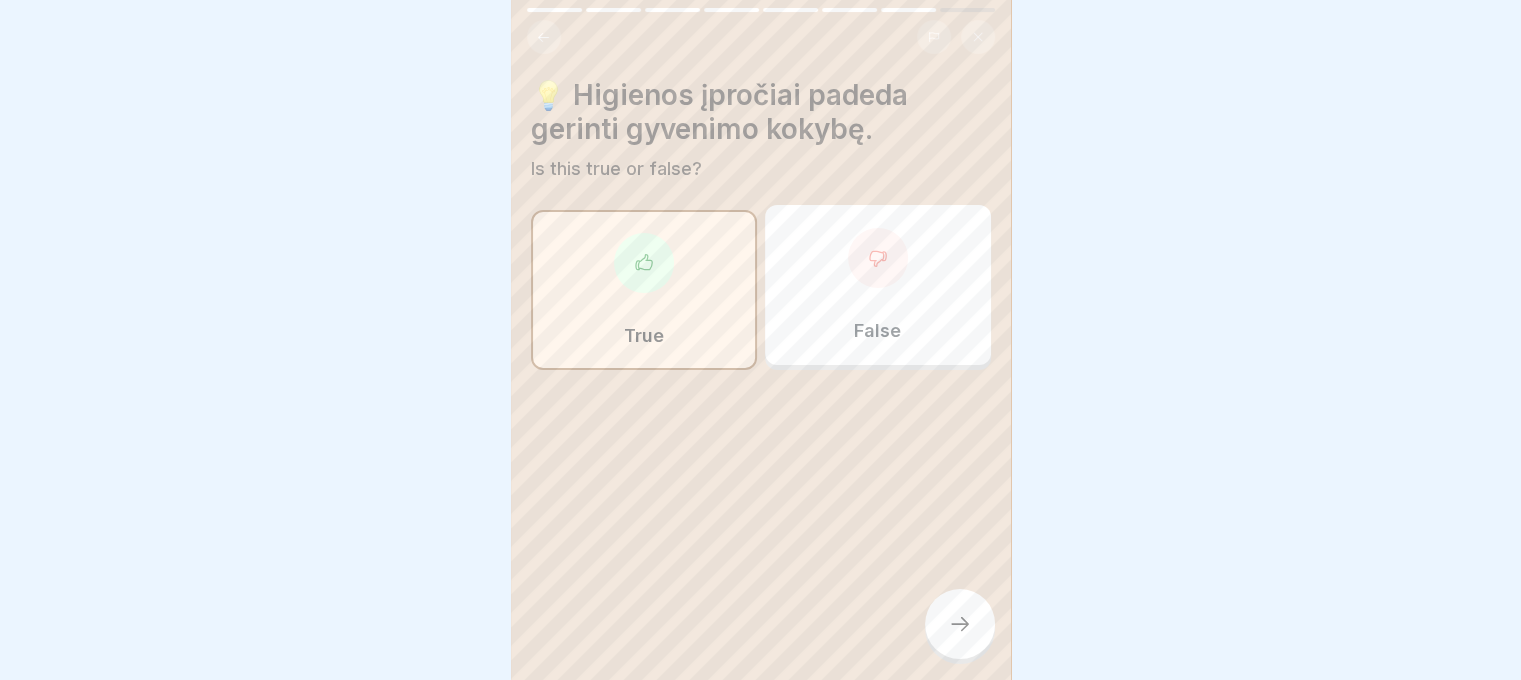 click 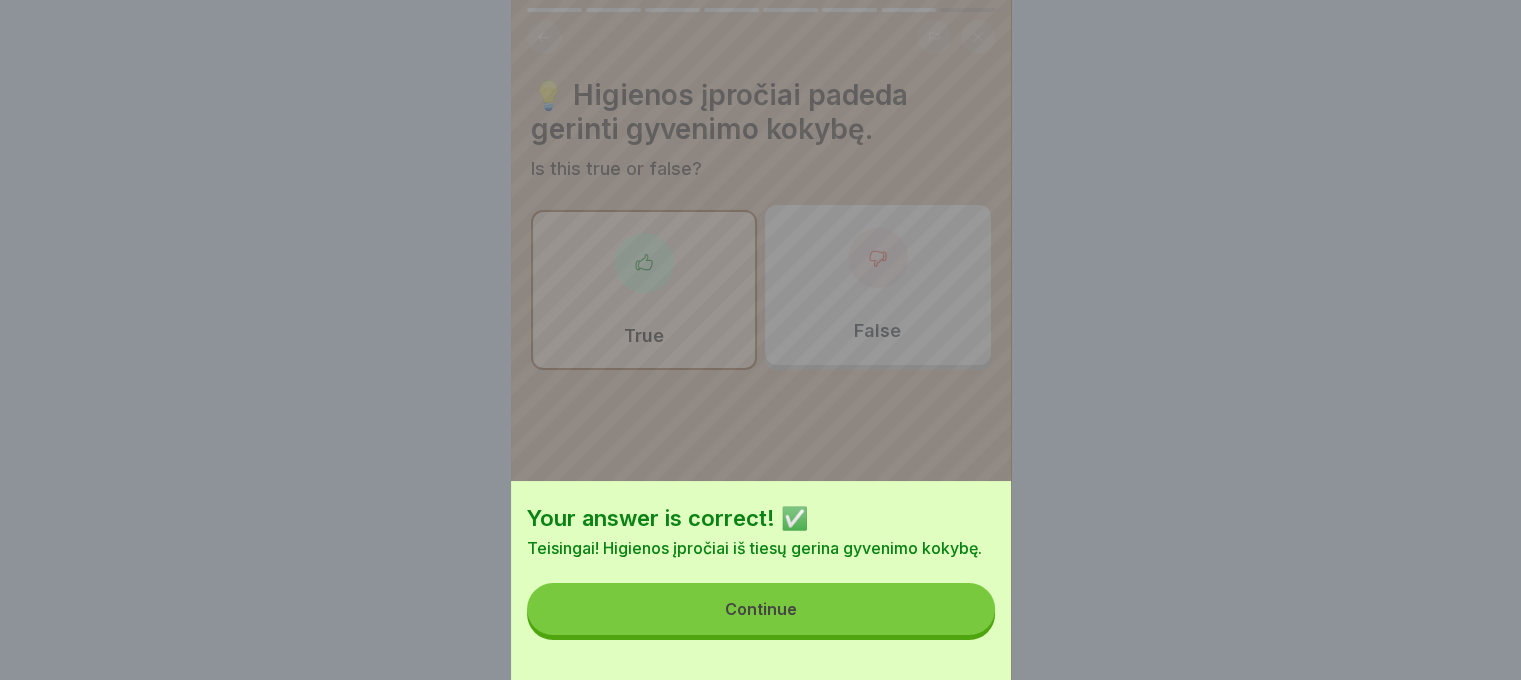 click on "Continue" at bounding box center (761, 609) 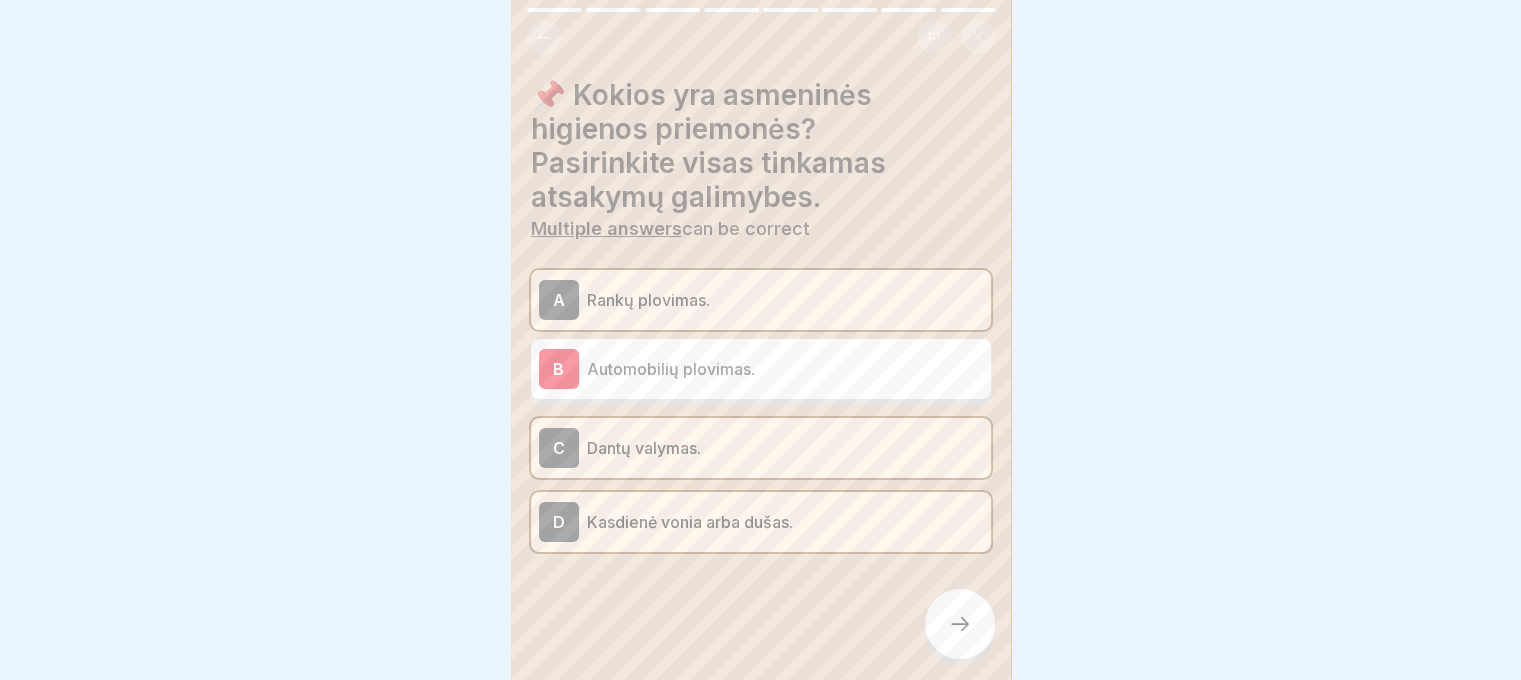 click 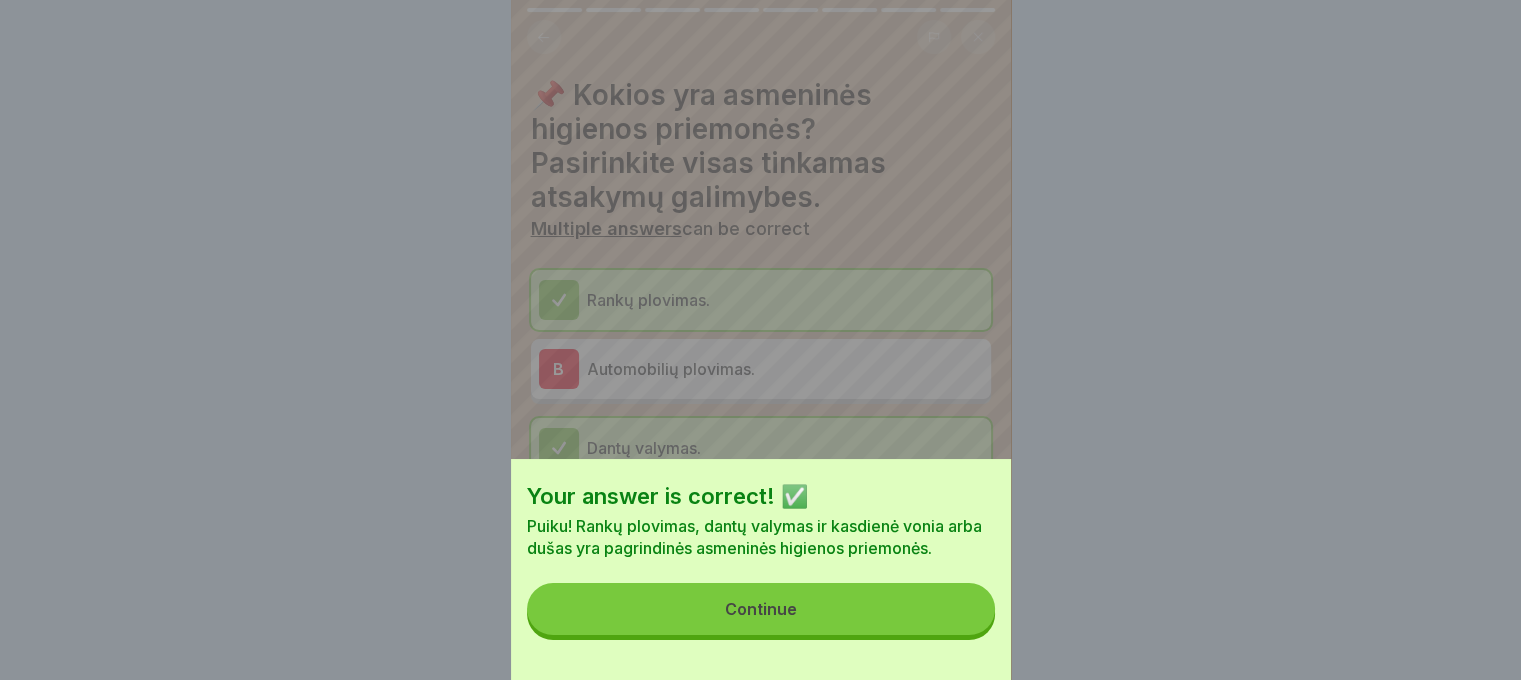 click on "Continue" at bounding box center [761, 609] 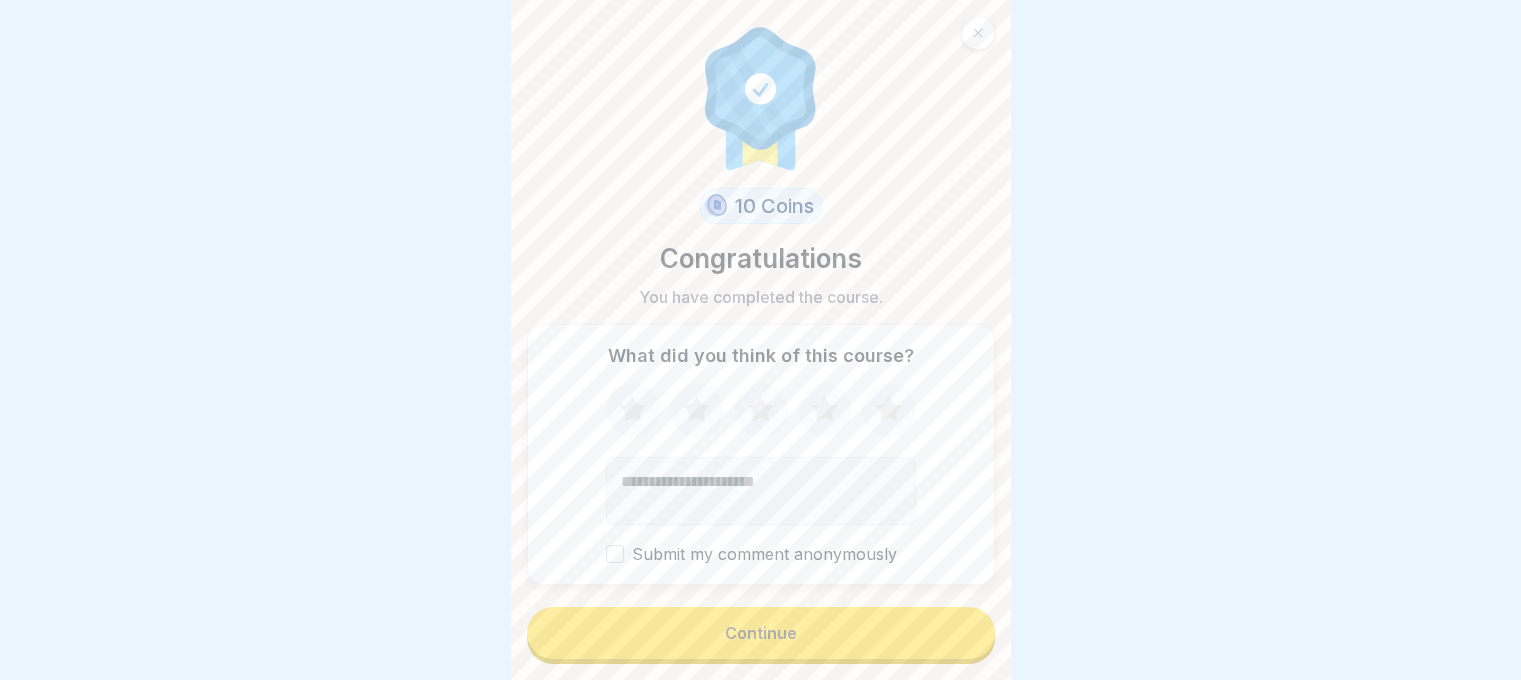 click on "Continue" at bounding box center (761, 633) 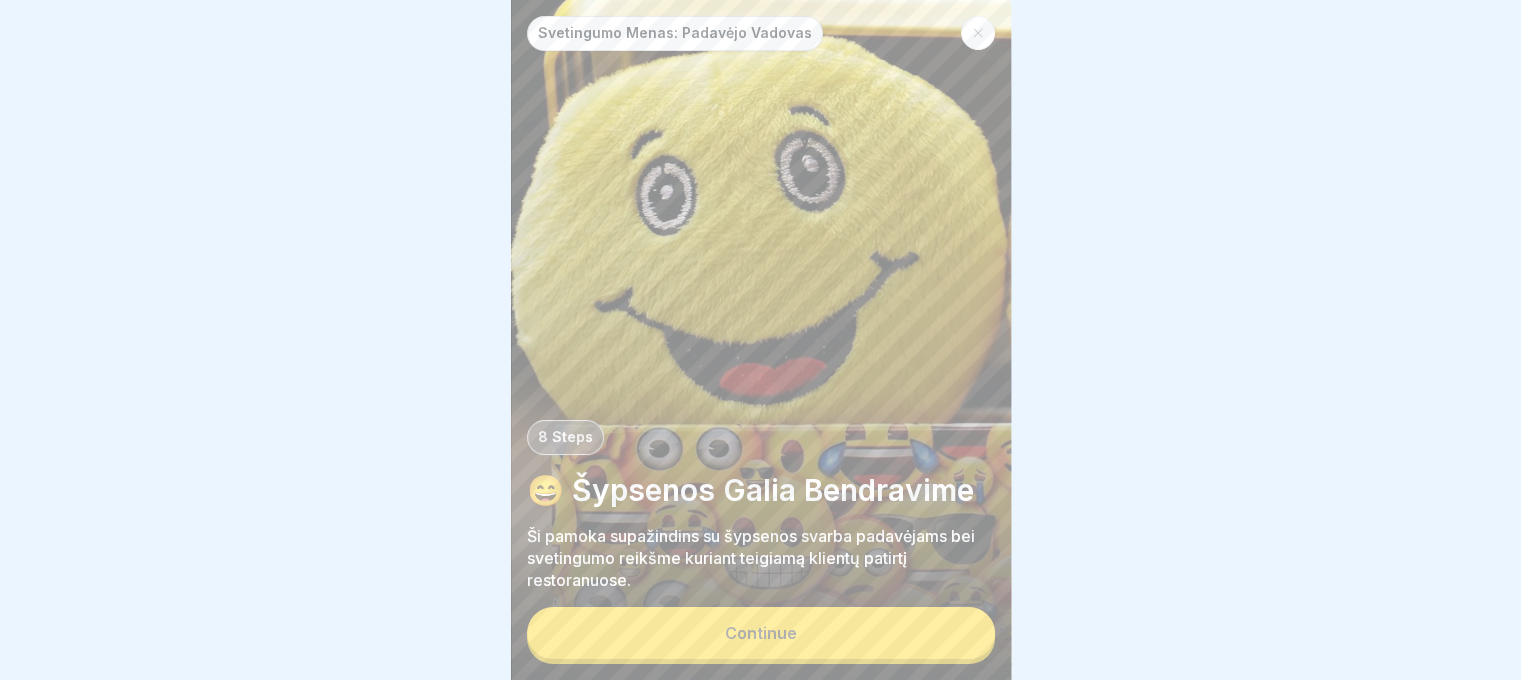 click on "Continue" at bounding box center (761, 633) 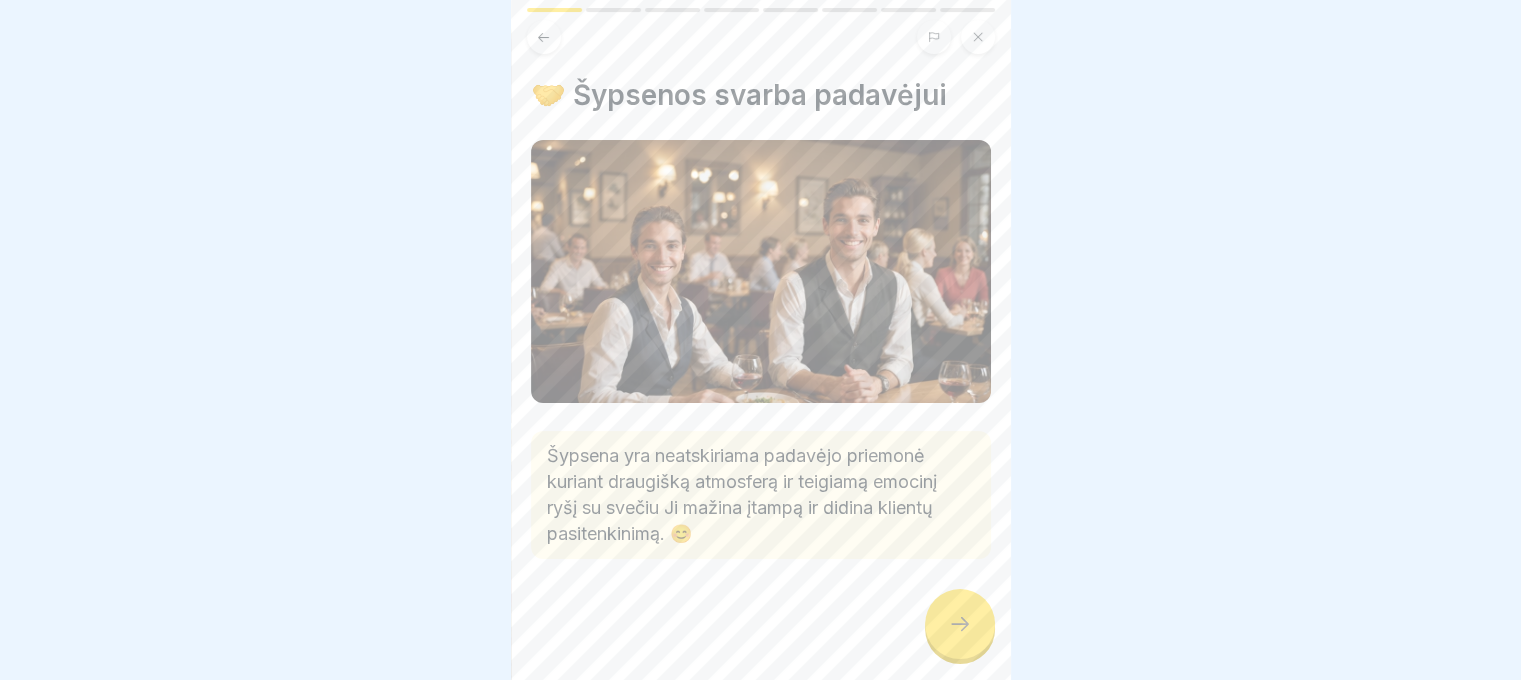 click 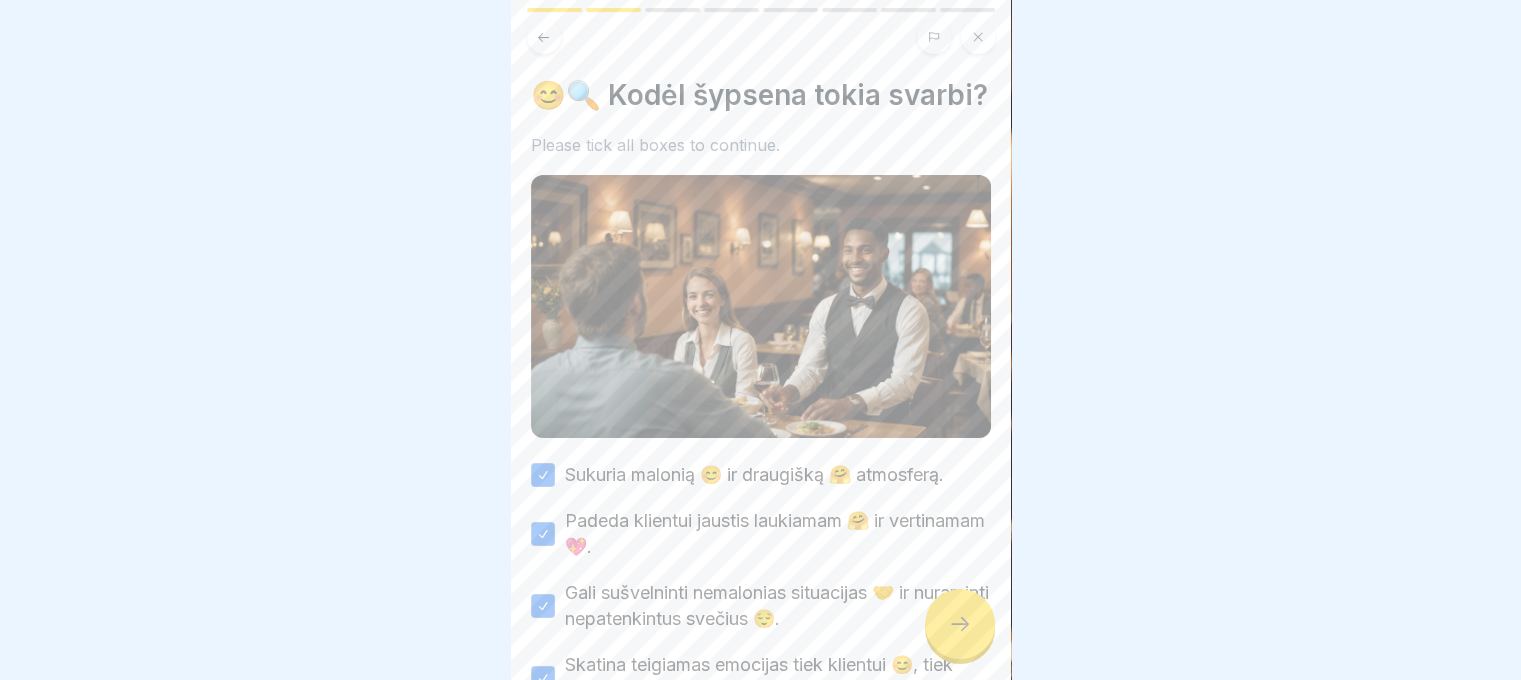 click 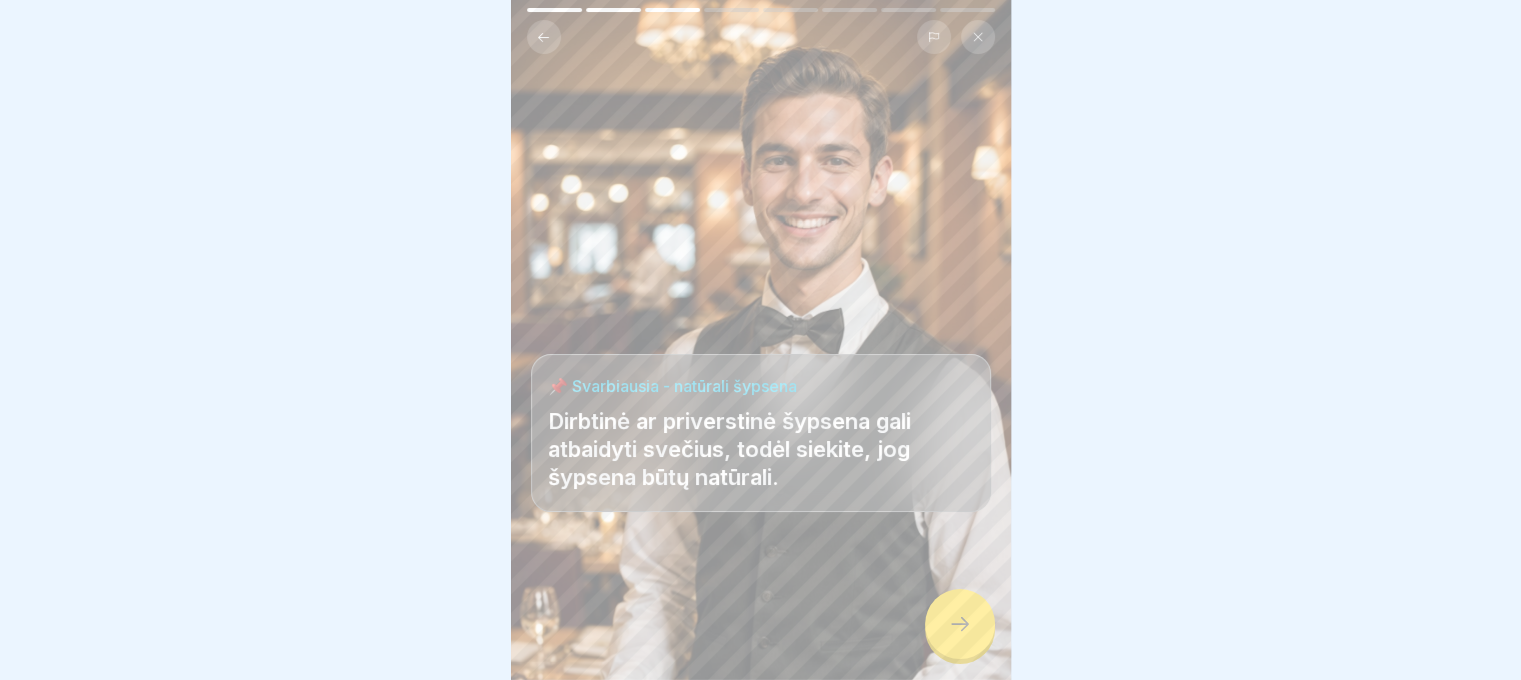click 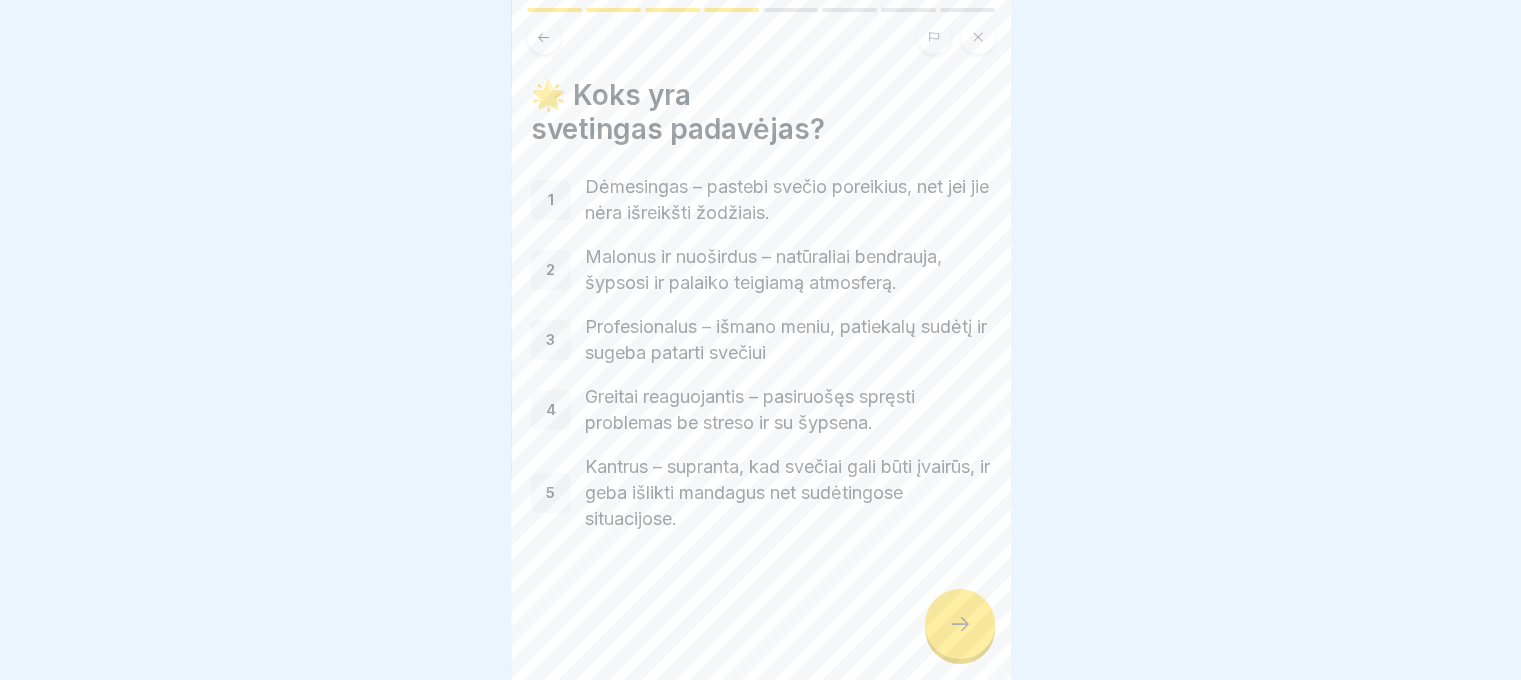 click 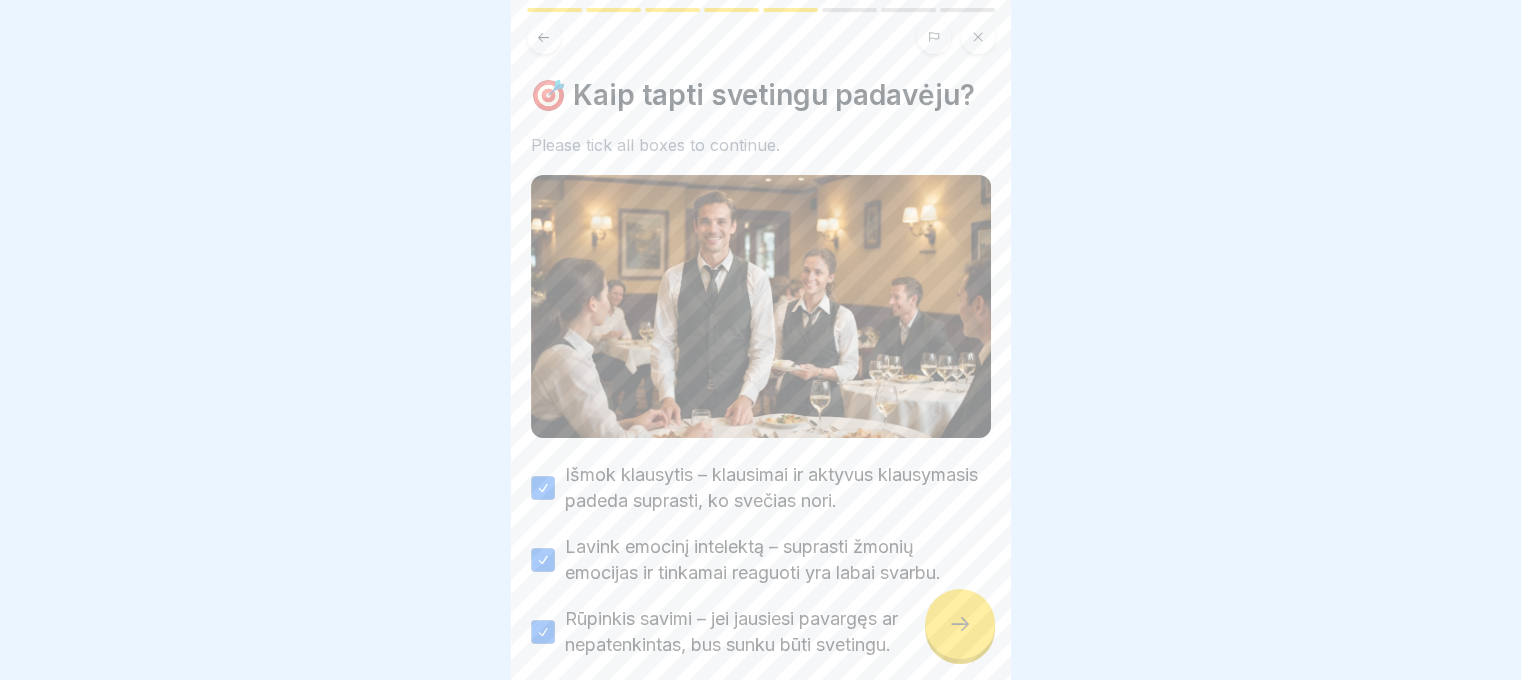 click 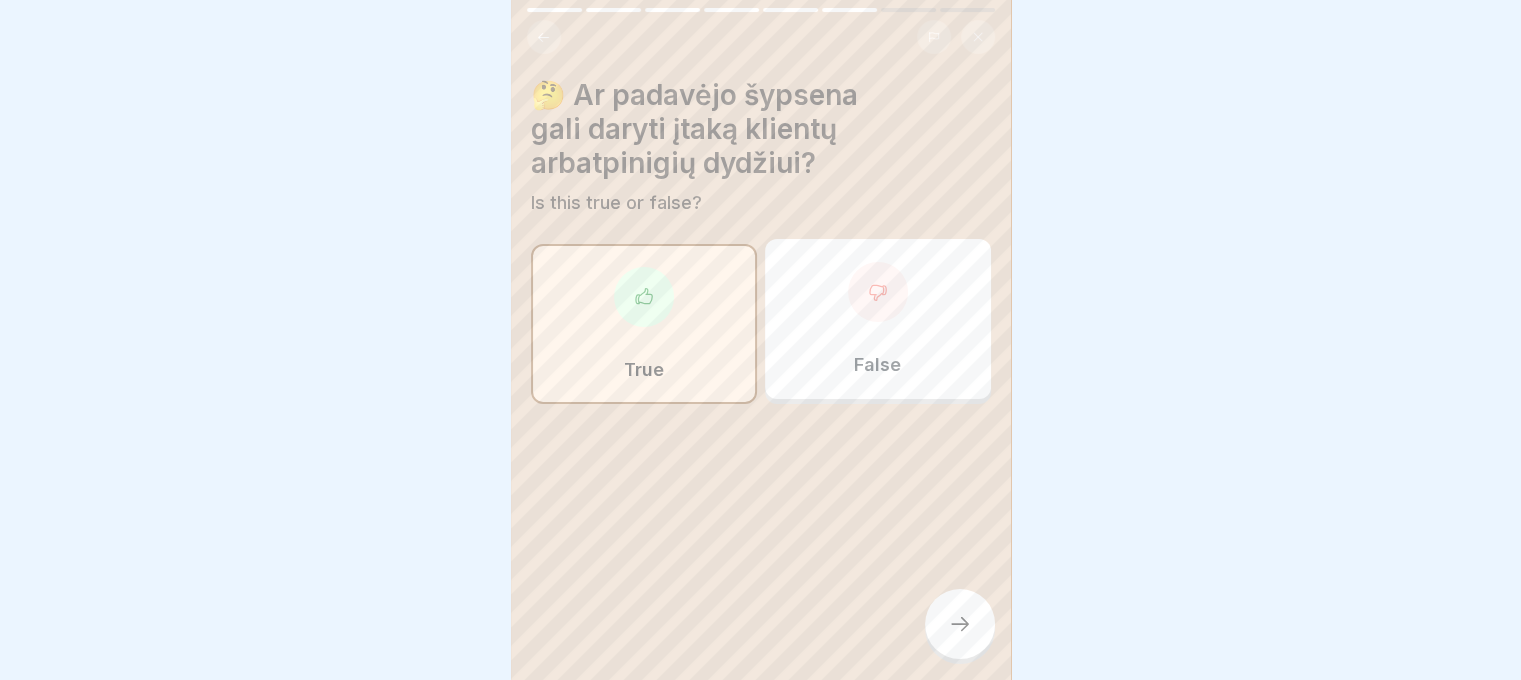 click 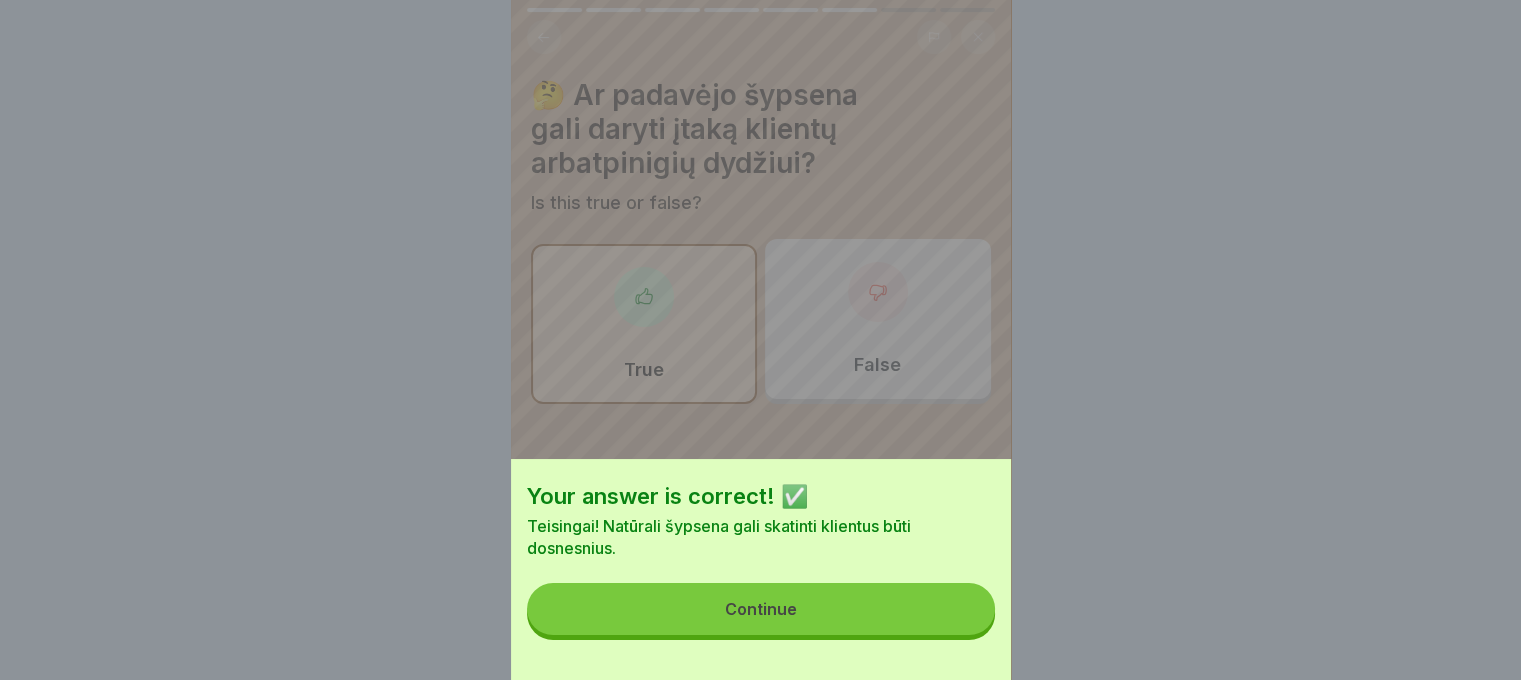 click on "Continue" at bounding box center (761, 609) 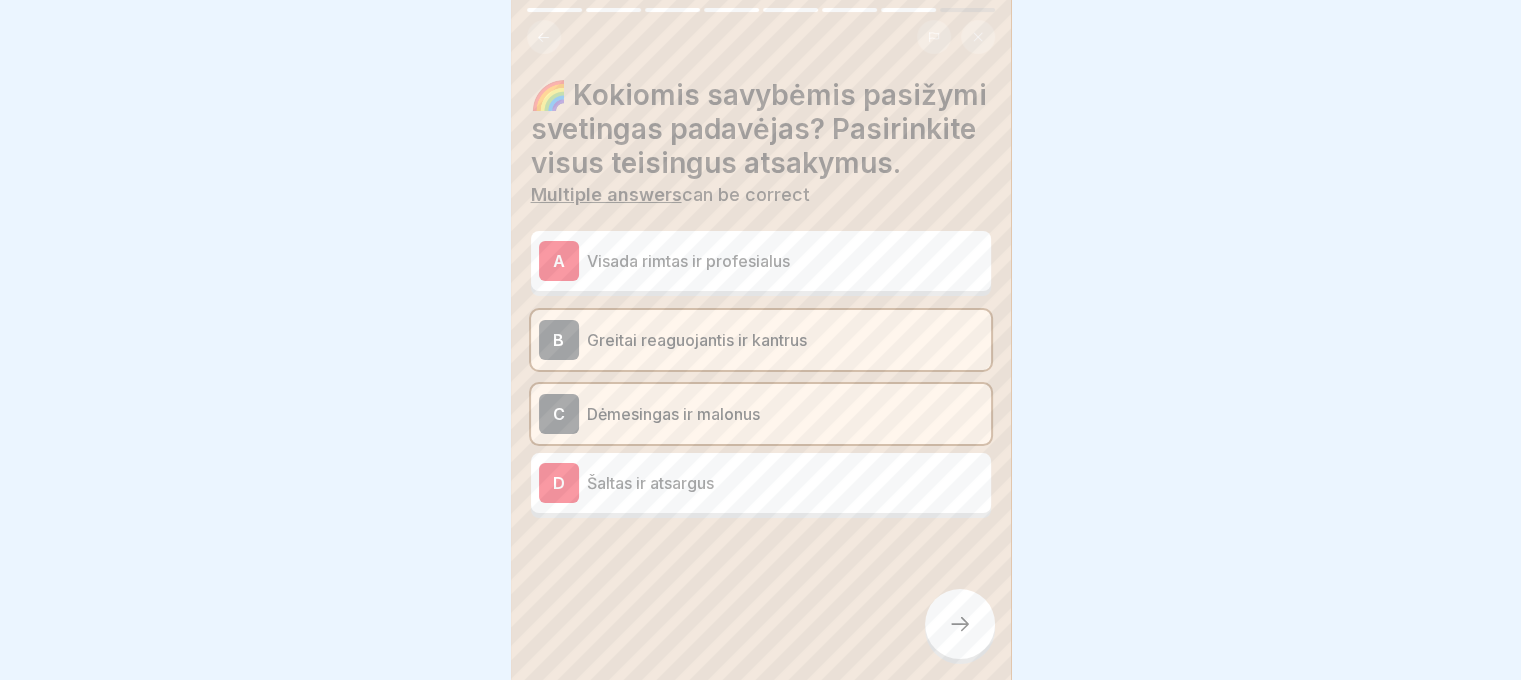 click 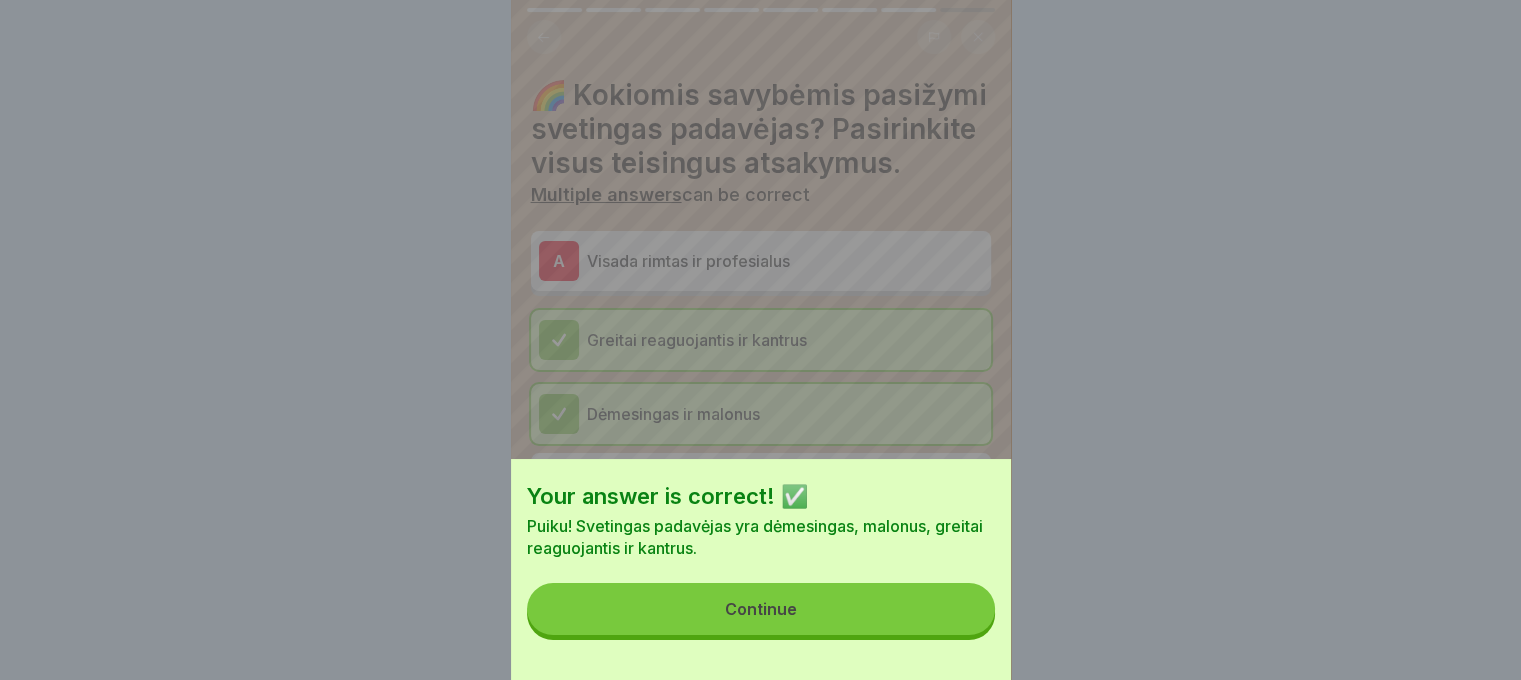 click on "Continue" at bounding box center [761, 609] 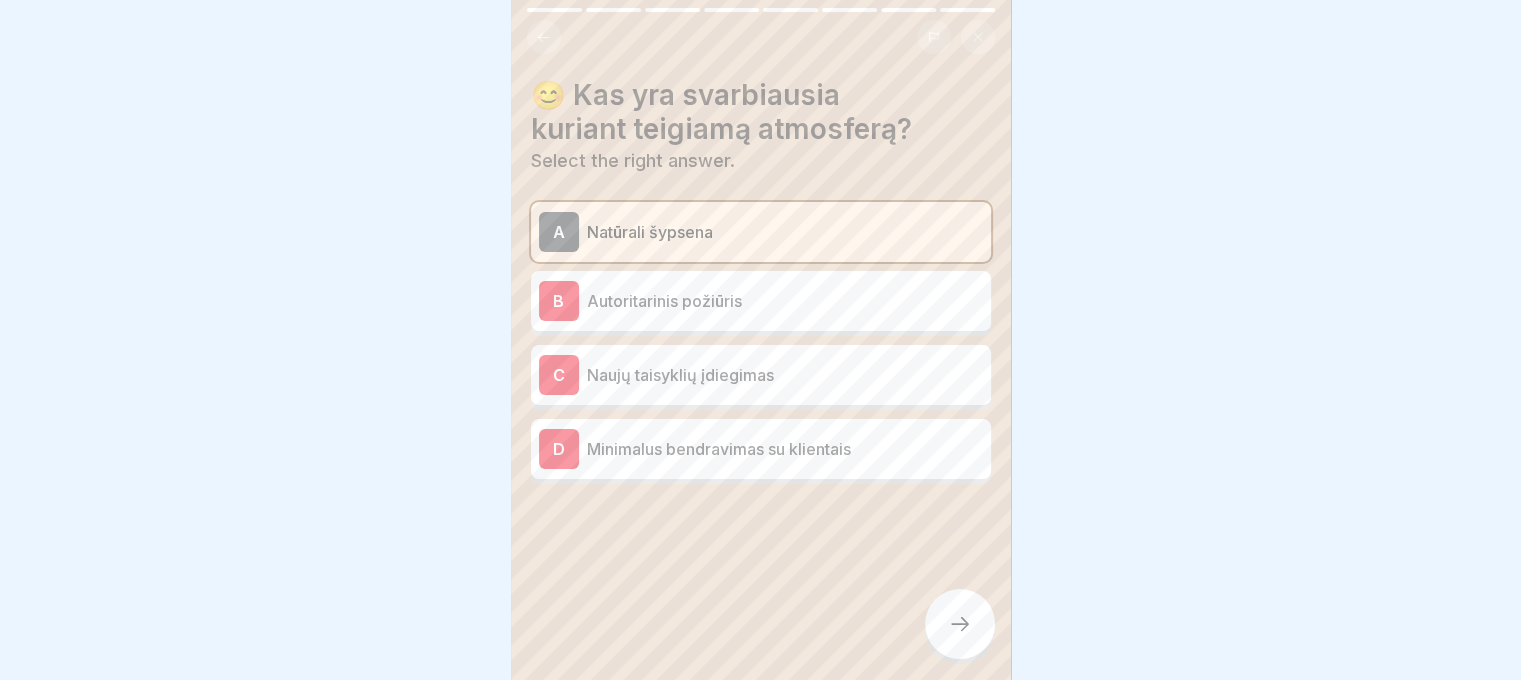 click 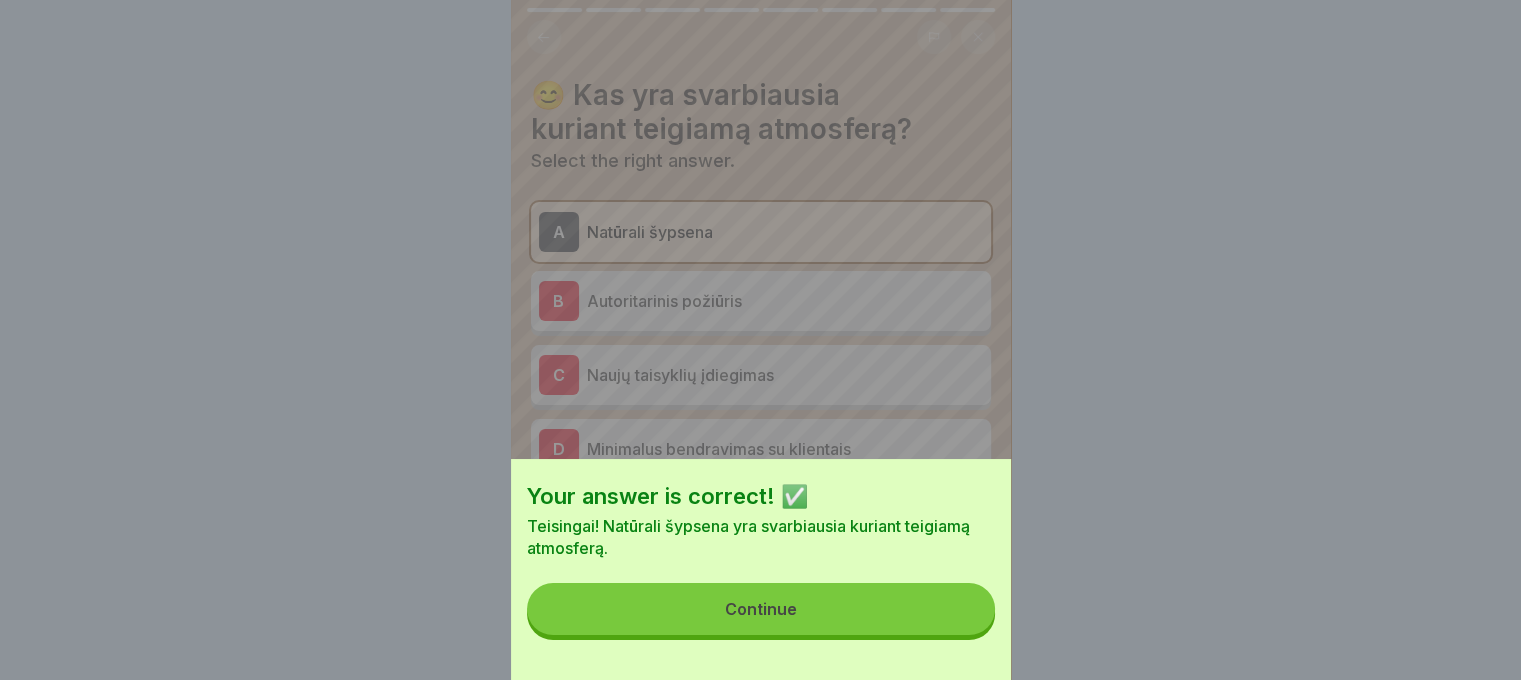 click on "Continue" at bounding box center (761, 609) 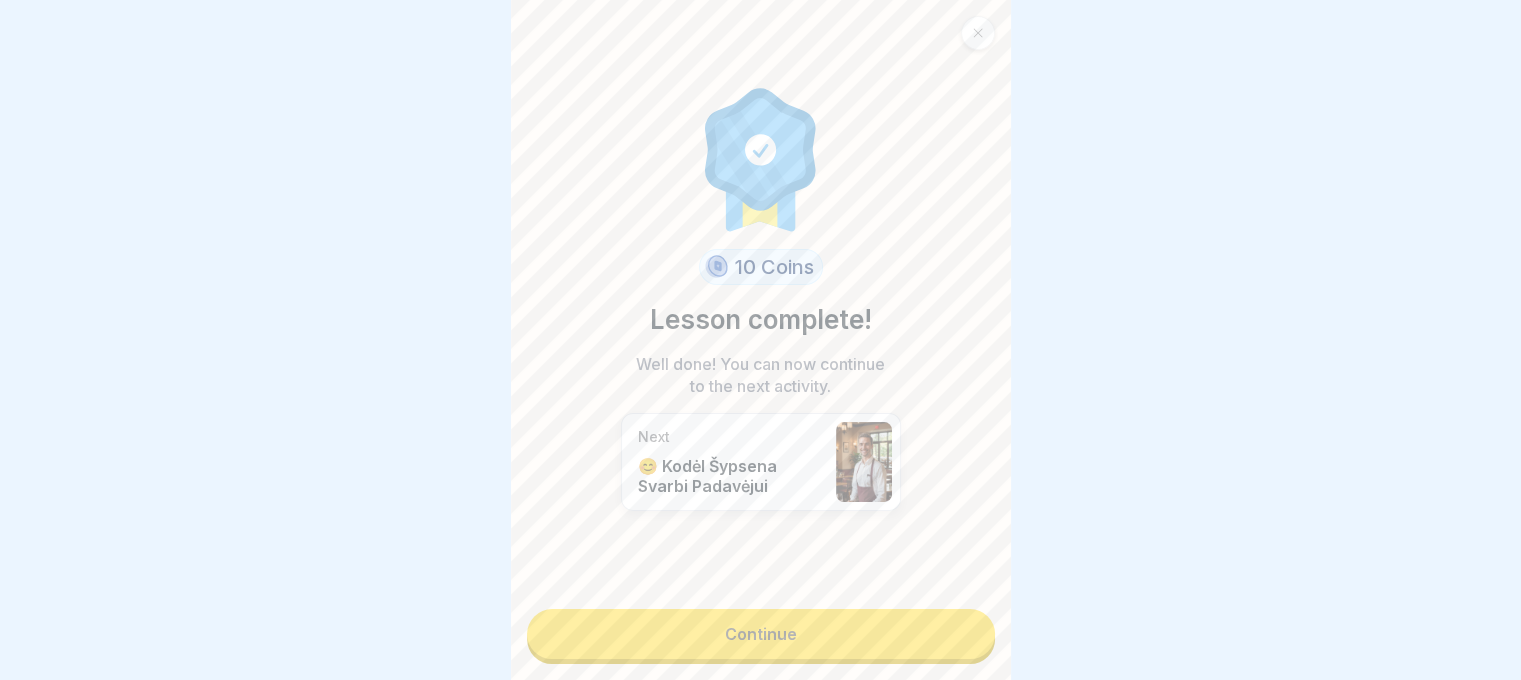 click on "Continue" at bounding box center [761, 634] 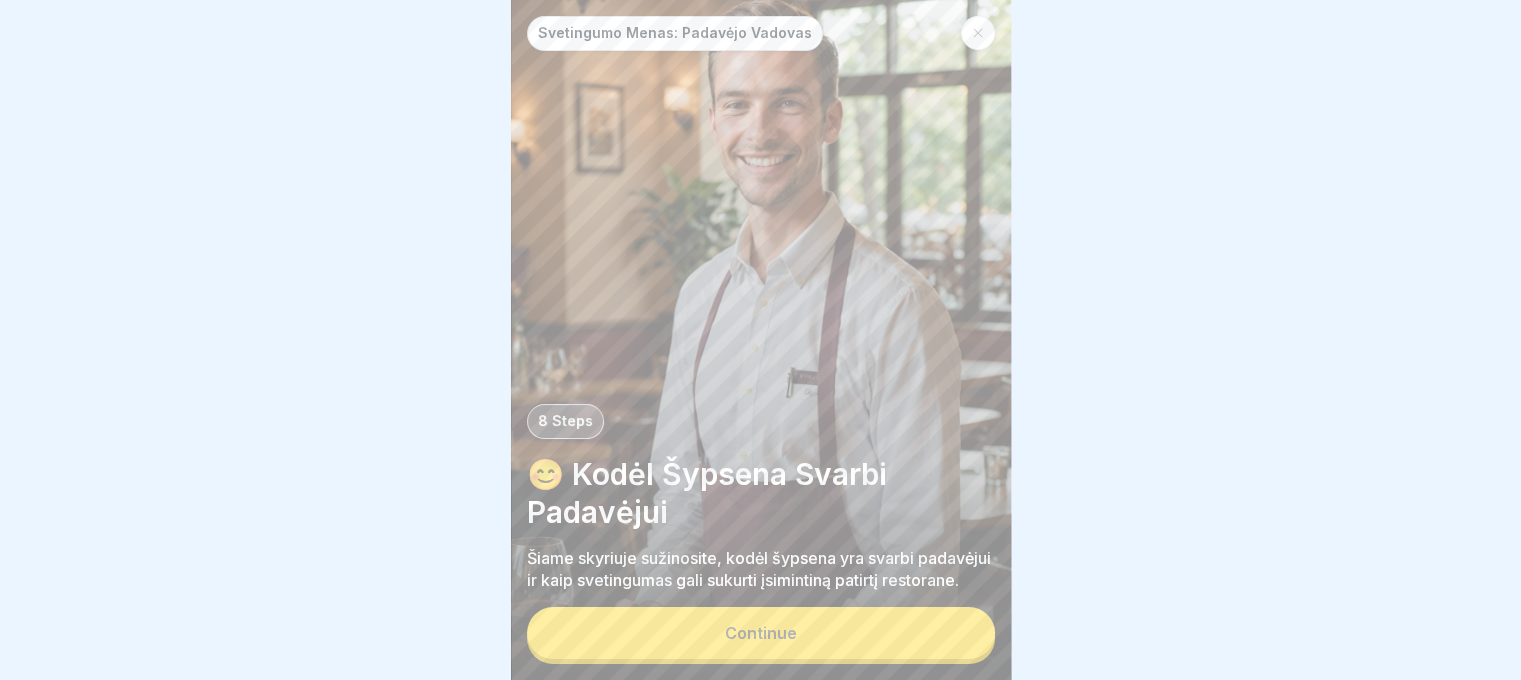 click on "Continue" at bounding box center (761, 633) 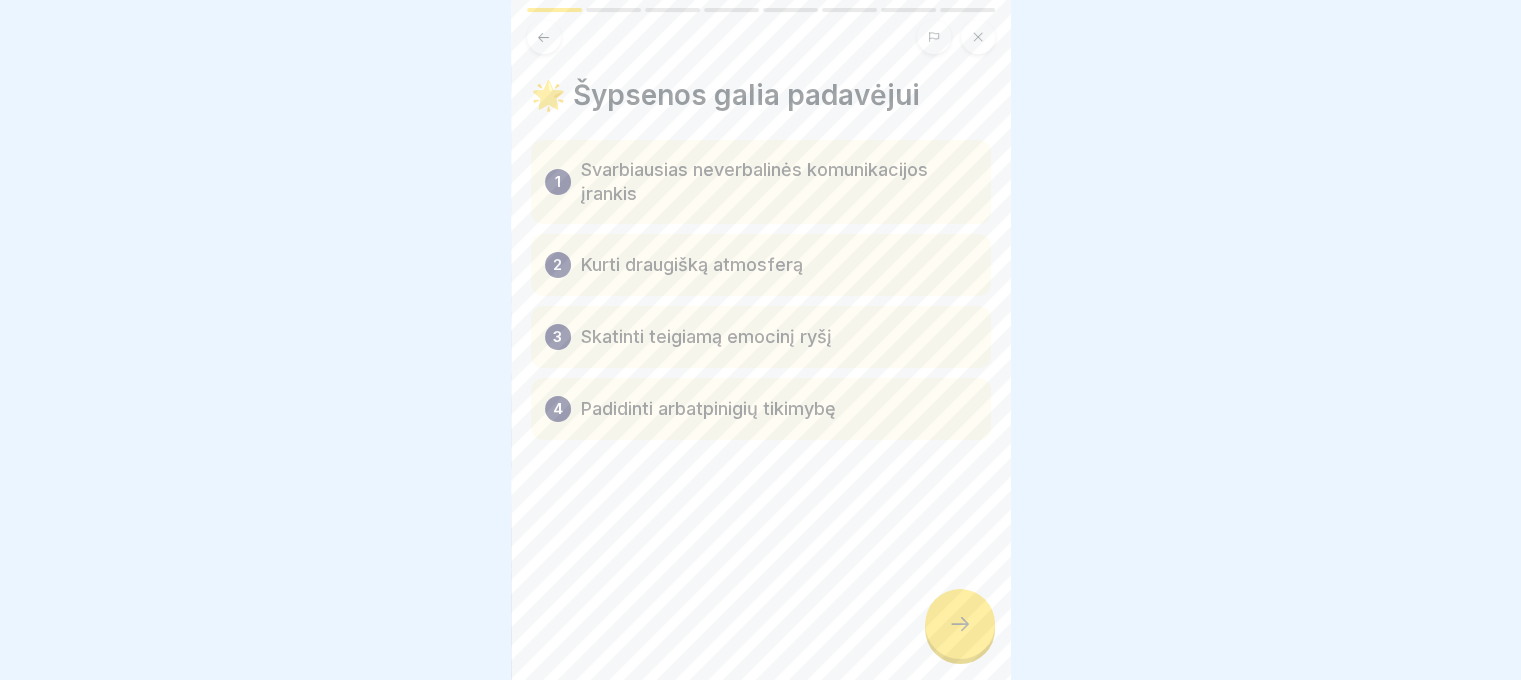click 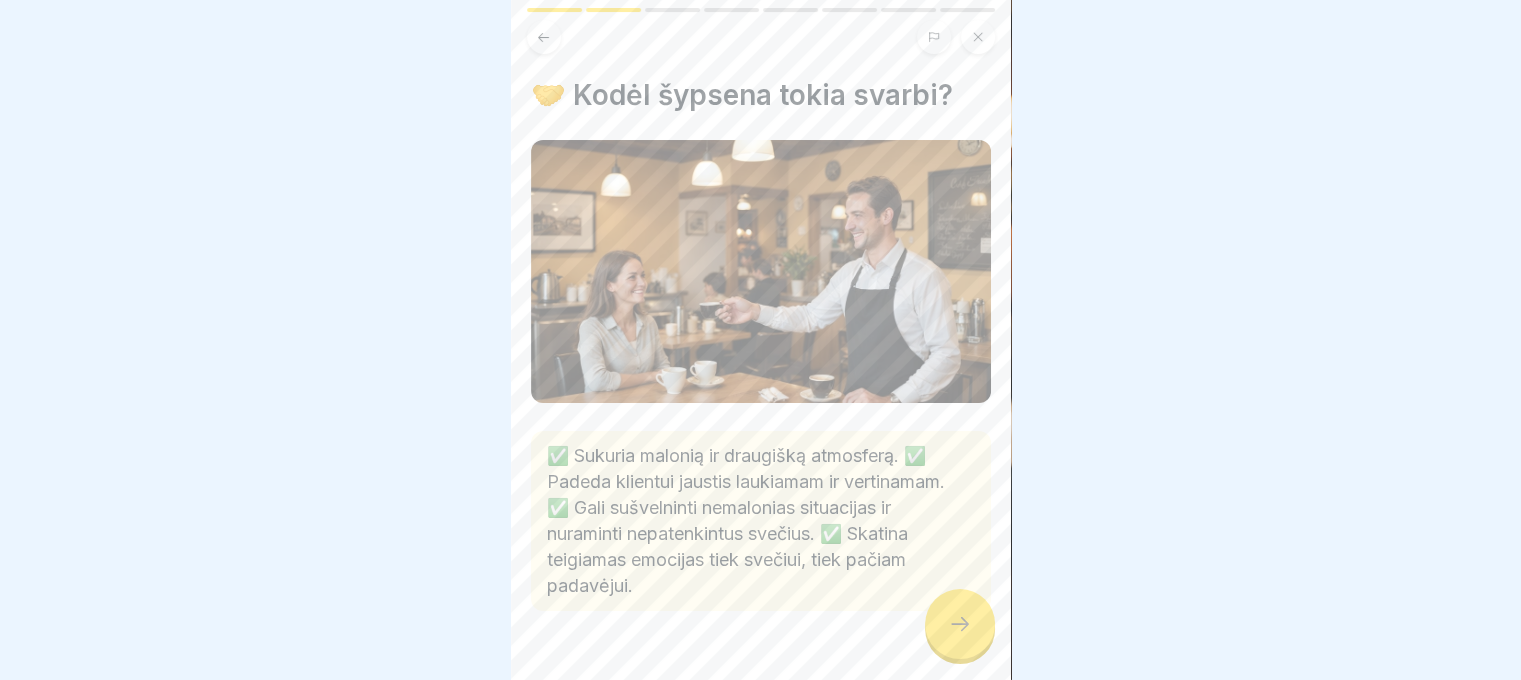 click 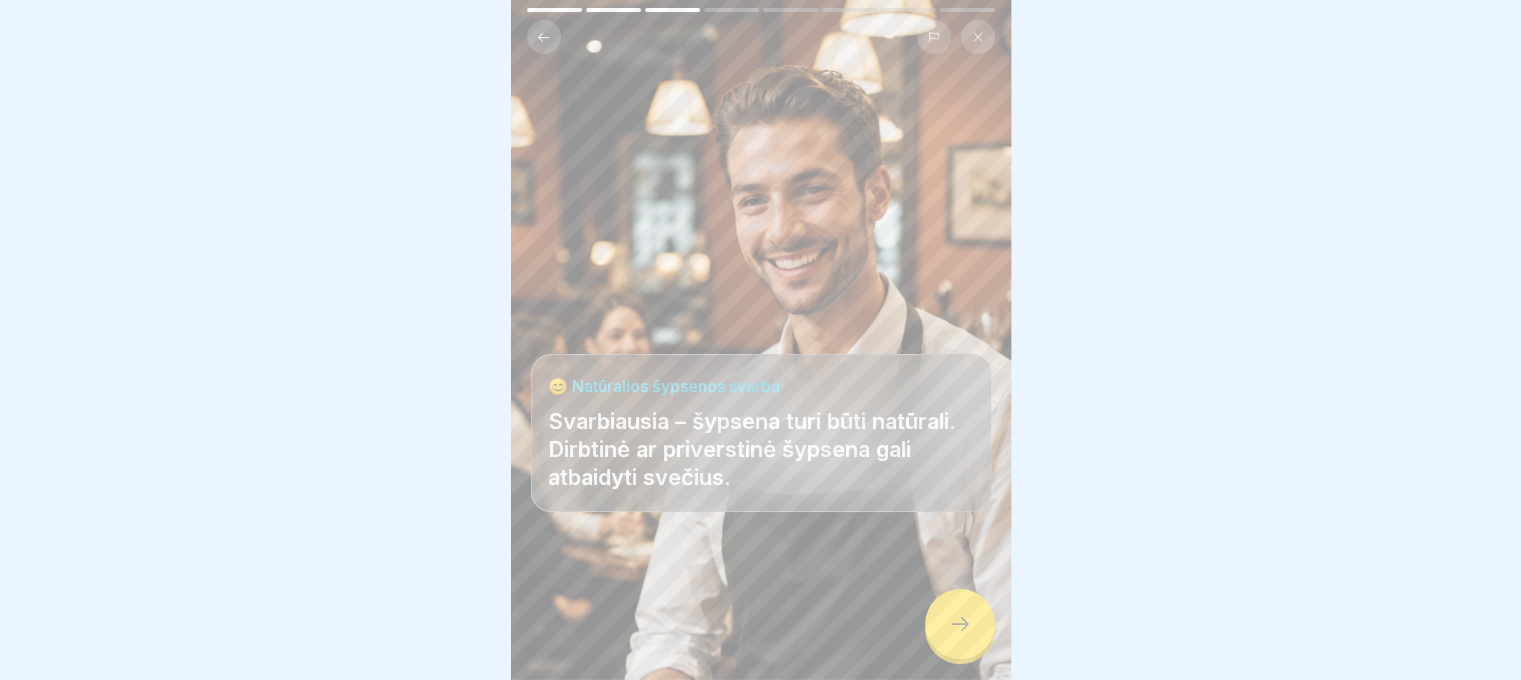 click 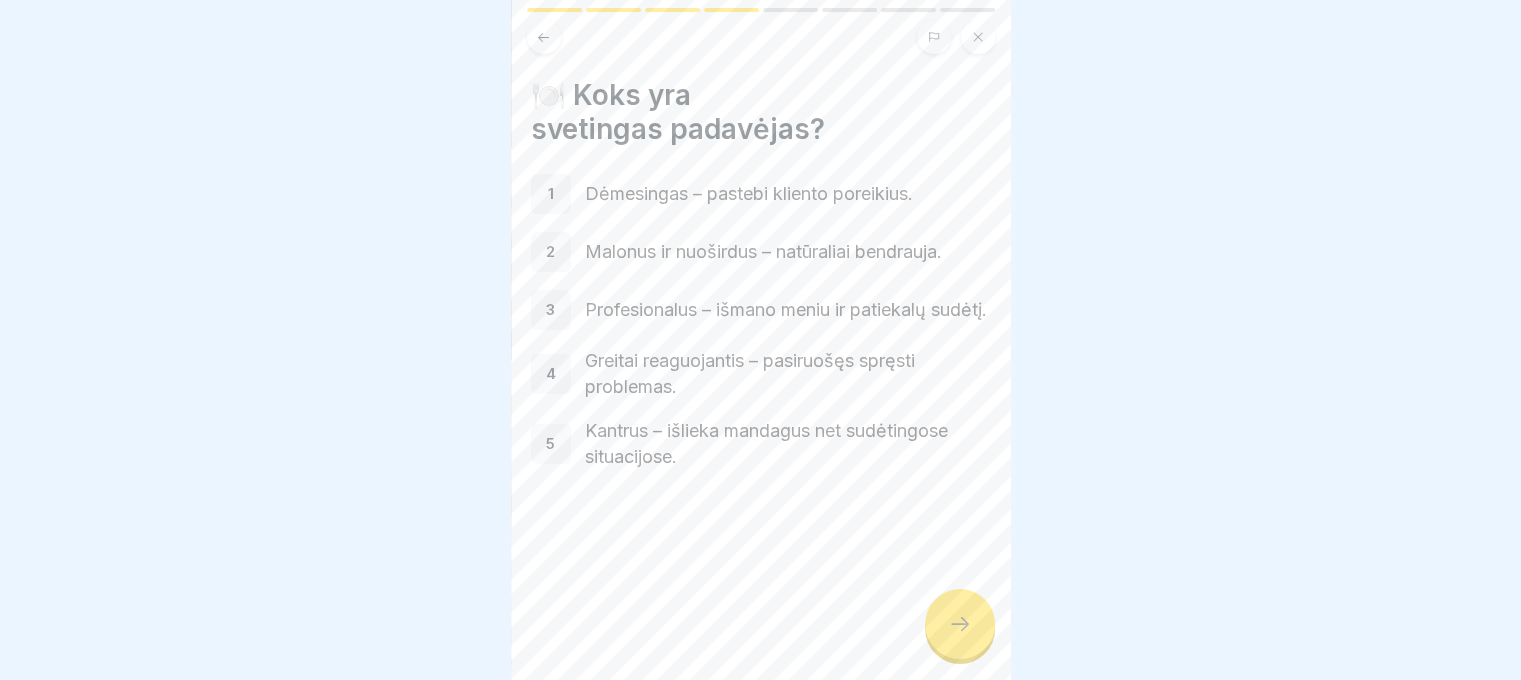 click 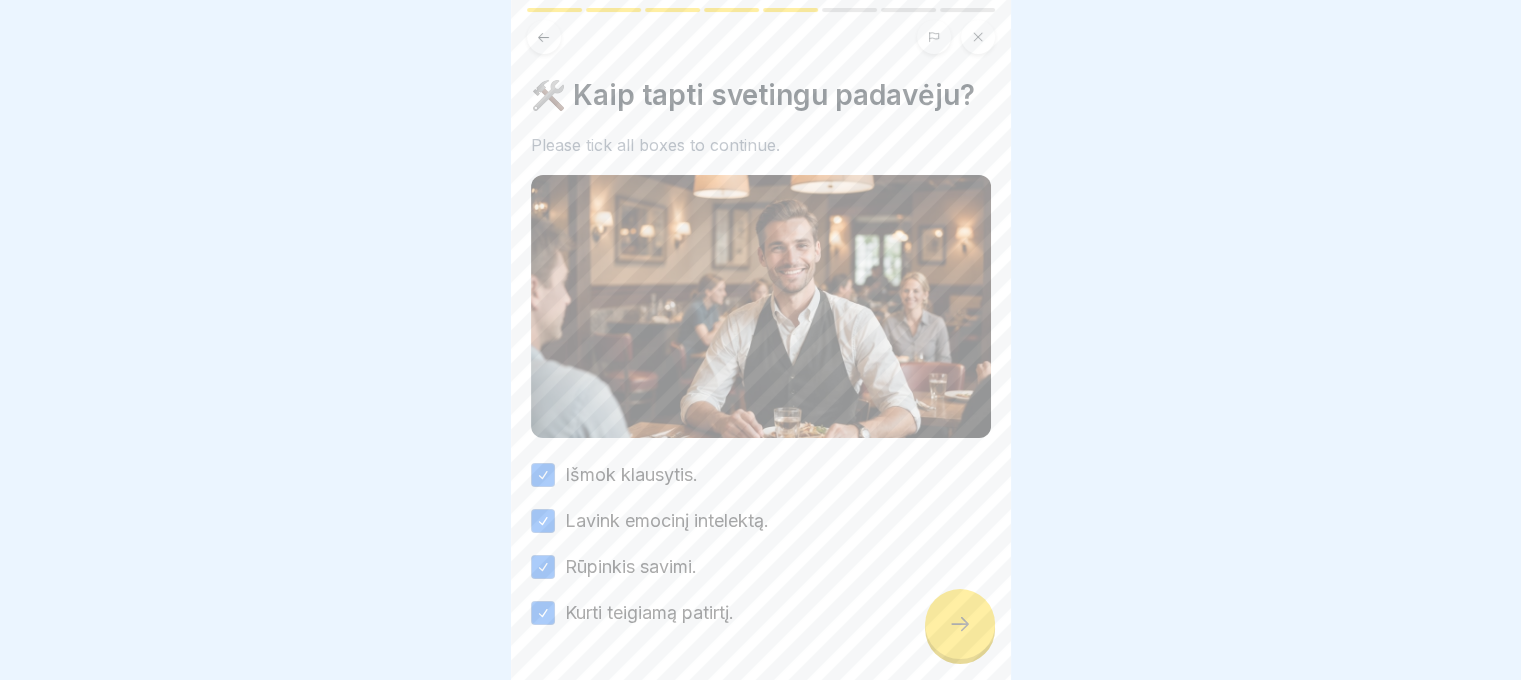 click 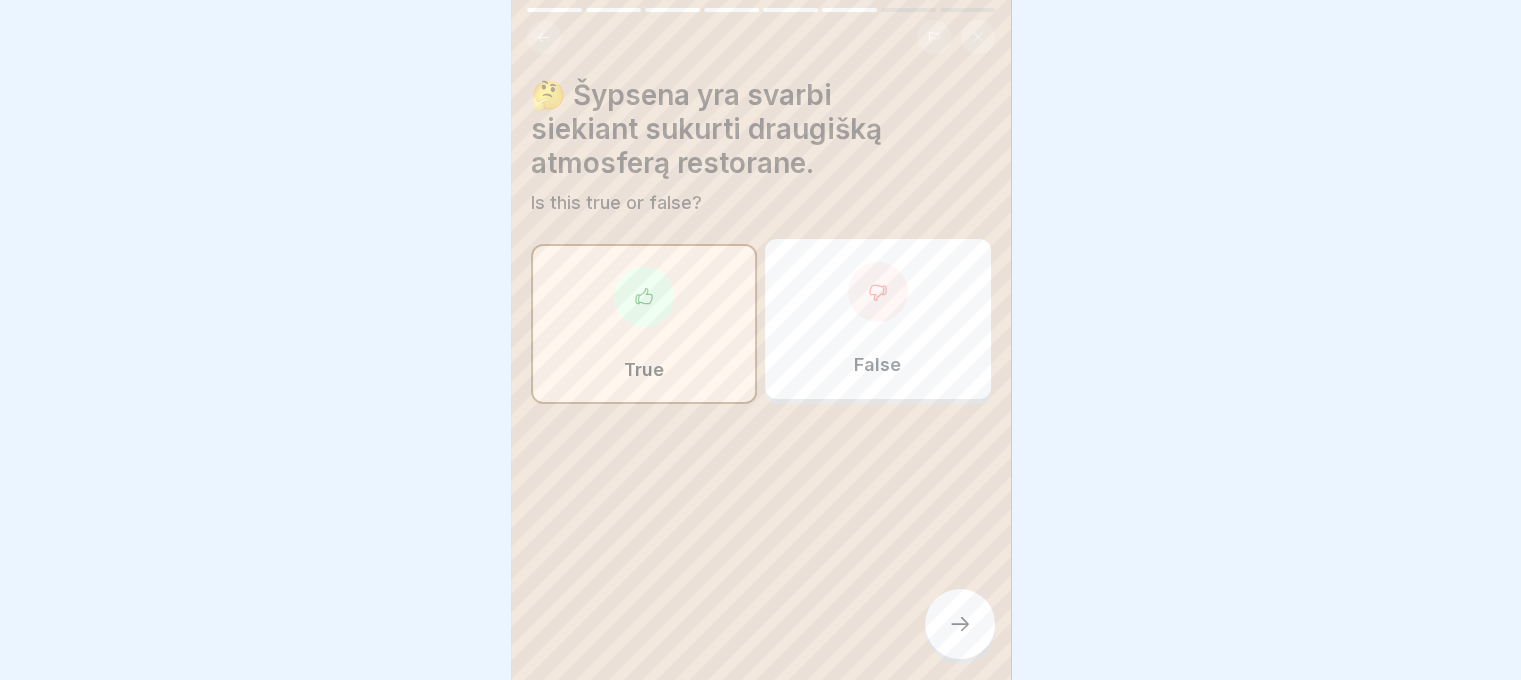 click 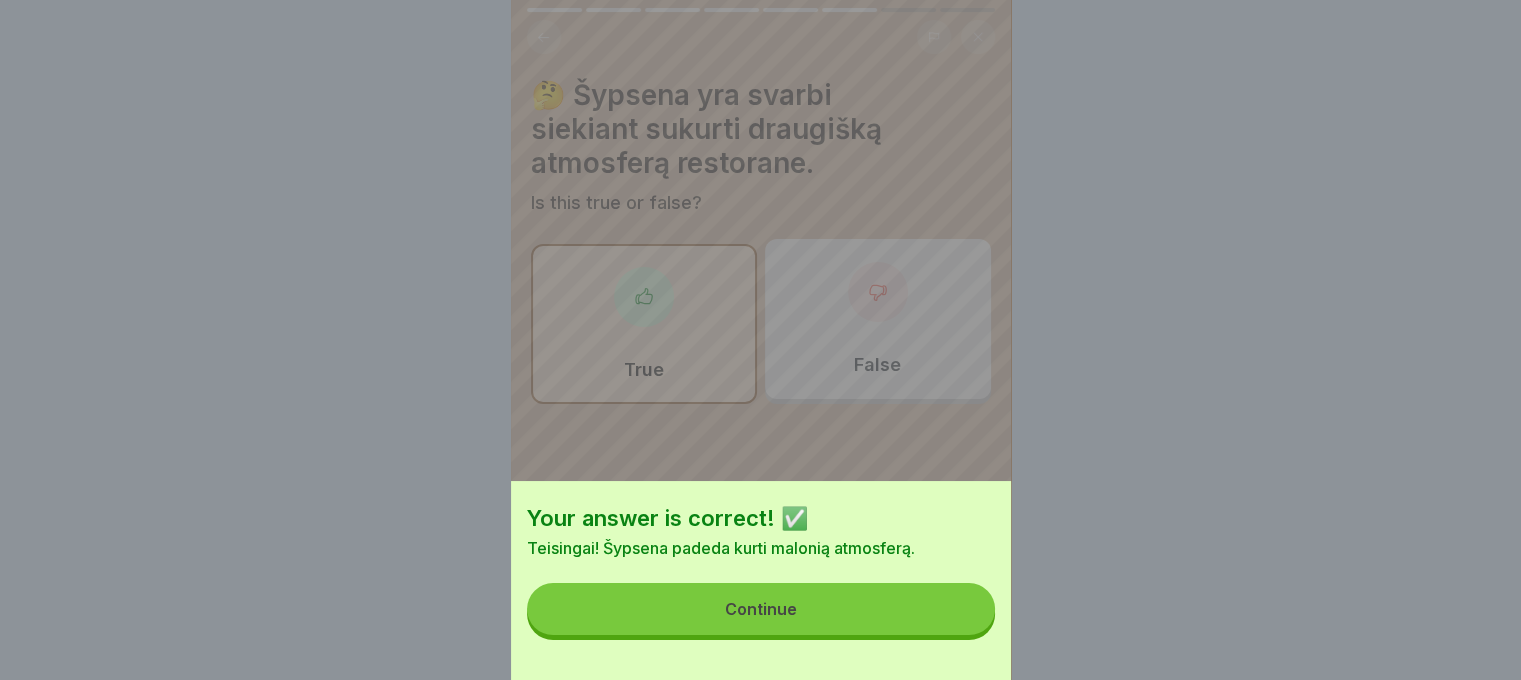 click on "Continue" at bounding box center [761, 609] 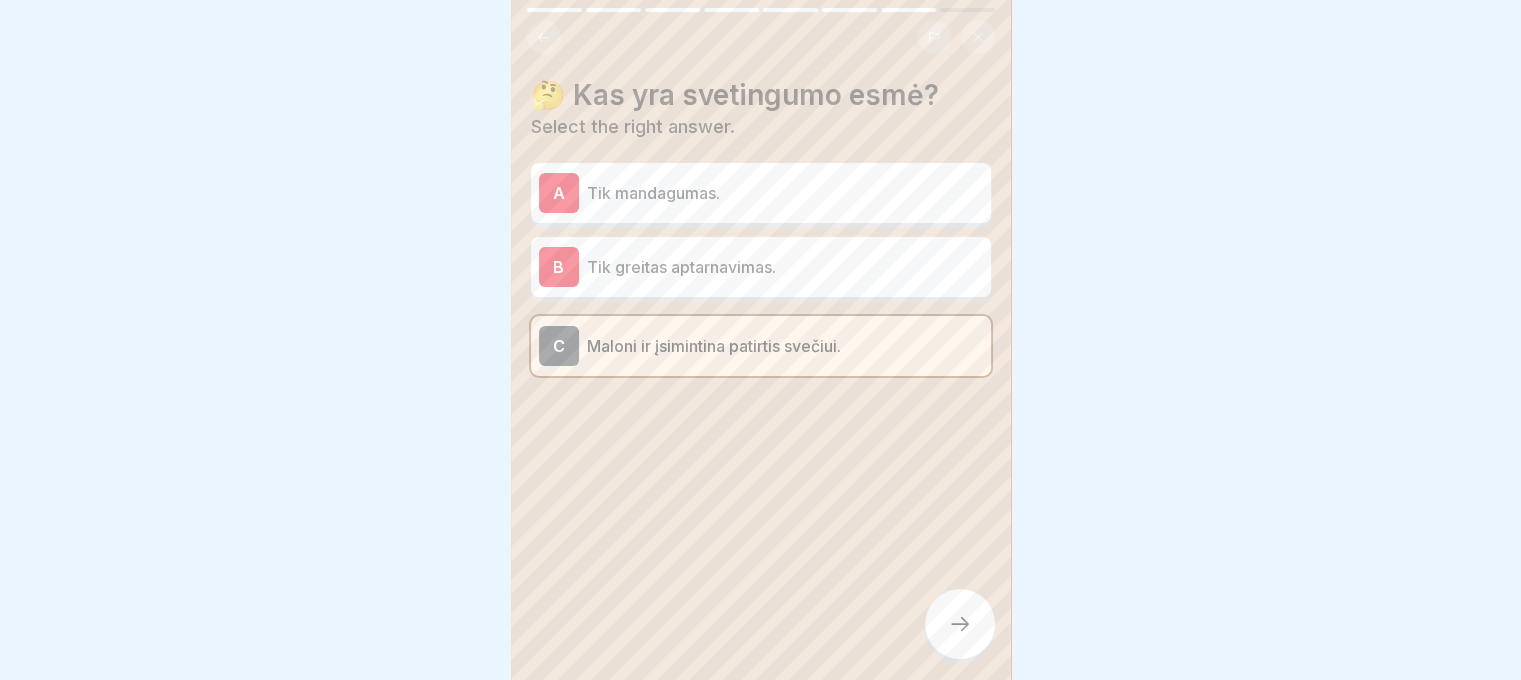 click 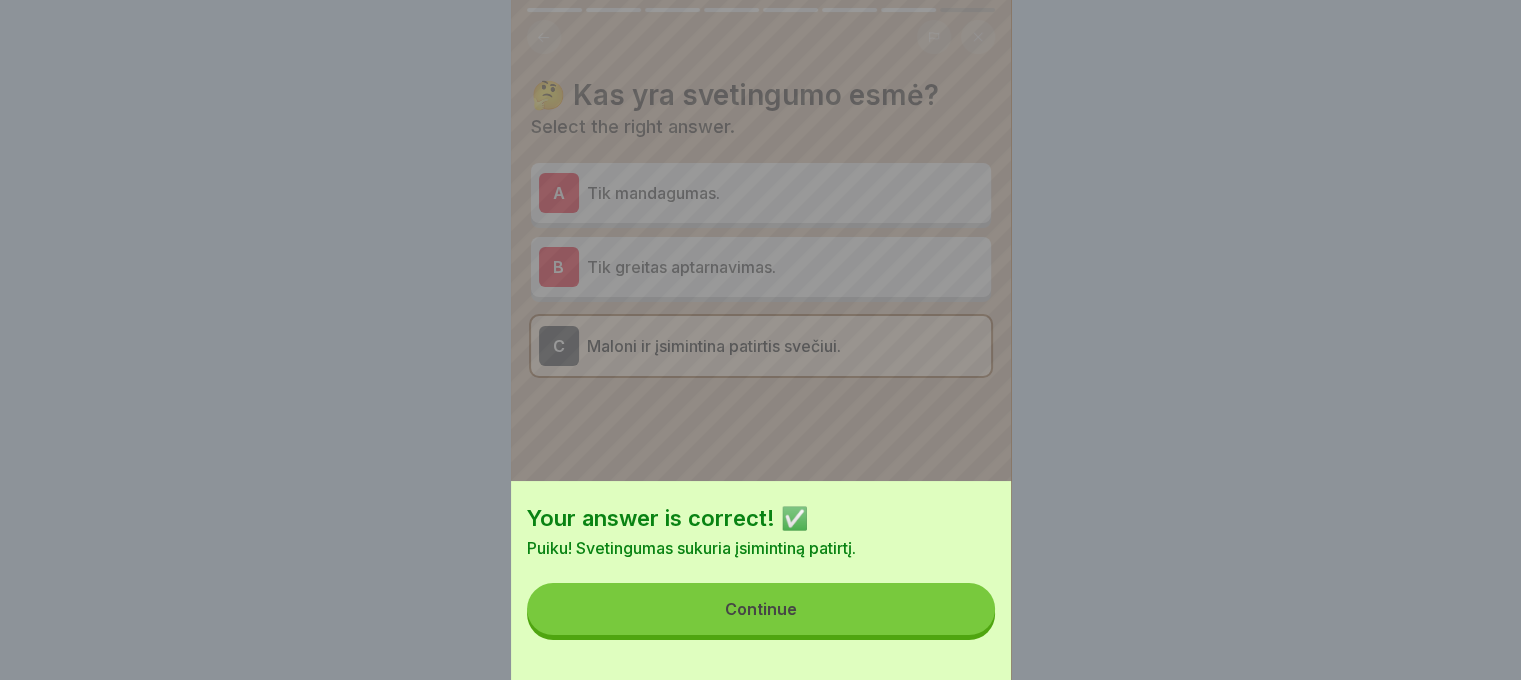 click on "Continue" at bounding box center (761, 609) 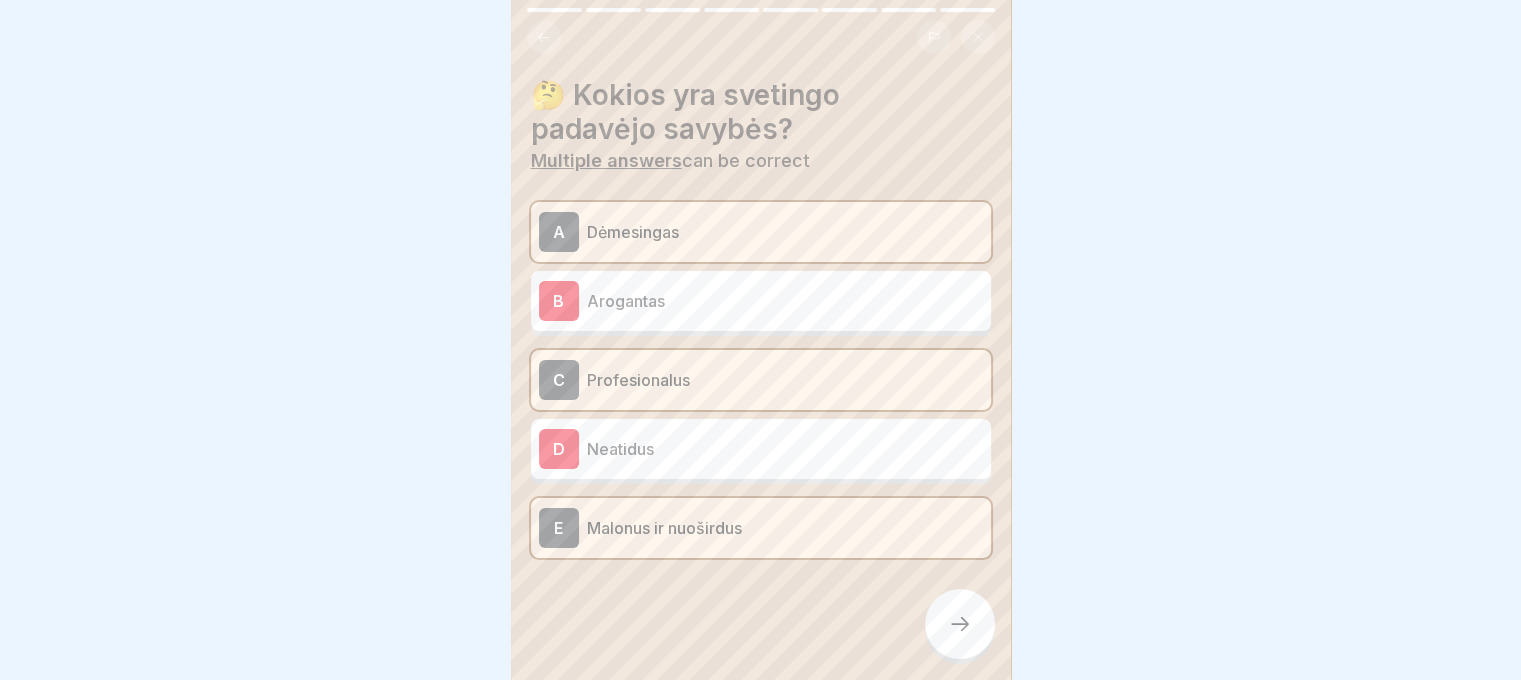 click 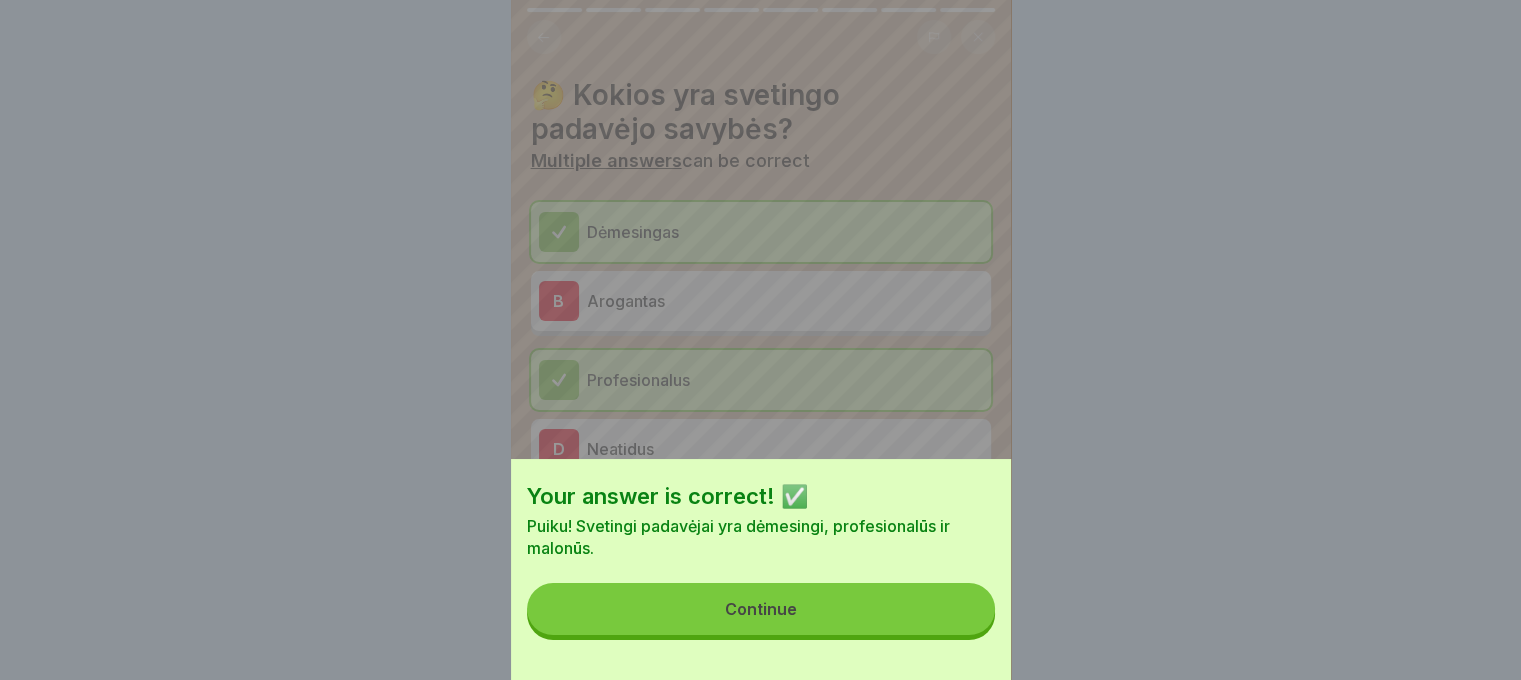 click on "Continue" at bounding box center [761, 609] 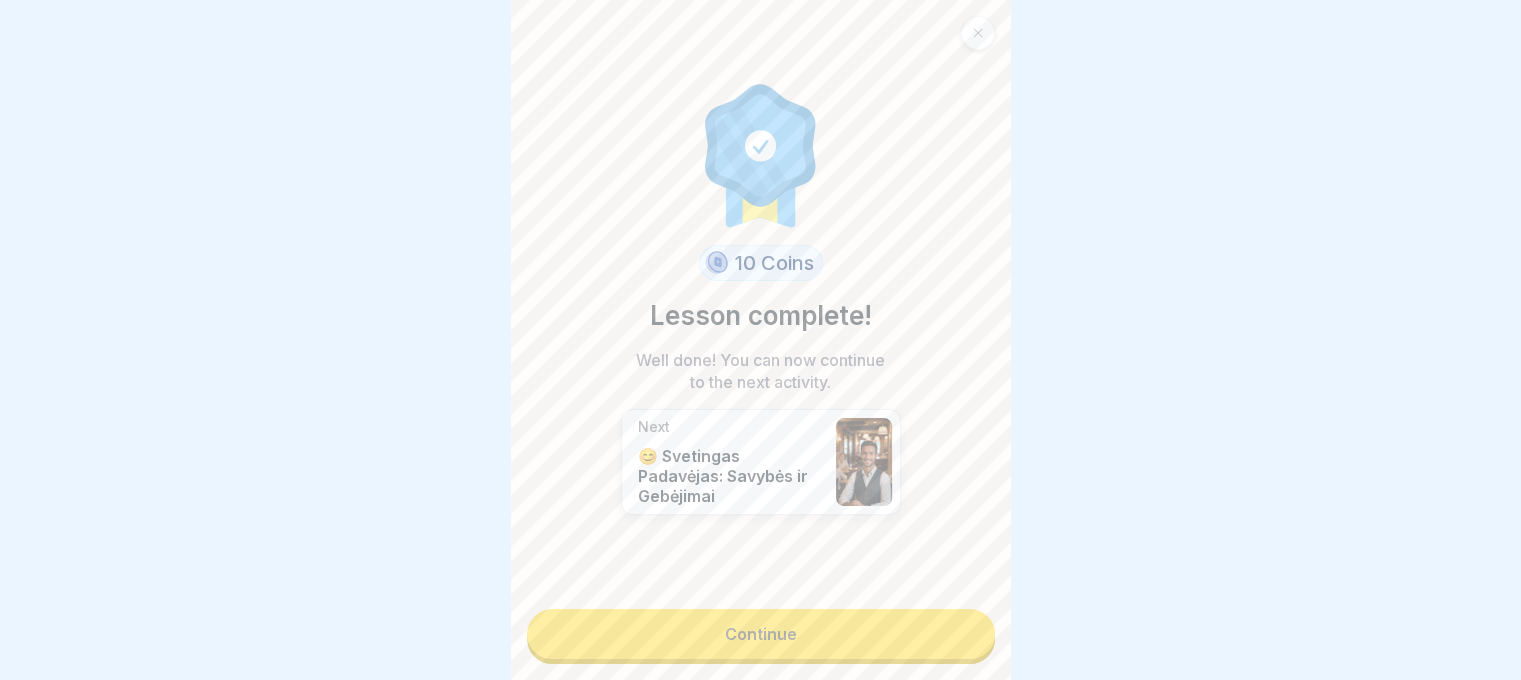 click on "Continue" at bounding box center [761, 634] 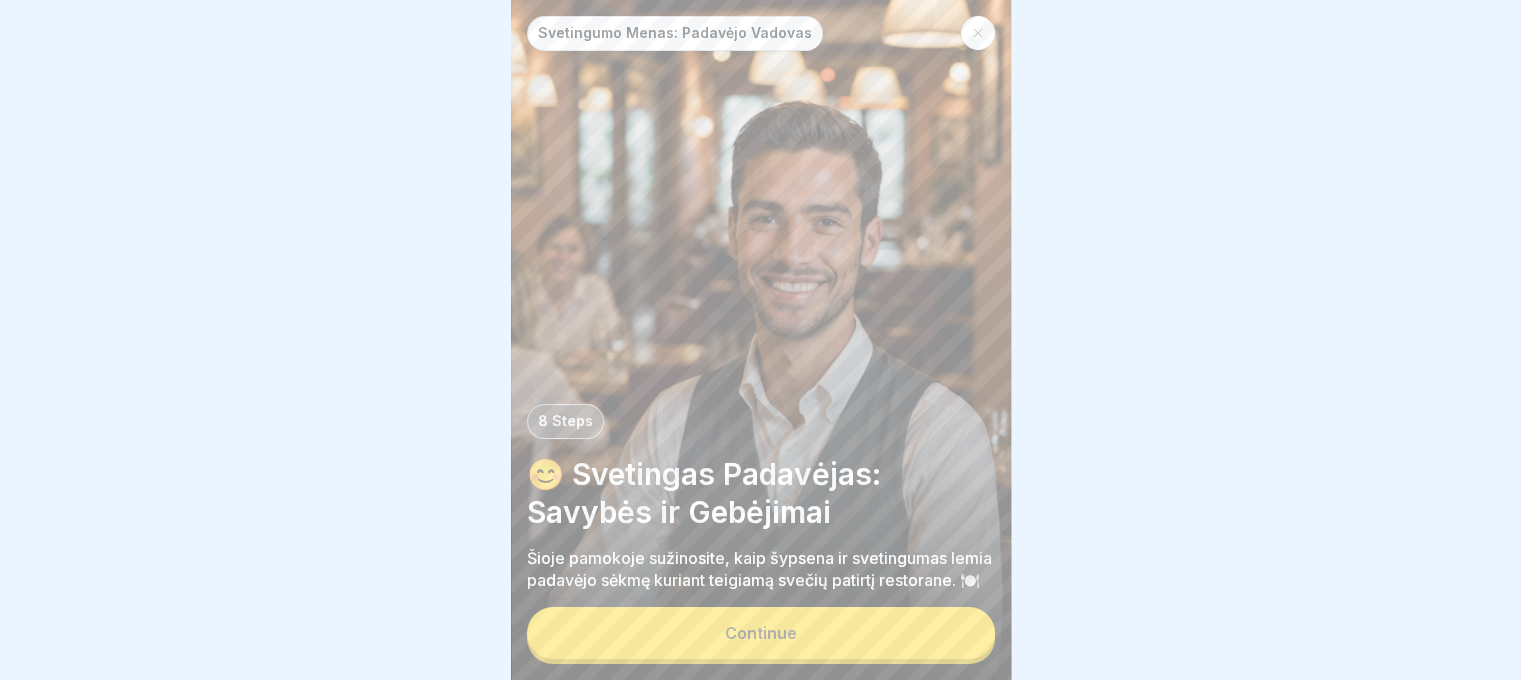 click on "Continue" at bounding box center (761, 633) 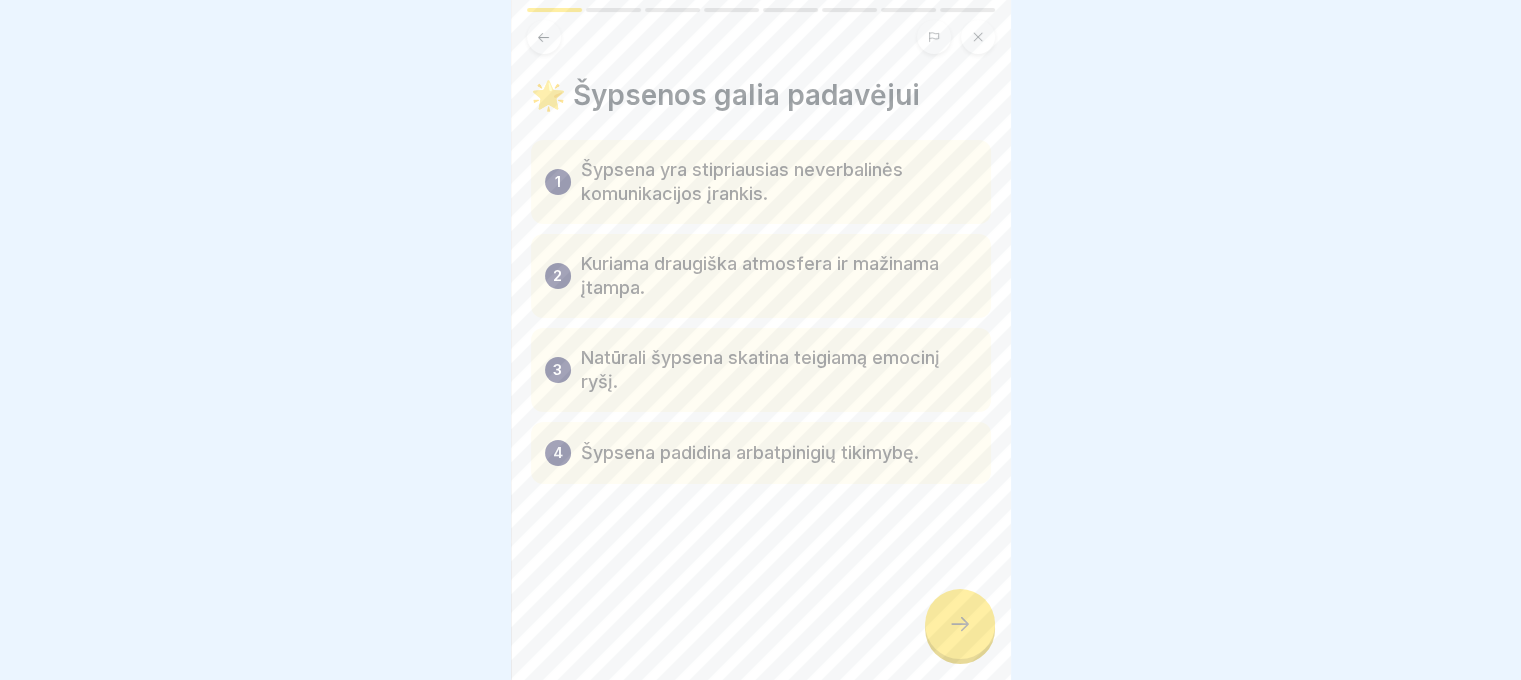 click 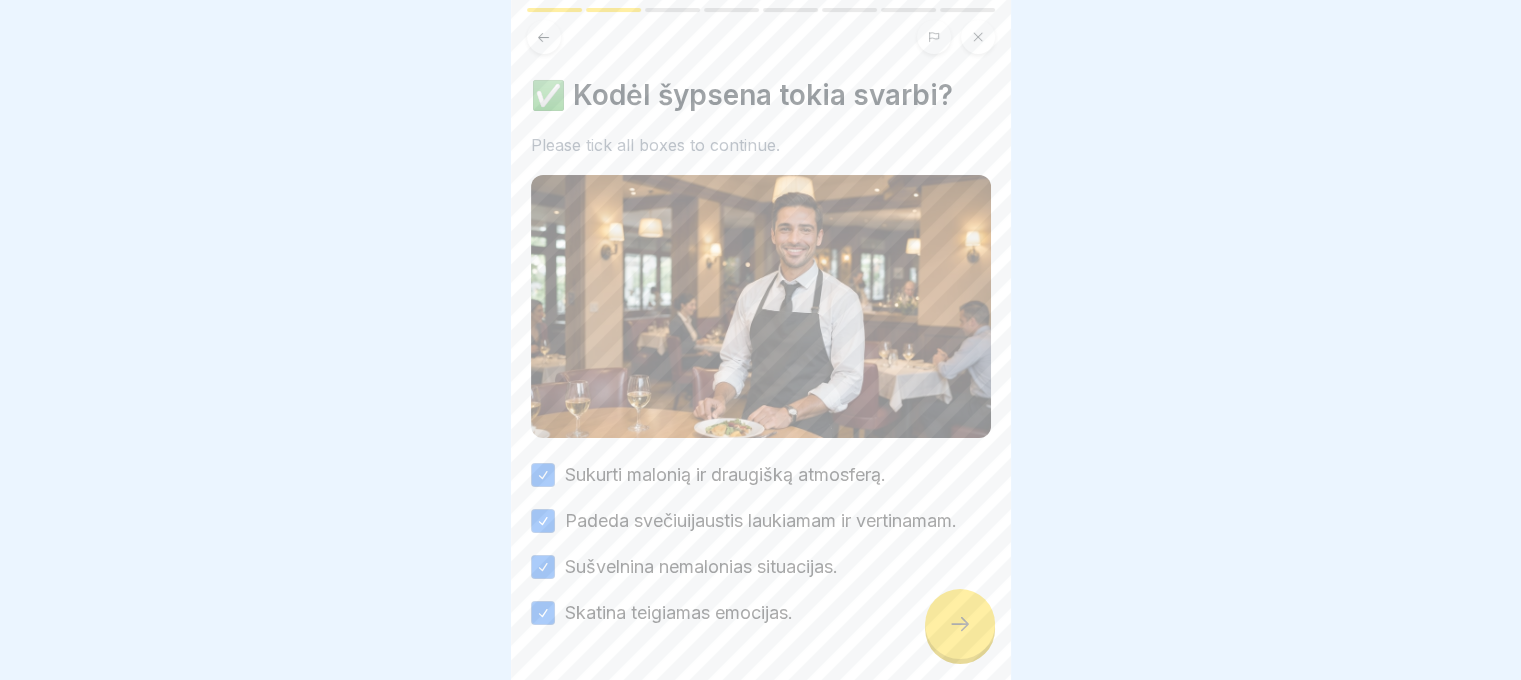 click 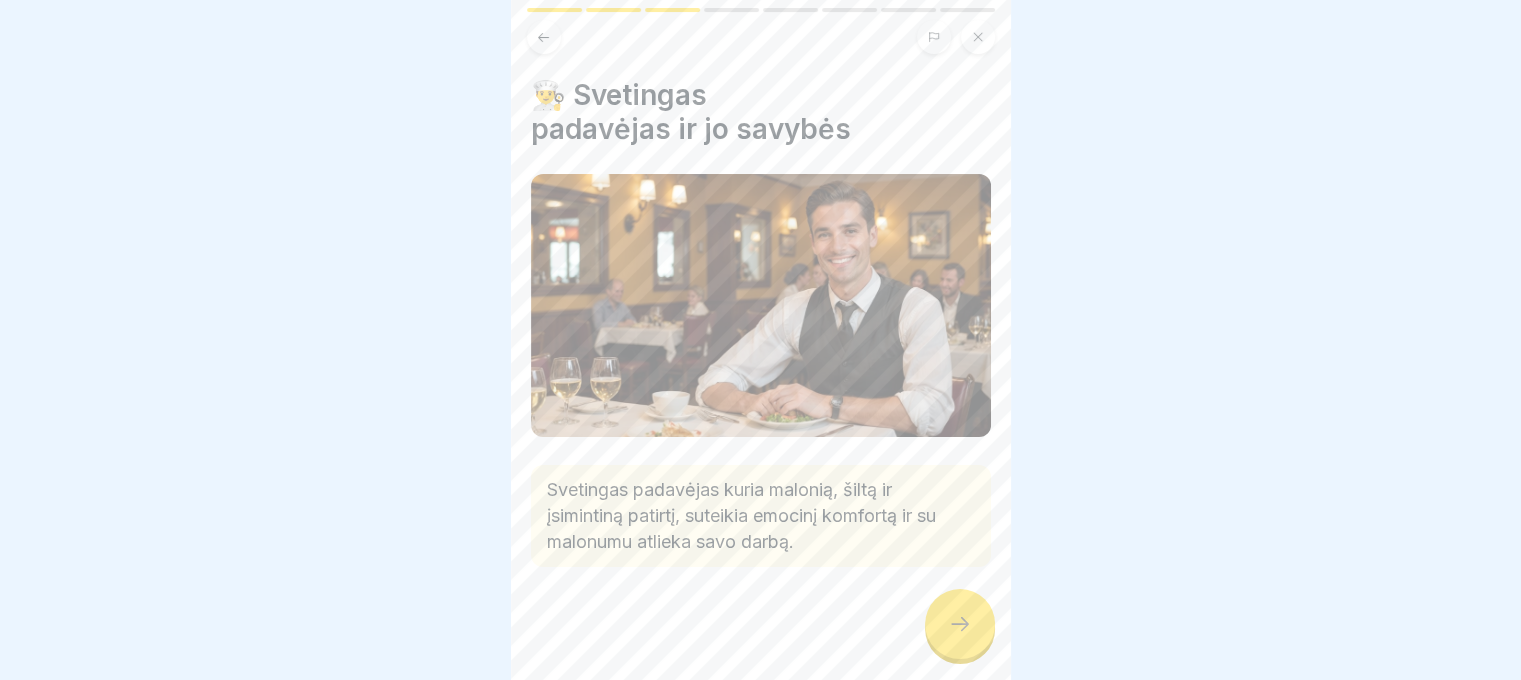 click 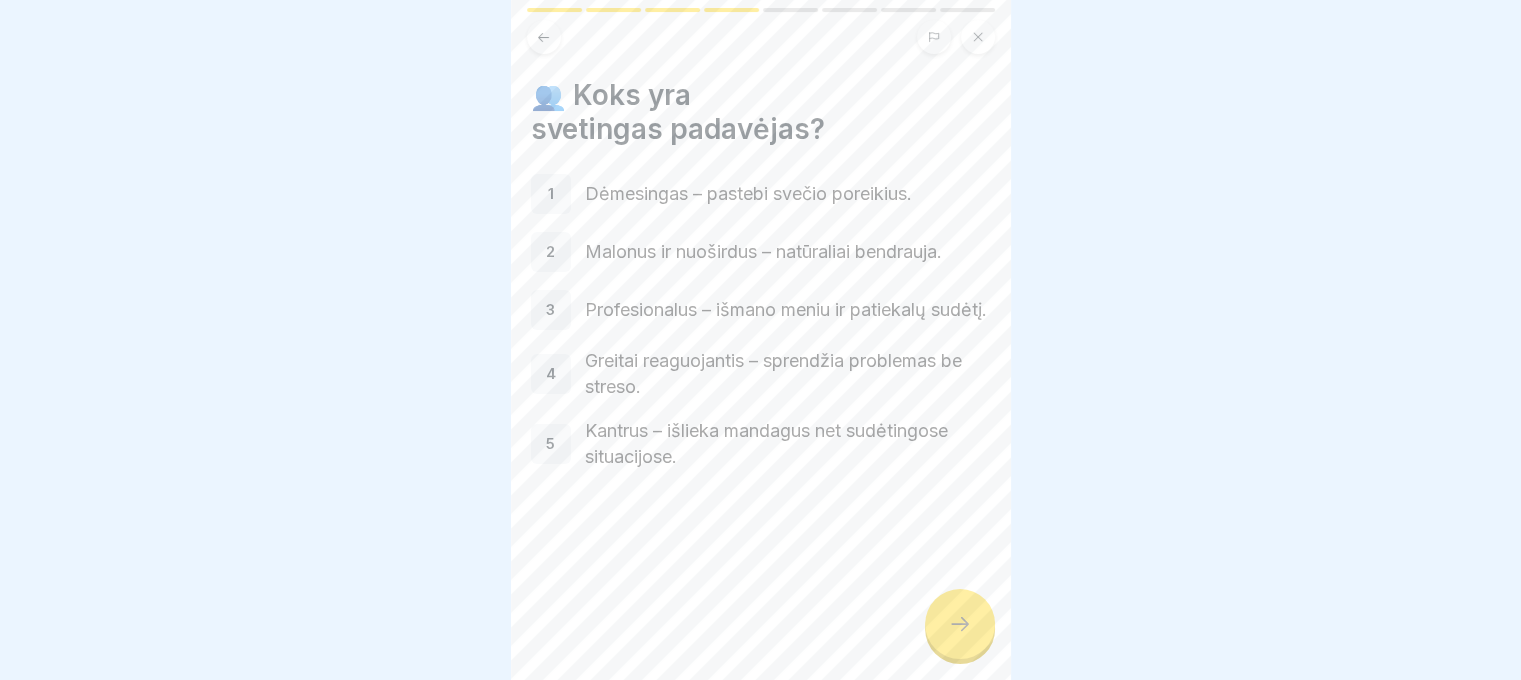 click 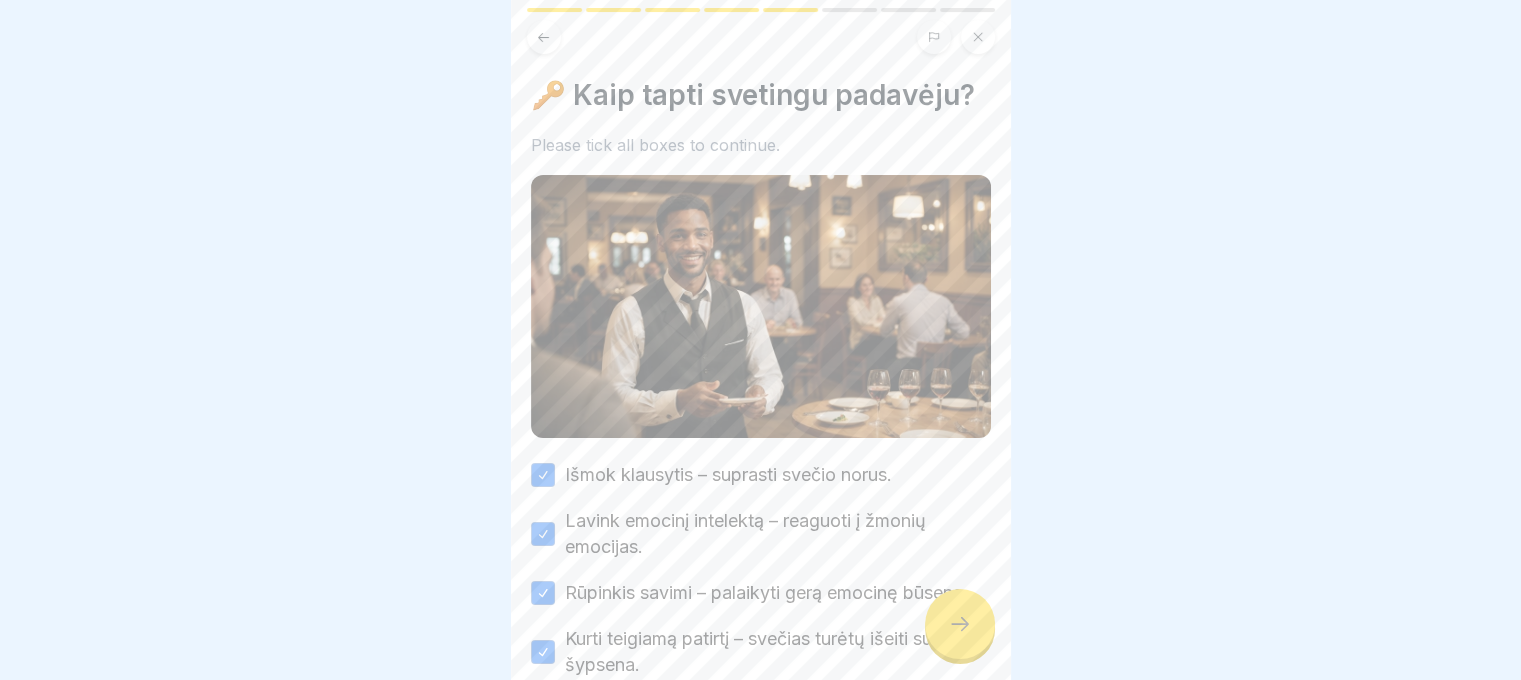 click 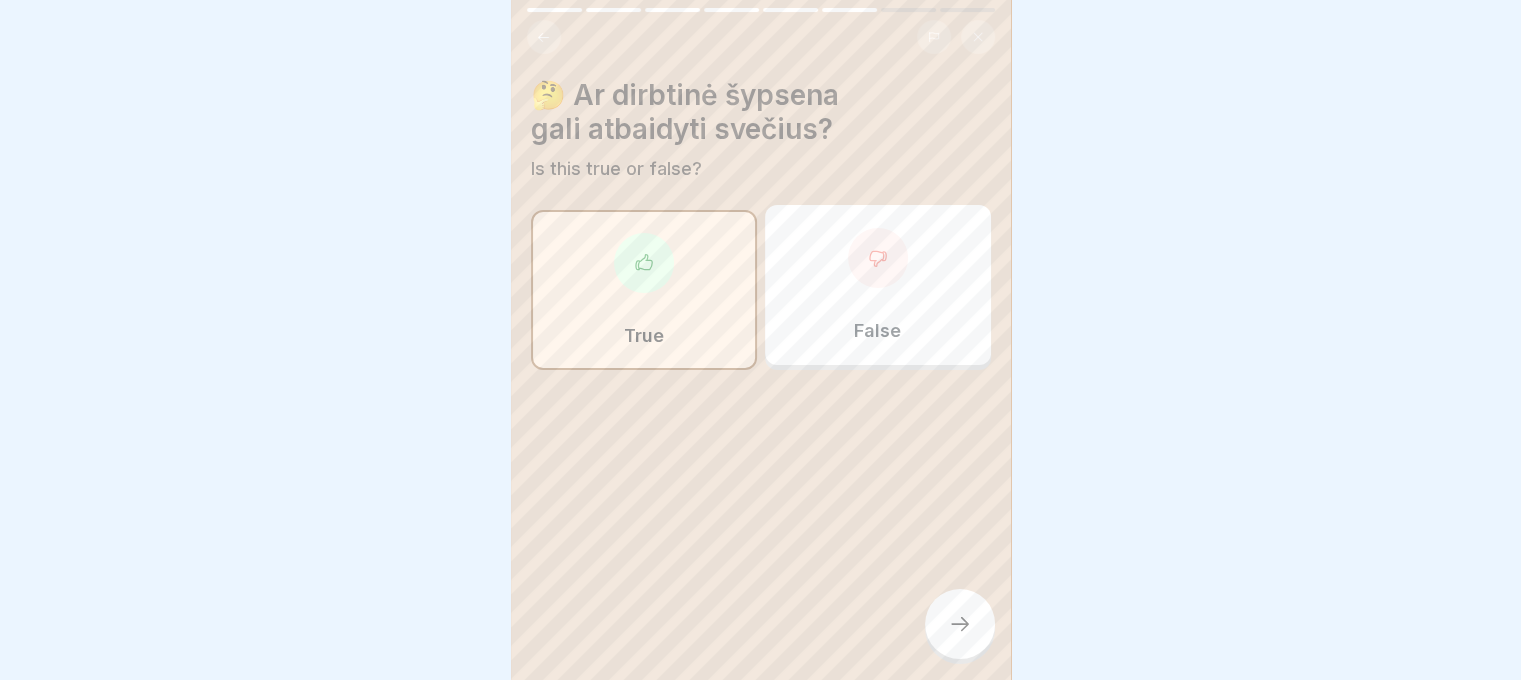 click 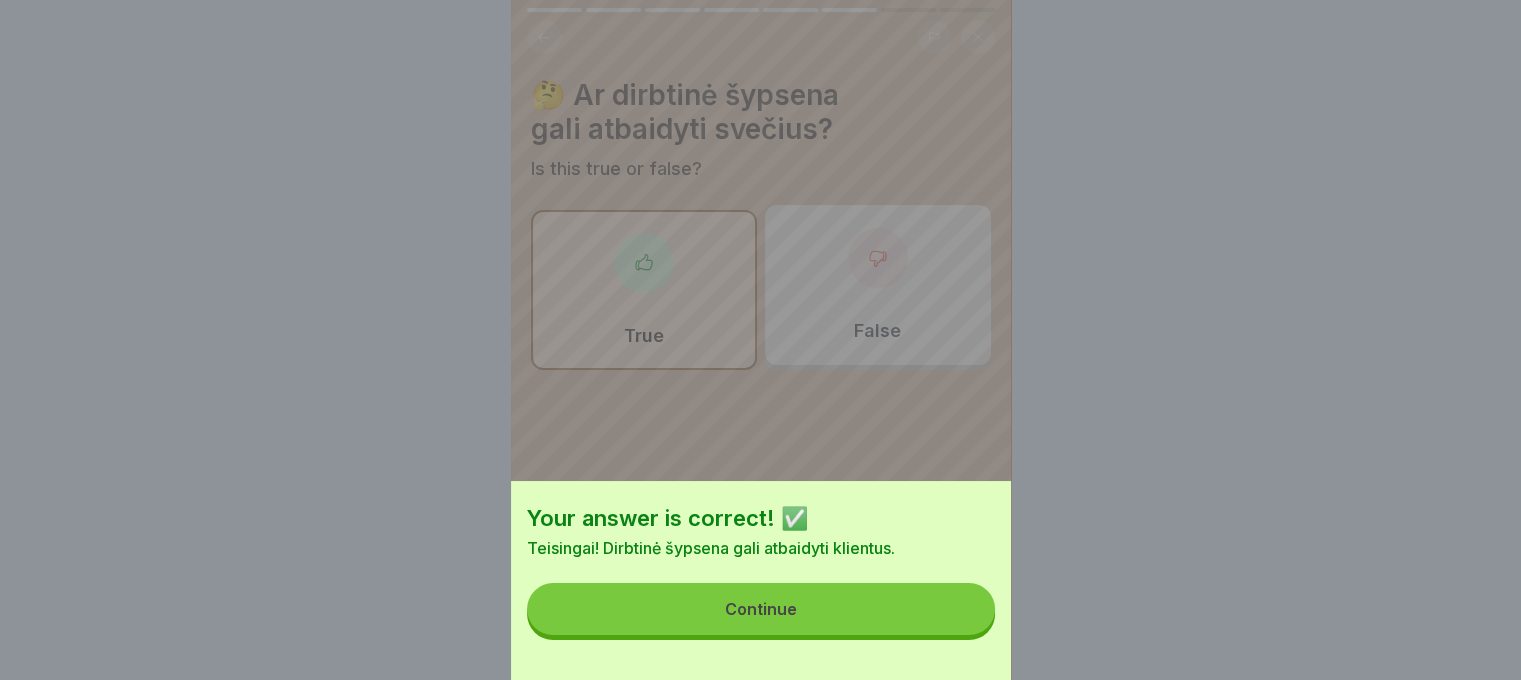 click on "Continue" at bounding box center (761, 609) 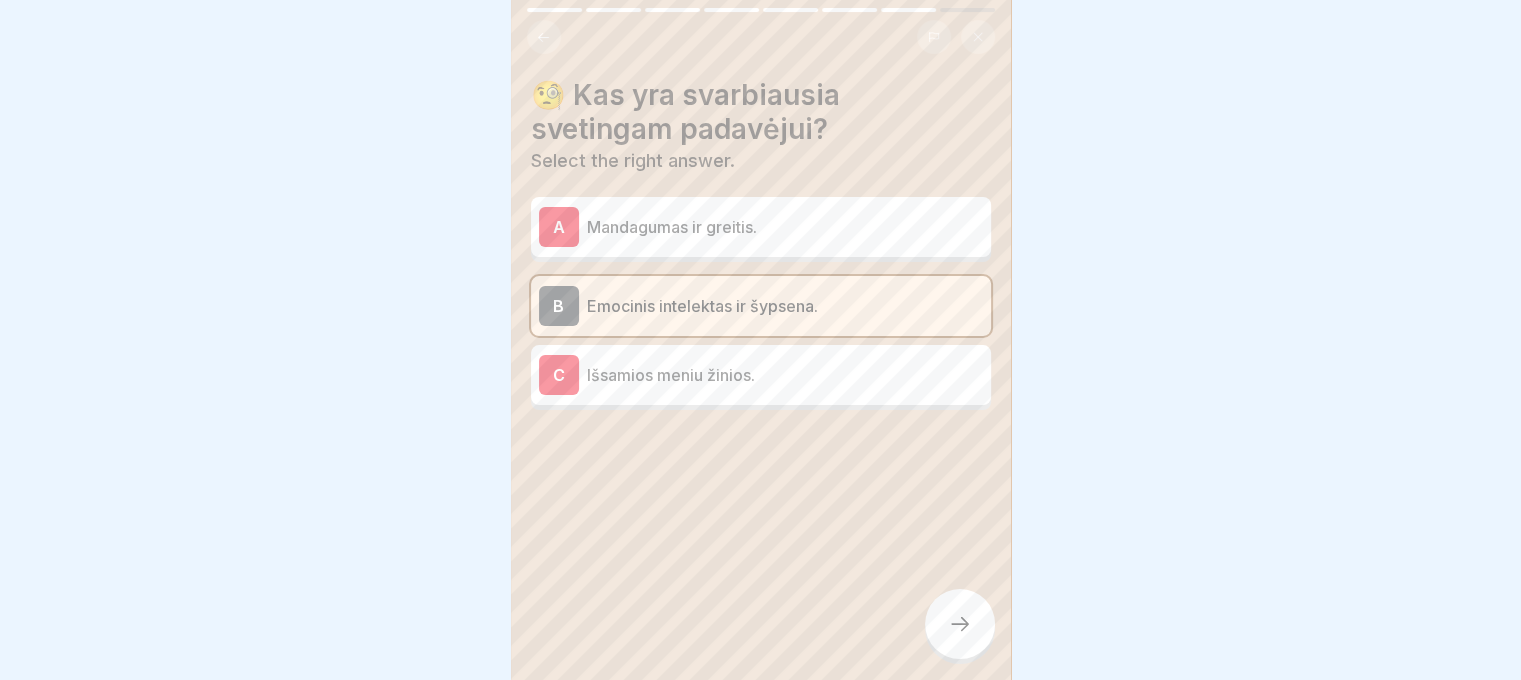 click 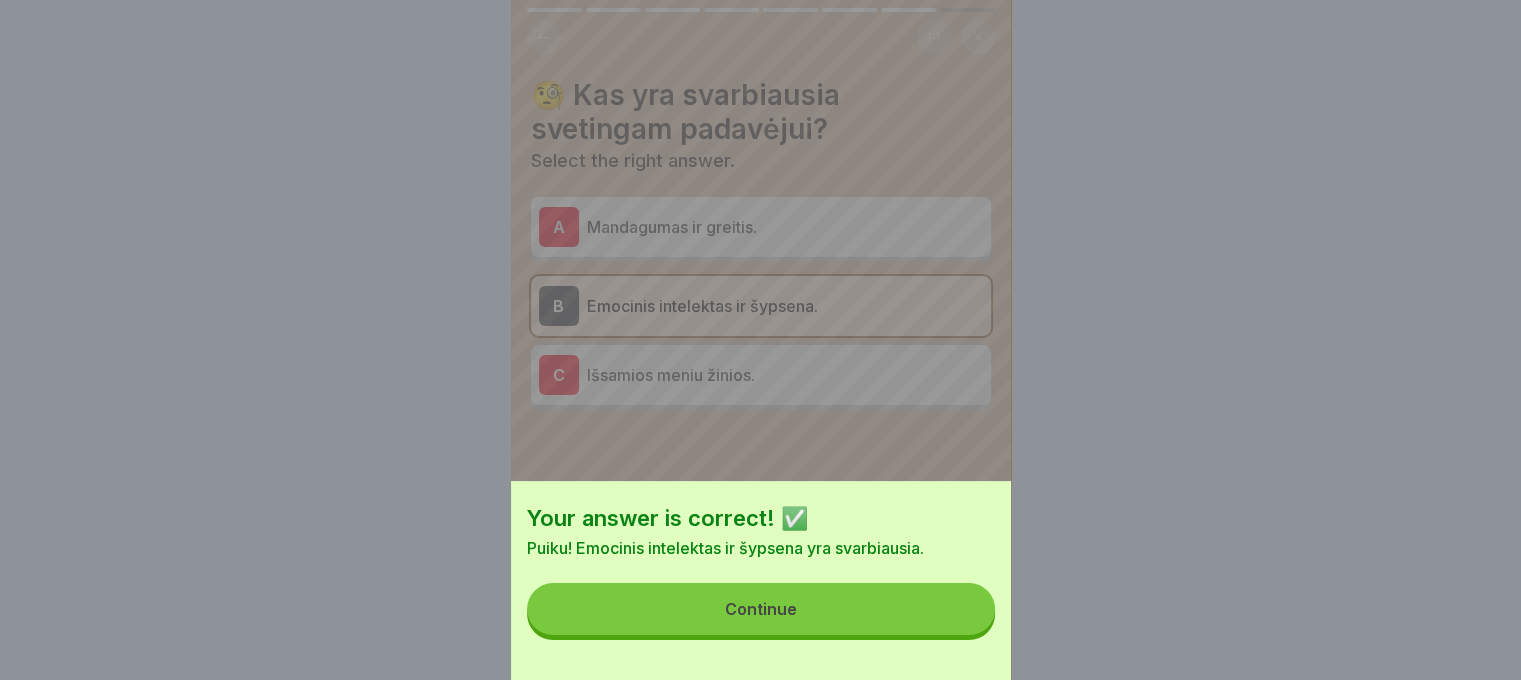 click on "Continue" at bounding box center (761, 609) 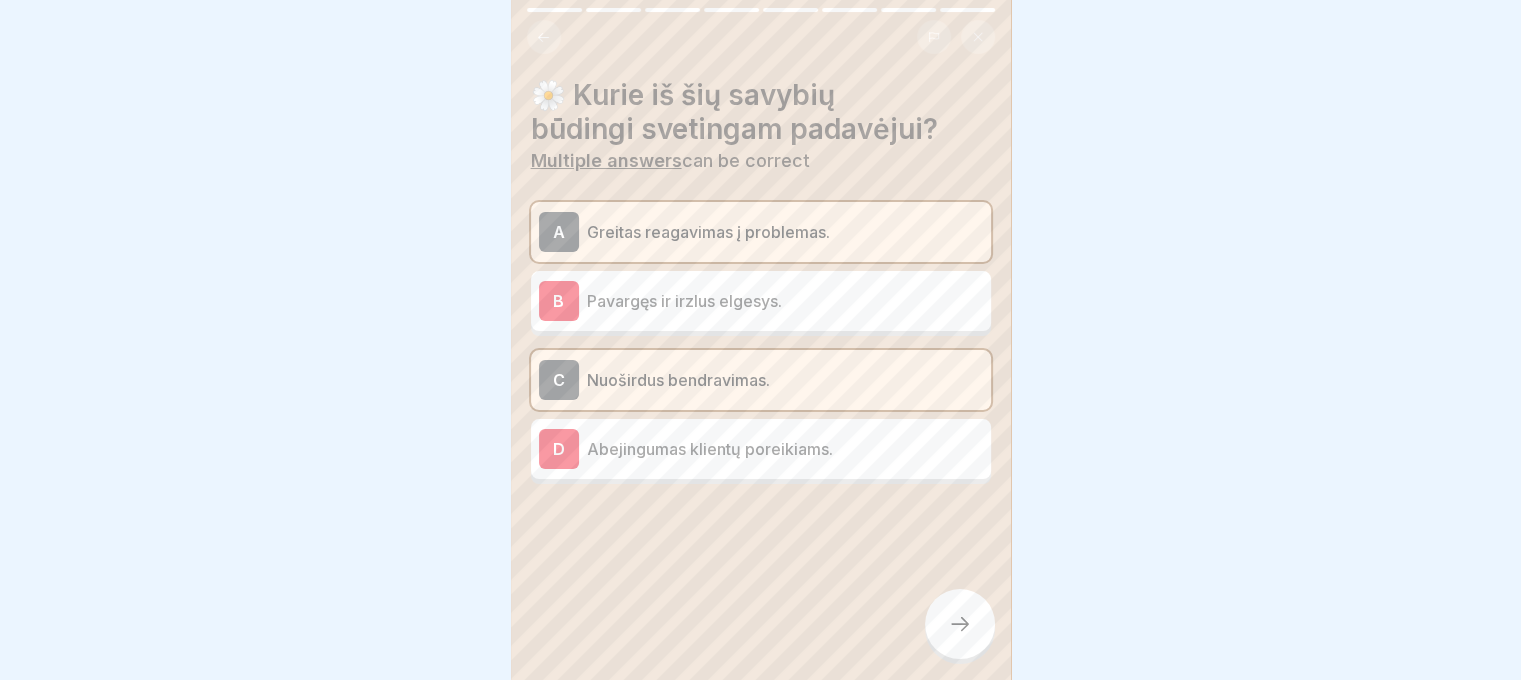 click 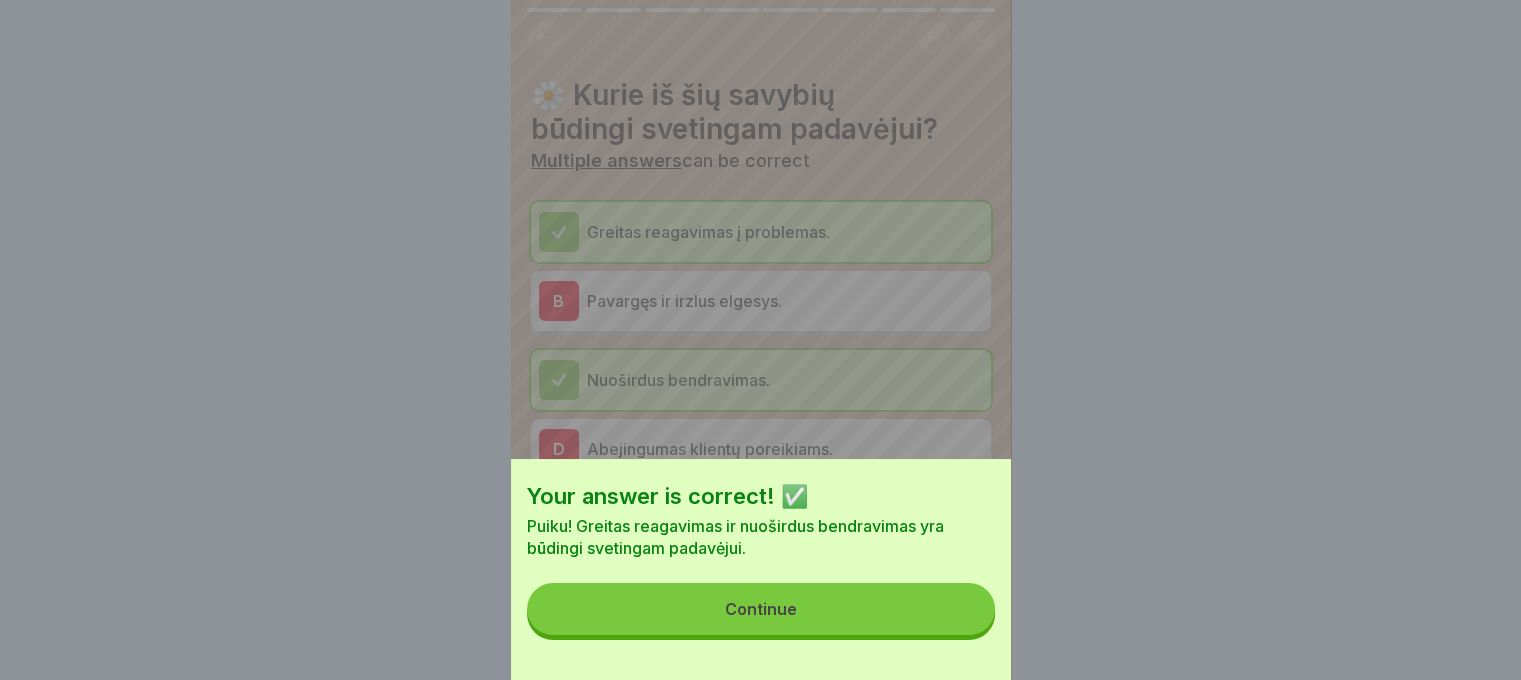 click on "Continue" at bounding box center (761, 609) 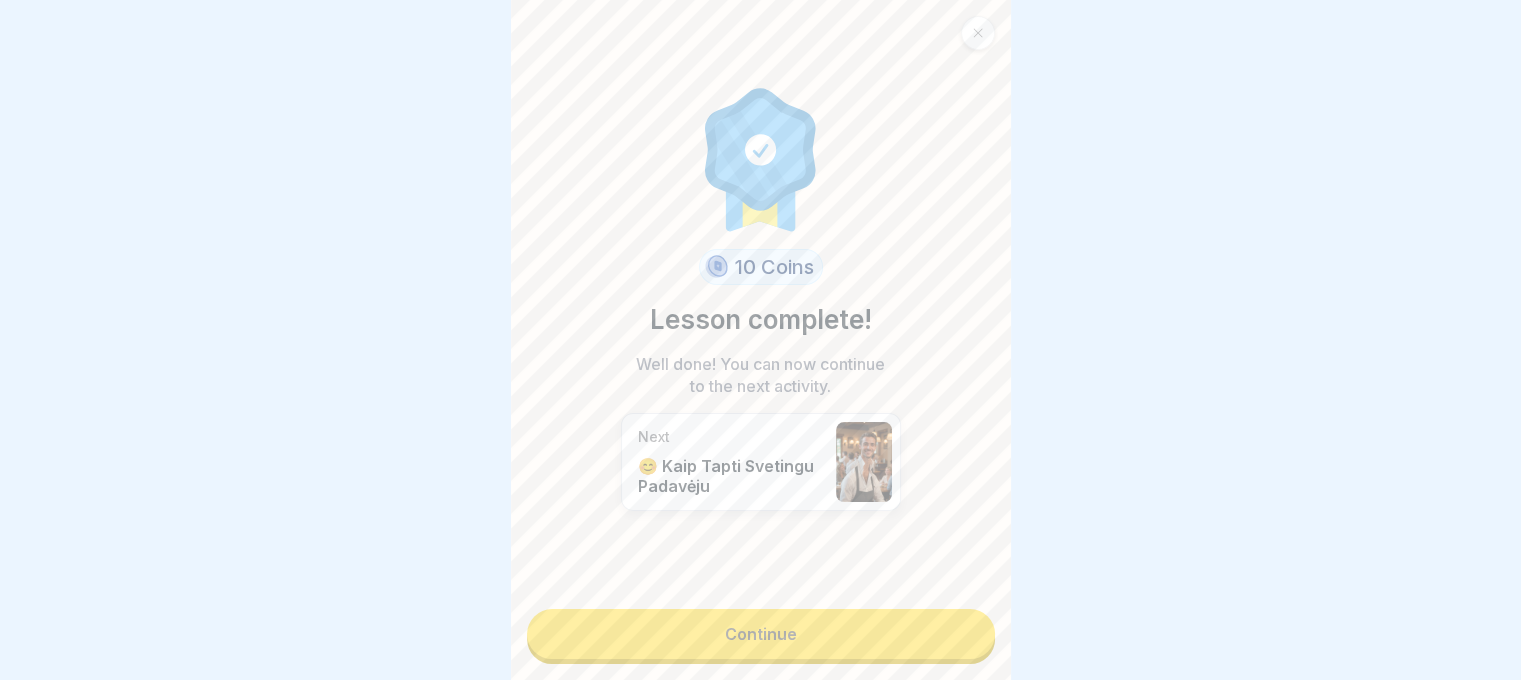 click on "Continue" at bounding box center (761, 634) 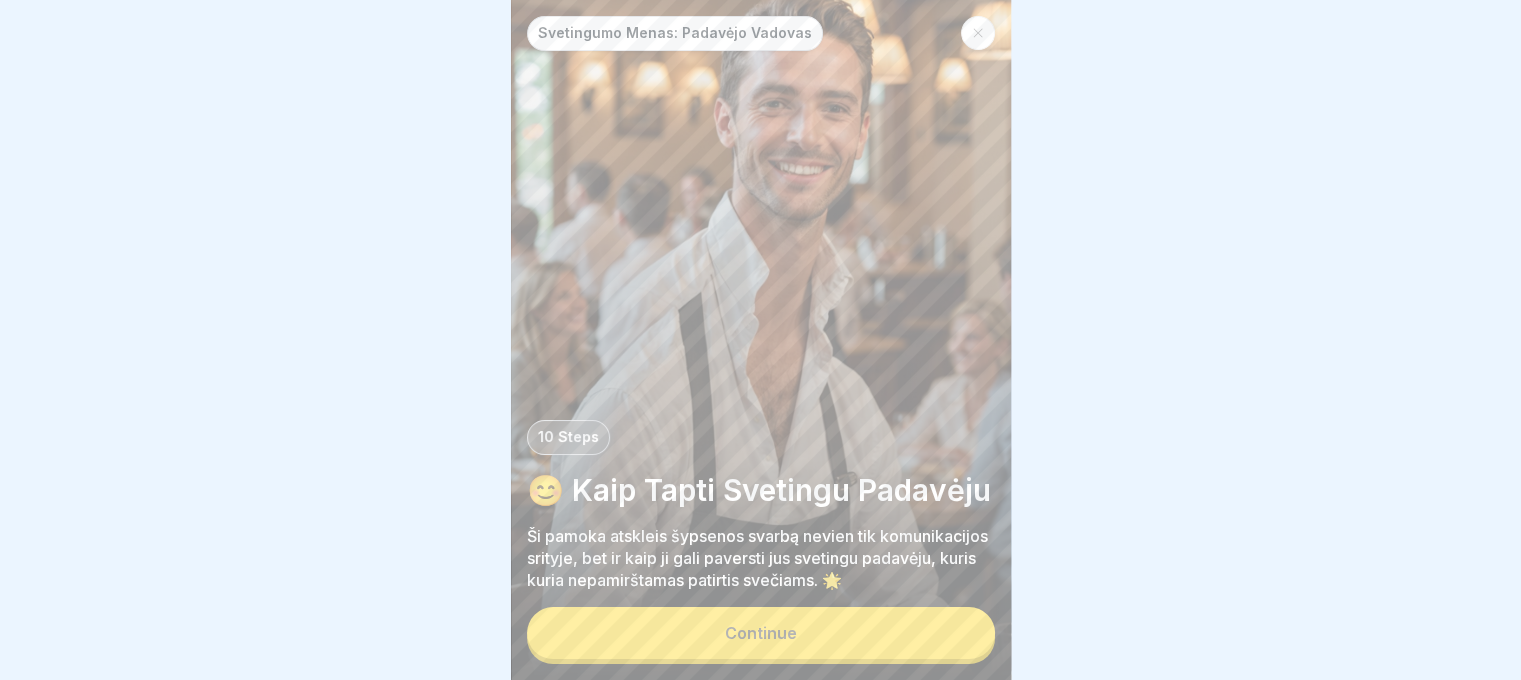 click on "Continue" at bounding box center (761, 633) 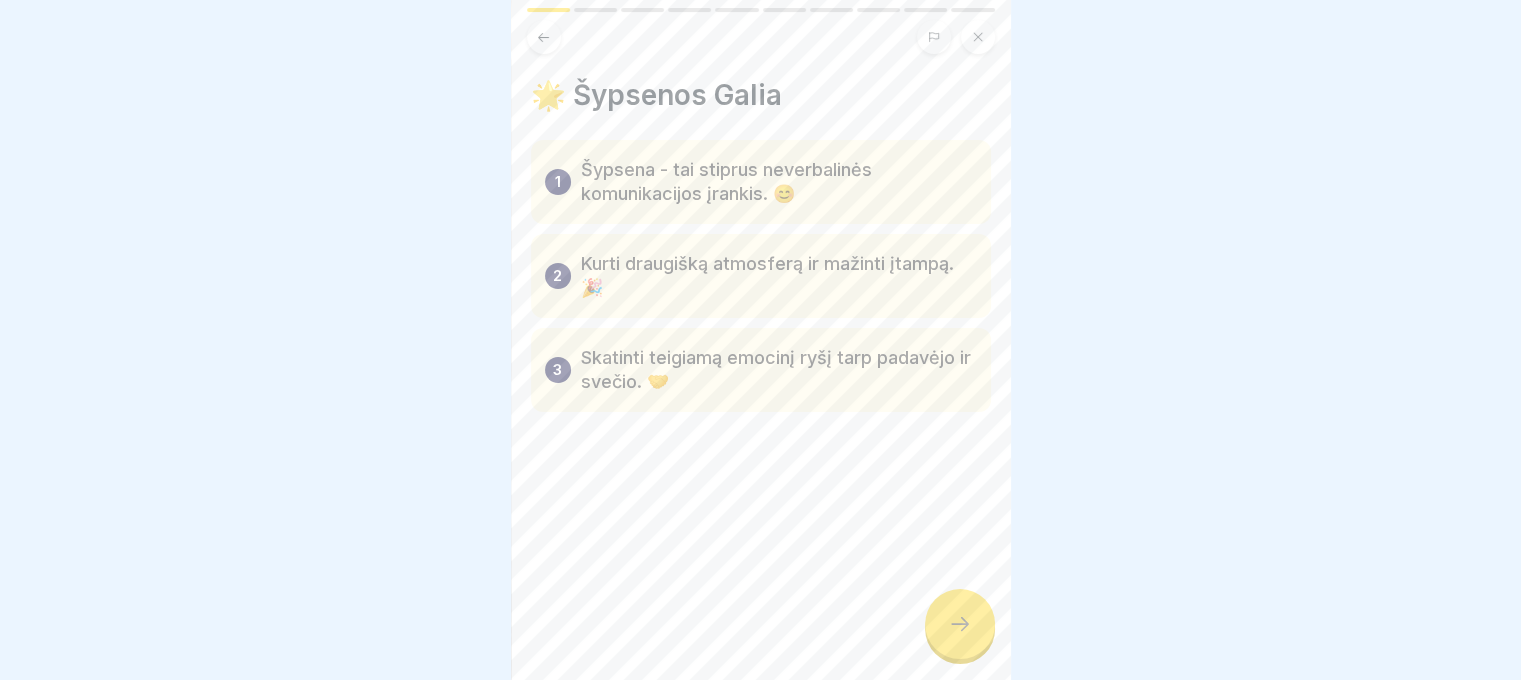 click 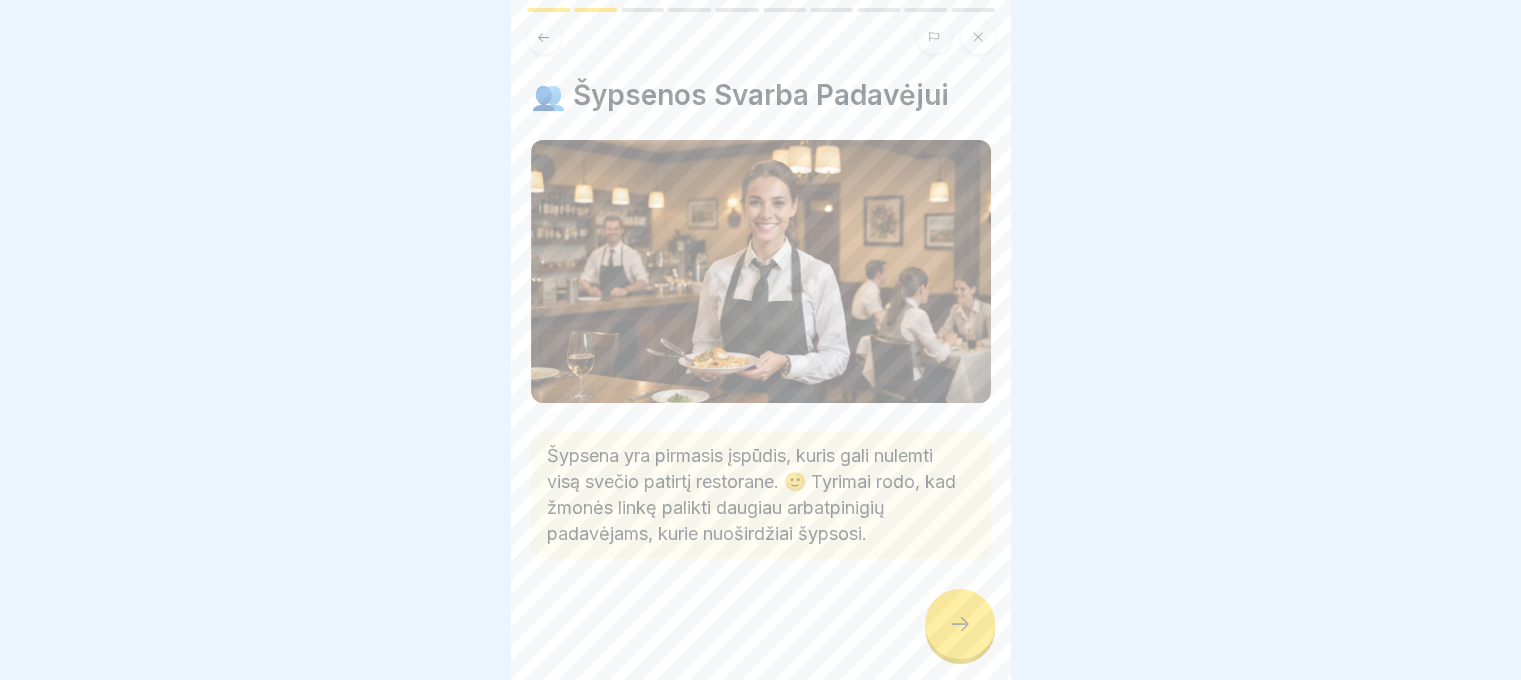 click 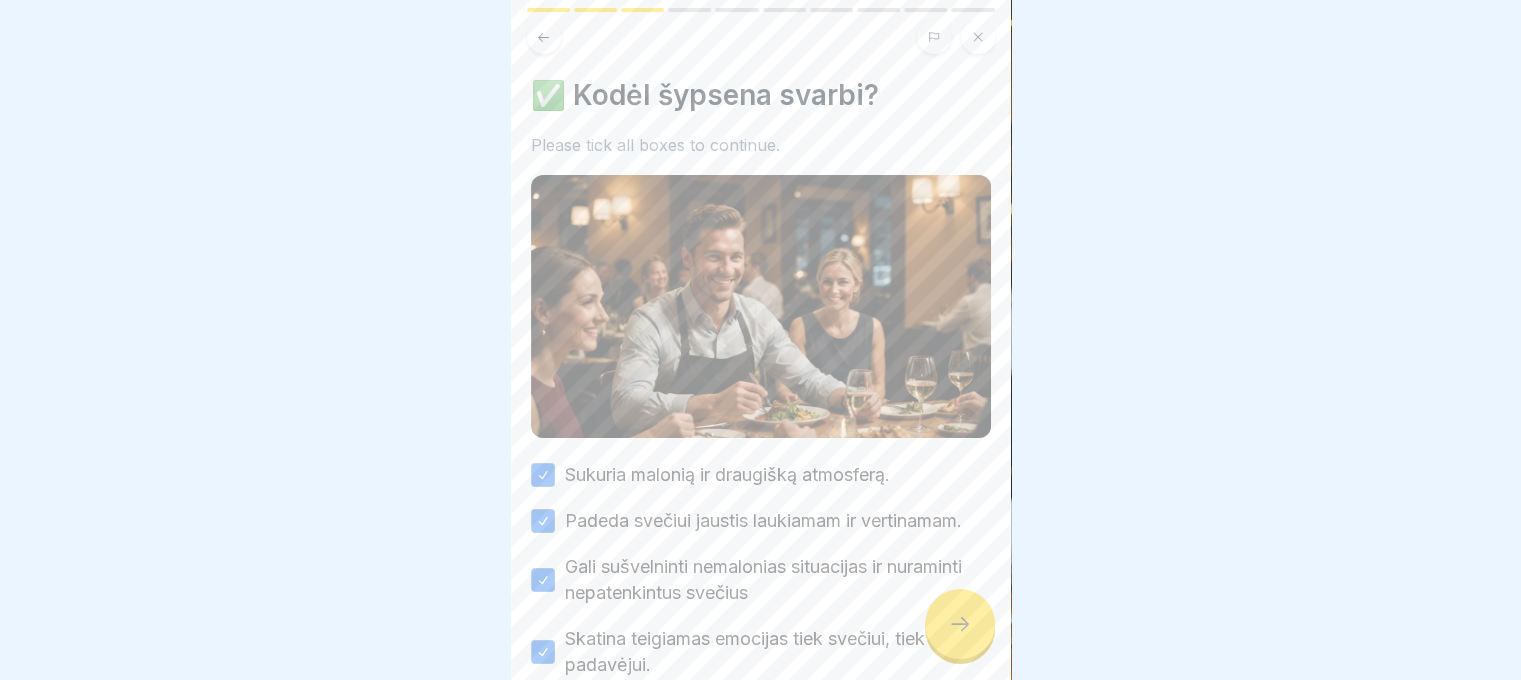 click 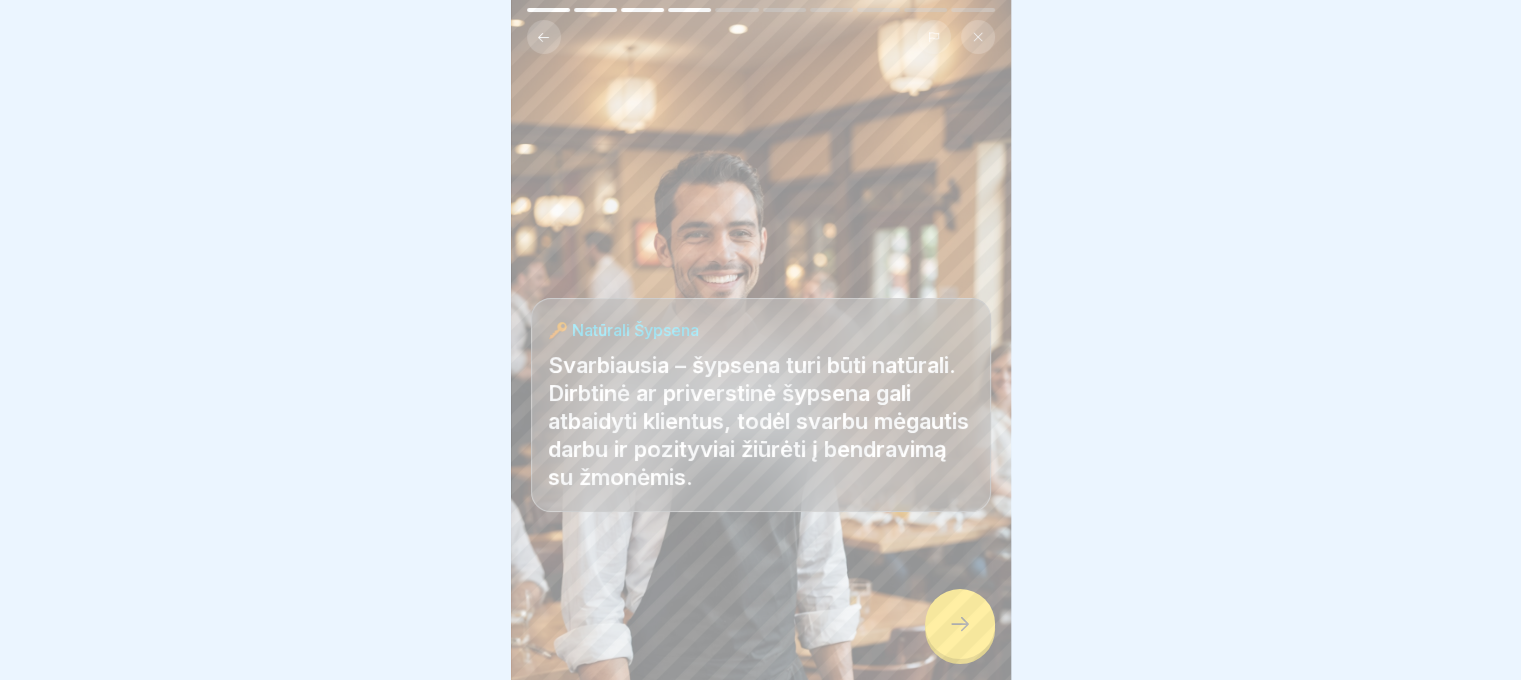 click 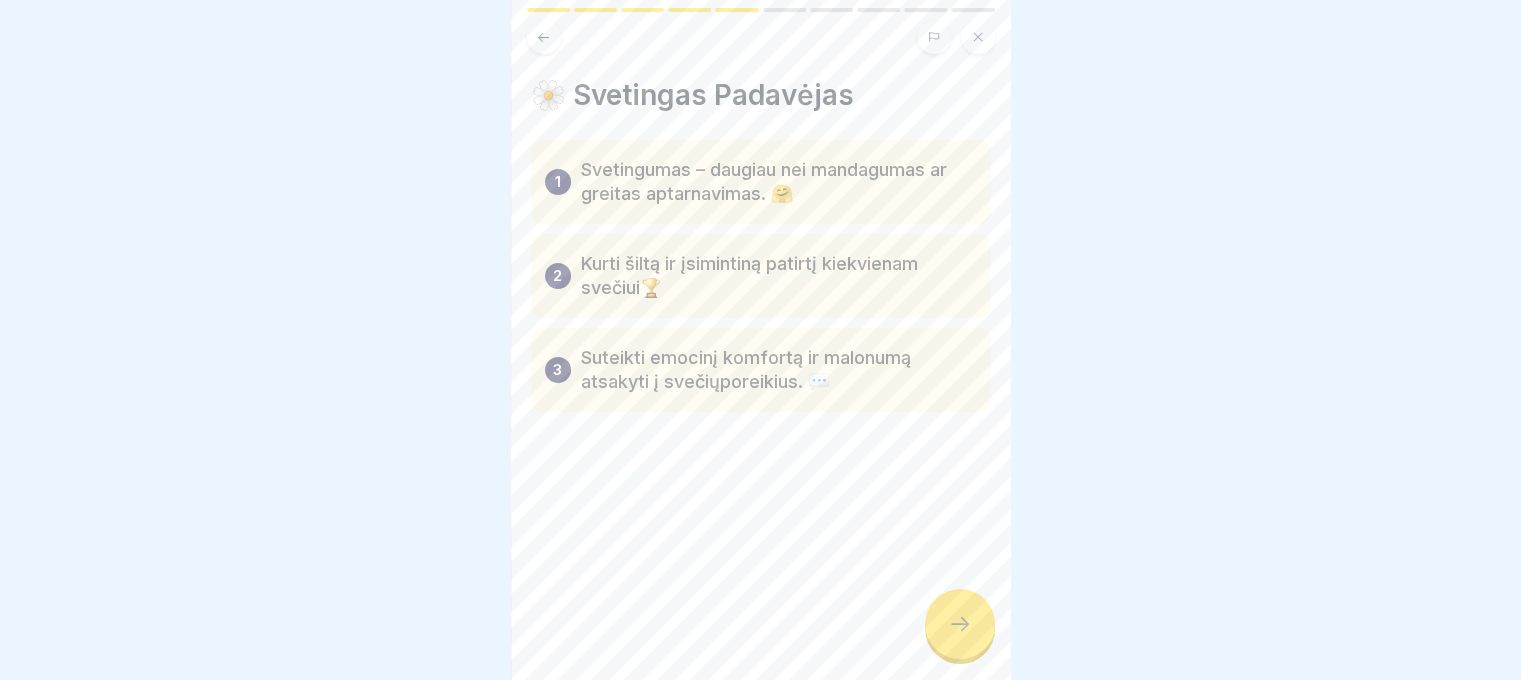 click 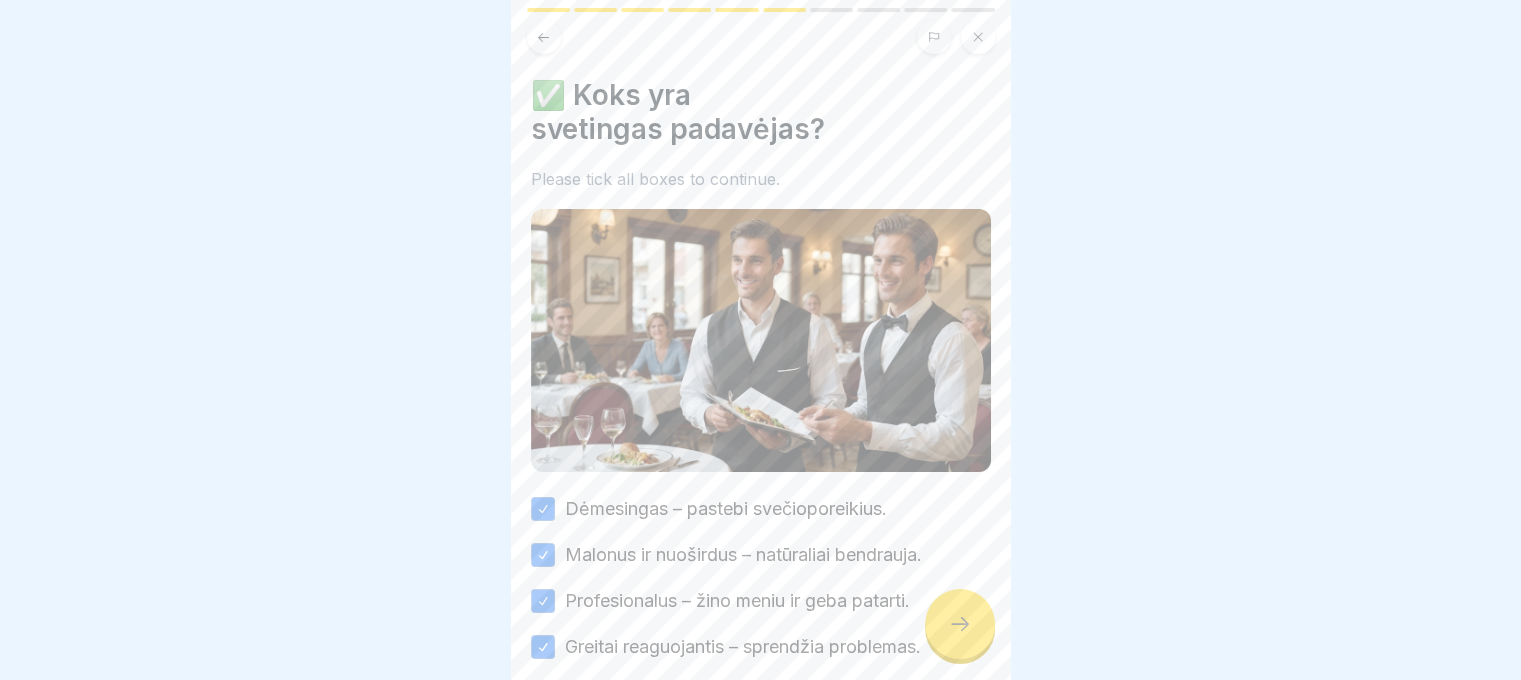 click 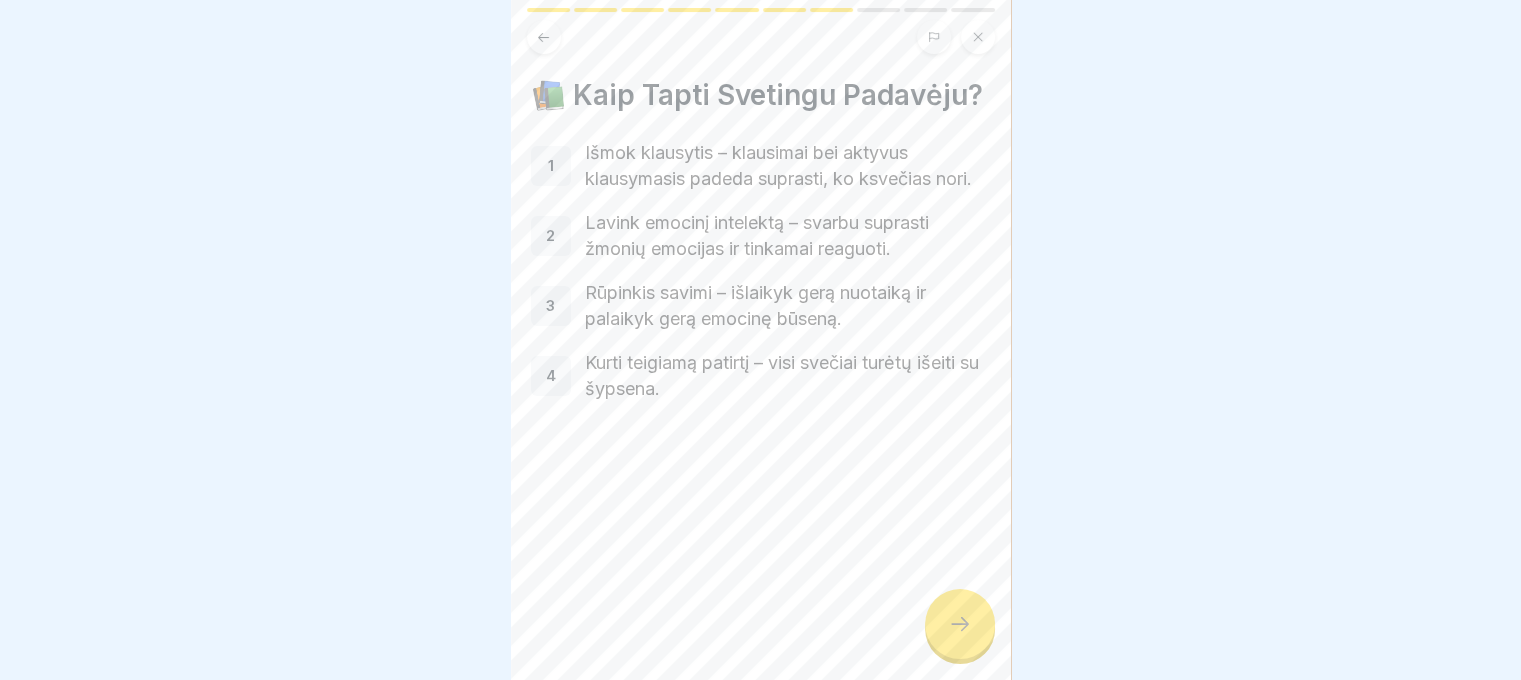 click 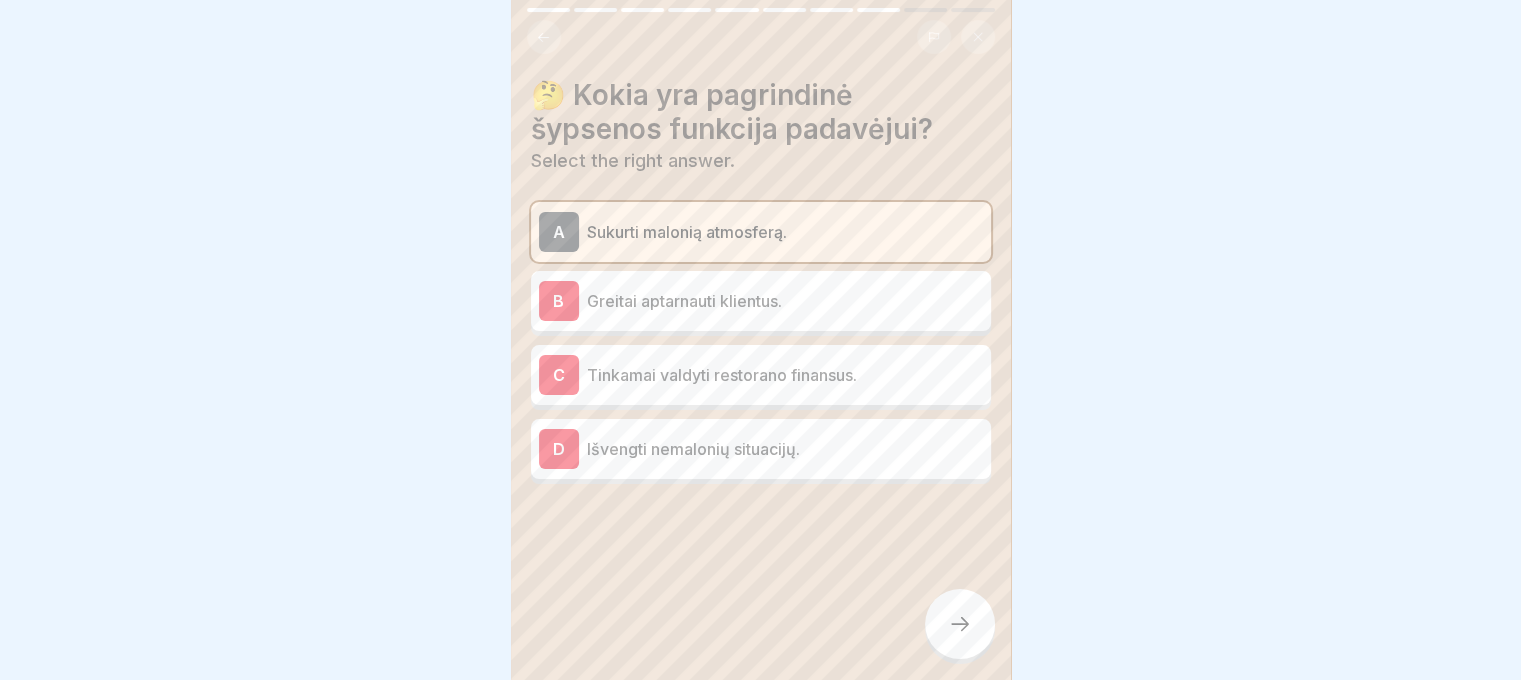 click 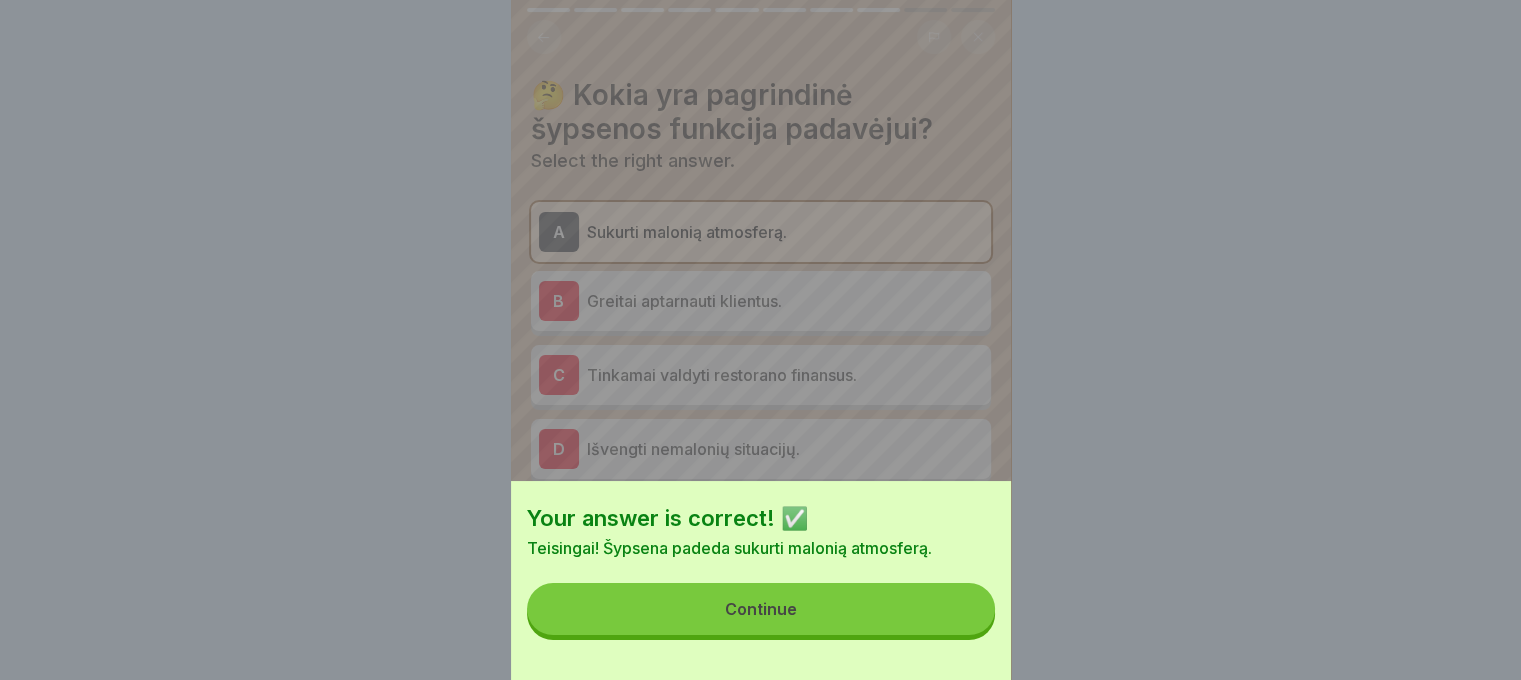 click on "Continue" at bounding box center [761, 609] 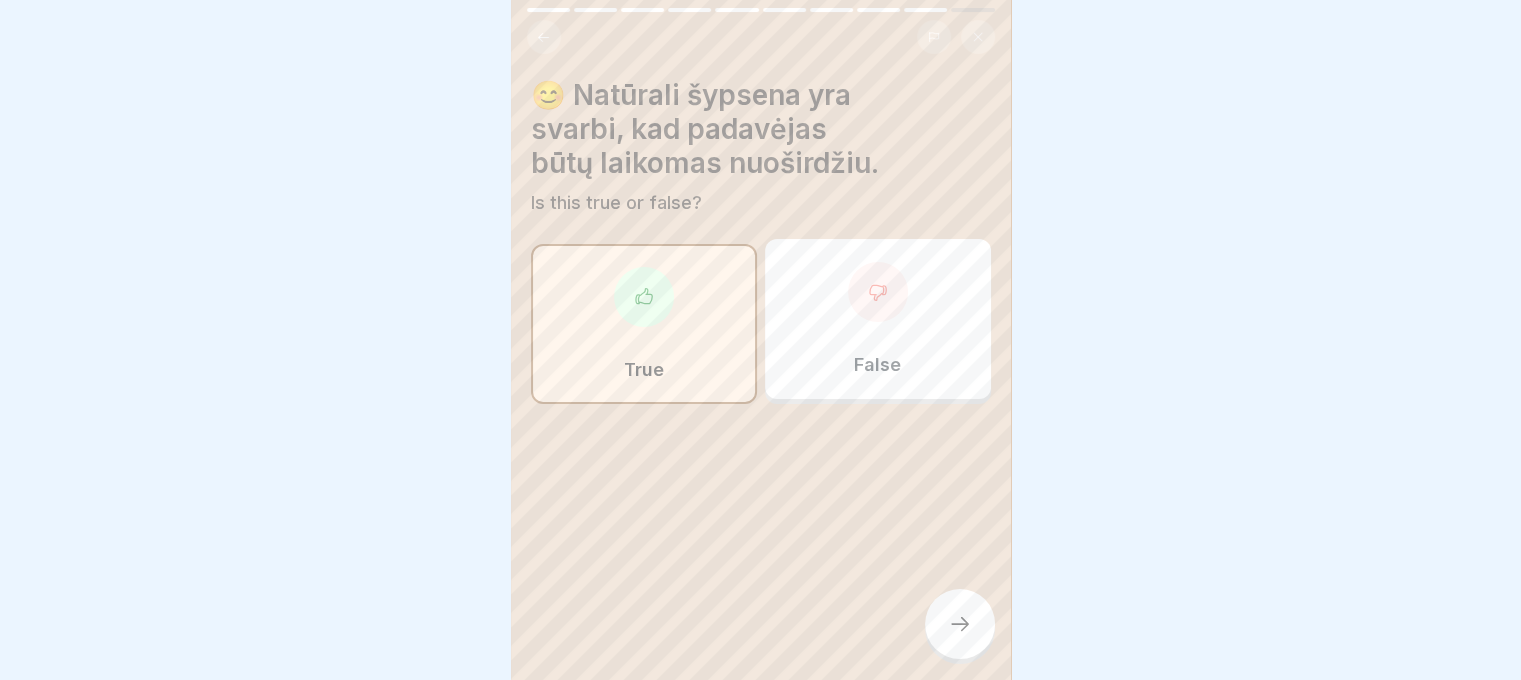 click 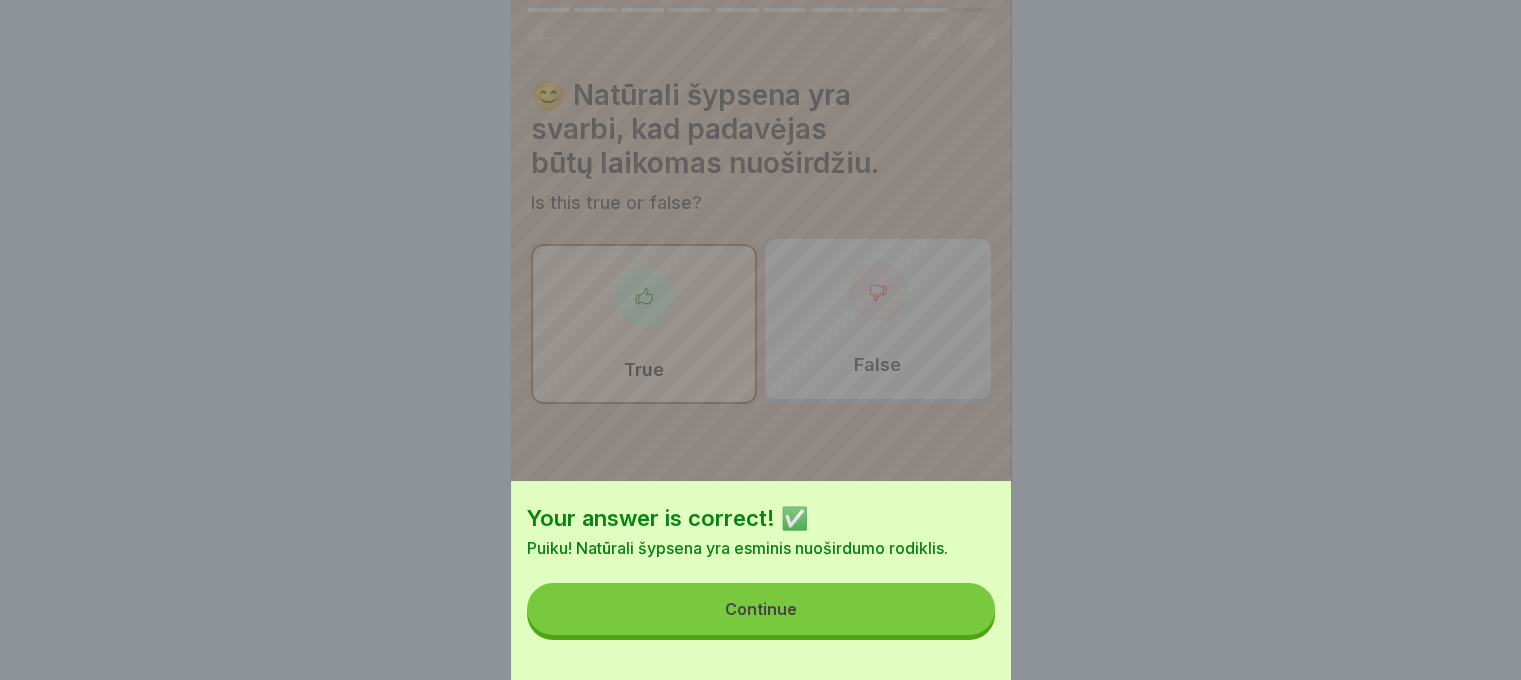 click on "Continue" at bounding box center (761, 609) 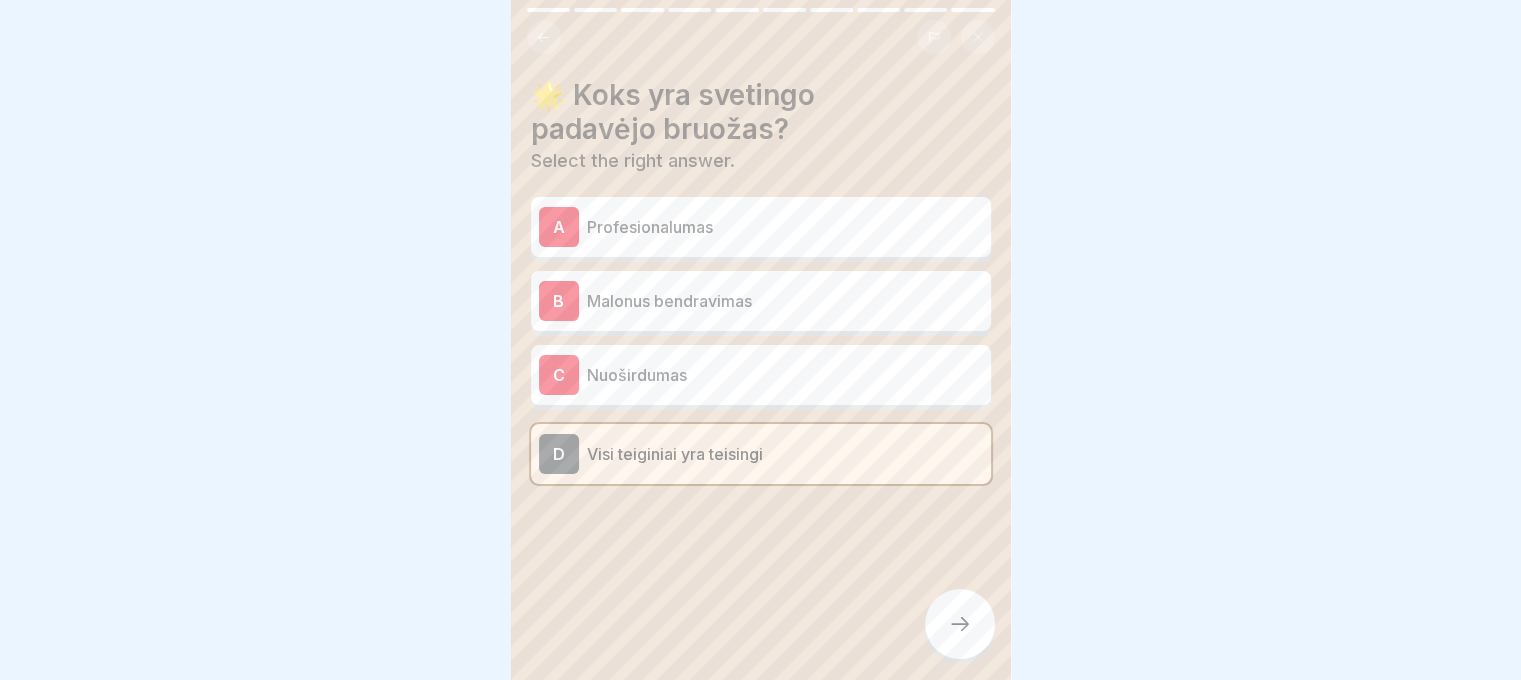 click 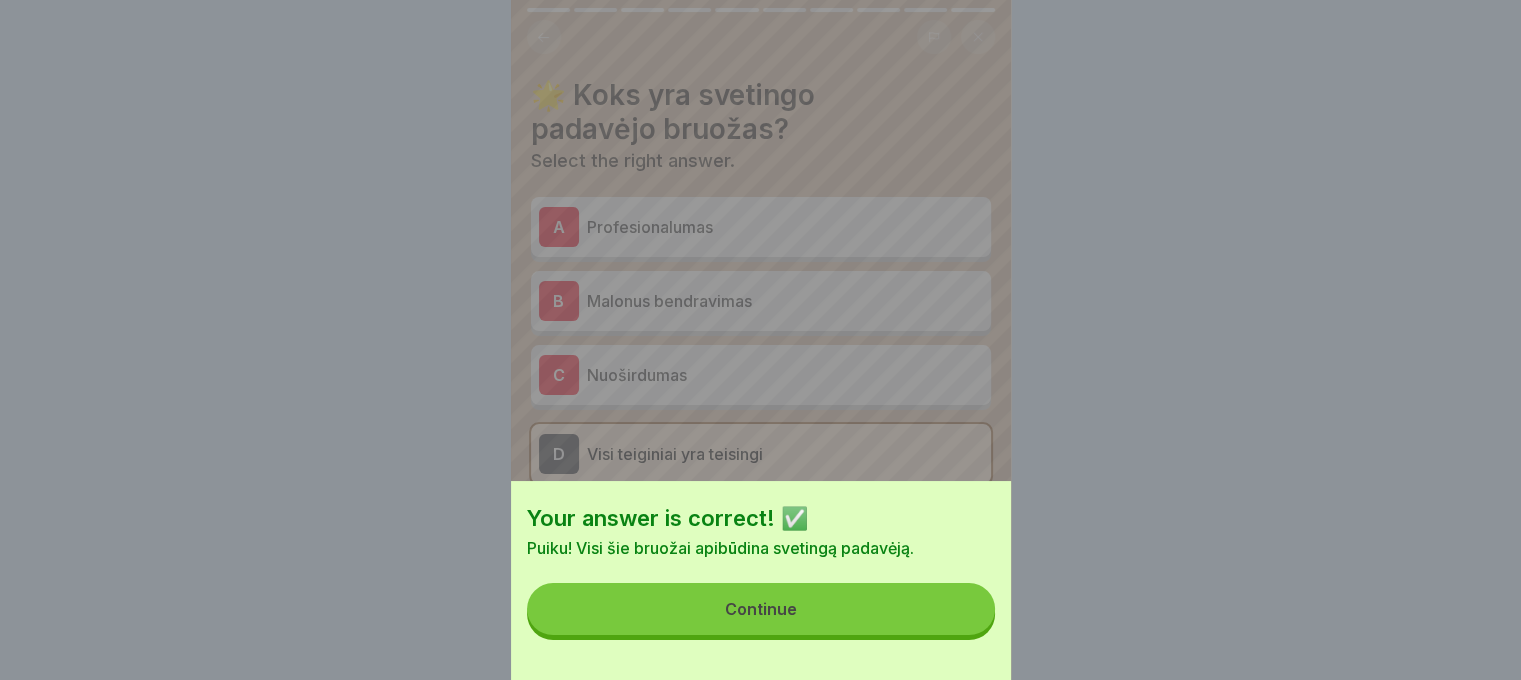 click on "Continue" at bounding box center [761, 609] 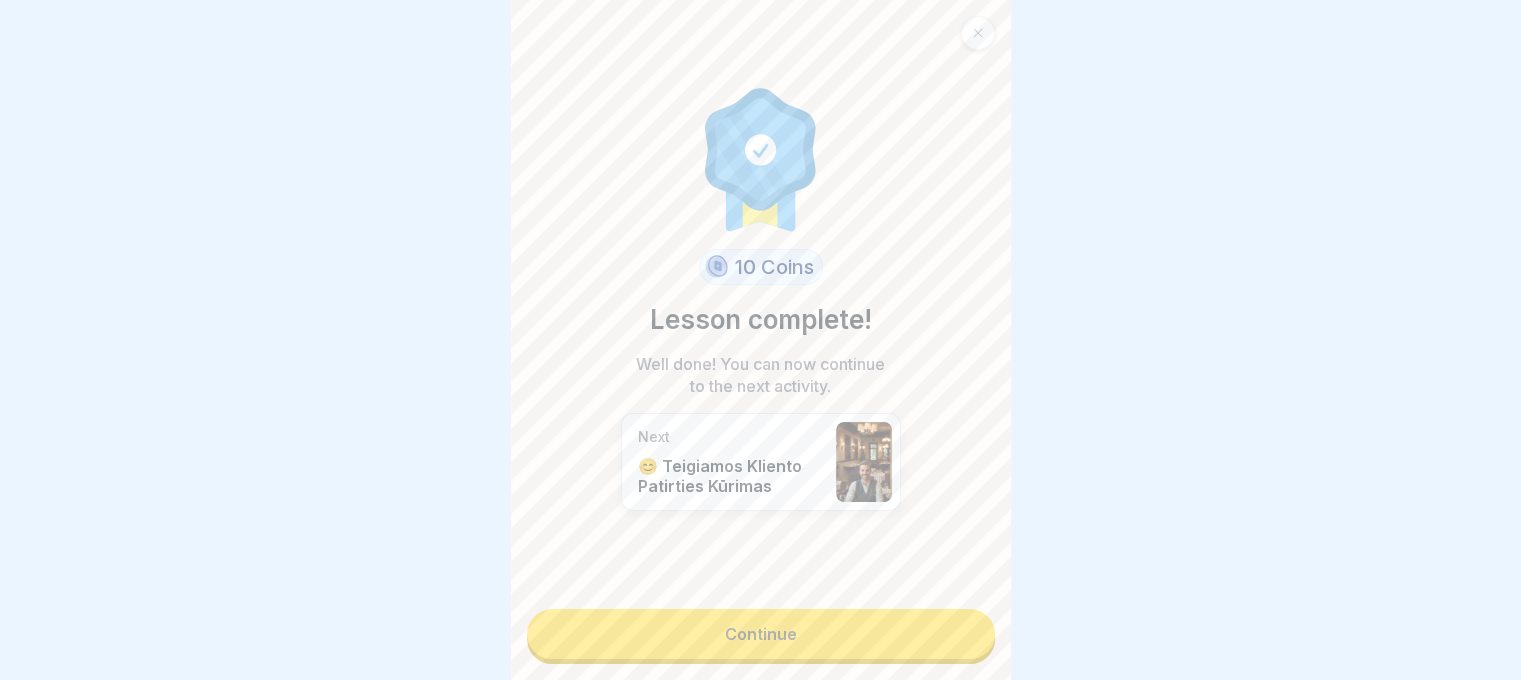 click on "Continue" at bounding box center (761, 634) 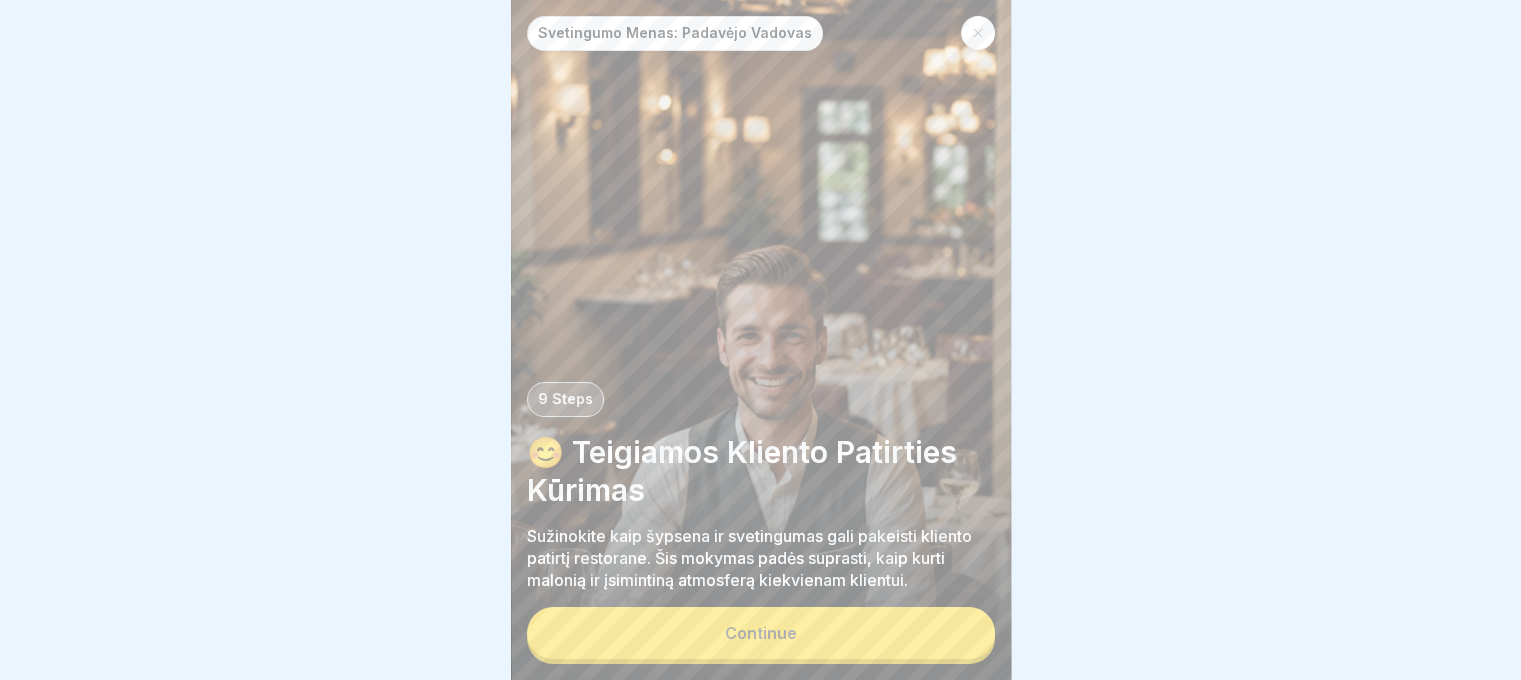 click on "Continue" at bounding box center [761, 633] 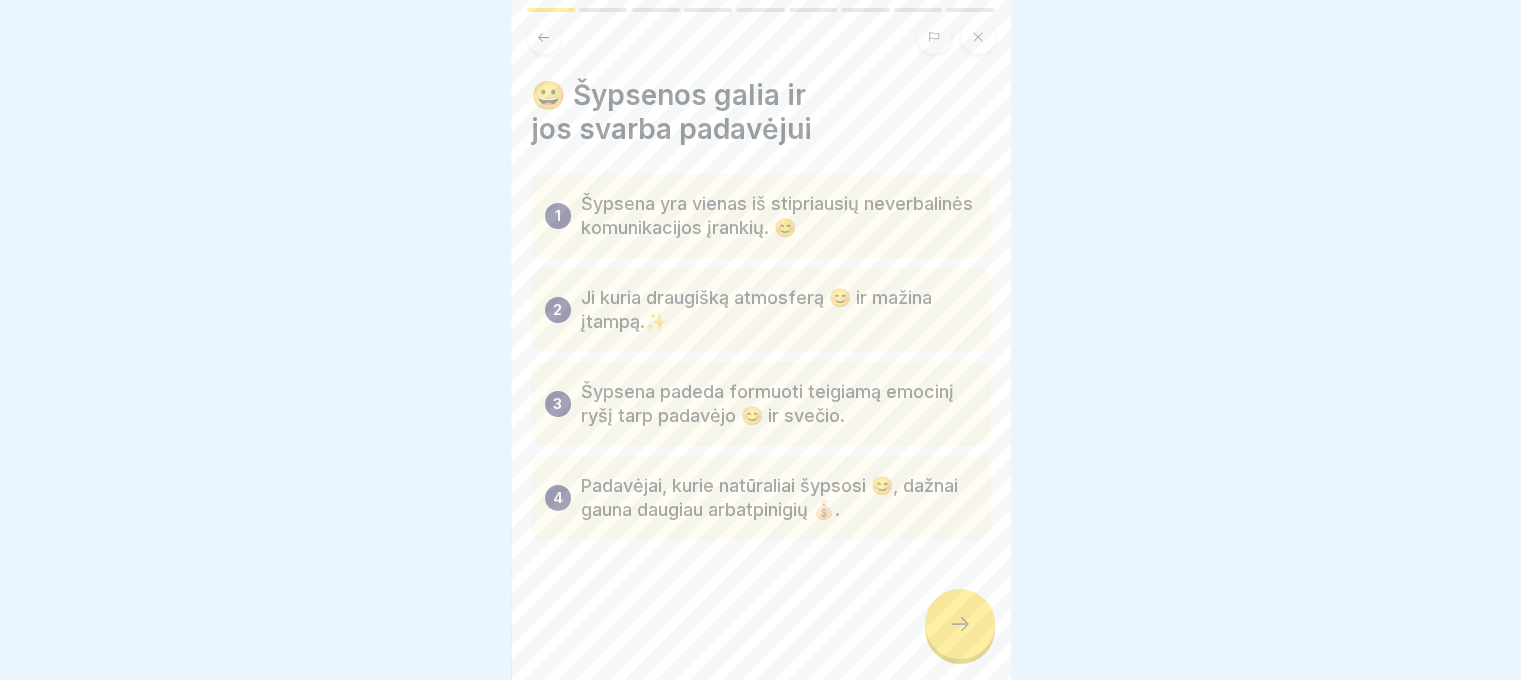 click 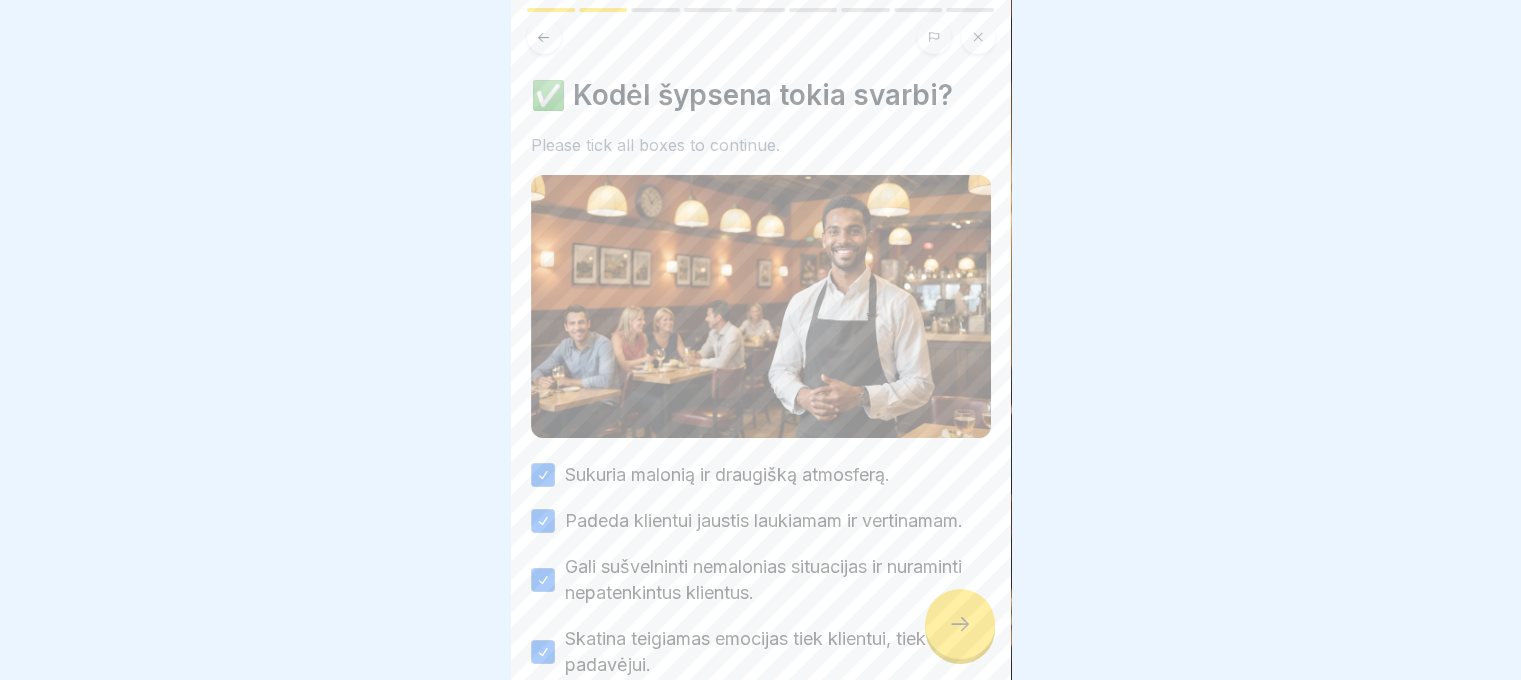 click 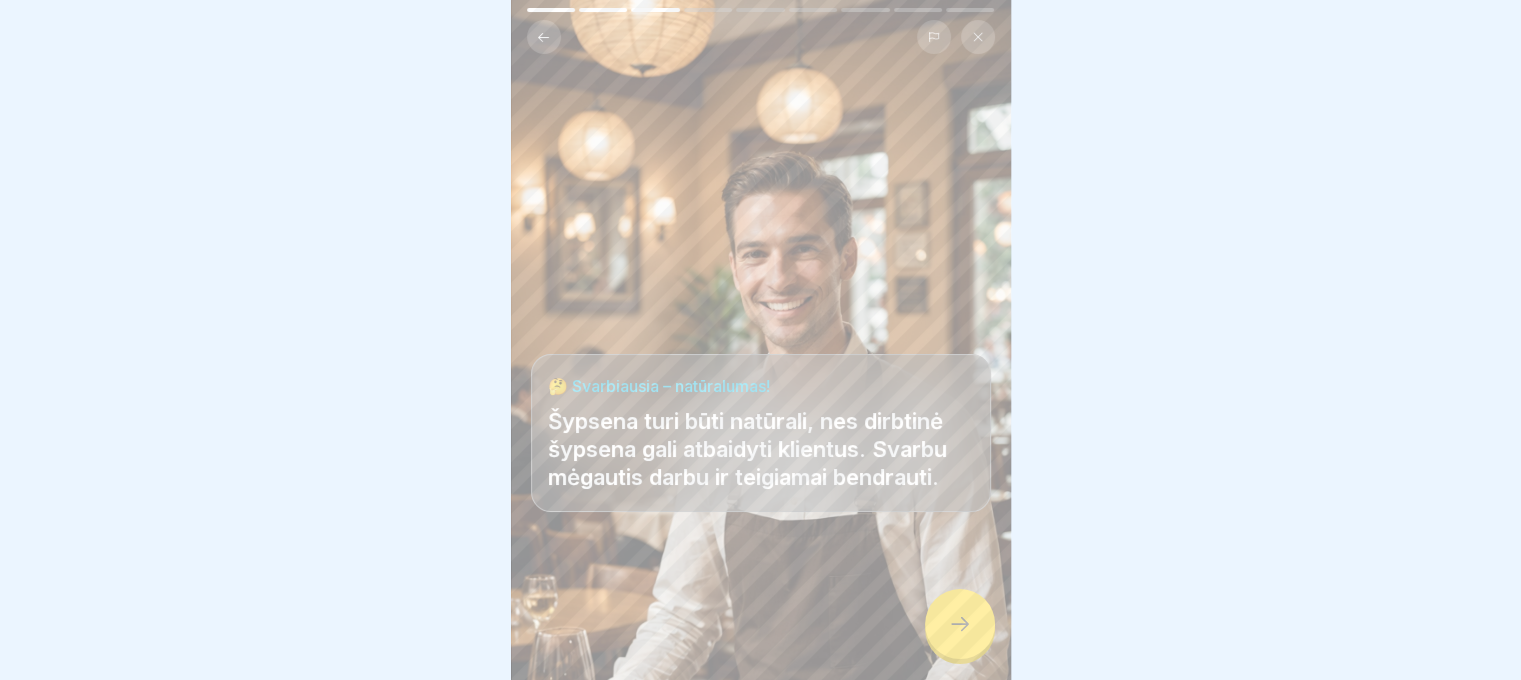 click 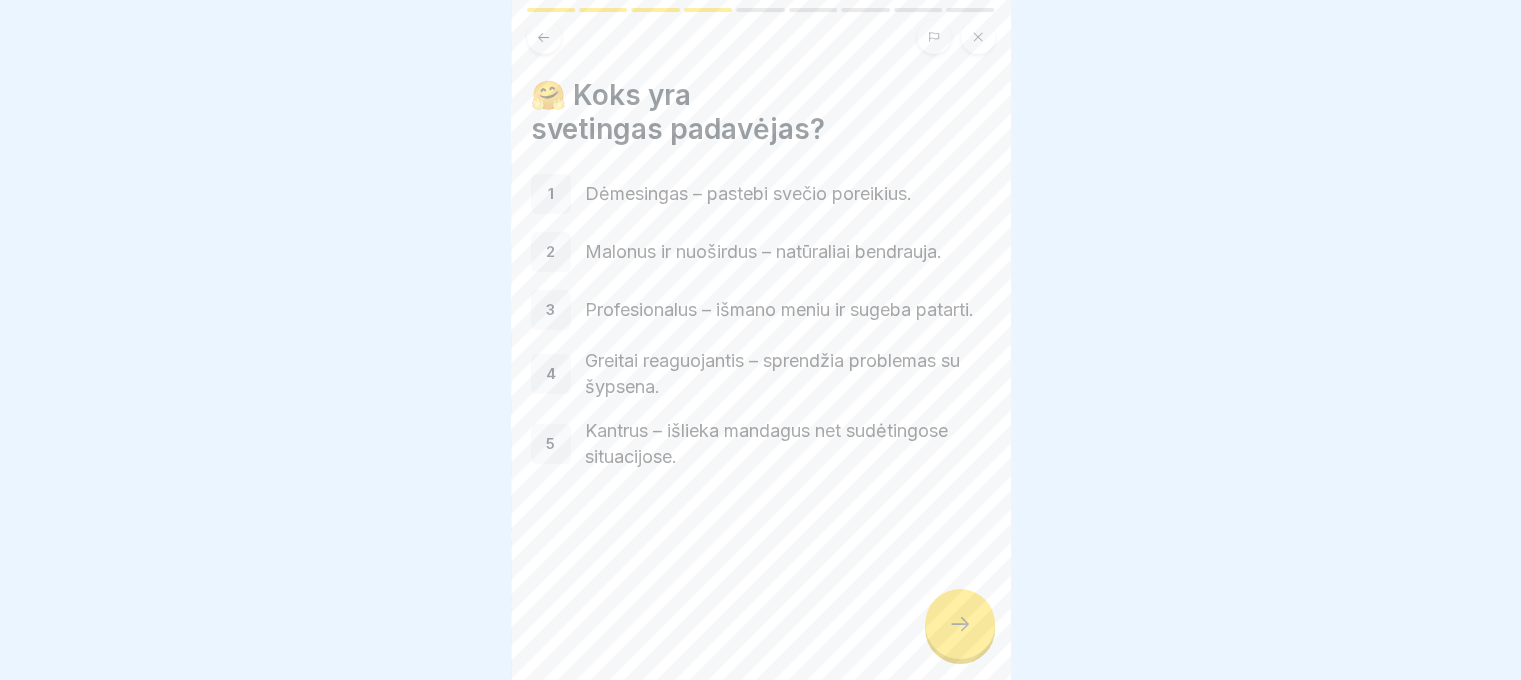 click 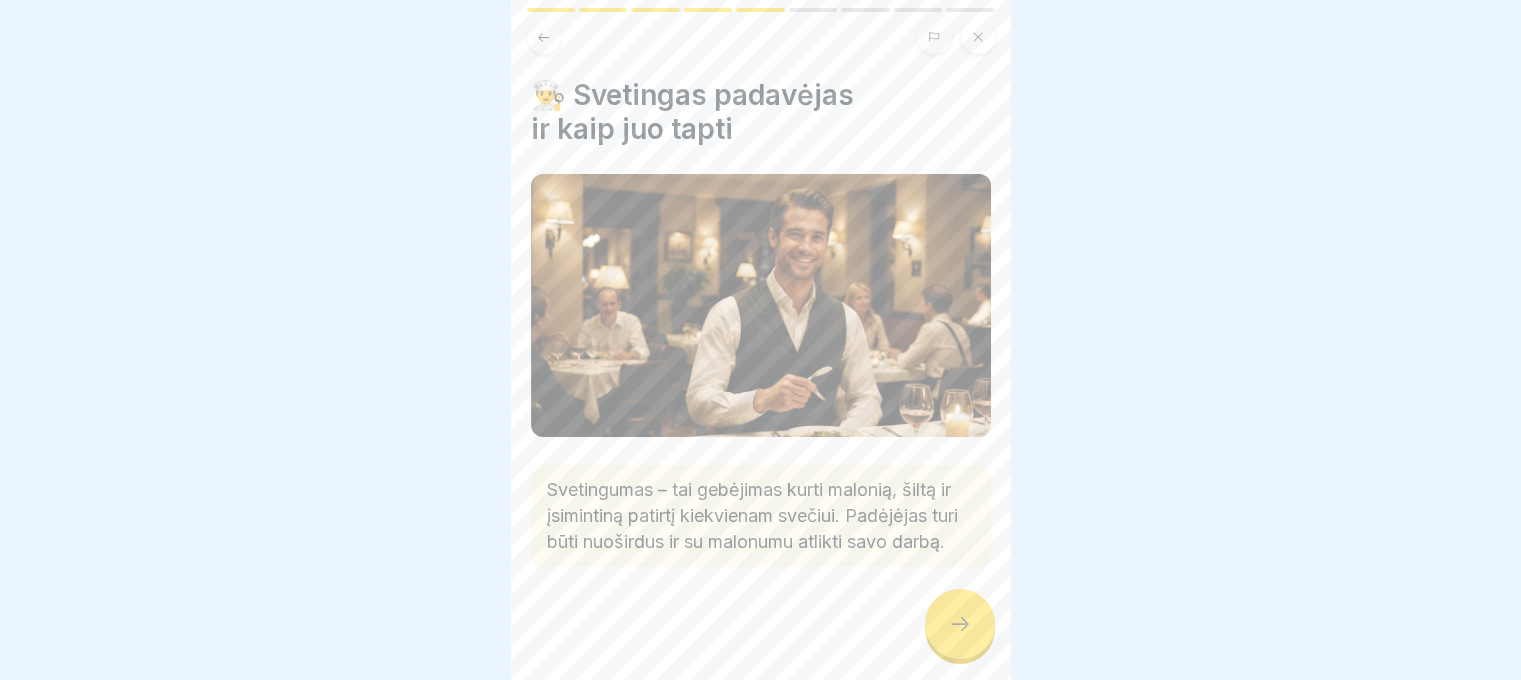 click 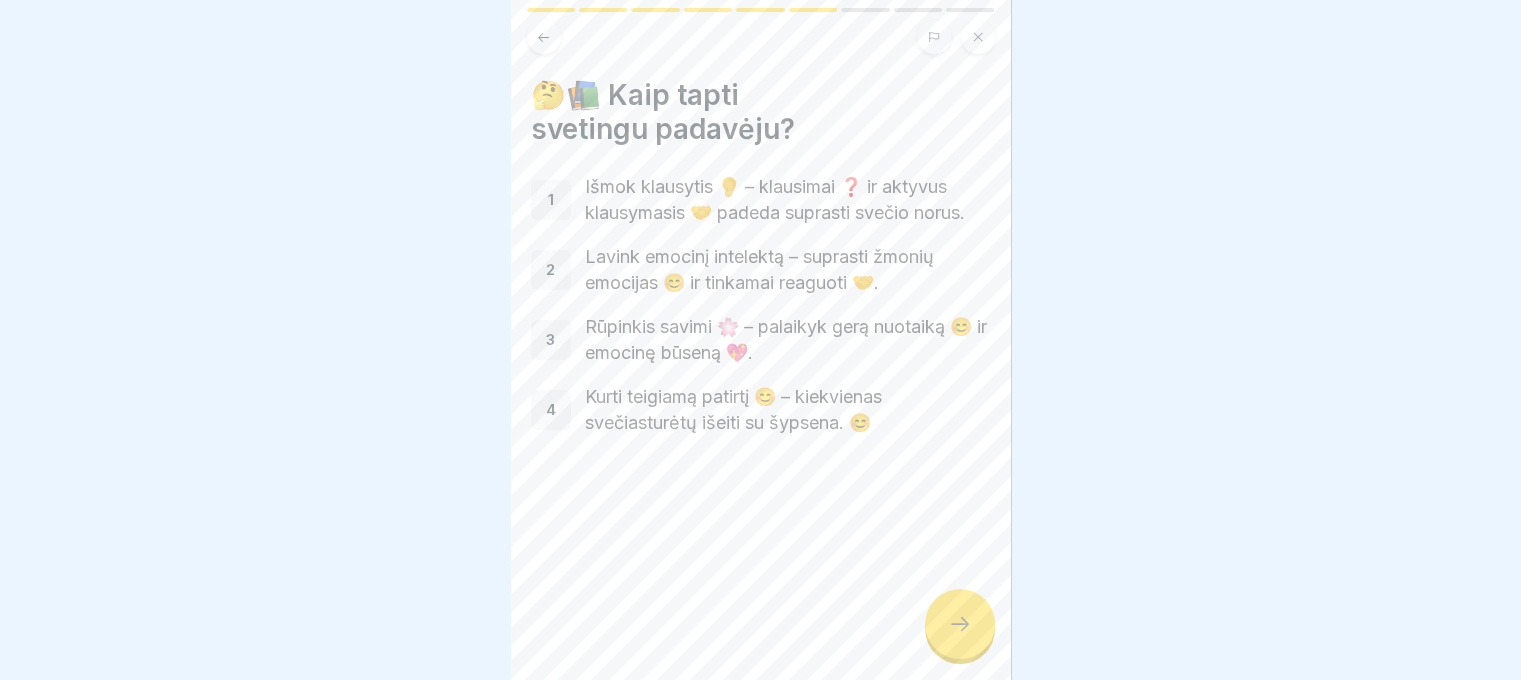 click 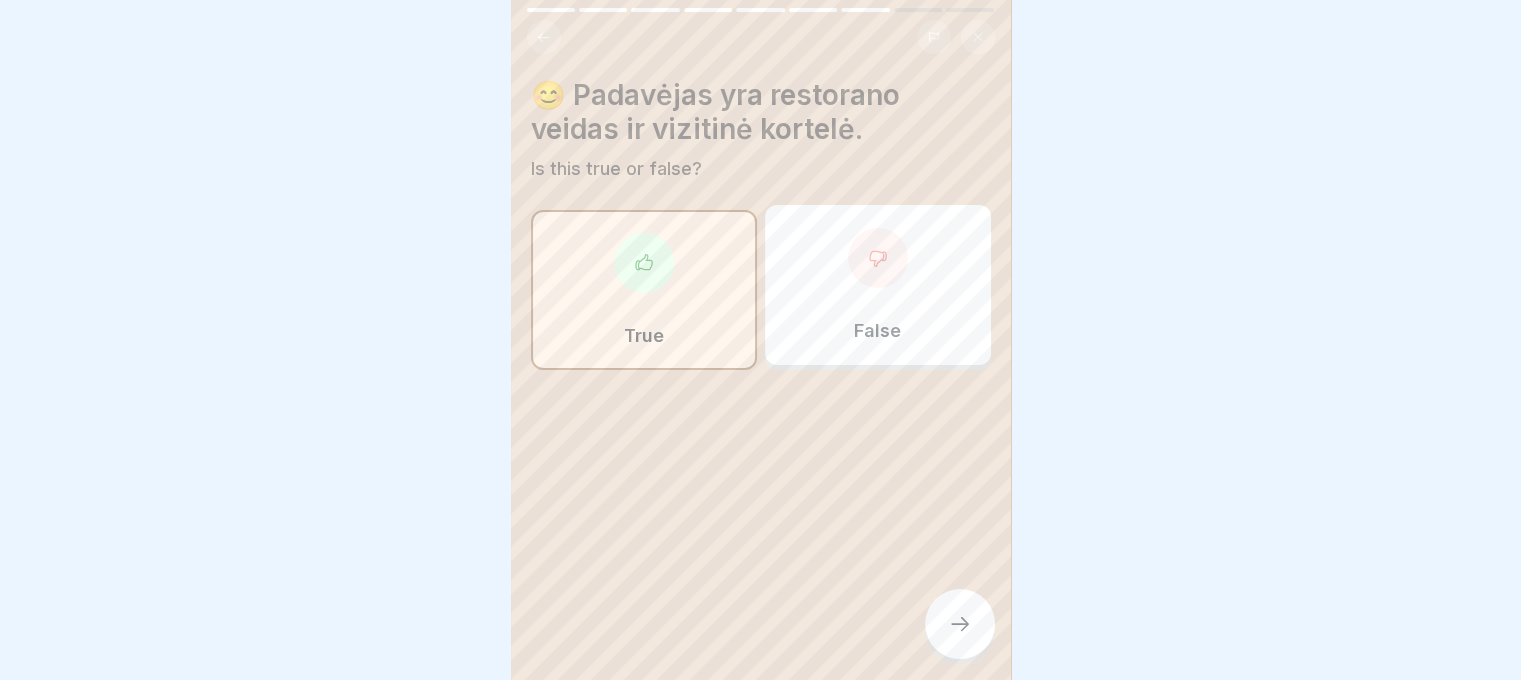 click 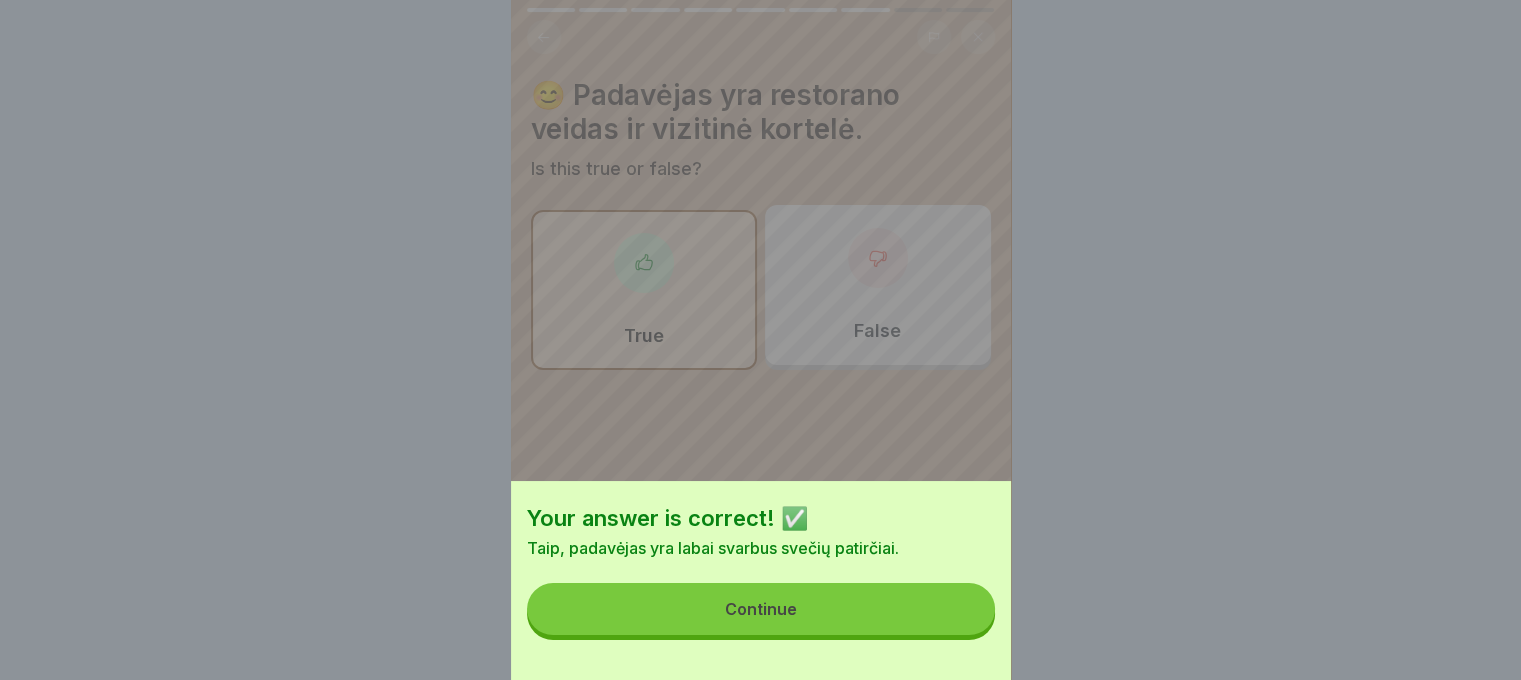 click on "Continue" at bounding box center [761, 609] 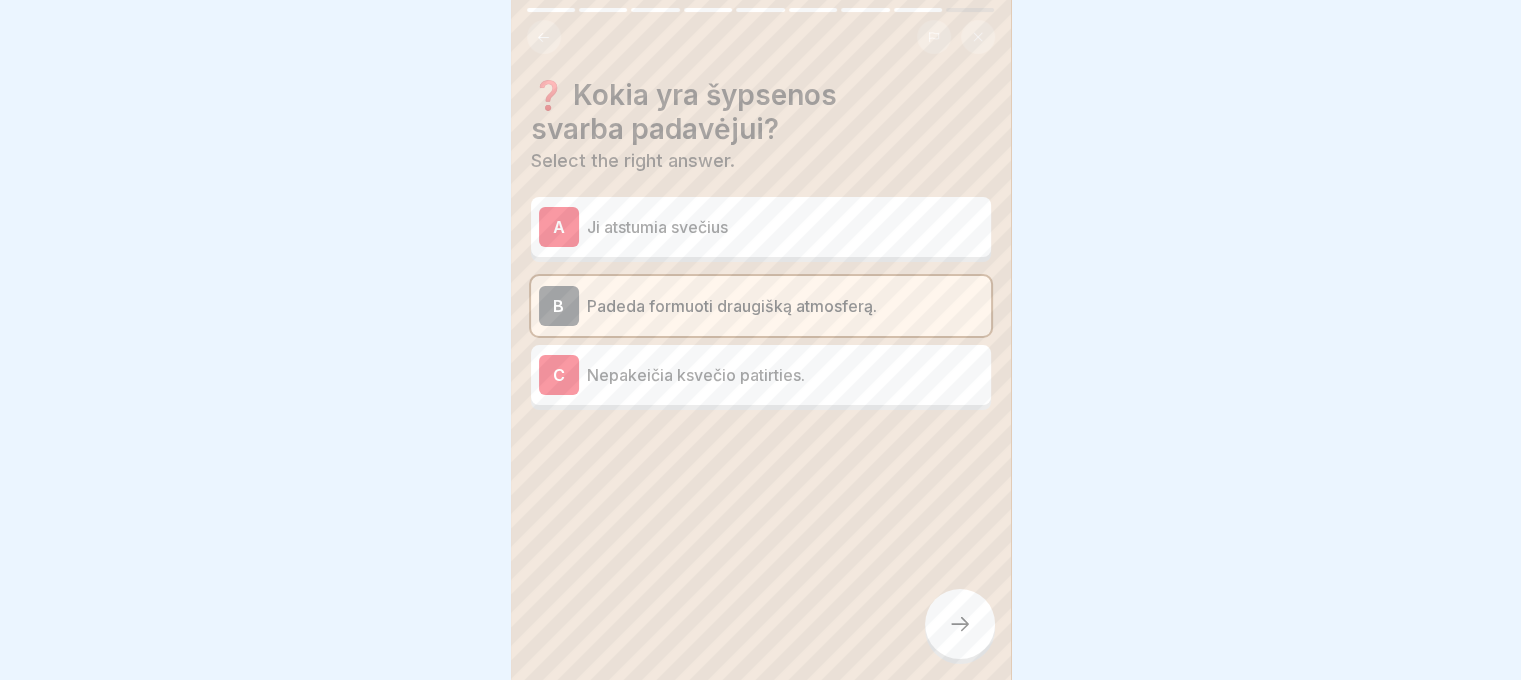 click 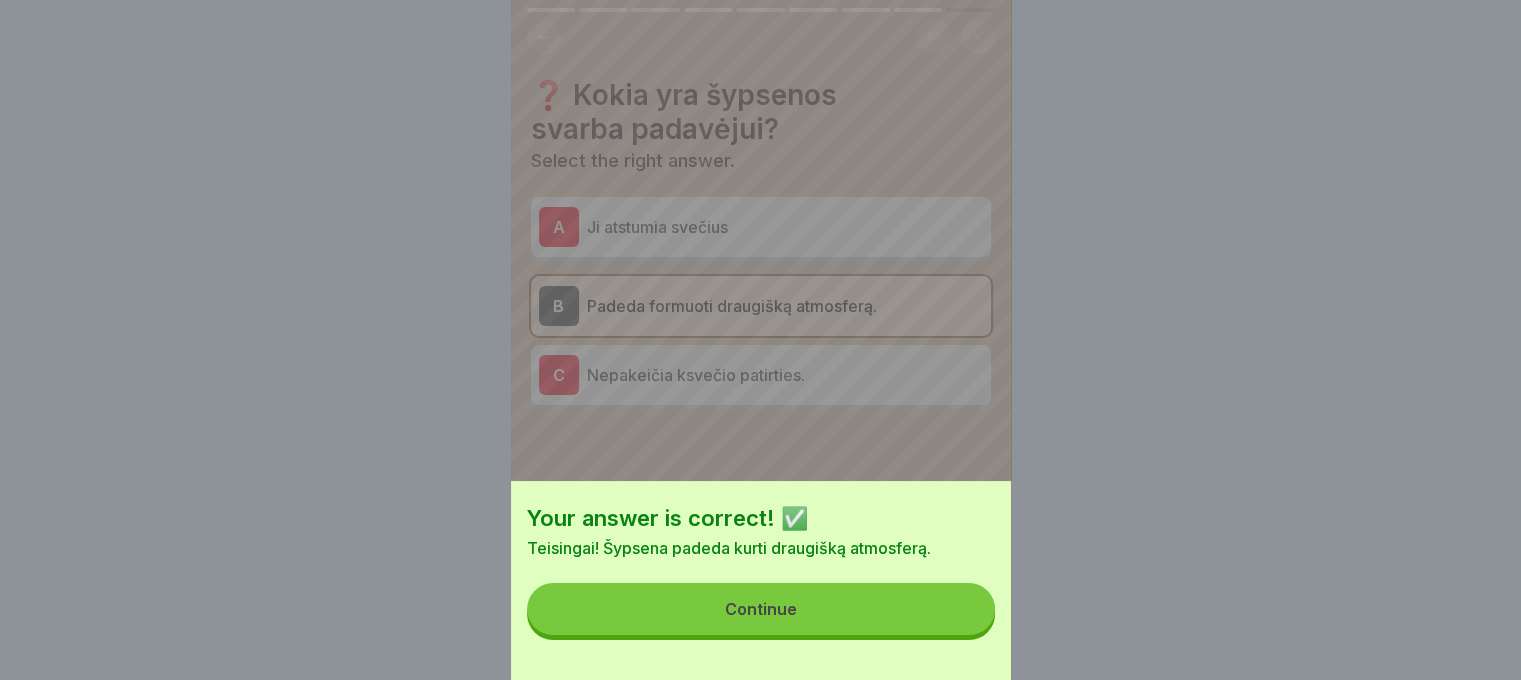 click on "Continue" at bounding box center [761, 609] 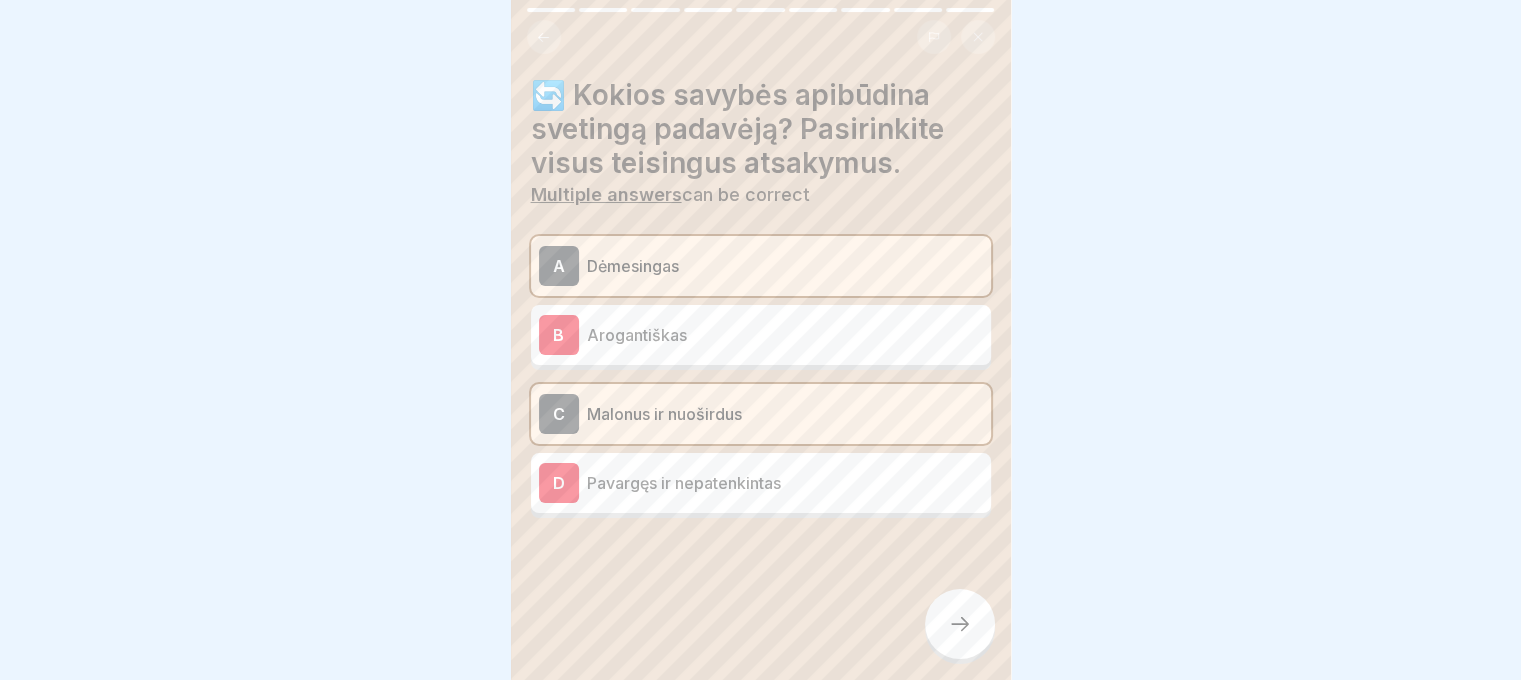 click 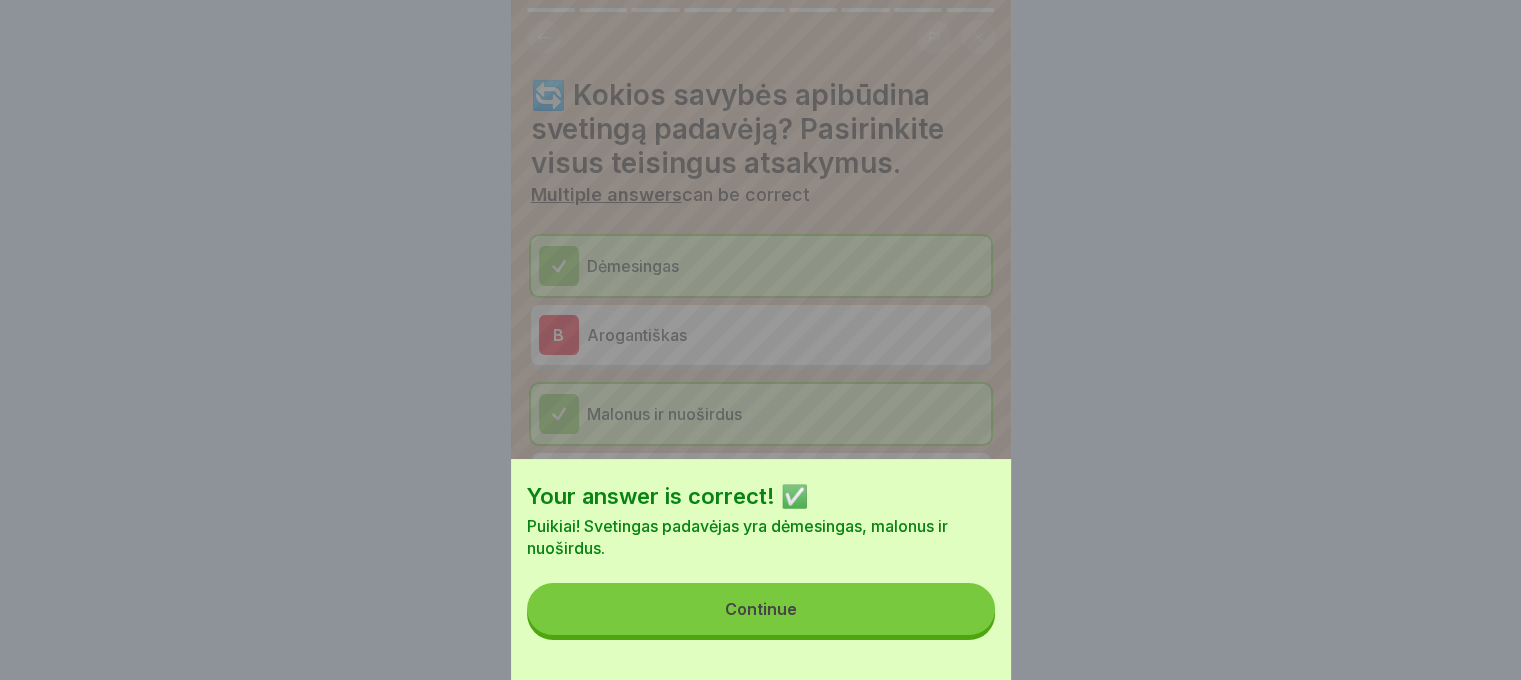 click on "Continue" at bounding box center [761, 609] 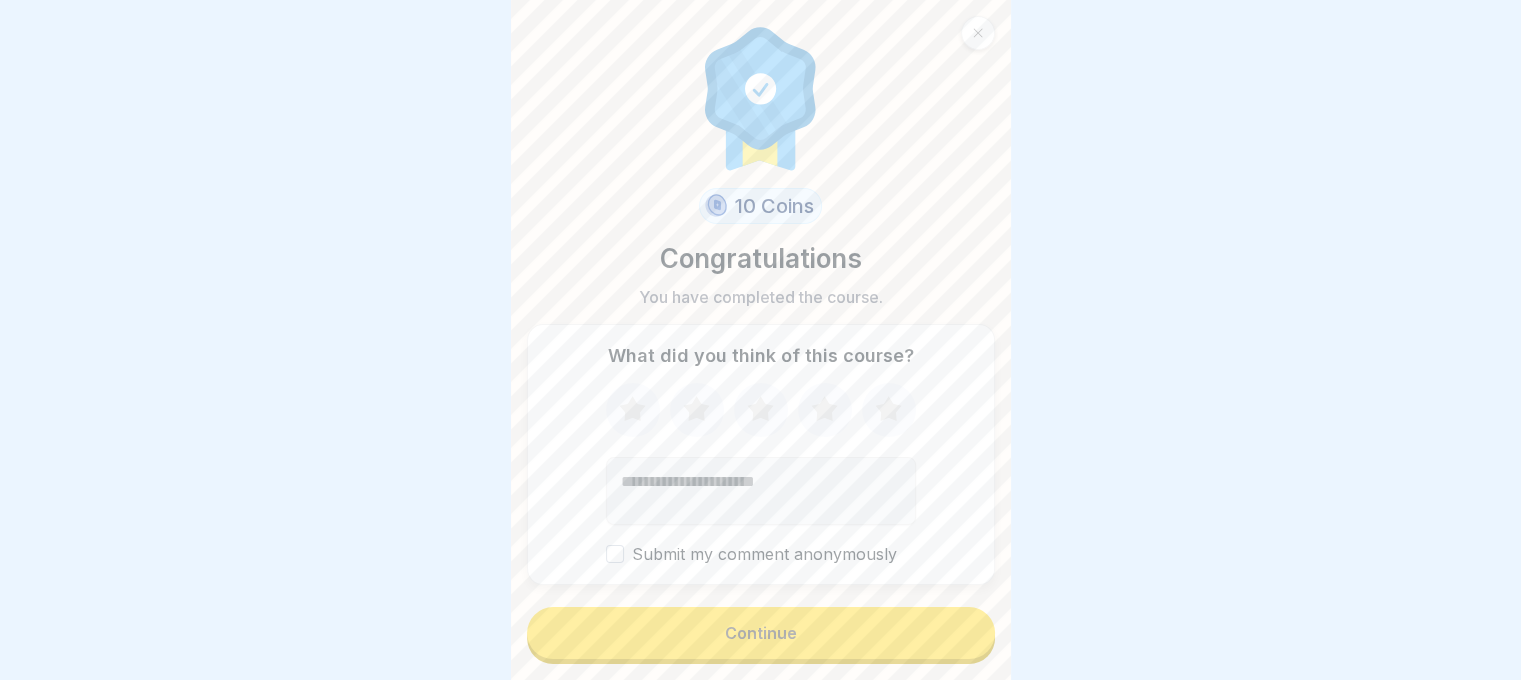 click on "Continue" at bounding box center (761, 633) 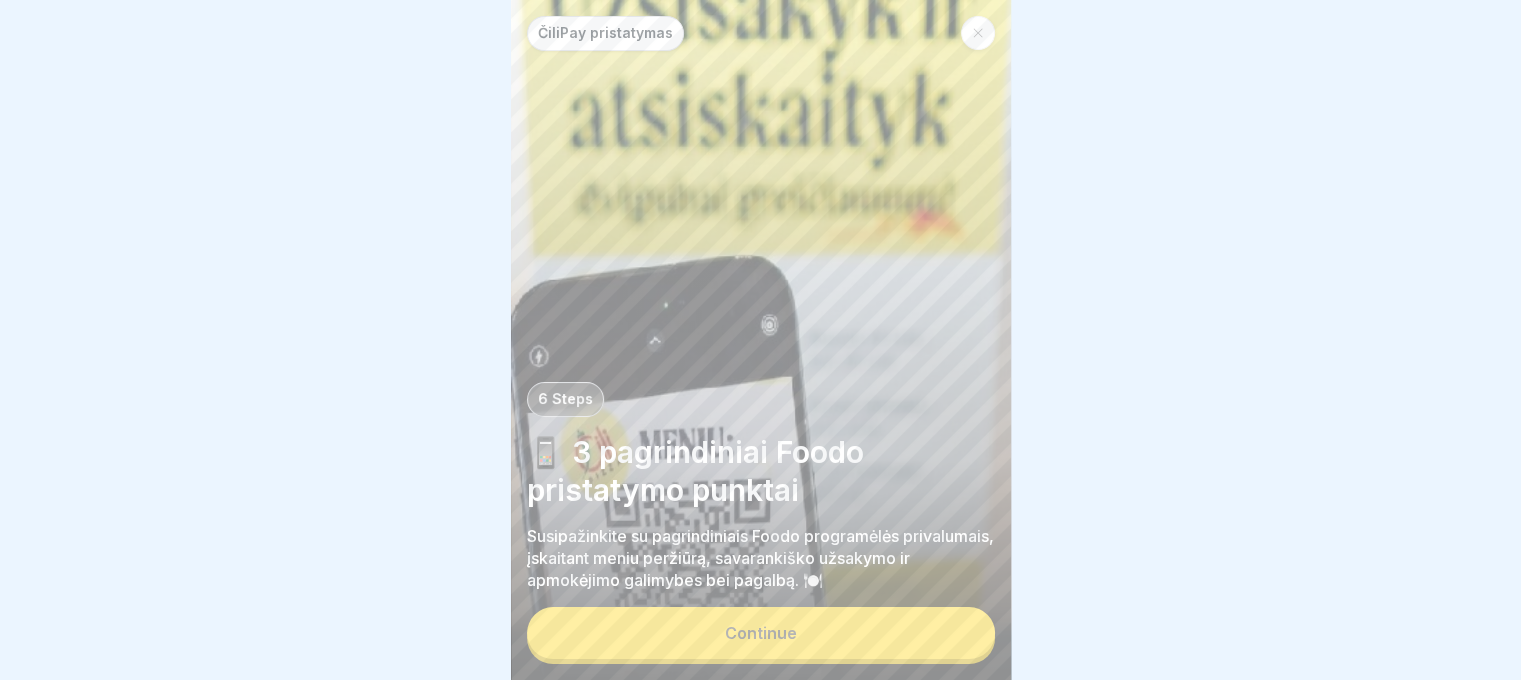 click on "Continue" at bounding box center [761, 633] 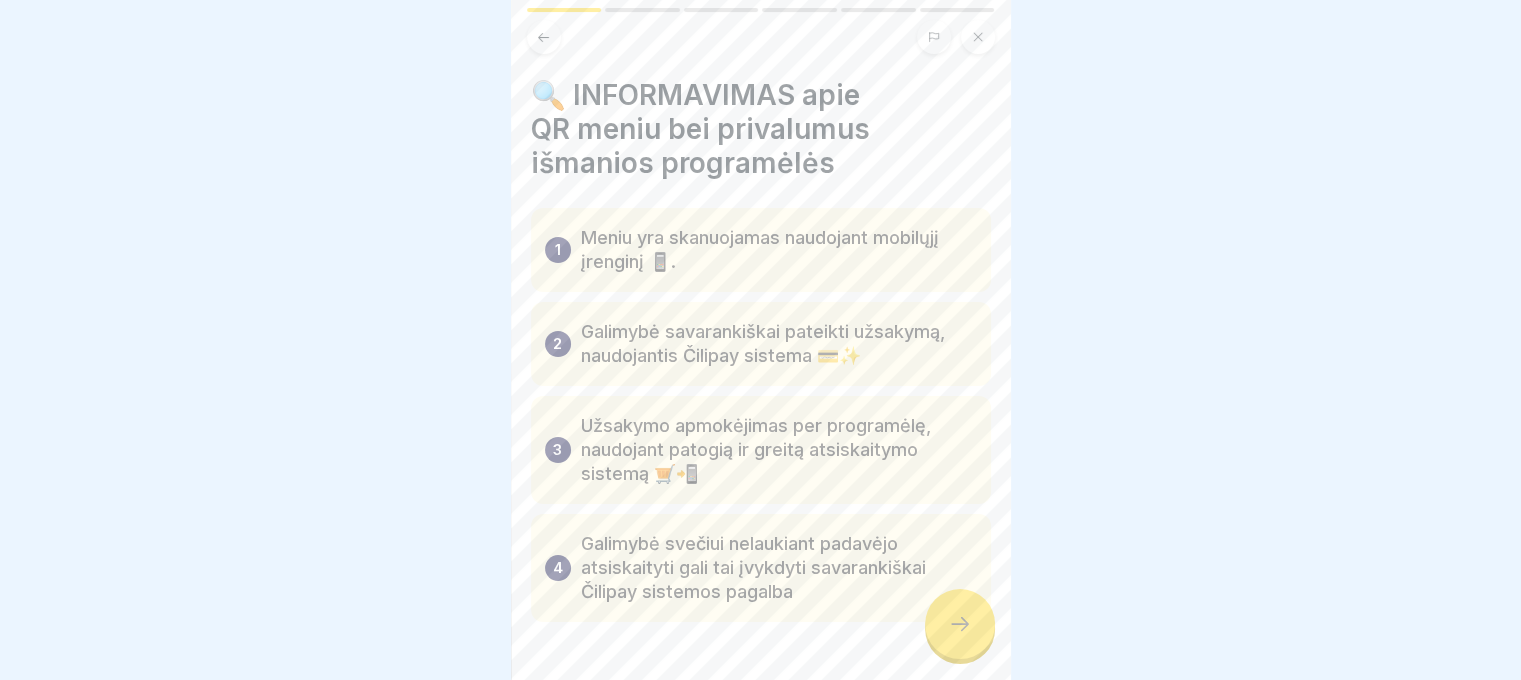 click 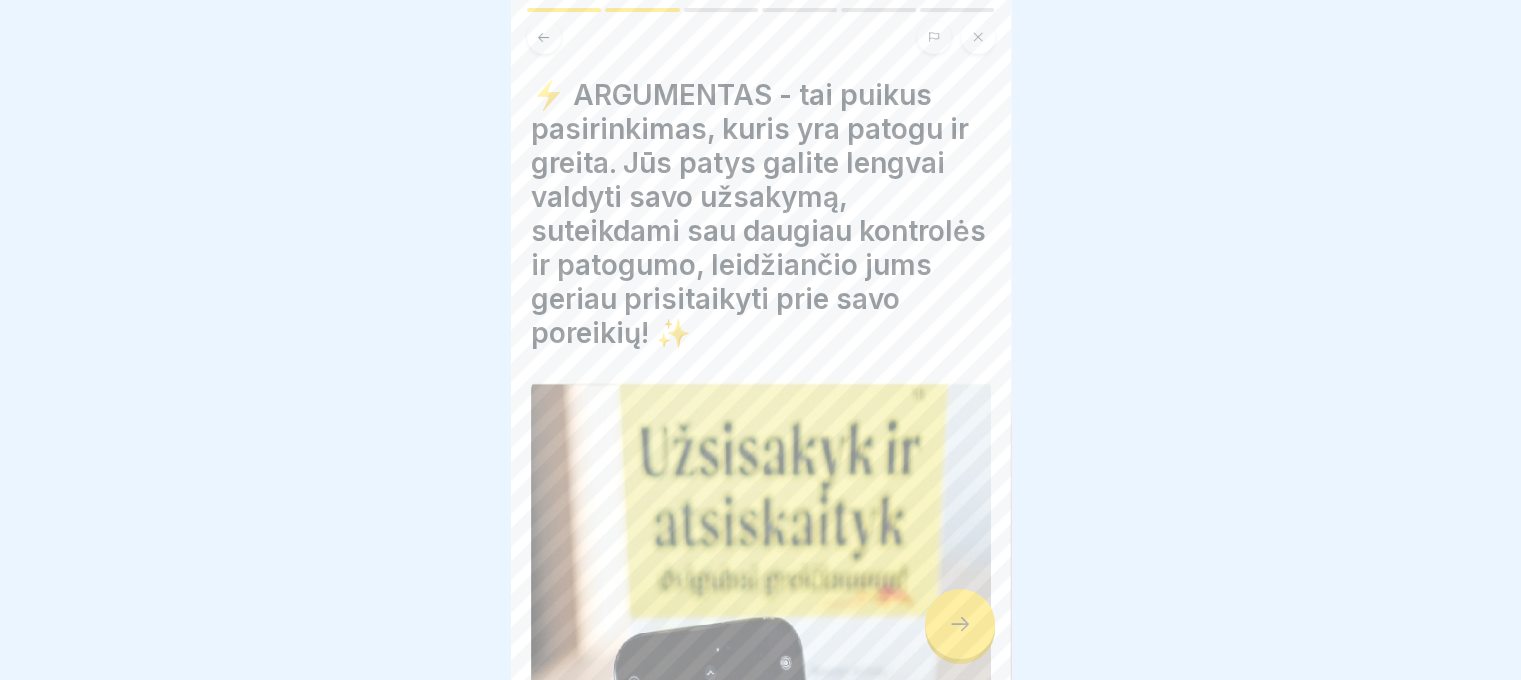 click 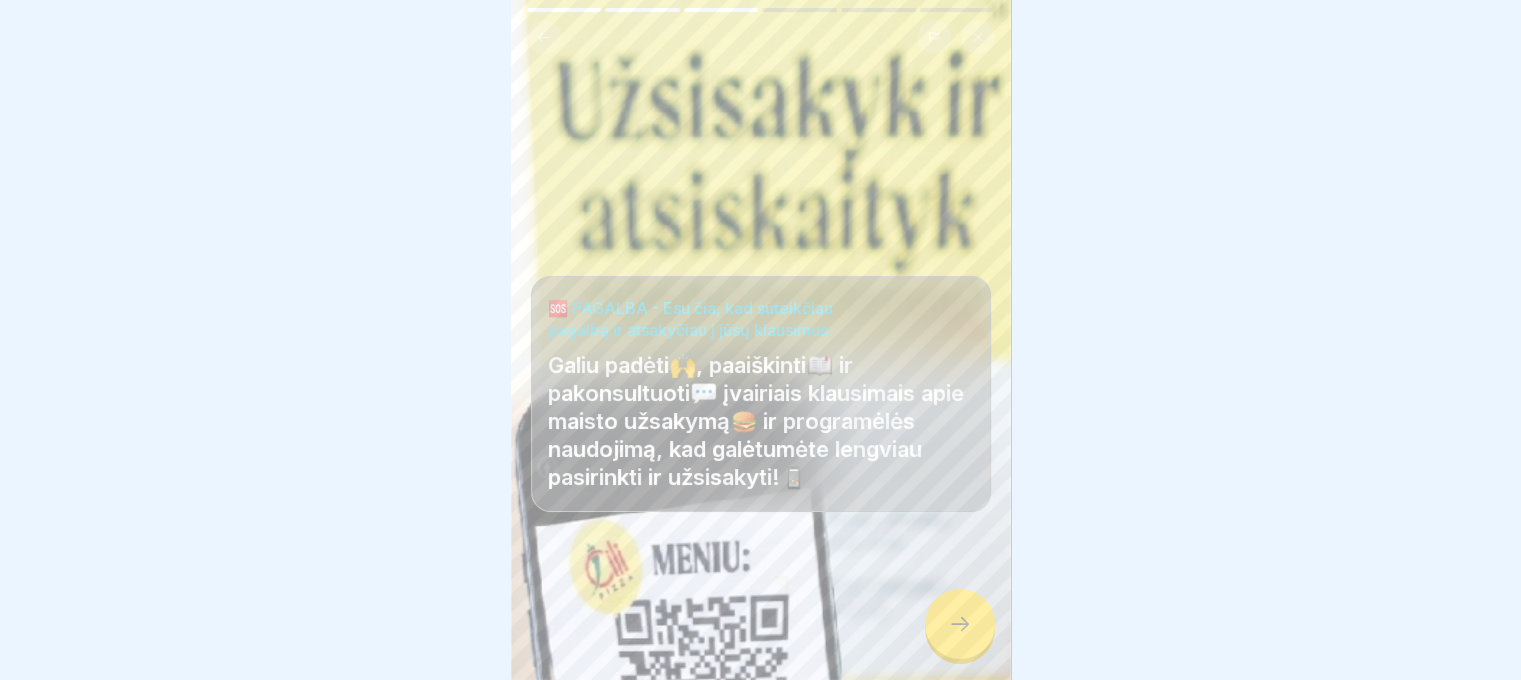 click 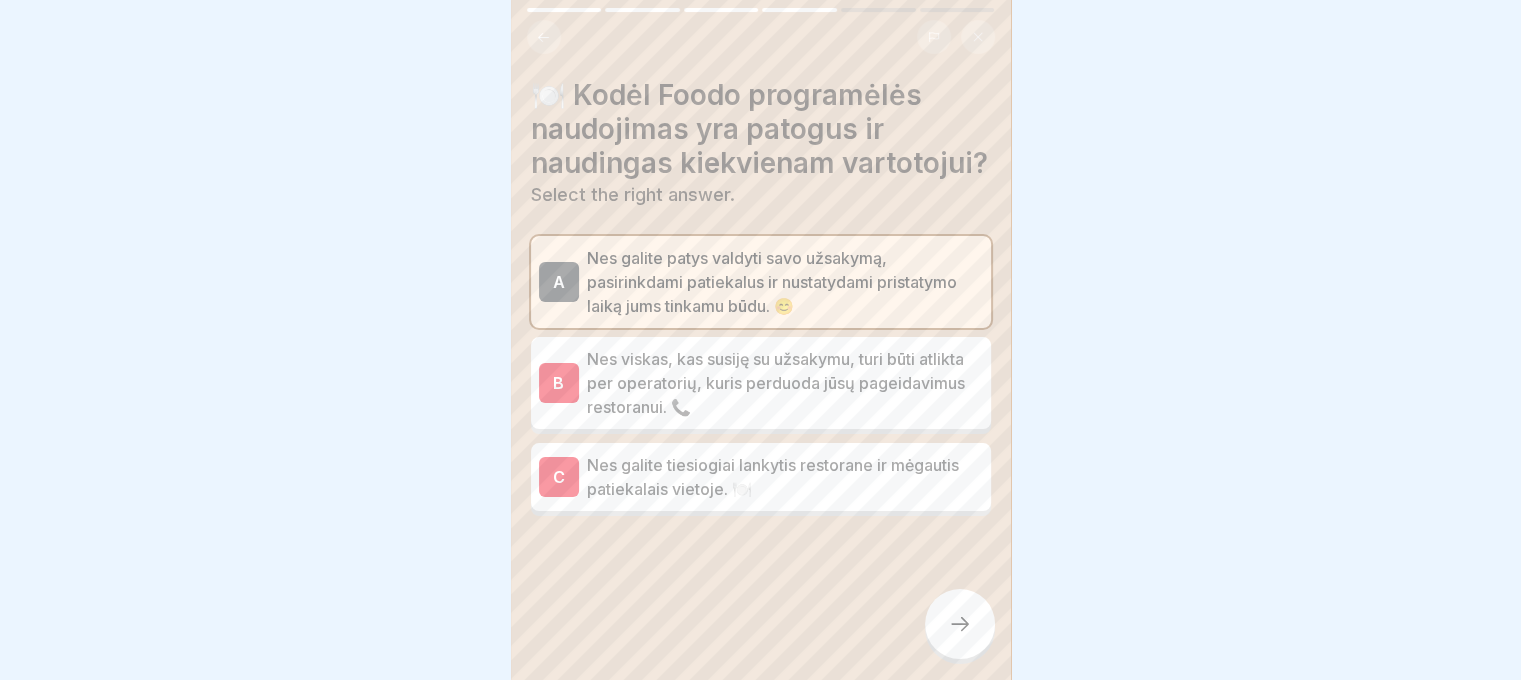click 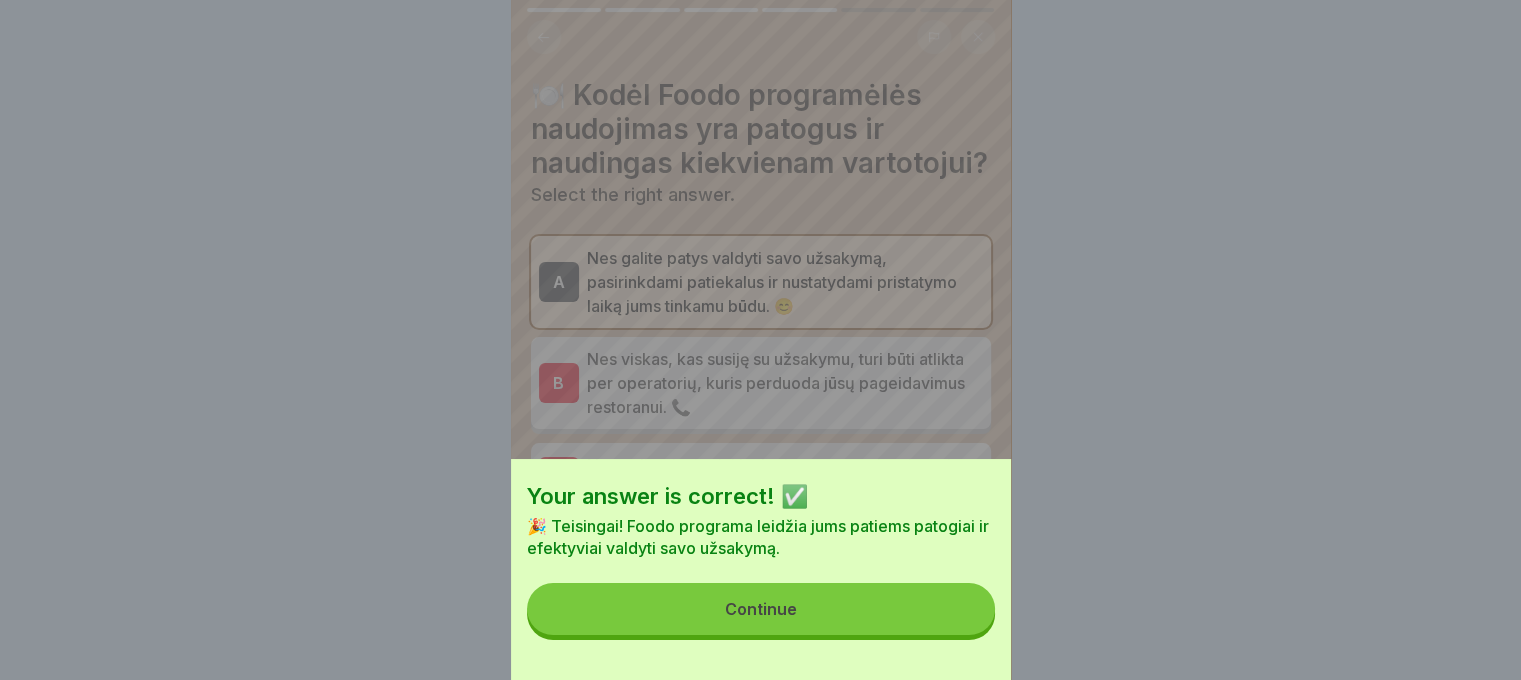 click on "Continue" at bounding box center [761, 609] 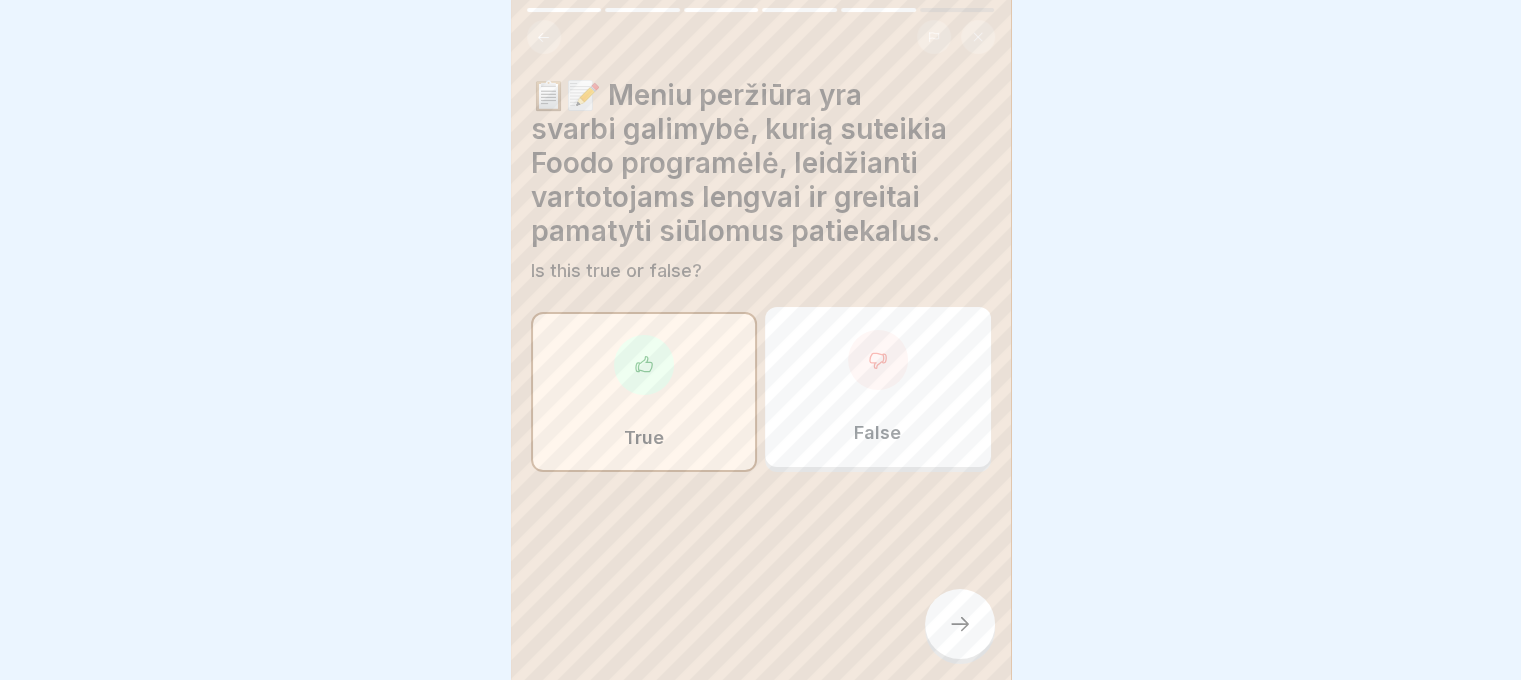 click 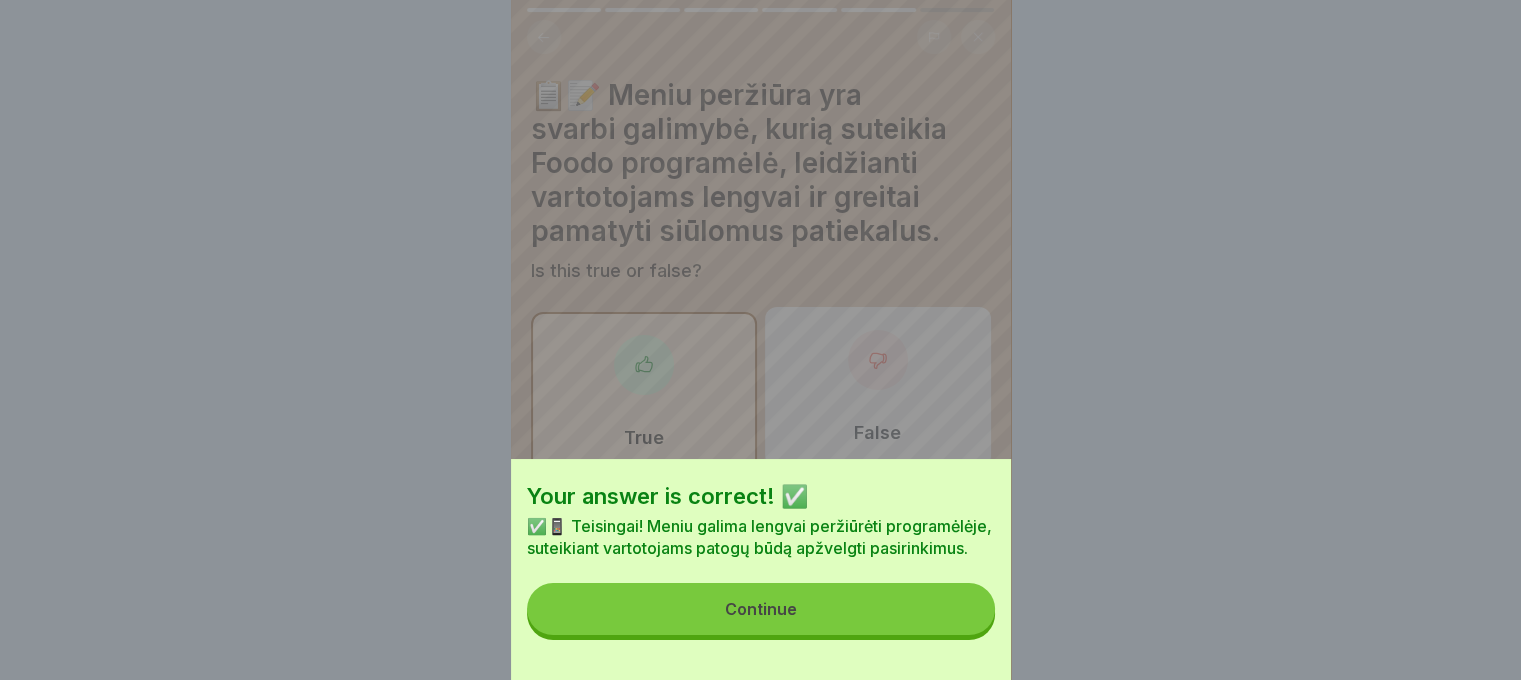 click on "Continue" at bounding box center (761, 609) 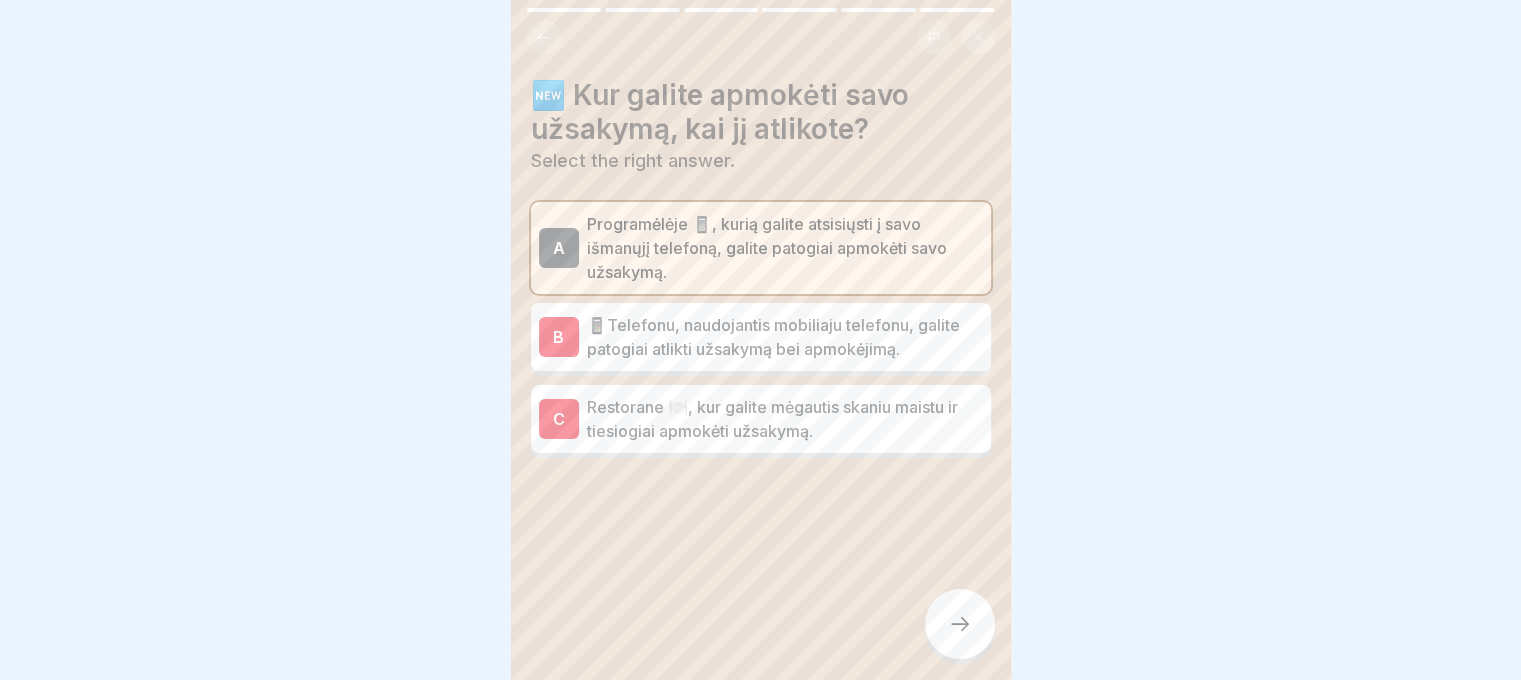 click 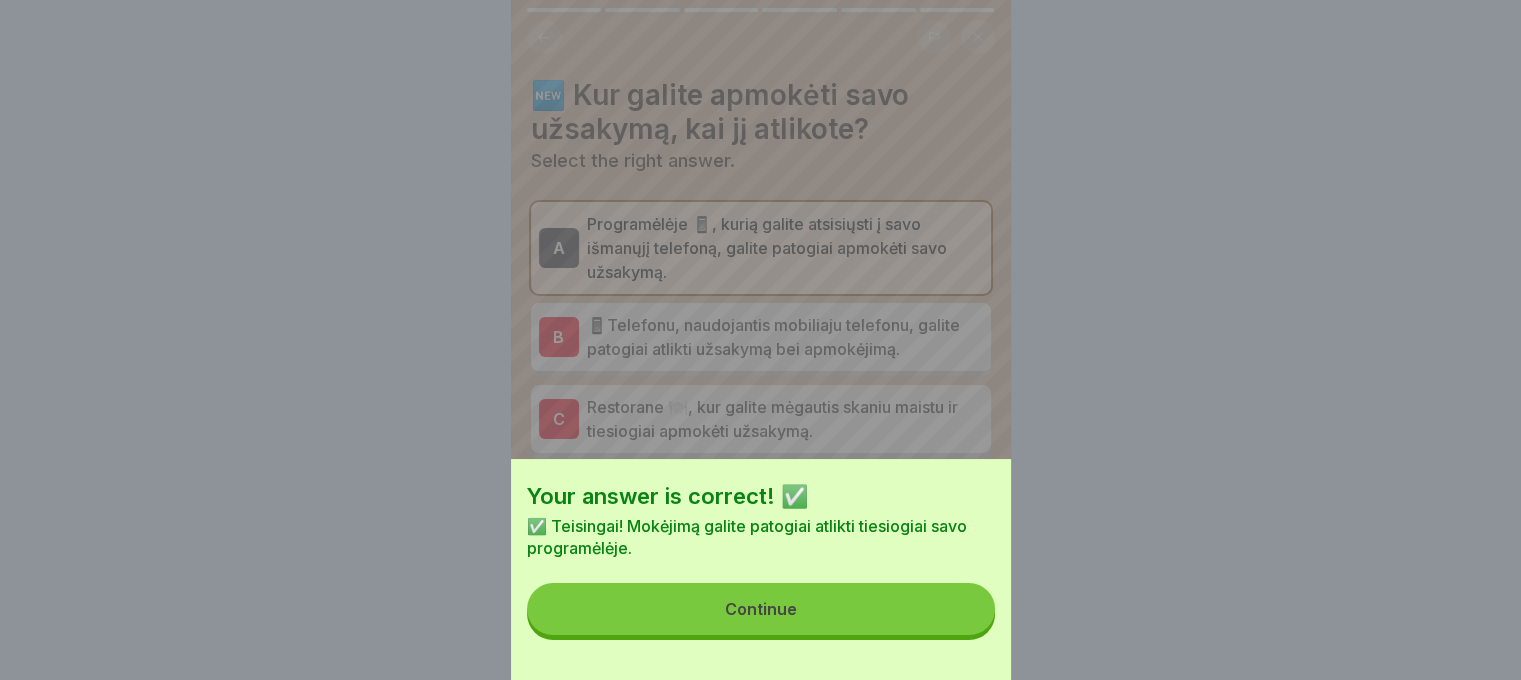 click on "Continue" at bounding box center [761, 609] 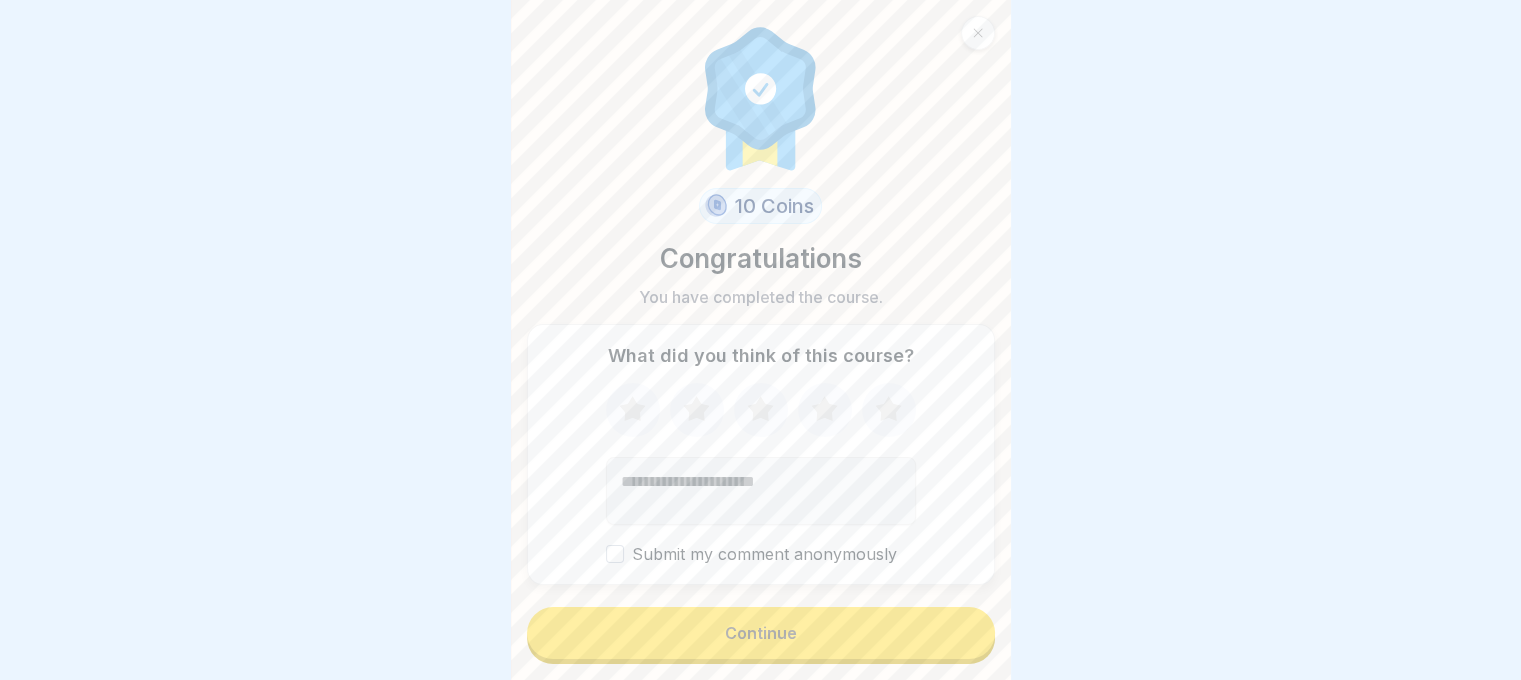 click on "Continue" at bounding box center [761, 633] 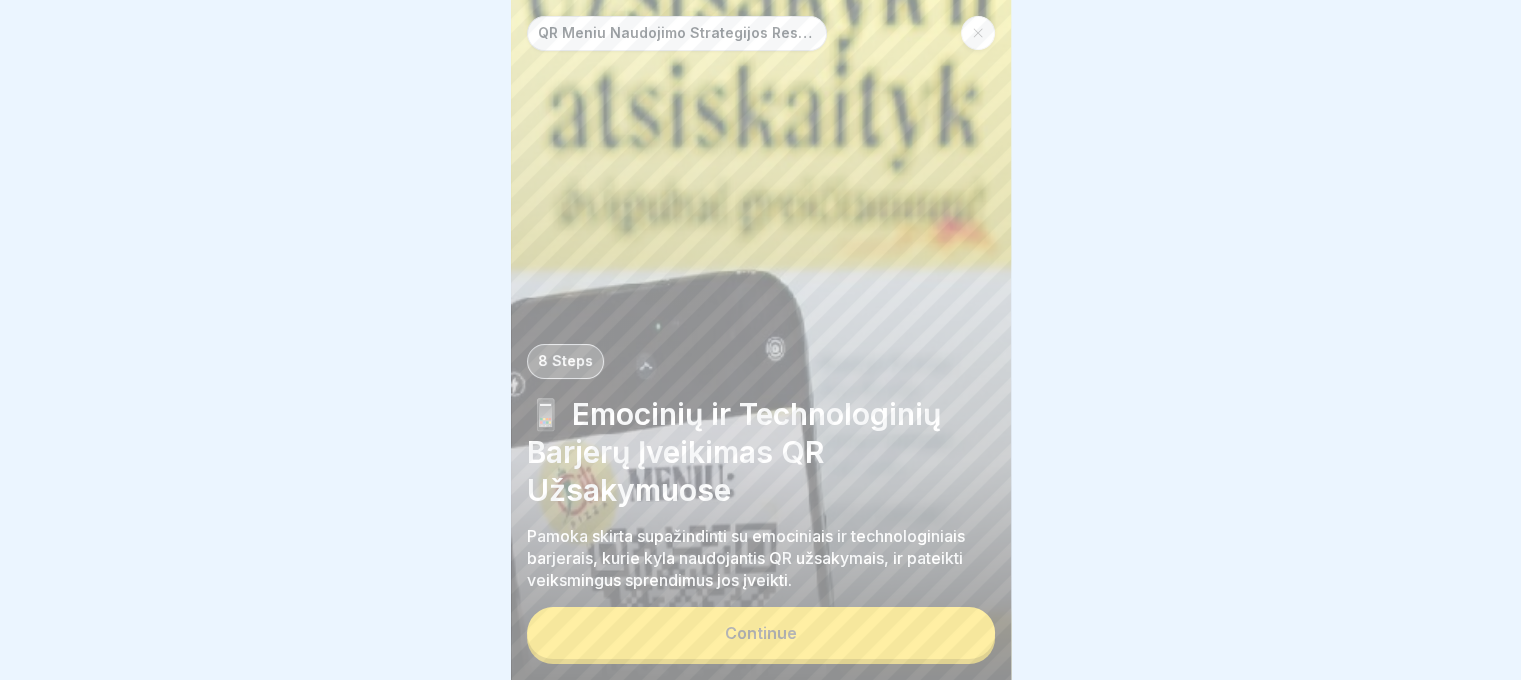 click on "Continue" at bounding box center [761, 633] 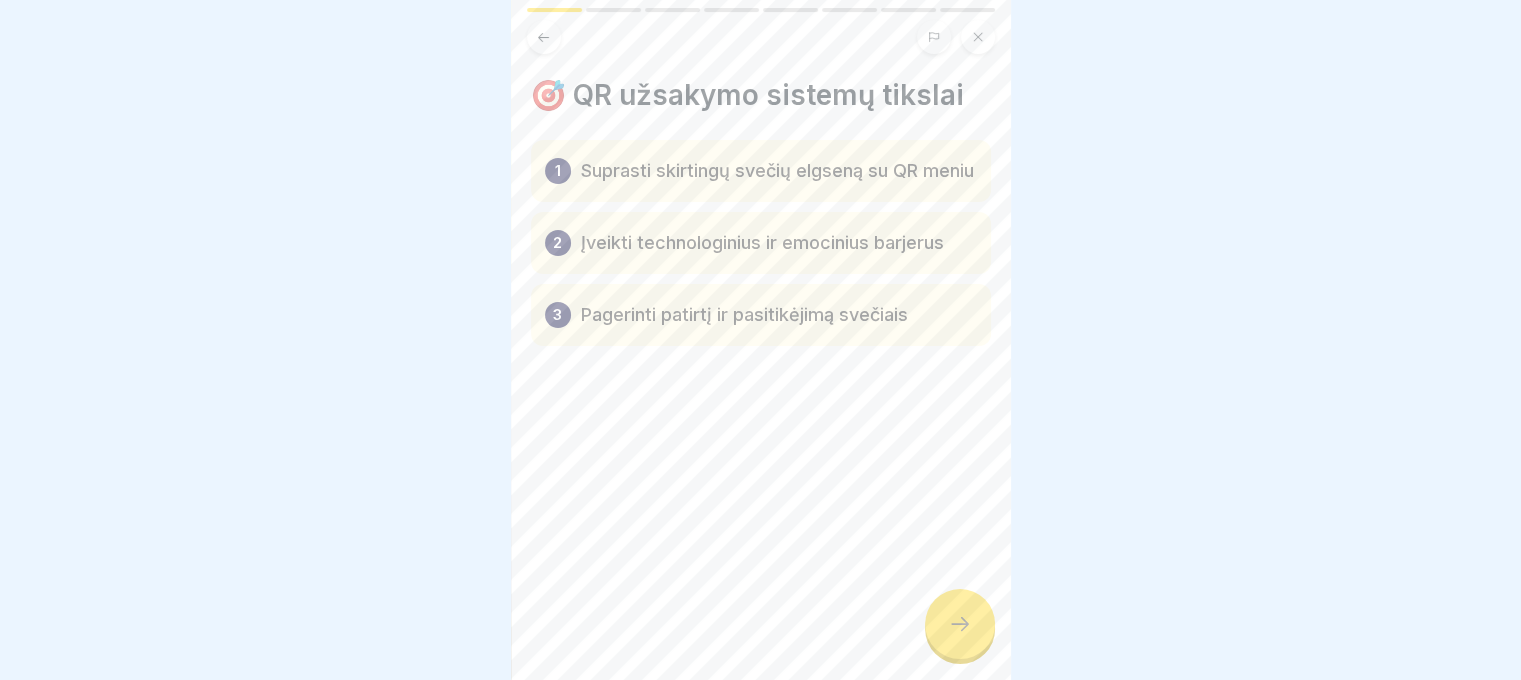 click 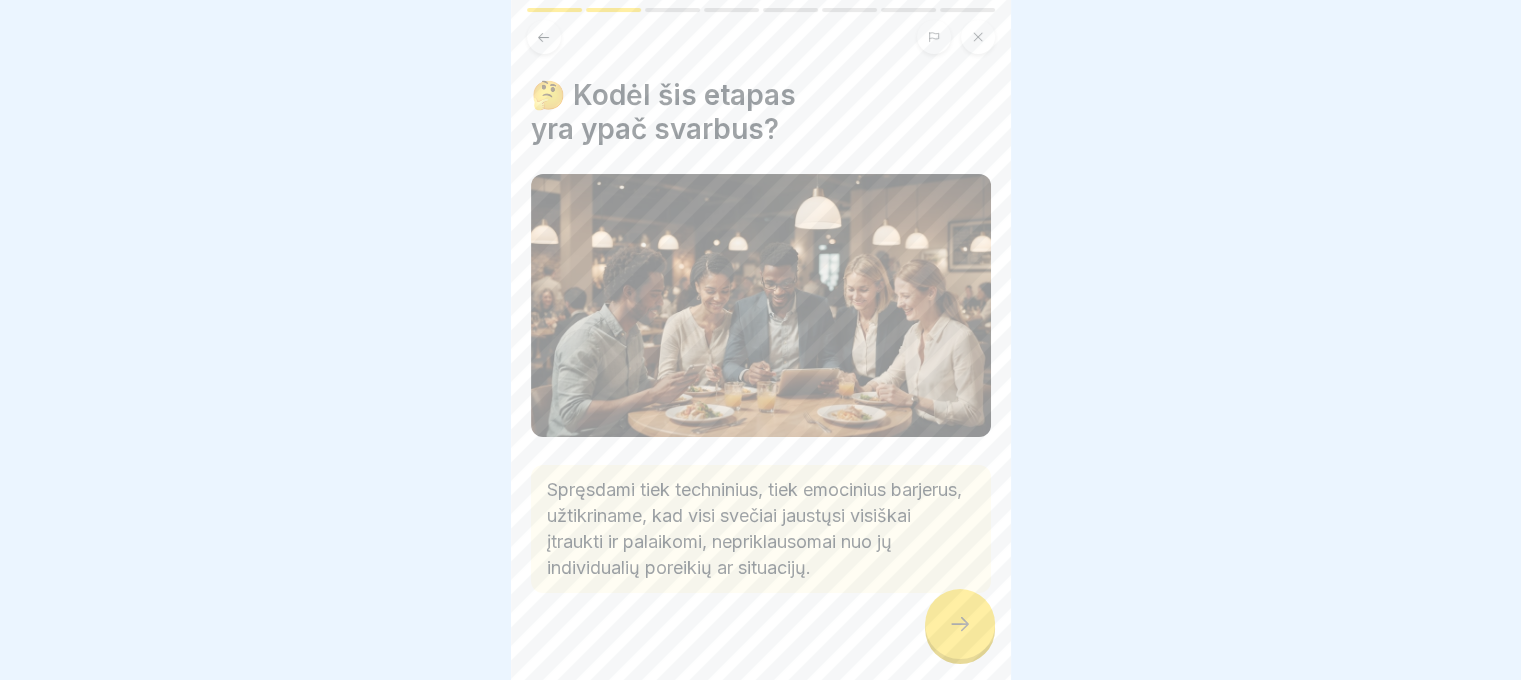 click 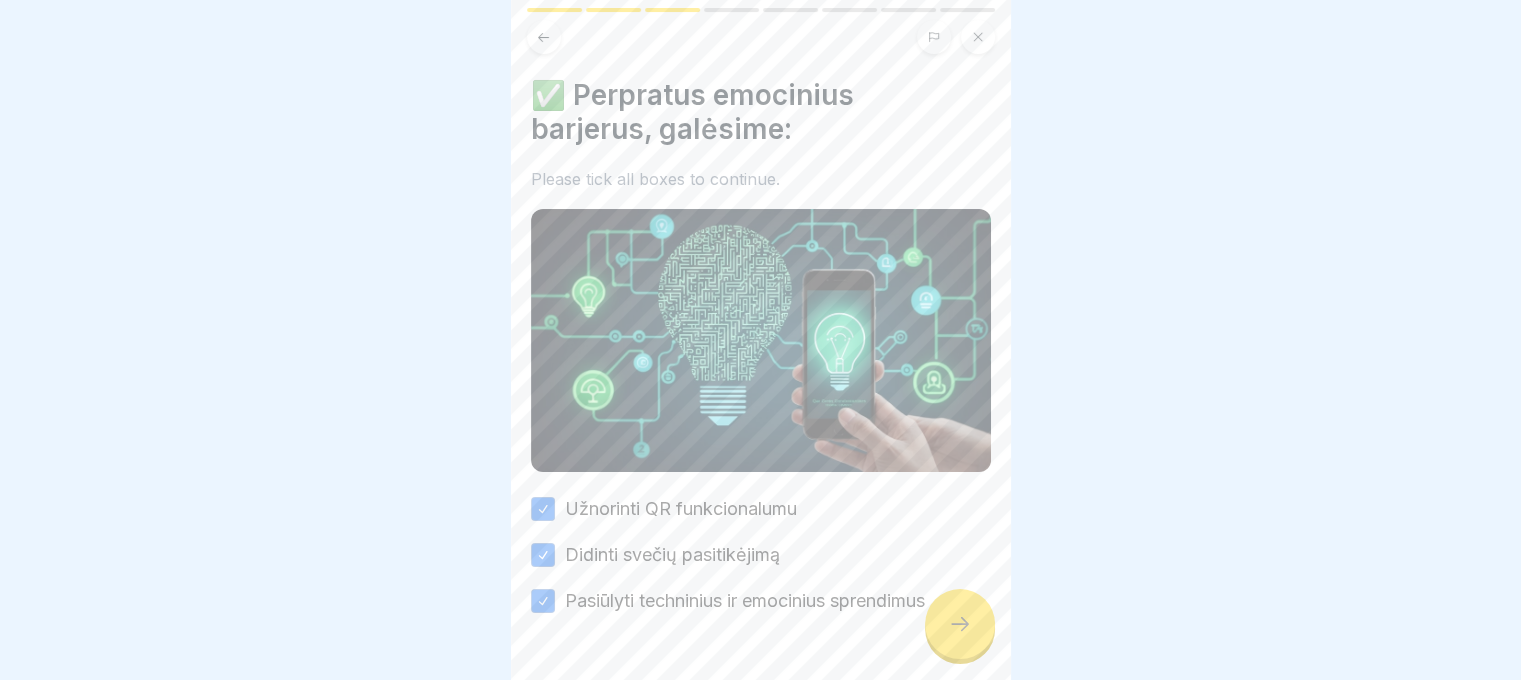 click 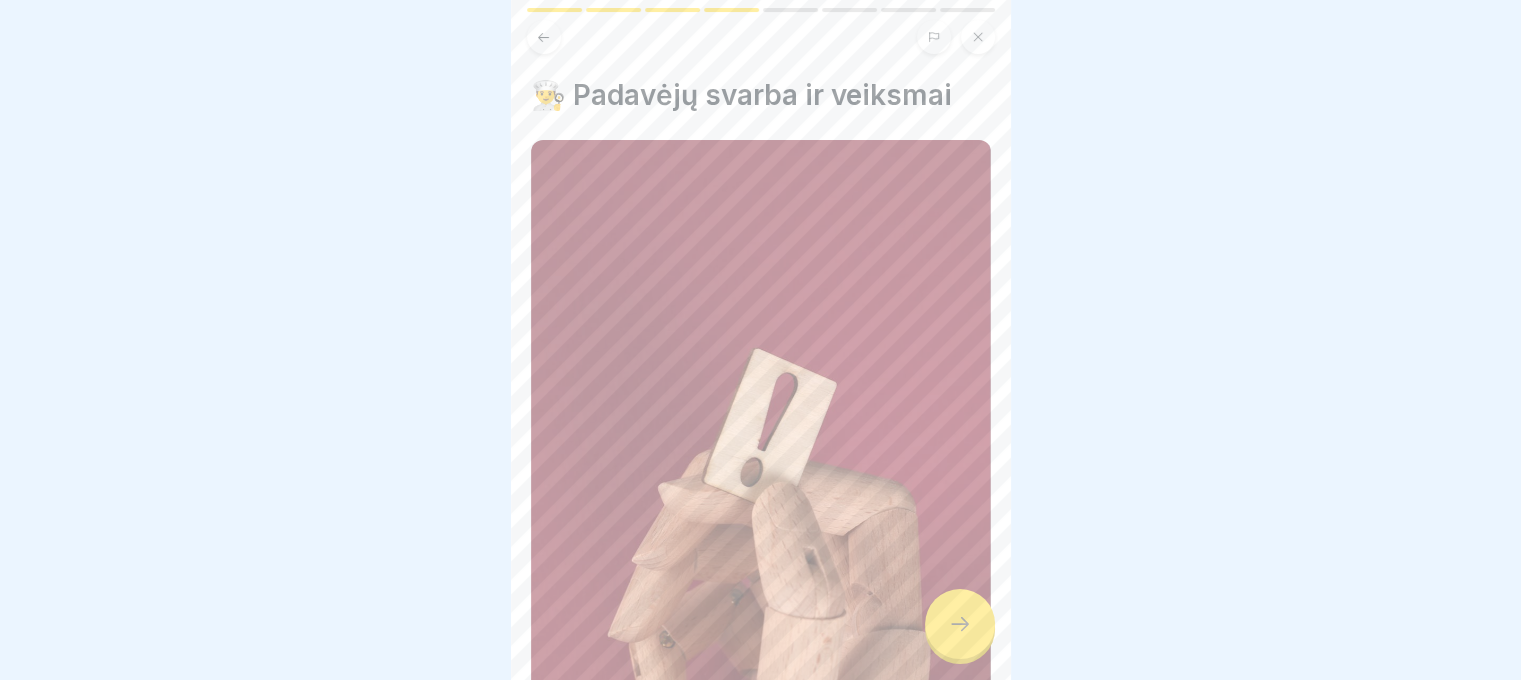click 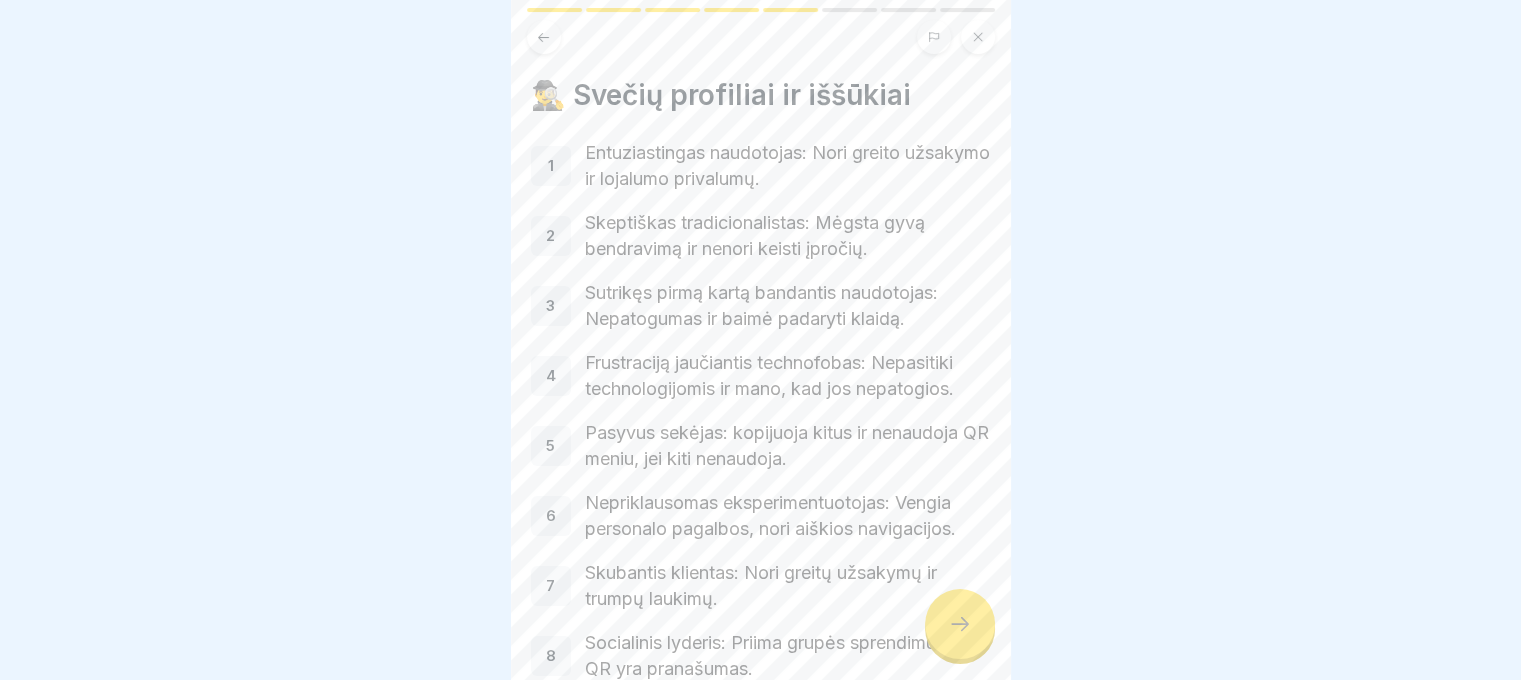 click 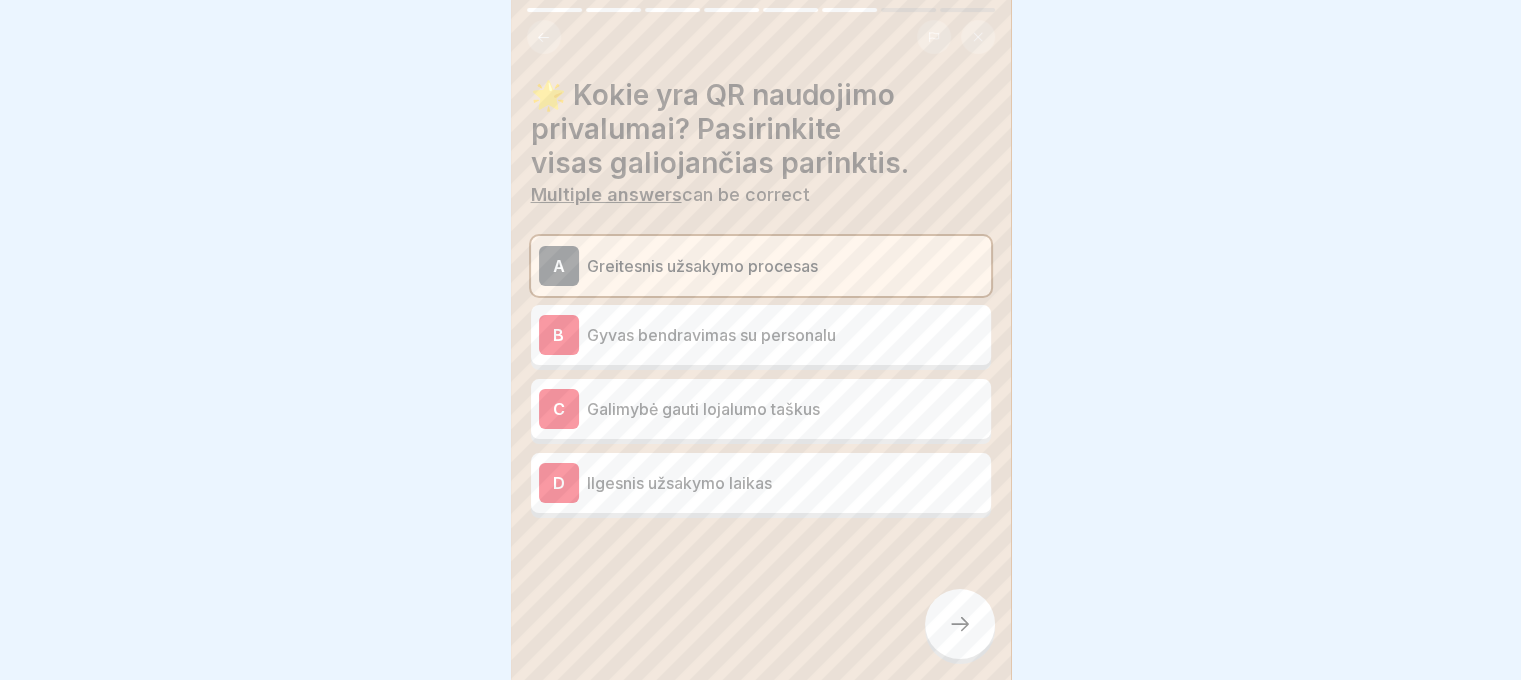 click 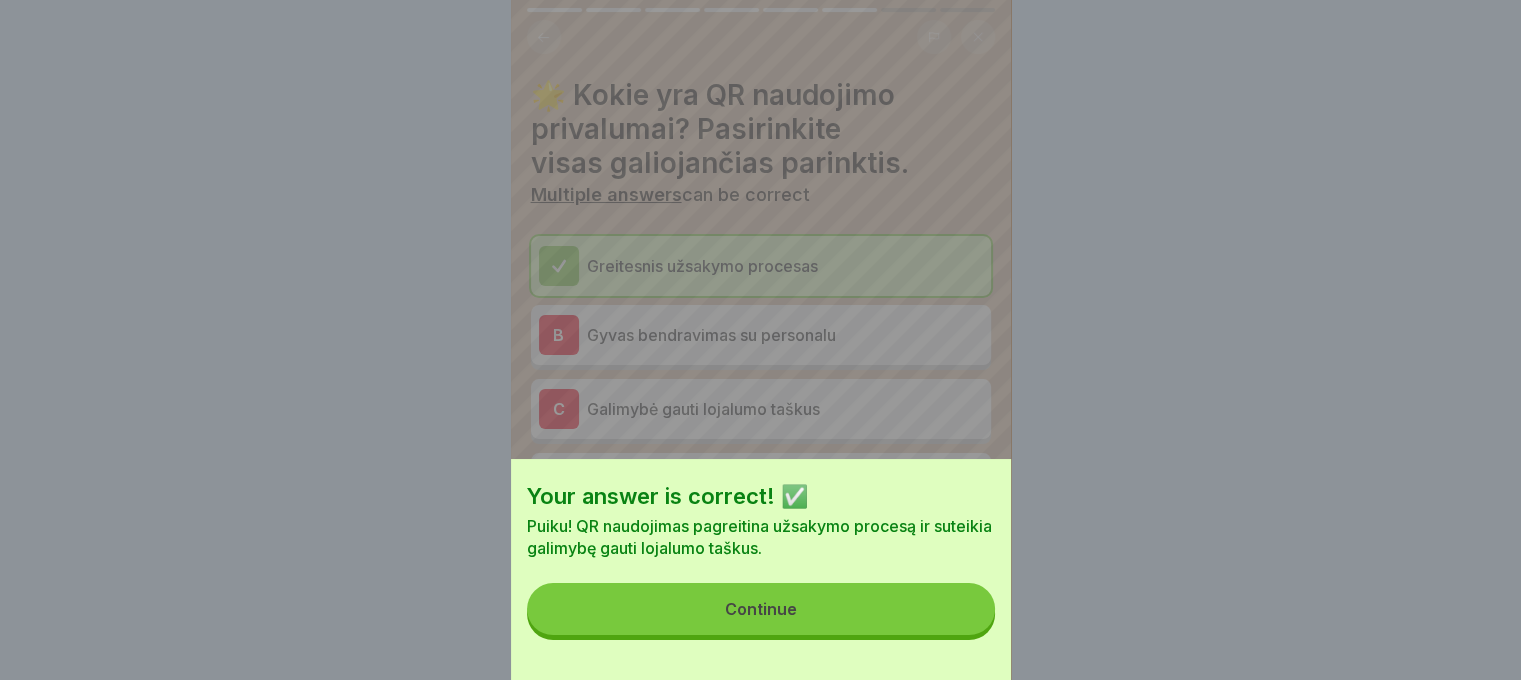 click on "Continue" at bounding box center (761, 609) 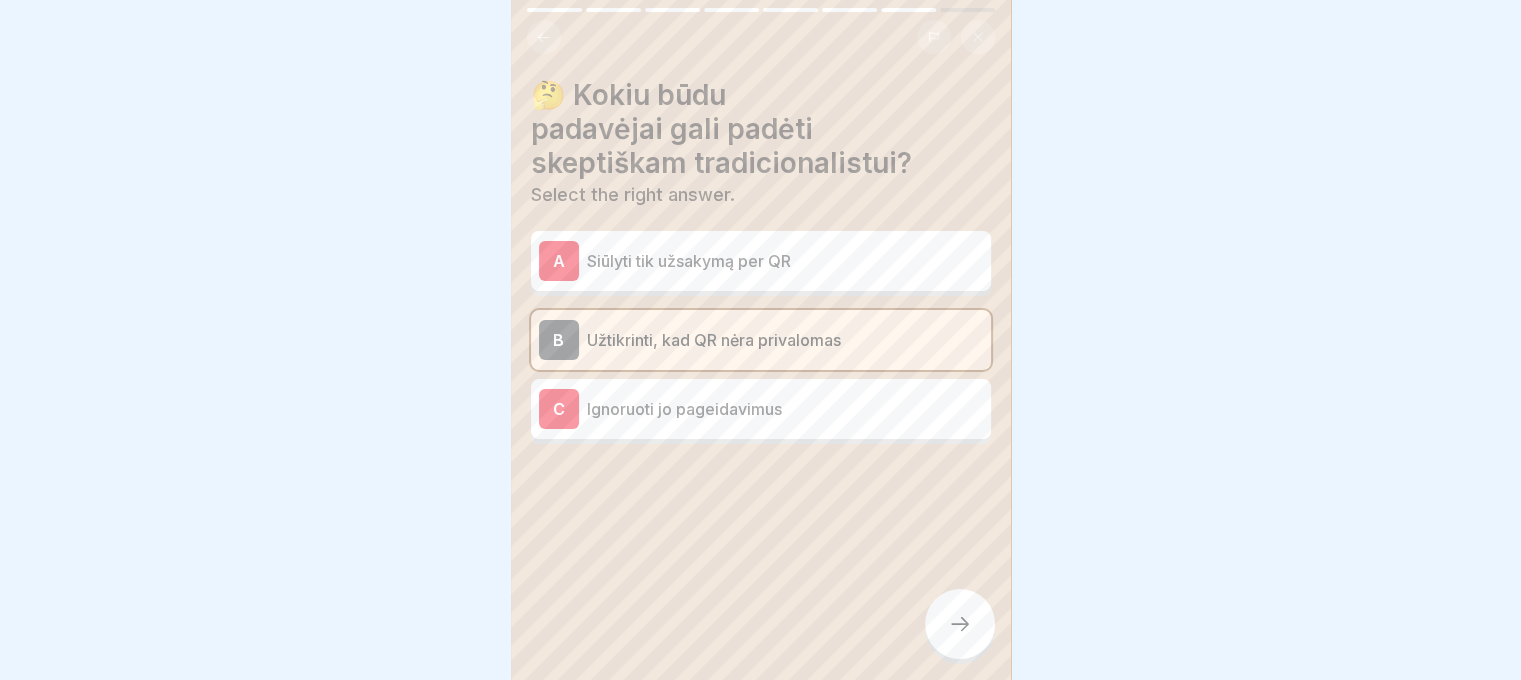 click 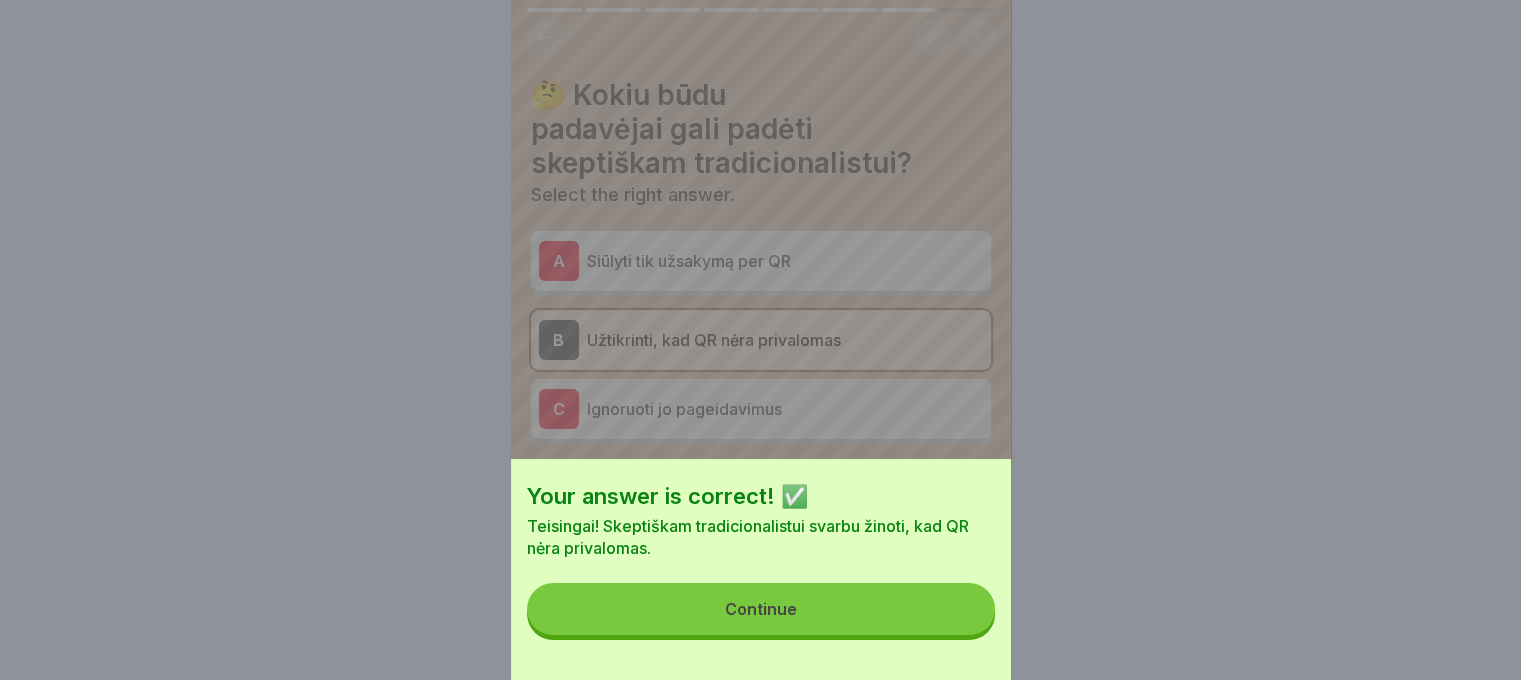 click on "Continue" at bounding box center (761, 609) 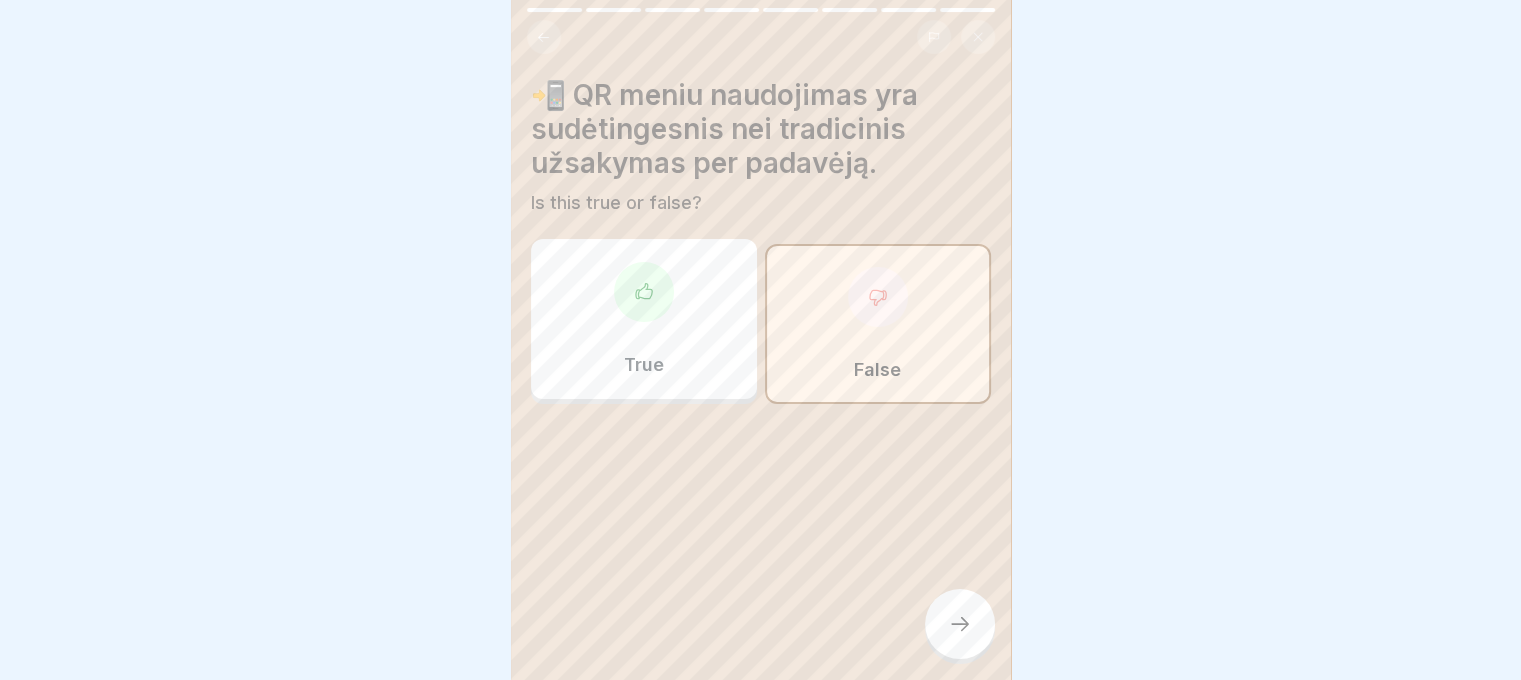 click 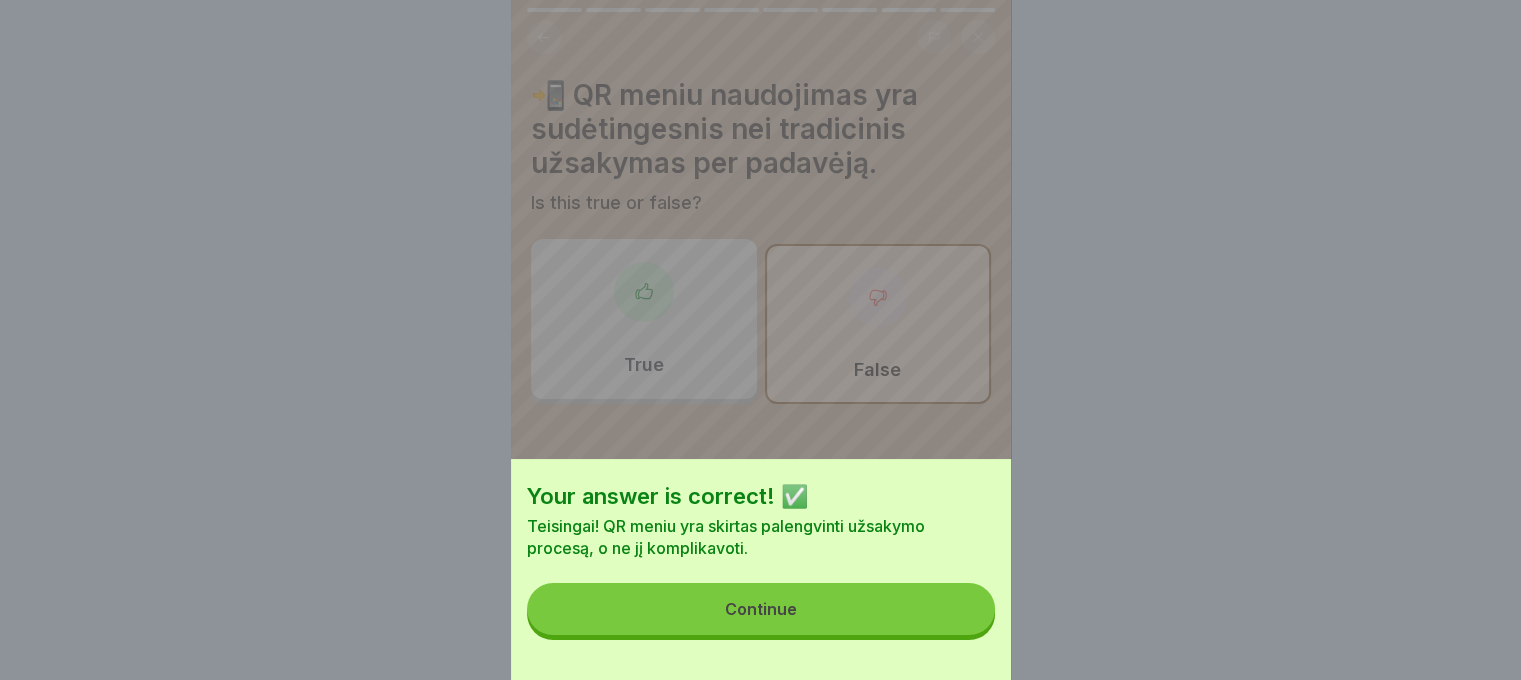 click on "Continue" at bounding box center [761, 609] 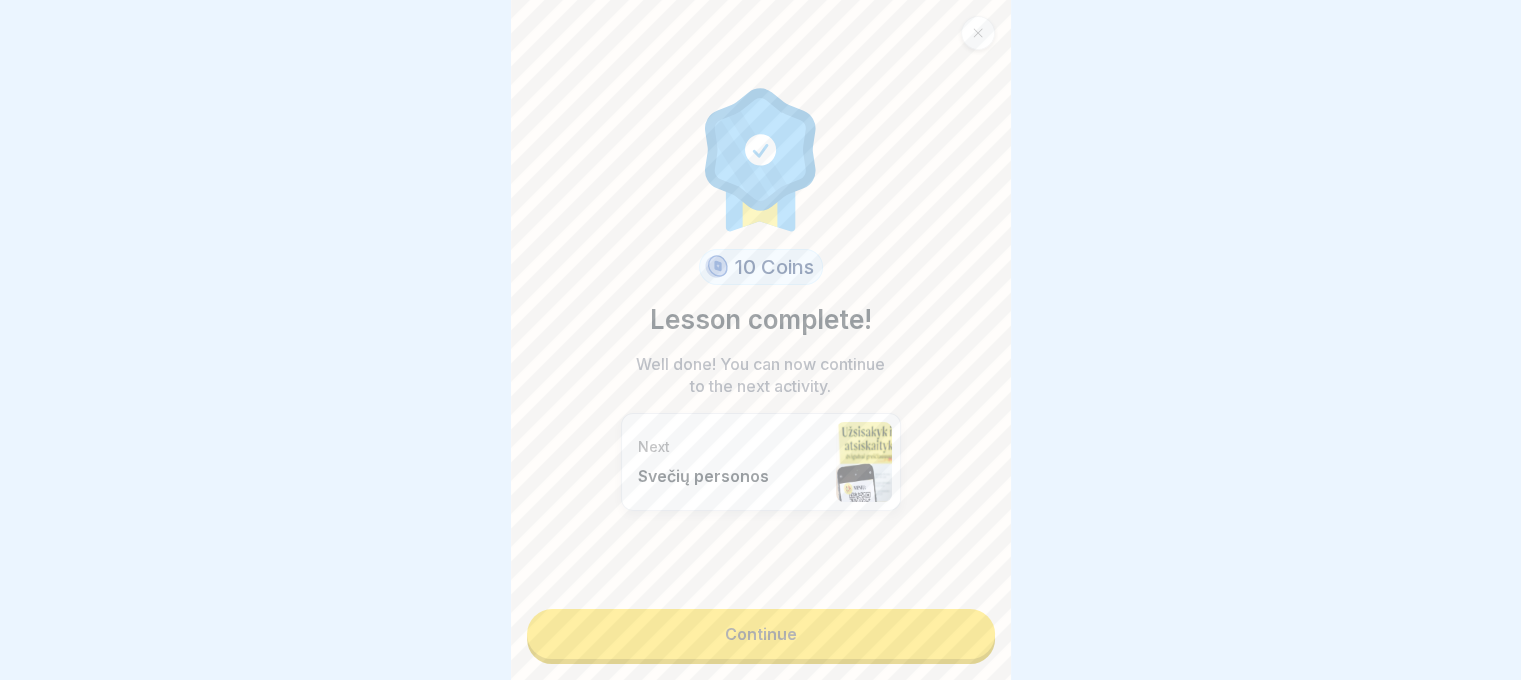 click on "Continue" at bounding box center (761, 634) 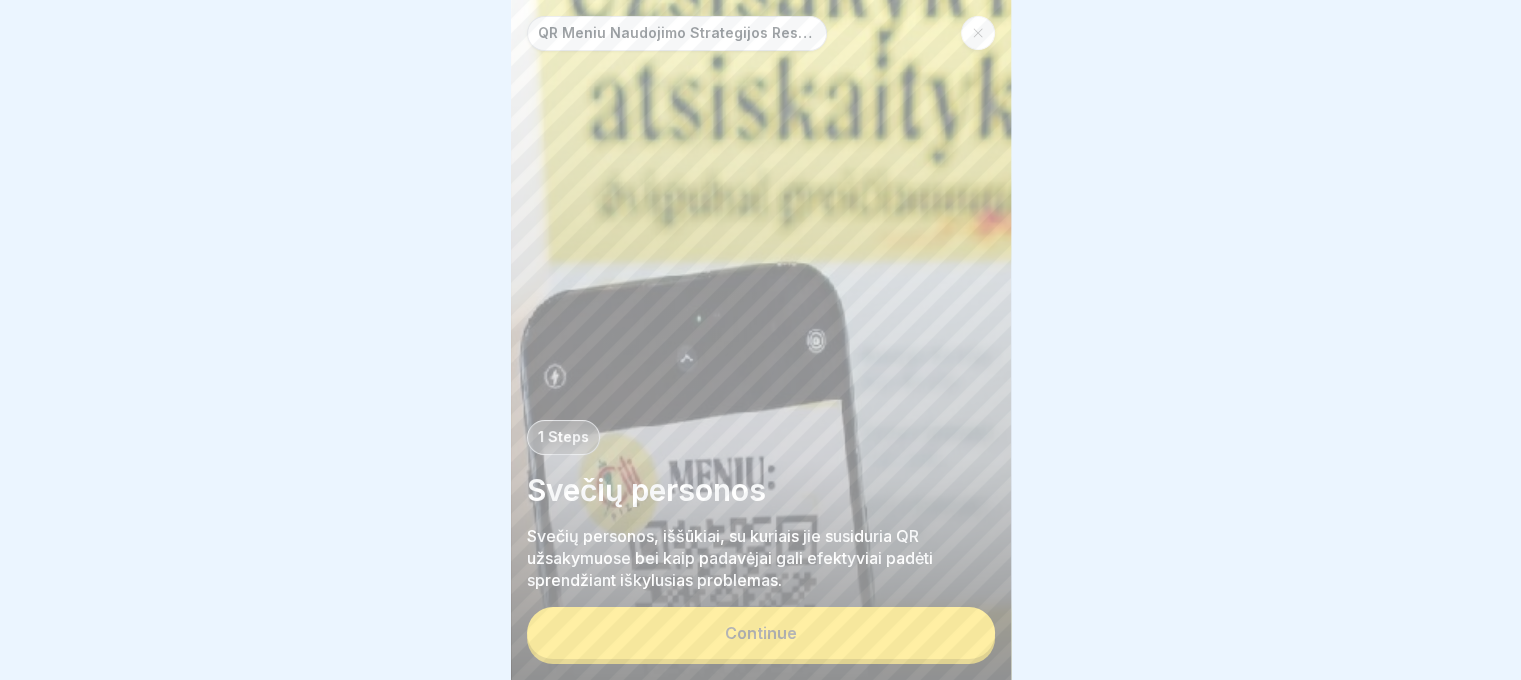 click on "Continue" at bounding box center (761, 633) 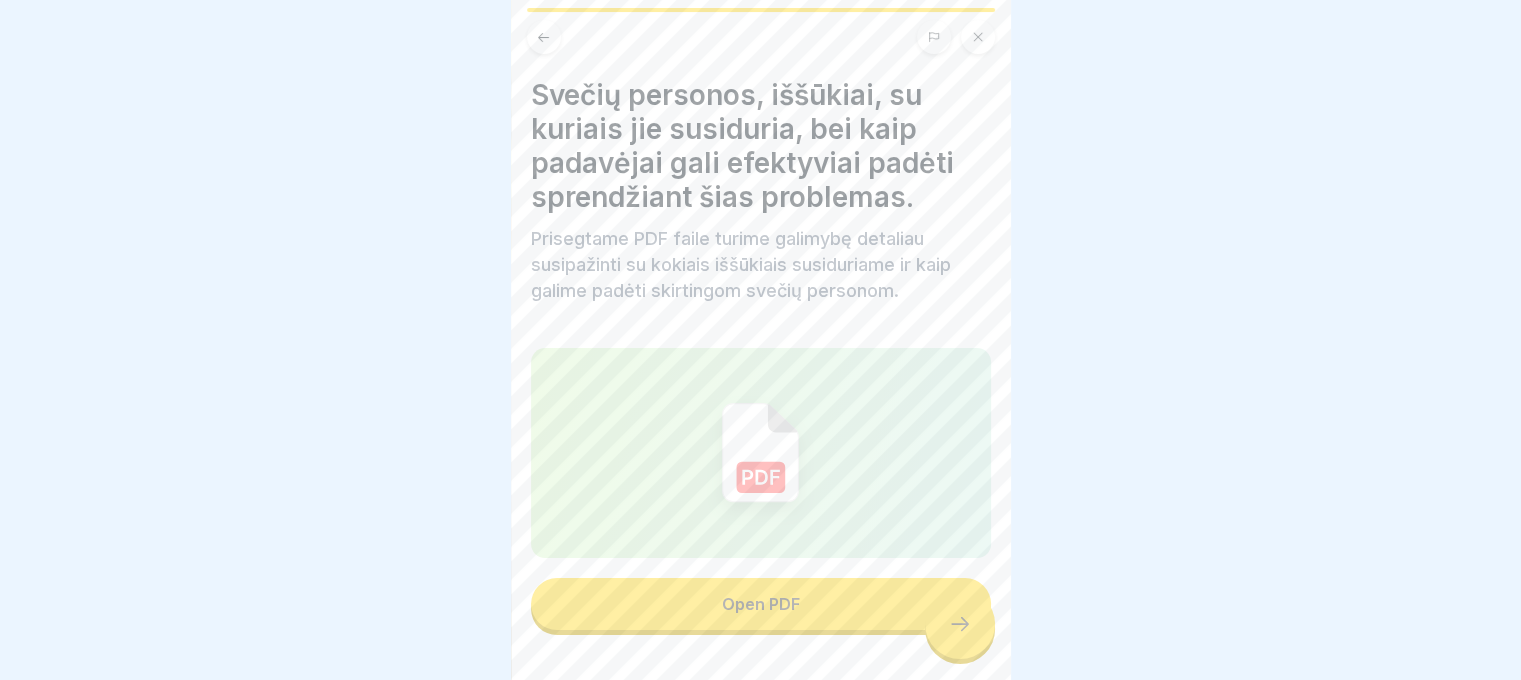 click 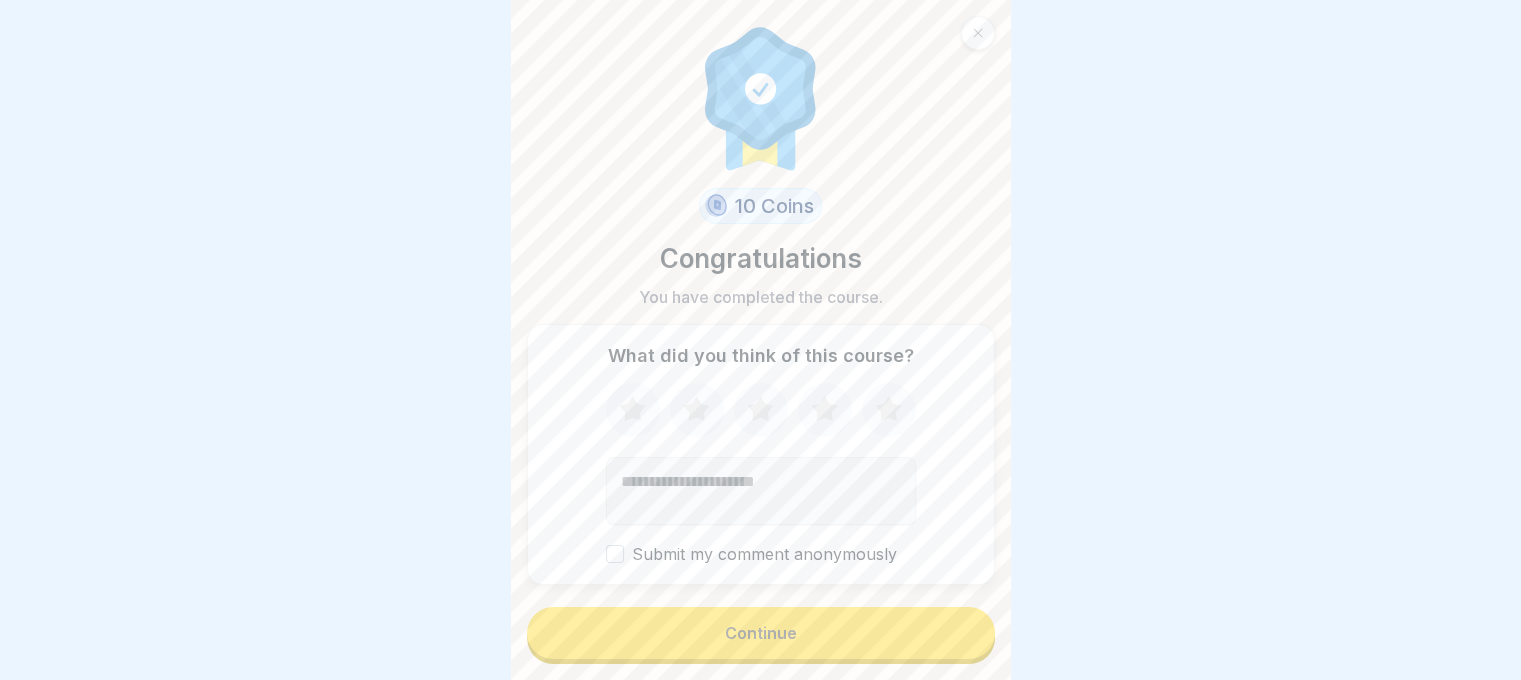 click on "Continue" at bounding box center (761, 633) 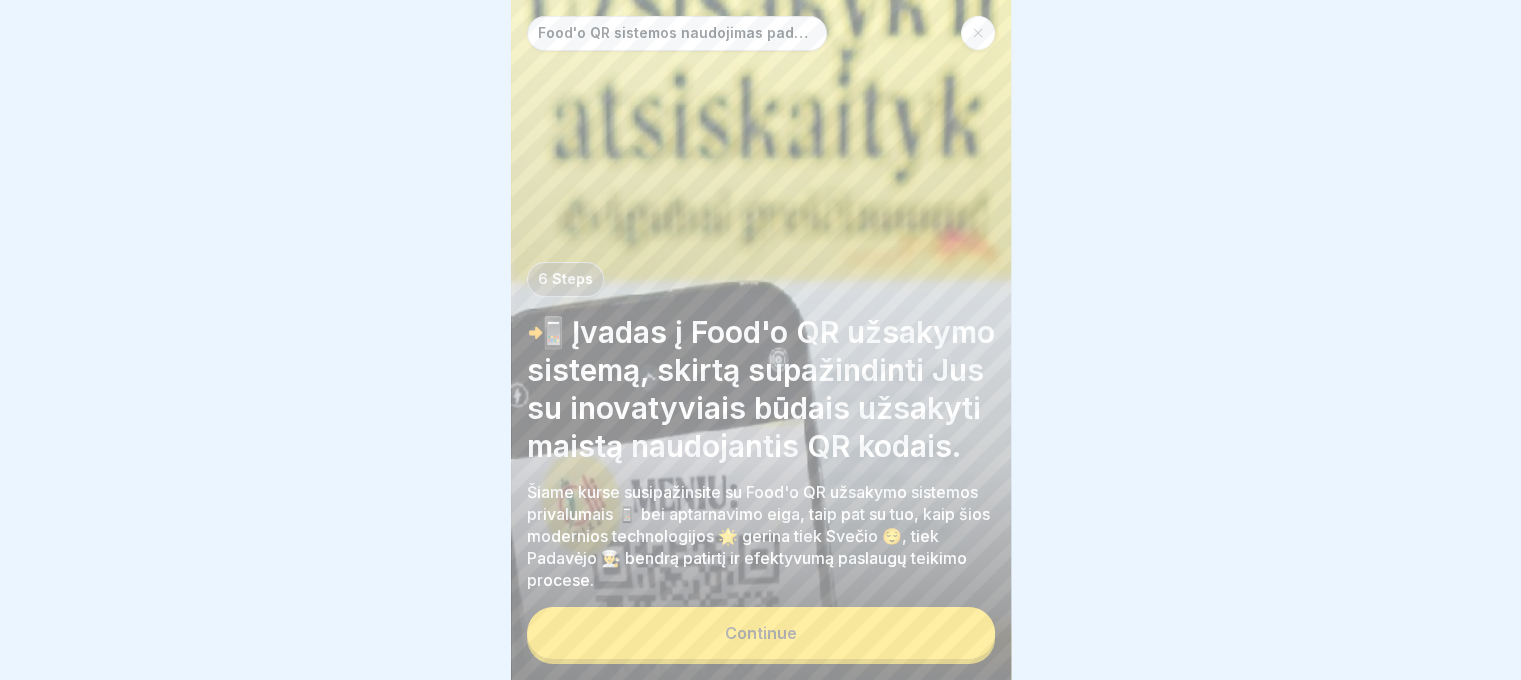 click on "Continue" at bounding box center [761, 633] 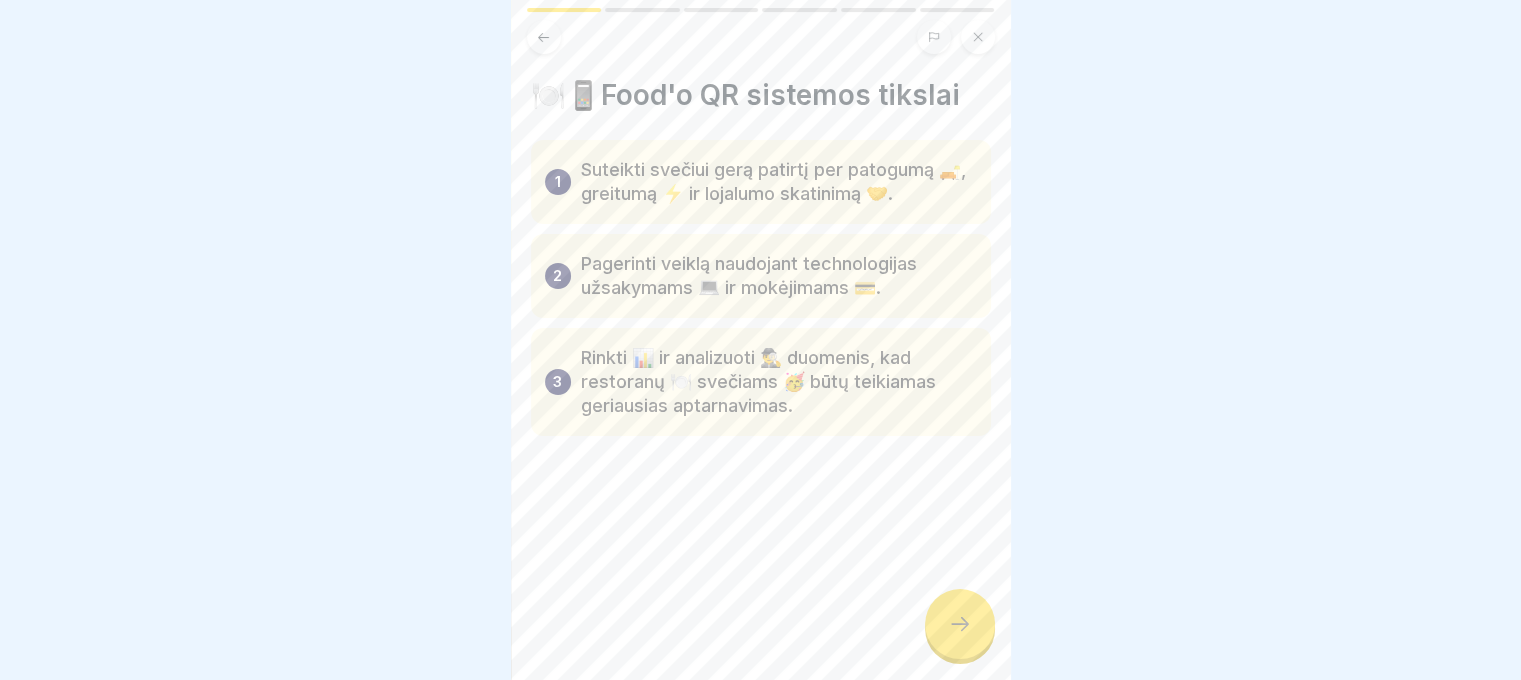 click 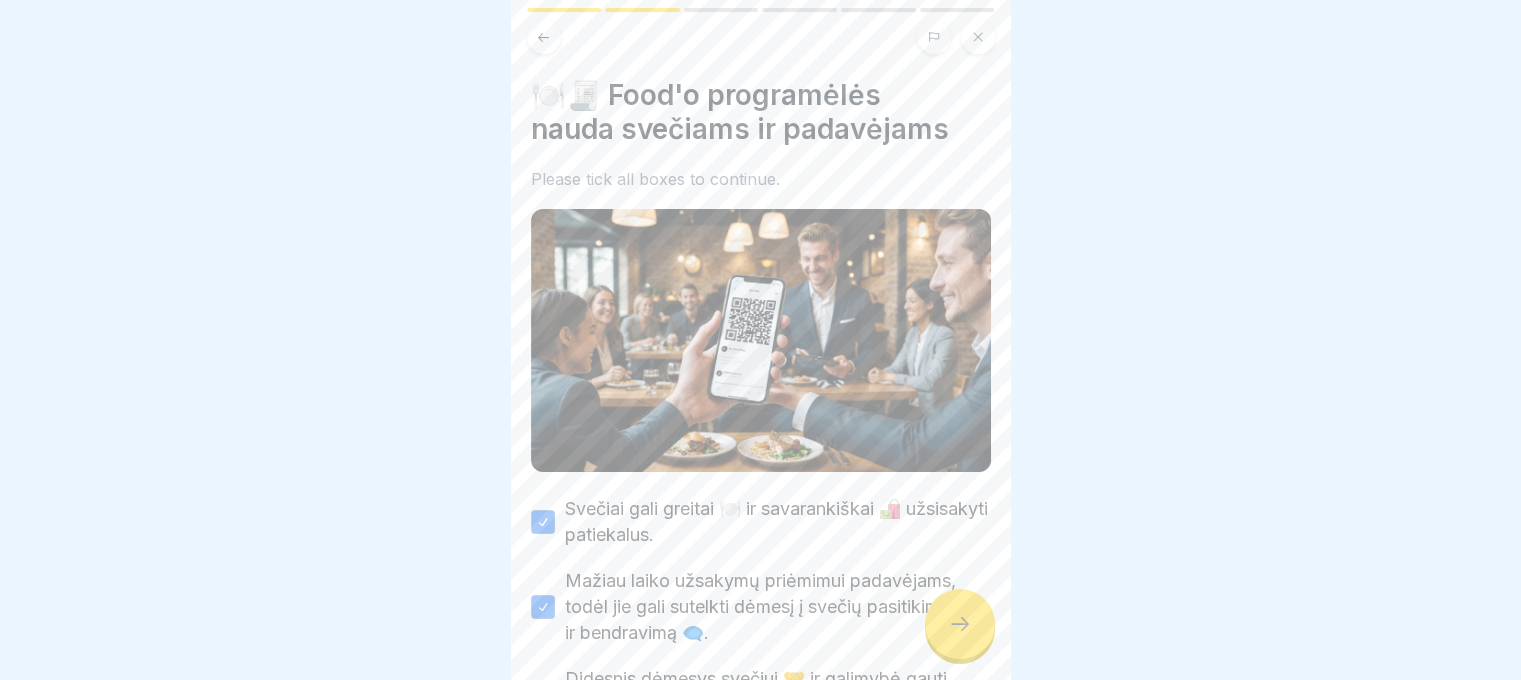 click 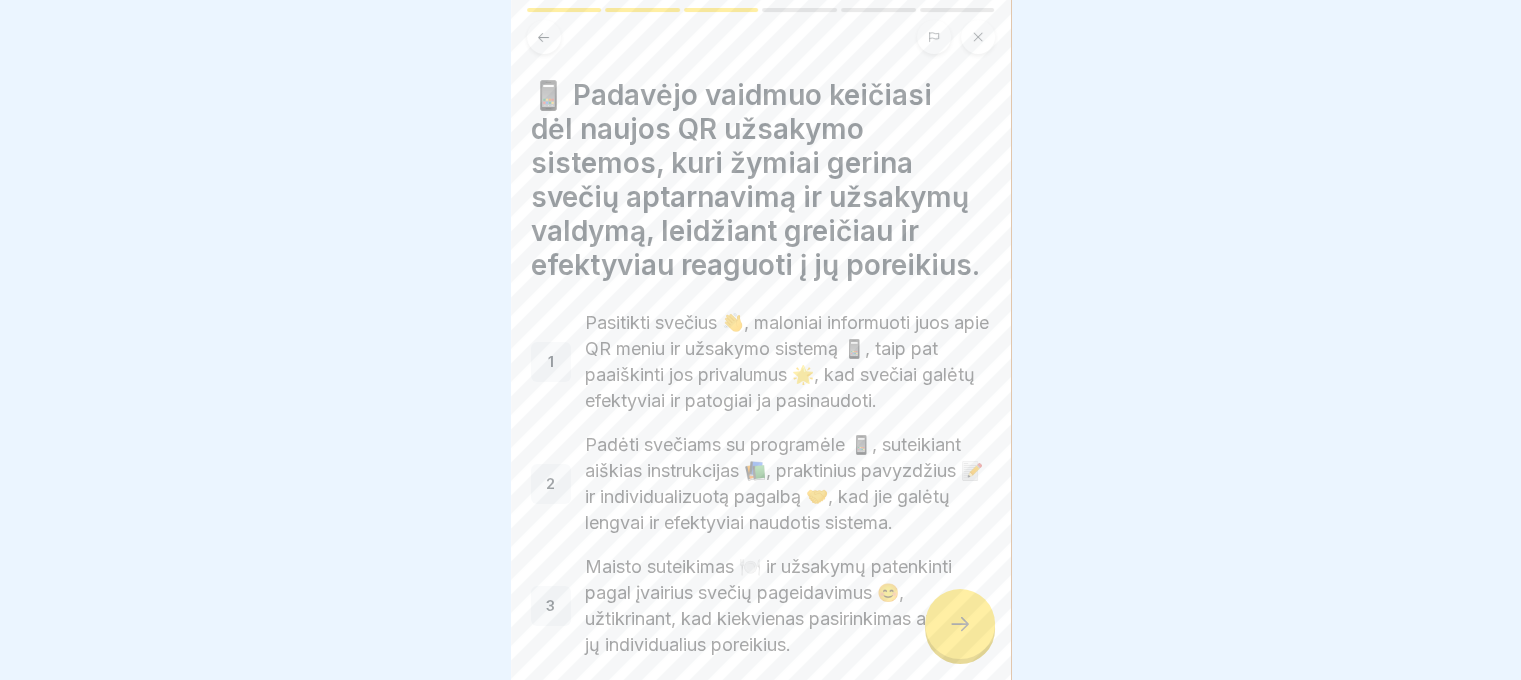 click 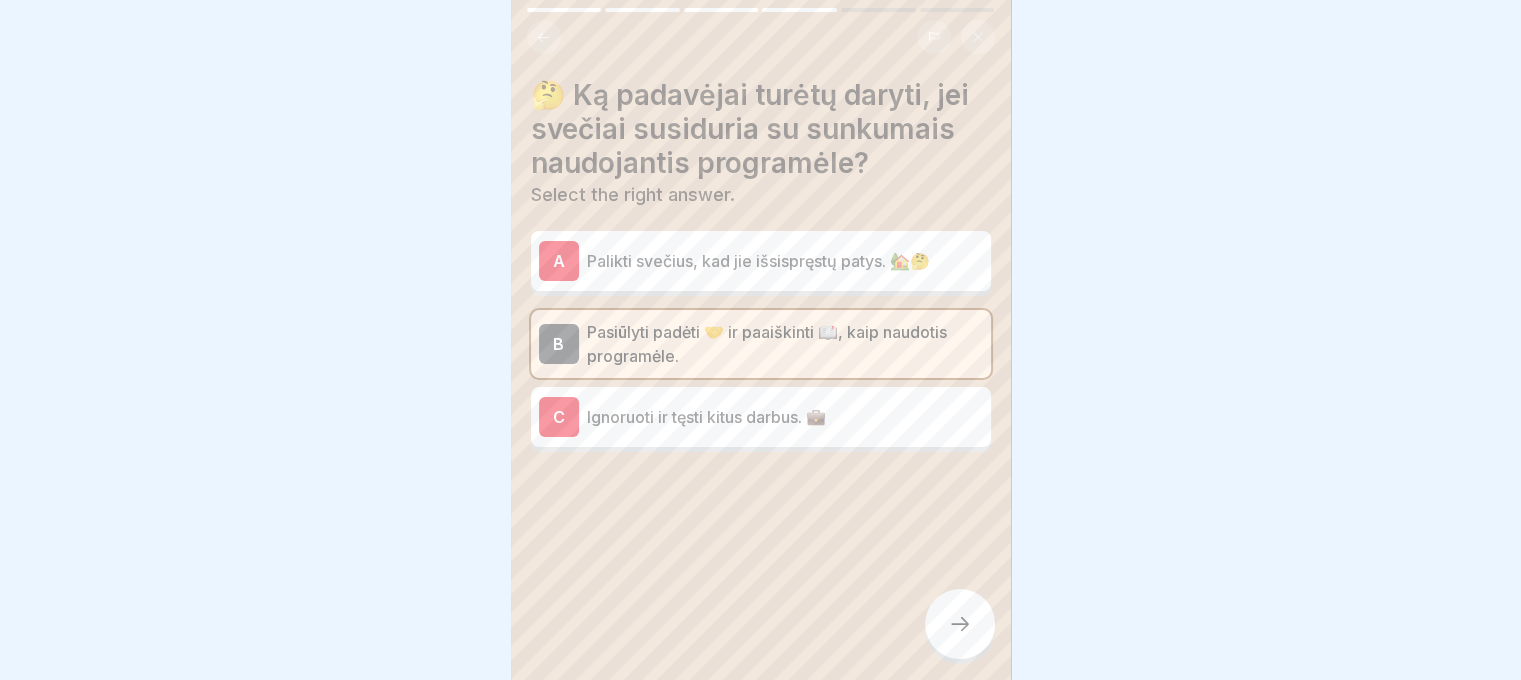 click 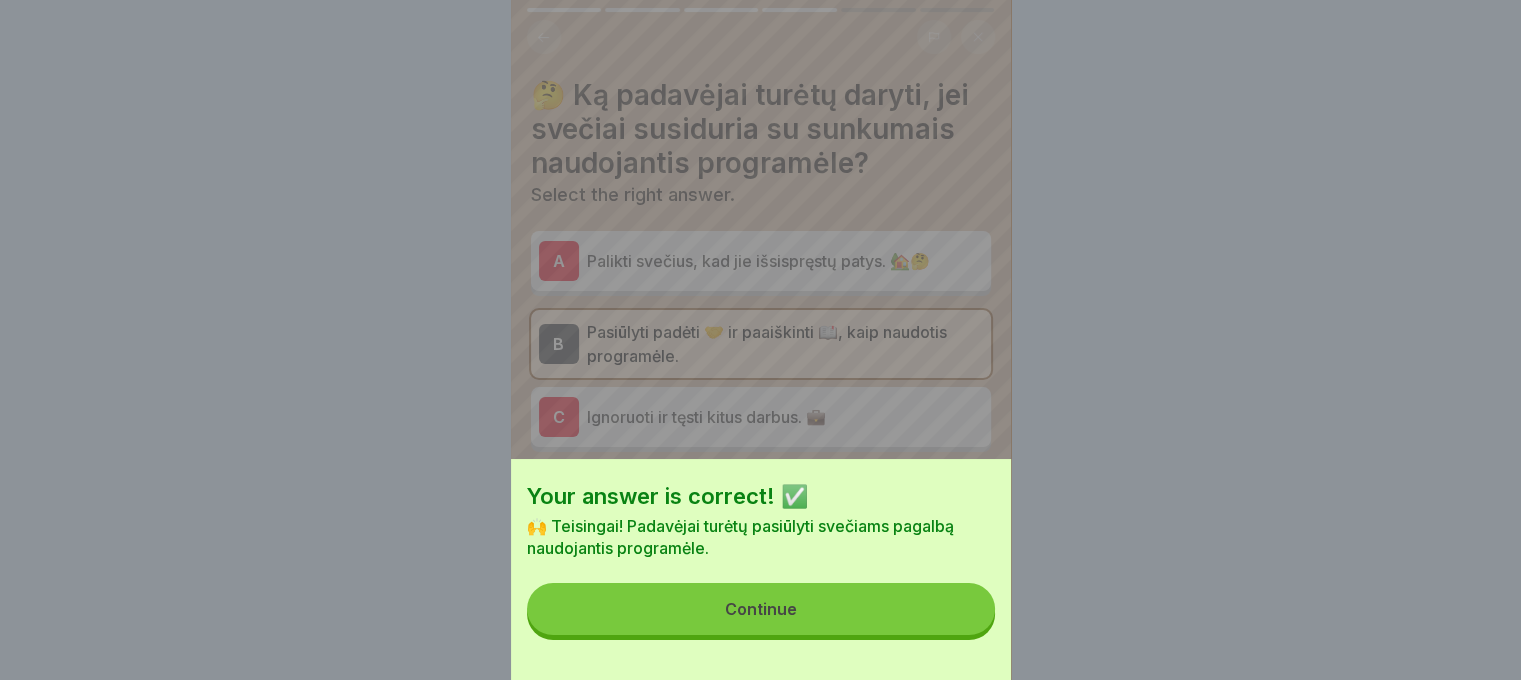 click on "Continue" at bounding box center (761, 609) 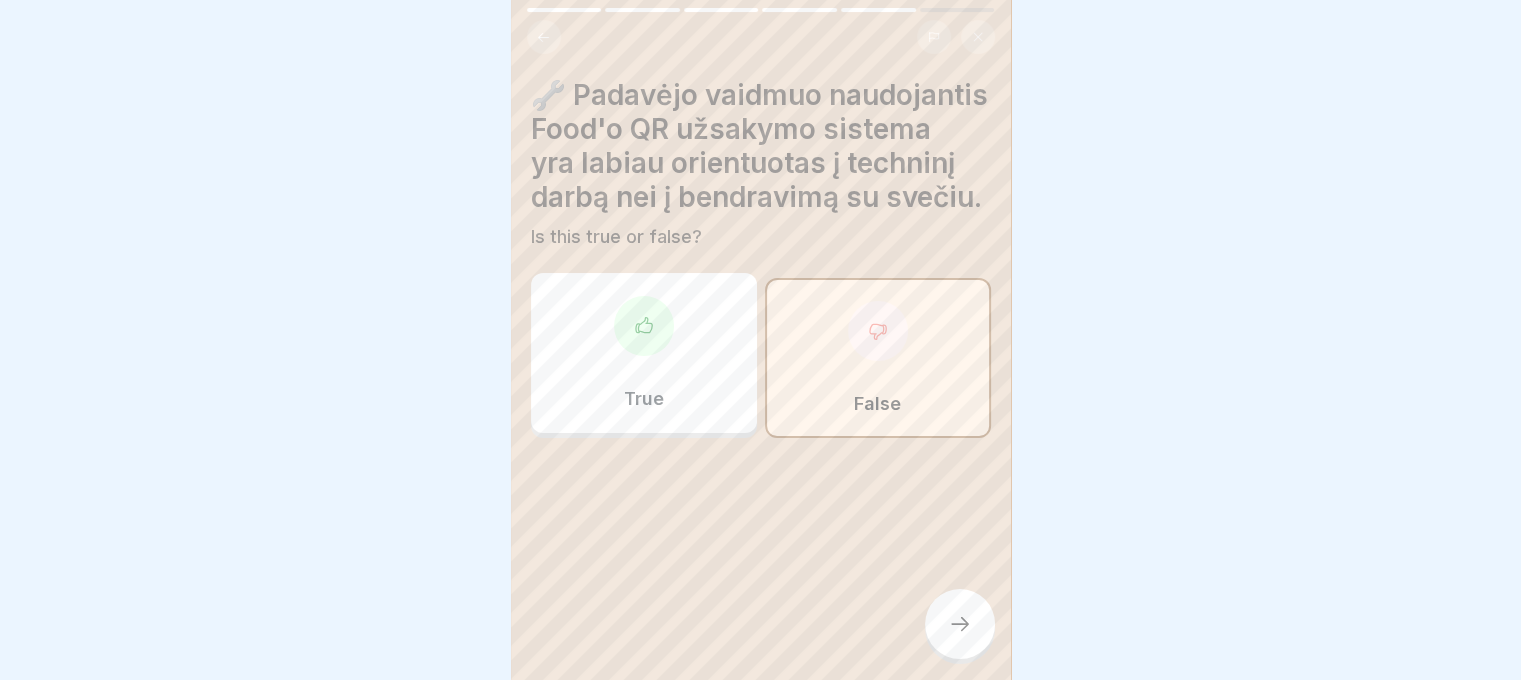 click 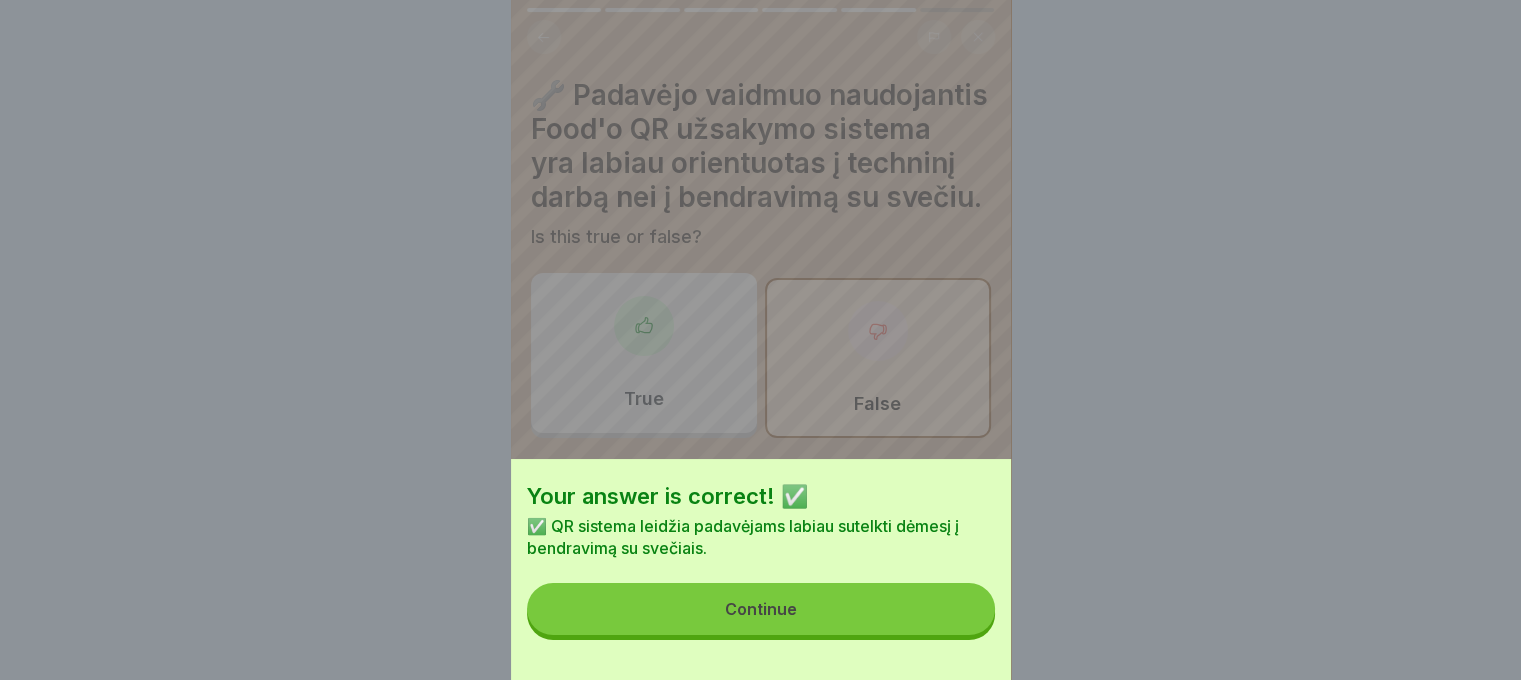 click on "Continue" at bounding box center [761, 609] 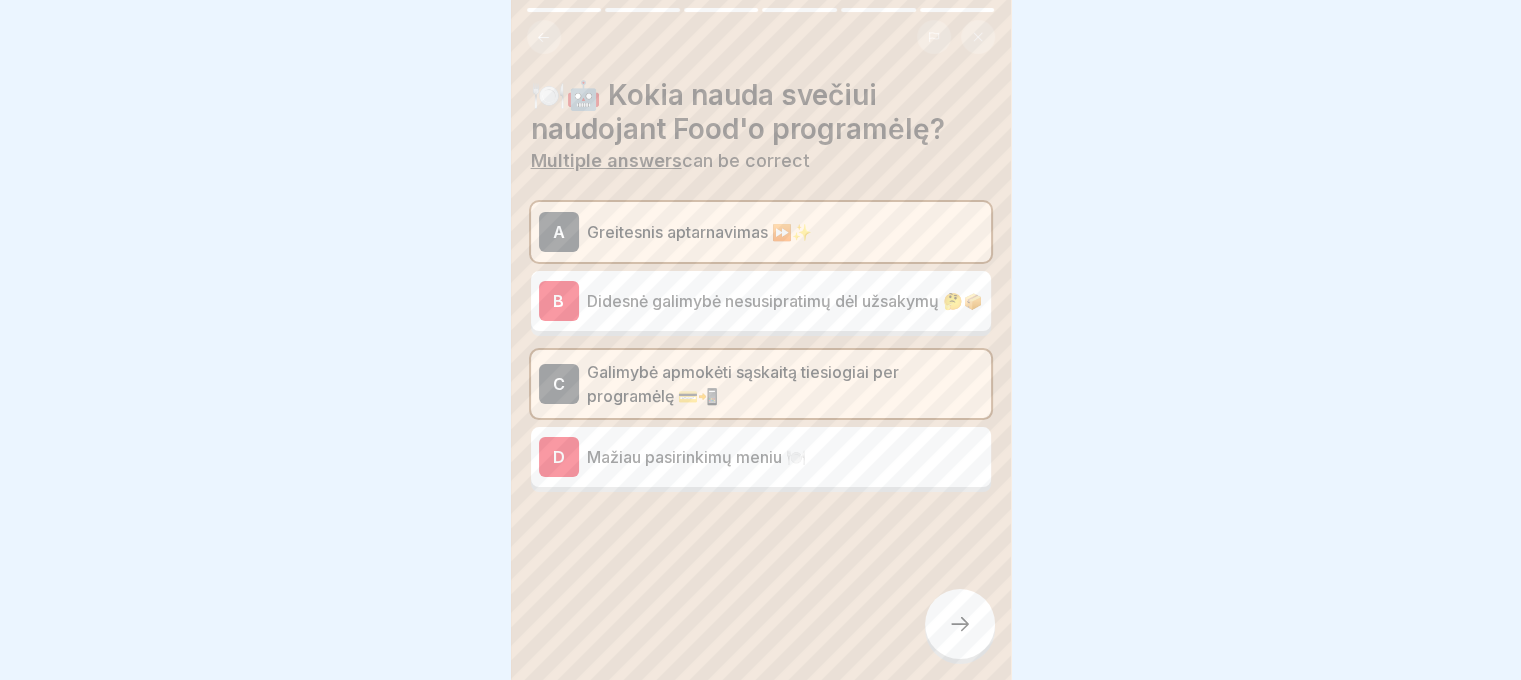 click 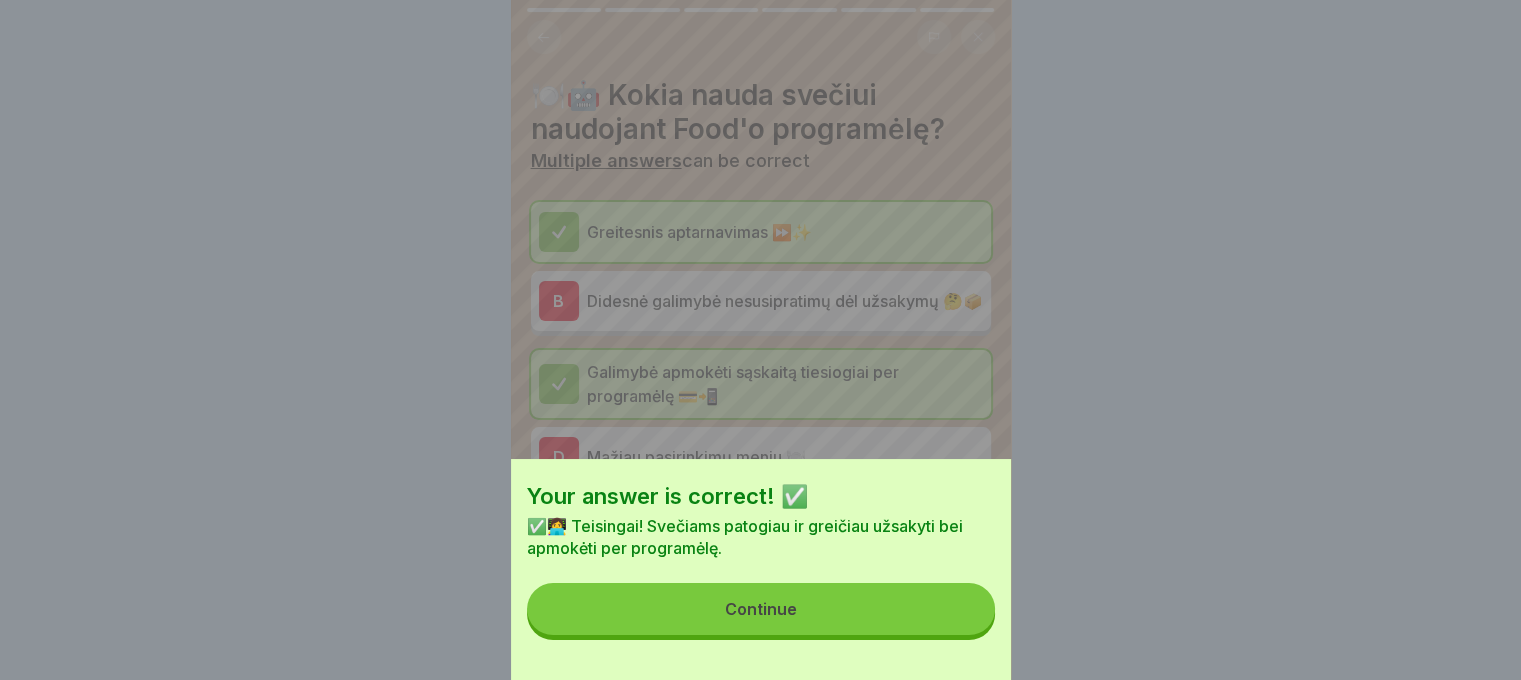 click on "Continue" at bounding box center (761, 609) 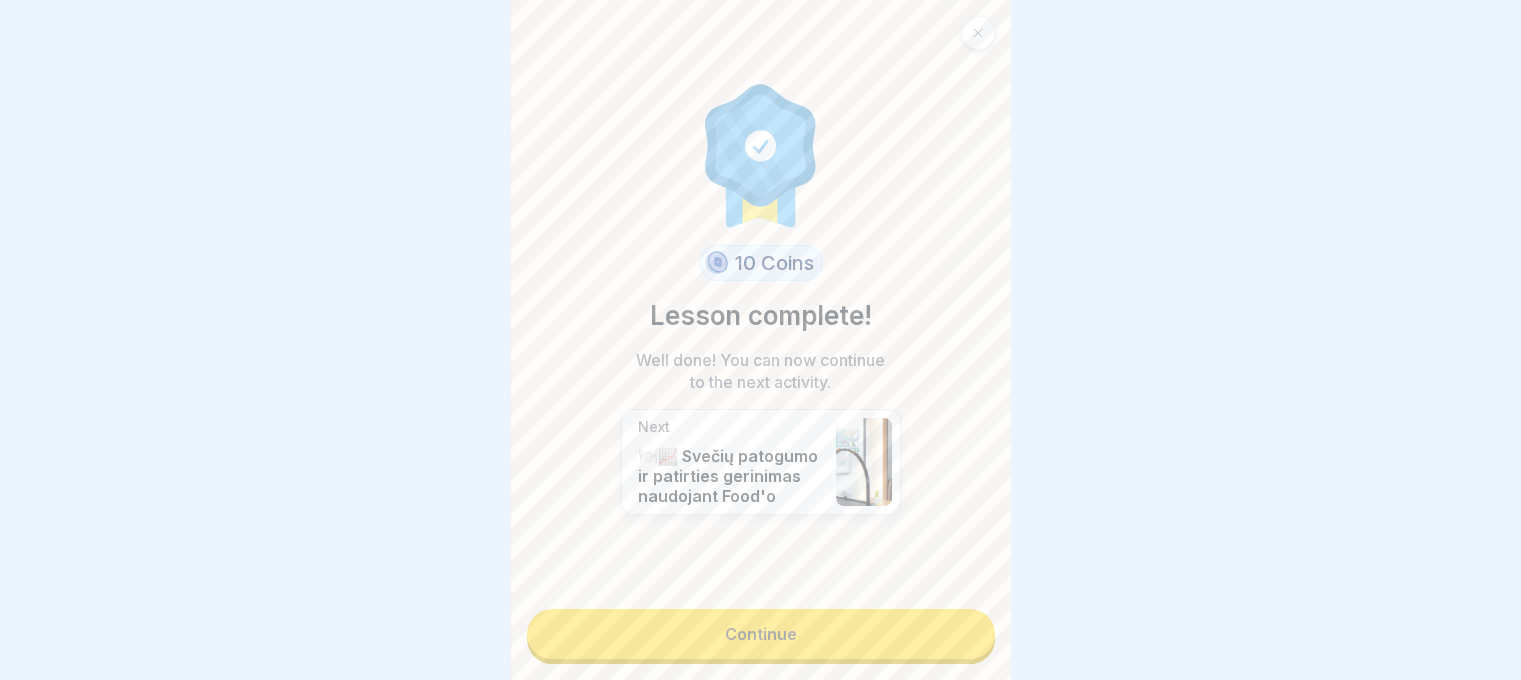 click on "Continue" at bounding box center (761, 634) 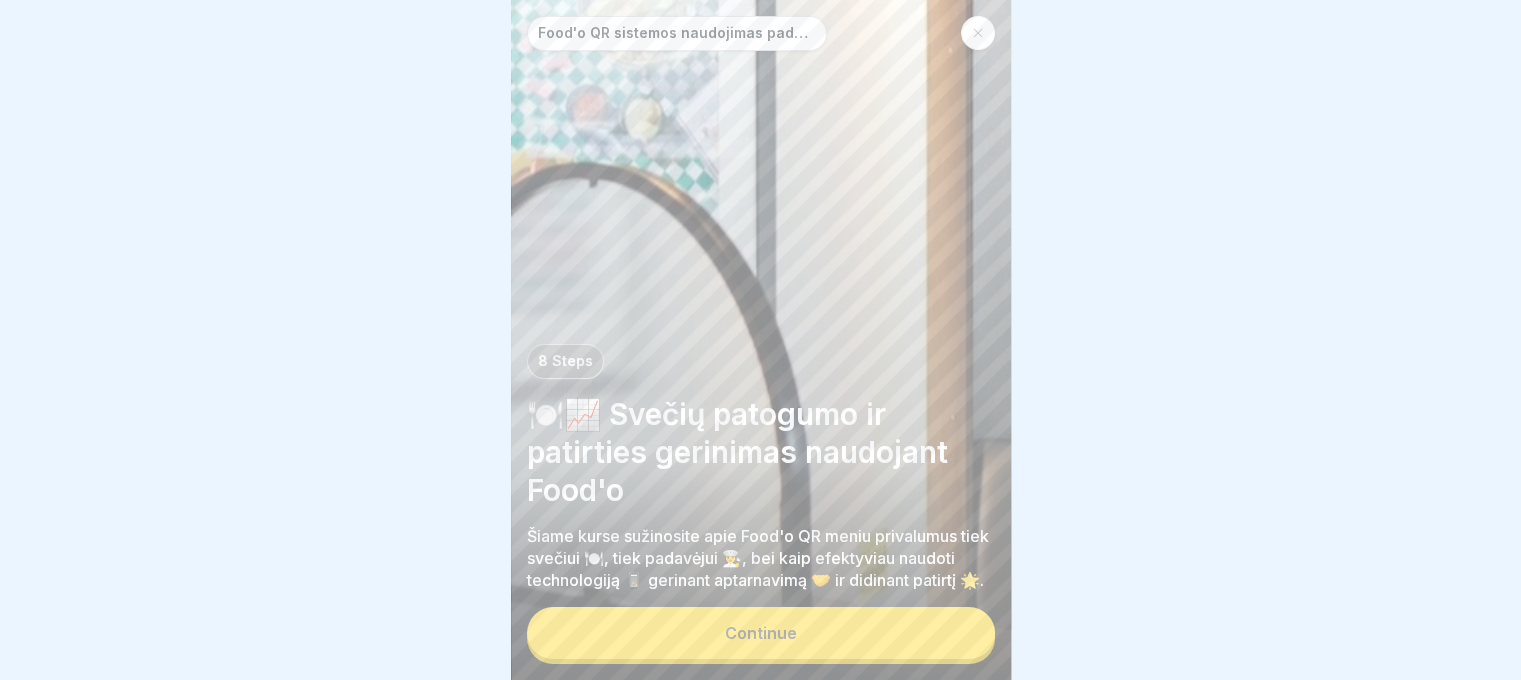 click on "Continue" at bounding box center [761, 633] 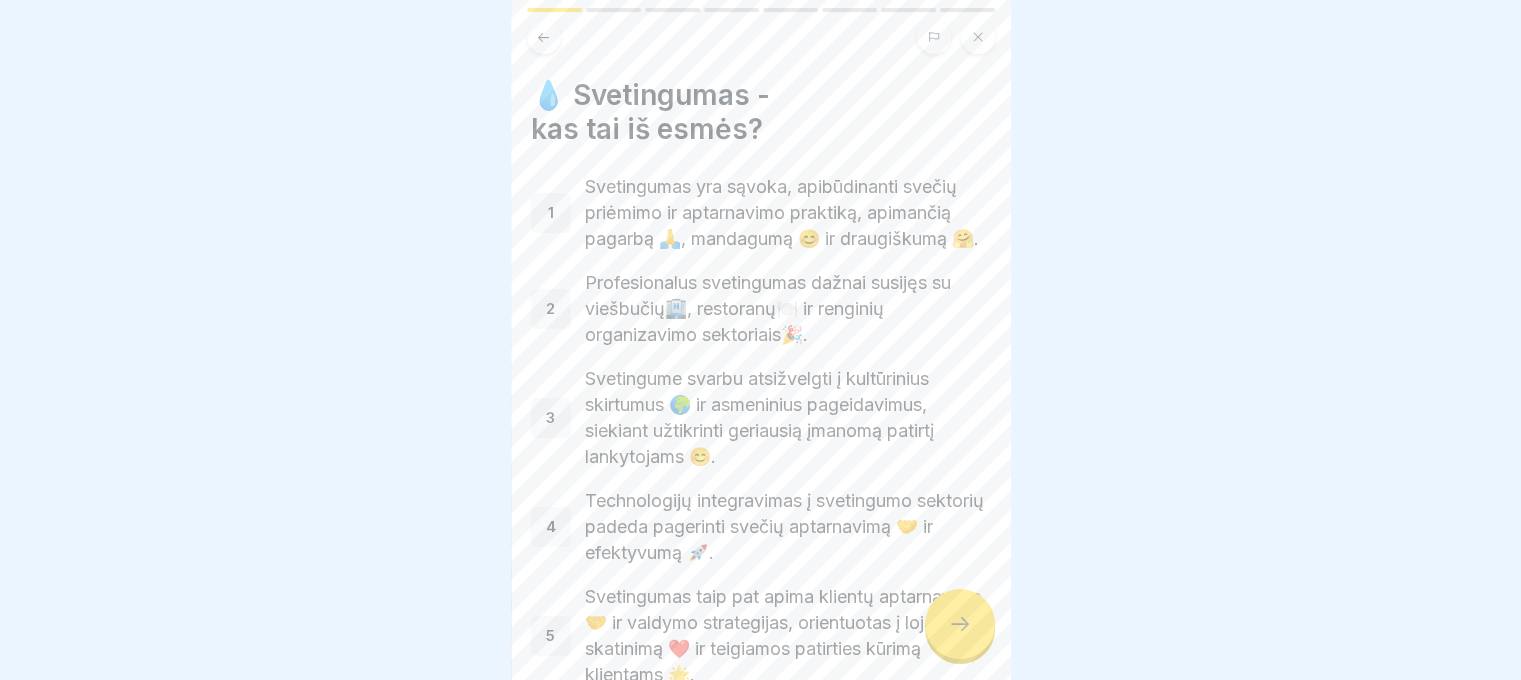 click 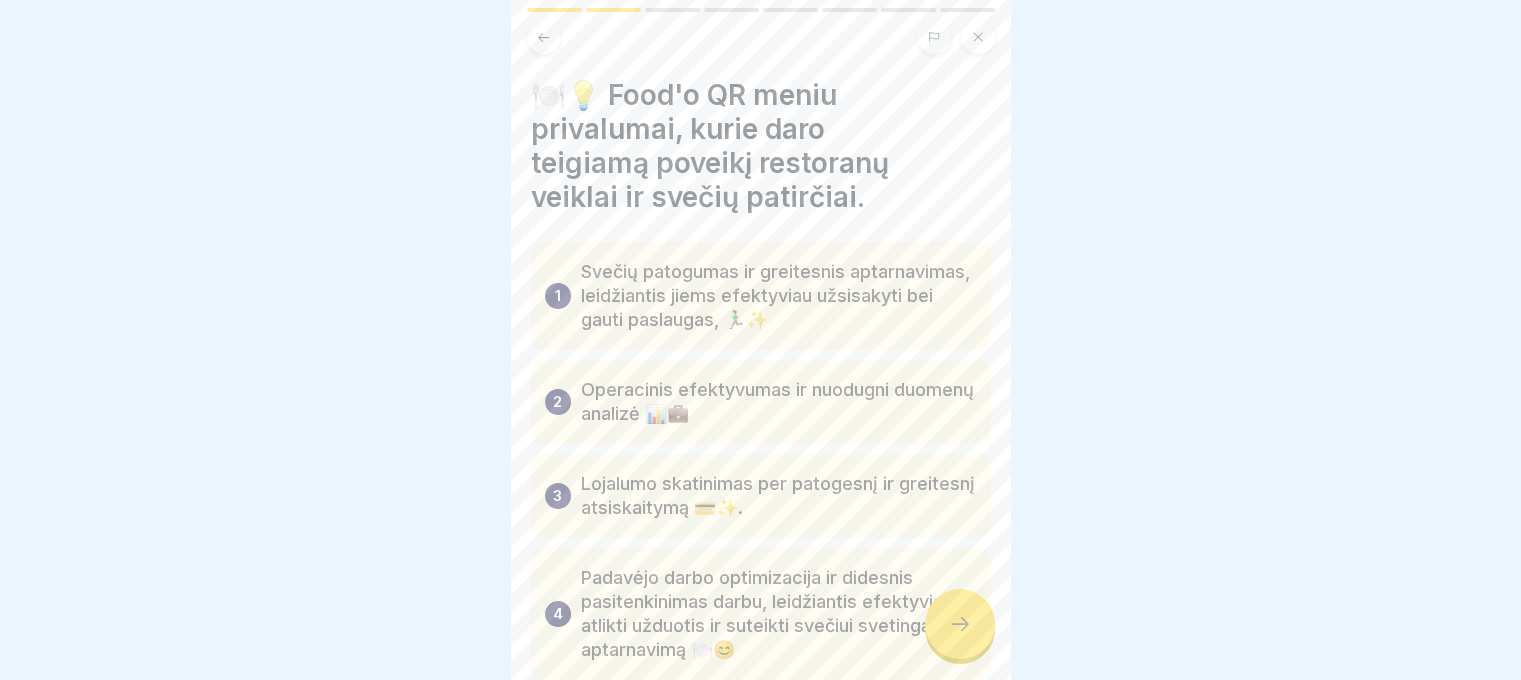 click 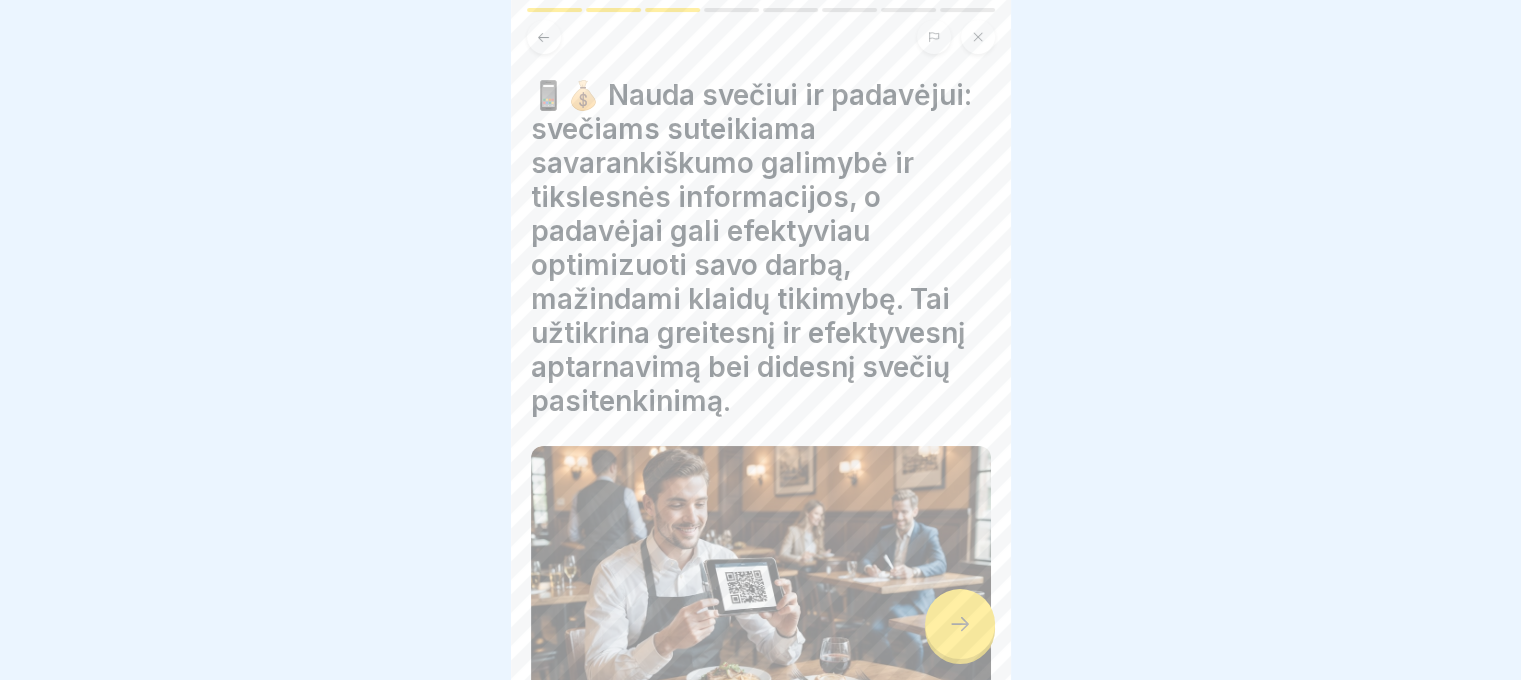 click 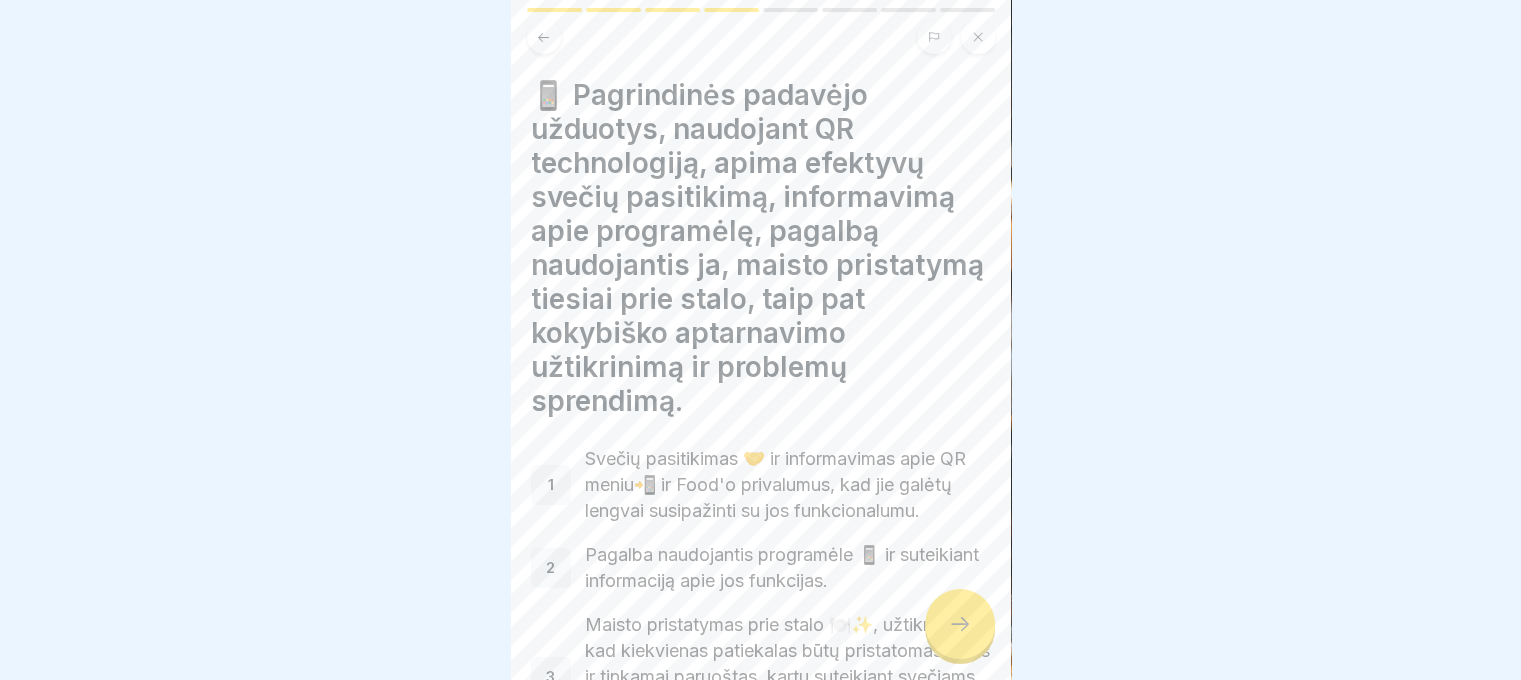 click 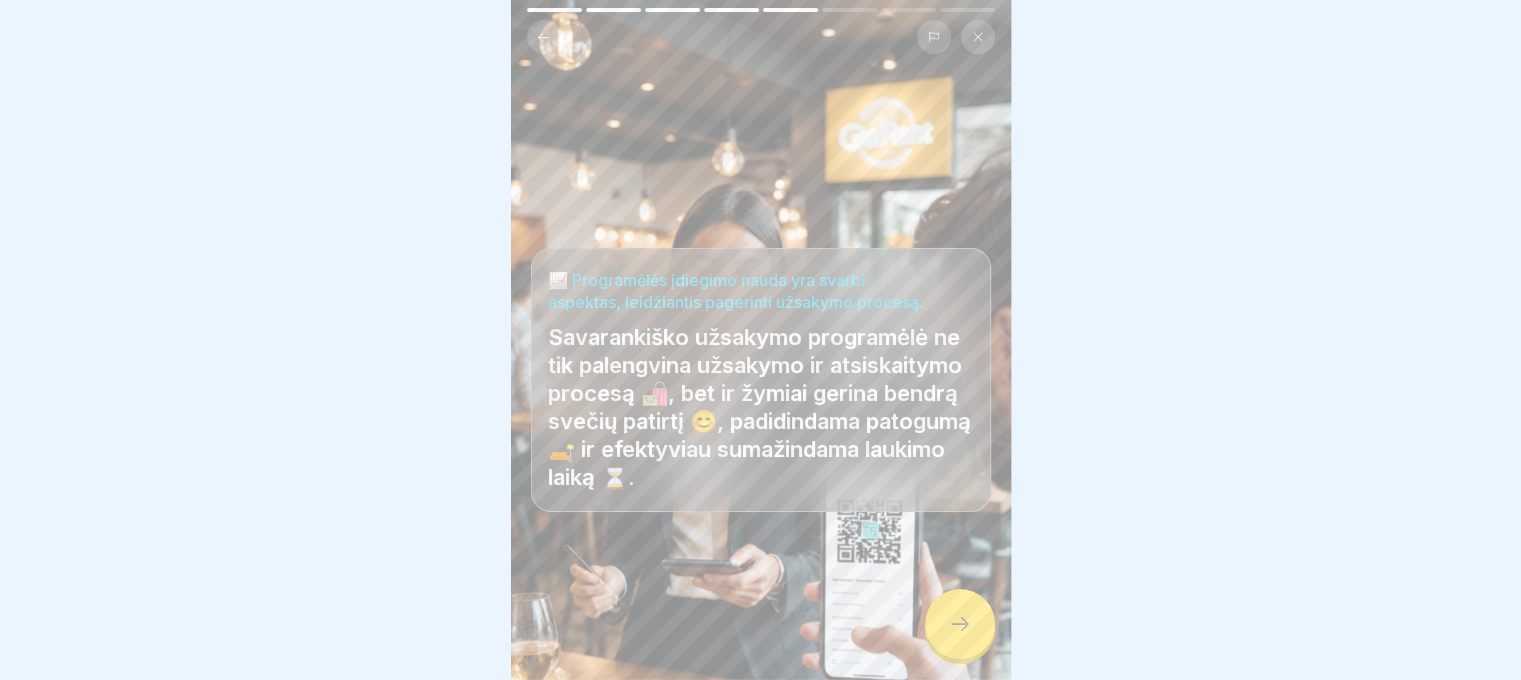 click 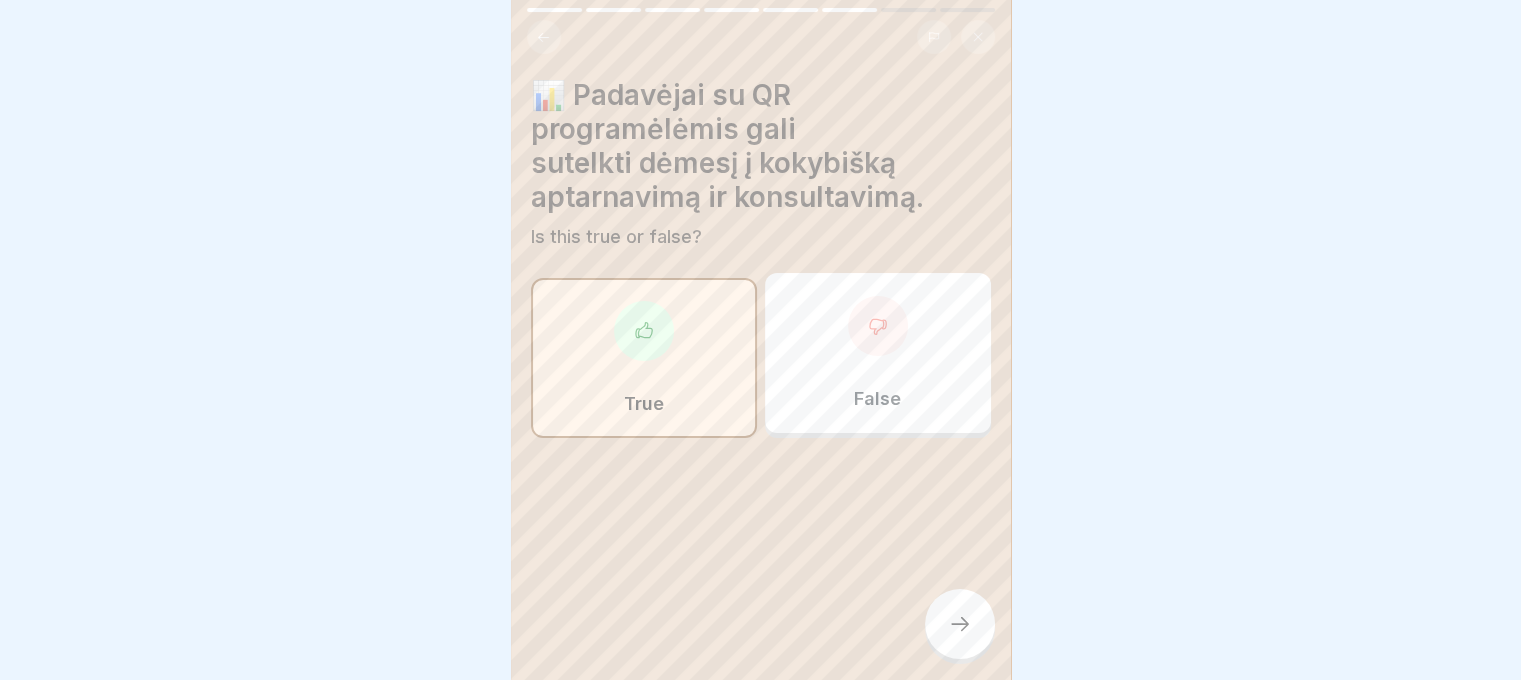 click 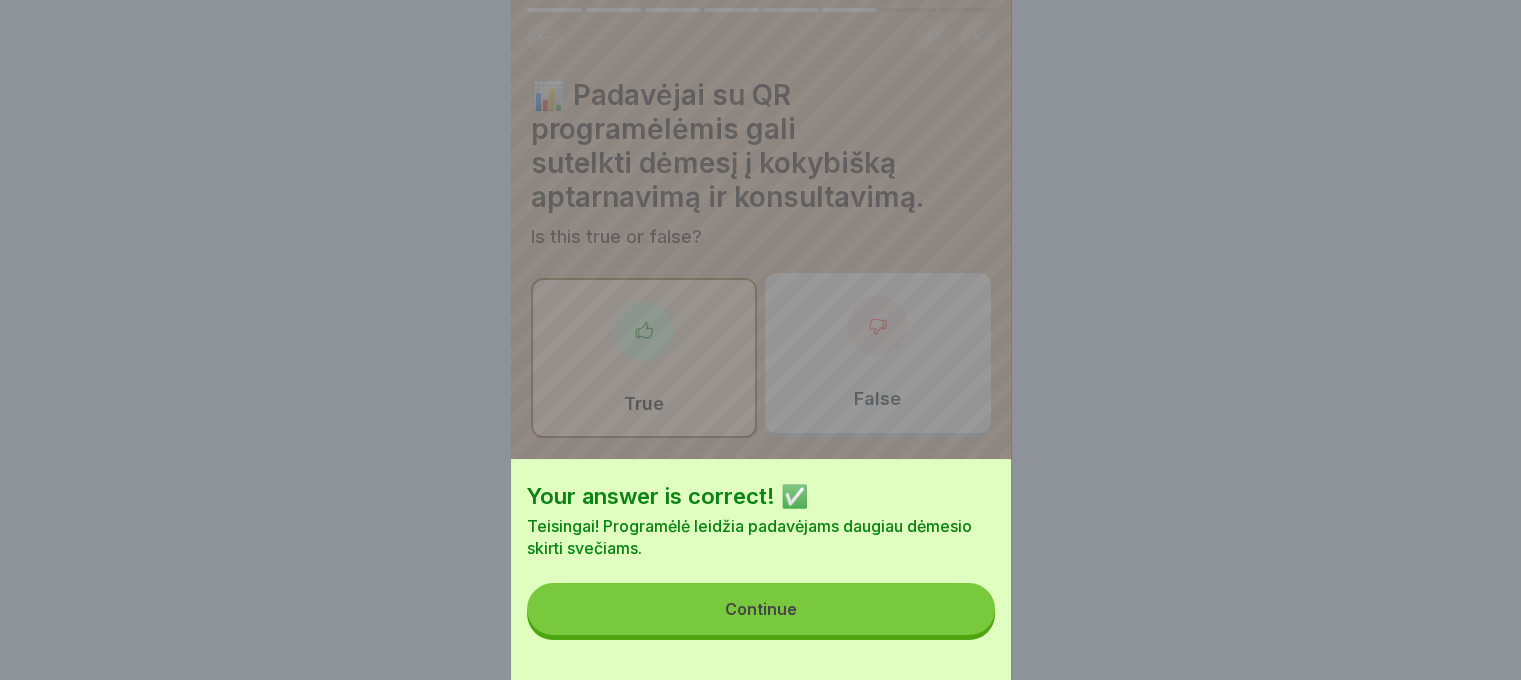 click on "Continue" at bounding box center [761, 609] 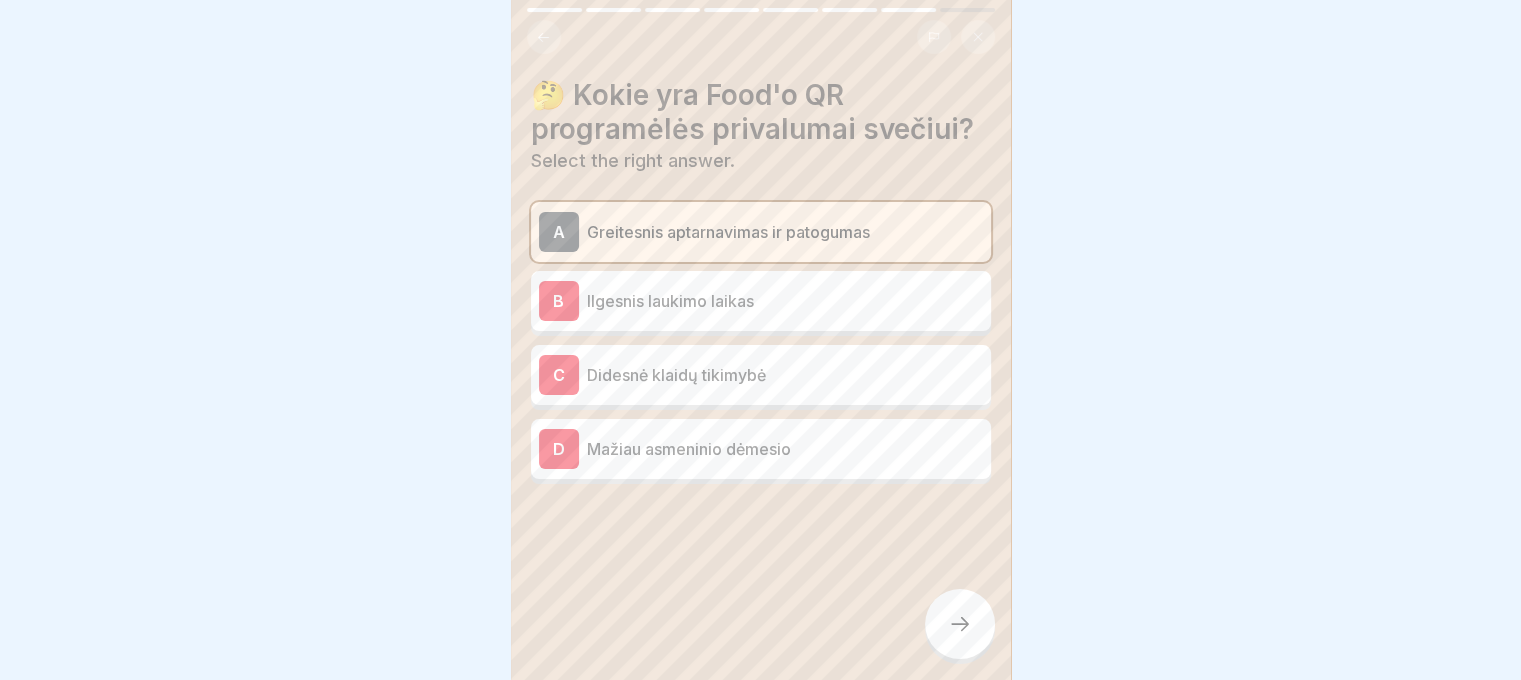 click at bounding box center [960, 624] 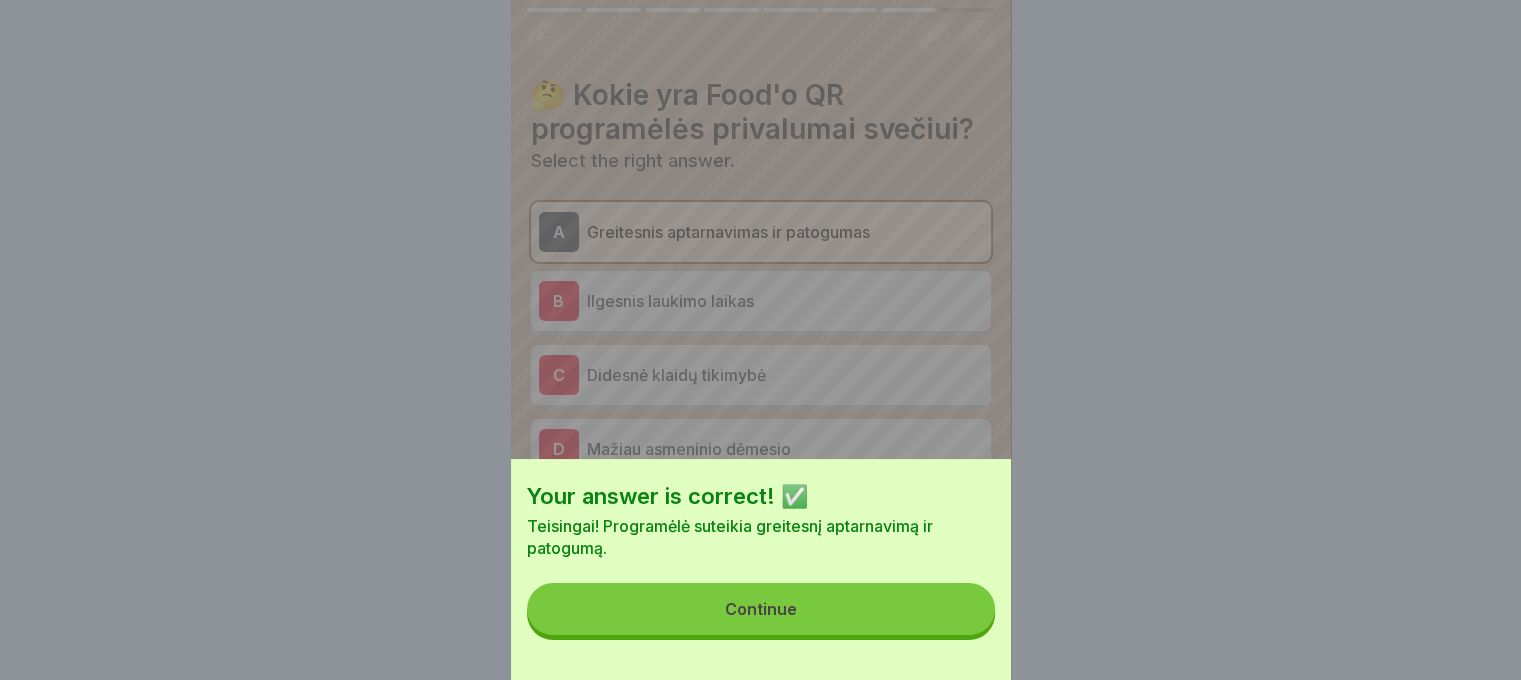 click on "Continue" at bounding box center [761, 609] 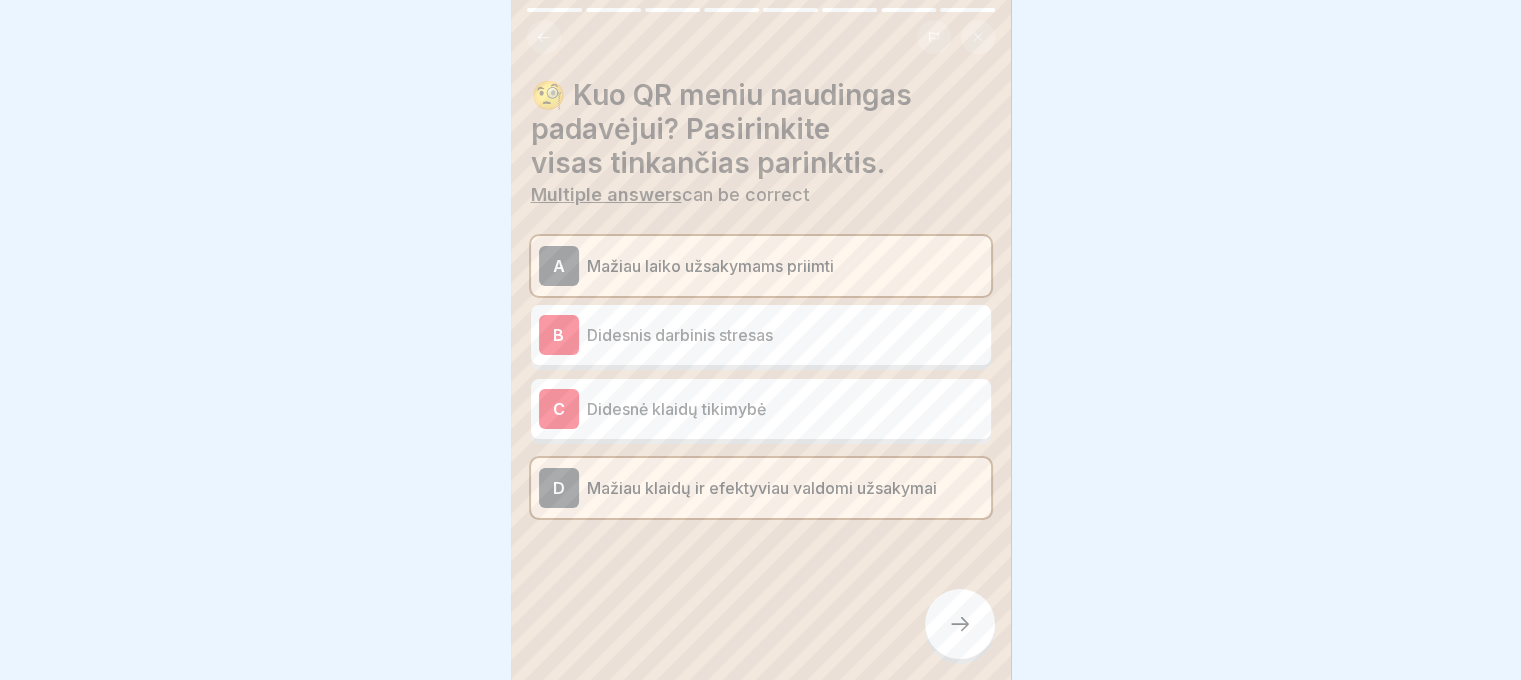 click at bounding box center (960, 624) 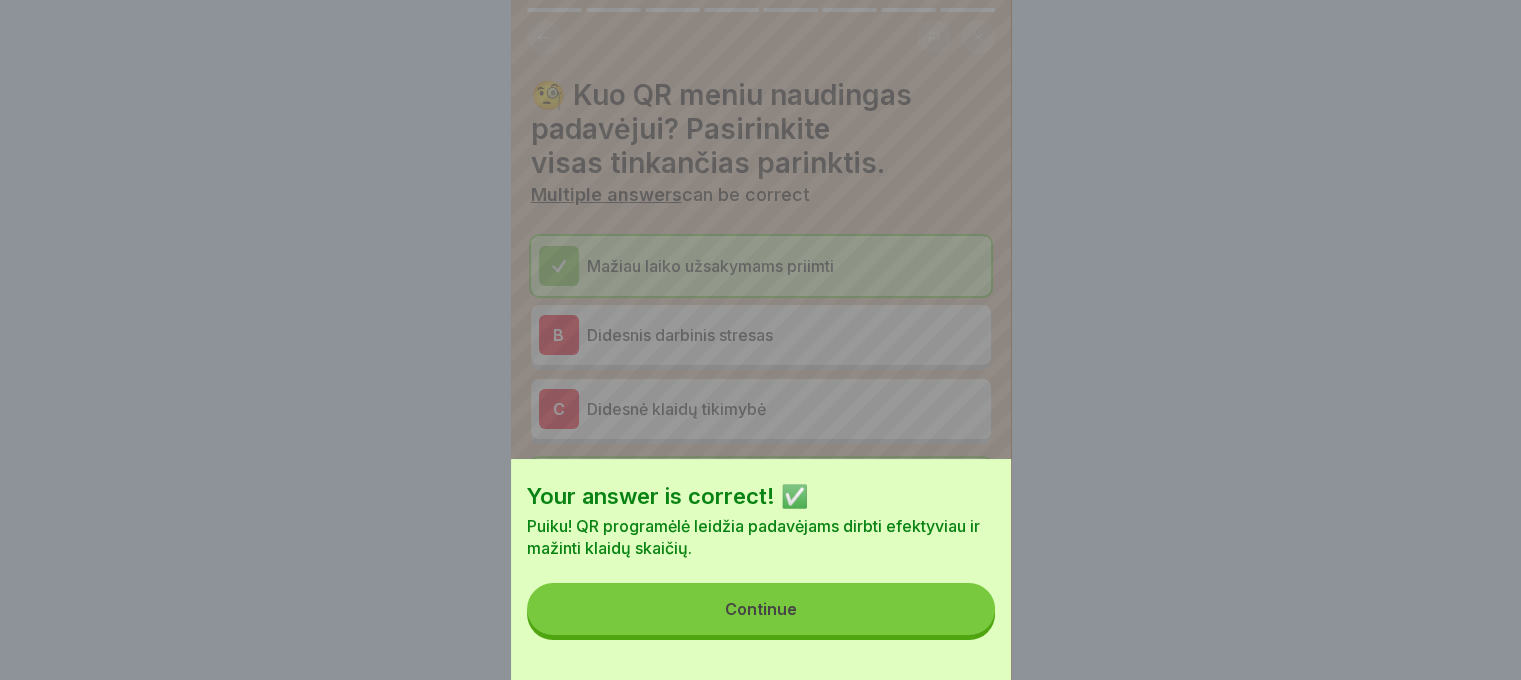 click on "Continue" at bounding box center [761, 609] 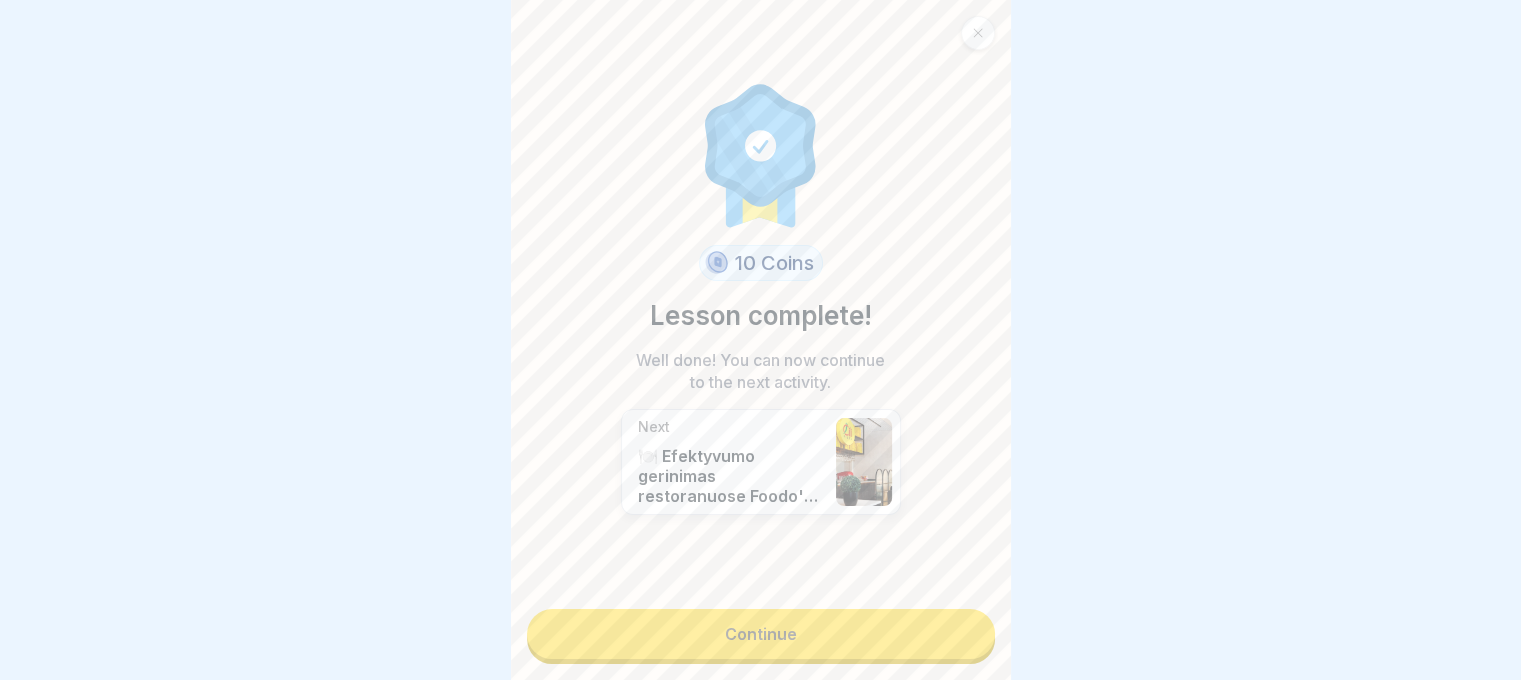 click on "Continue" at bounding box center [761, 634] 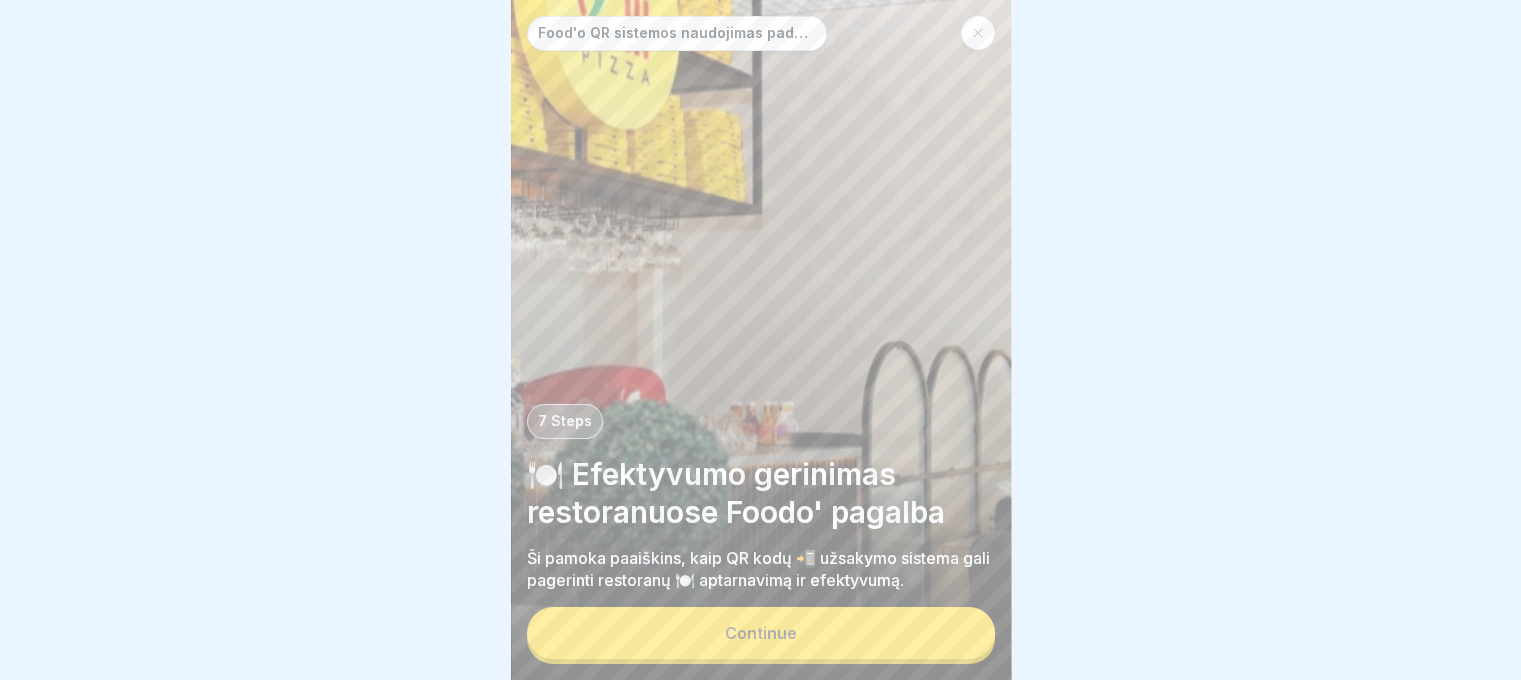 click on "Food'o QR sistemos naudojimas padavėjams ir svečiams 7 Steps 🍽️ Efektyvumo gerinimas restoranuose Foodo'pagalba Ši pamoka paaiškins, kaip QR kodų 📲 užsakymo sistema gali pagerinti restoranų 🍽️ aptarnavimą ir efektyvumą. Continue" at bounding box center (761, 340) 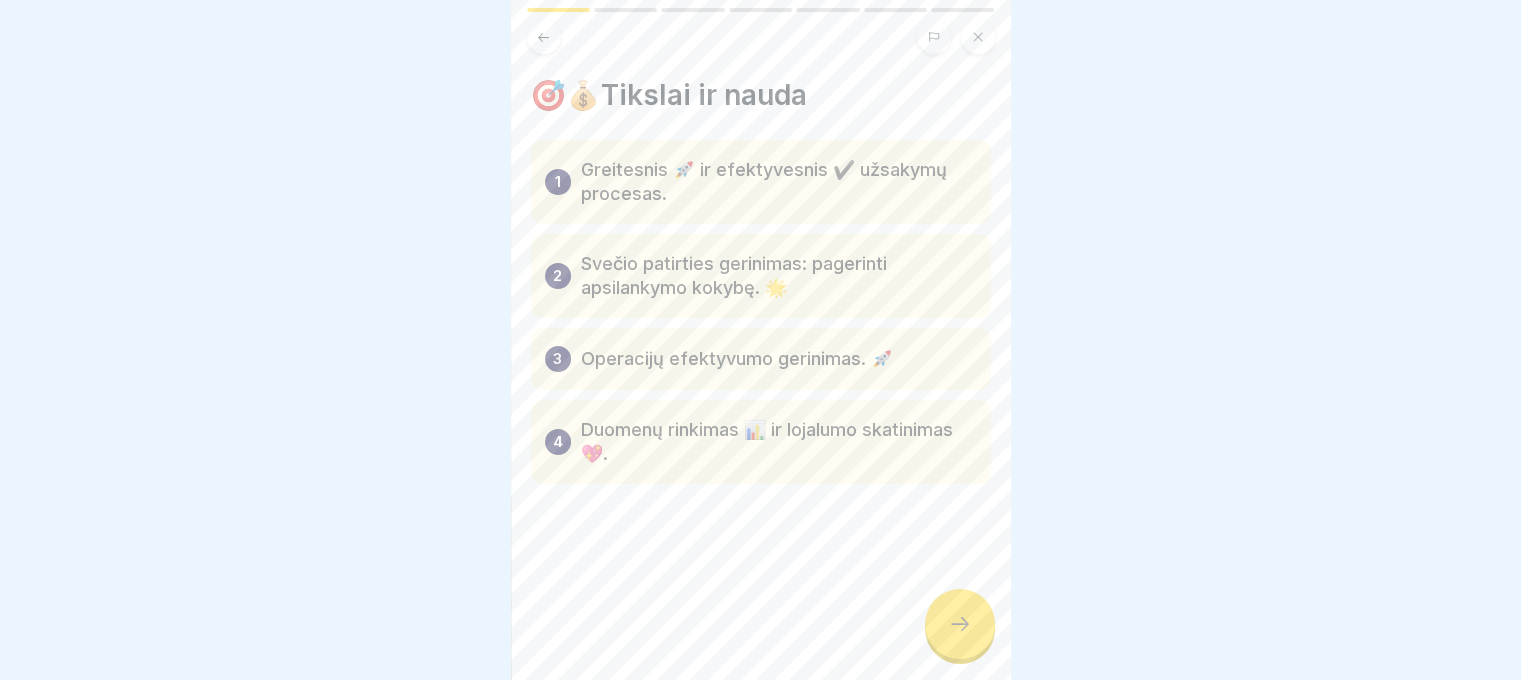 click at bounding box center [960, 624] 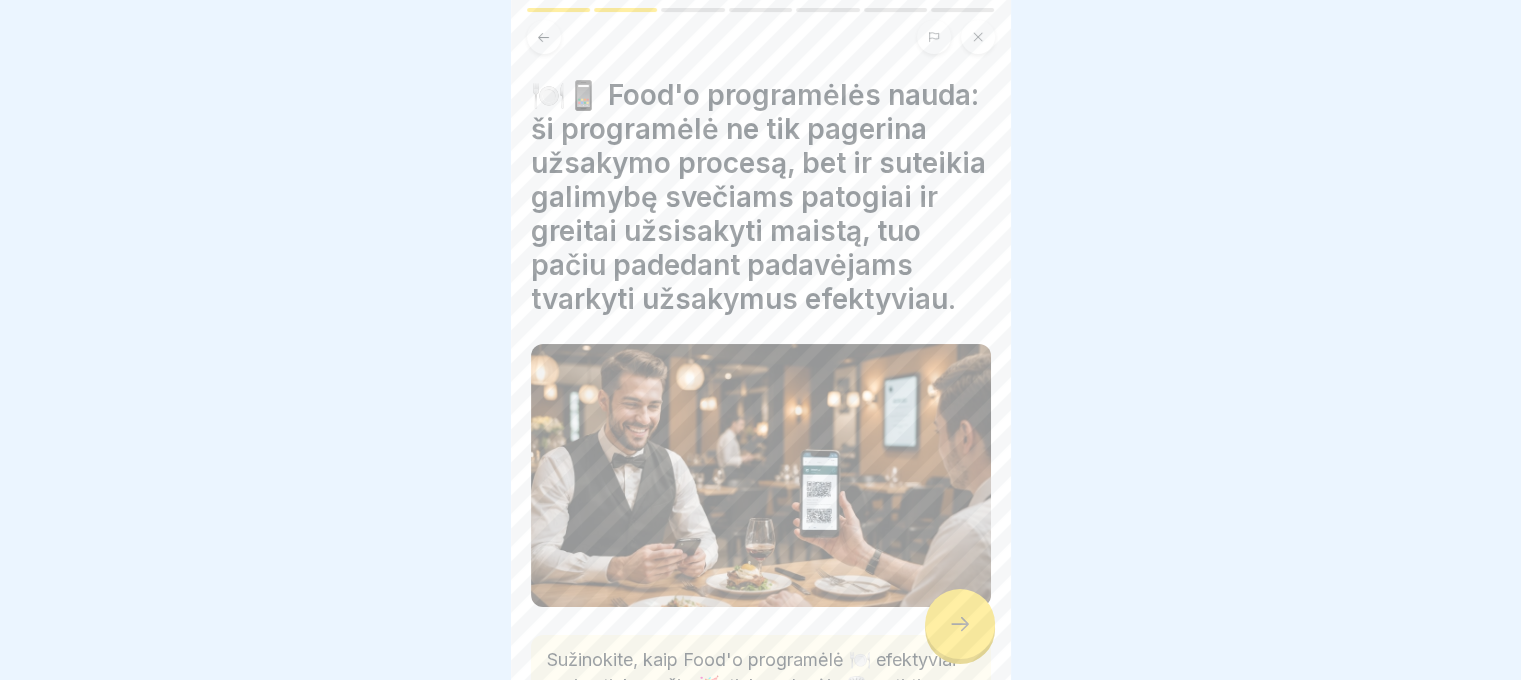 click at bounding box center [960, 624] 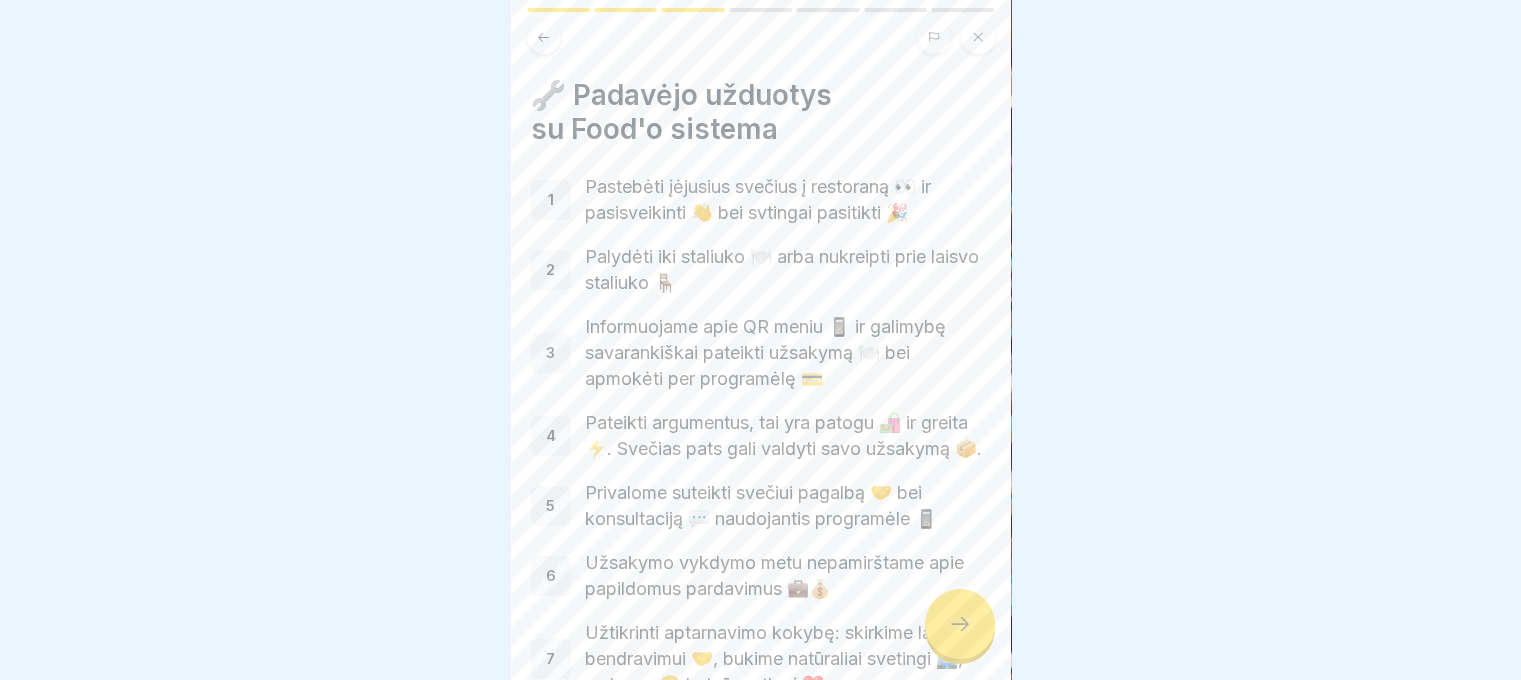 click at bounding box center (960, 624) 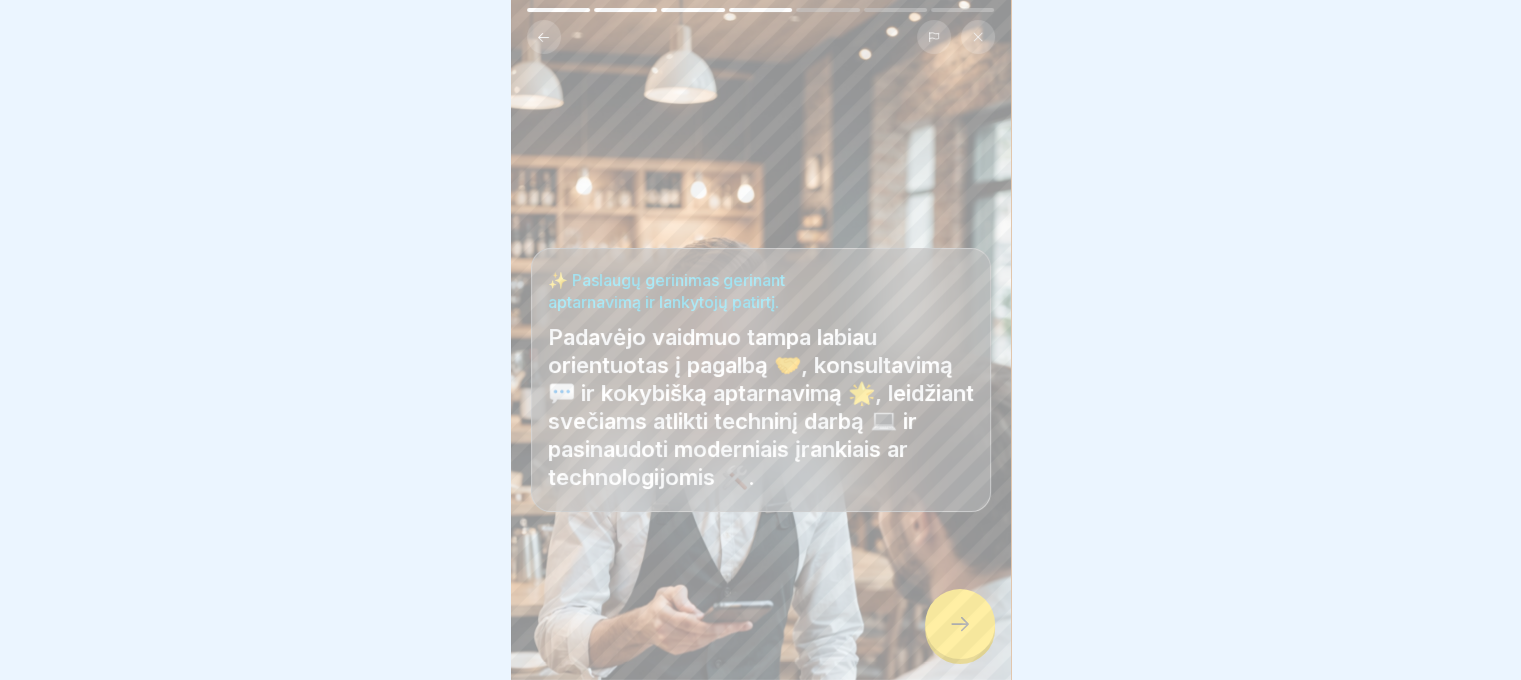 click at bounding box center (960, 624) 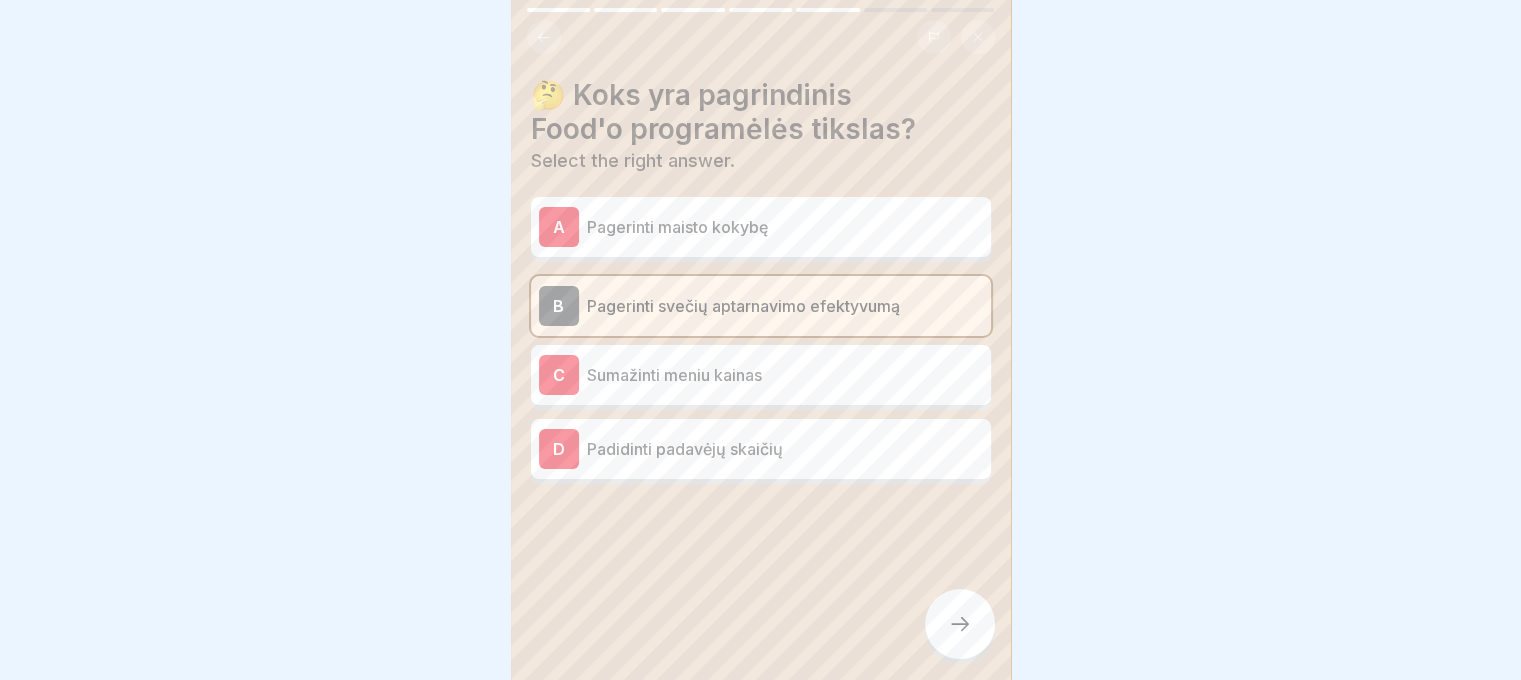 click at bounding box center (960, 624) 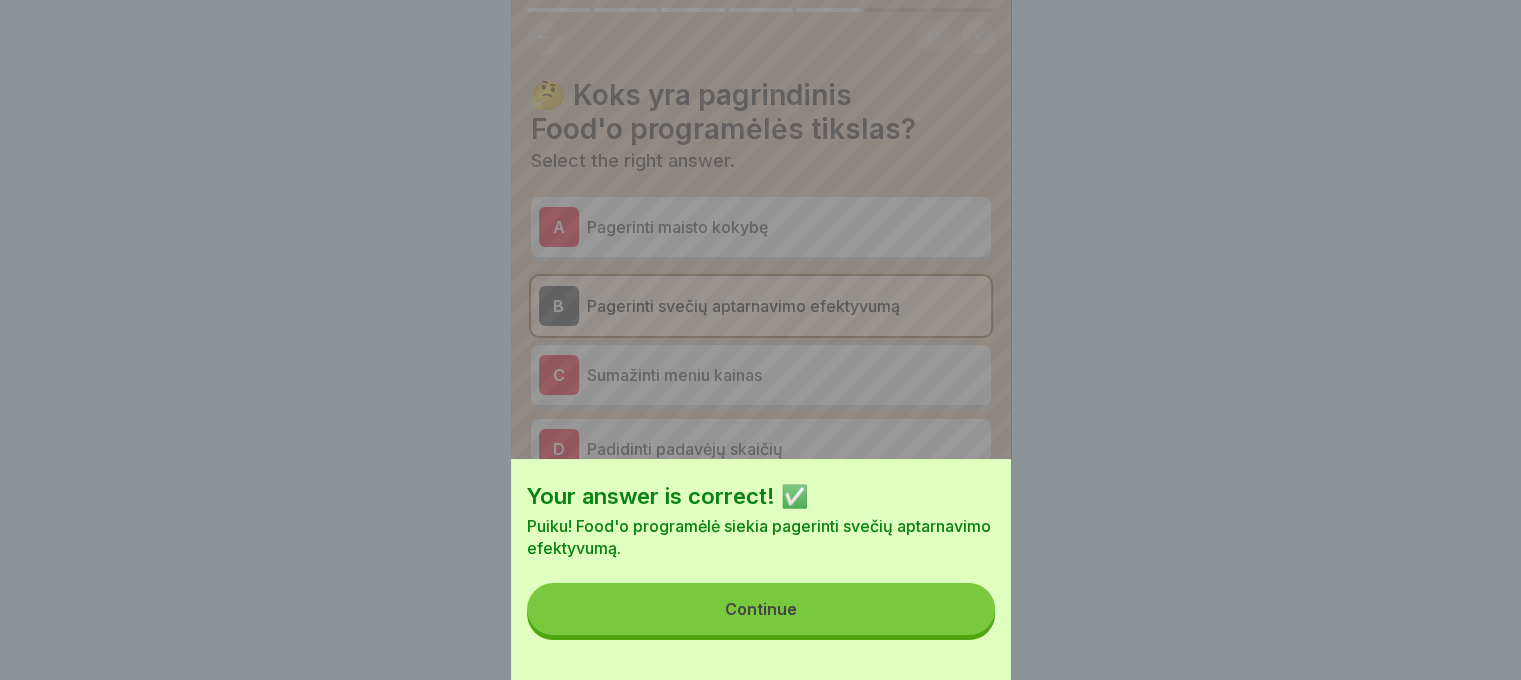 click on "Continue" at bounding box center [761, 609] 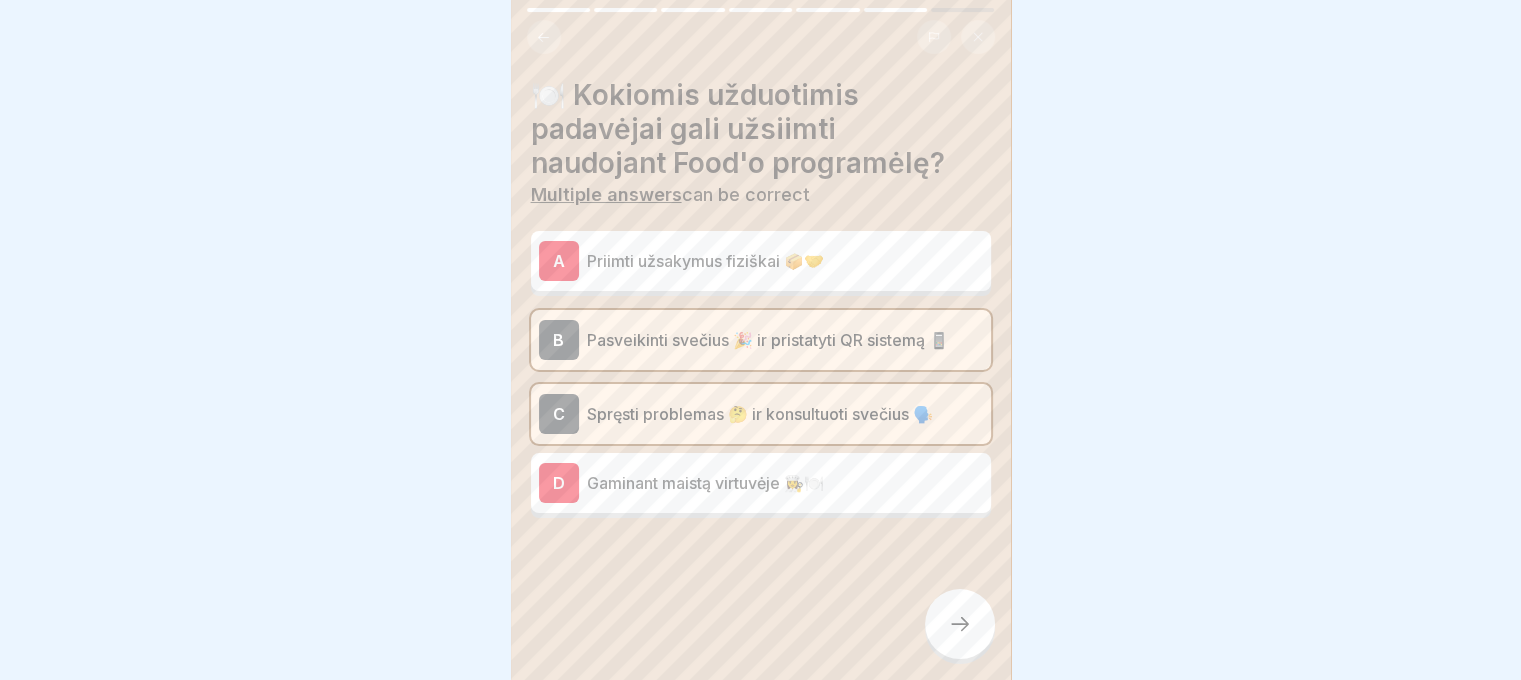 click at bounding box center (960, 624) 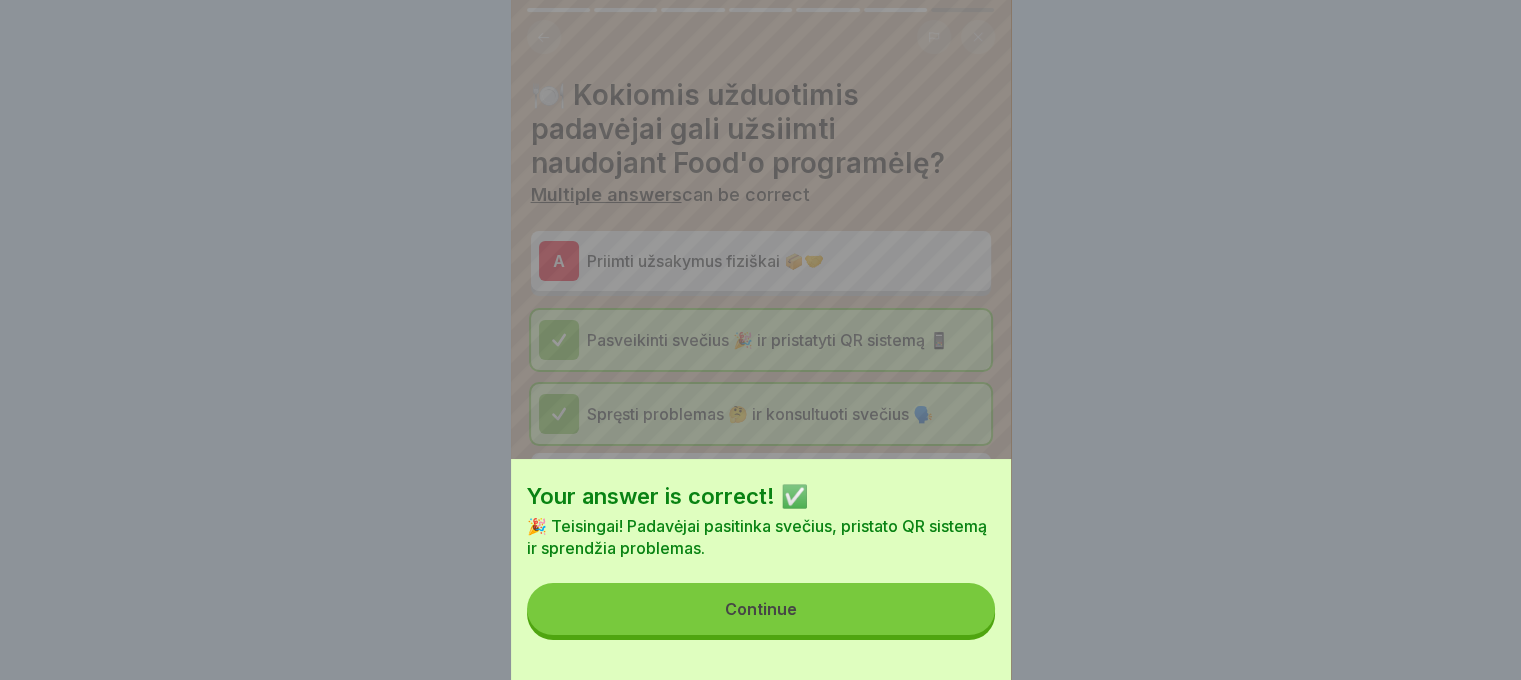click on "Continue" at bounding box center (761, 609) 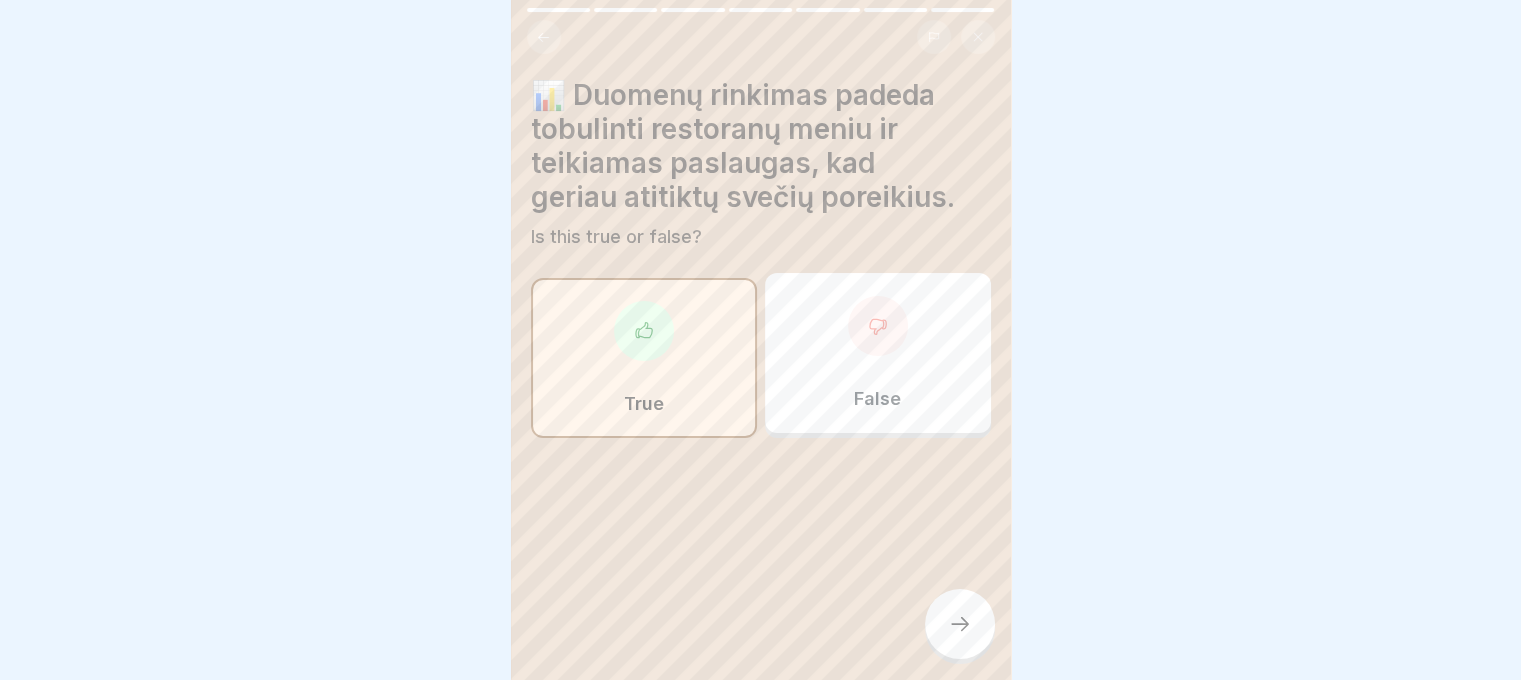 click at bounding box center [960, 624] 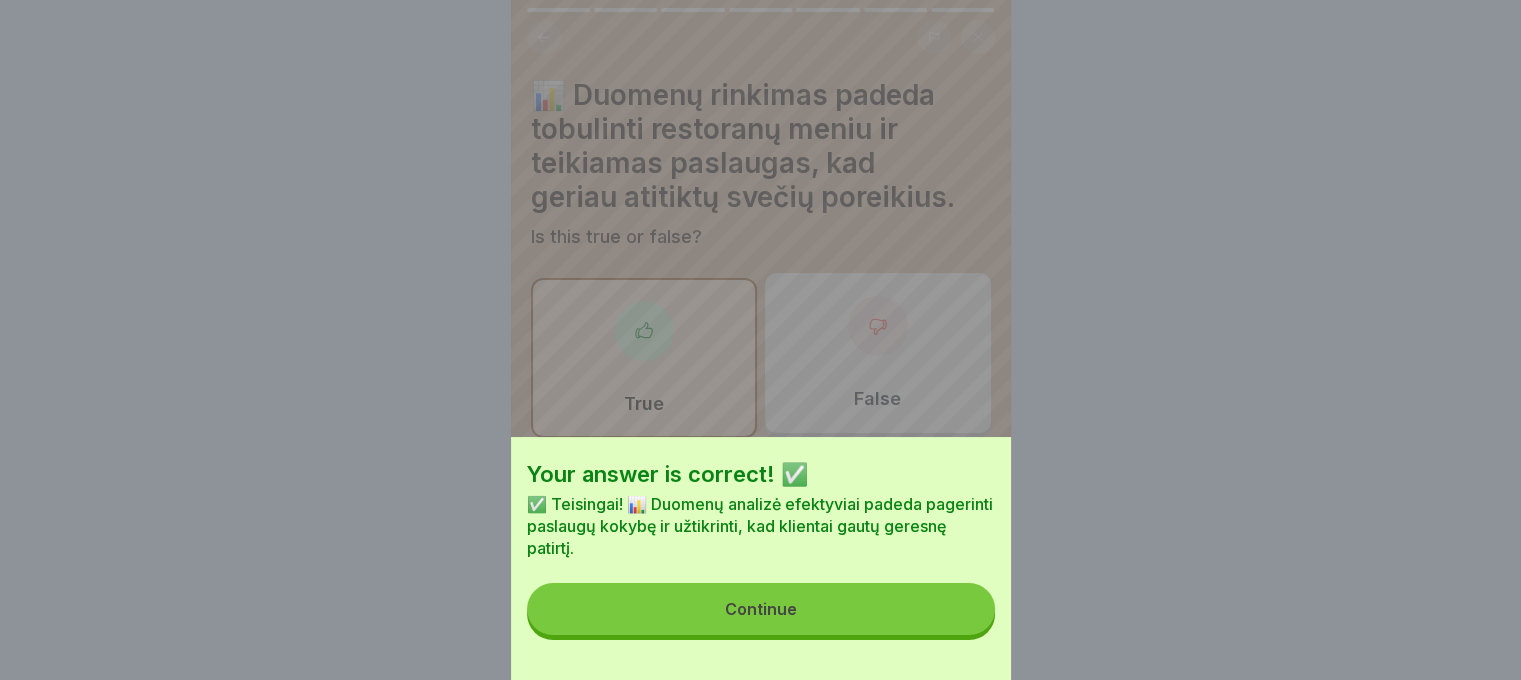 click on "Continue" at bounding box center (761, 609) 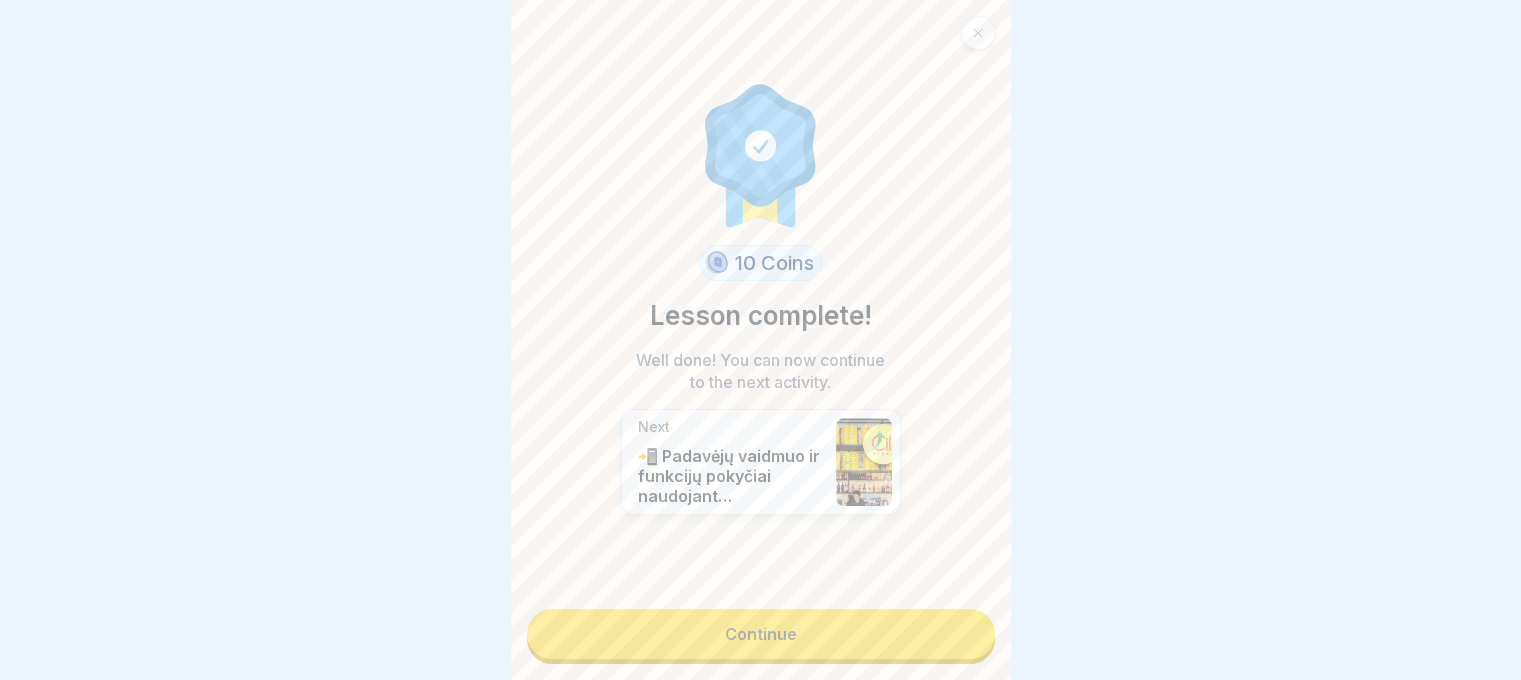 click on "Continue" at bounding box center (761, 634) 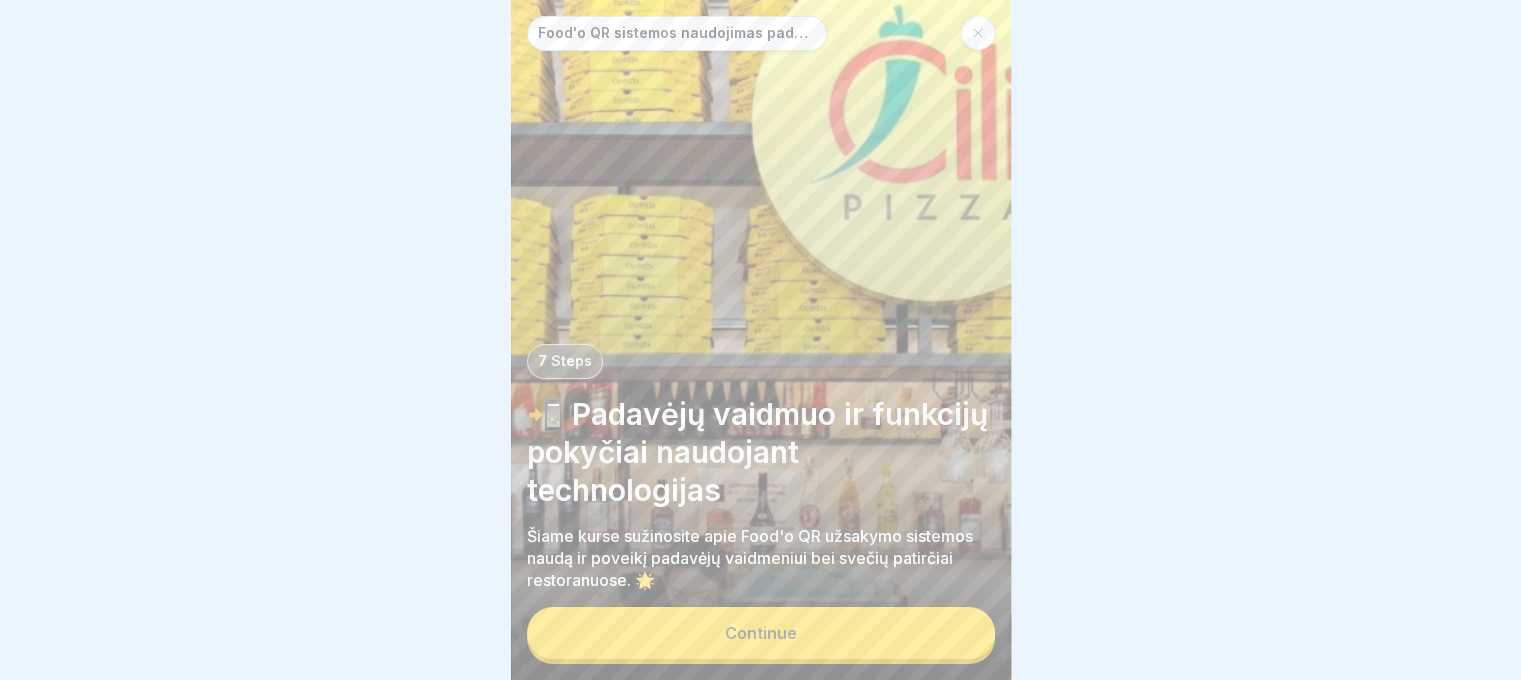 click on "Continue" at bounding box center [761, 633] 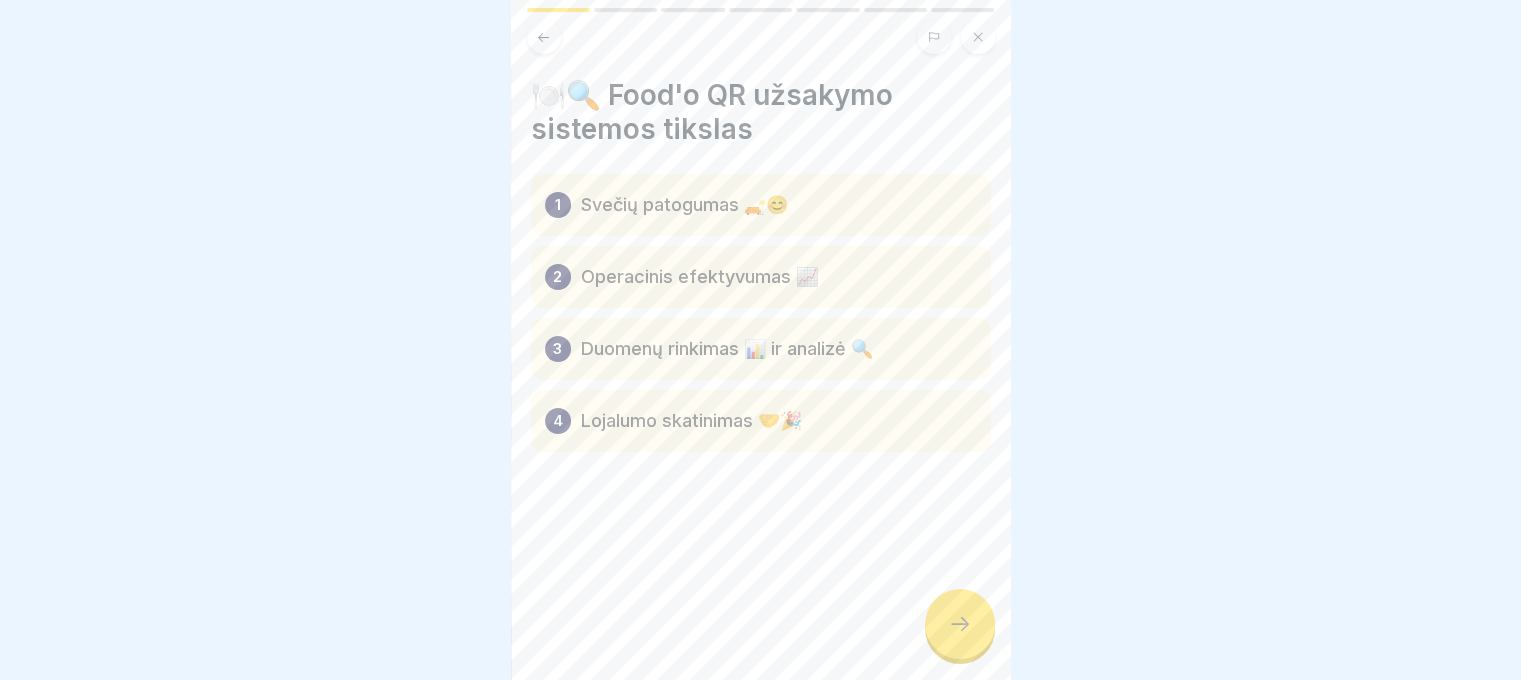 click at bounding box center (960, 624) 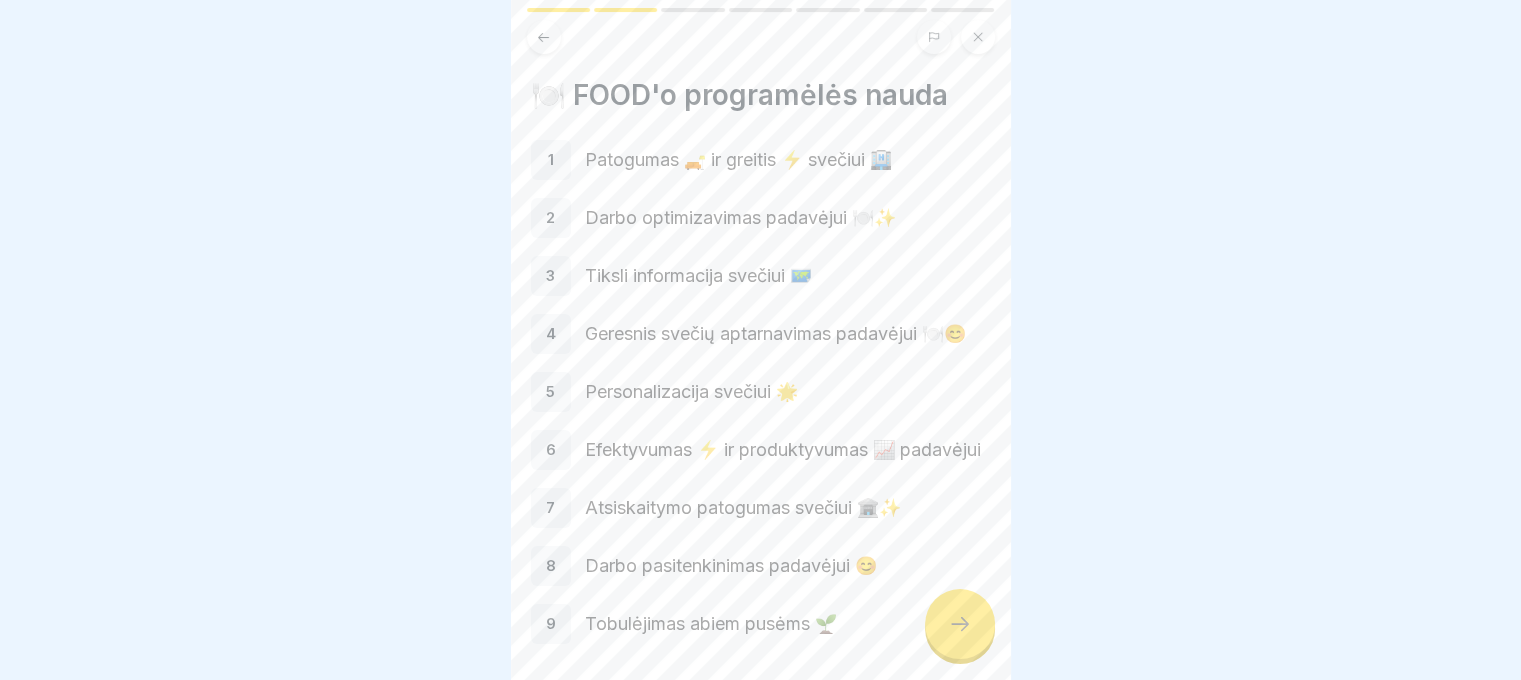 click at bounding box center (960, 624) 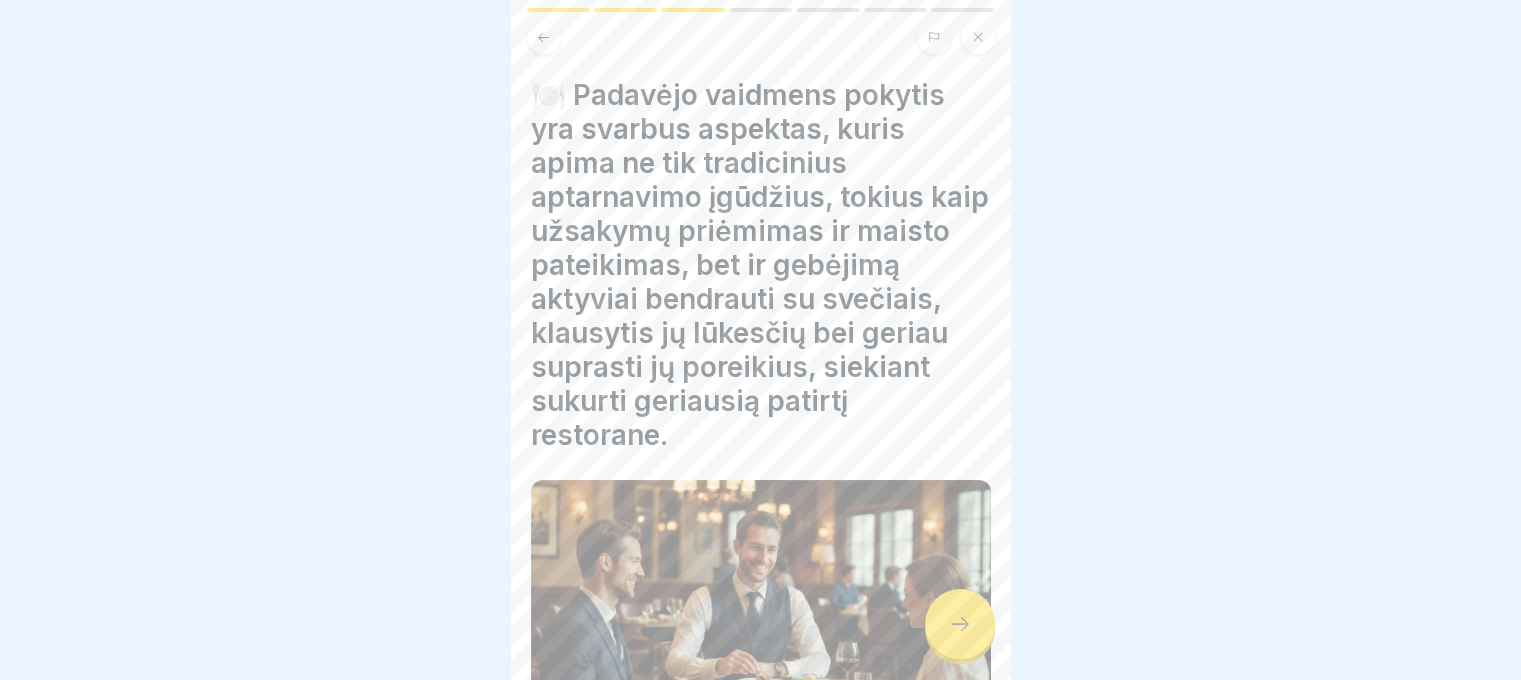 click at bounding box center (960, 624) 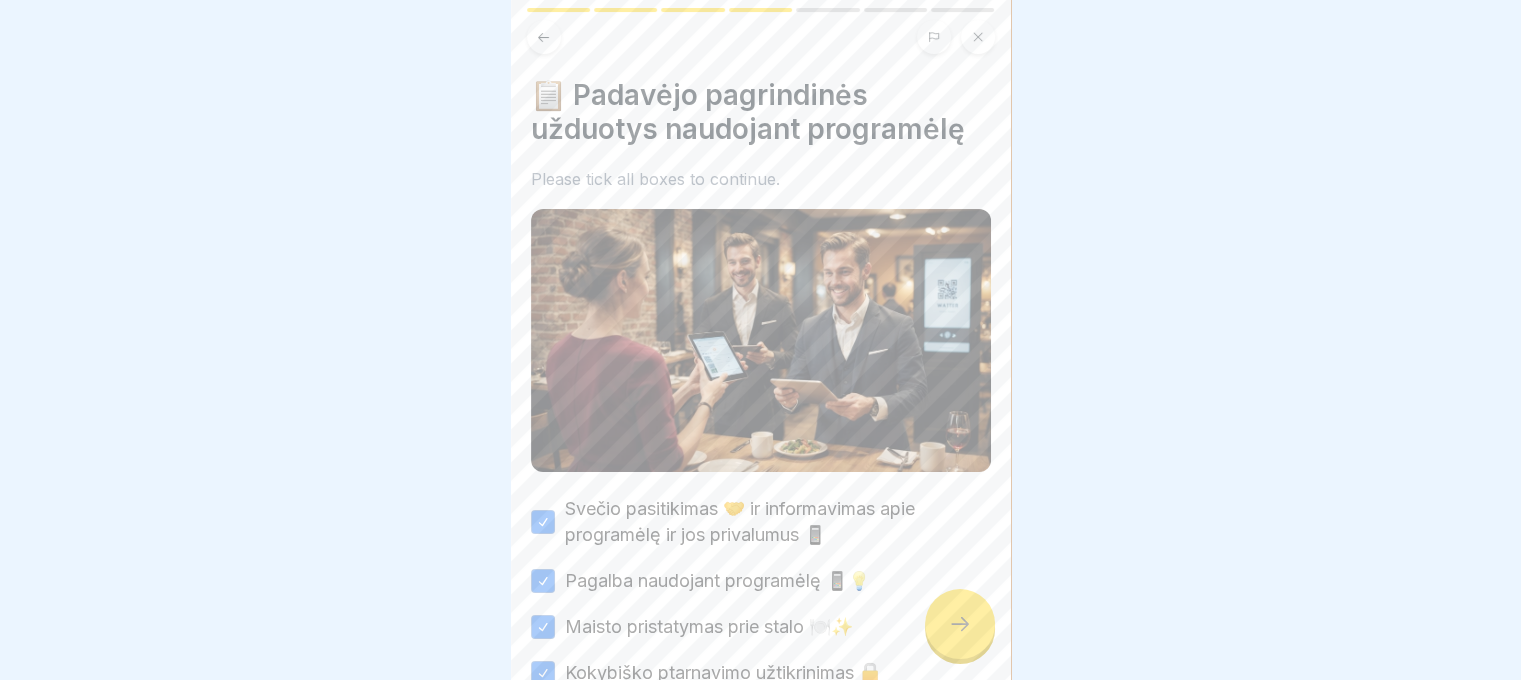 click at bounding box center [960, 624] 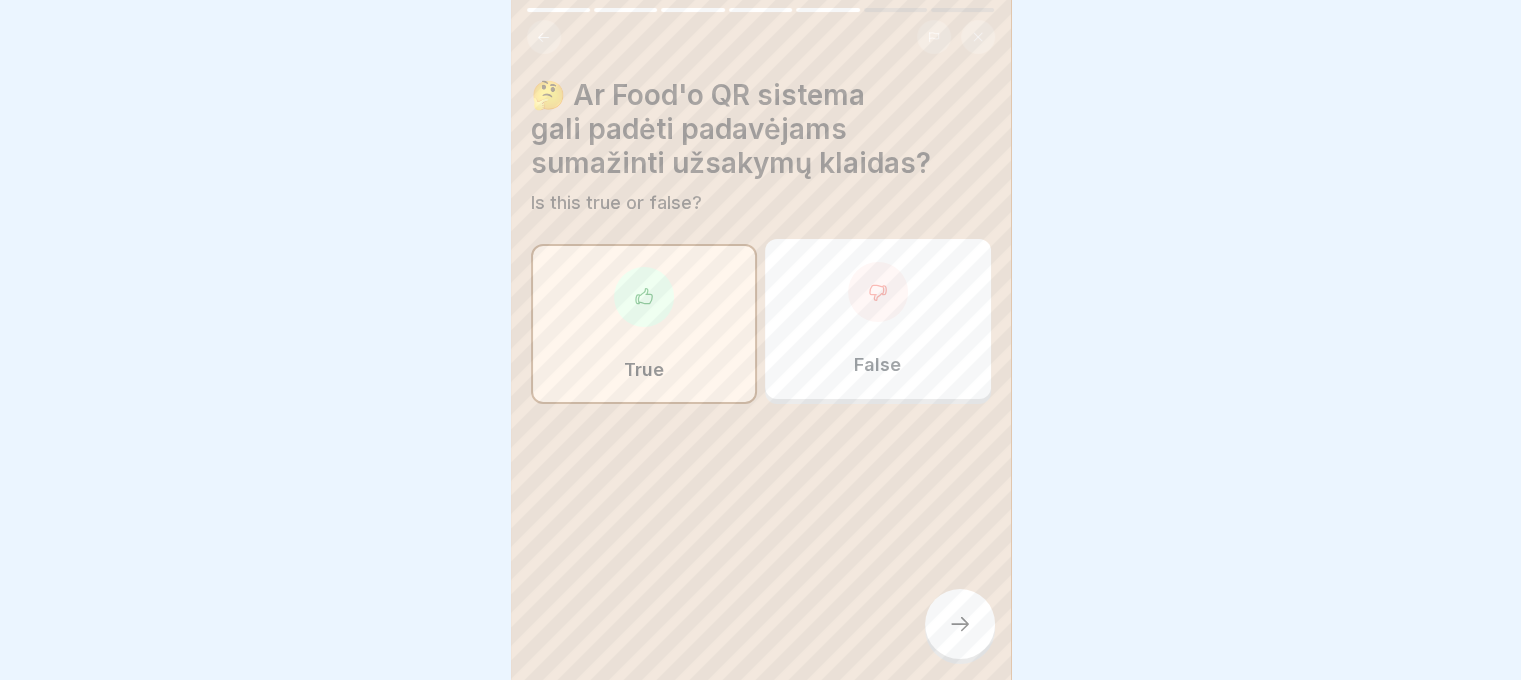 click at bounding box center [960, 624] 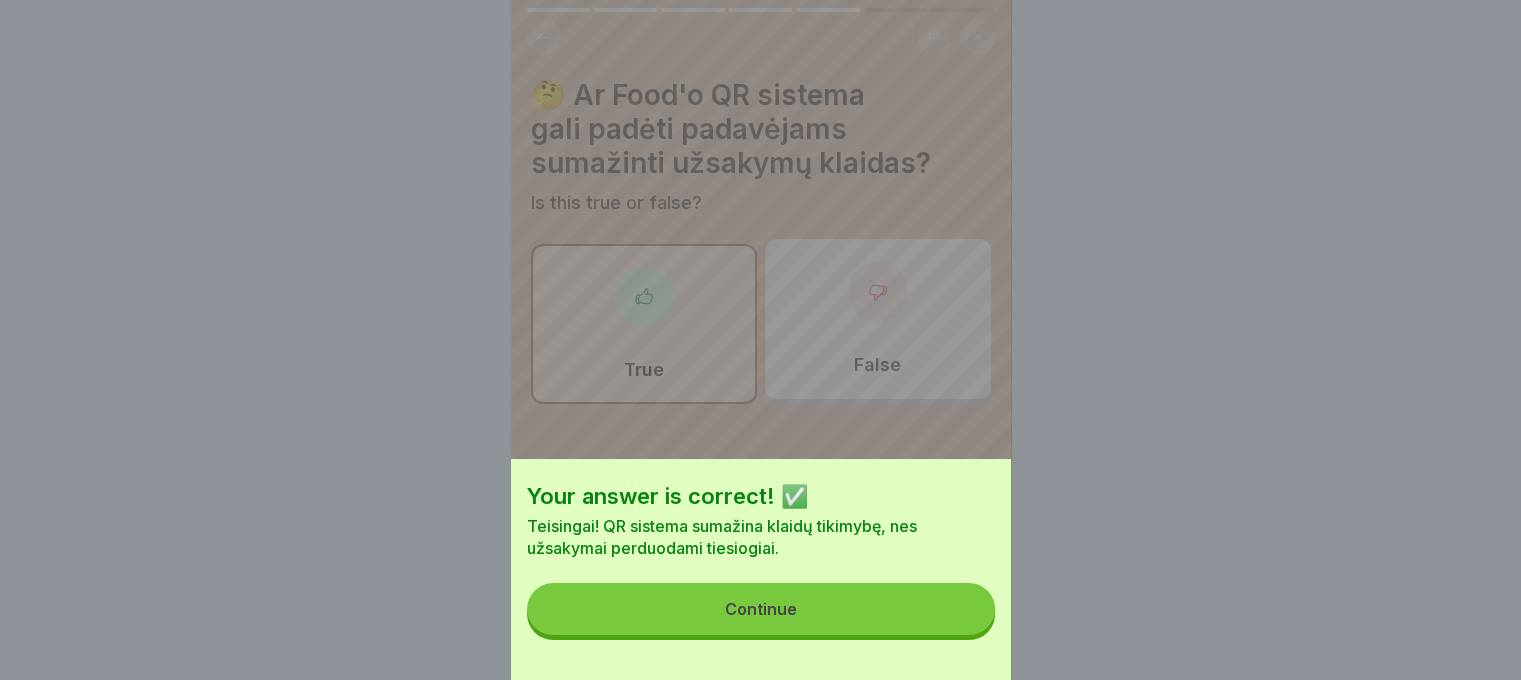 click on "Continue" at bounding box center [761, 609] 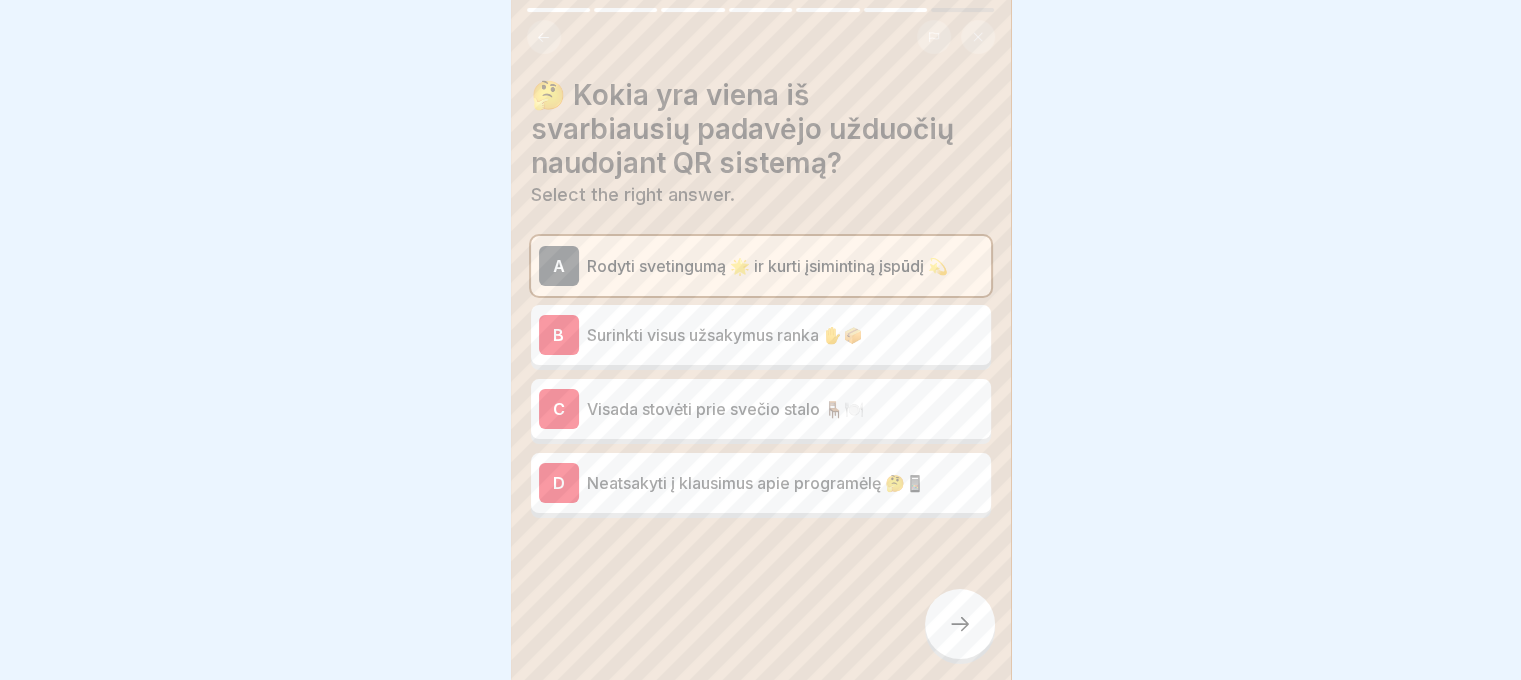 click at bounding box center [960, 624] 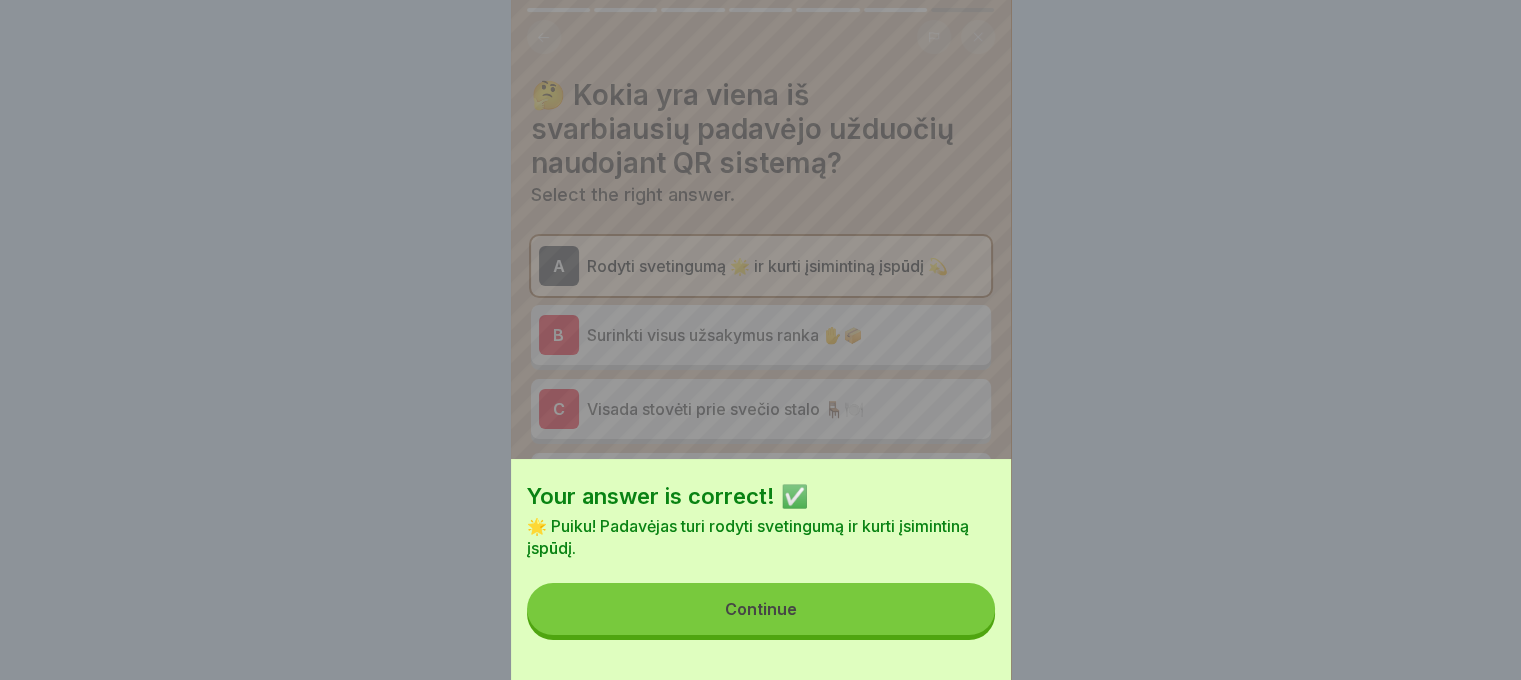 click on "Continue" at bounding box center [761, 609] 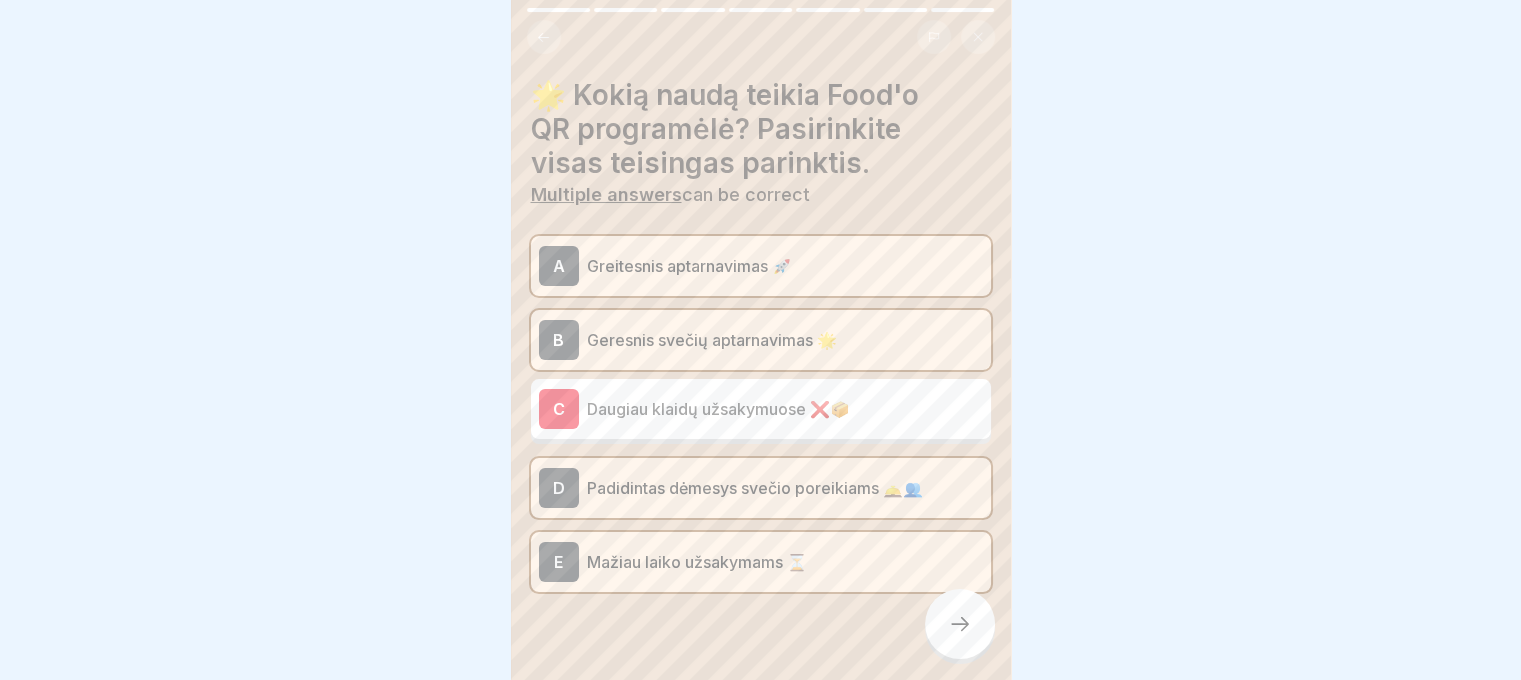 click at bounding box center (960, 624) 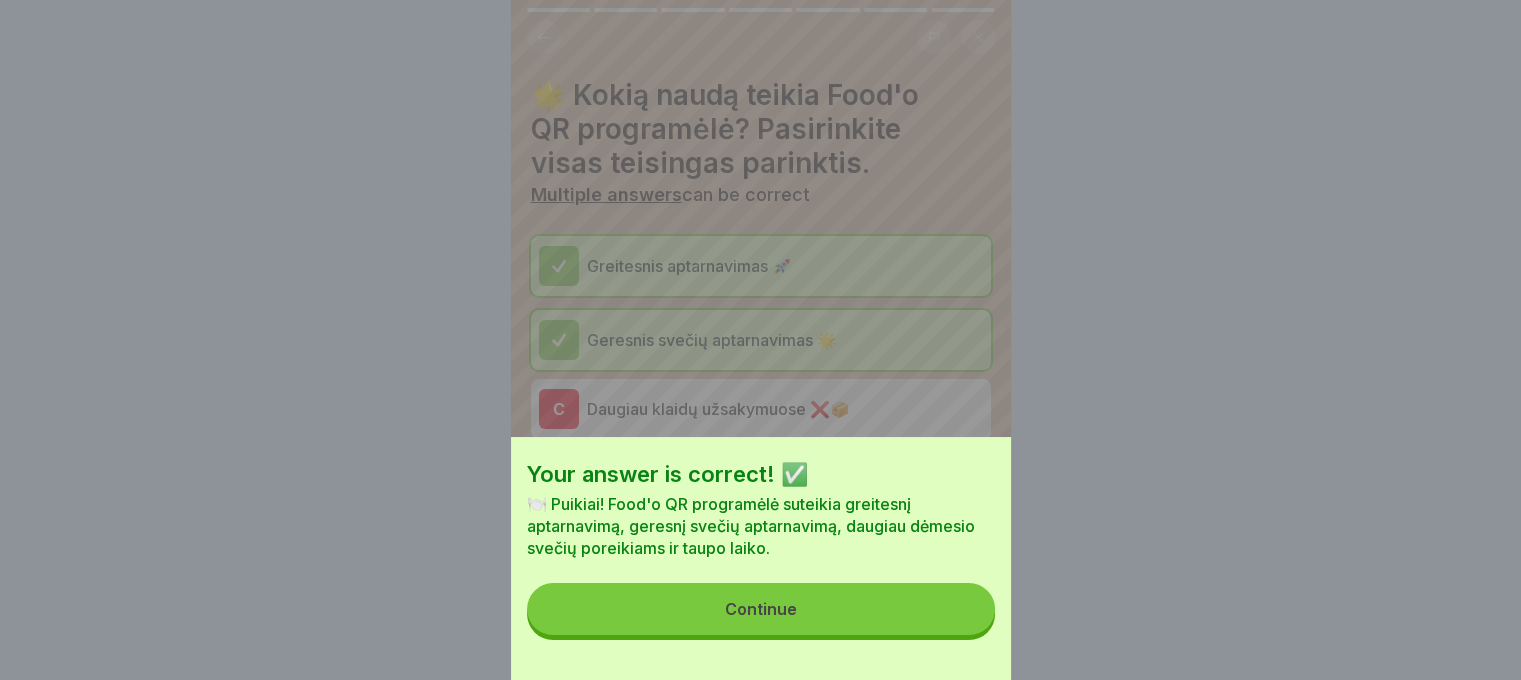 click on "Continue" at bounding box center [761, 609] 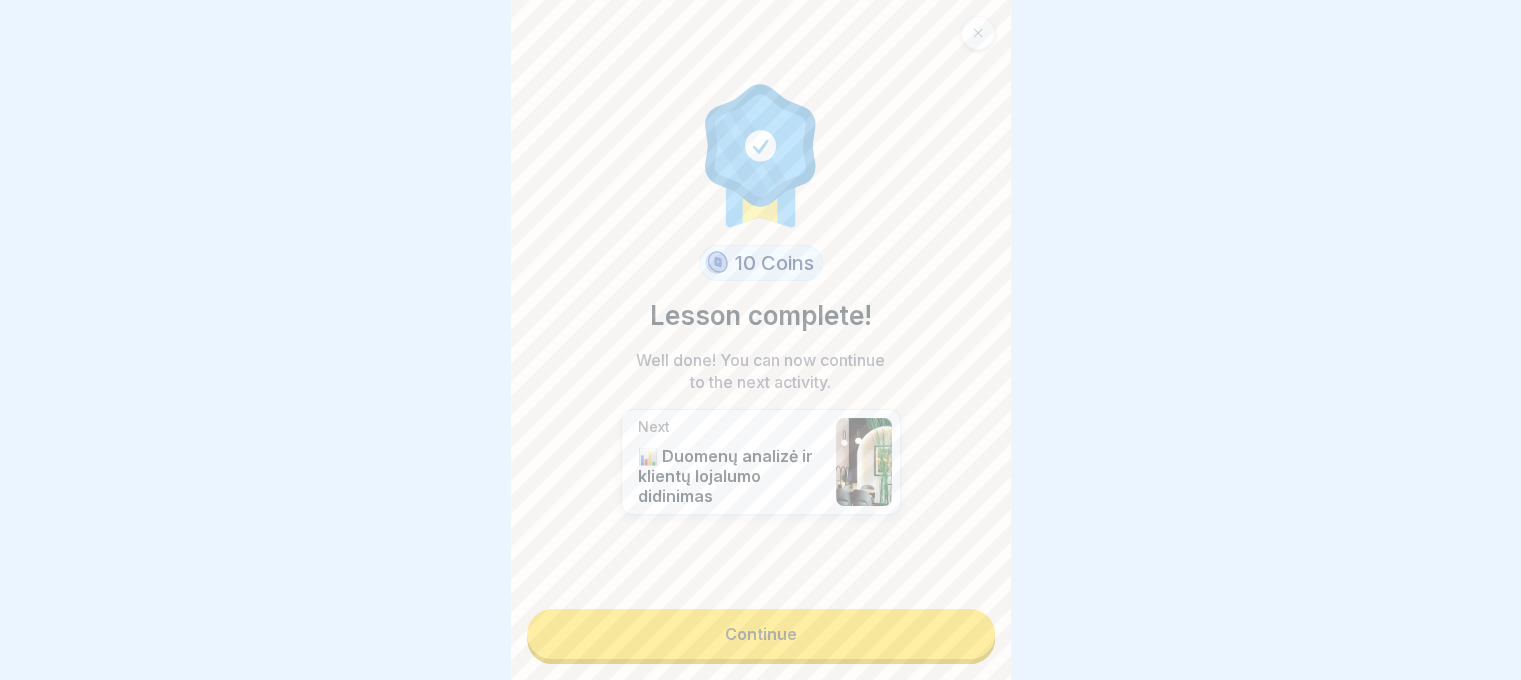 click on "Continue" at bounding box center [761, 634] 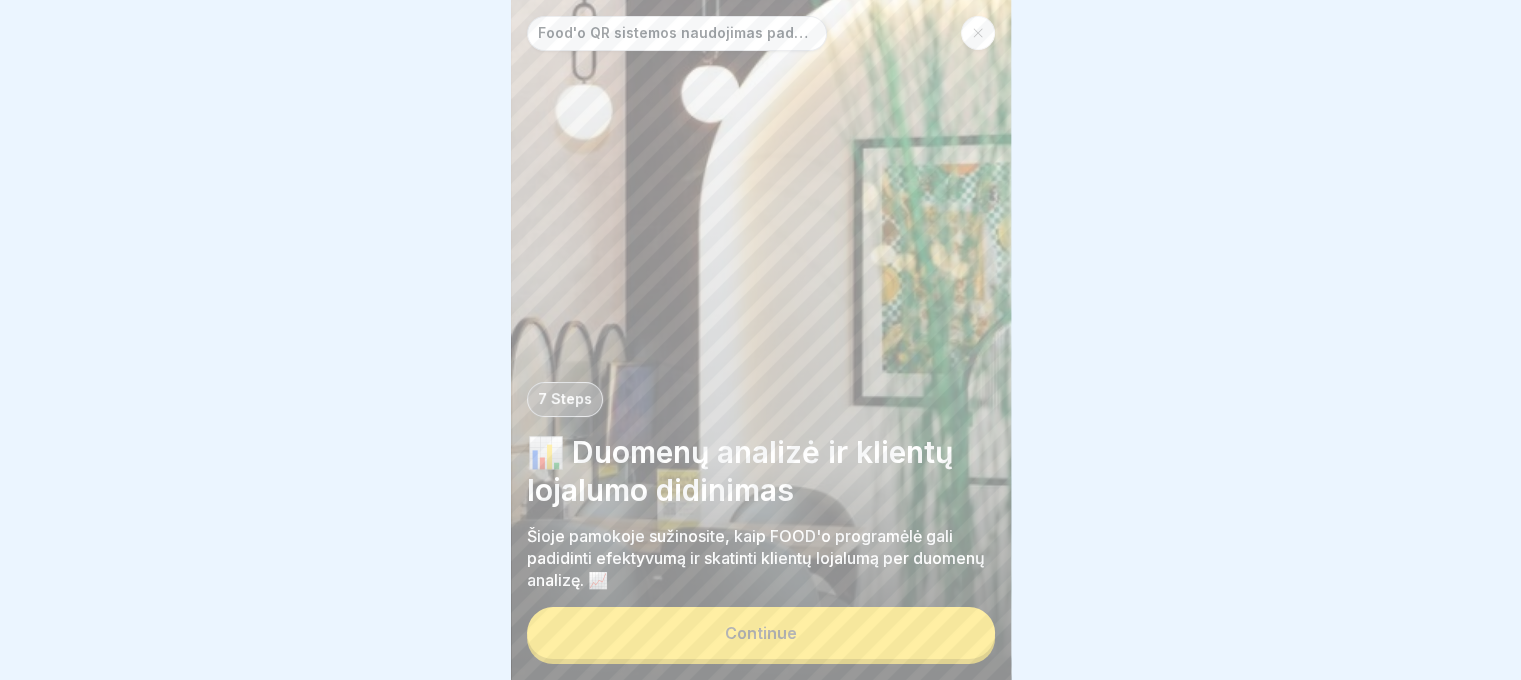 click on "Continue" at bounding box center [761, 633] 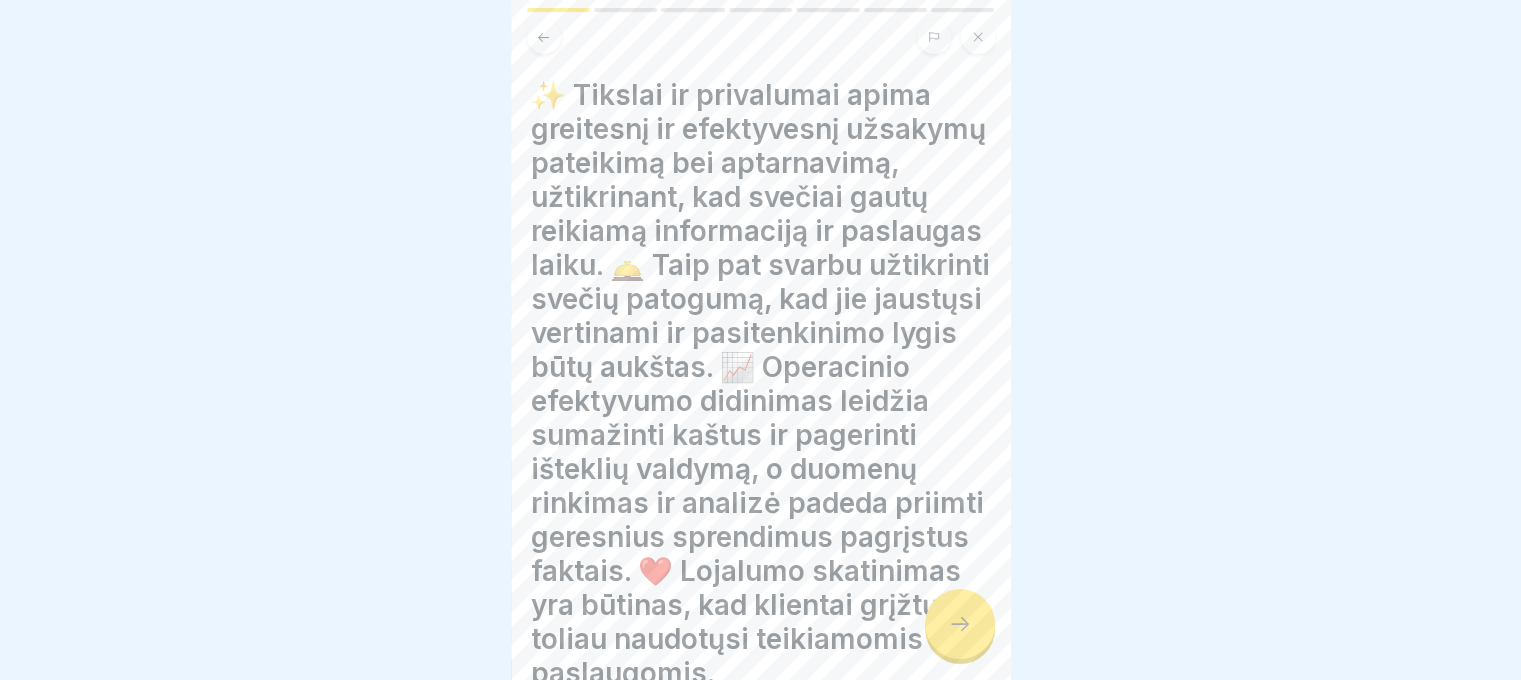 click at bounding box center [960, 624] 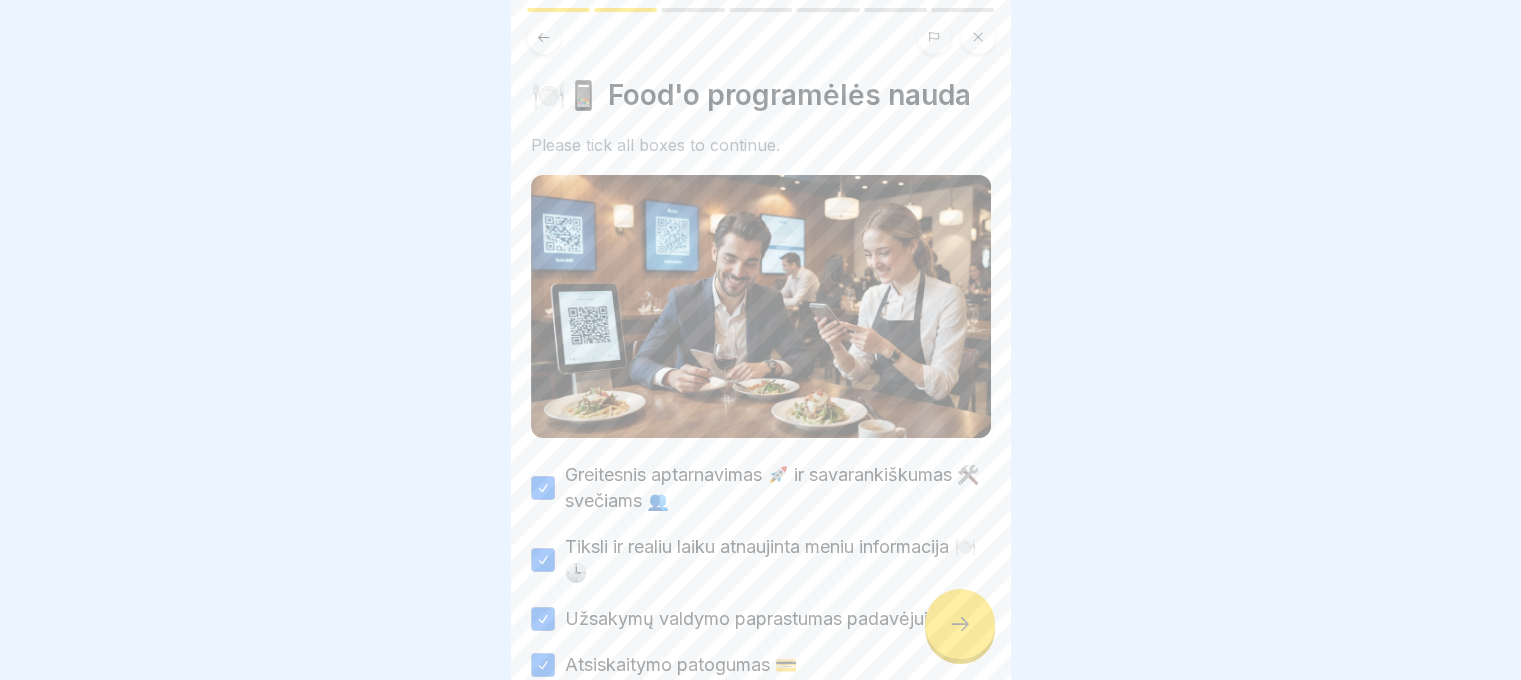 click at bounding box center (960, 624) 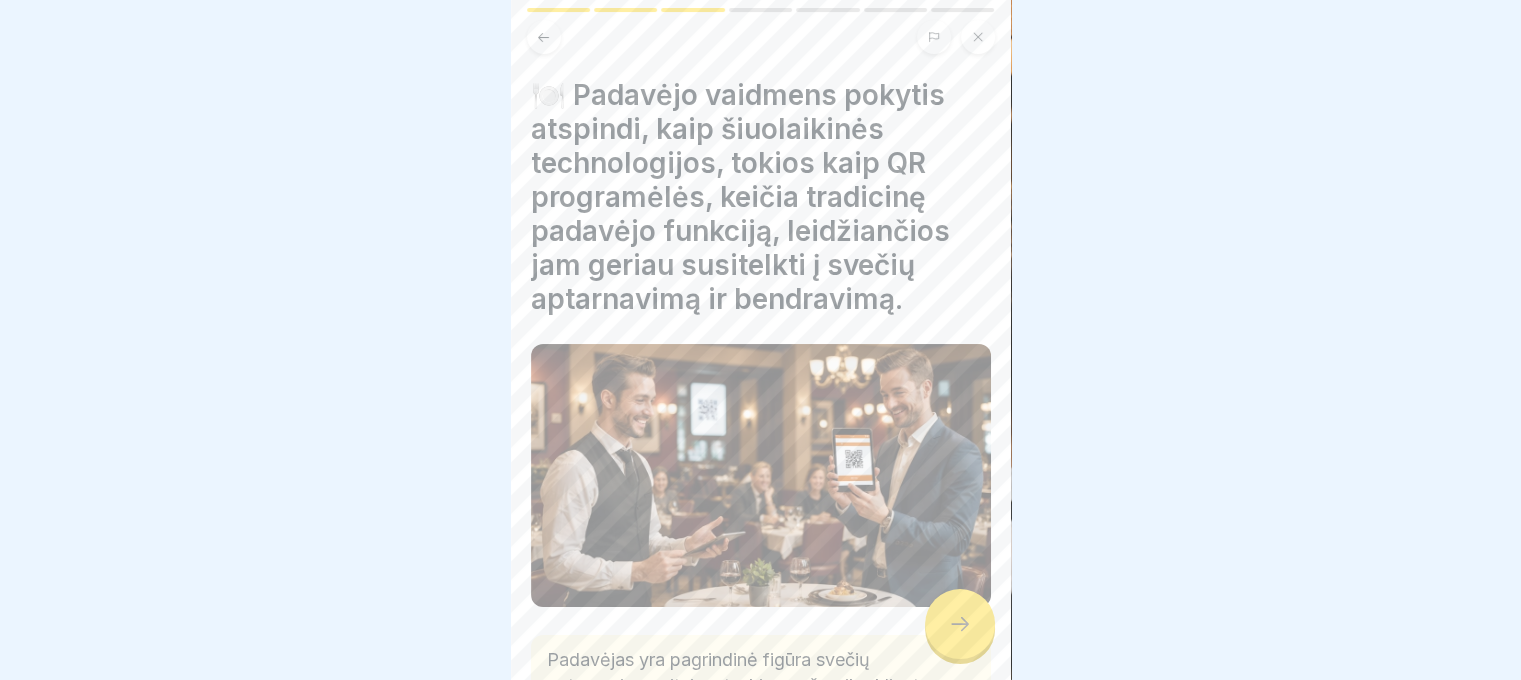 click at bounding box center (960, 624) 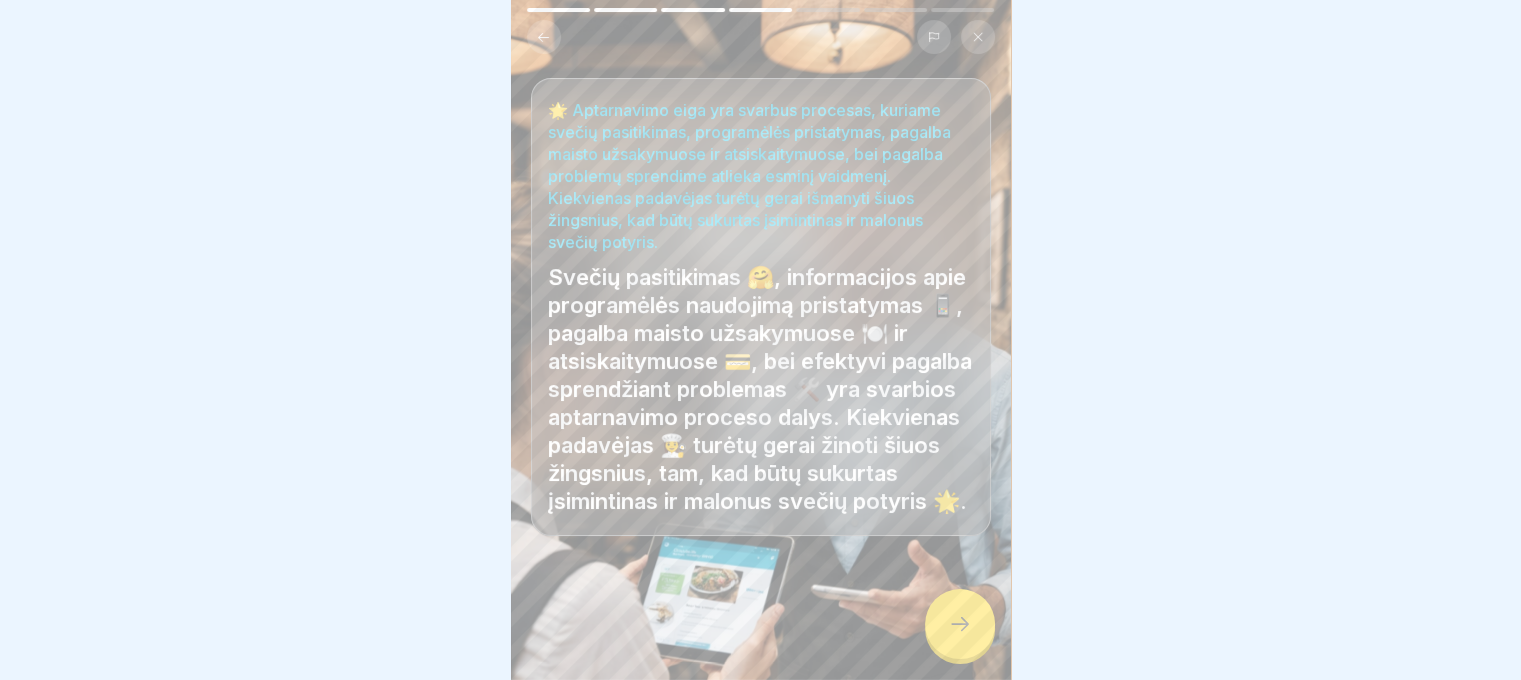 click at bounding box center (960, 624) 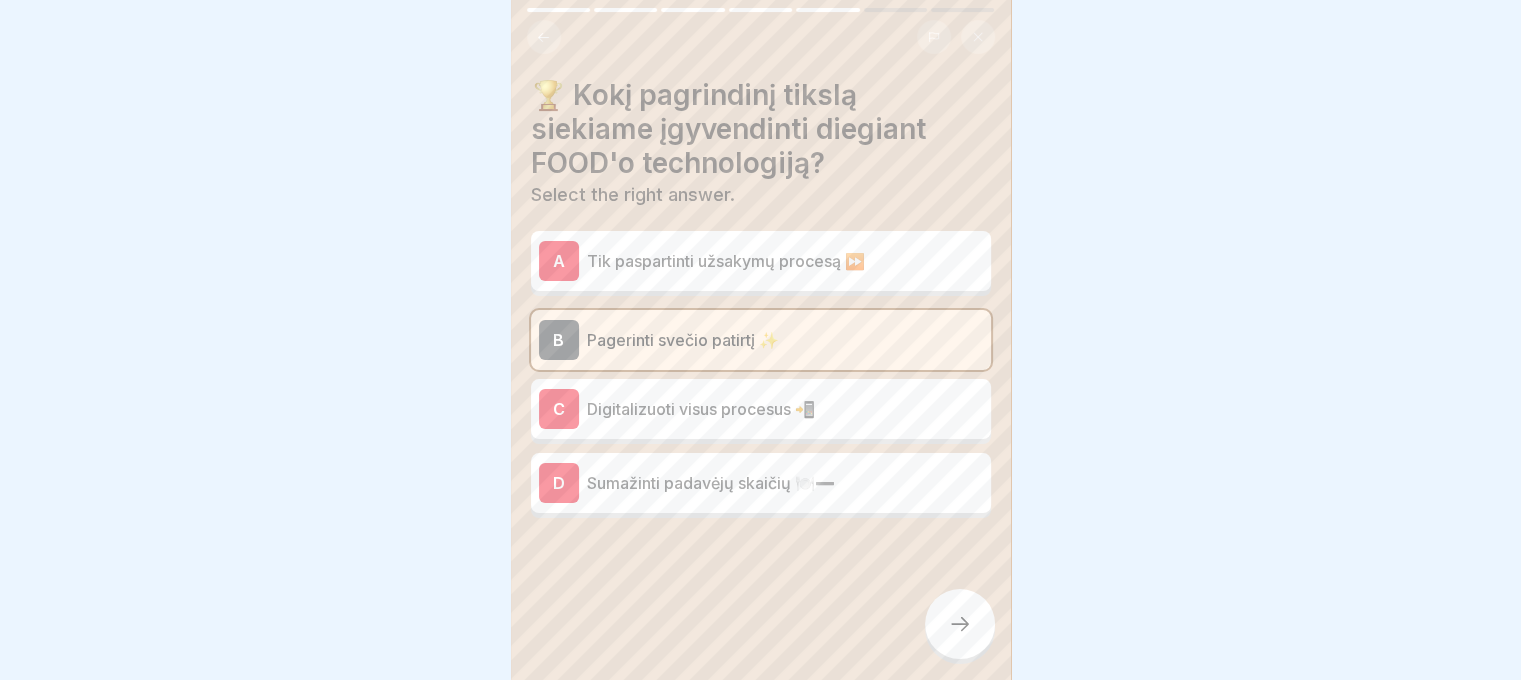 click at bounding box center (960, 624) 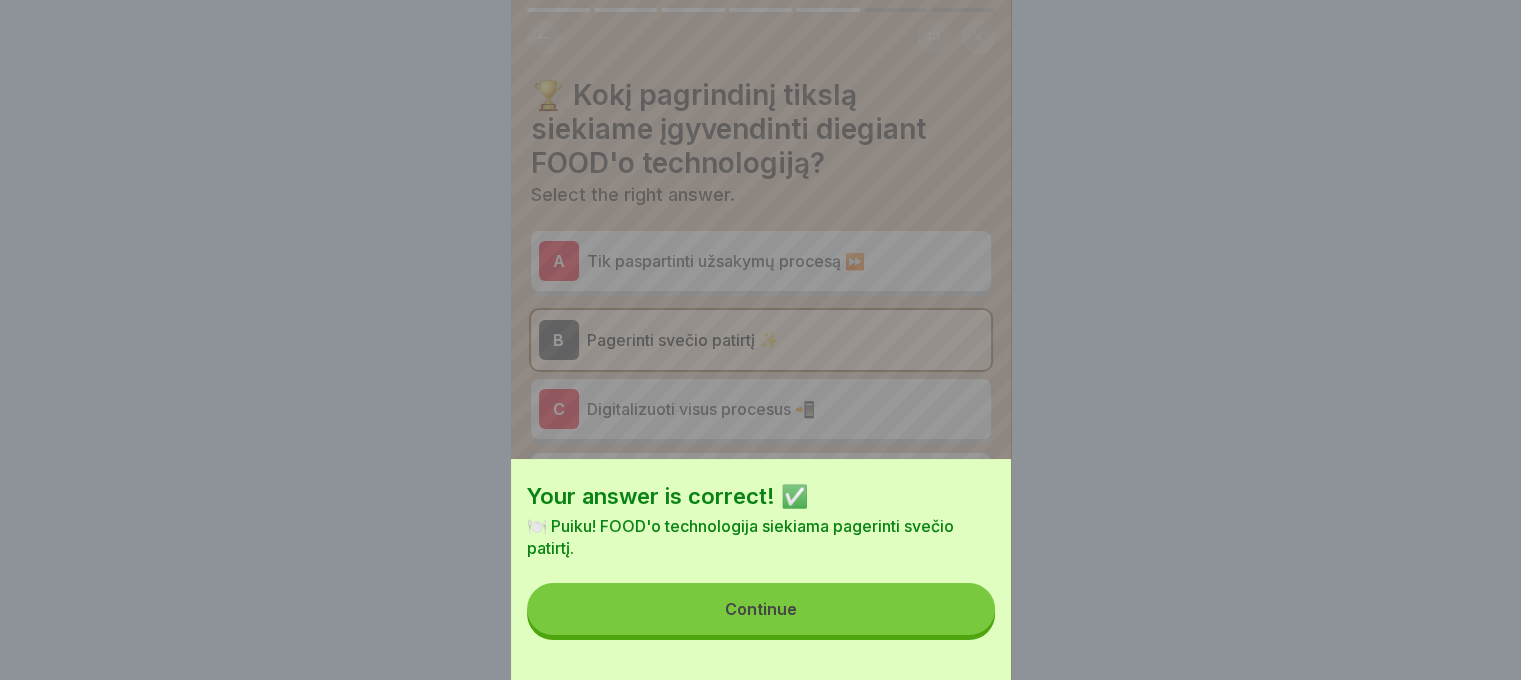 click on "Continue" at bounding box center (761, 609) 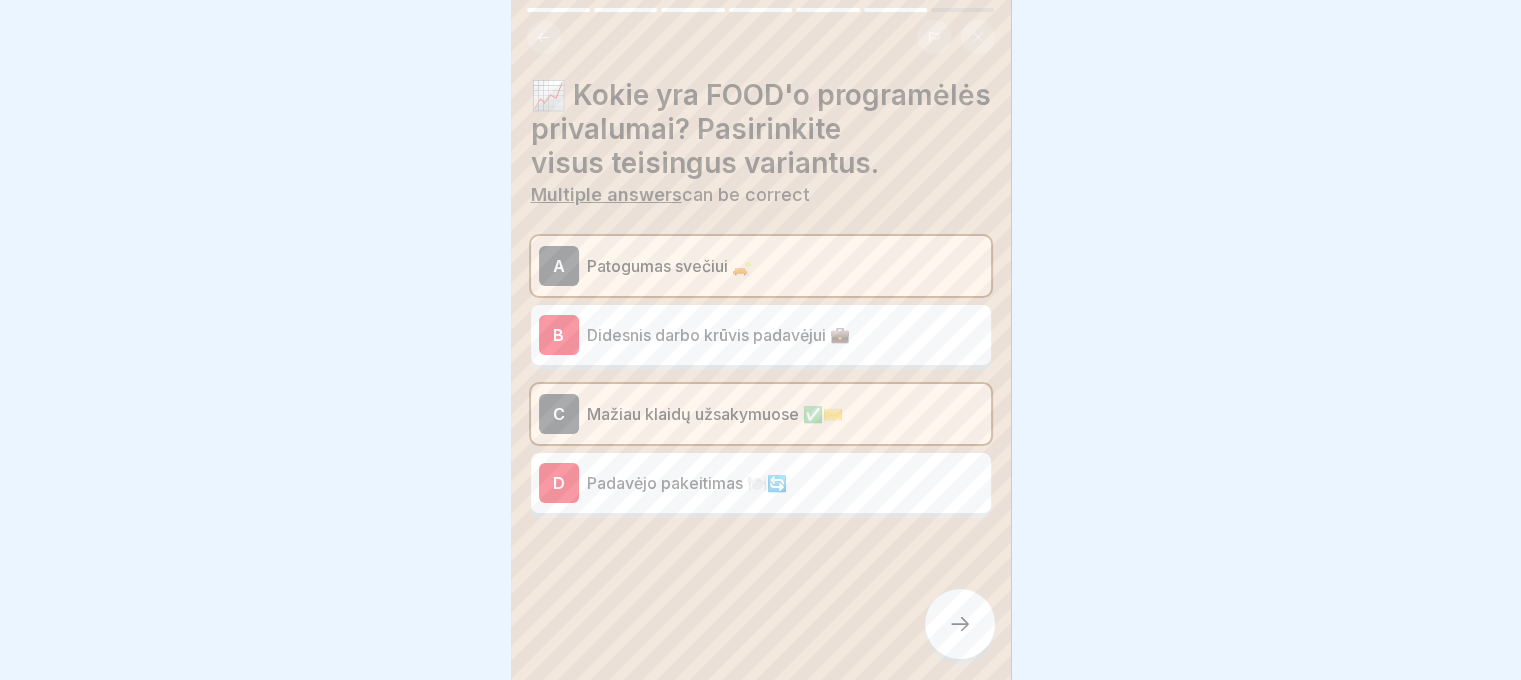 click at bounding box center (960, 624) 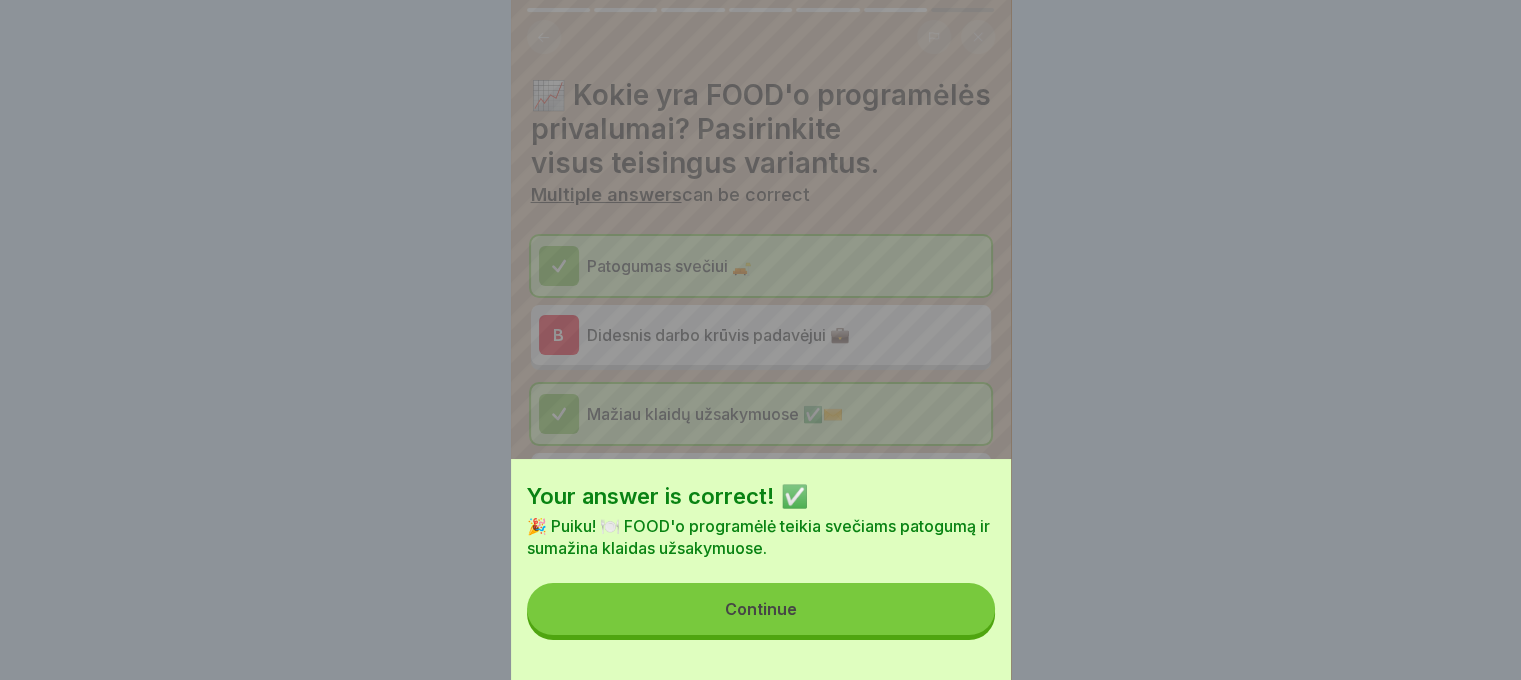 click on "Continue" at bounding box center [761, 609] 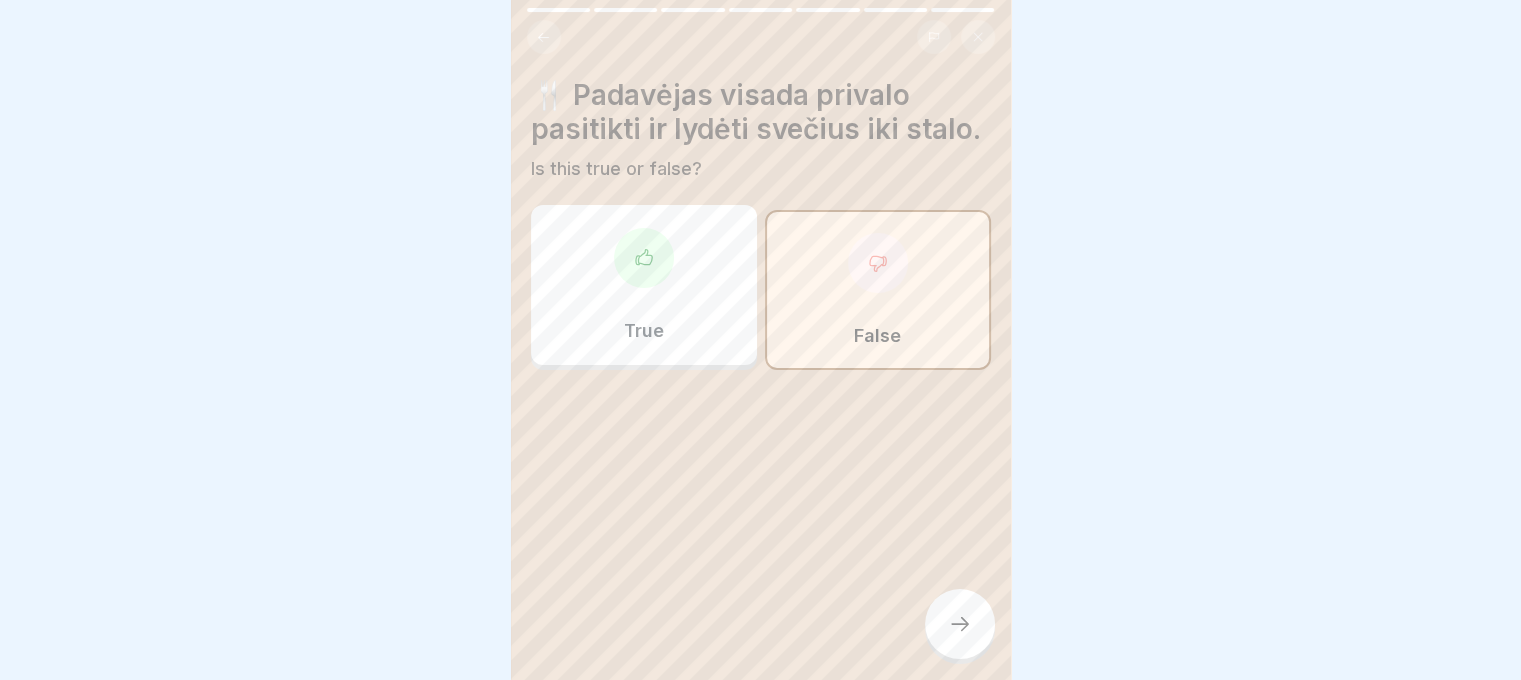 click at bounding box center [960, 624] 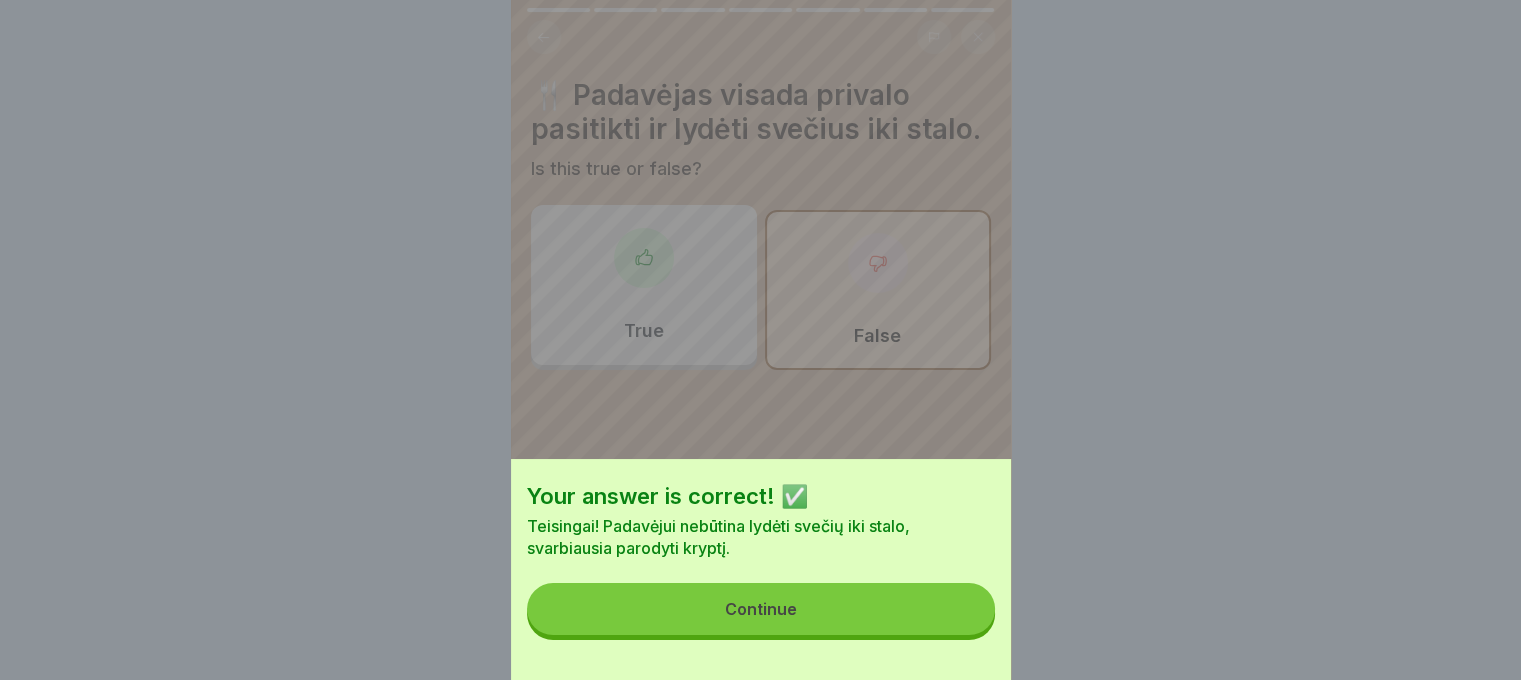 click on "Continue" at bounding box center [761, 609] 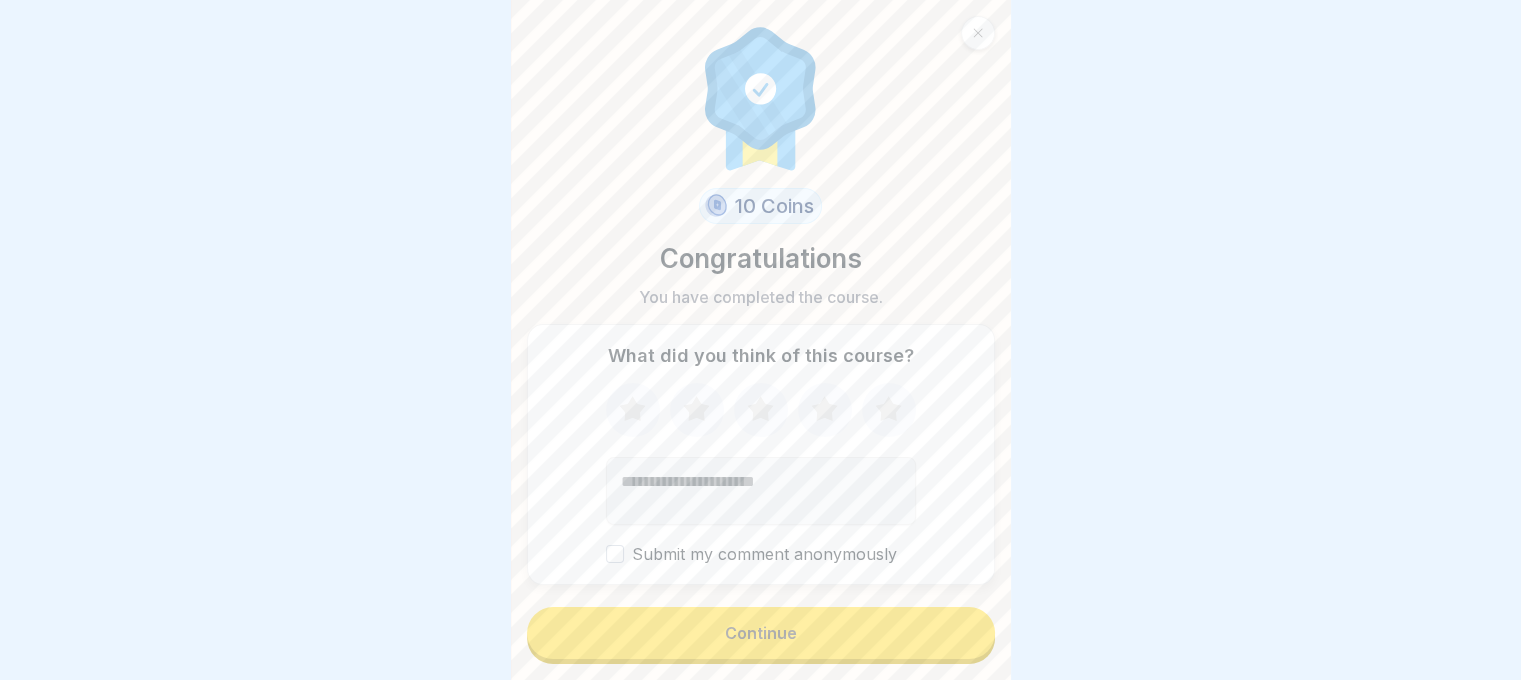 click on "Continue" at bounding box center (761, 633) 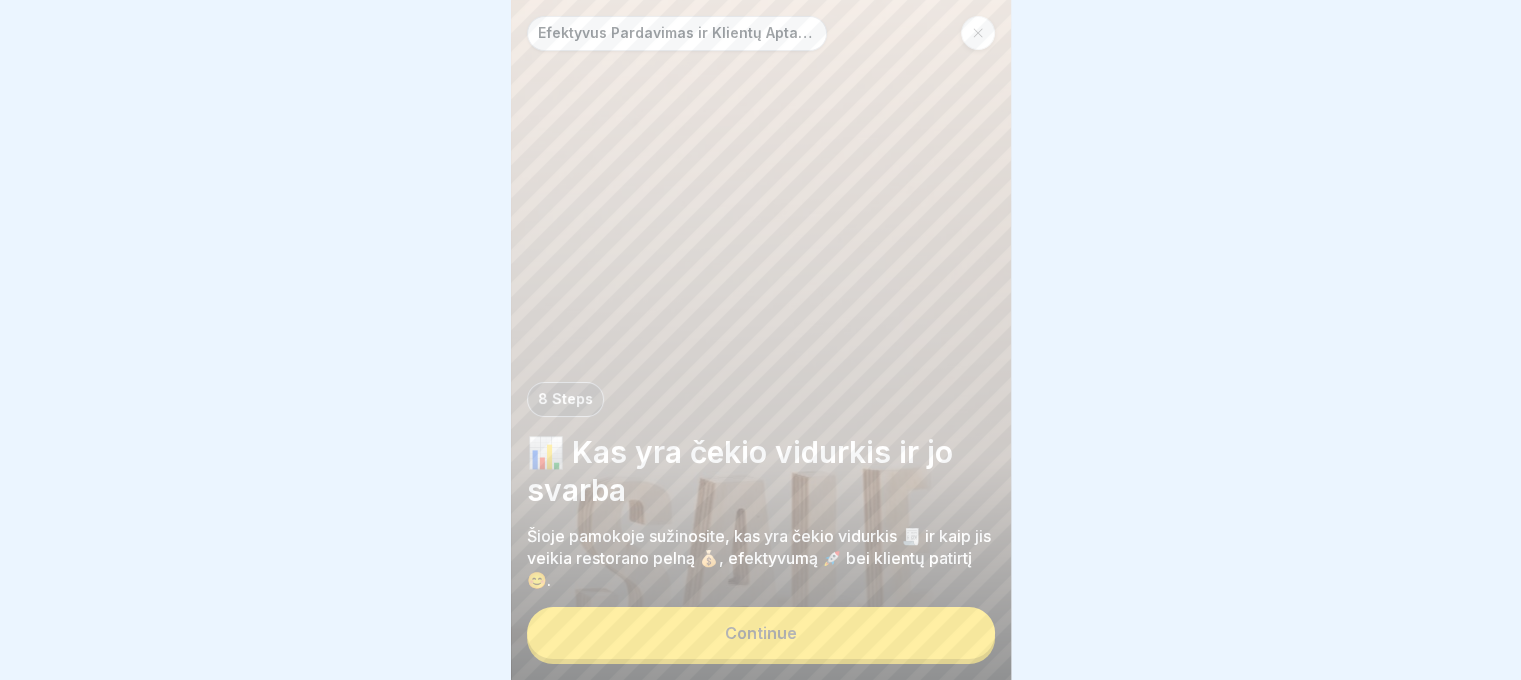 click on "Continue" at bounding box center (761, 633) 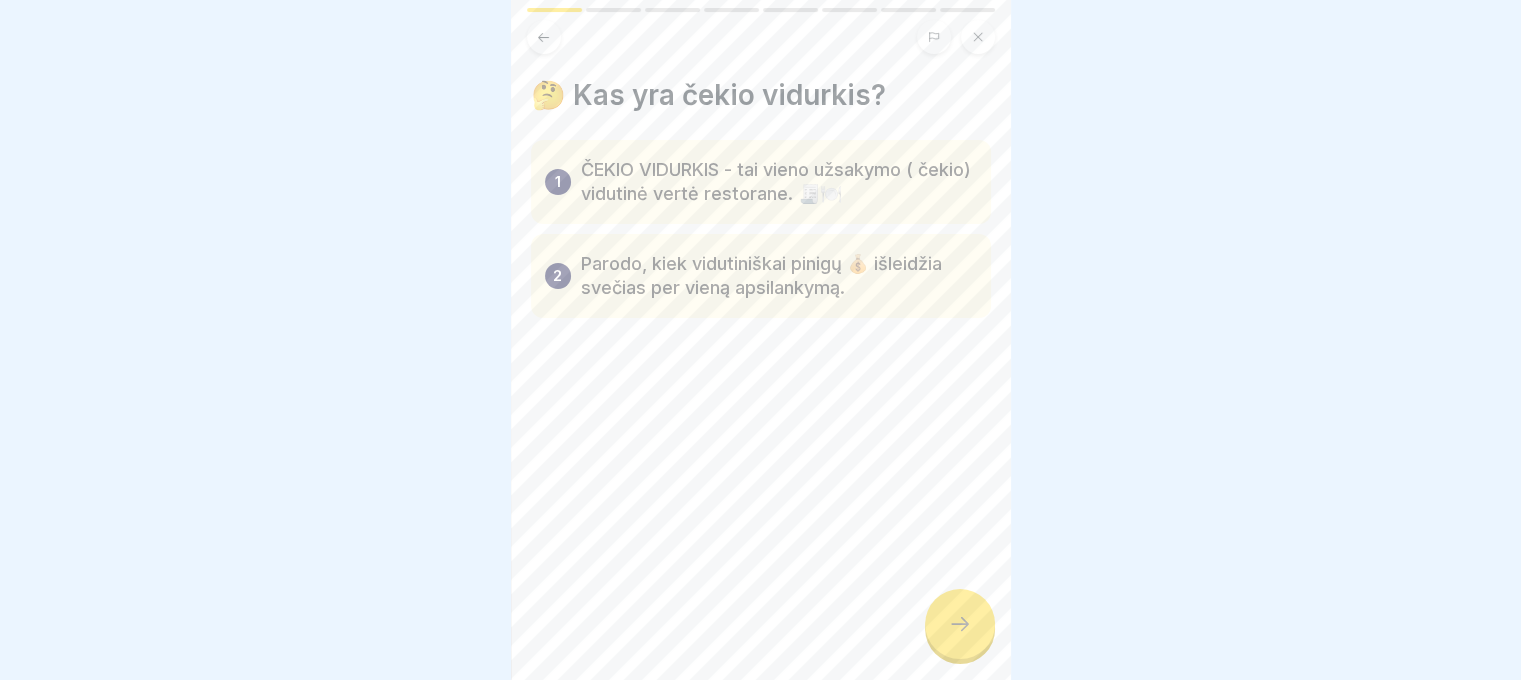 click at bounding box center (960, 624) 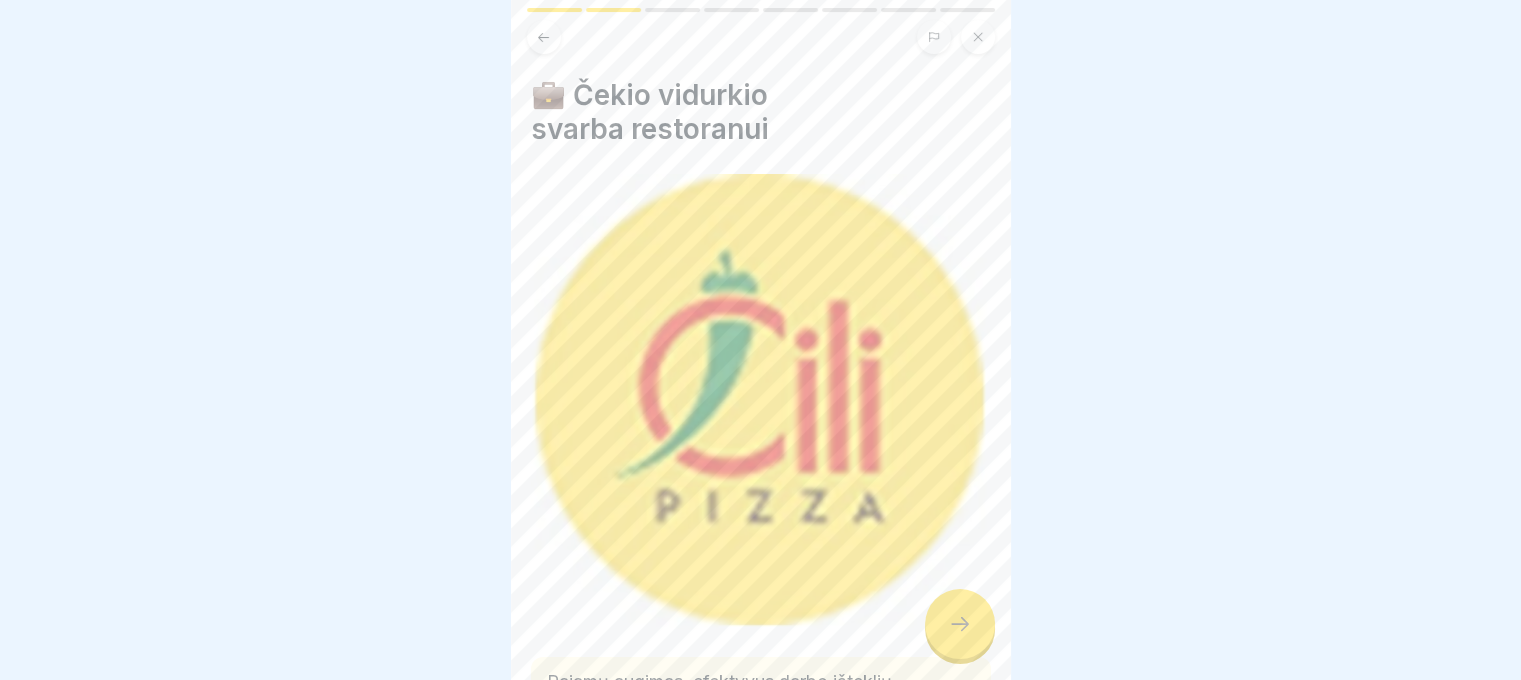 click at bounding box center [960, 624] 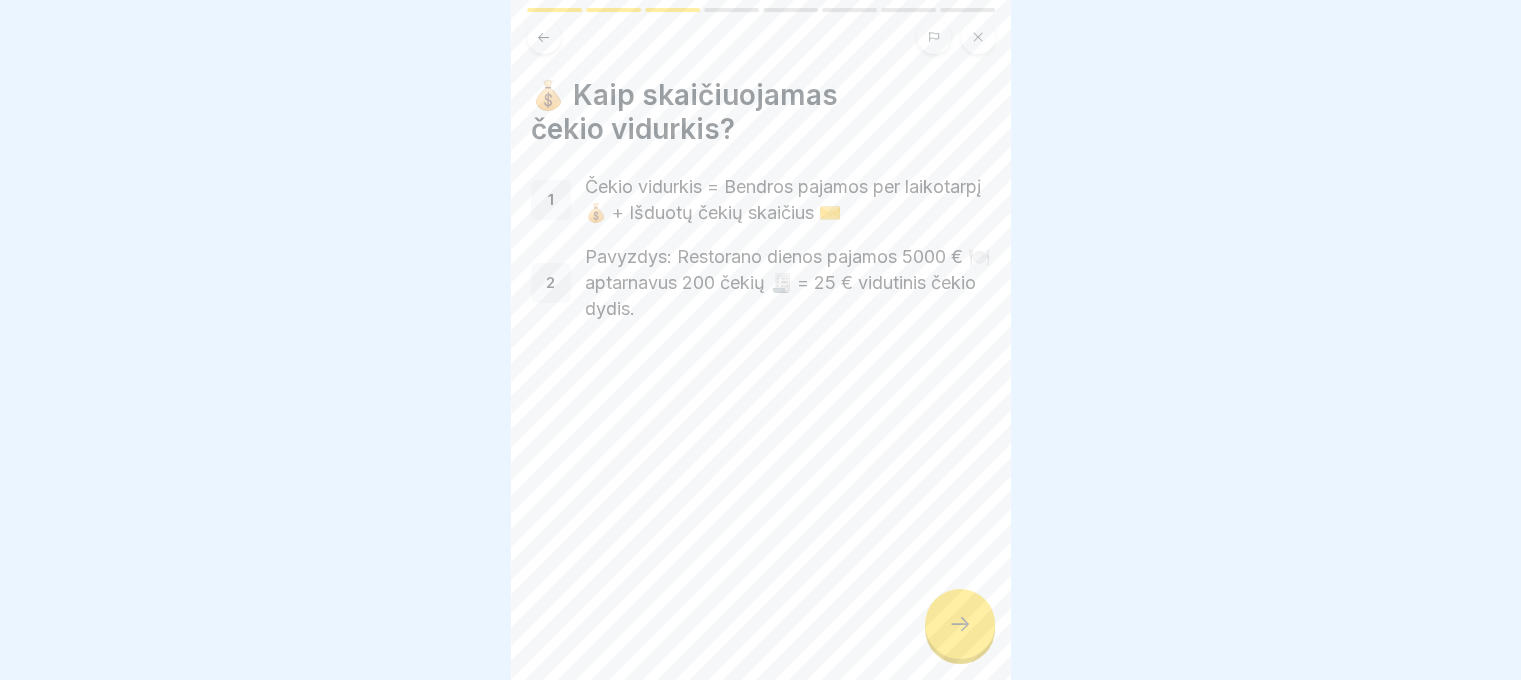 click at bounding box center [960, 624] 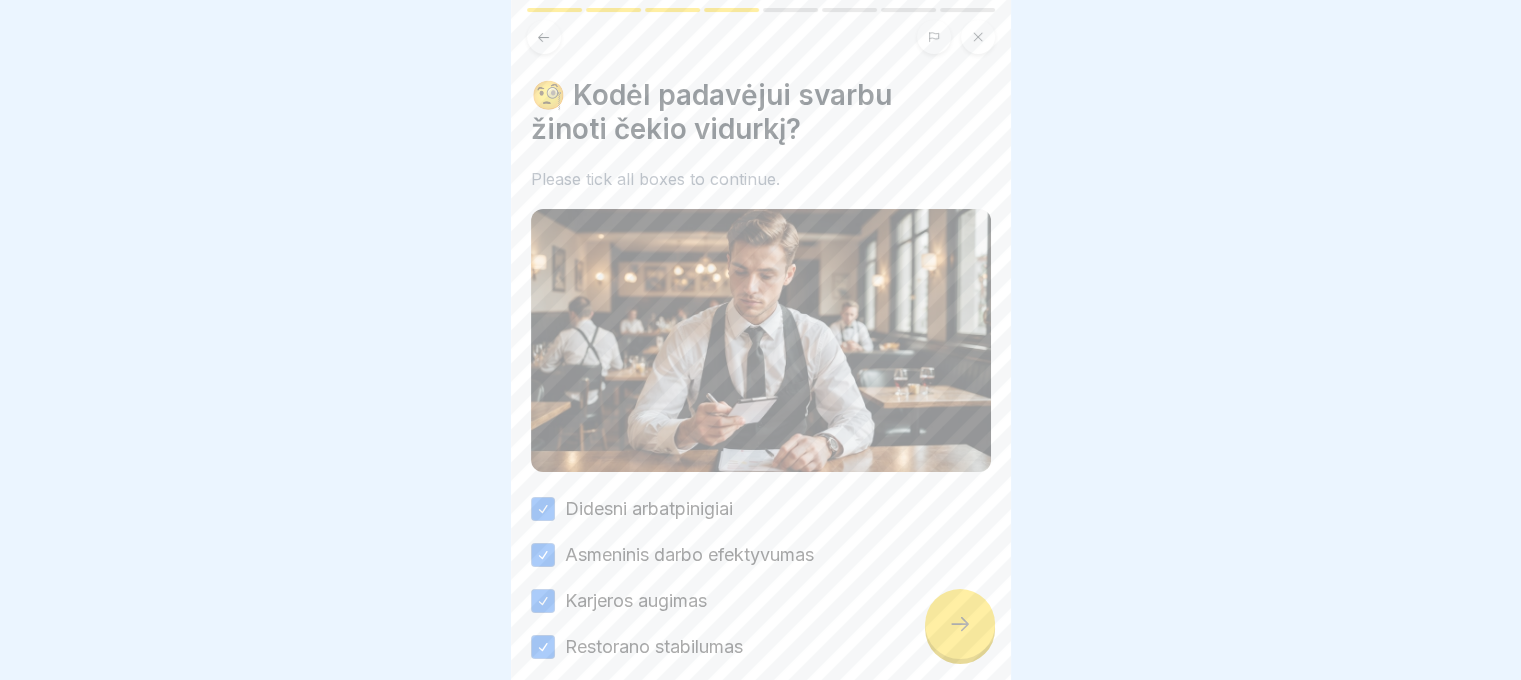 click at bounding box center (960, 624) 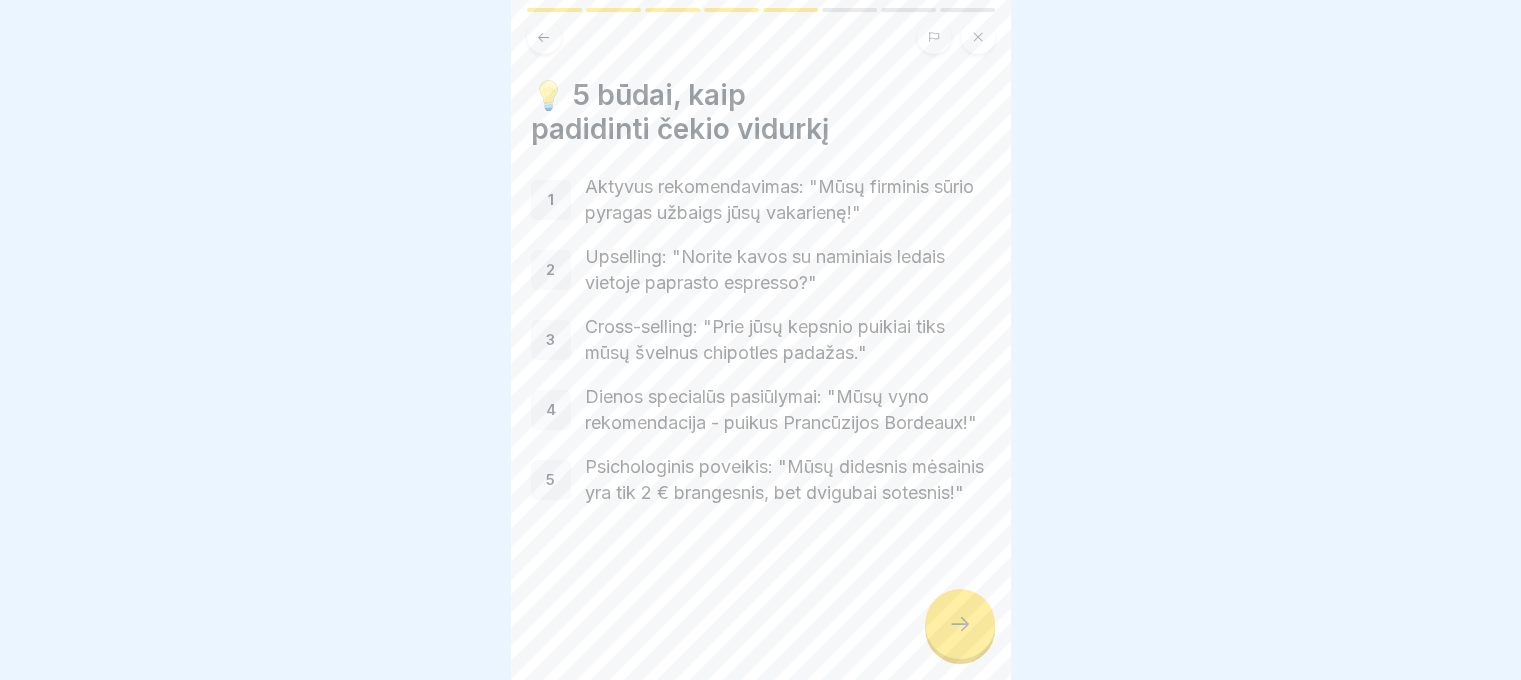 click at bounding box center [960, 624] 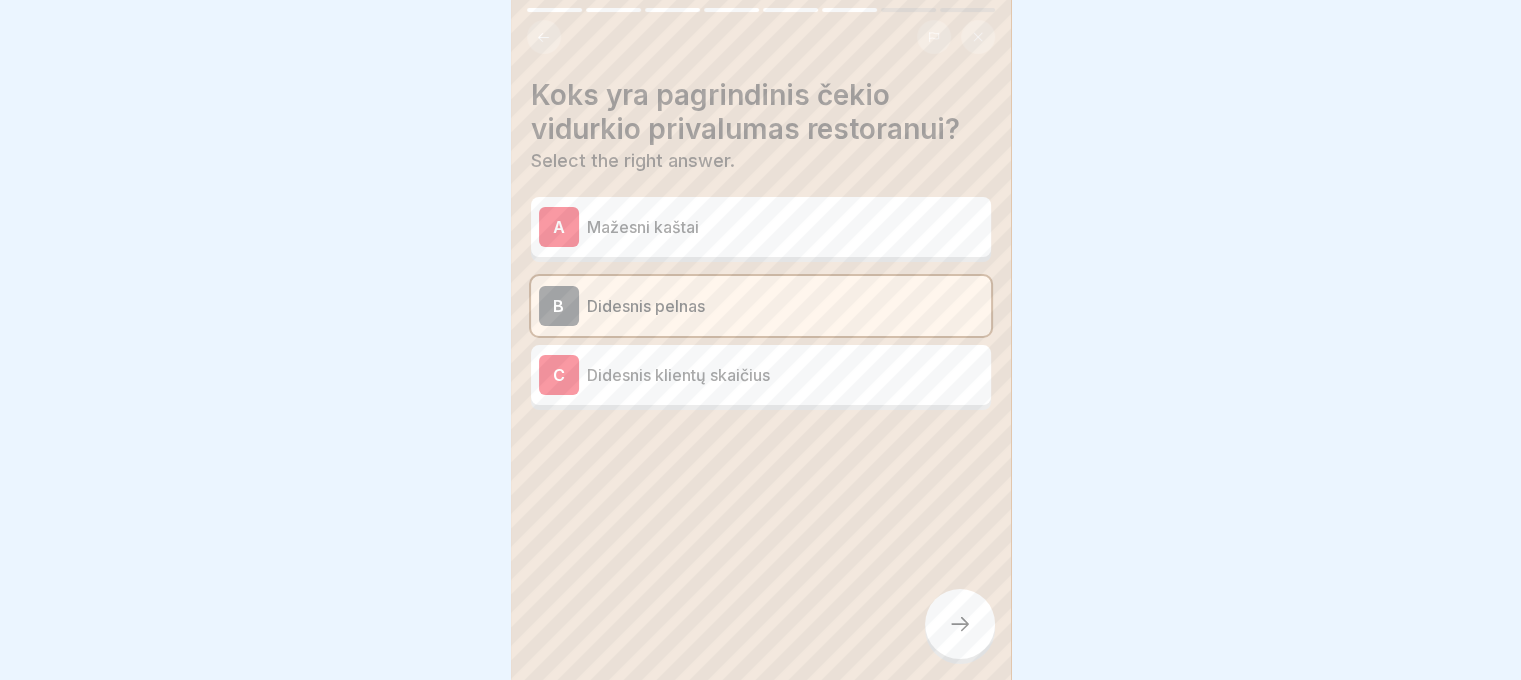 click at bounding box center (960, 624) 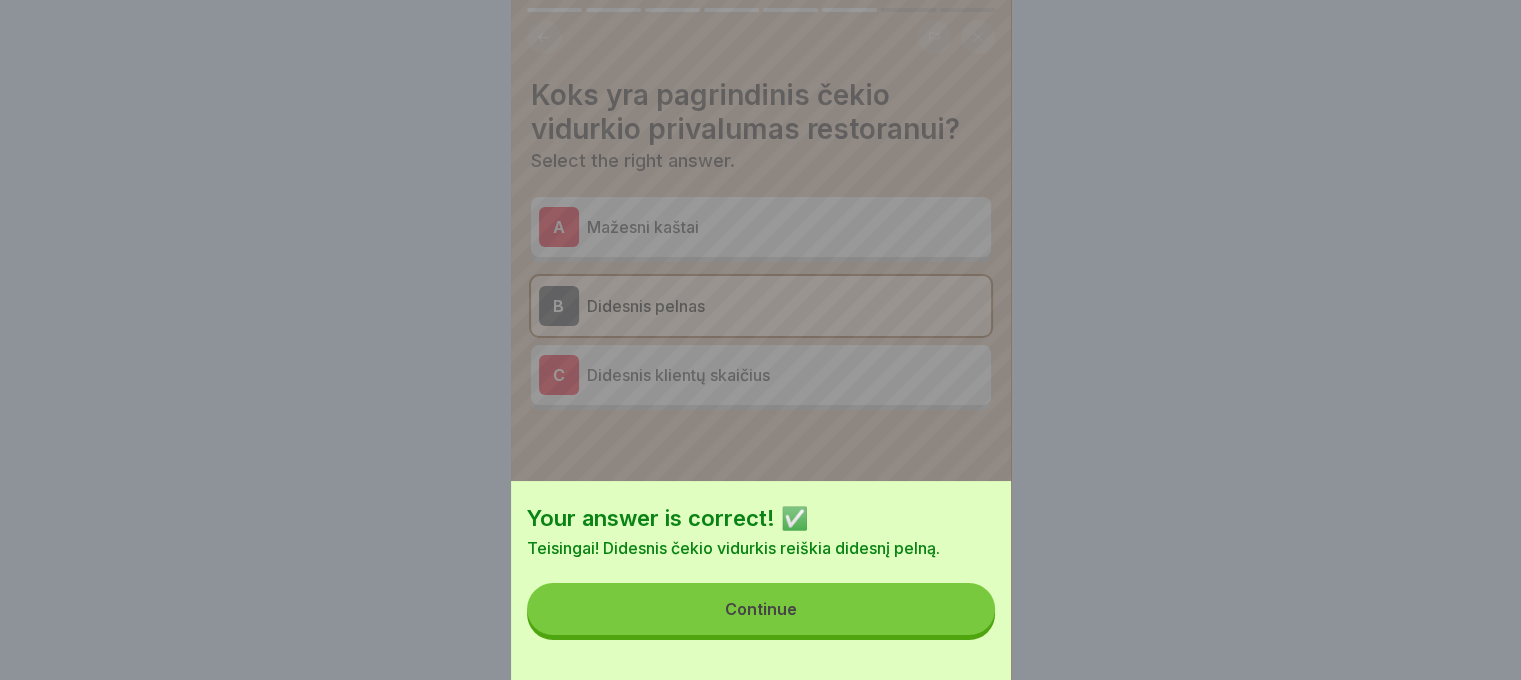 click on "Continue" at bounding box center (761, 609) 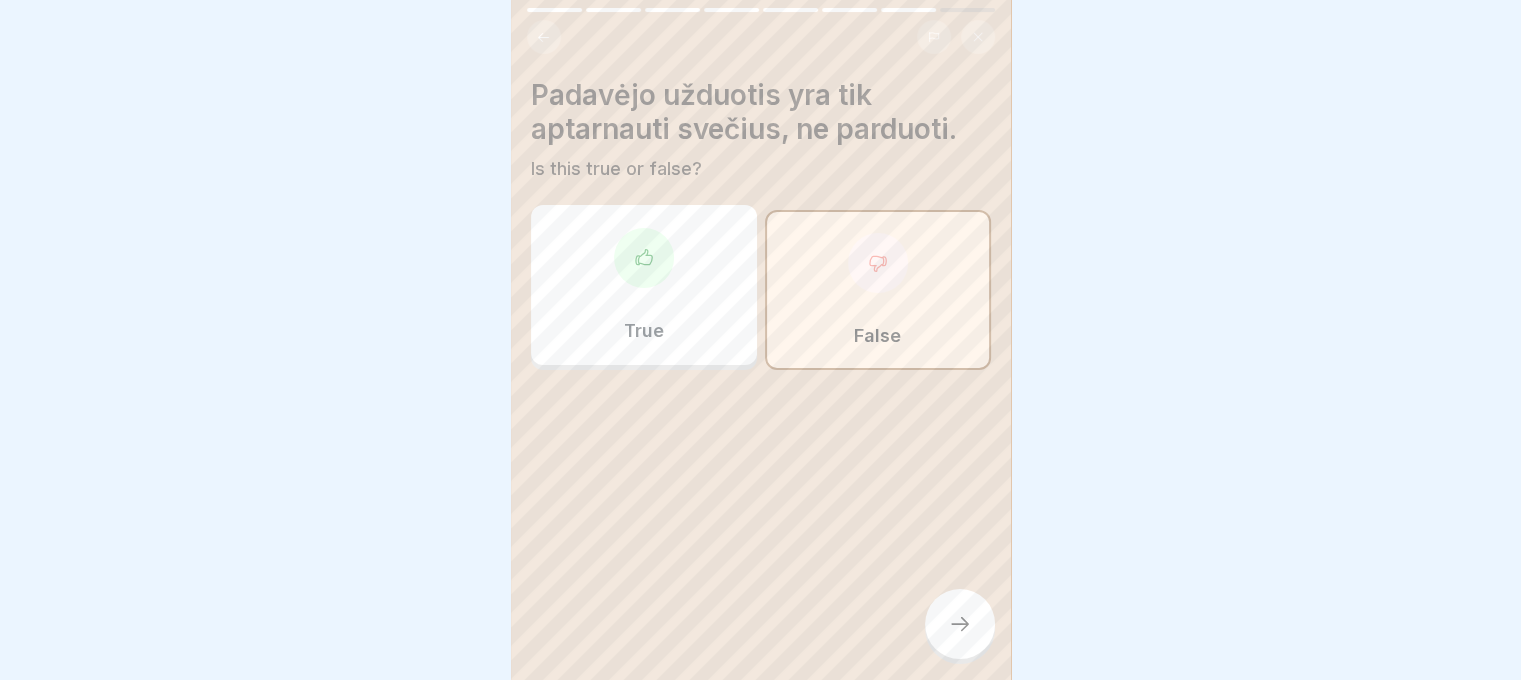 click at bounding box center (960, 624) 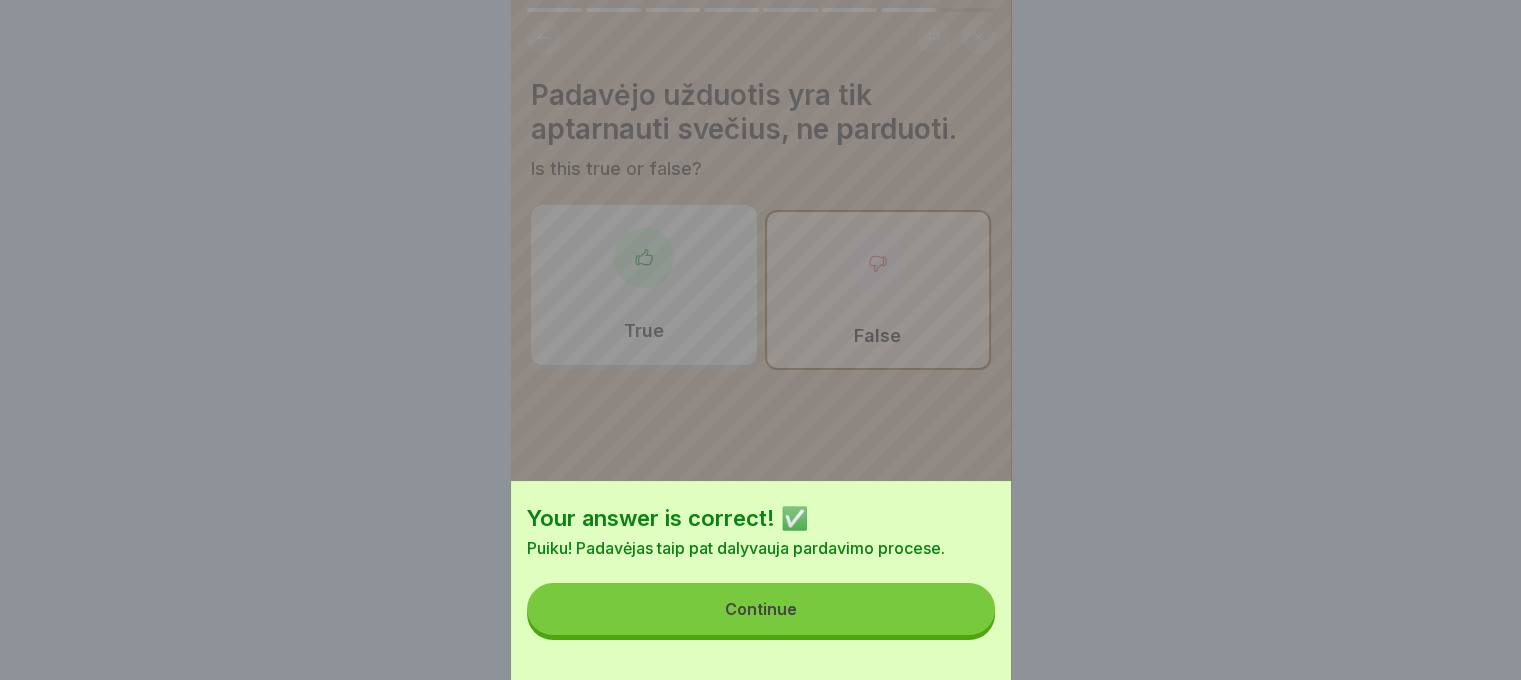 click on "Continue" at bounding box center [761, 609] 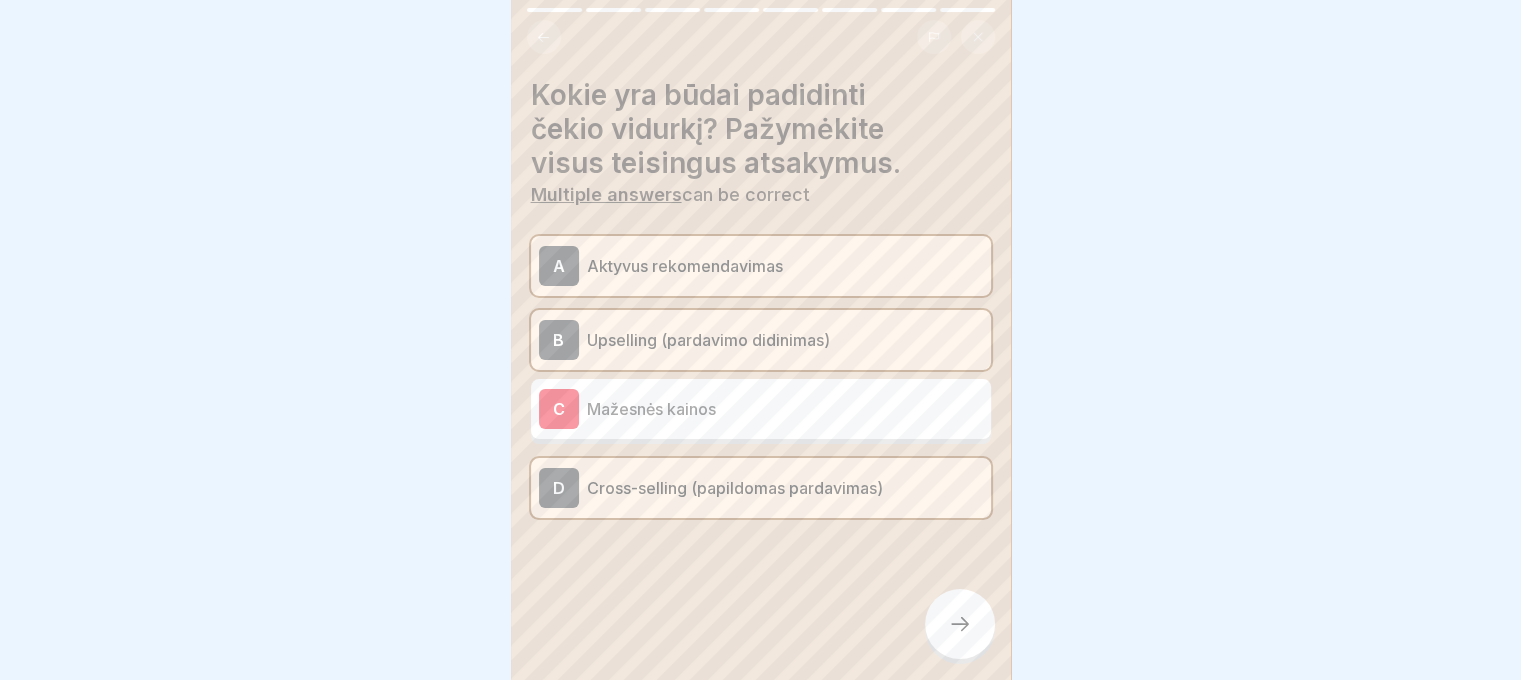 click at bounding box center [960, 624] 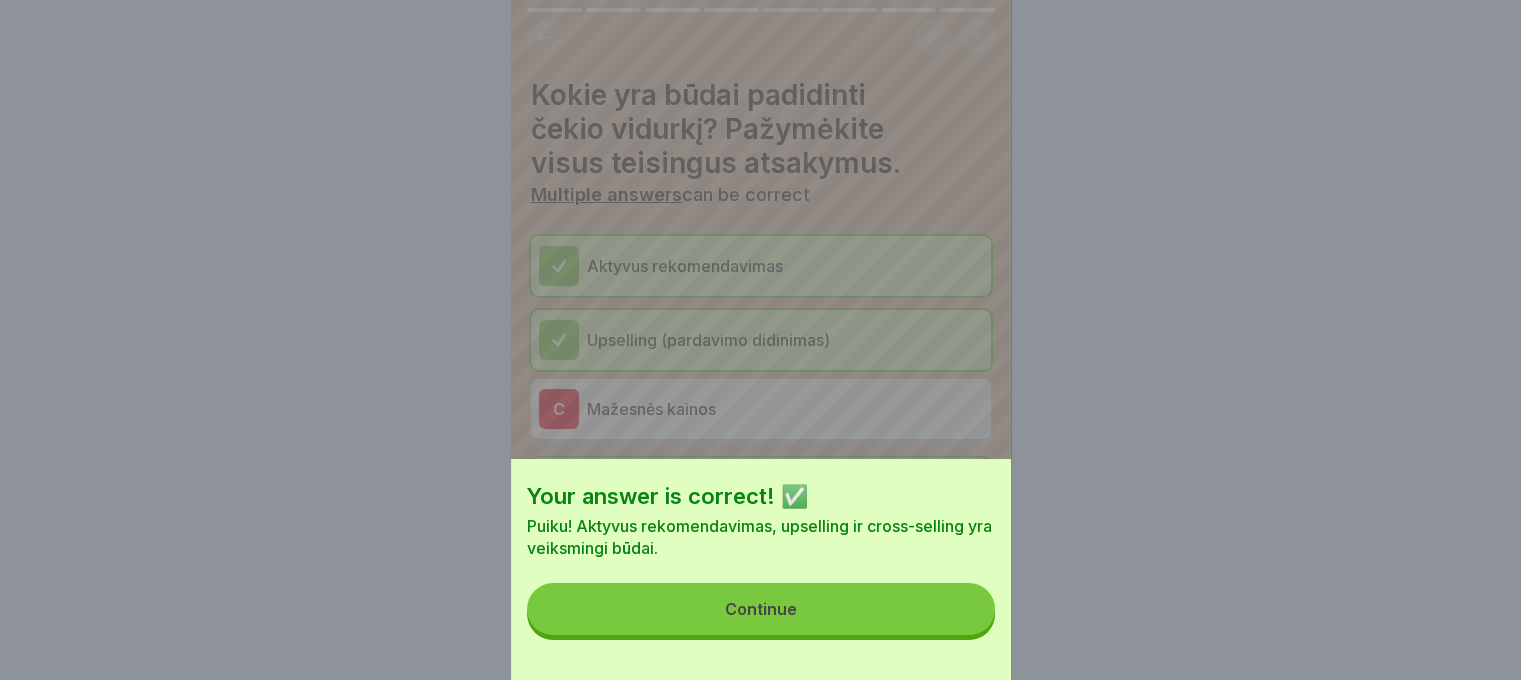 click on "Continue" at bounding box center (761, 609) 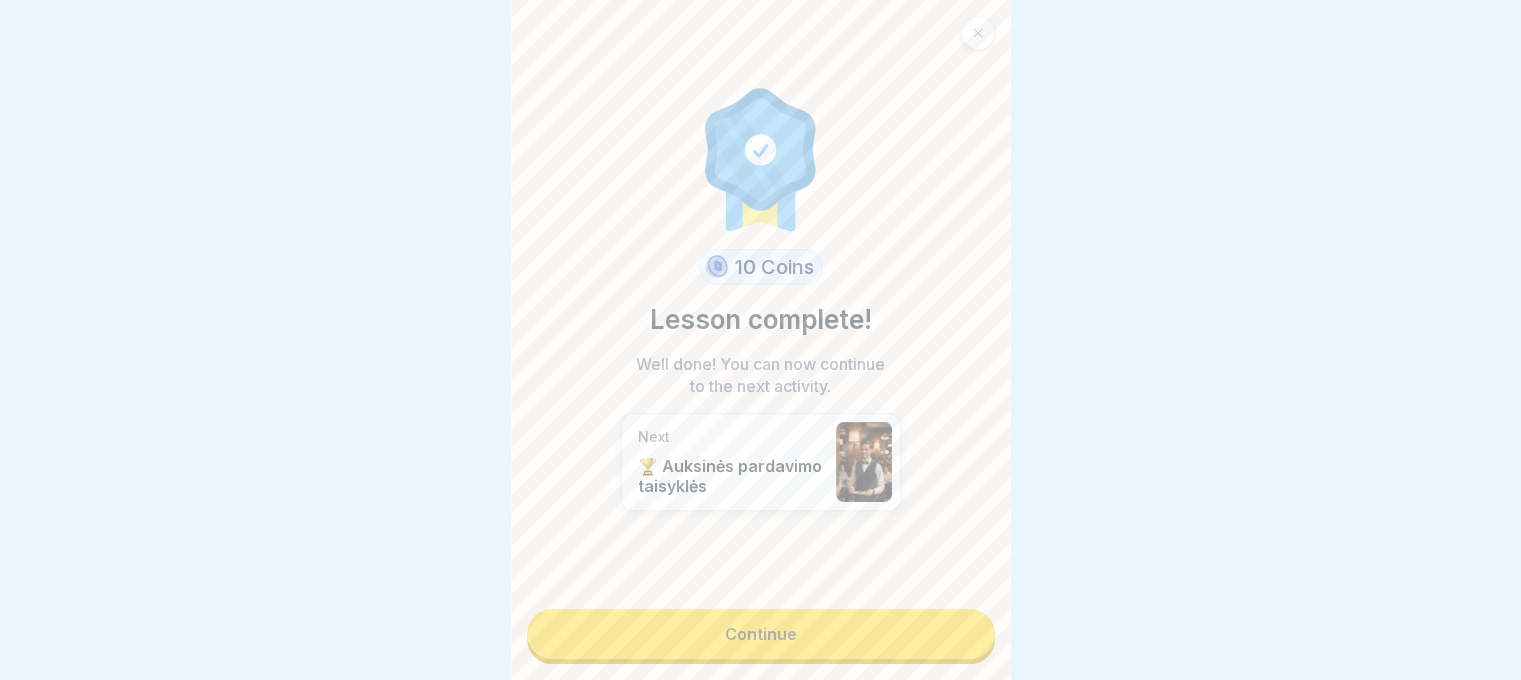 click on "Continue" at bounding box center (761, 634) 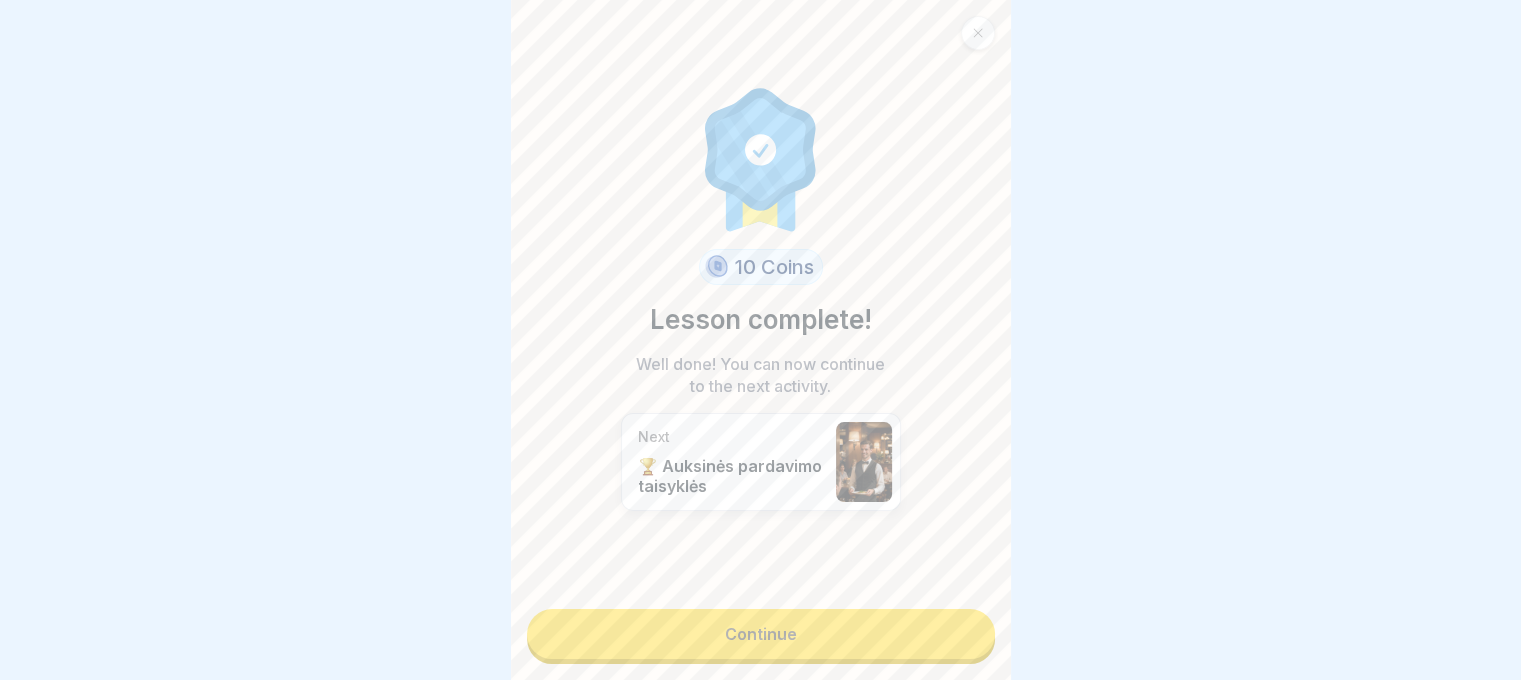 click on "Continue" at bounding box center (761, 634) 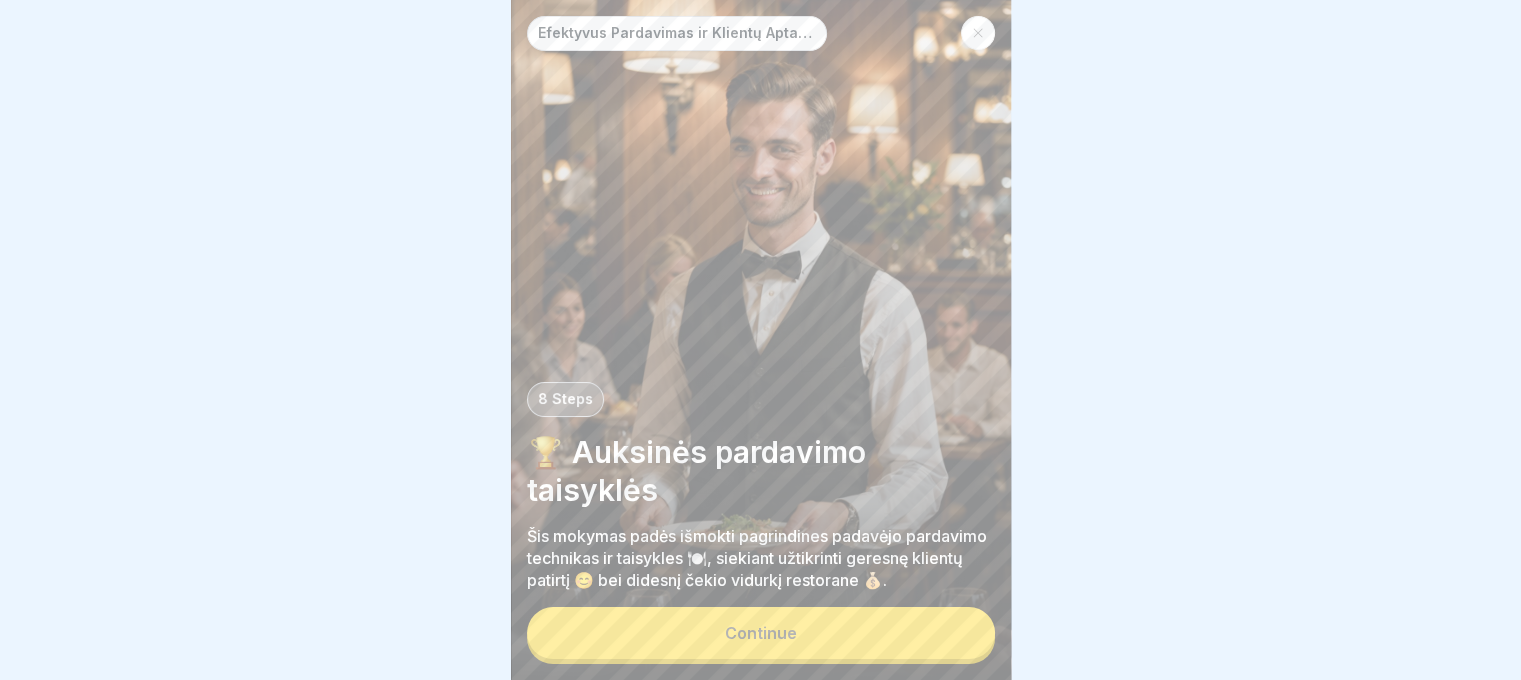 click on "Continue" at bounding box center [761, 633] 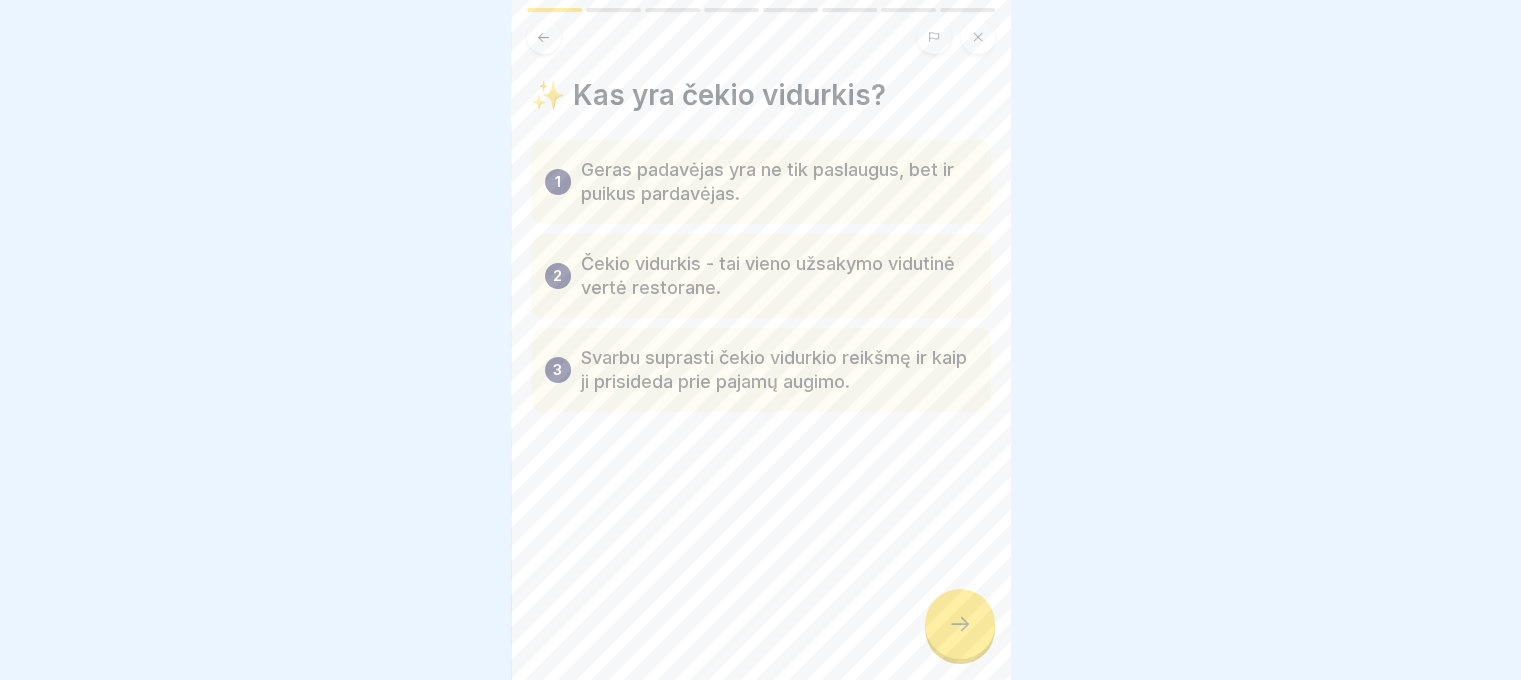 click at bounding box center (960, 624) 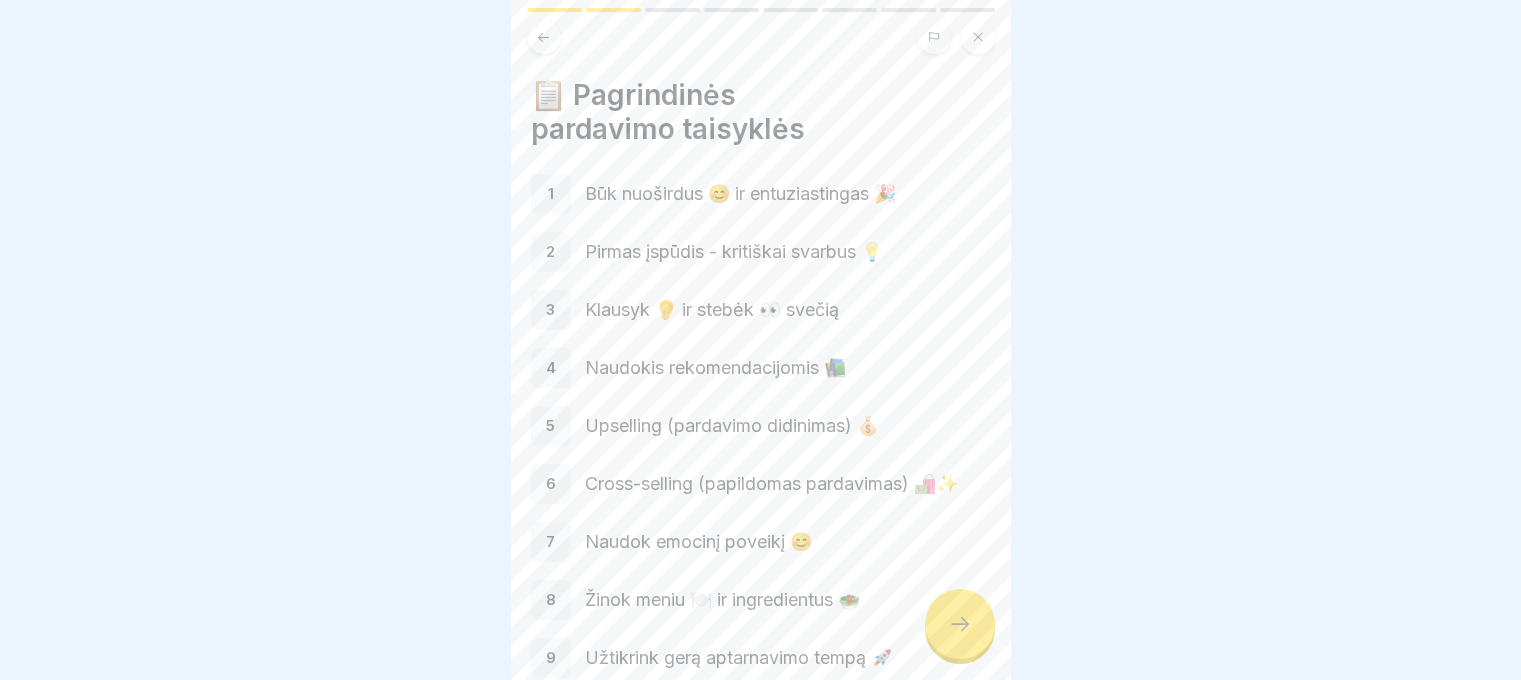 click at bounding box center [960, 624] 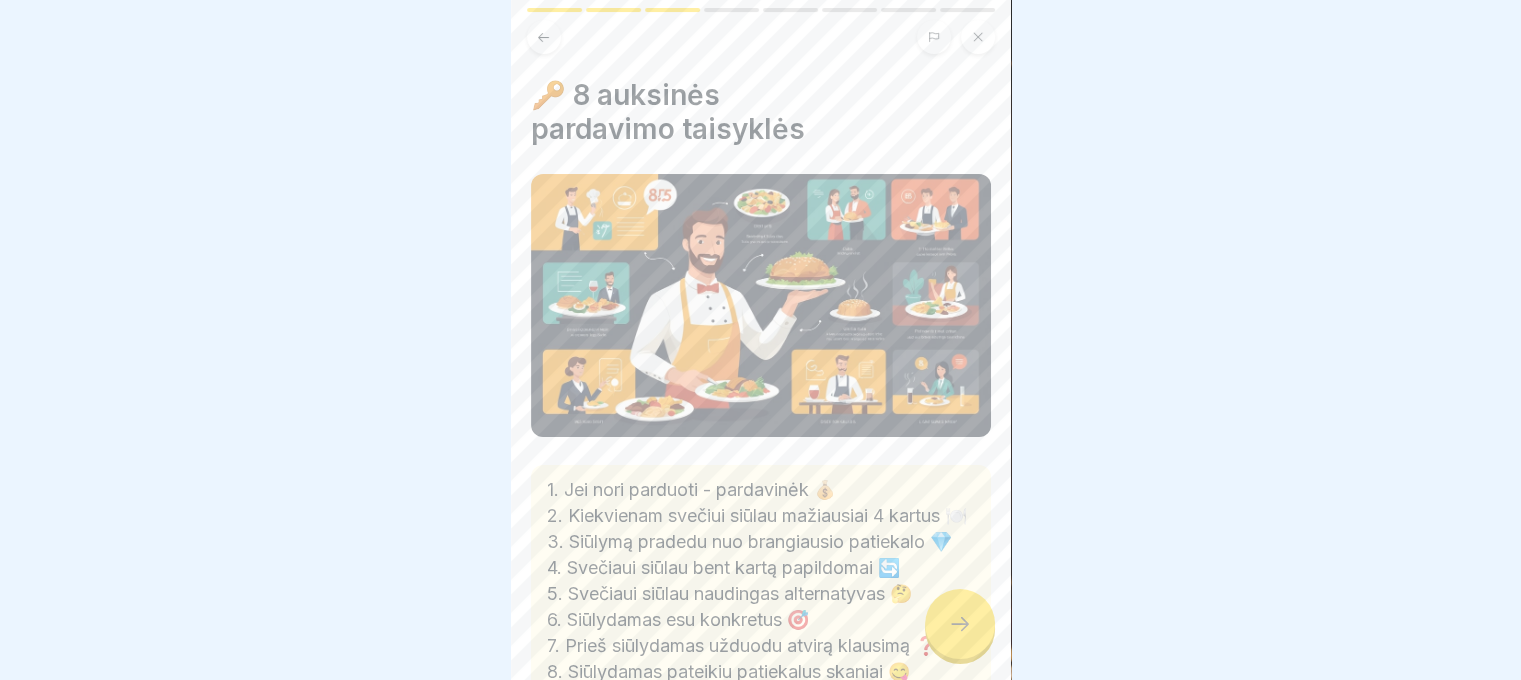 click at bounding box center [960, 624] 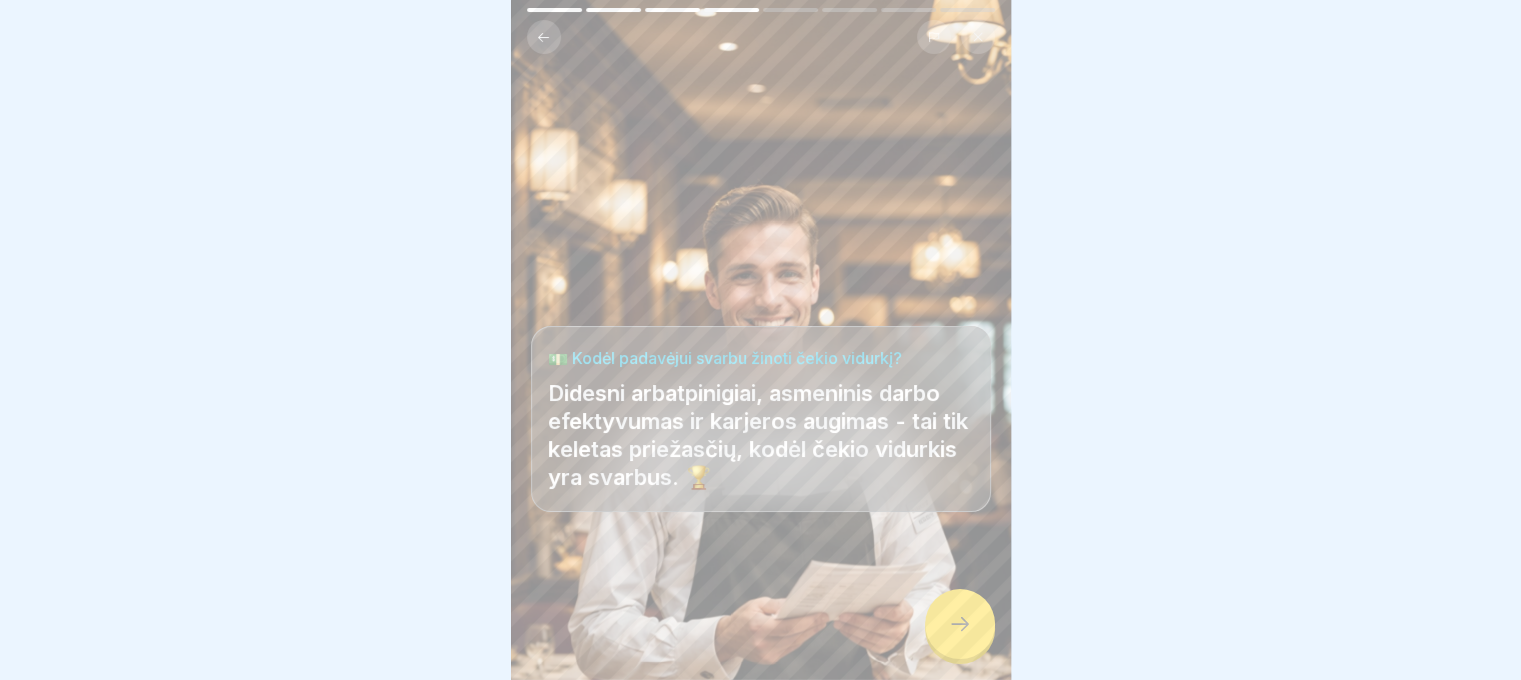 click at bounding box center [960, 624] 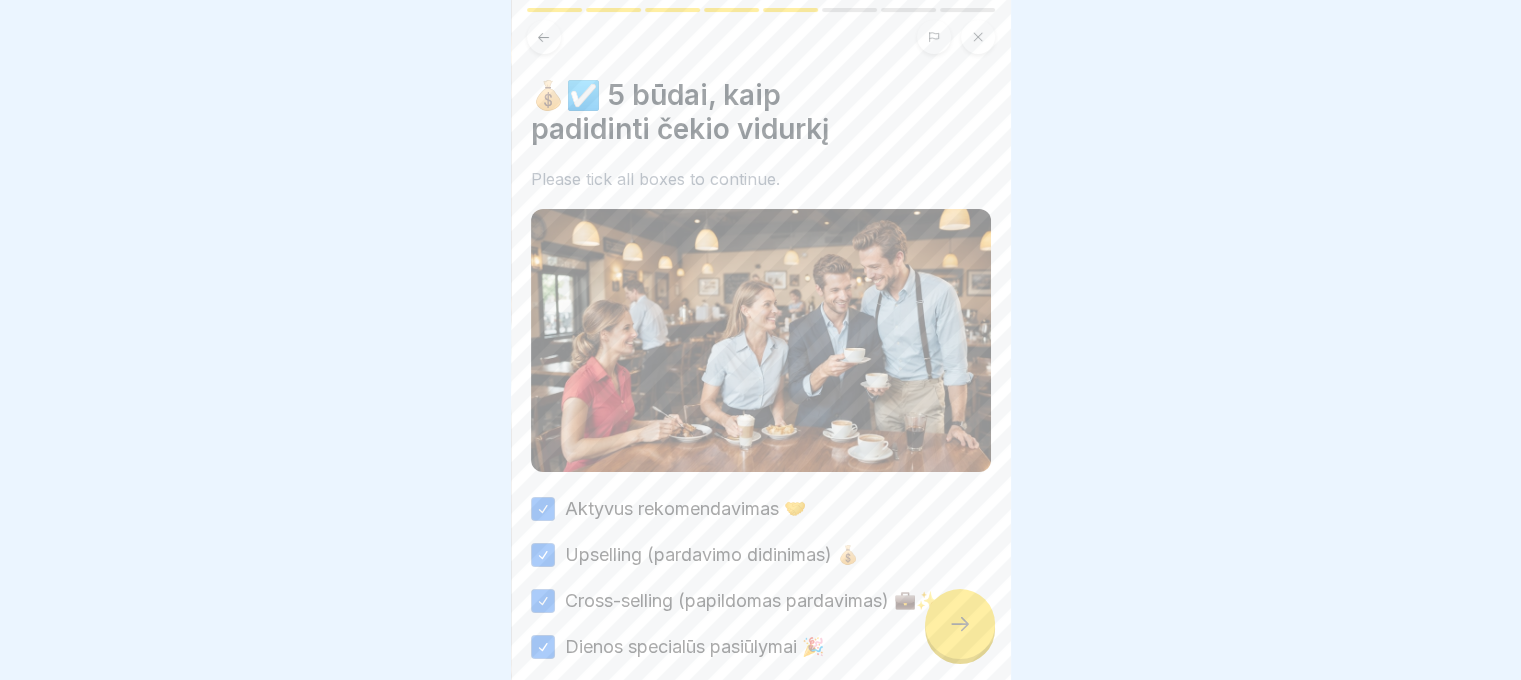 click at bounding box center (960, 624) 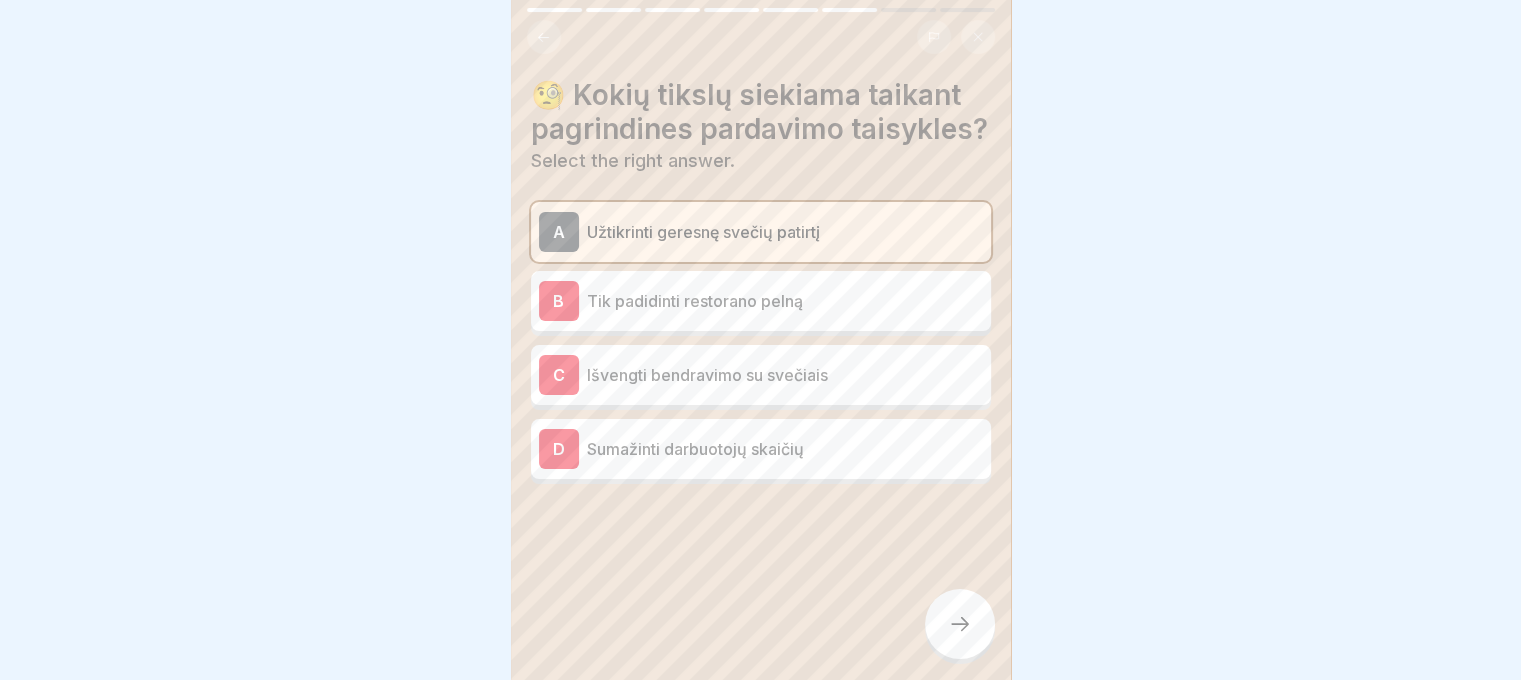 click at bounding box center [960, 624] 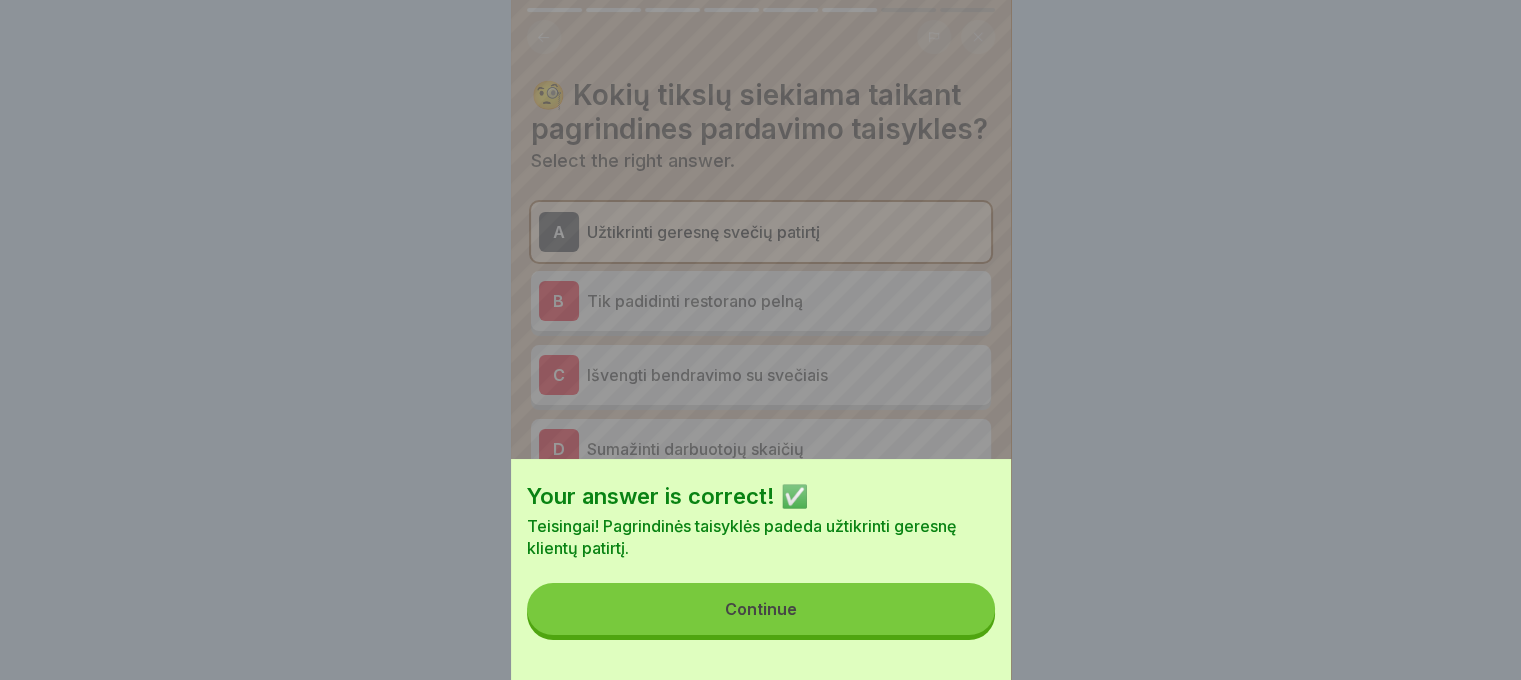 click on "Continue" at bounding box center [761, 609] 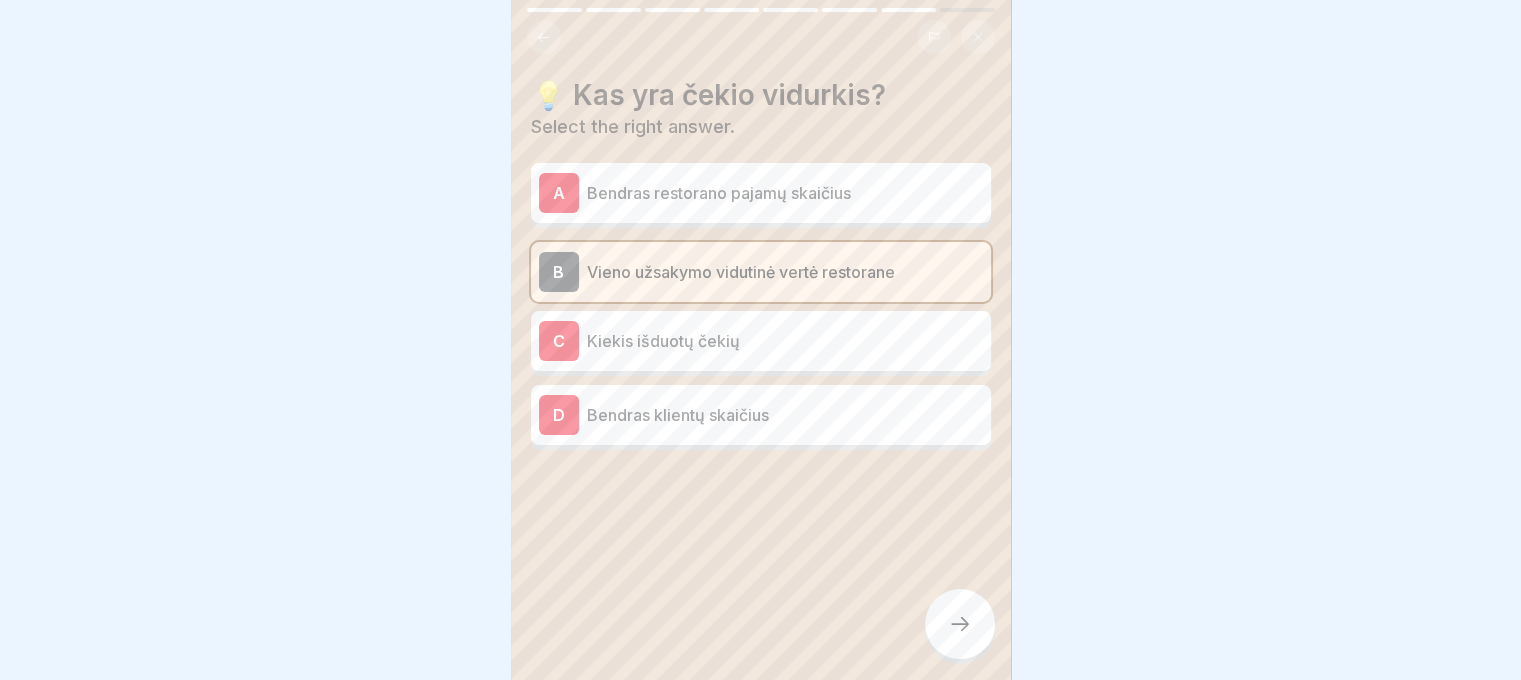 click at bounding box center [960, 624] 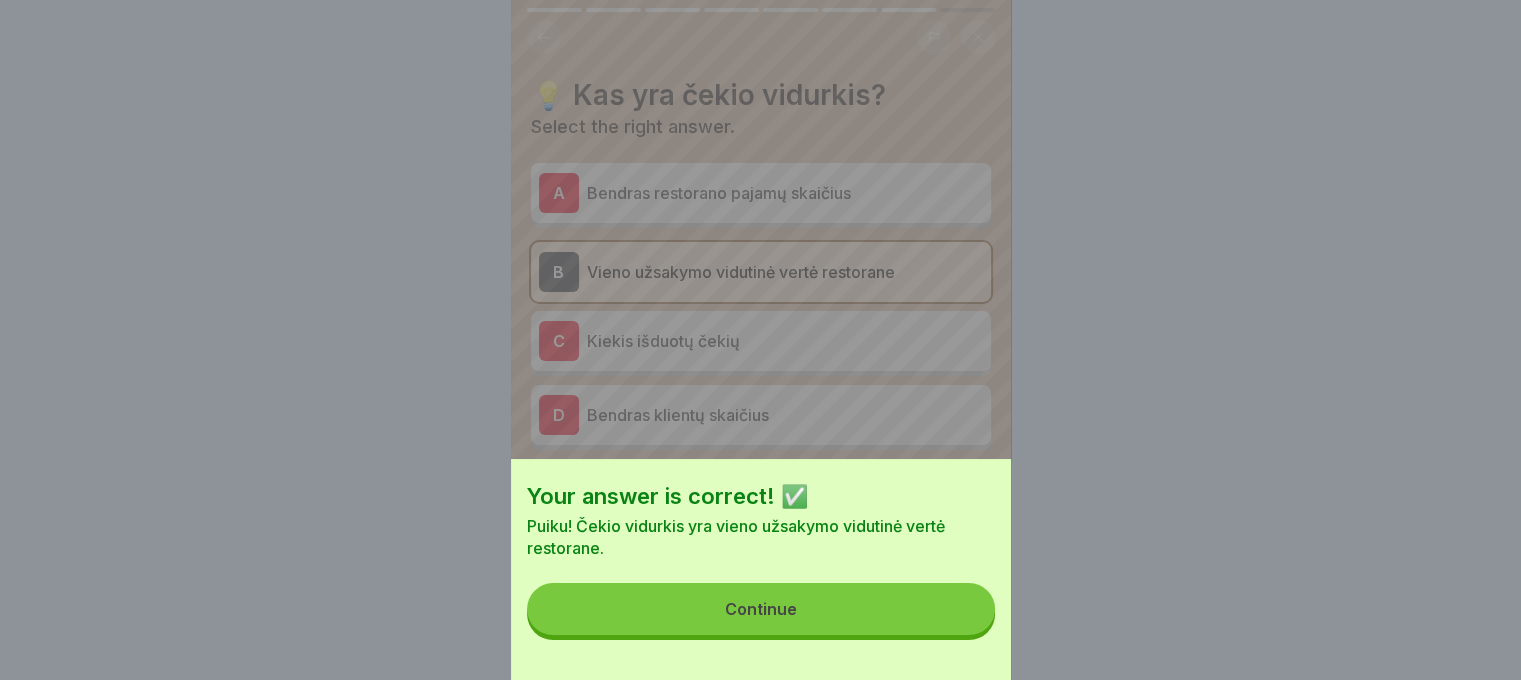 click on "Continue" at bounding box center (761, 609) 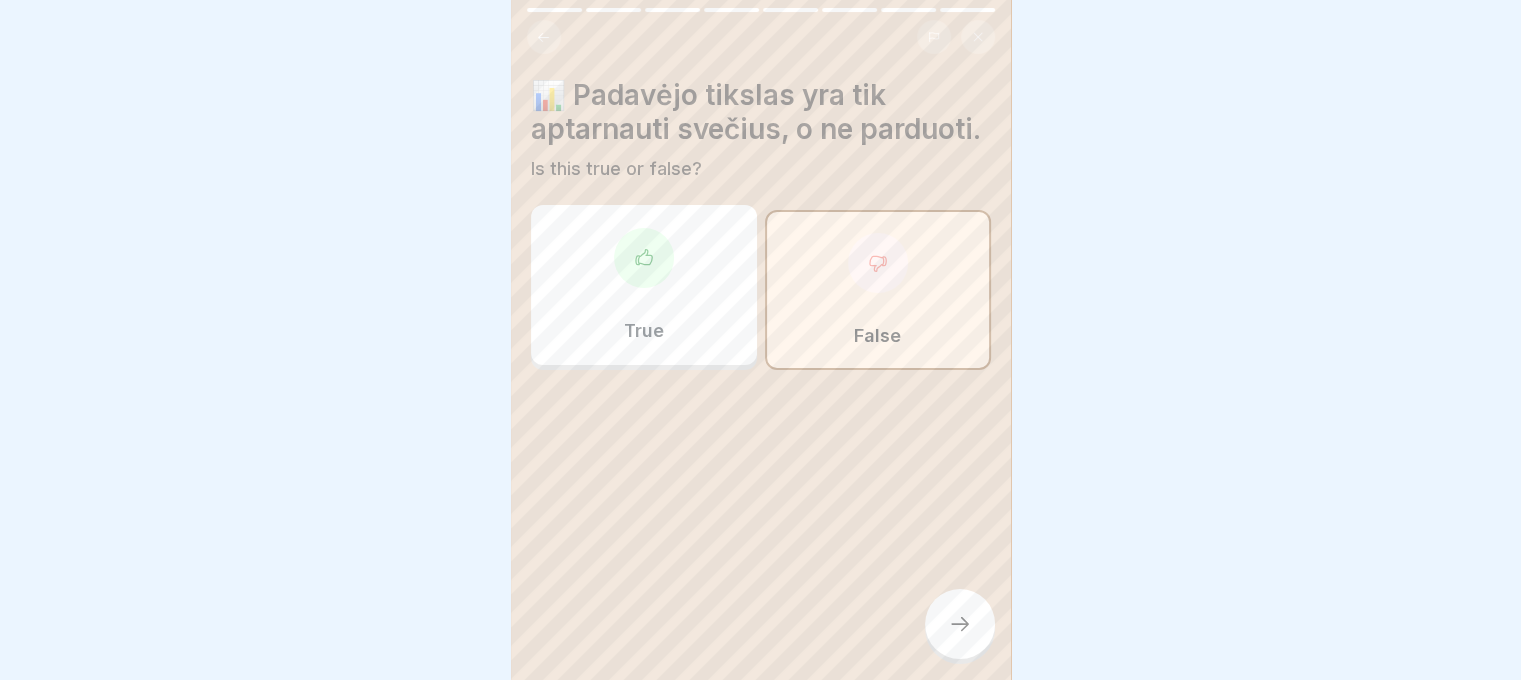 click at bounding box center (960, 624) 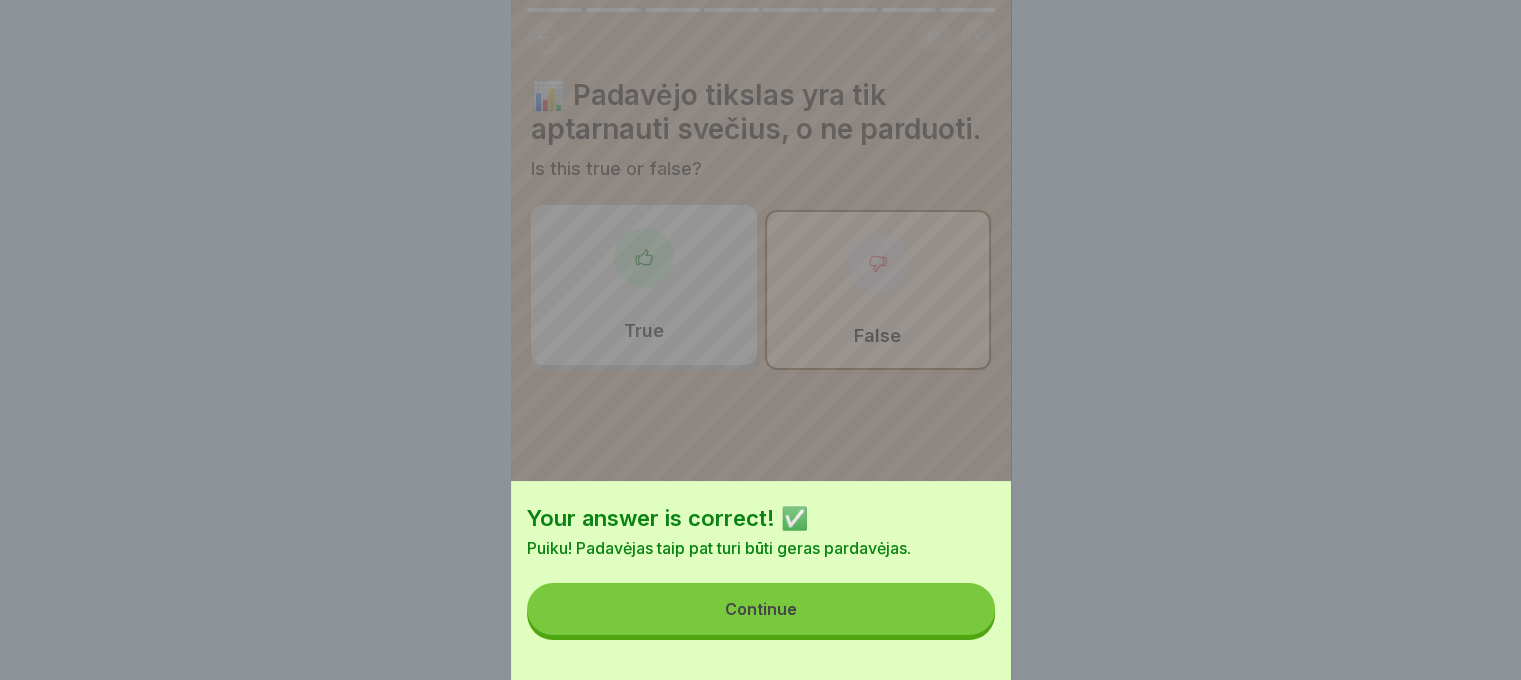 click on "Continue" at bounding box center [761, 609] 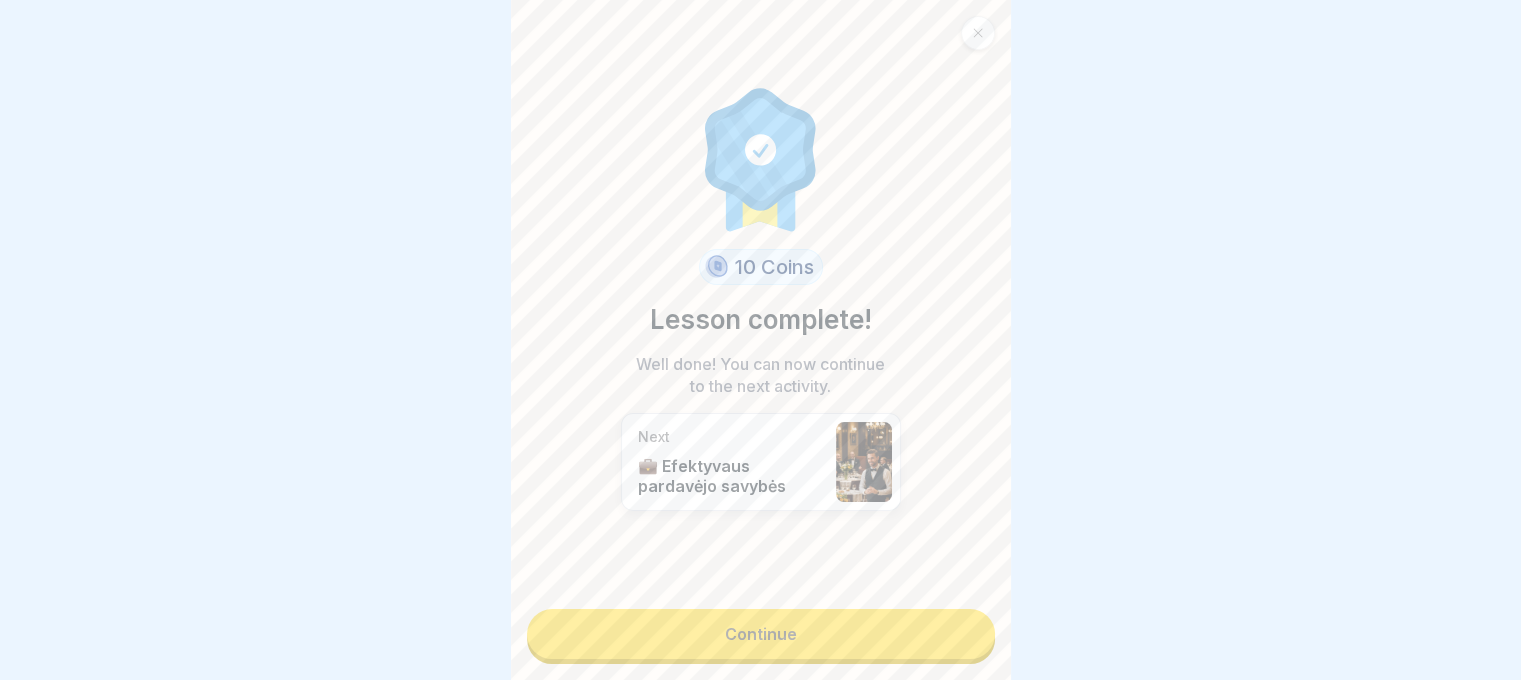 click on "Continue" at bounding box center [761, 634] 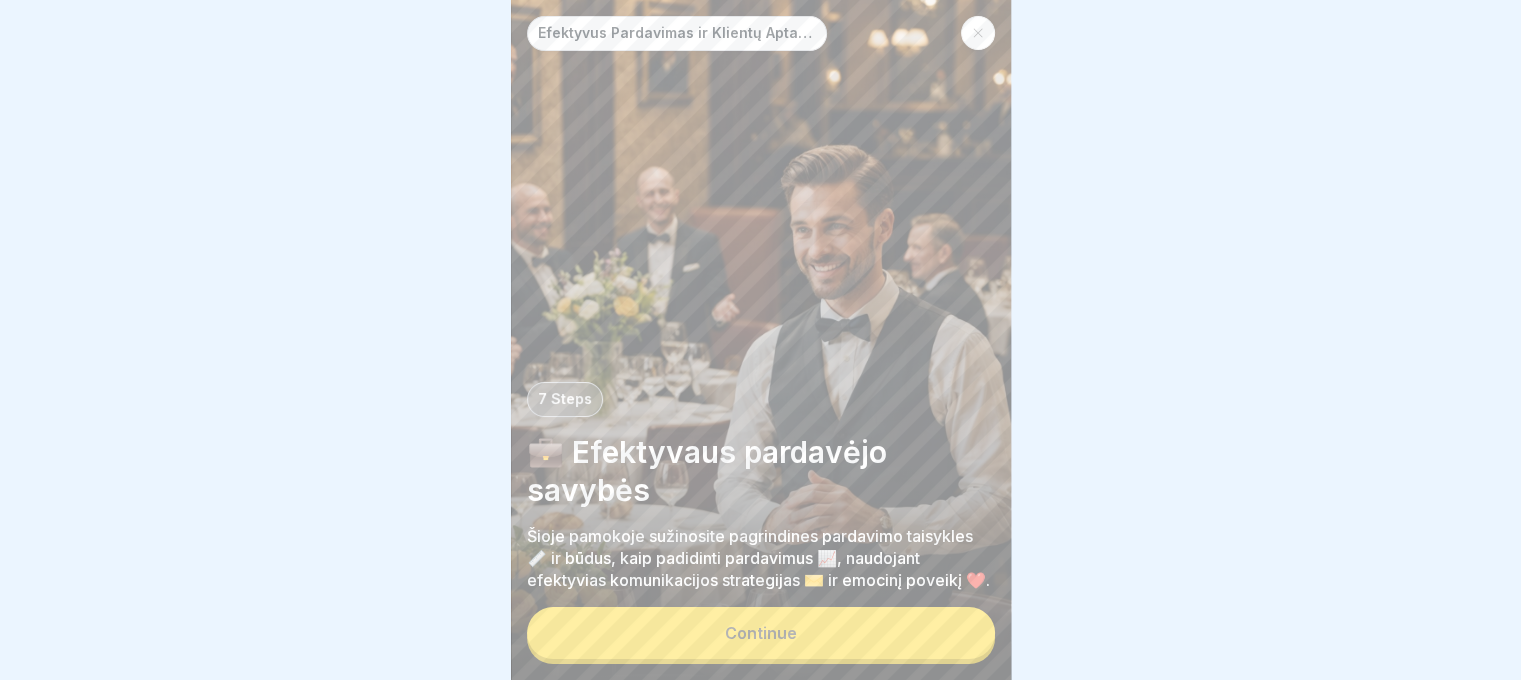 click on "Continue" at bounding box center (761, 633) 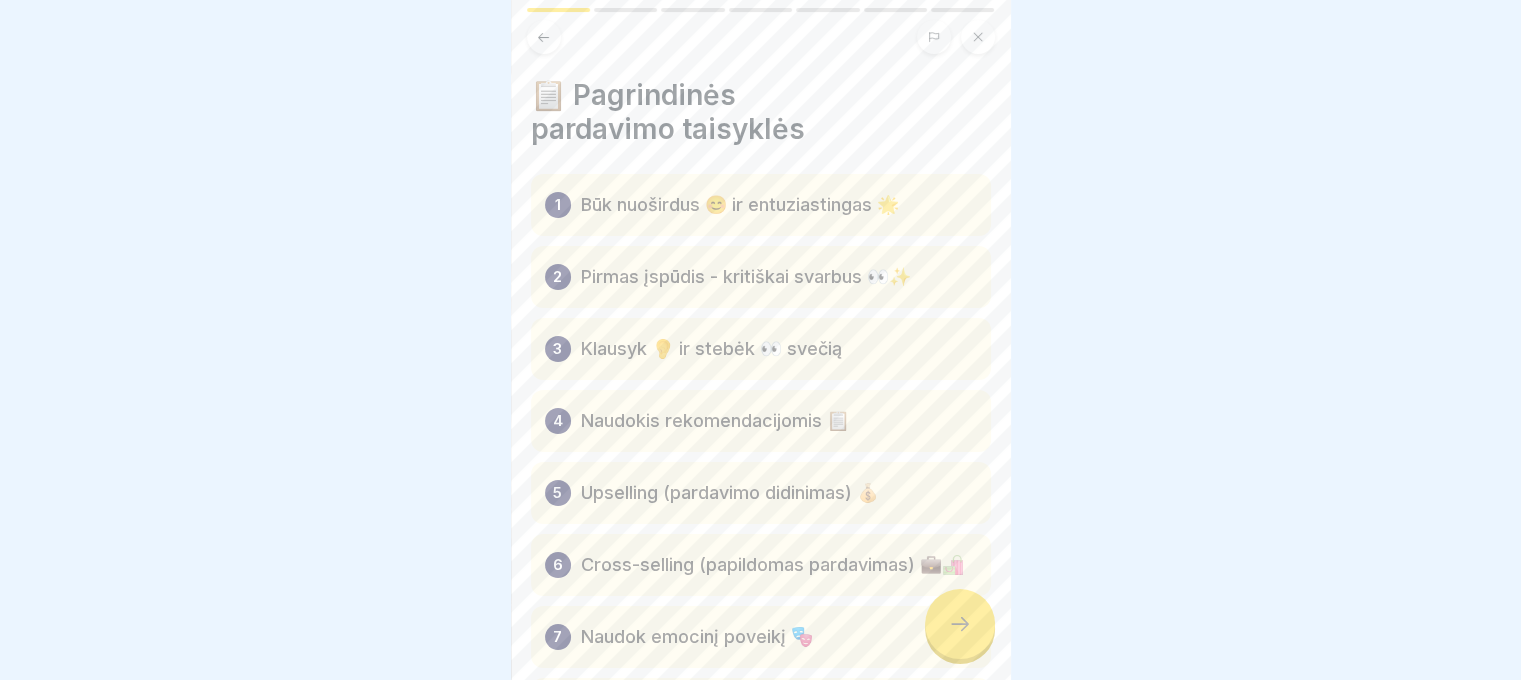 click at bounding box center (960, 624) 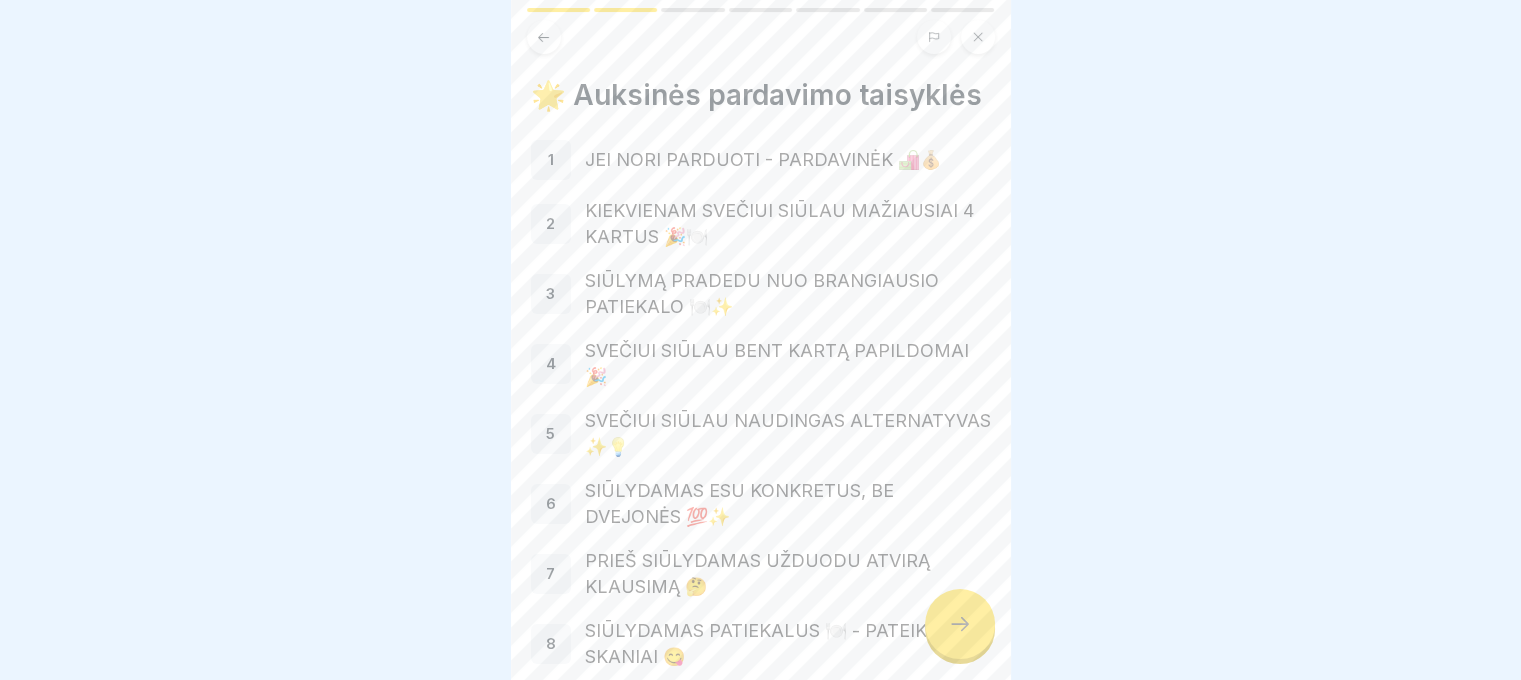 click at bounding box center [960, 624] 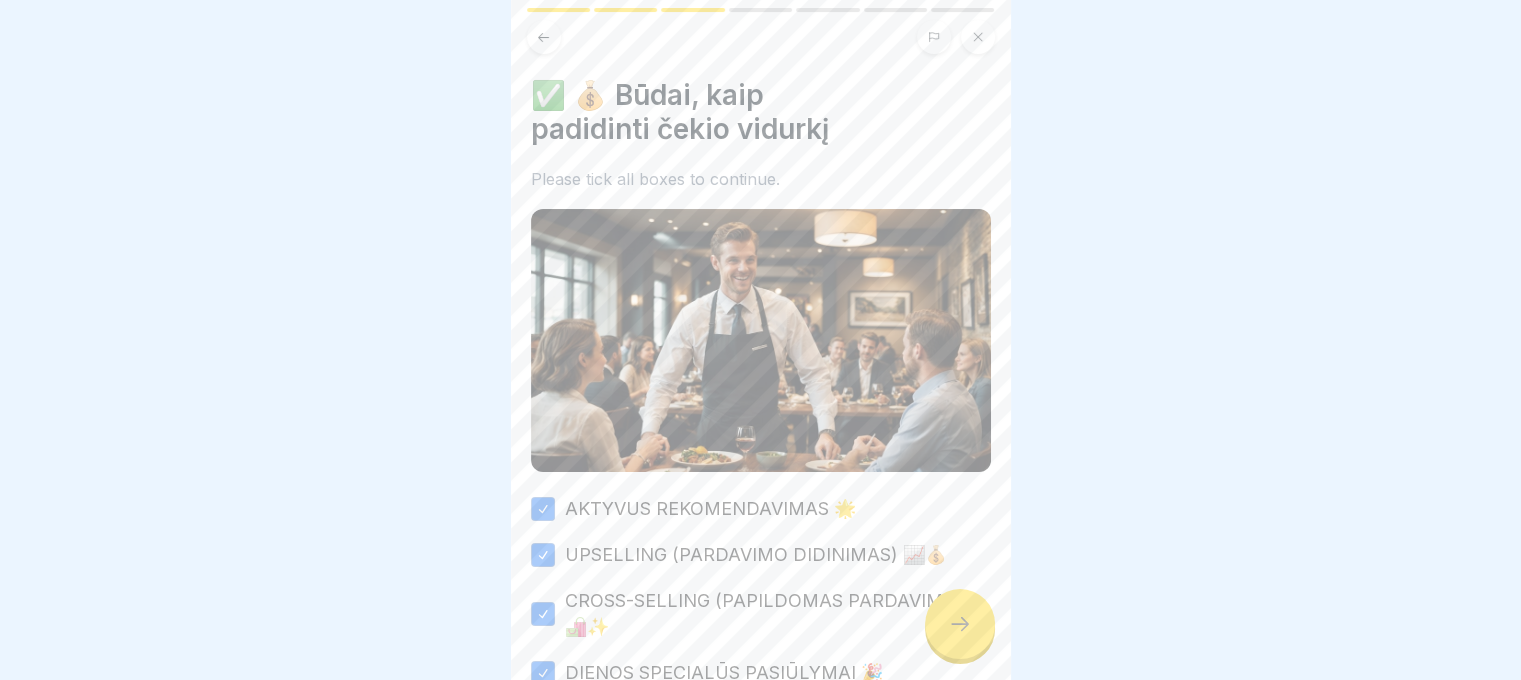 click at bounding box center [960, 624] 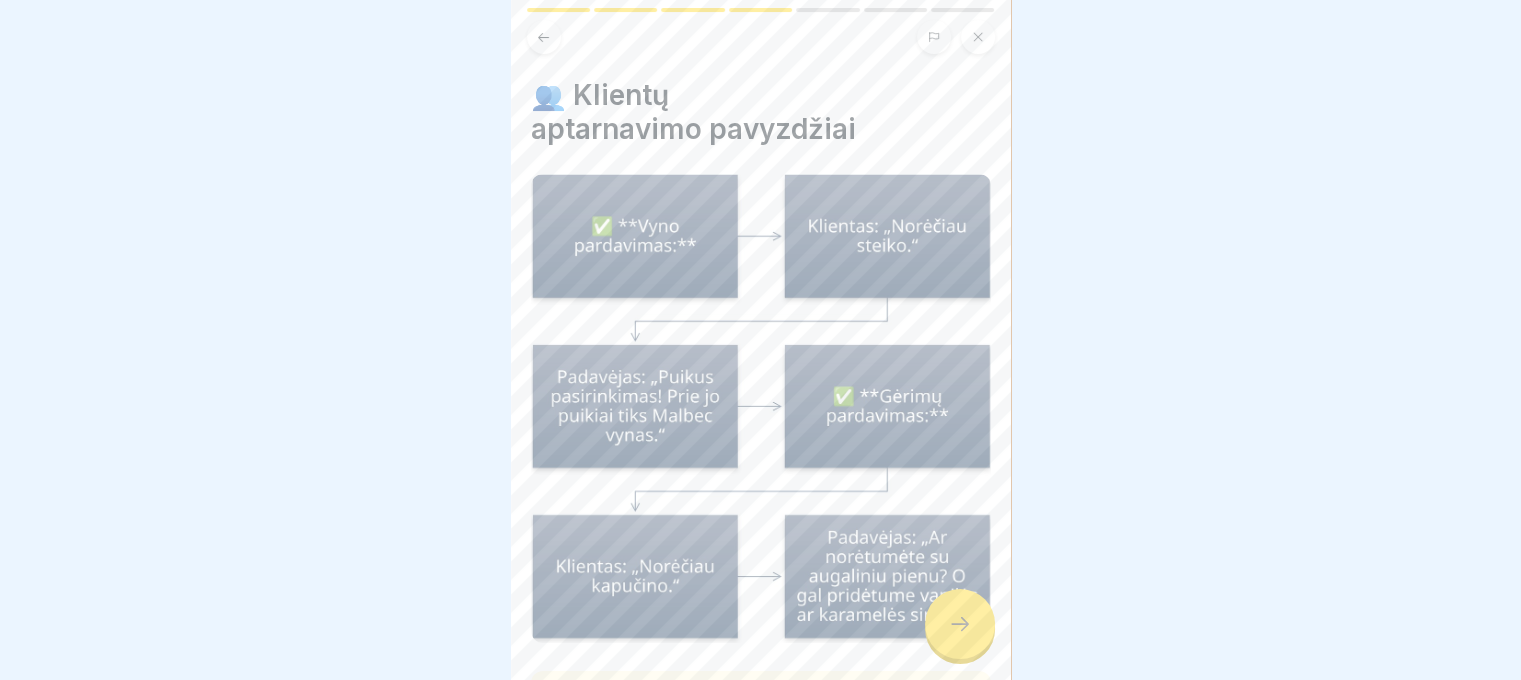 click at bounding box center (960, 624) 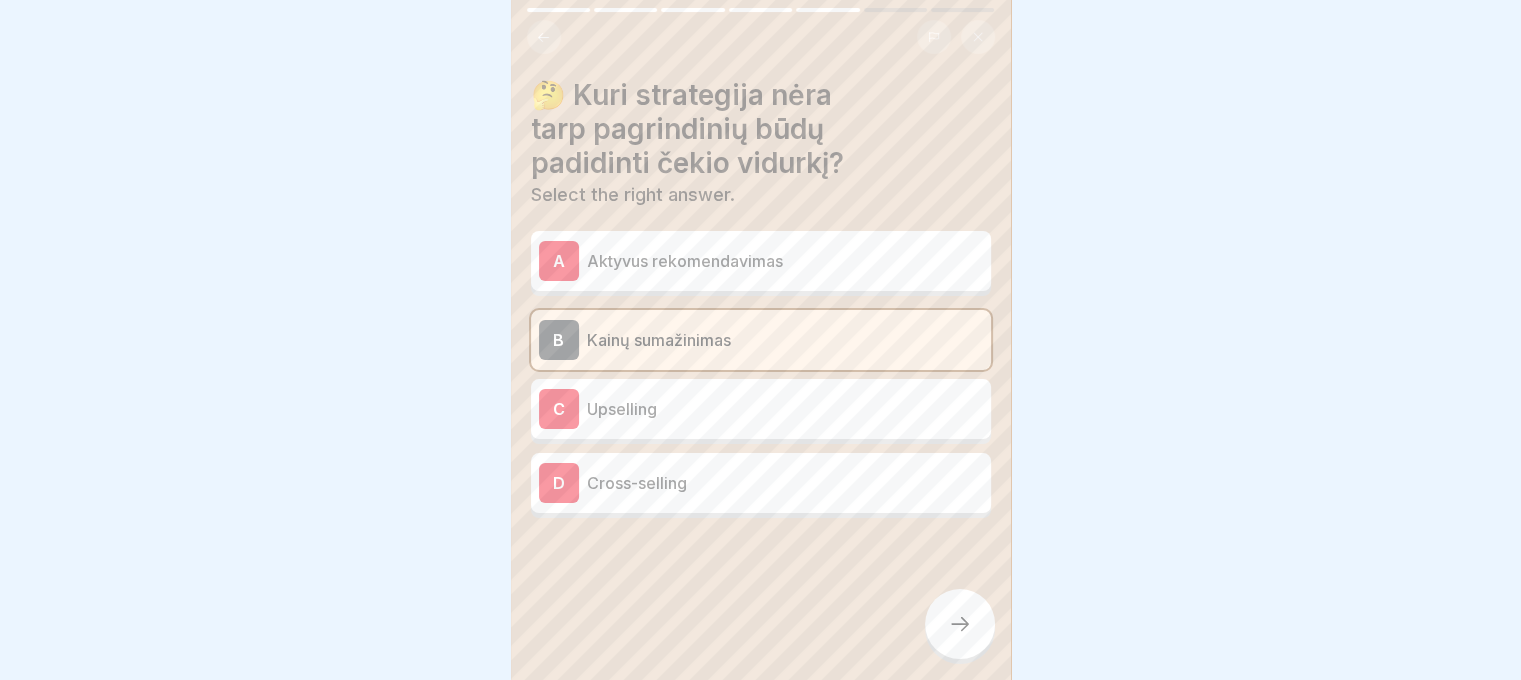 click at bounding box center [960, 624] 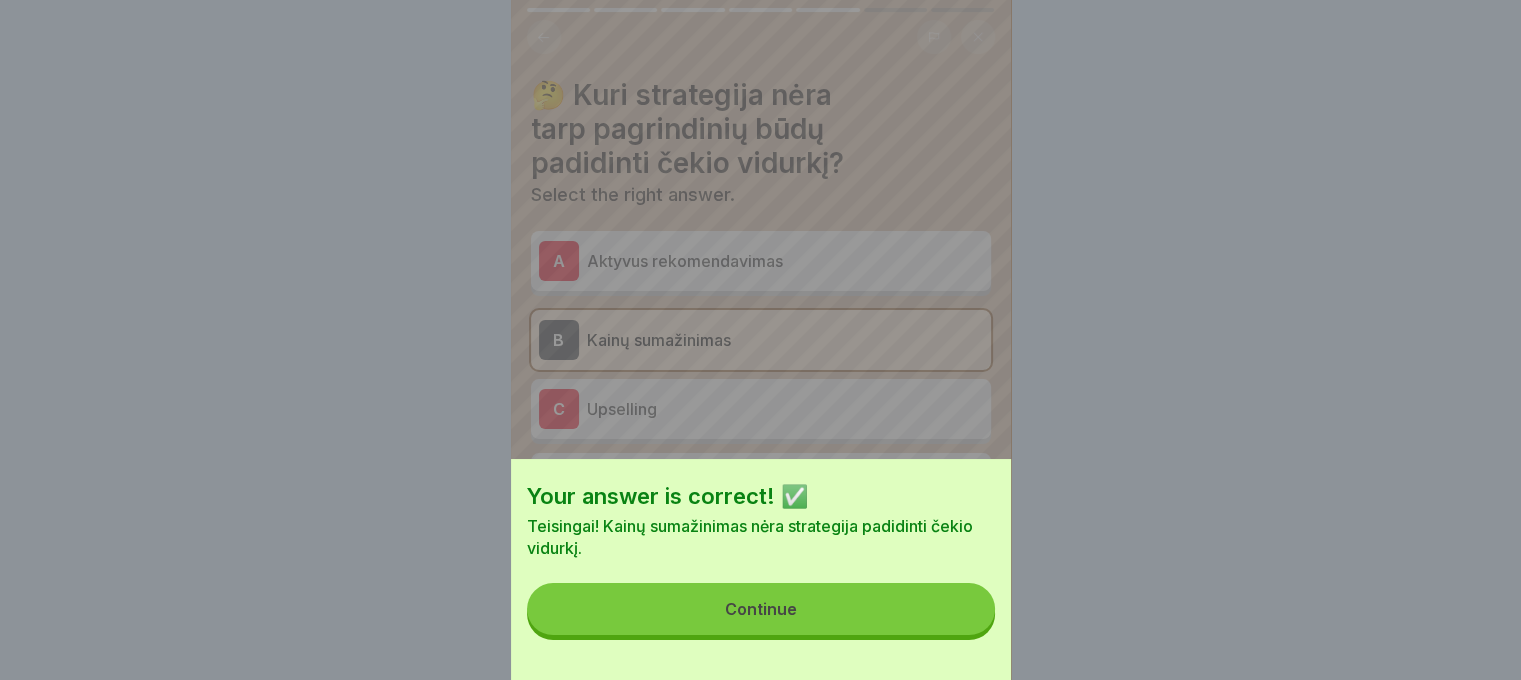 click on "Continue" at bounding box center (761, 609) 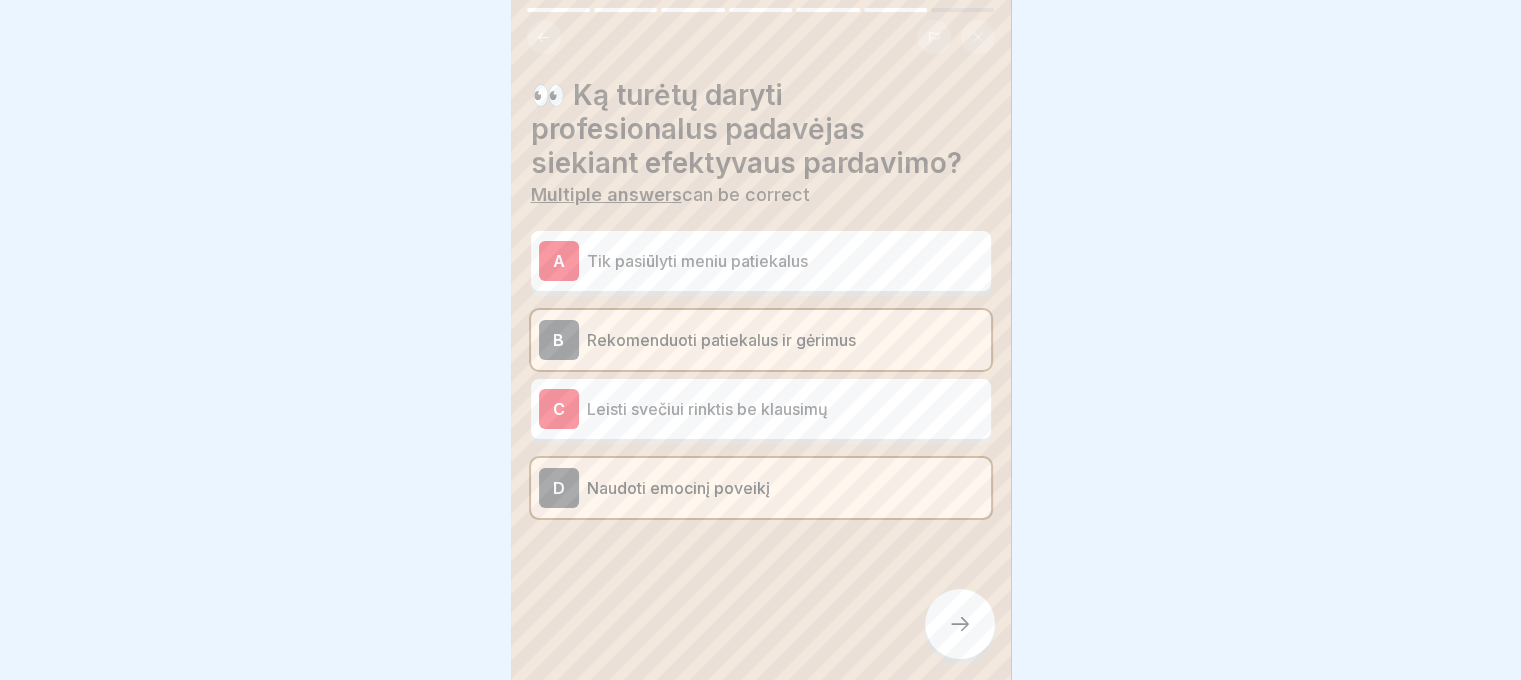 click at bounding box center [960, 624] 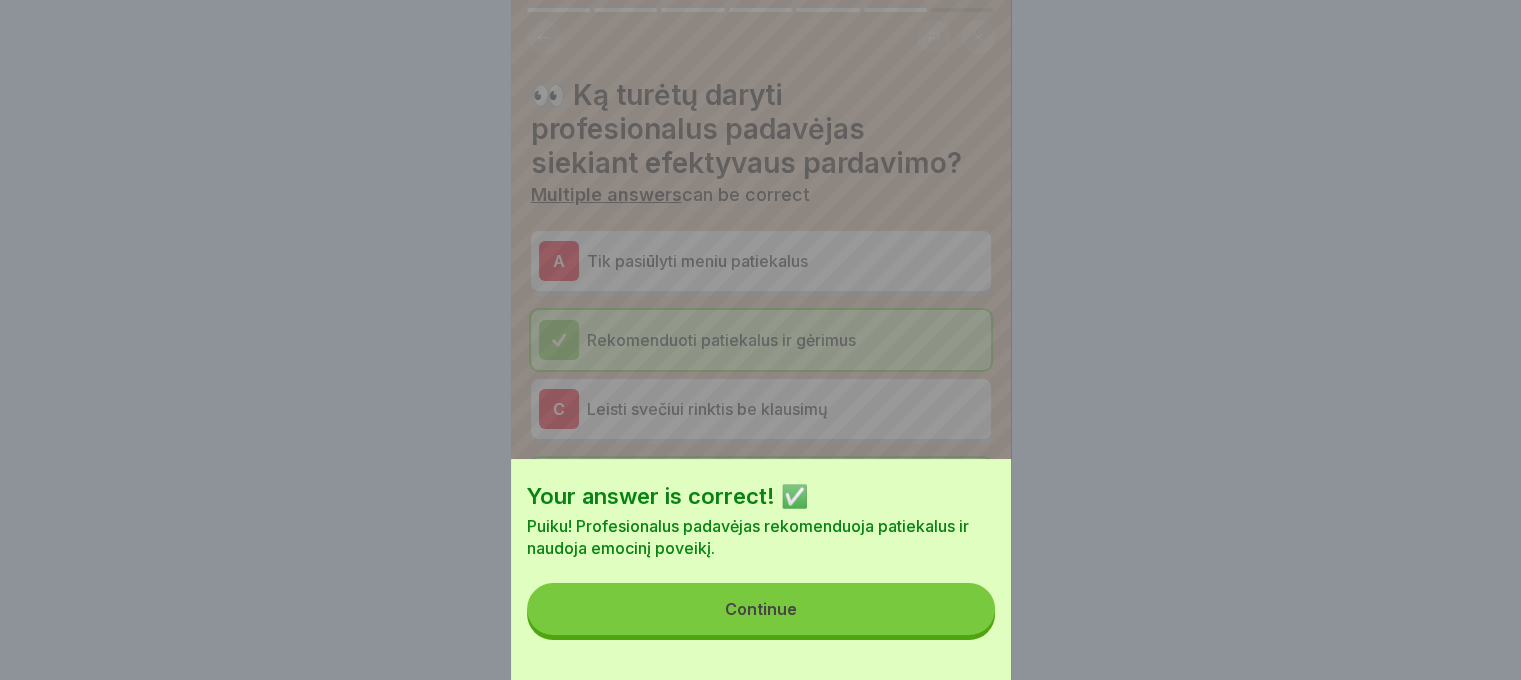 click on "Continue" at bounding box center [761, 609] 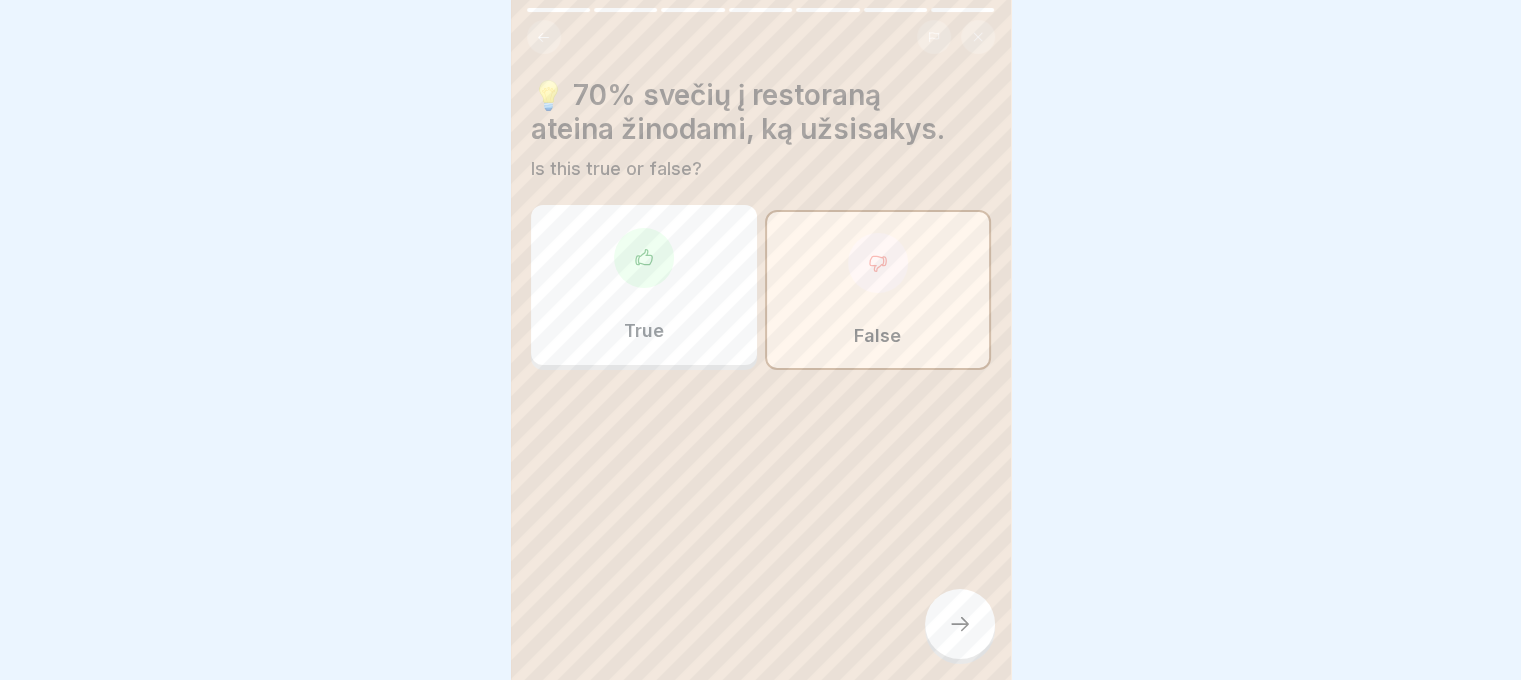 click at bounding box center [960, 624] 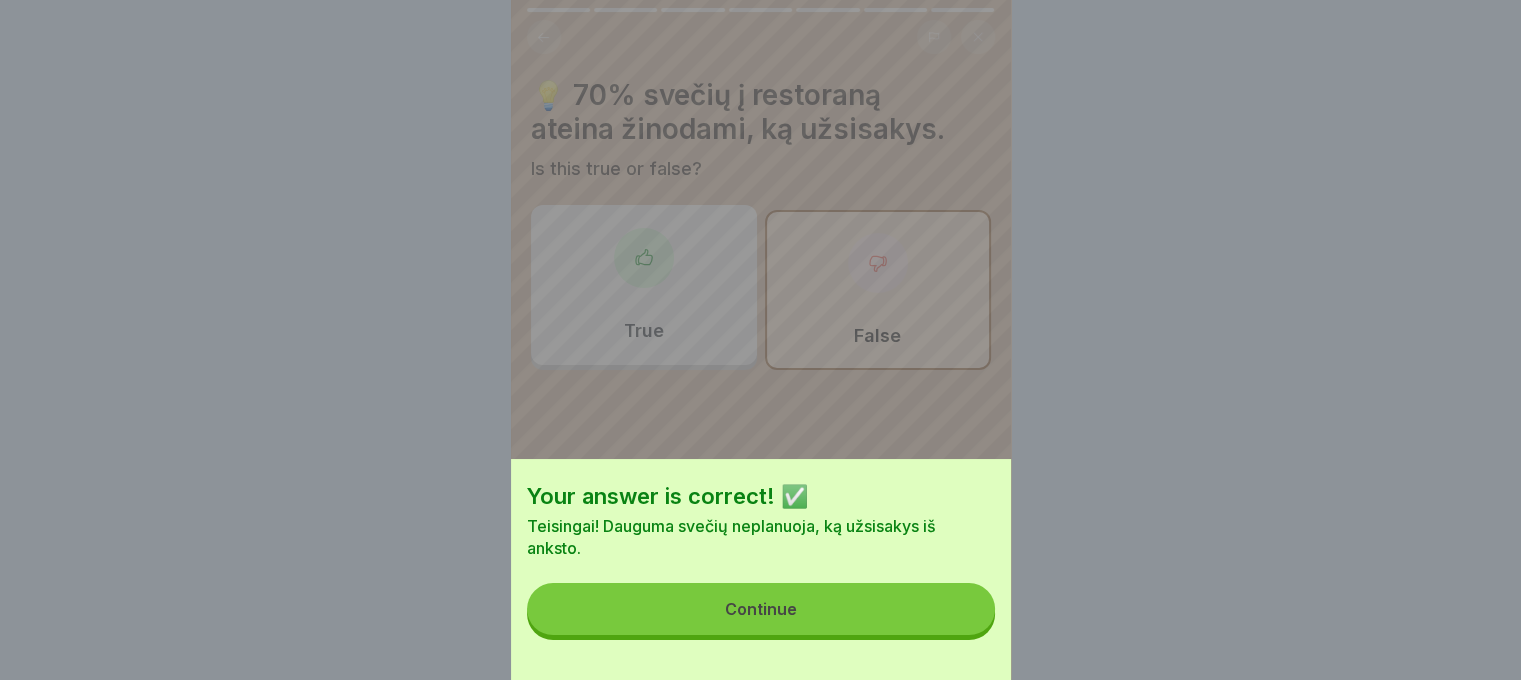 click on "Continue" at bounding box center [761, 609] 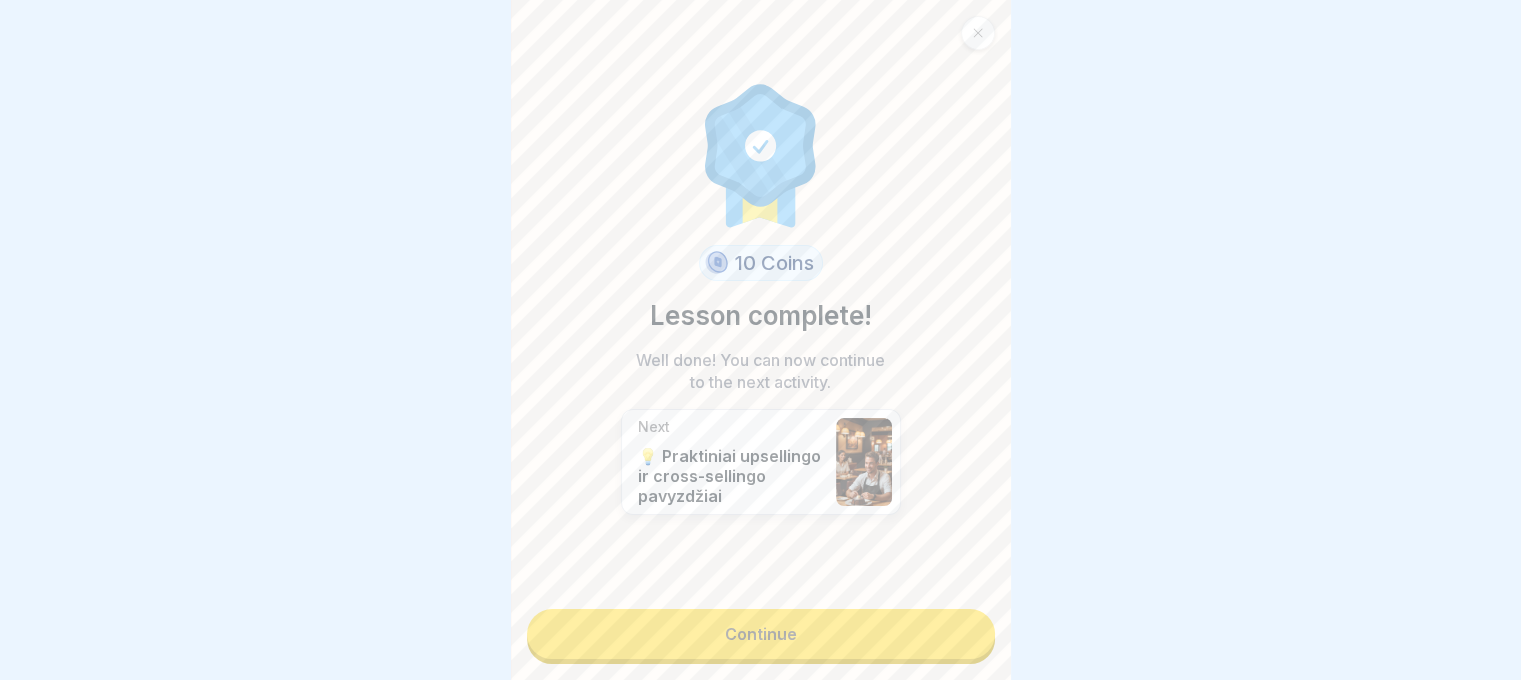 click on "Continue" at bounding box center [761, 634] 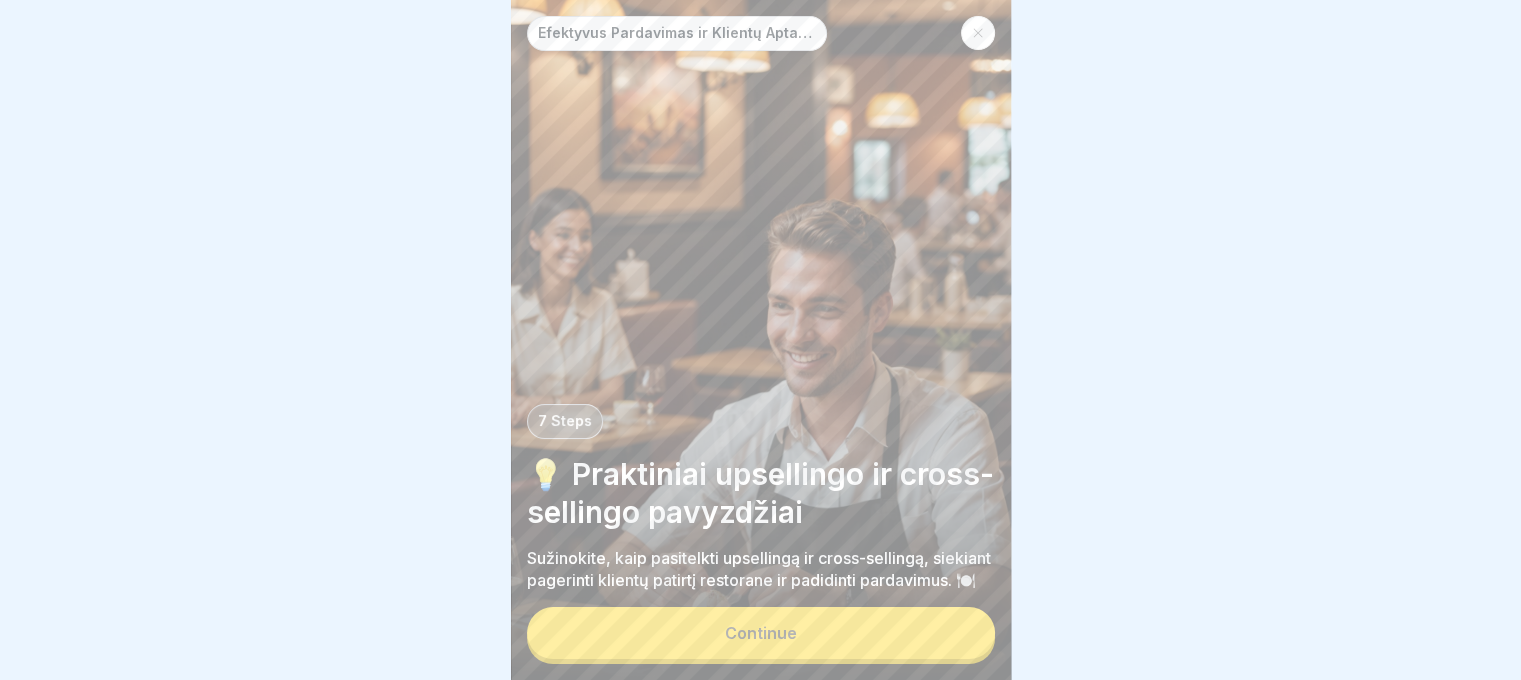 click on "Continue" at bounding box center [761, 633] 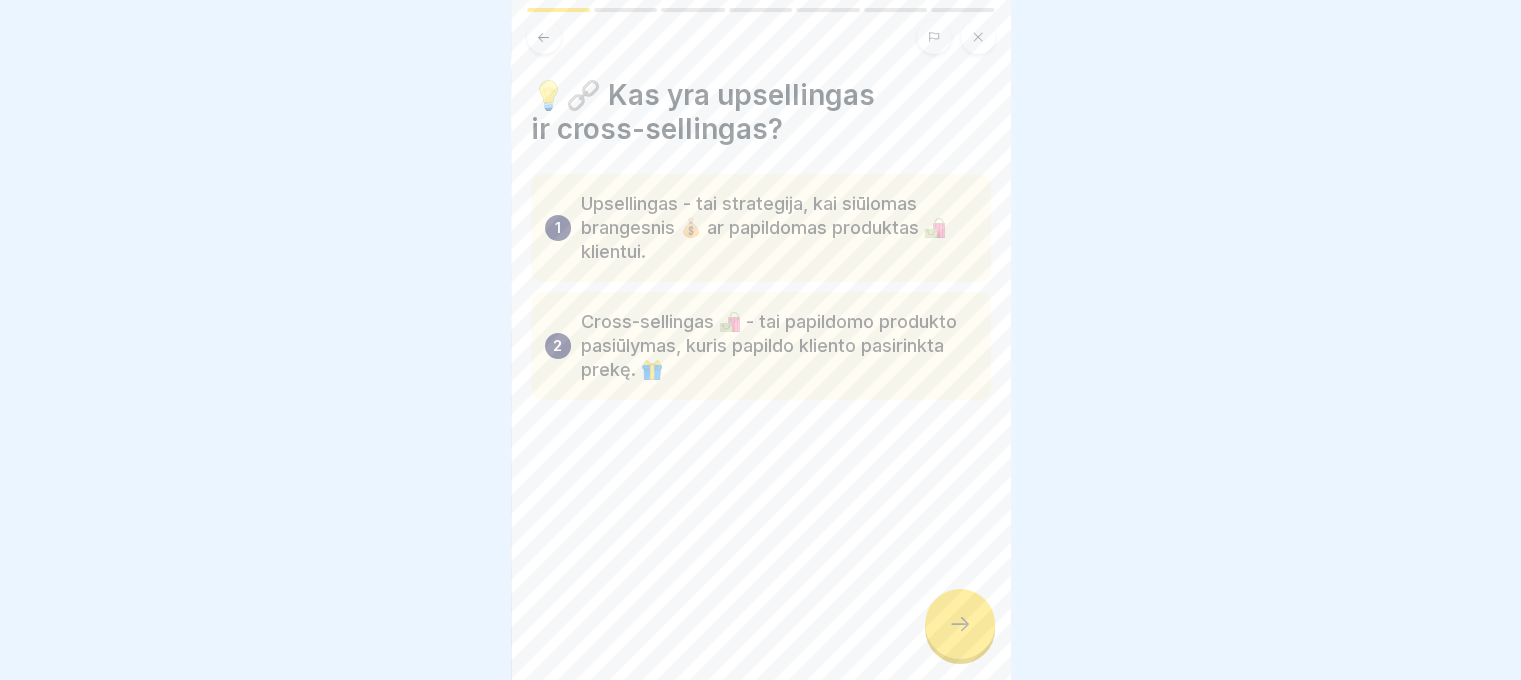click at bounding box center [960, 624] 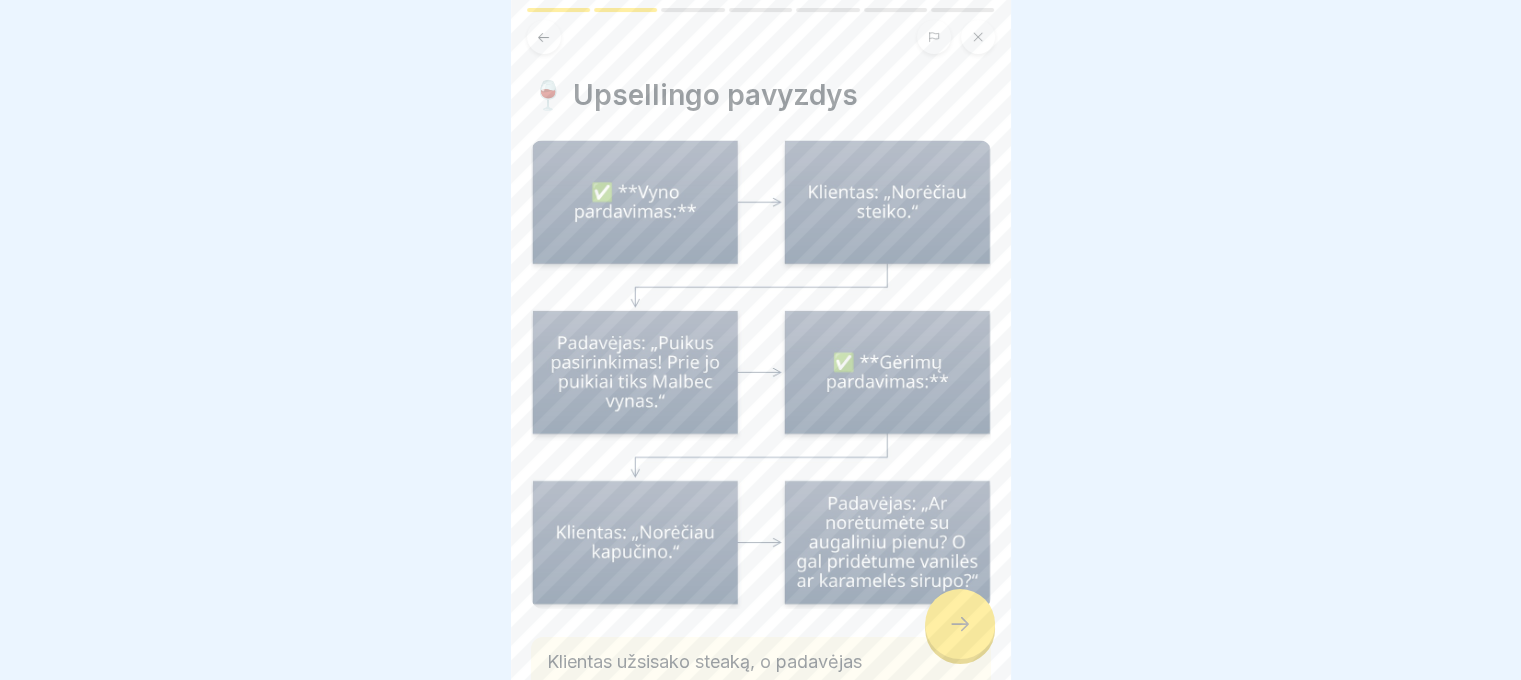 click at bounding box center [960, 624] 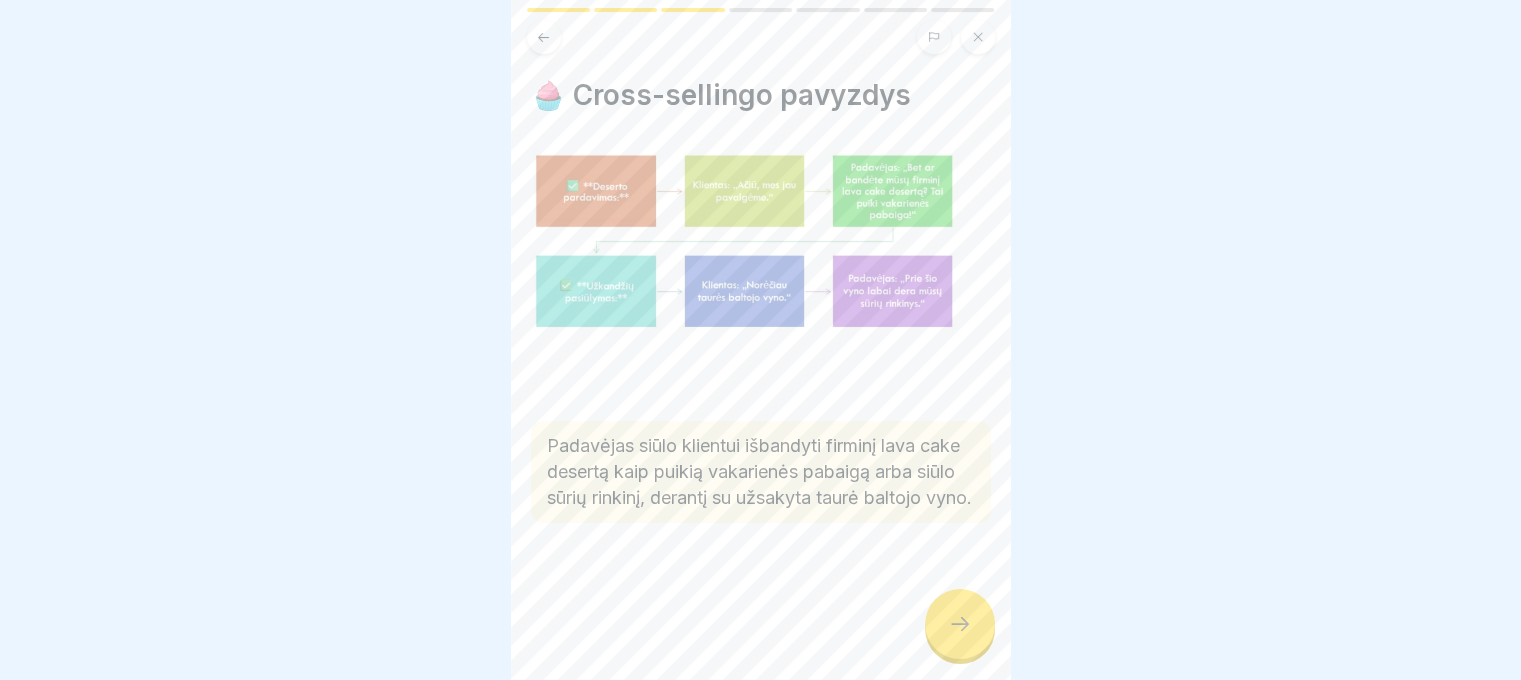 click at bounding box center (960, 624) 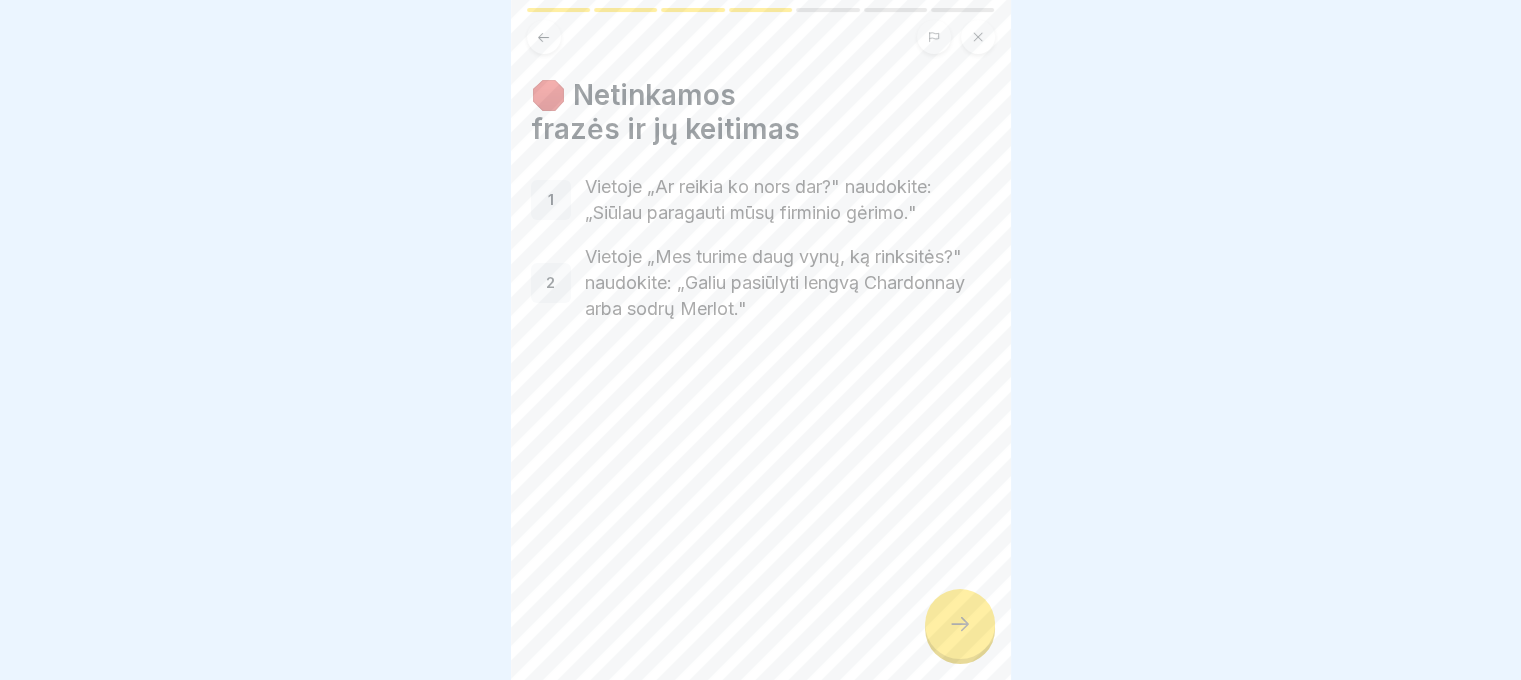 click at bounding box center (960, 624) 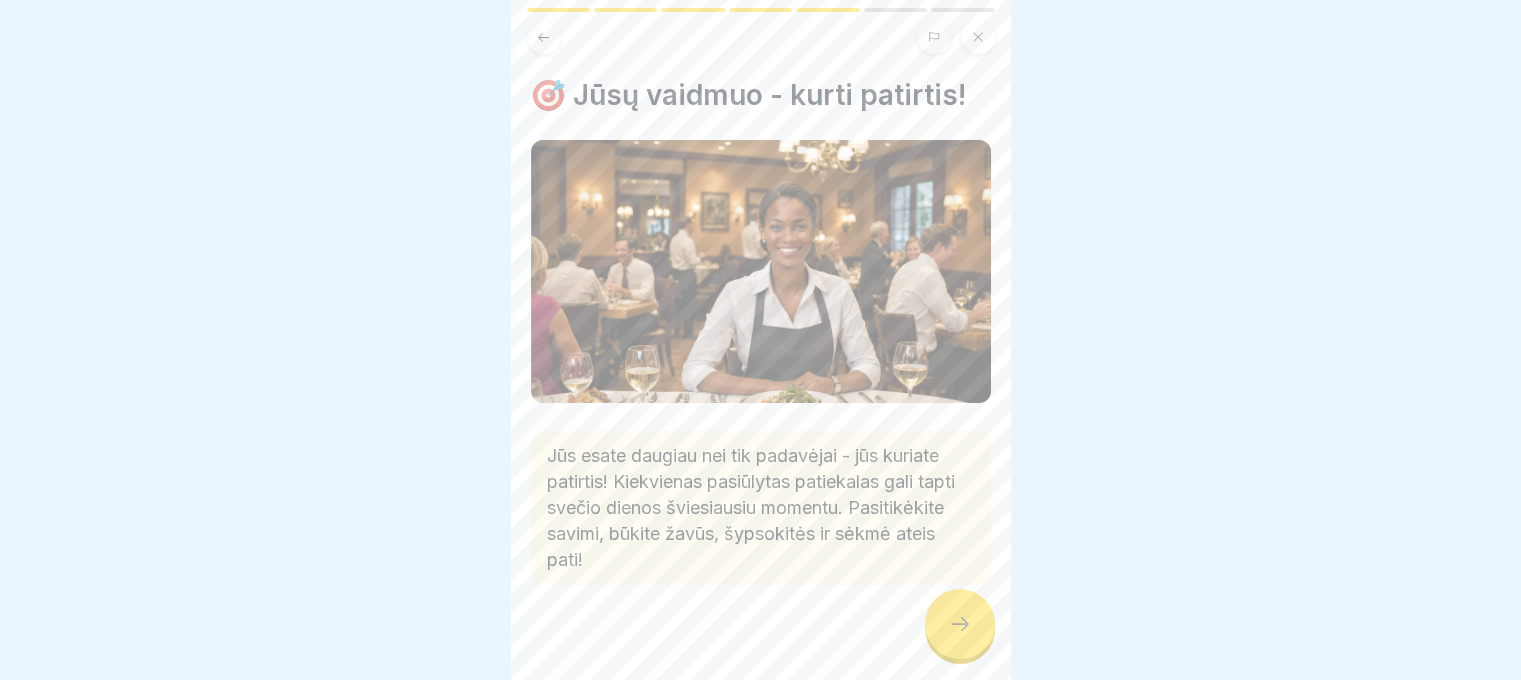click at bounding box center (960, 624) 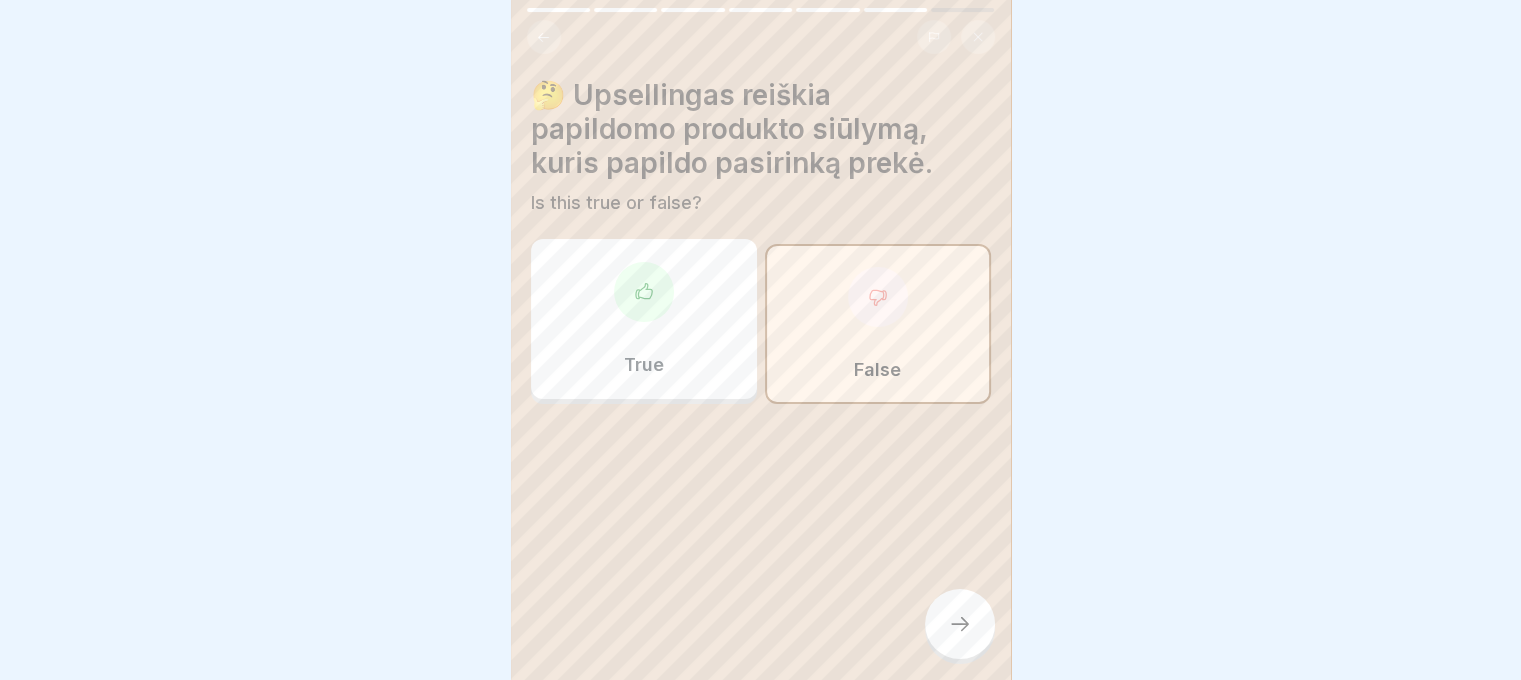 click at bounding box center (960, 624) 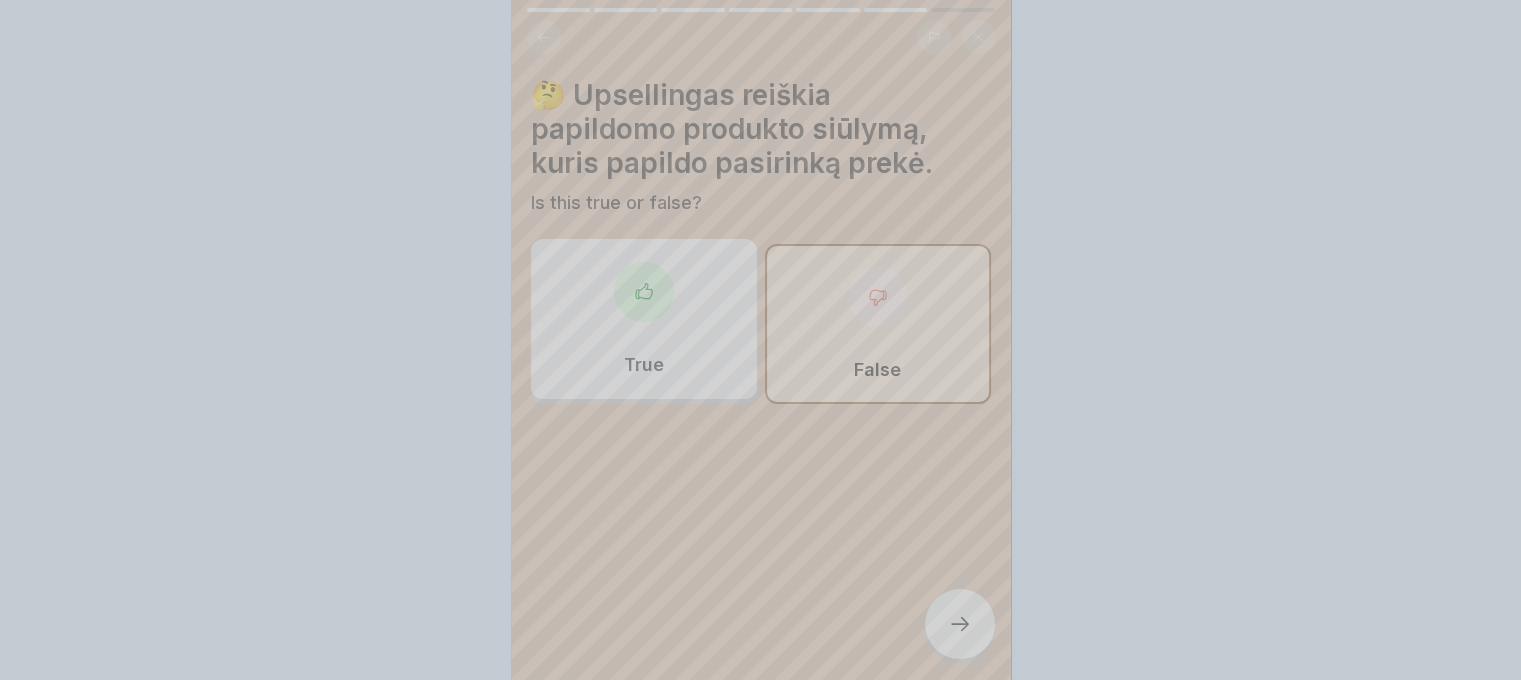 click on "Your answer is correct! ✅ Puiku! Upsellingas reiškia siūlymą brangesnio ar papildomo to paties produkto varianto.   Continue" at bounding box center (761, 721) 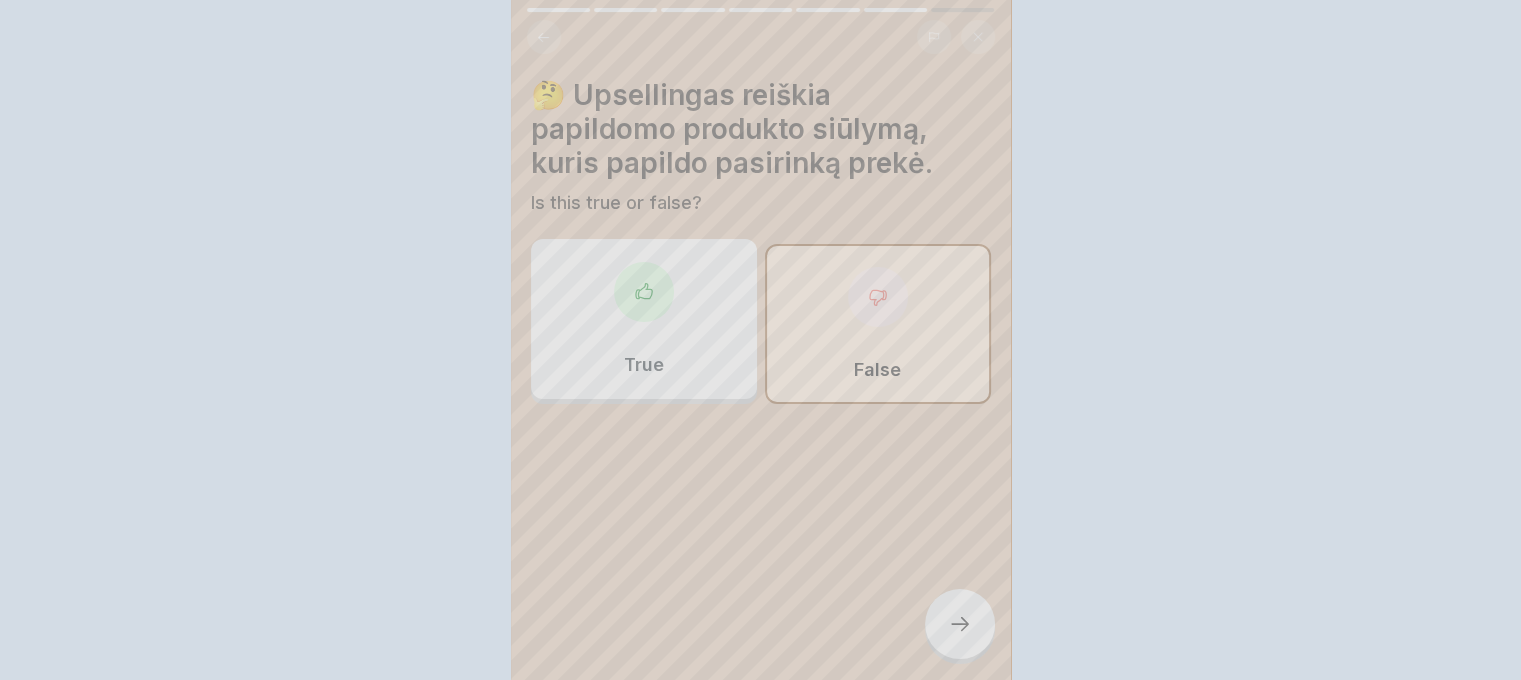 click on "Your answer is correct! ✅ Puiku! Upsellingas reiškia siūlymą brangesnio ar papildomo to paties produkto varianto.   Continue" at bounding box center (760, 340) 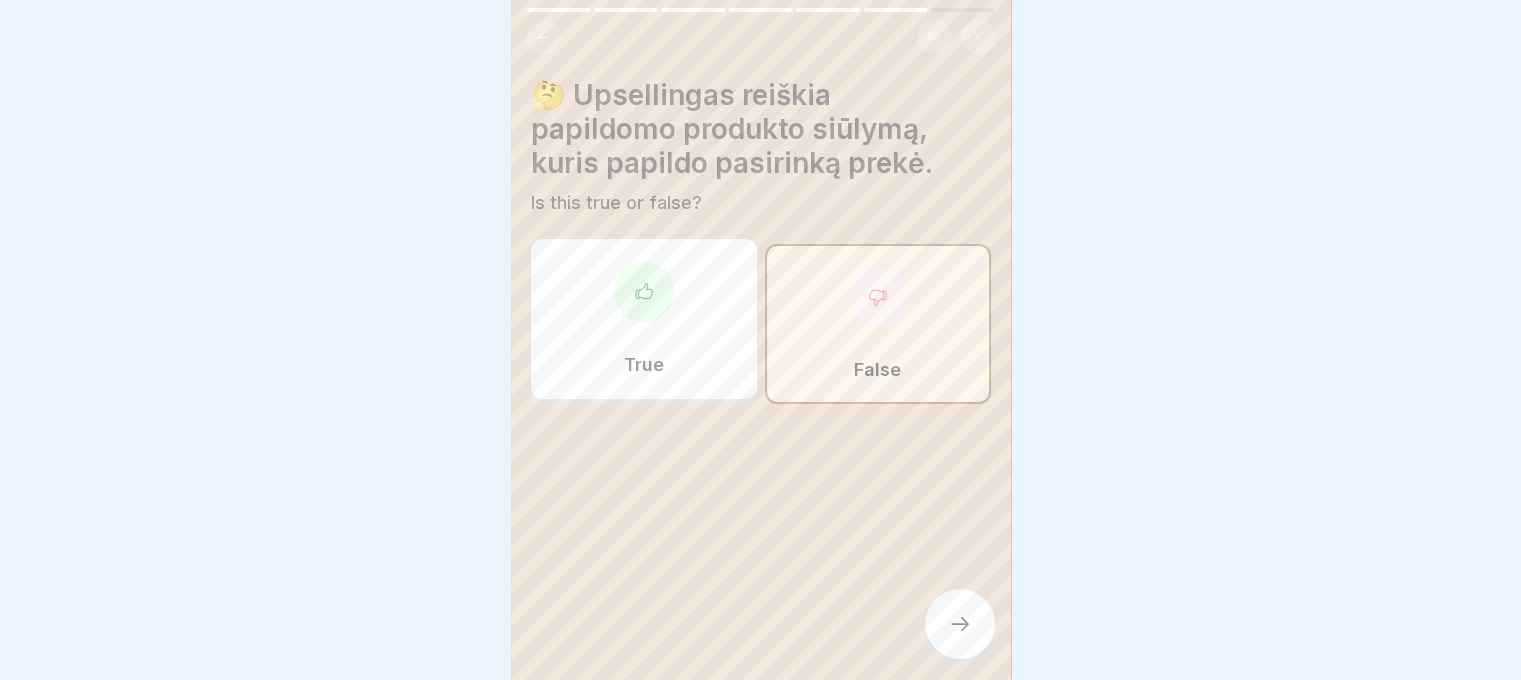 click at bounding box center [960, 624] 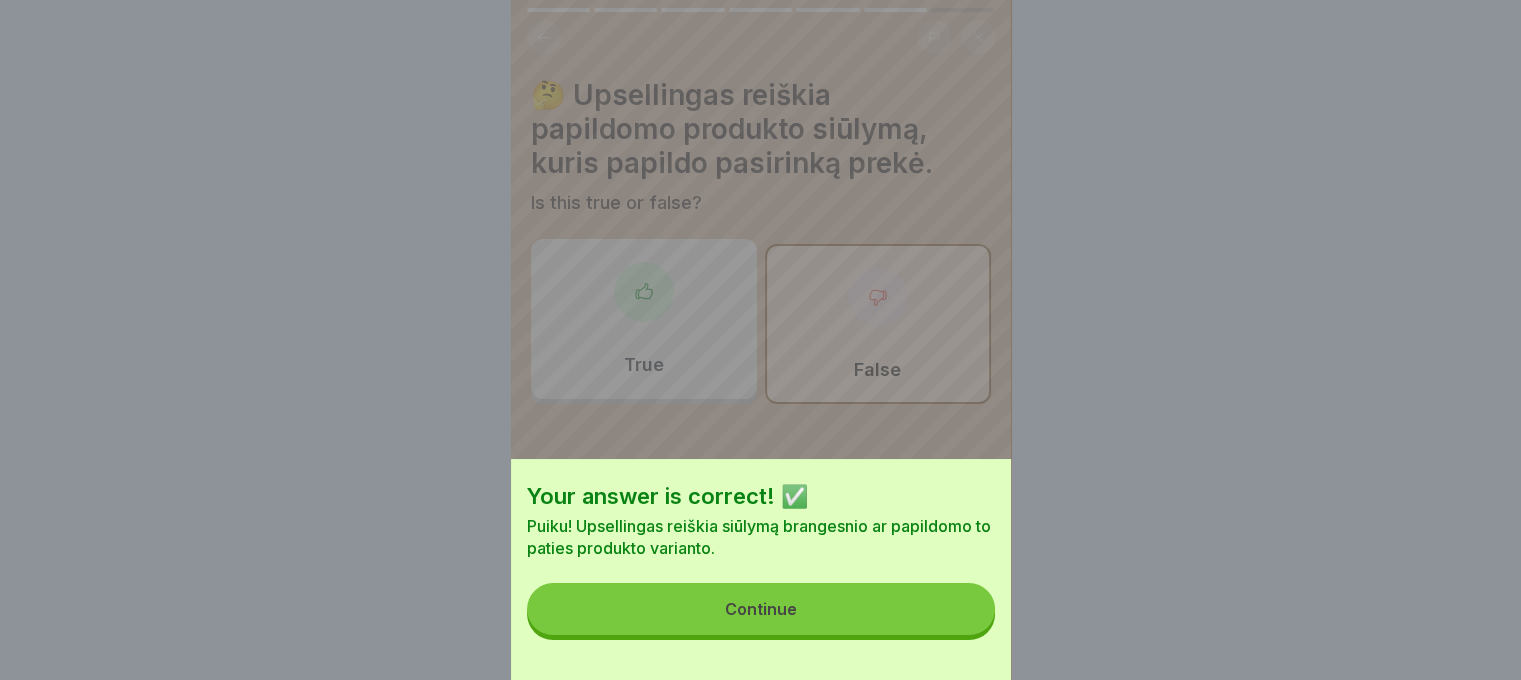 click on "Continue" at bounding box center [761, 609] 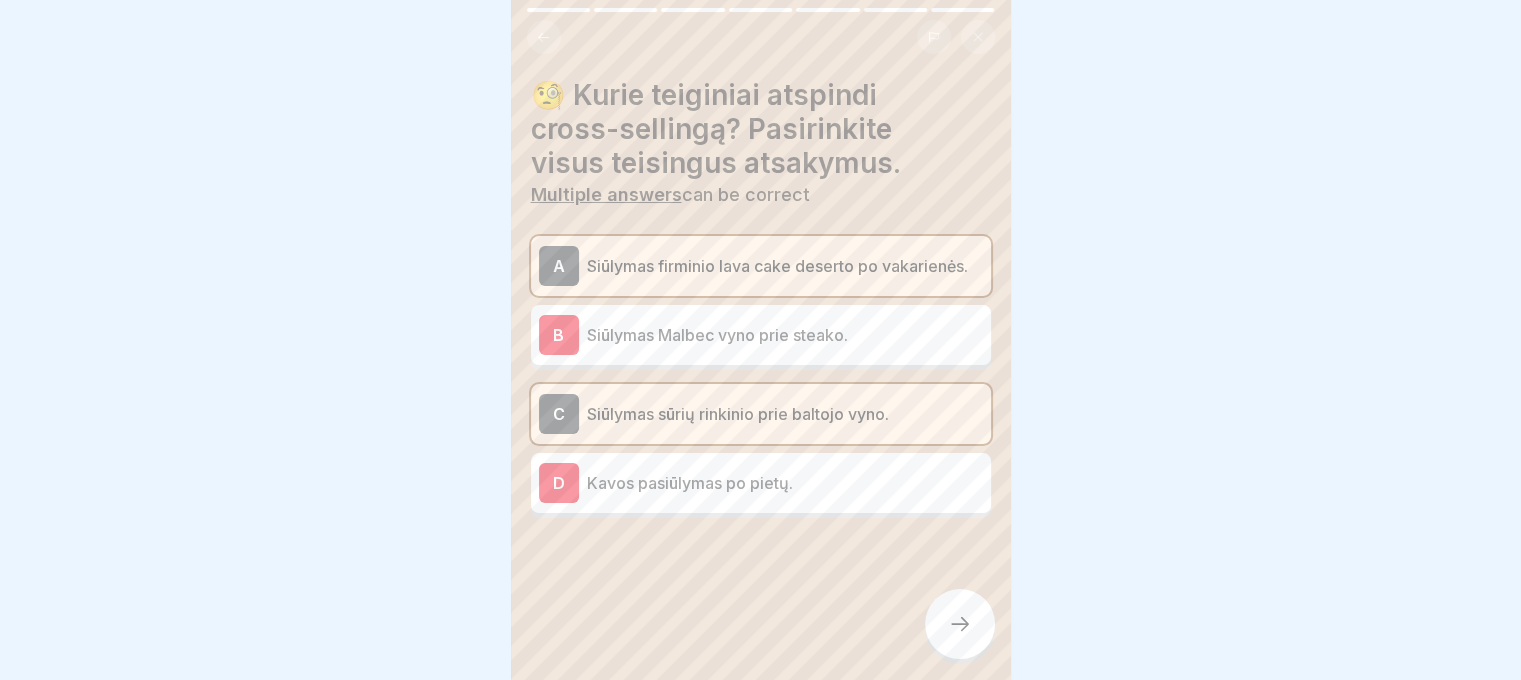 click at bounding box center (960, 624) 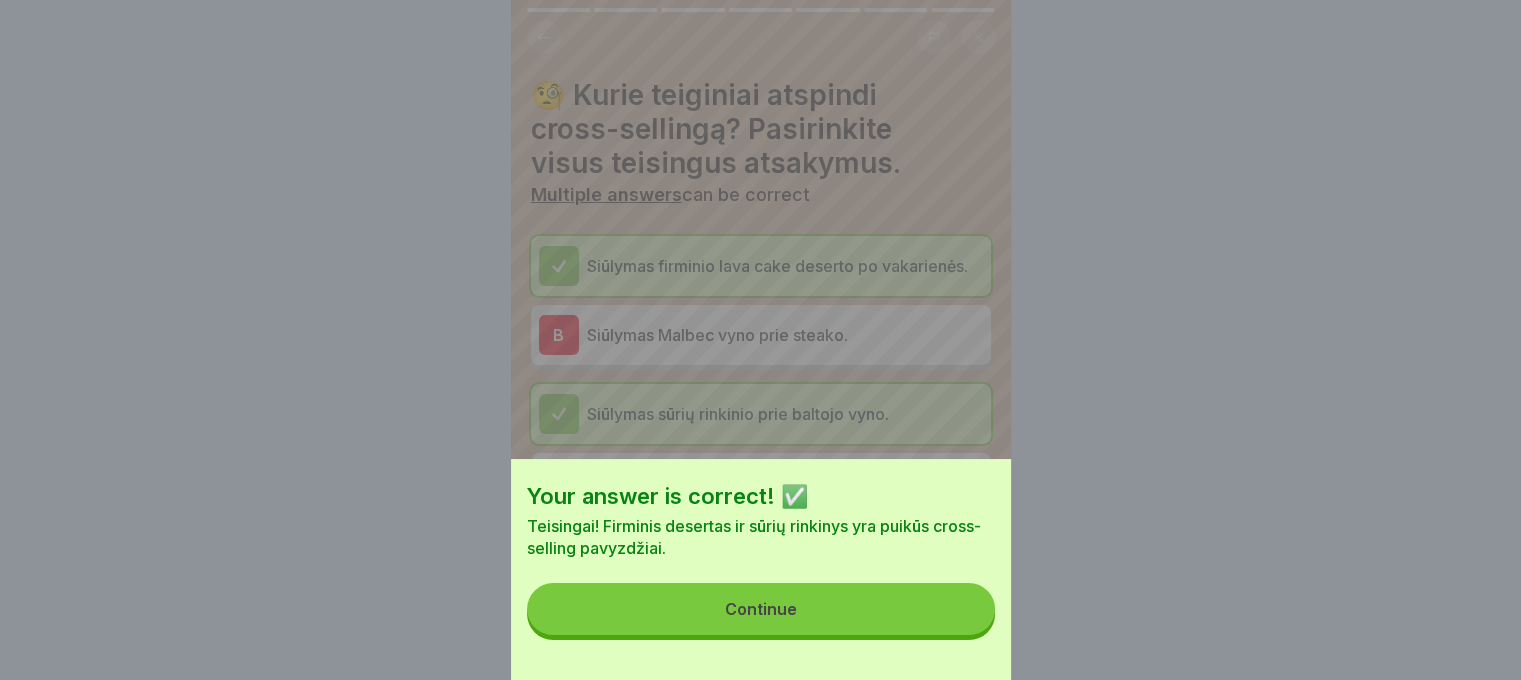 click on "Continue" at bounding box center [761, 609] 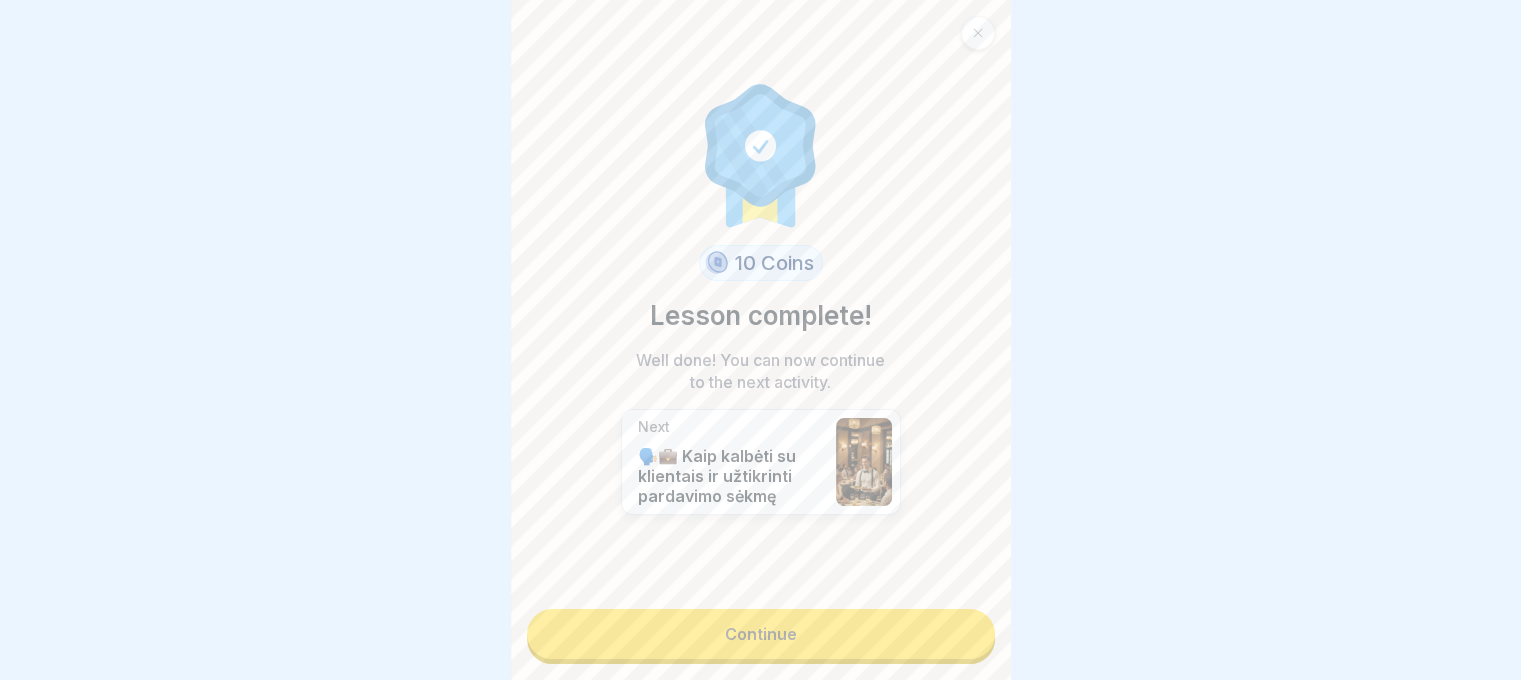 click on "Continue" at bounding box center (761, 634) 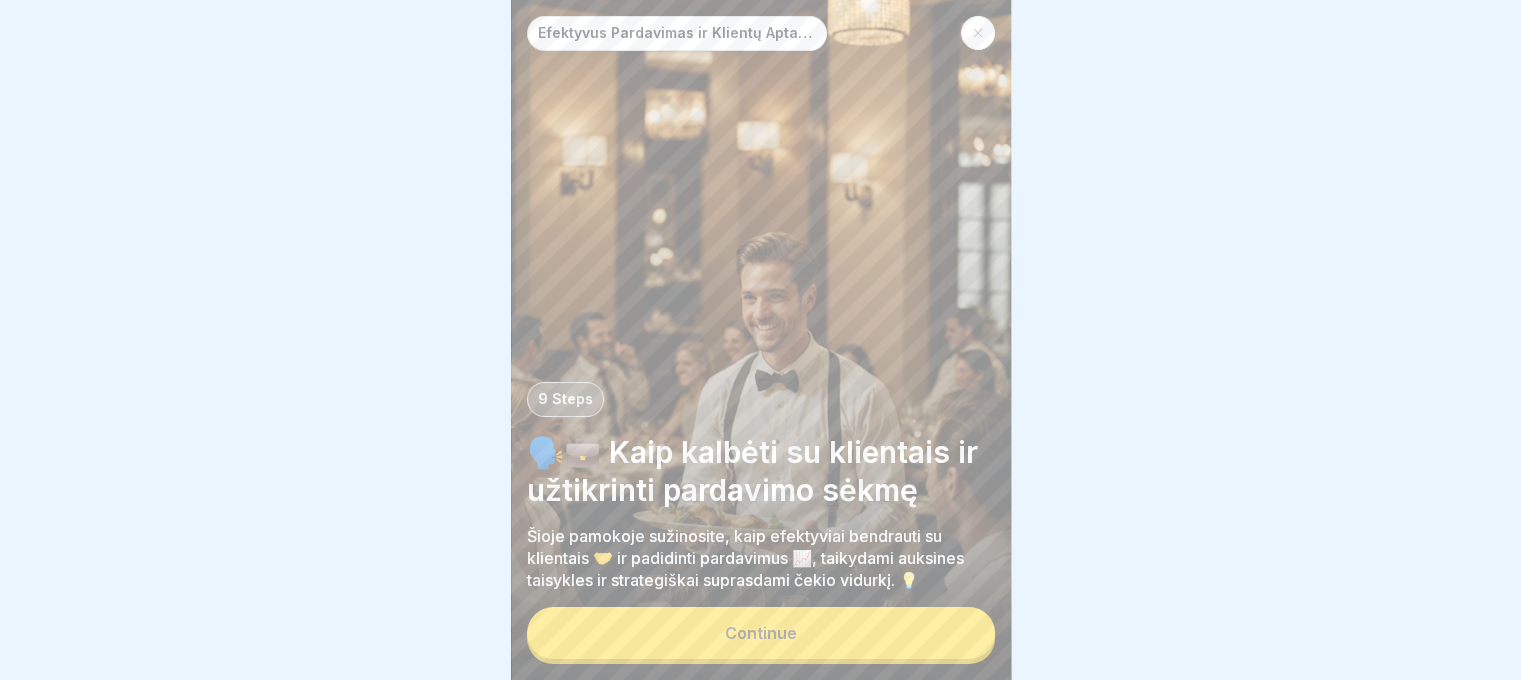 click on "Continue" at bounding box center [761, 633] 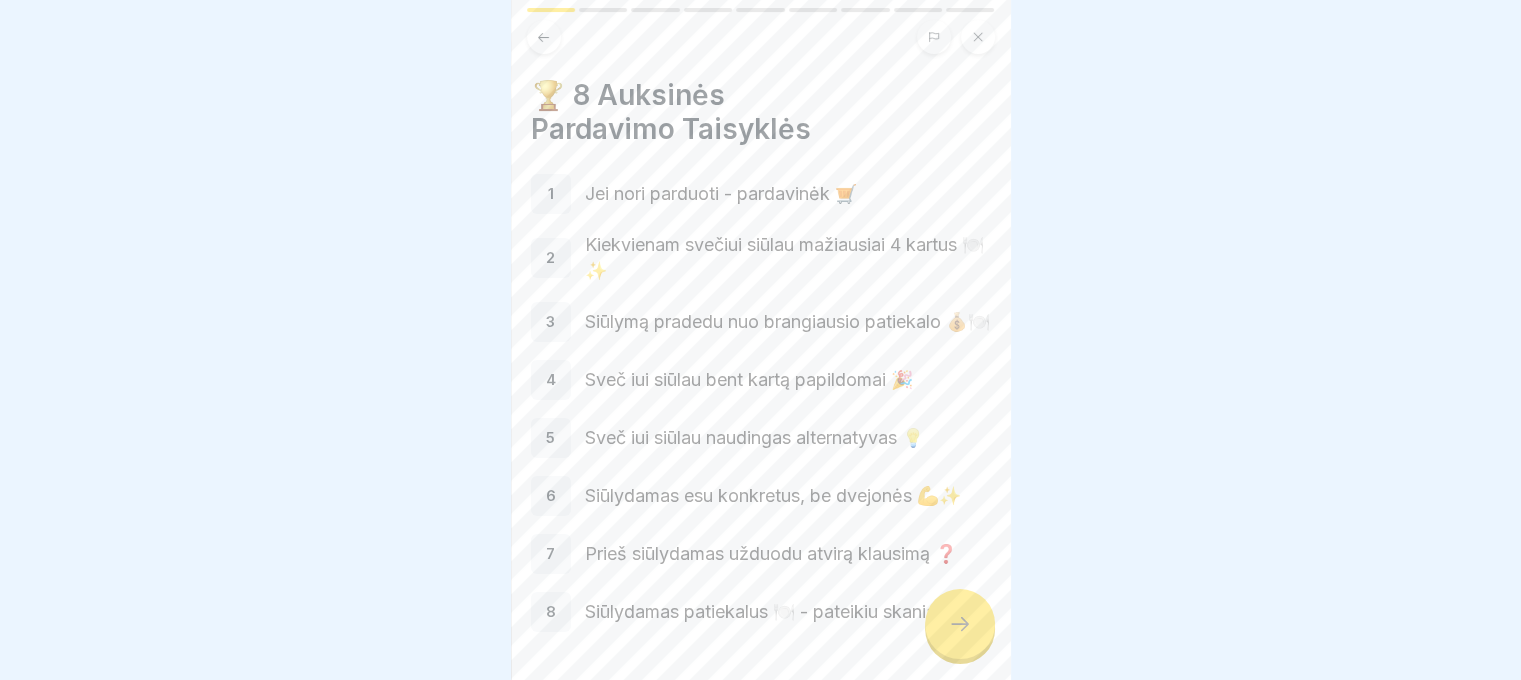 click at bounding box center [960, 624] 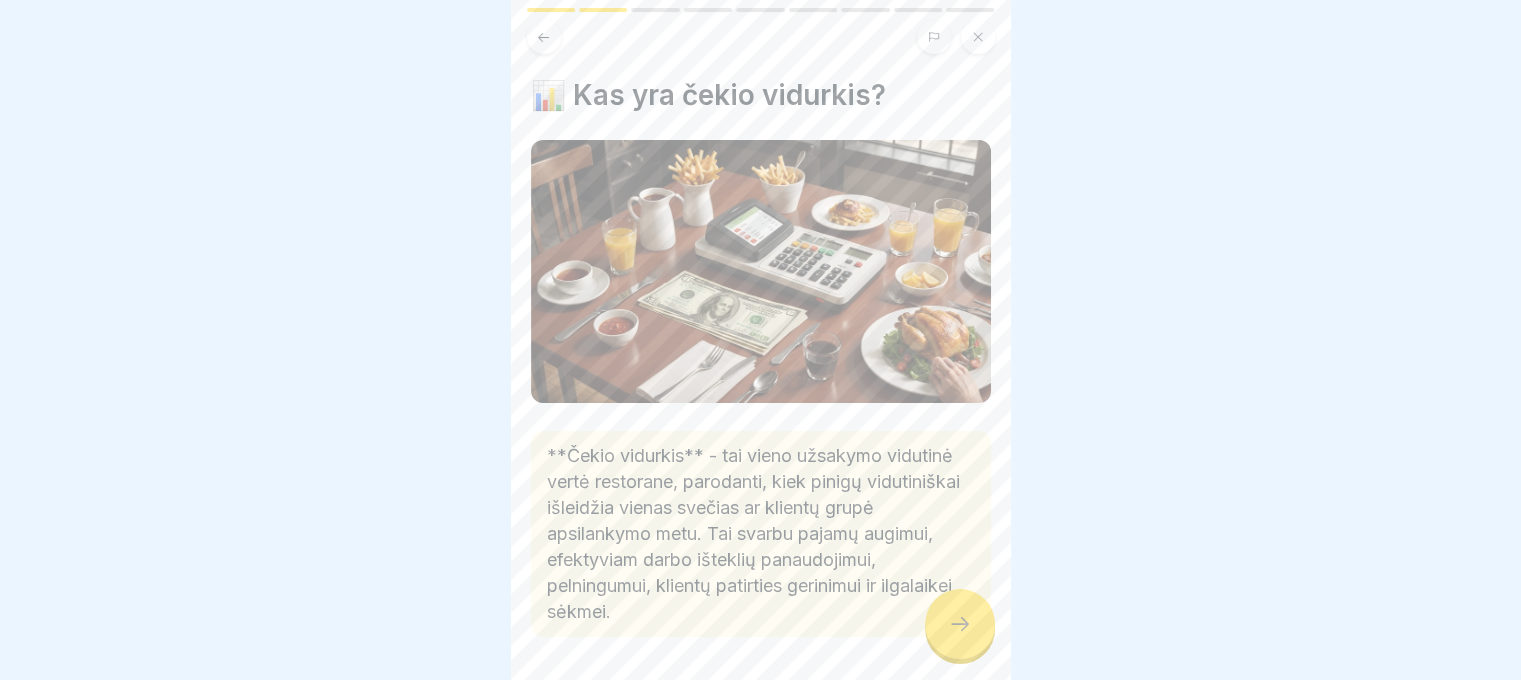 click at bounding box center (960, 624) 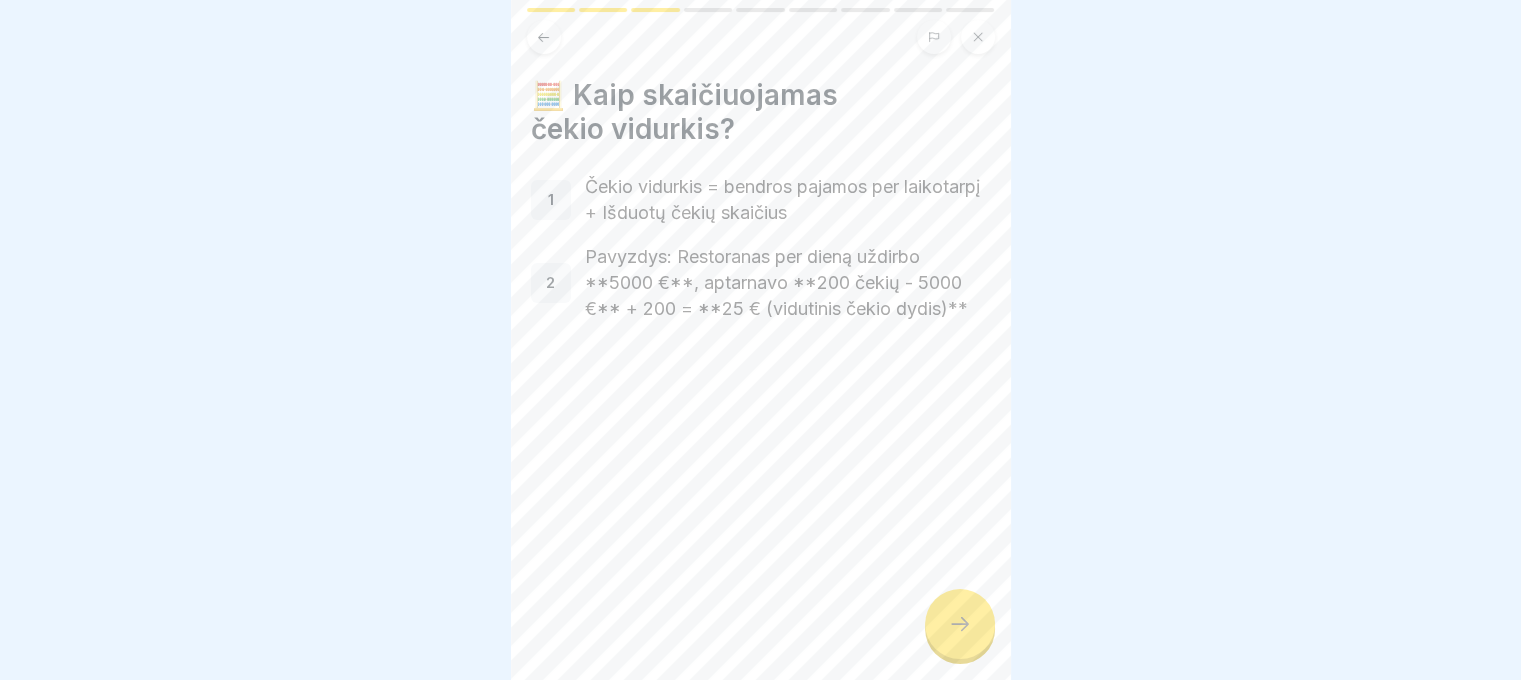 click at bounding box center (960, 624) 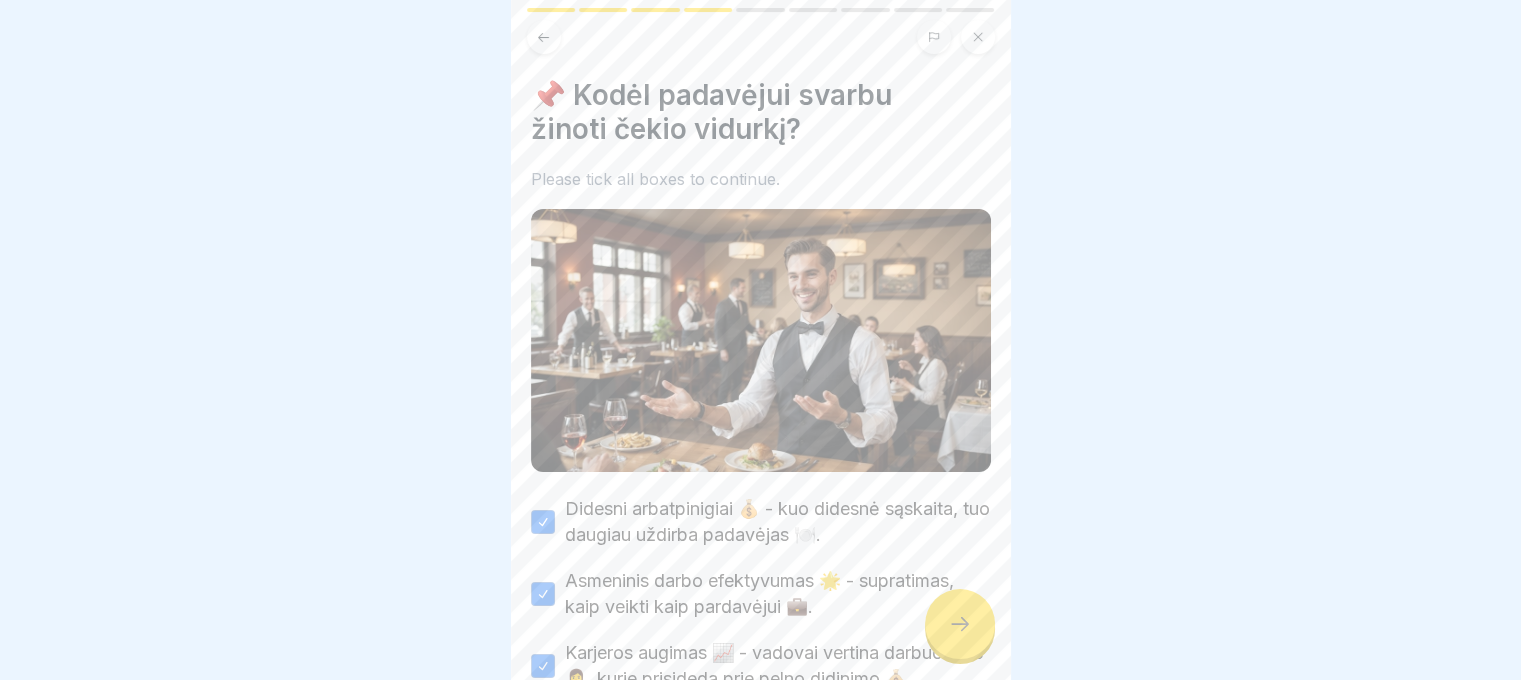 click at bounding box center [960, 624] 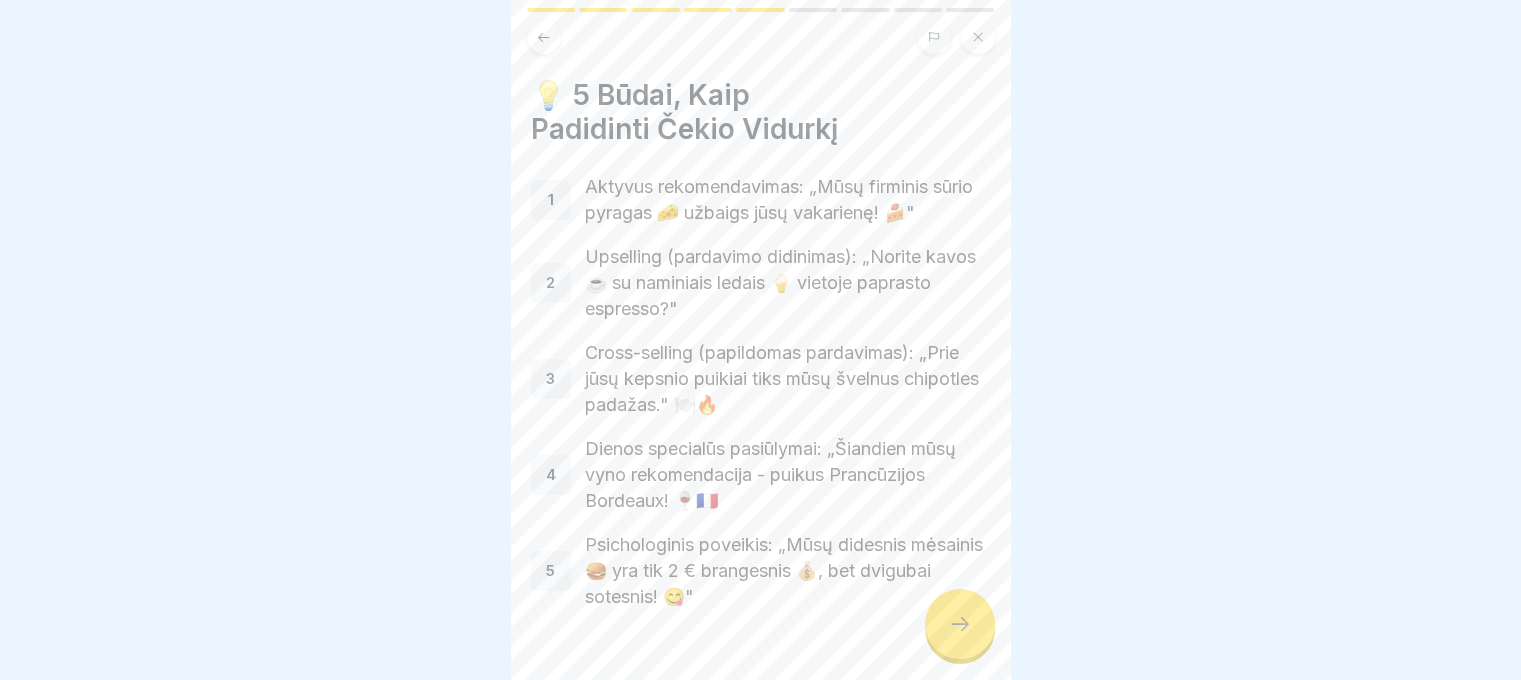 click at bounding box center (960, 624) 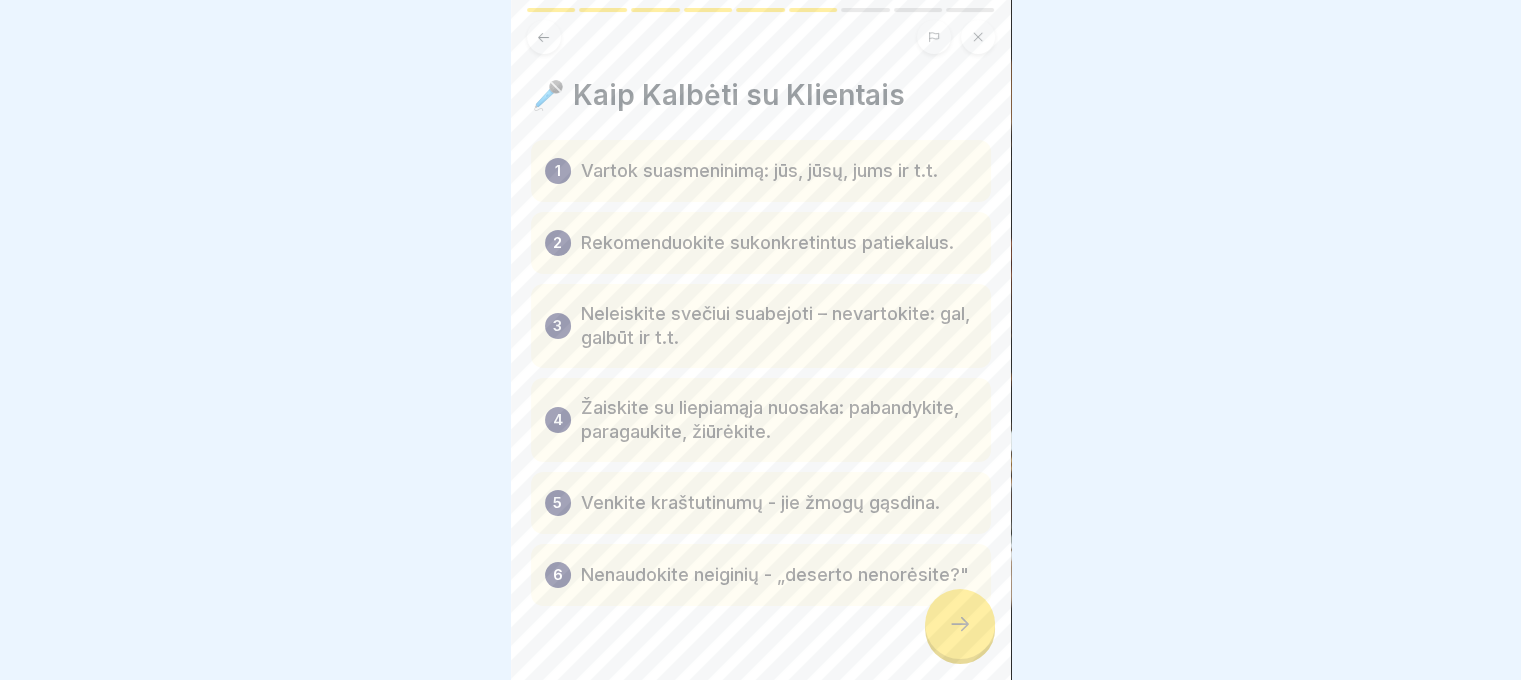 click at bounding box center [960, 624] 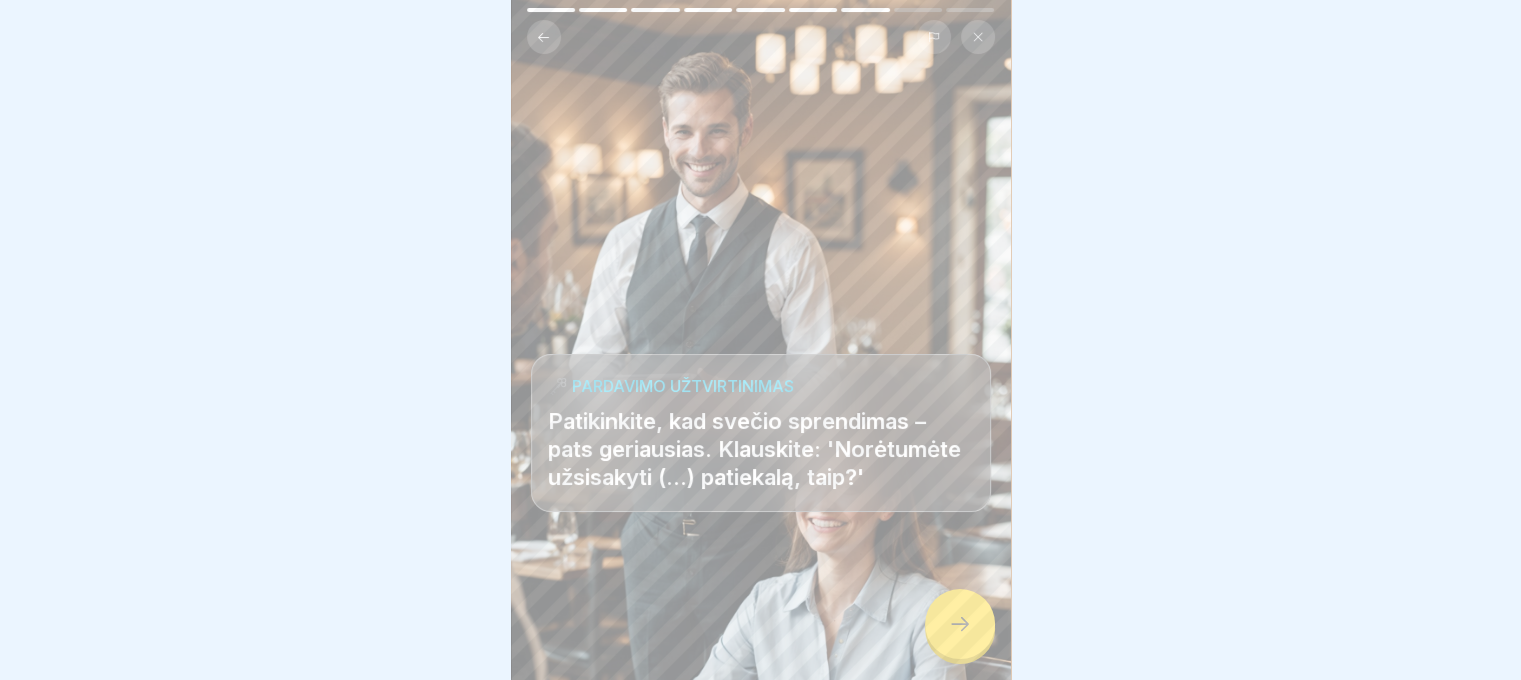 click at bounding box center [960, 624] 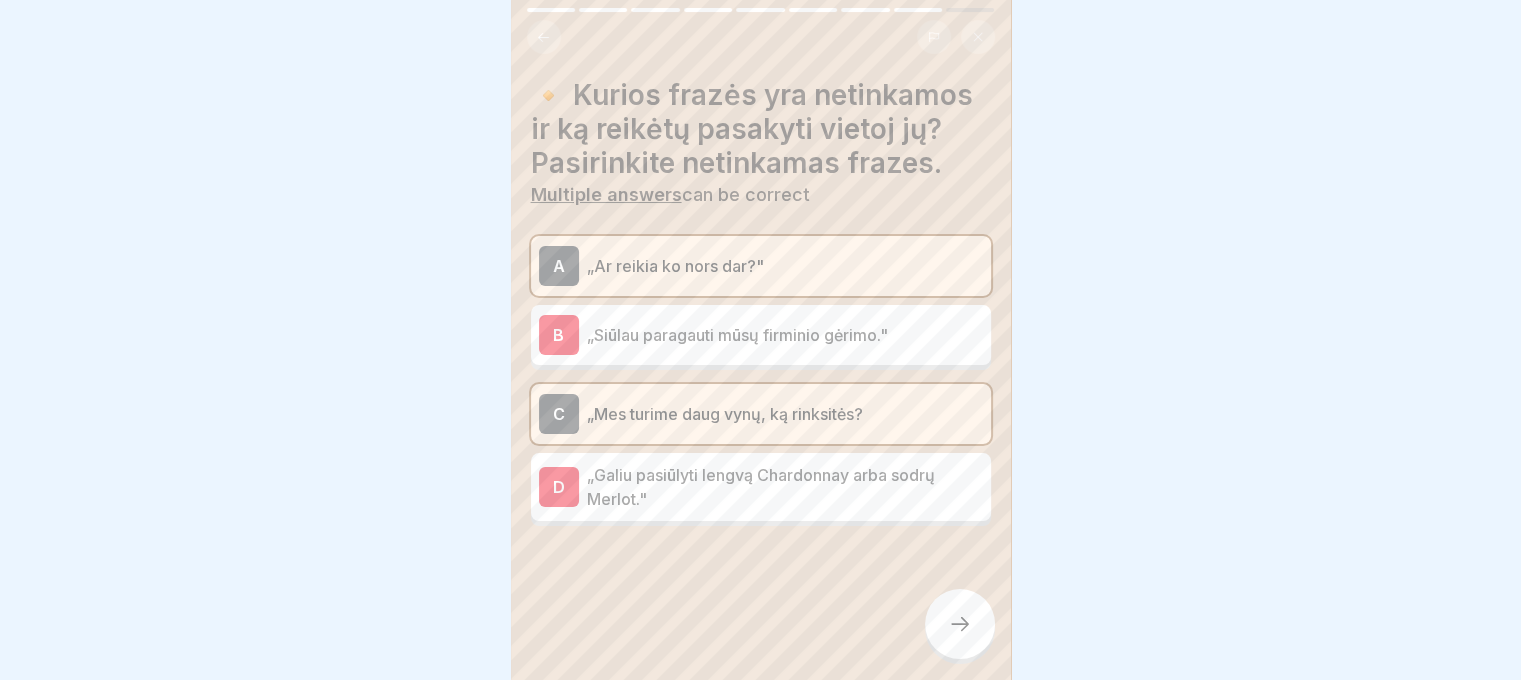 click at bounding box center (960, 624) 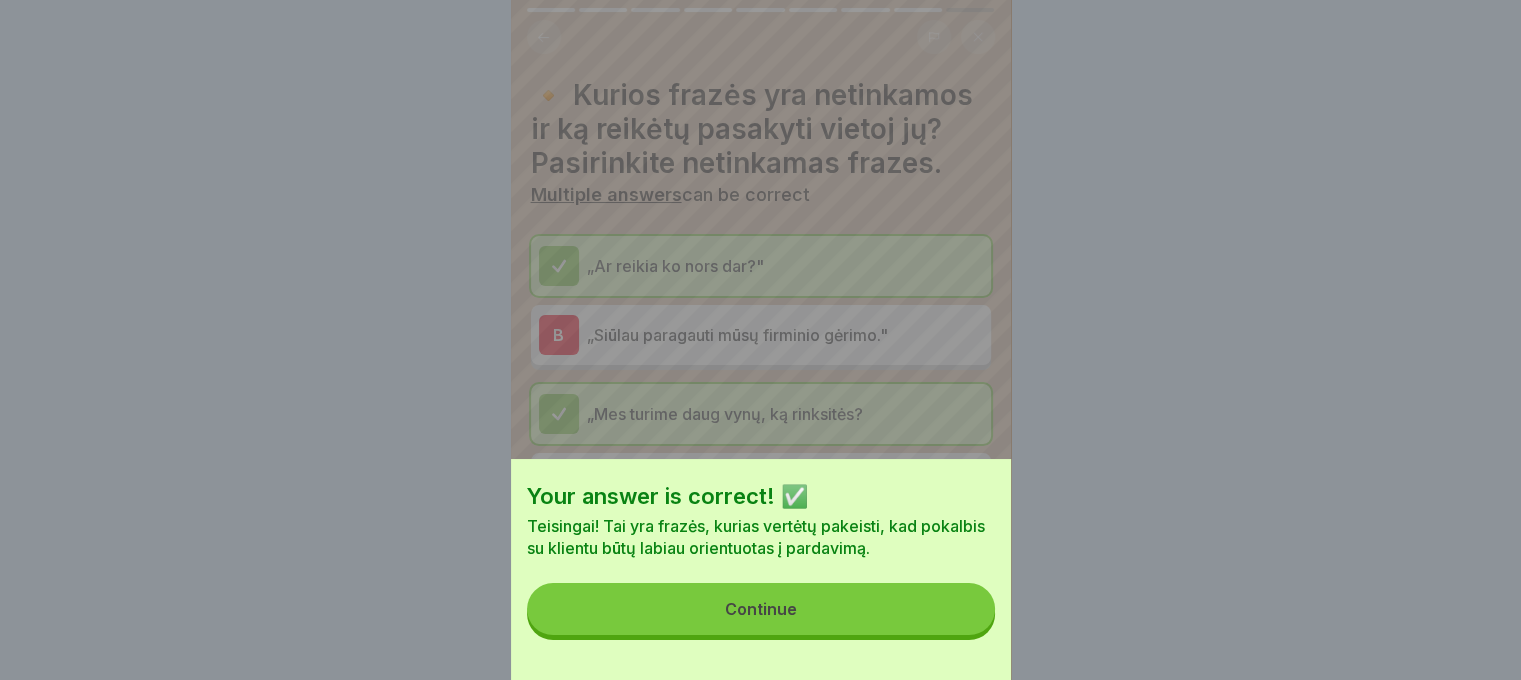 click on "Continue" at bounding box center [761, 609] 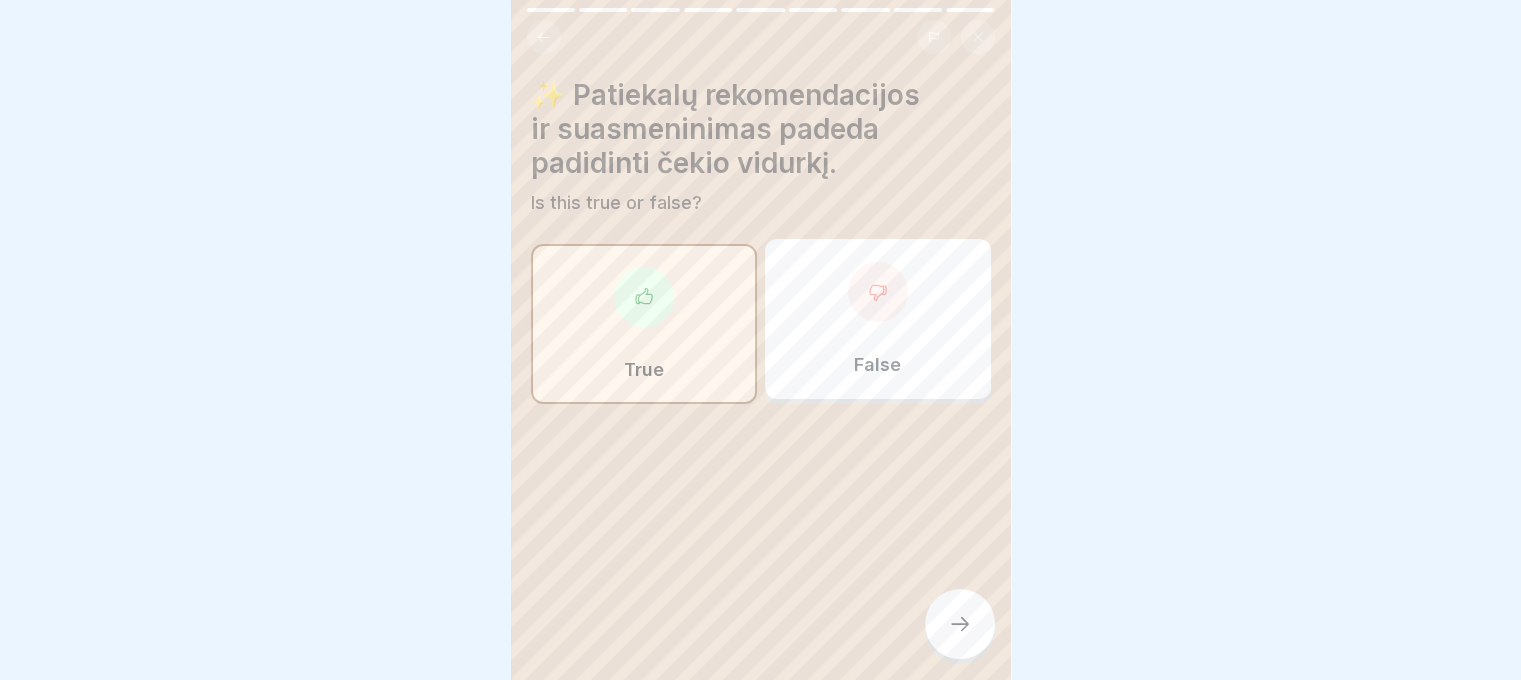 click at bounding box center [960, 624] 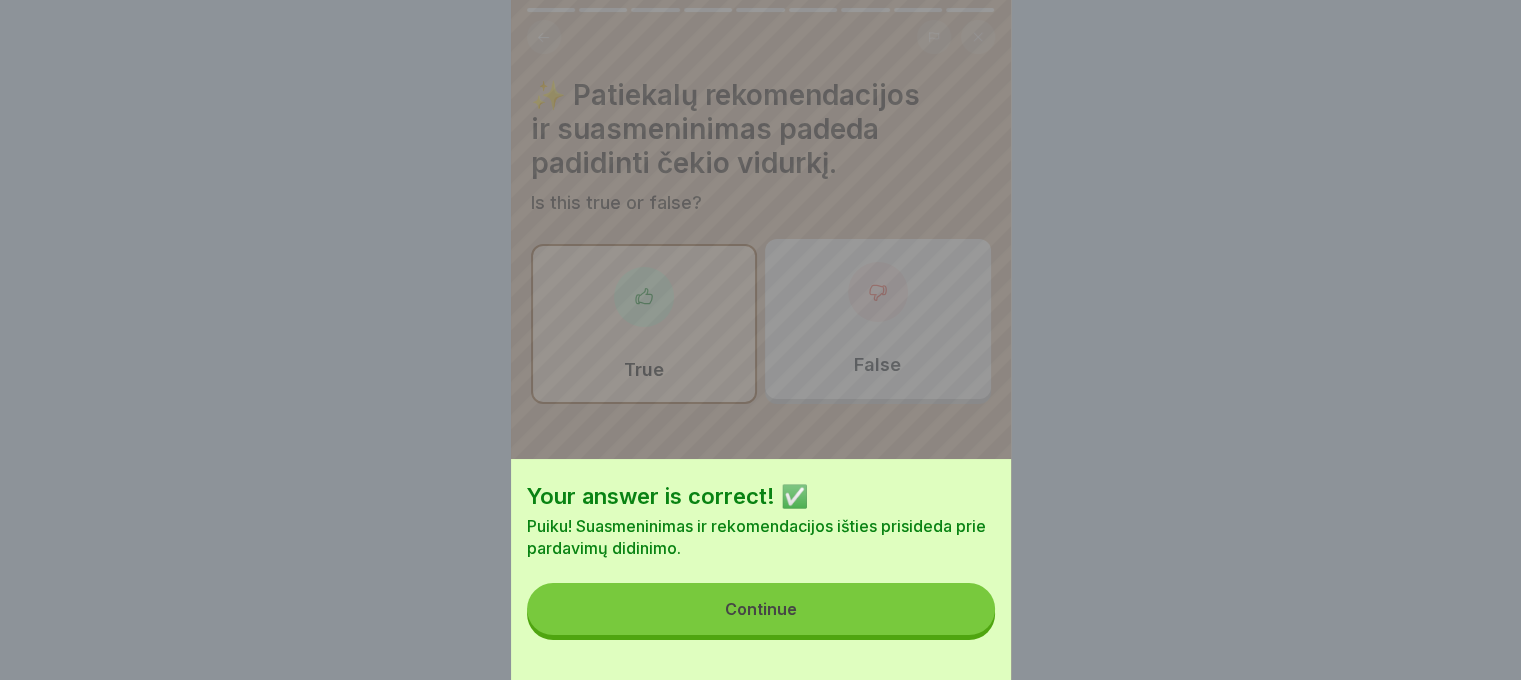 click on "Continue" at bounding box center [761, 609] 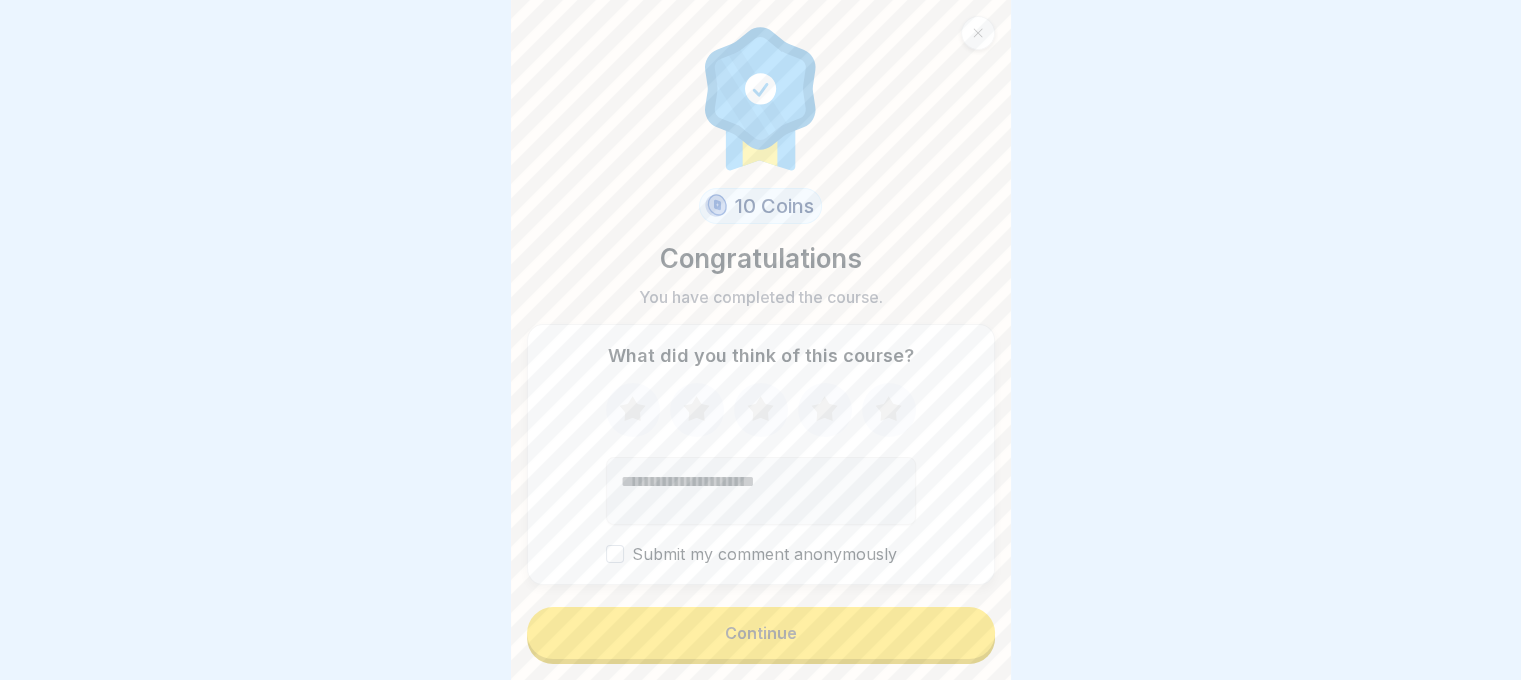 click on "Continue" at bounding box center [761, 633] 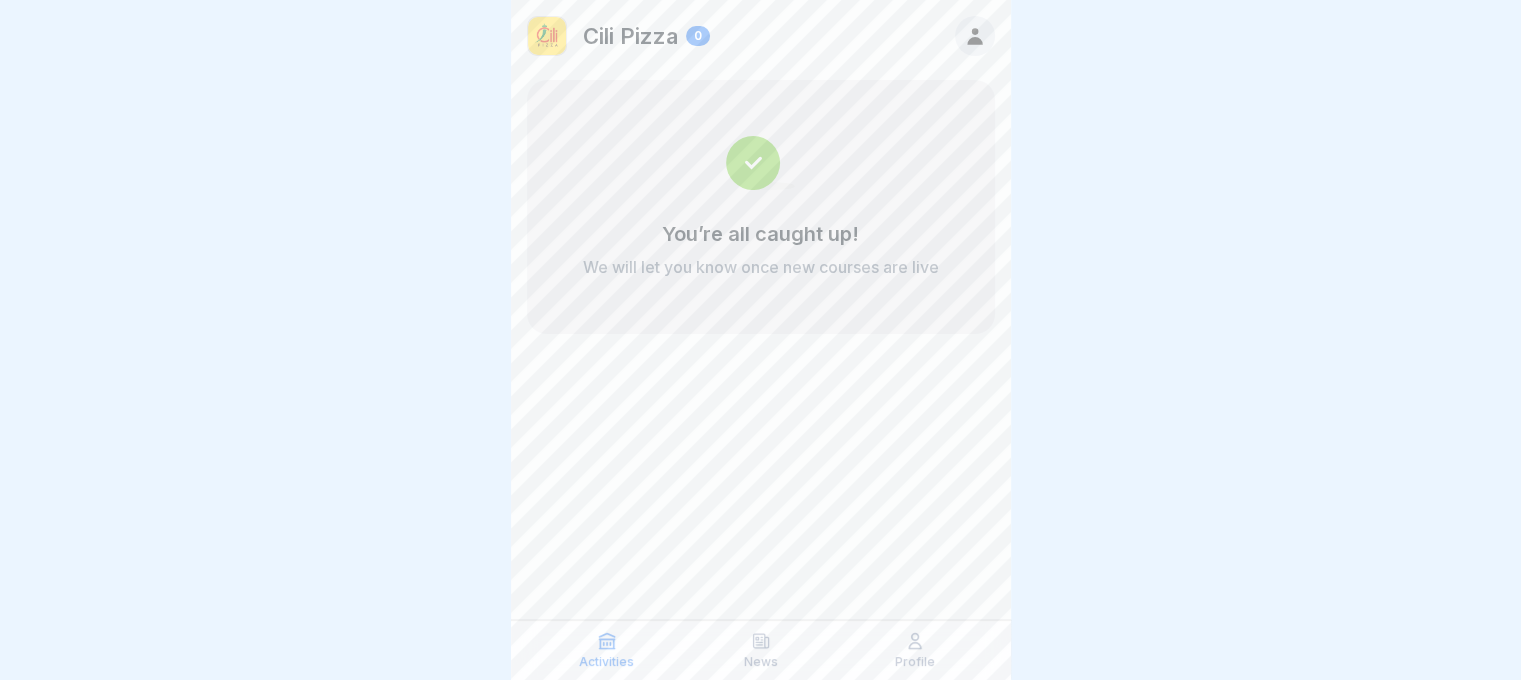 scroll, scrollTop: 0, scrollLeft: 0, axis: both 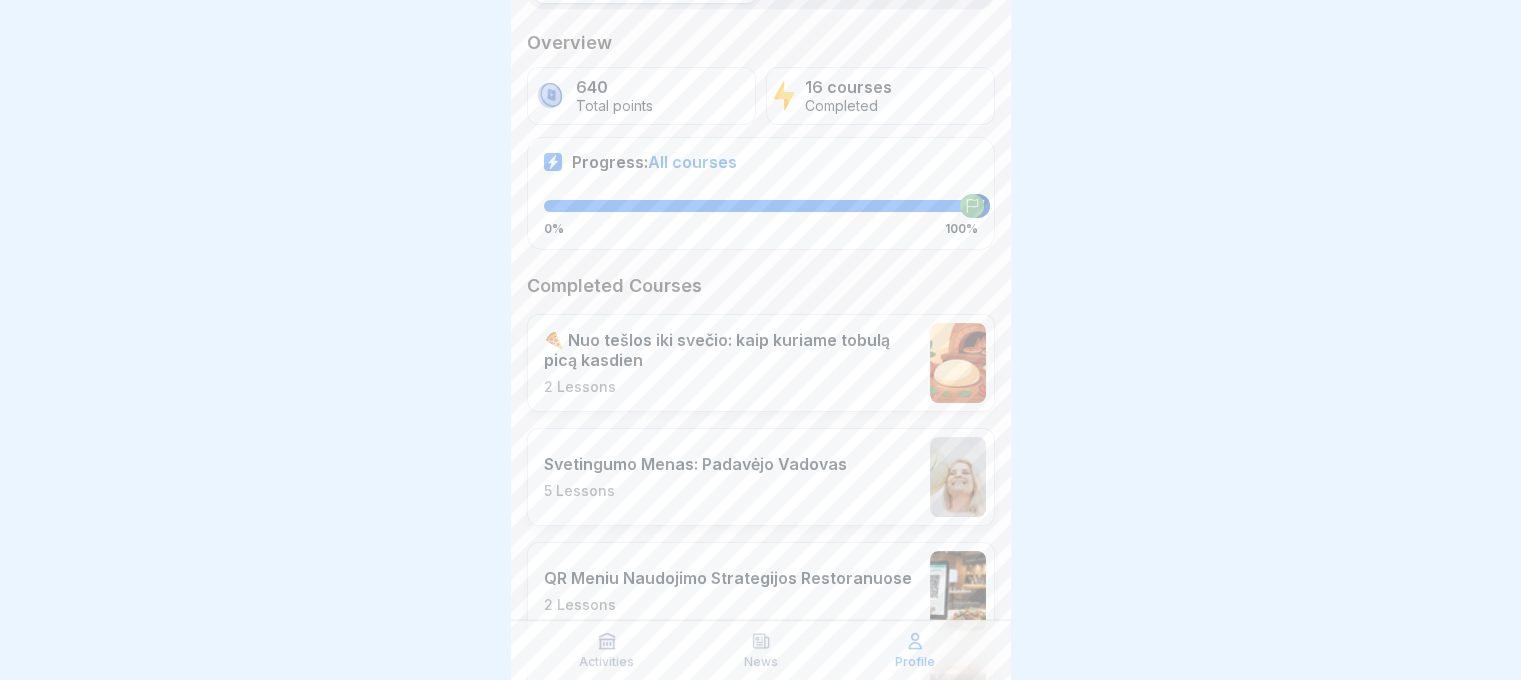 click on "News" at bounding box center (761, 662) 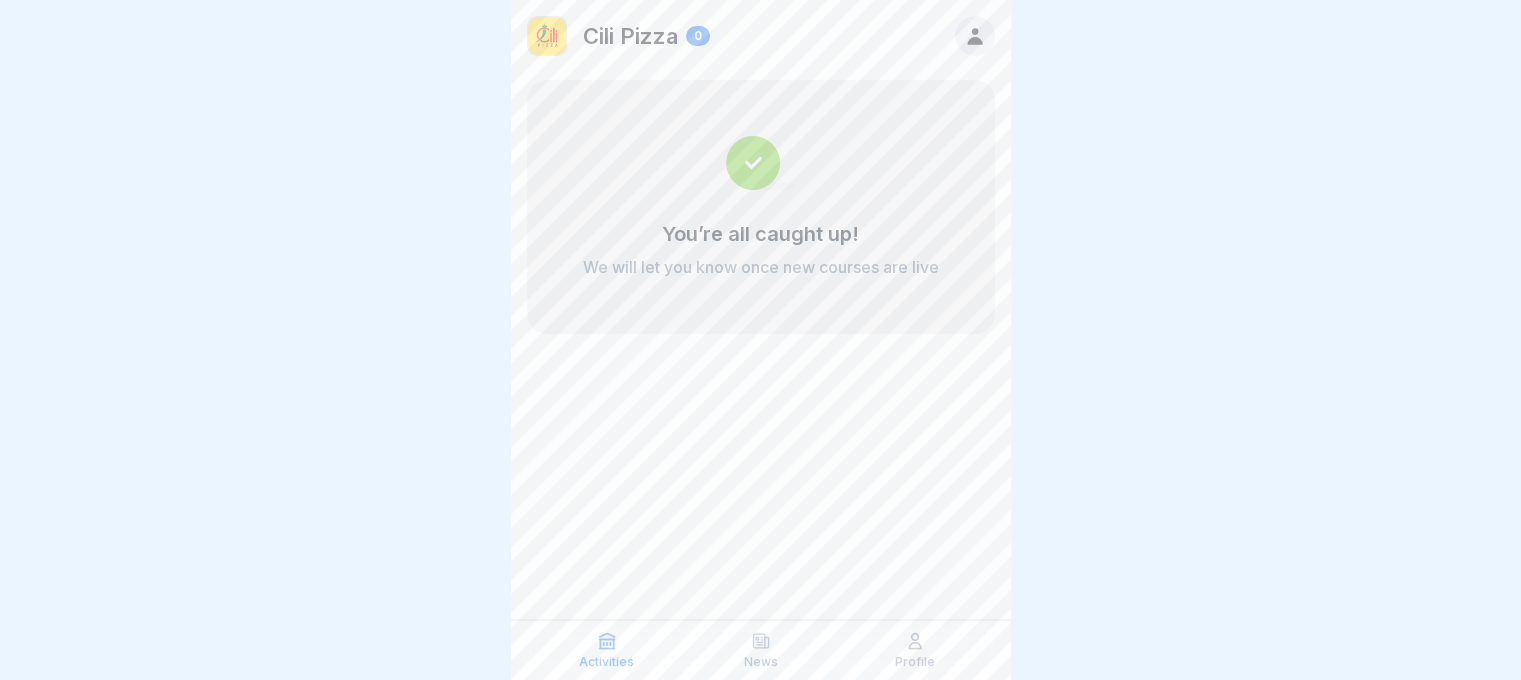 scroll, scrollTop: 0, scrollLeft: 0, axis: both 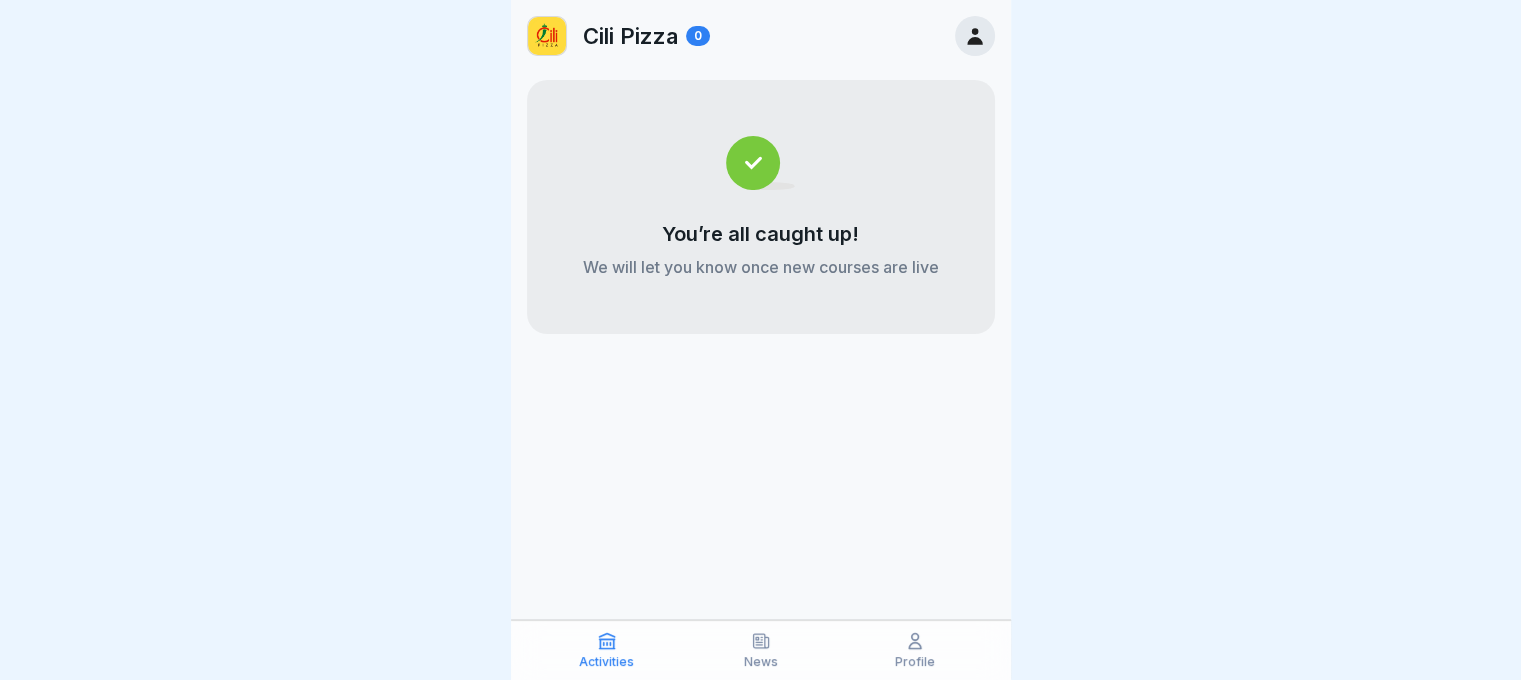 click on "Profile" at bounding box center (915, 662) 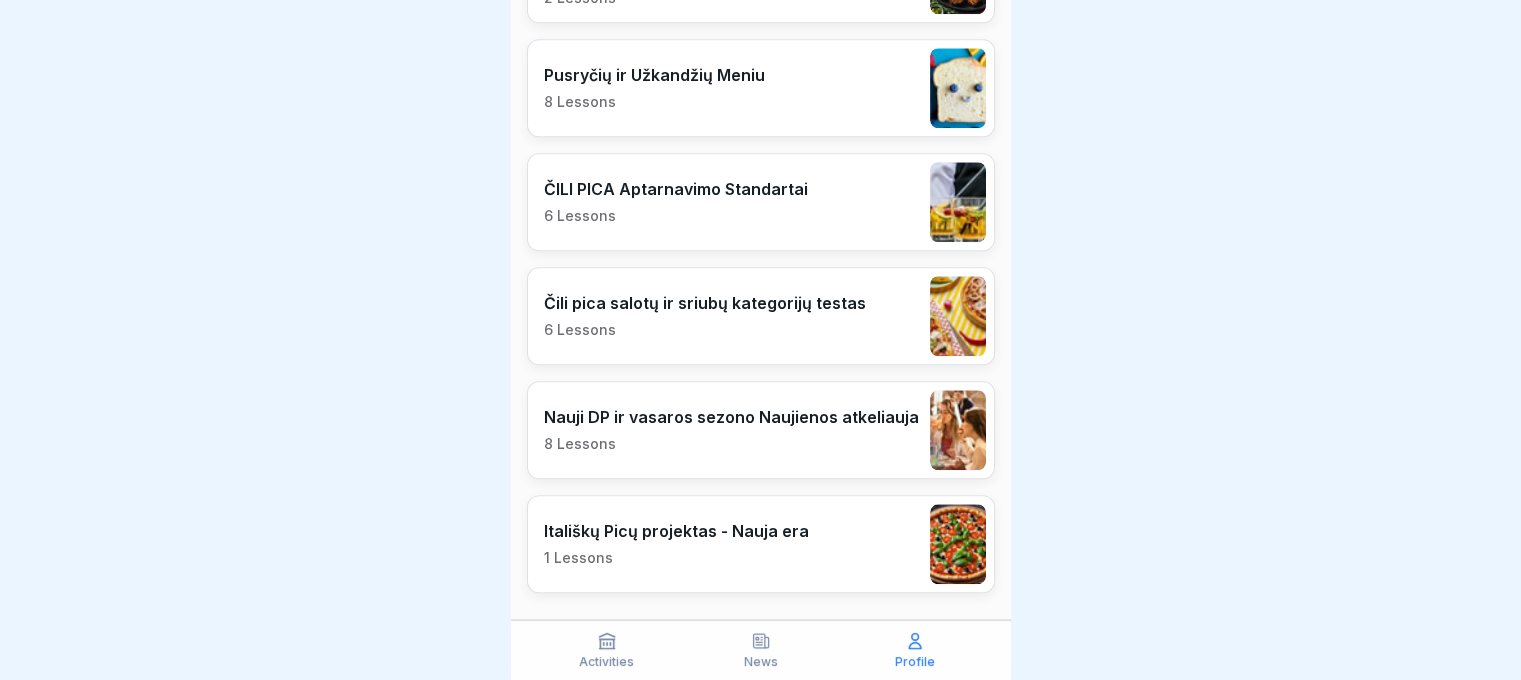 scroll, scrollTop: 1838, scrollLeft: 0, axis: vertical 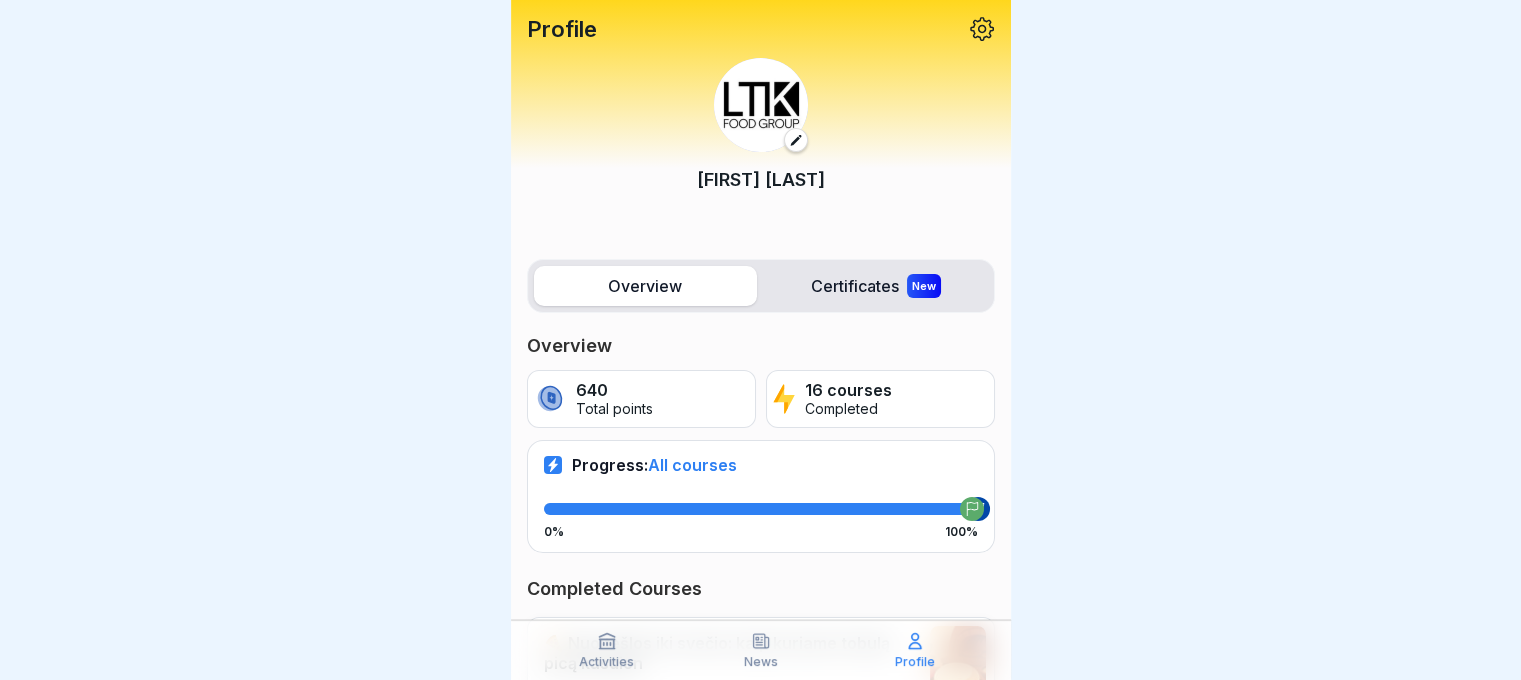 click on "Certificates New" at bounding box center (876, 286) 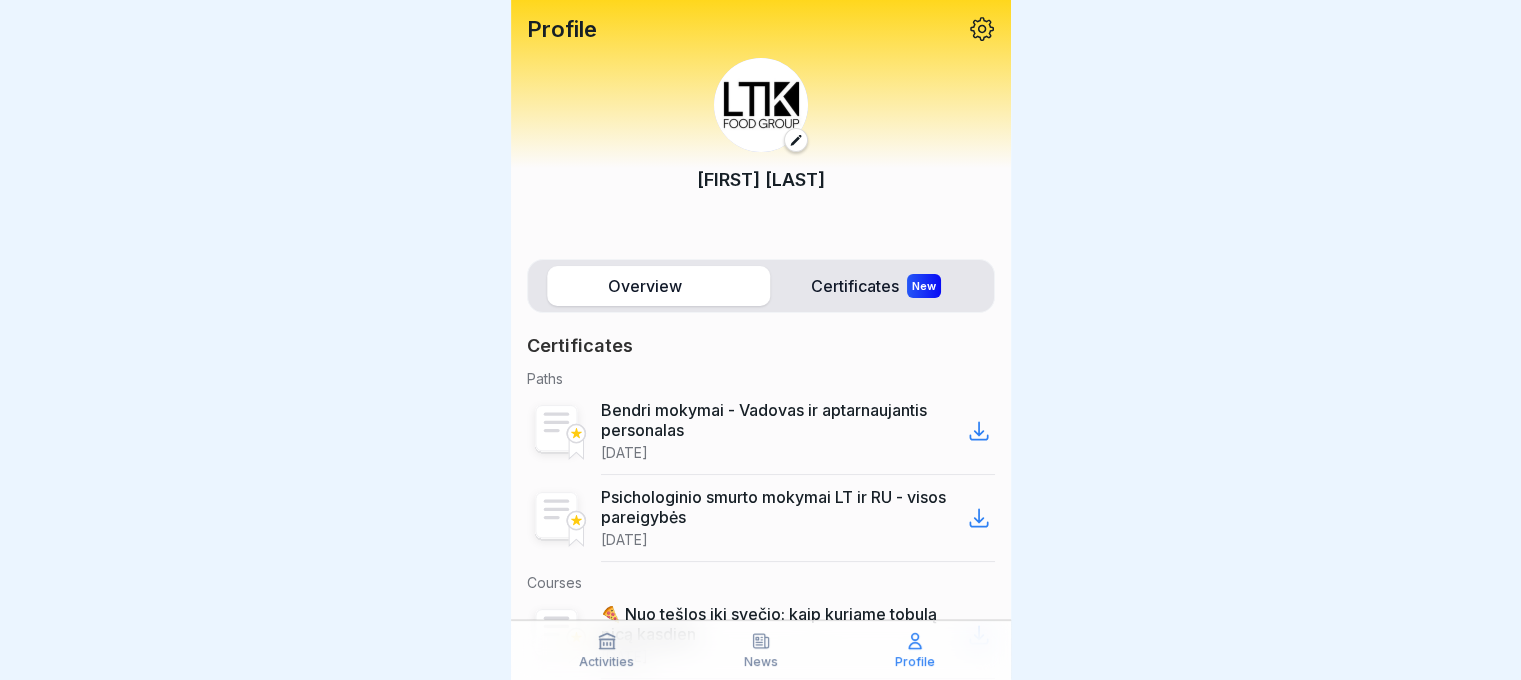 scroll, scrollTop: 0, scrollLeft: 0, axis: both 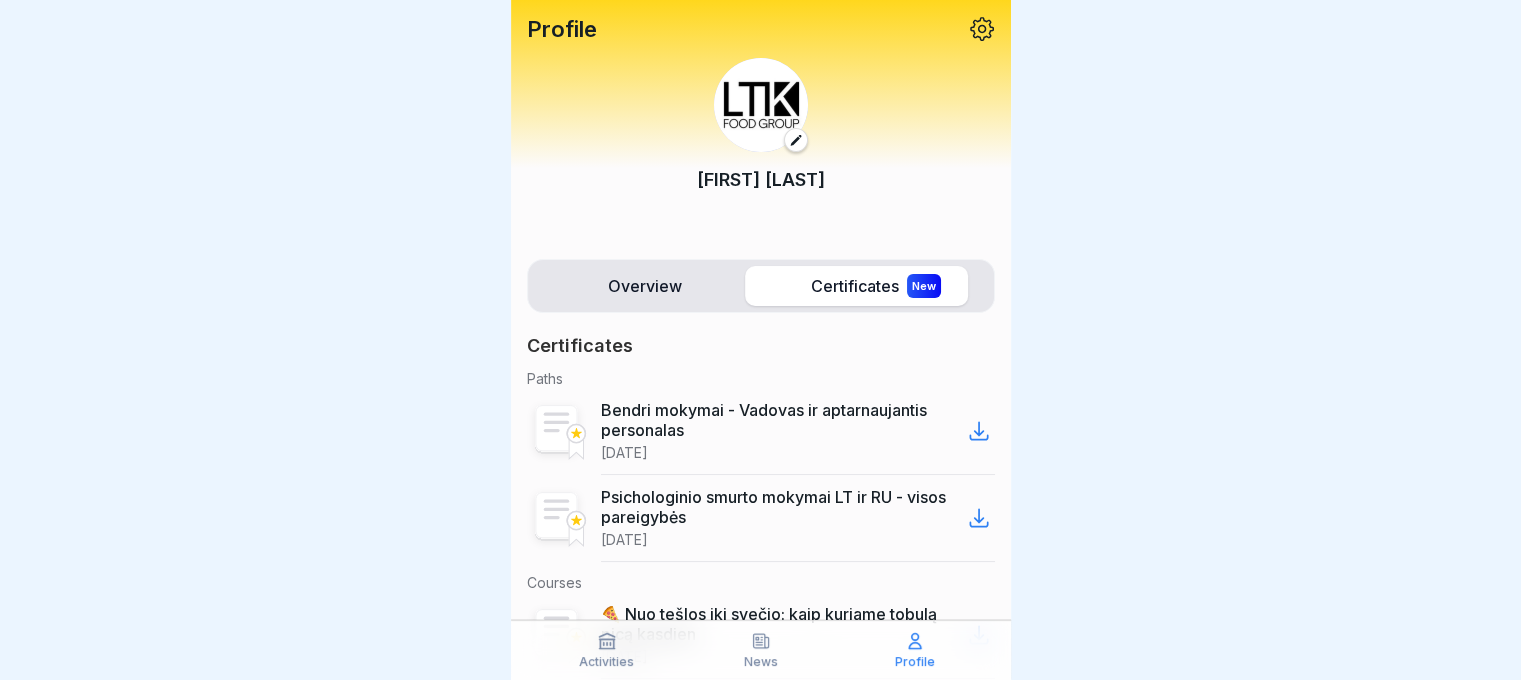 click on "Certificates New" at bounding box center [876, 286] 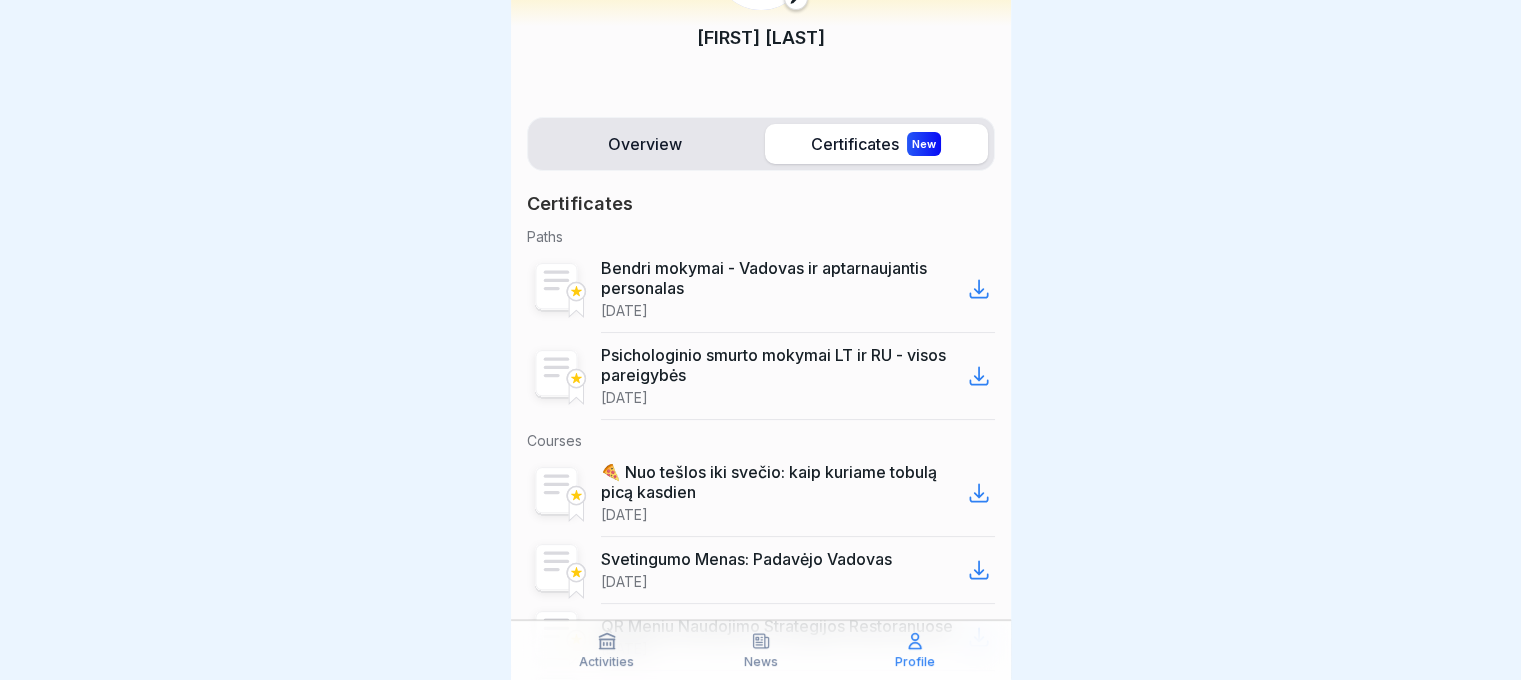 scroll, scrollTop: 0, scrollLeft: 0, axis: both 